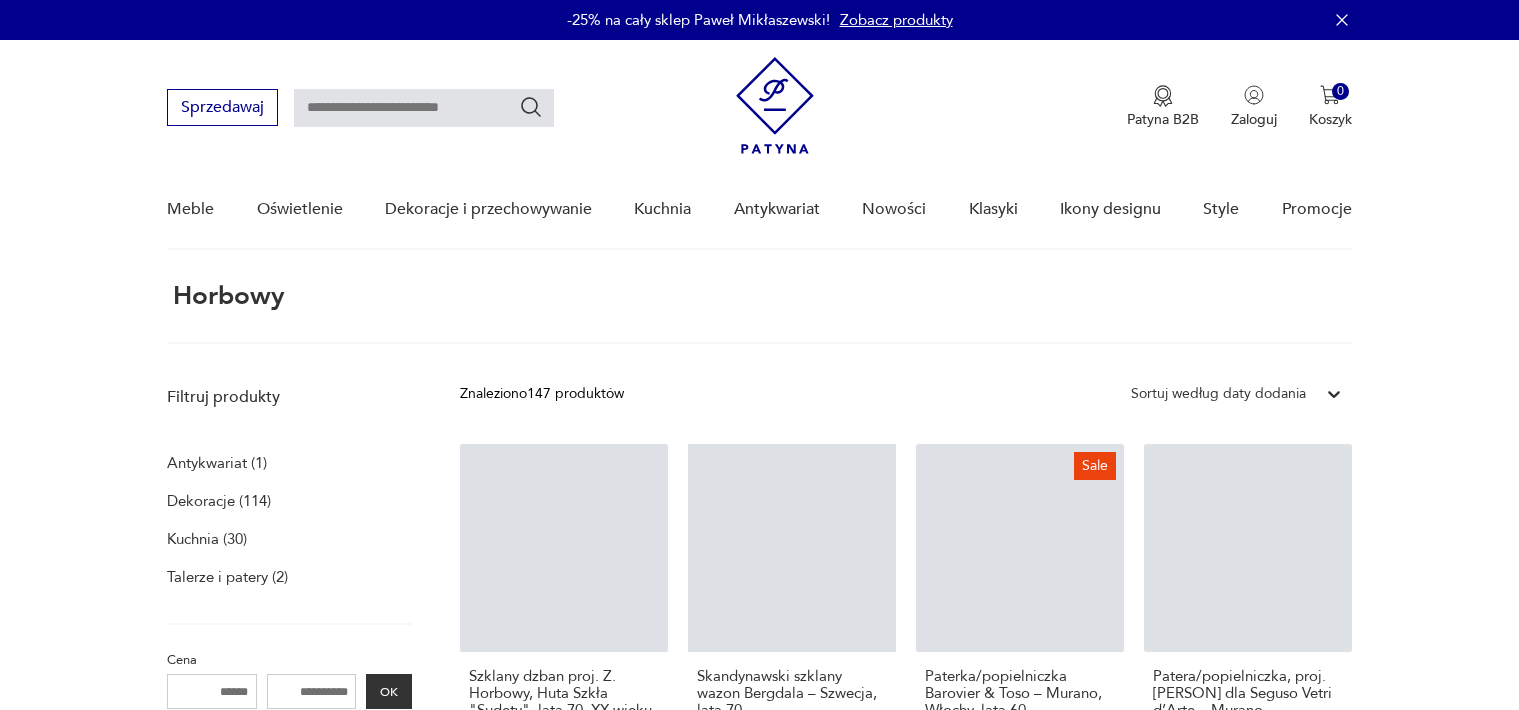 scroll, scrollTop: 75, scrollLeft: 0, axis: vertical 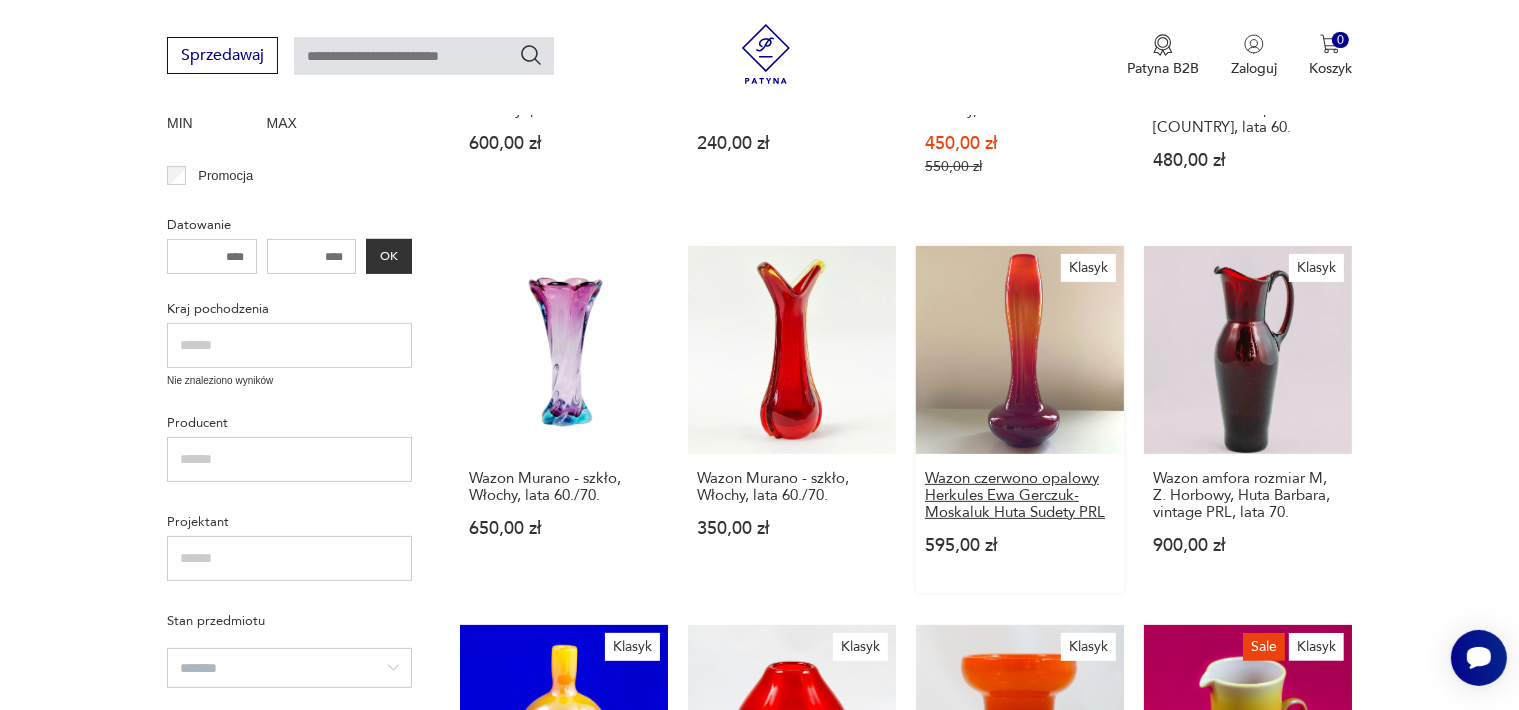 click on "Wazon czerwono opalowy Herkules Ewa Gerczuk-Moskaluk Huta Sudety PRL" at bounding box center [1020, 495] 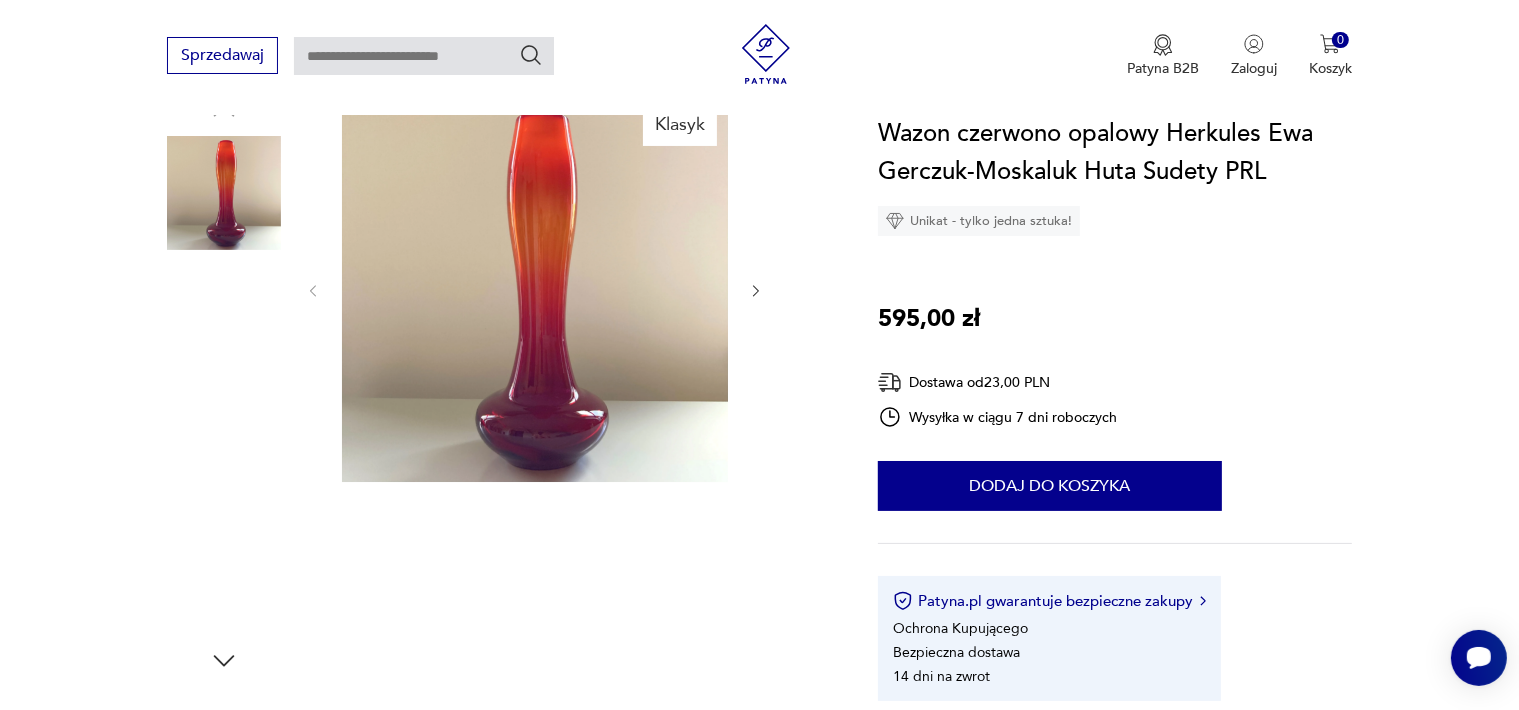 scroll, scrollTop: 200, scrollLeft: 0, axis: vertical 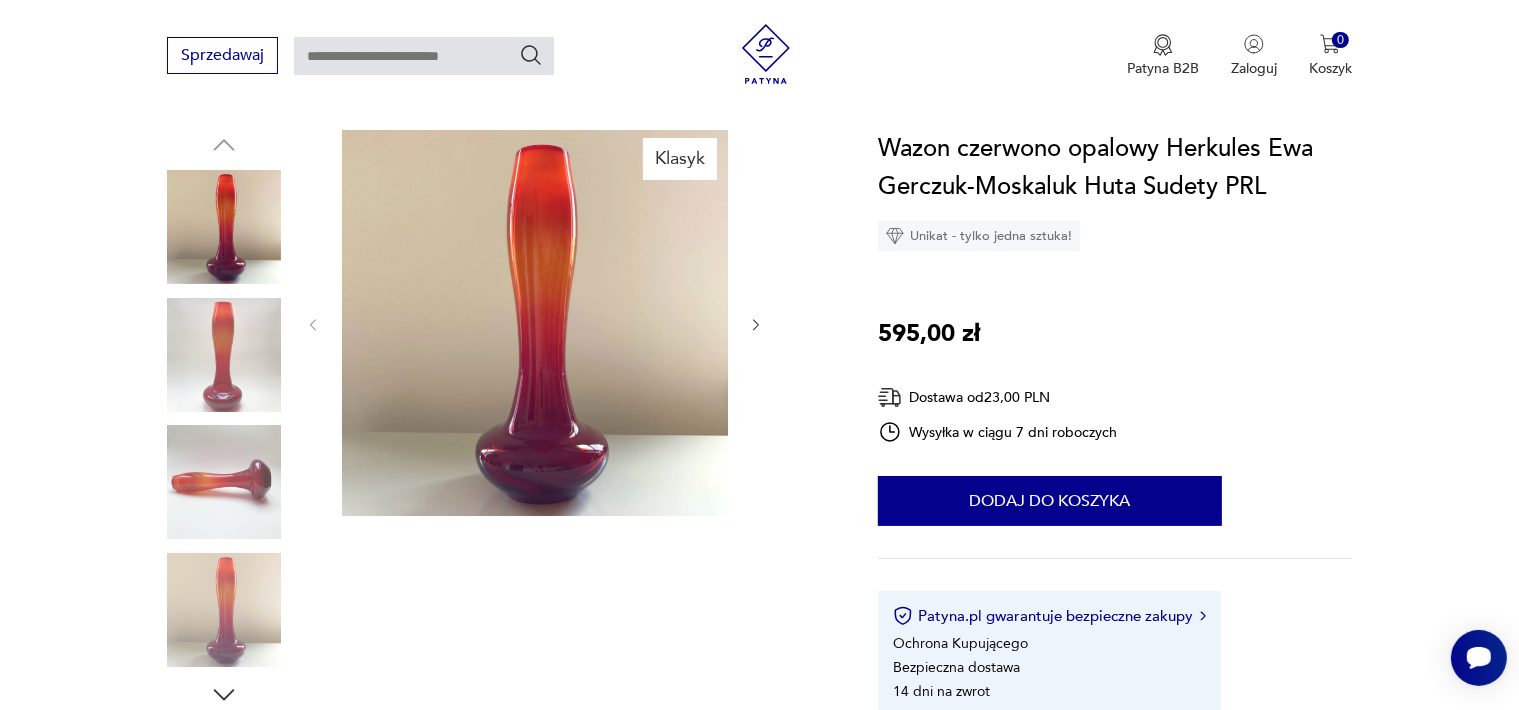 click at bounding box center (535, 323) 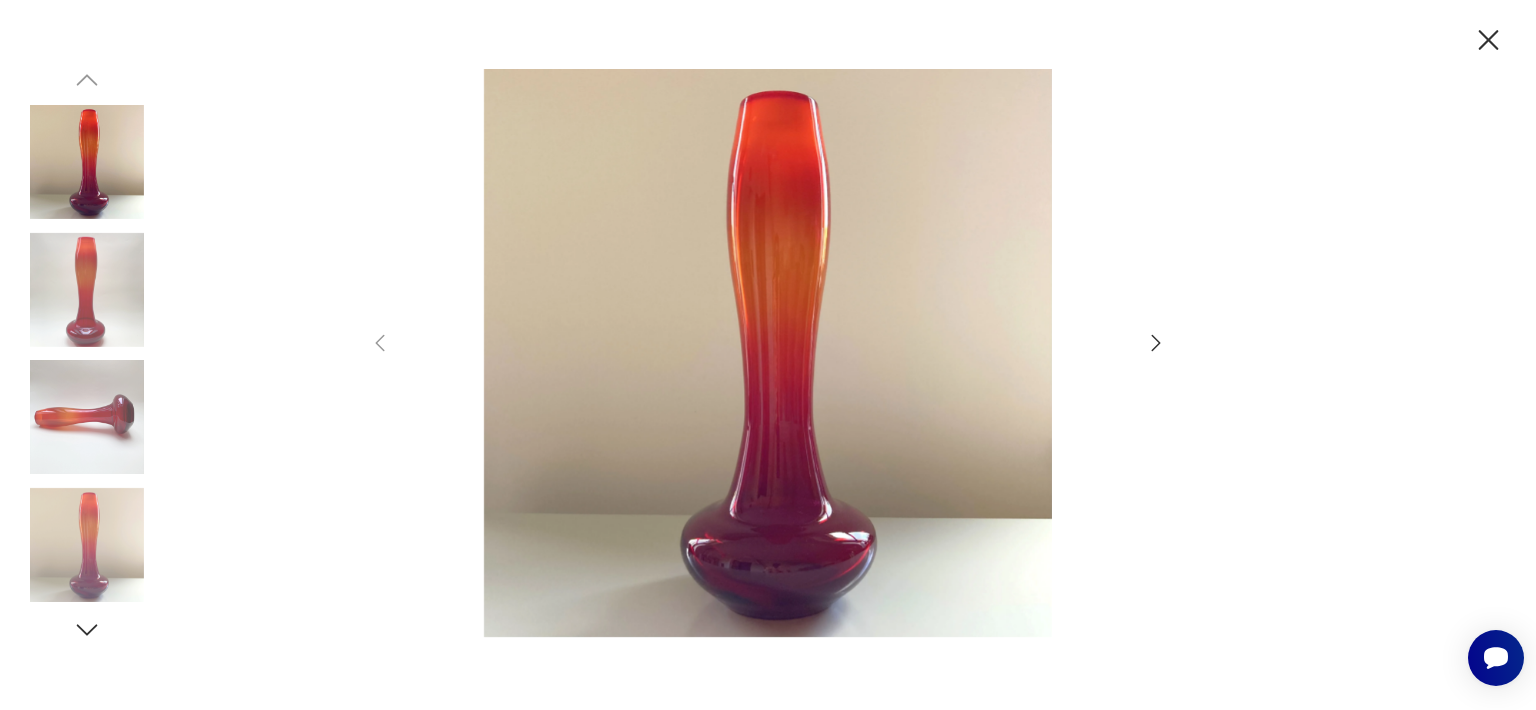 click 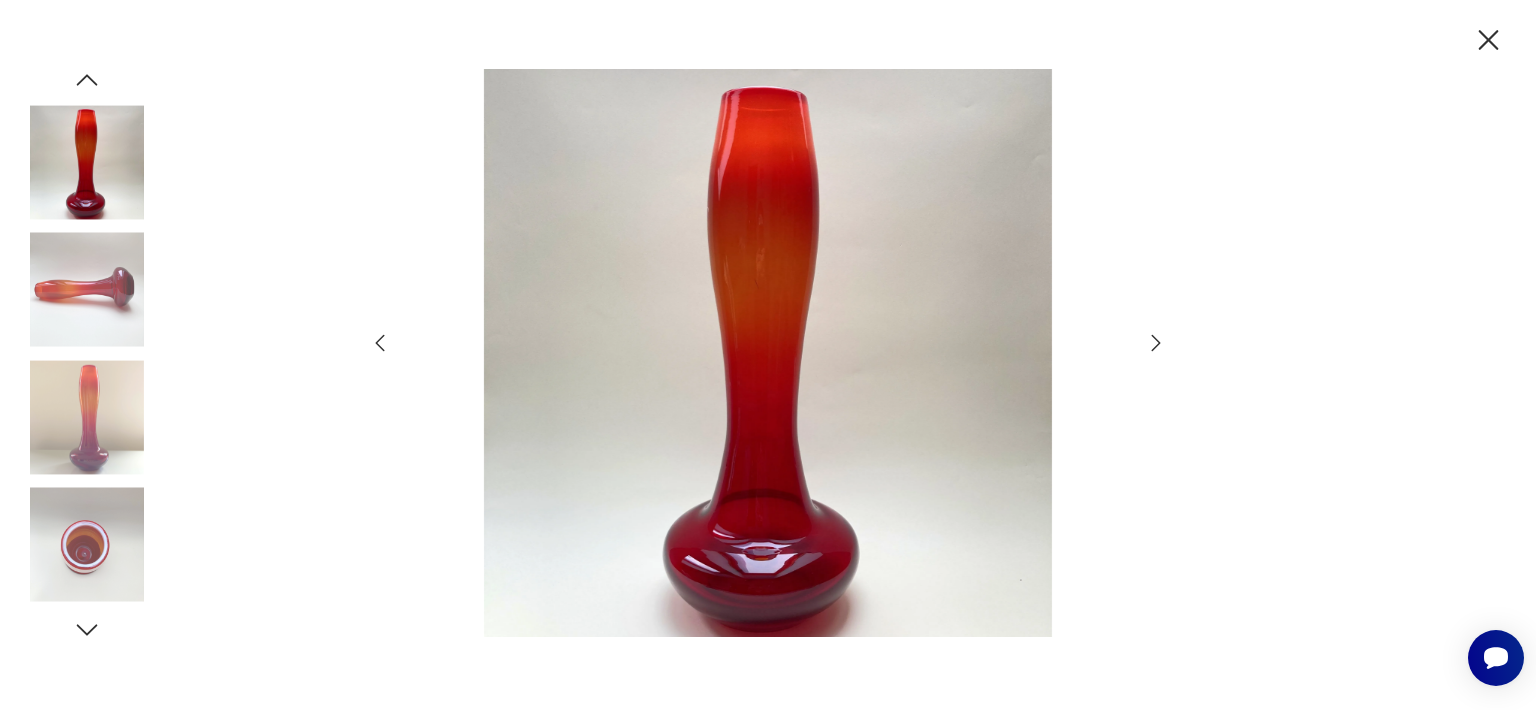 click 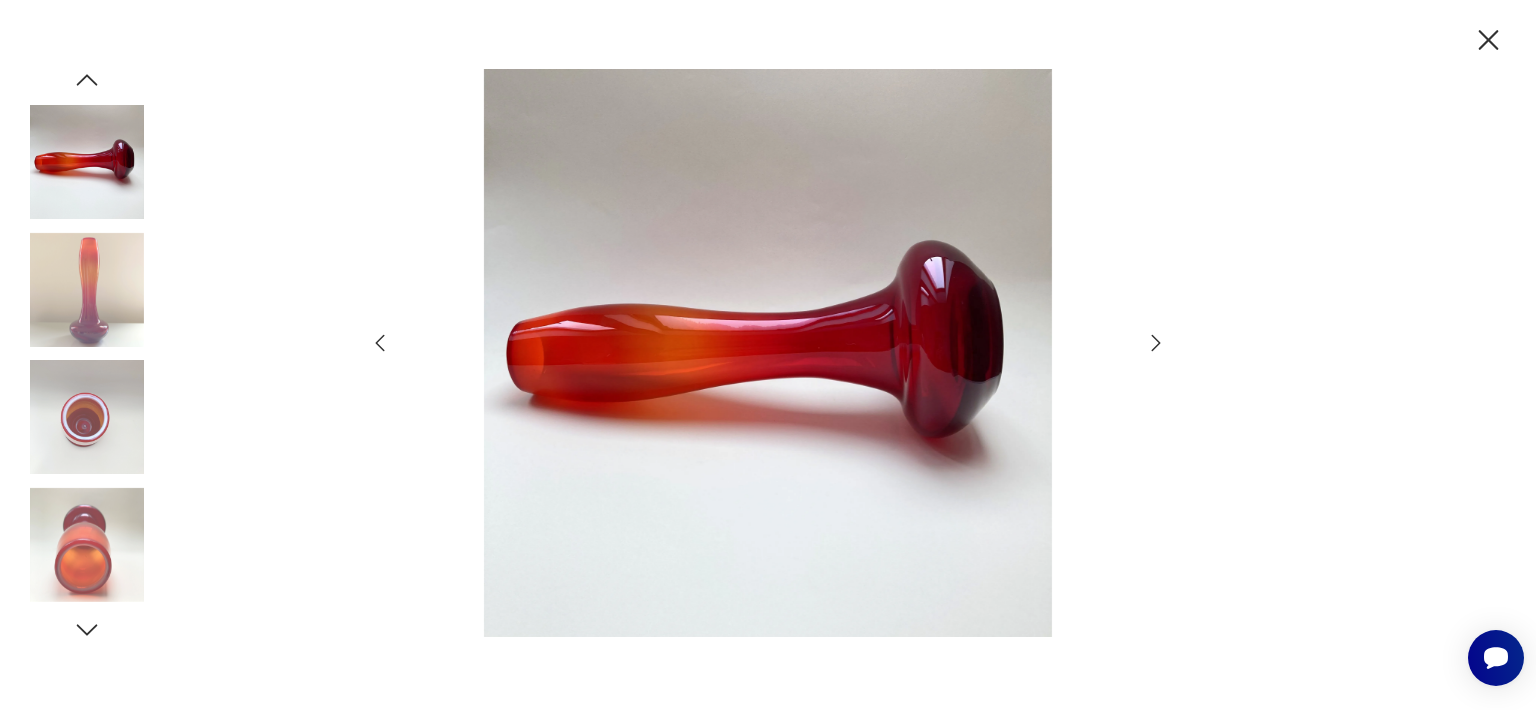 click 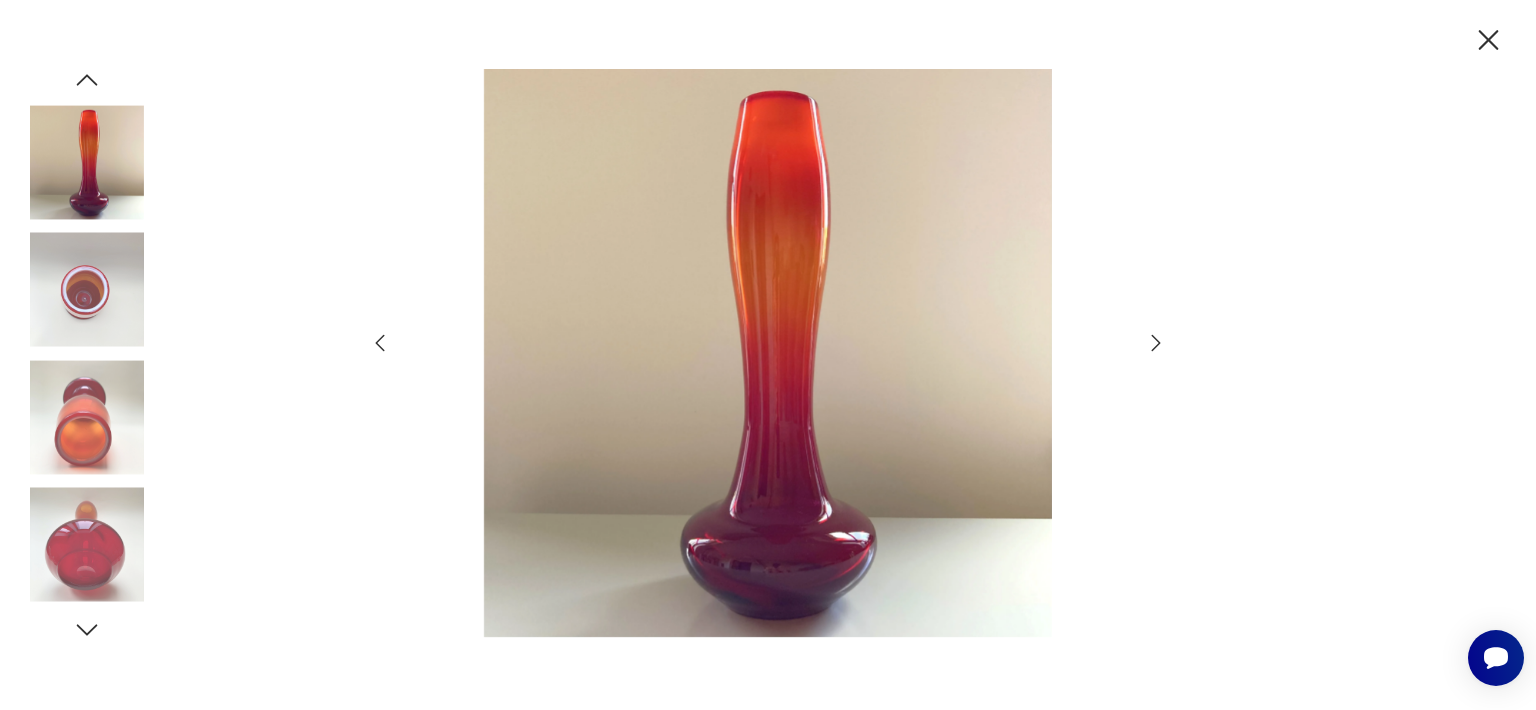 click 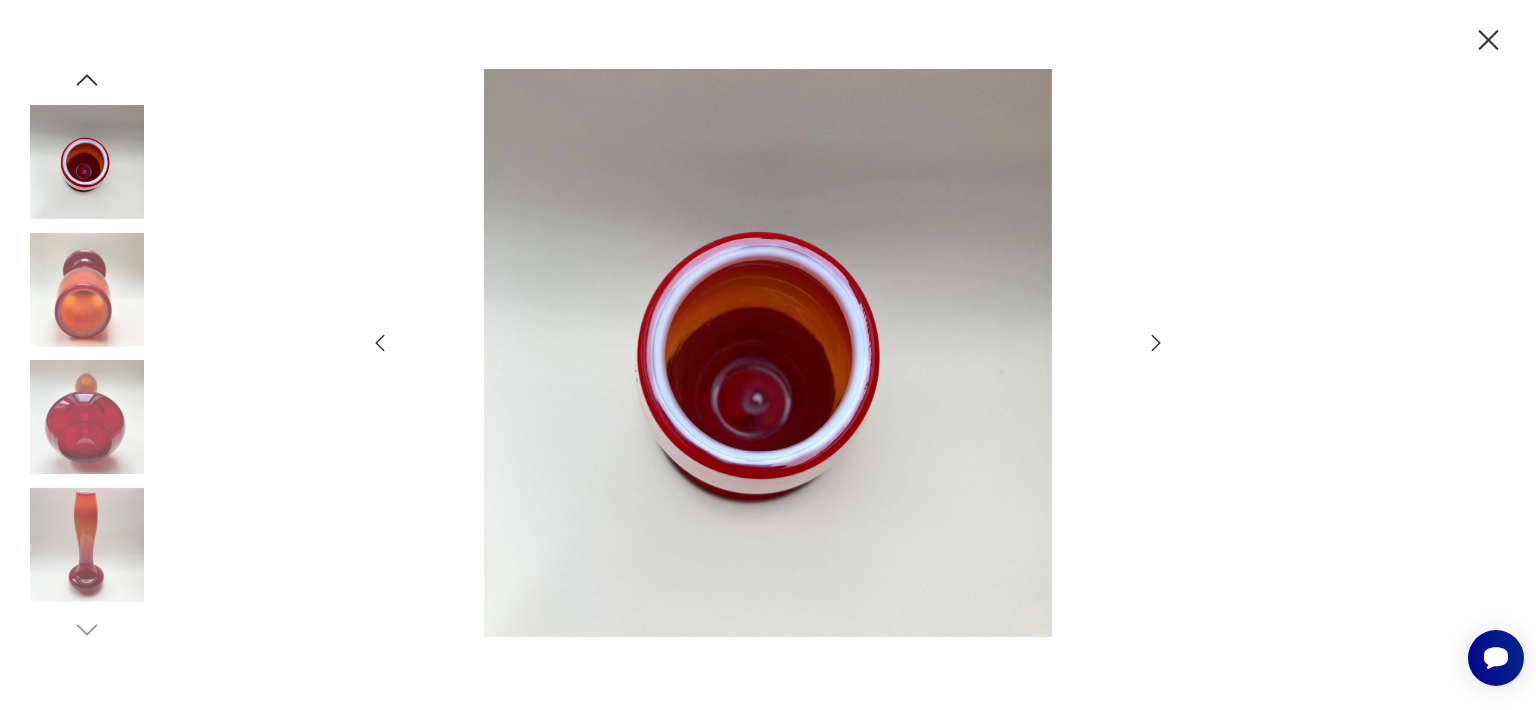 click 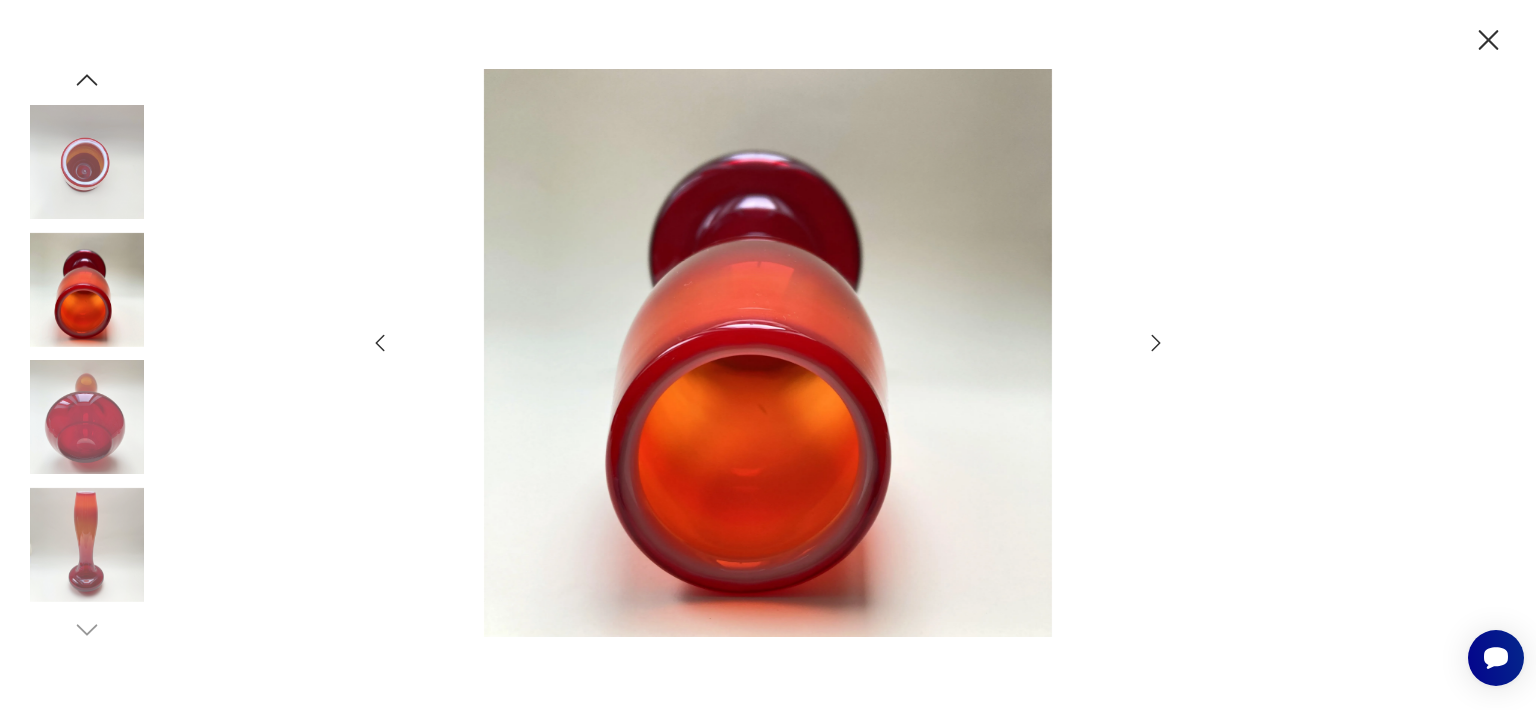 click 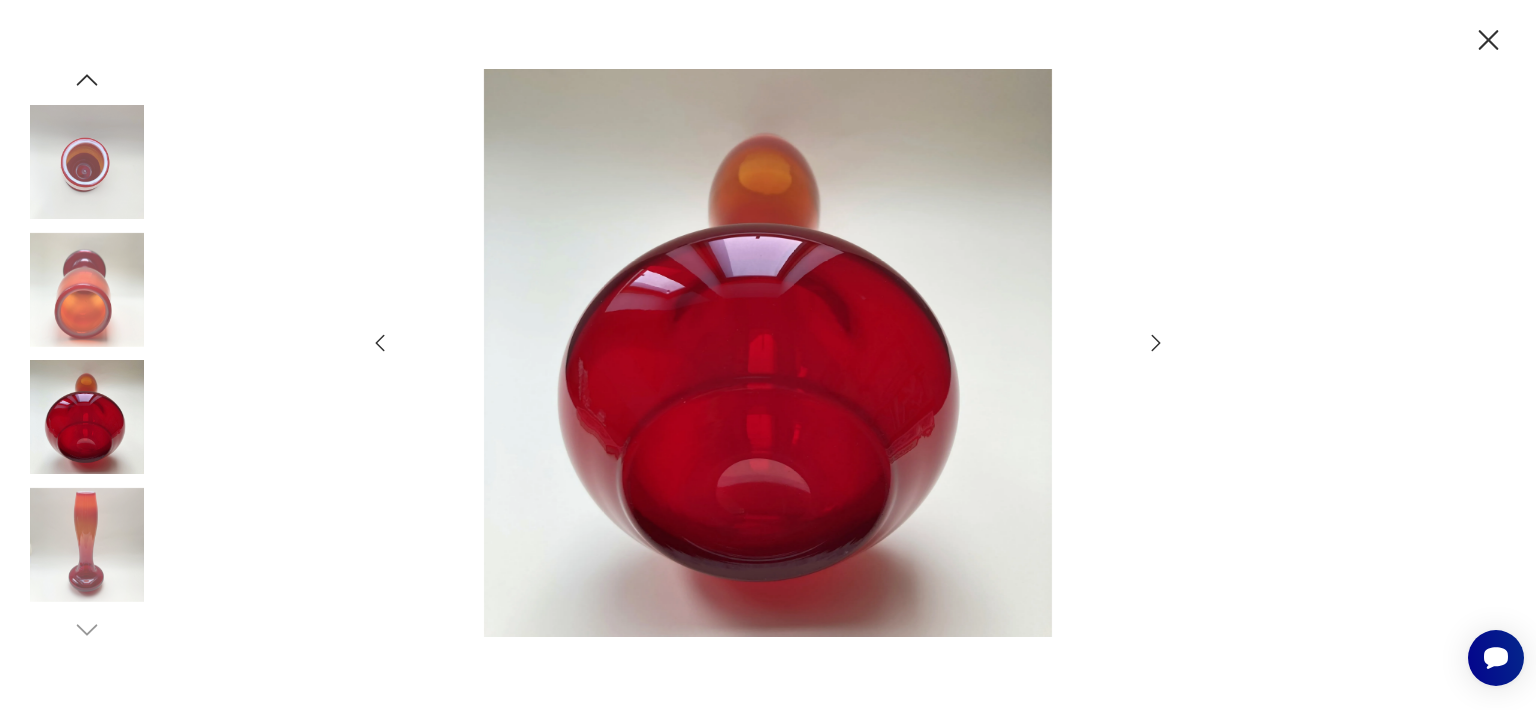 click 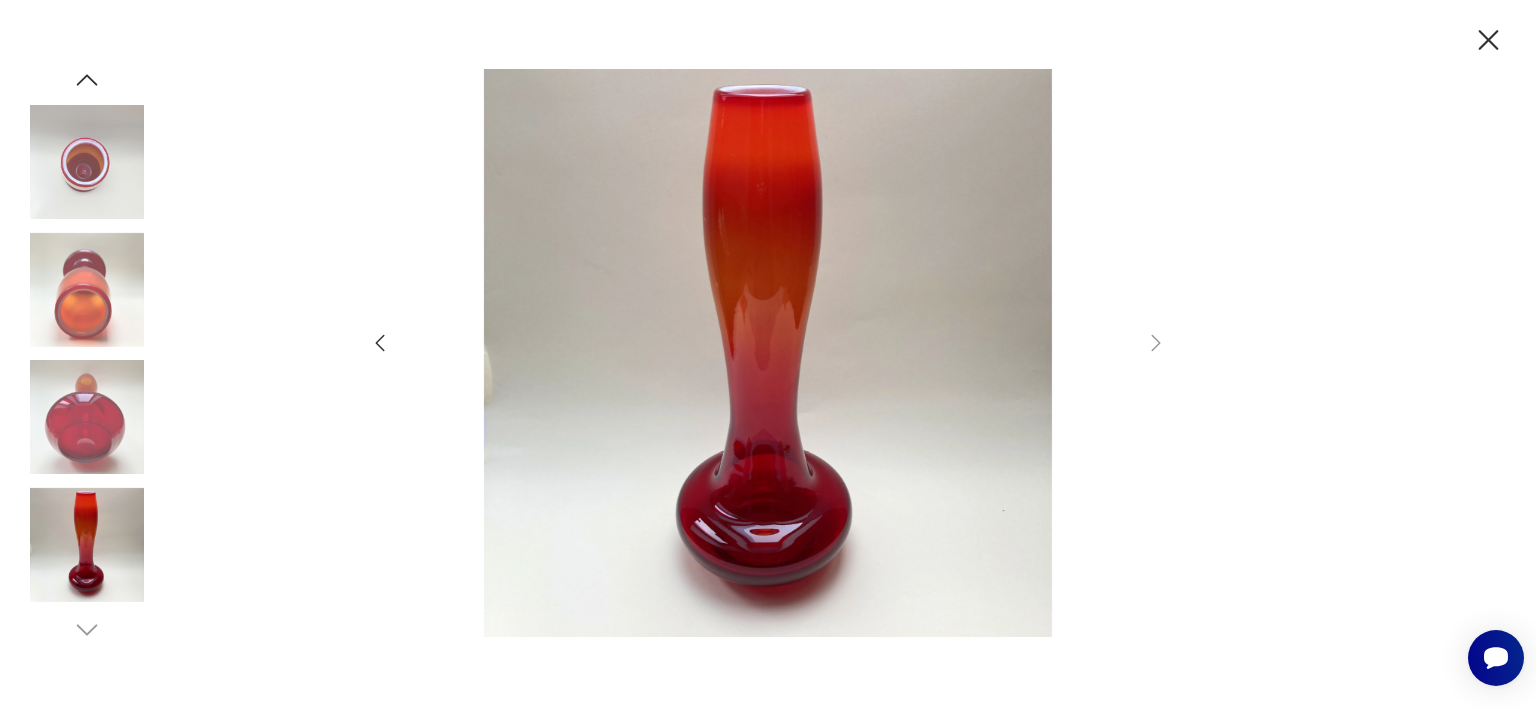 click 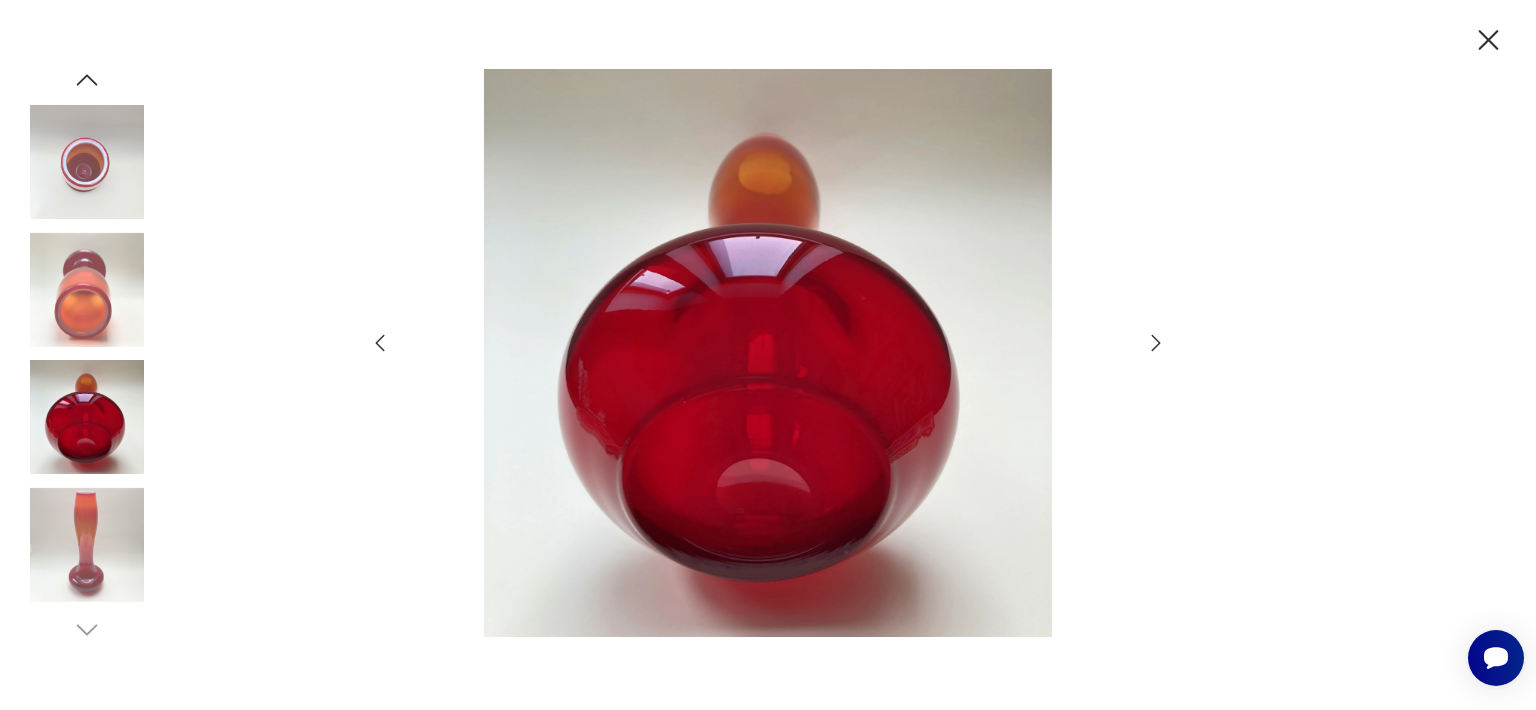 click 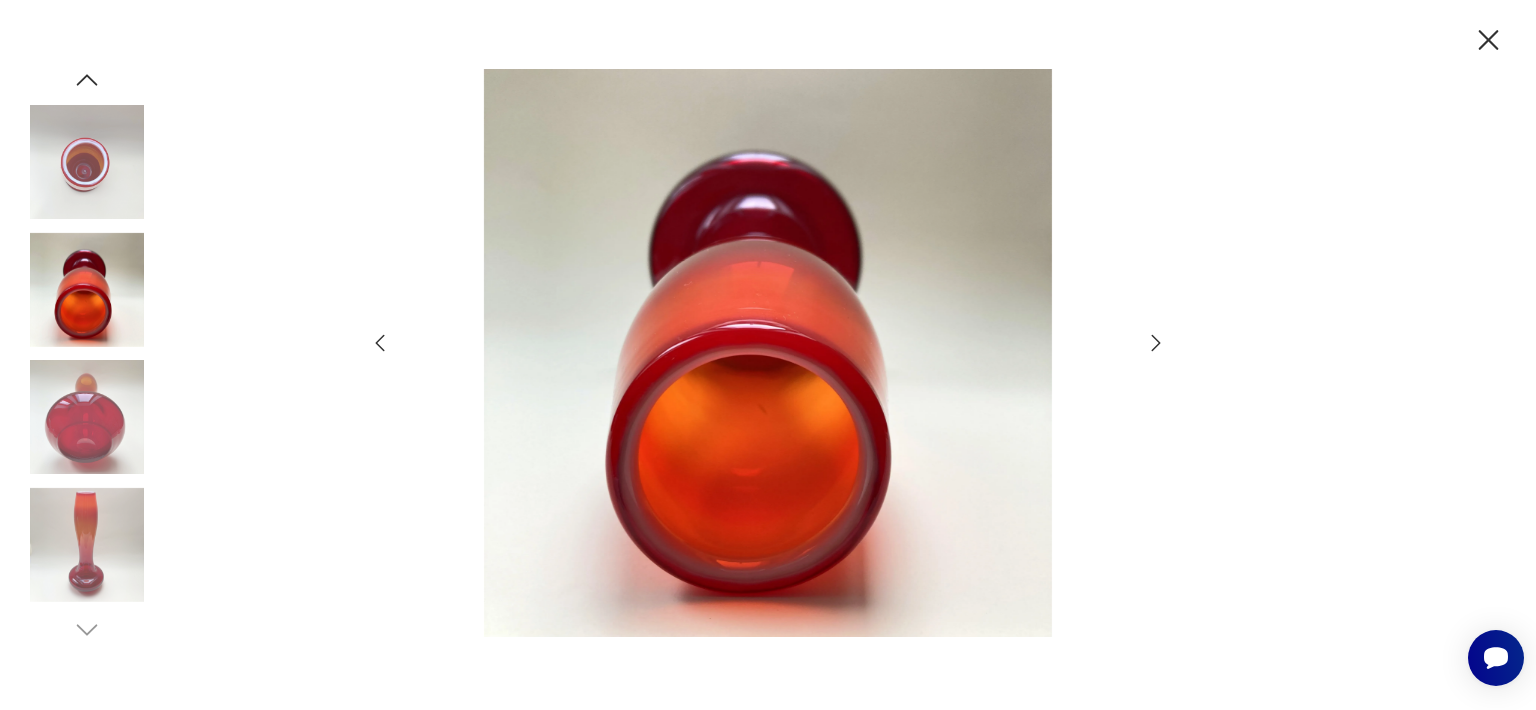 click 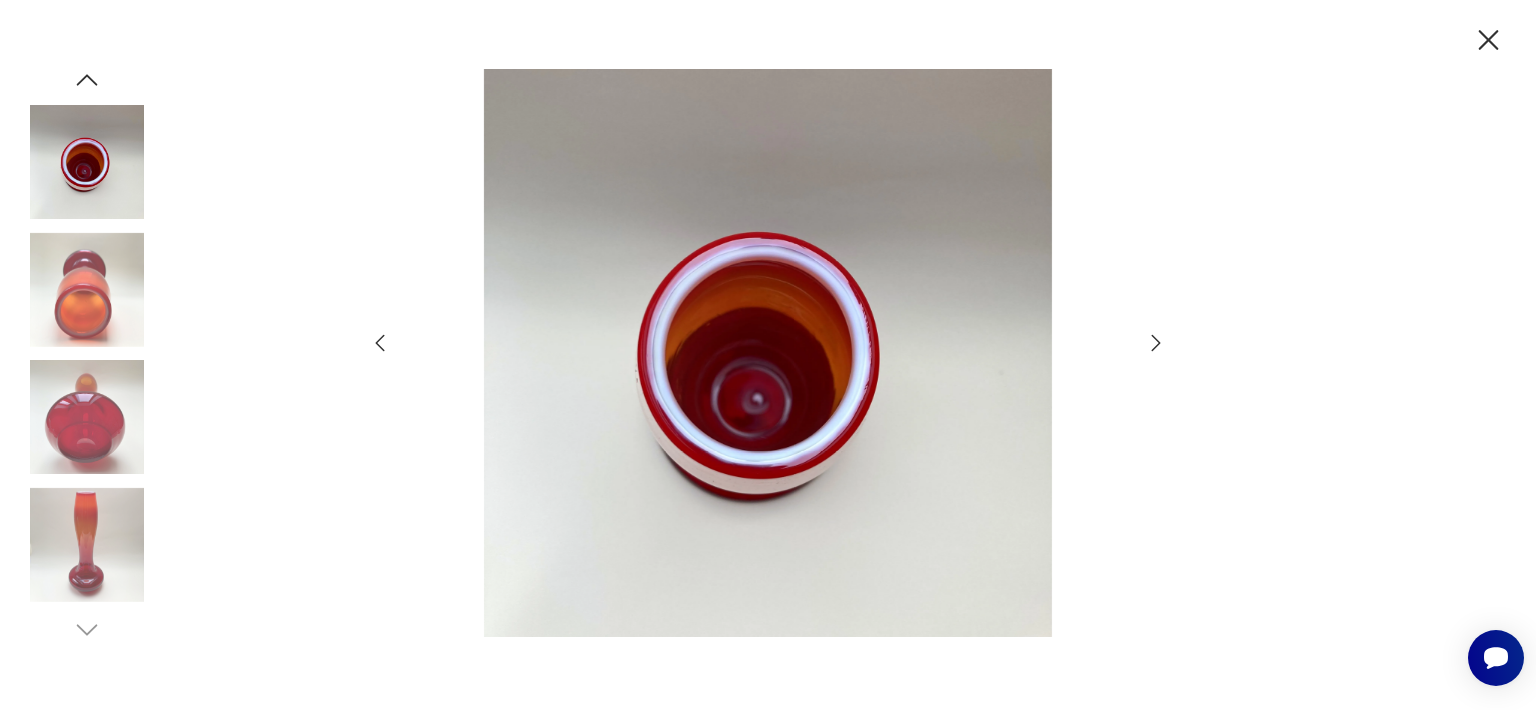click 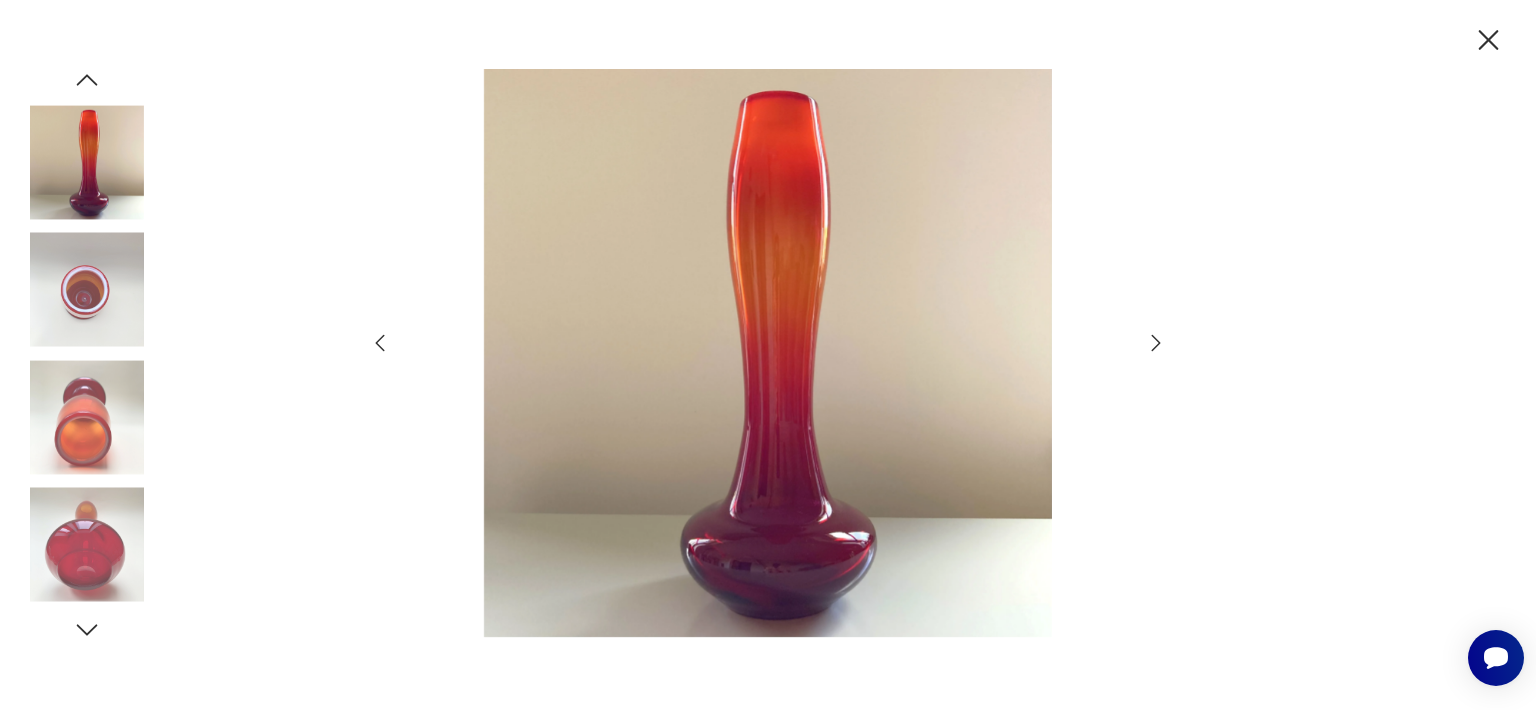 click 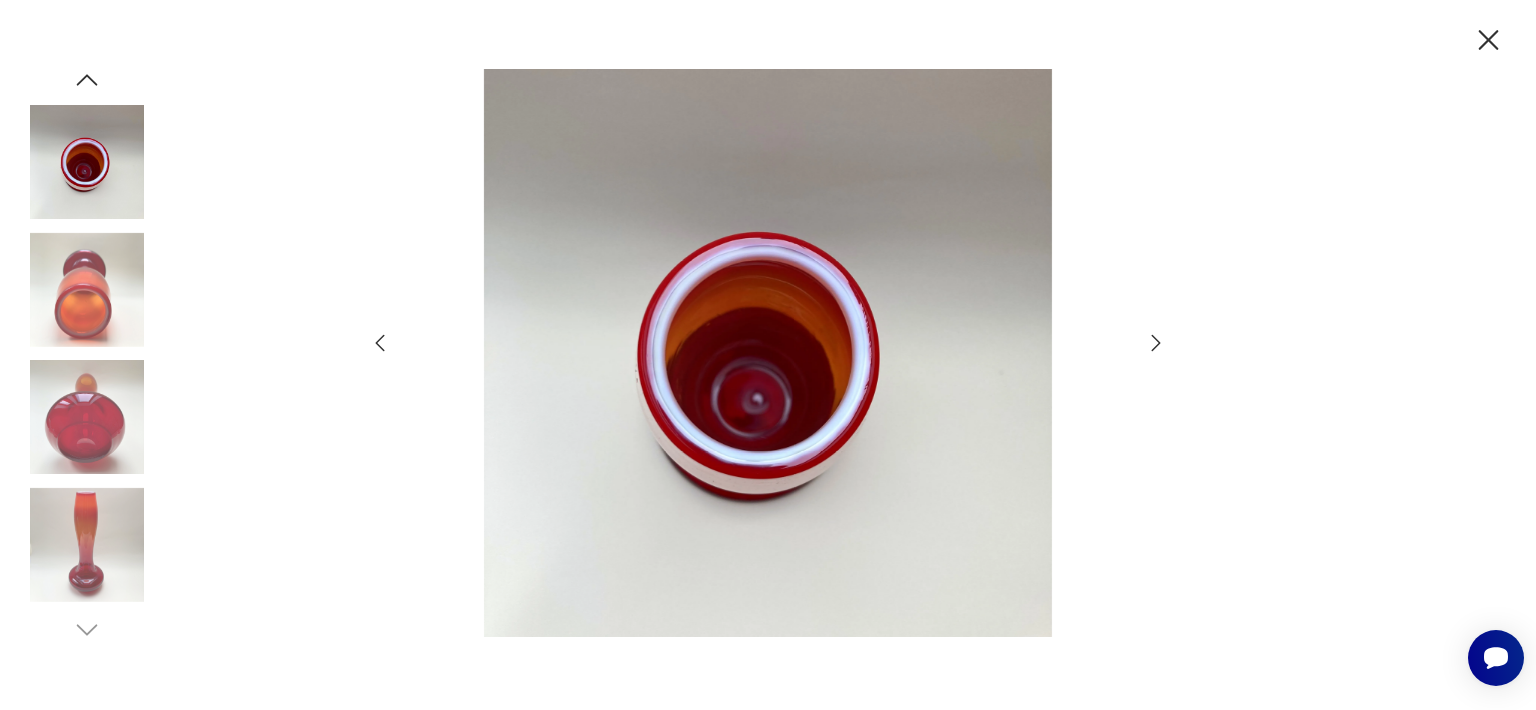 click 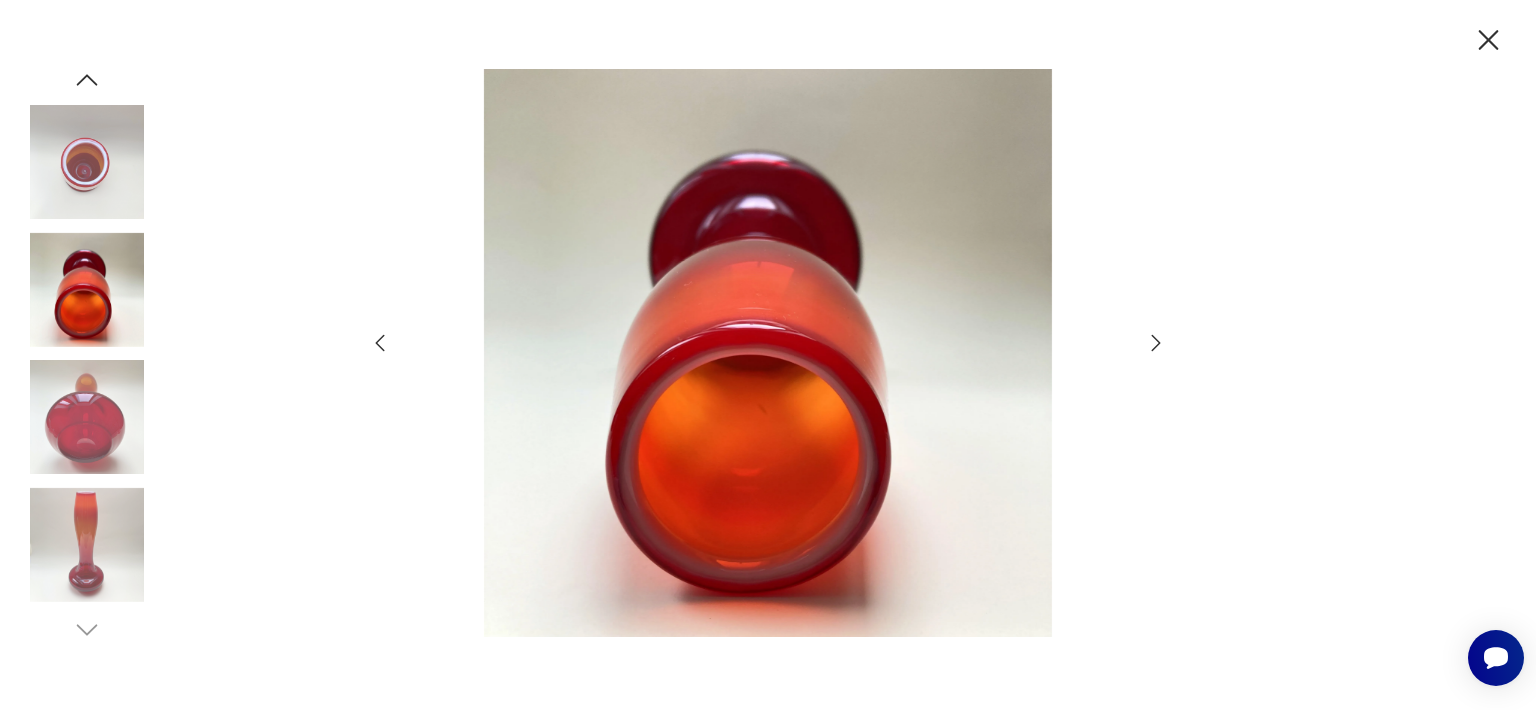 click 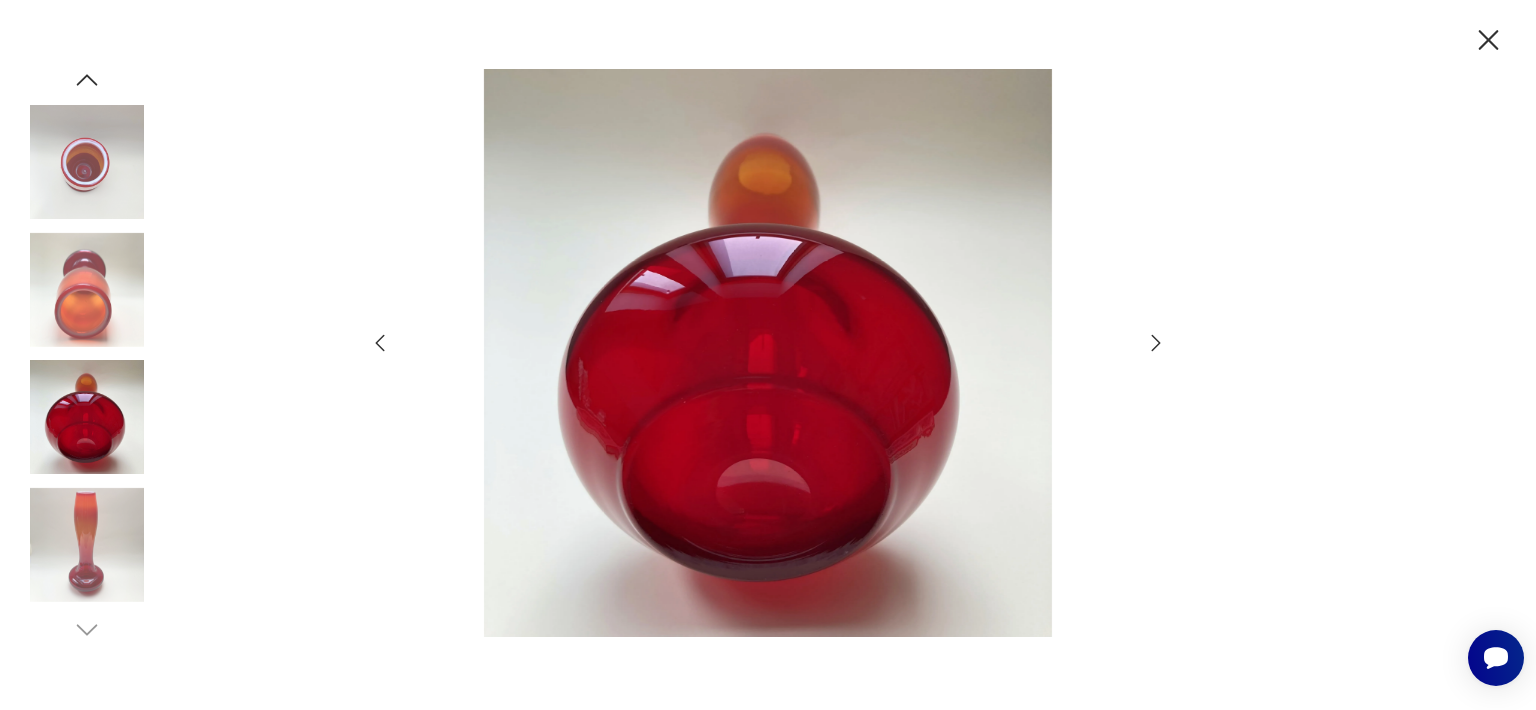 click 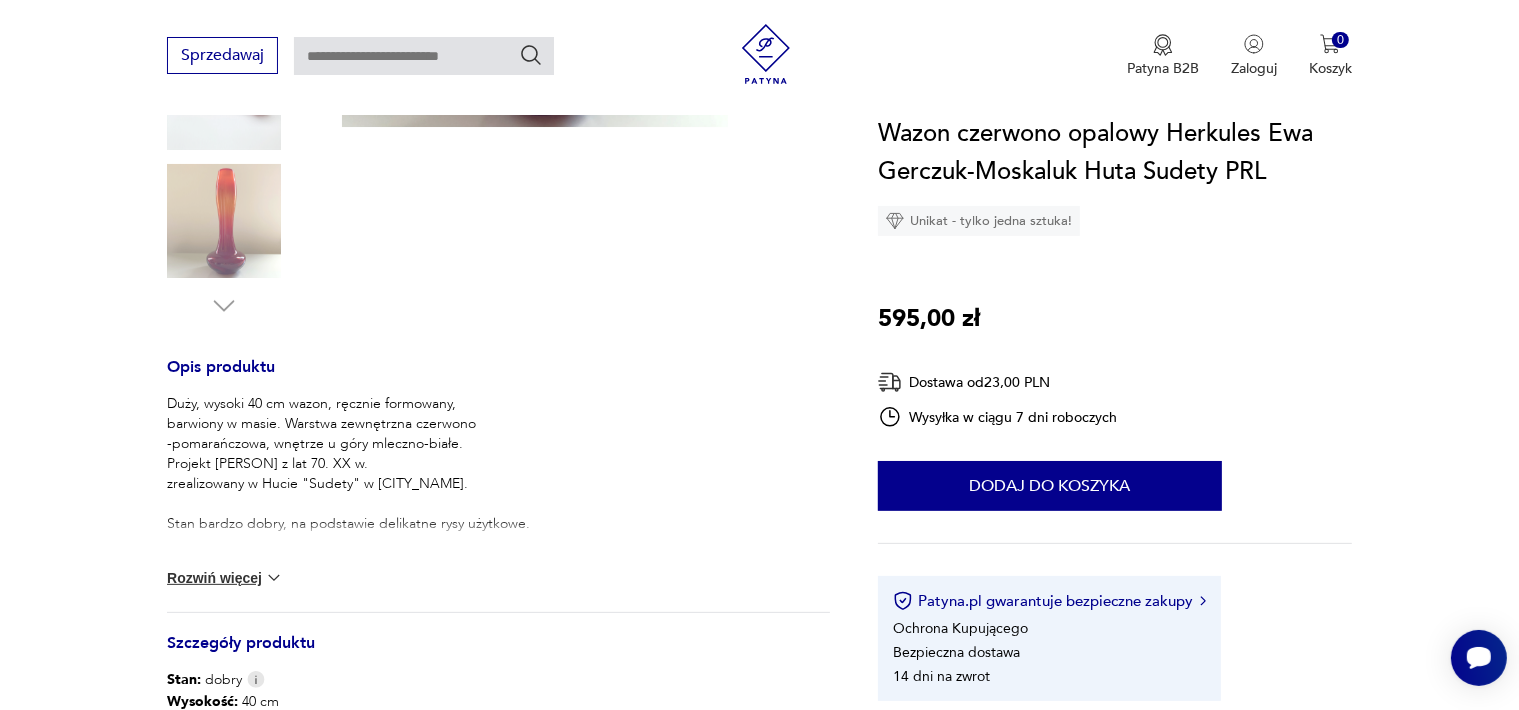 scroll, scrollTop: 600, scrollLeft: 0, axis: vertical 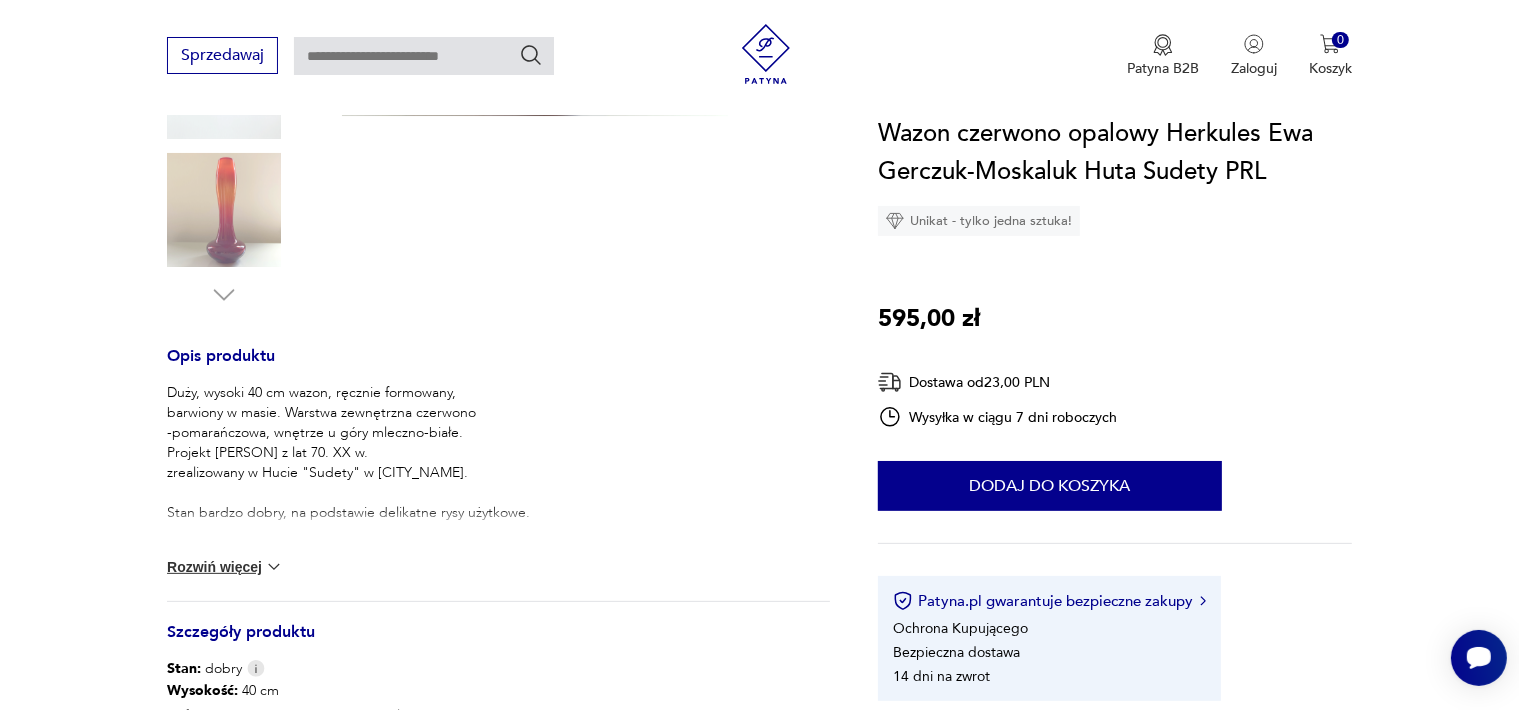 click at bounding box center (274, 567) 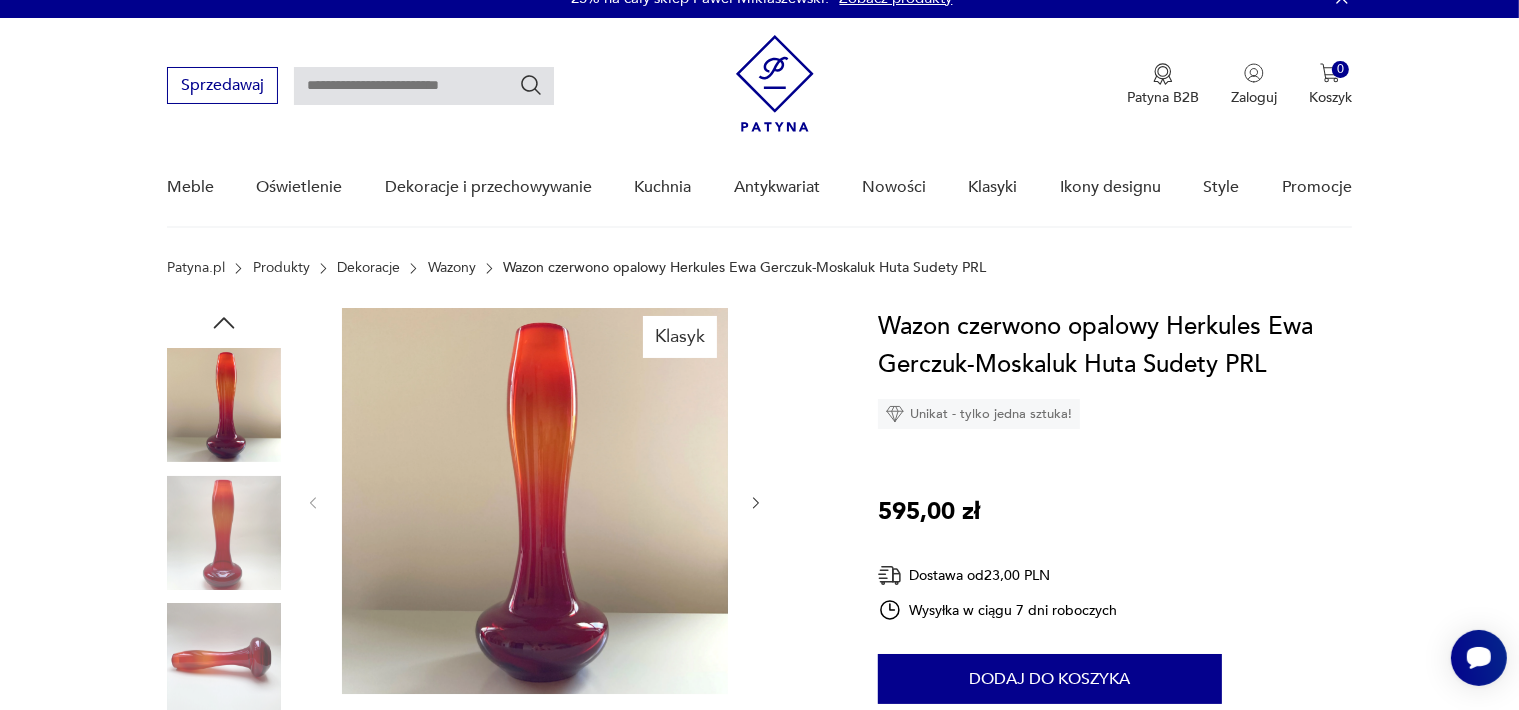 scroll, scrollTop: 0, scrollLeft: 0, axis: both 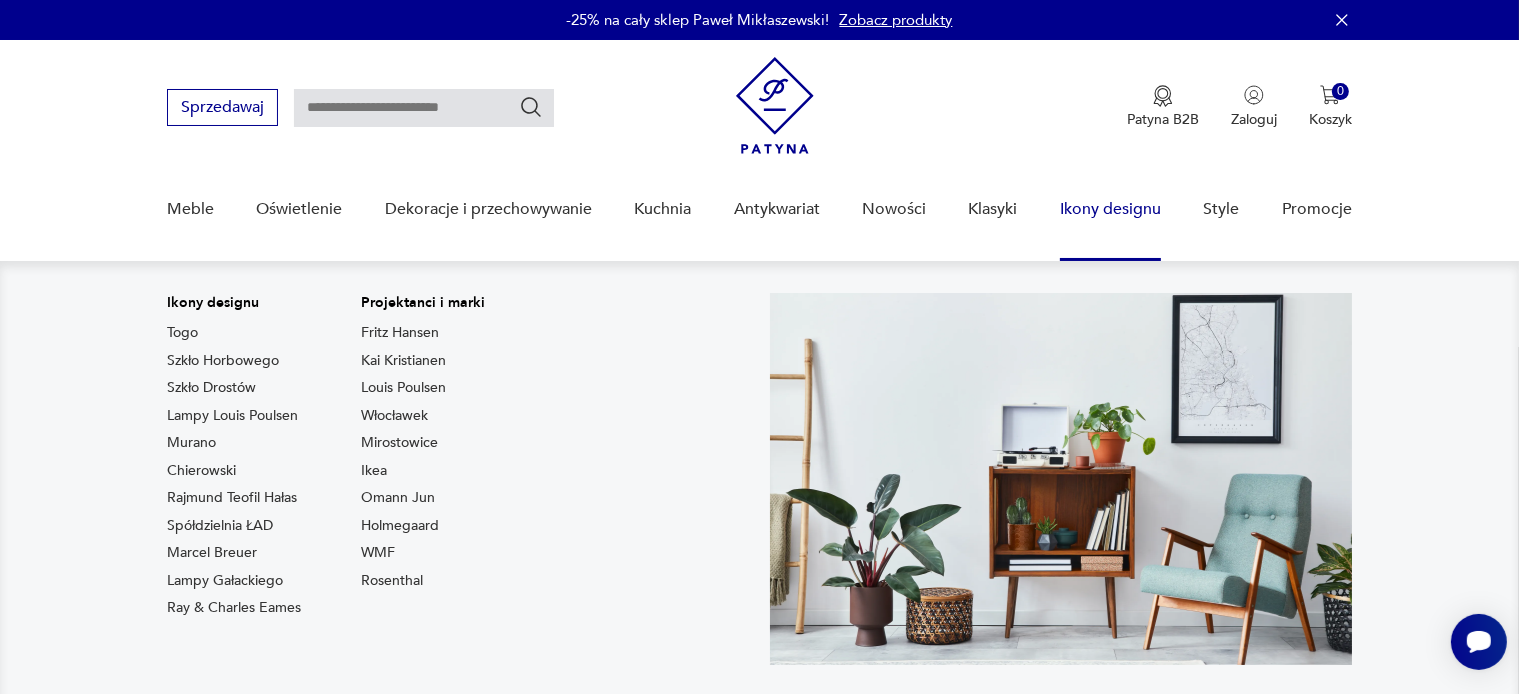 click on "Ikony designu" at bounding box center (1110, 209) 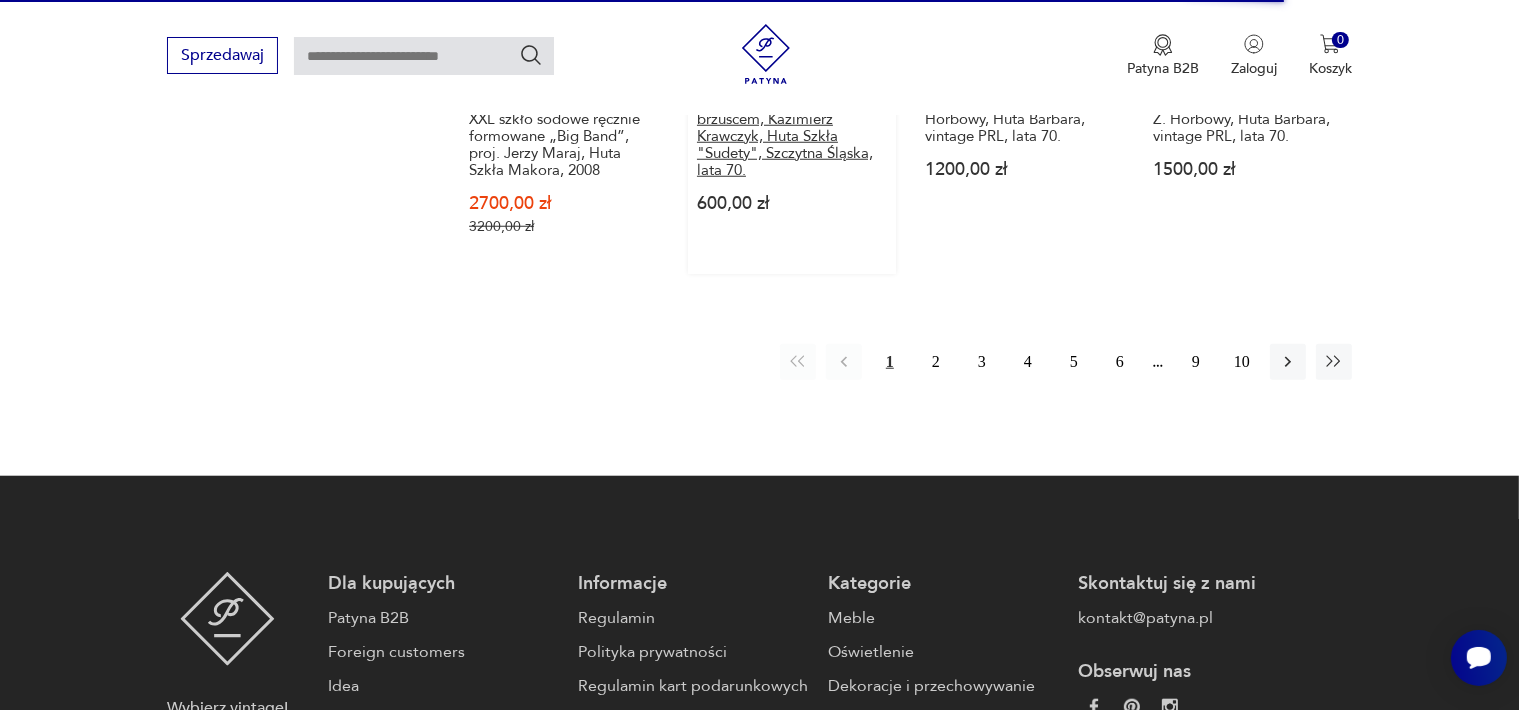 scroll, scrollTop: 1800, scrollLeft: 0, axis: vertical 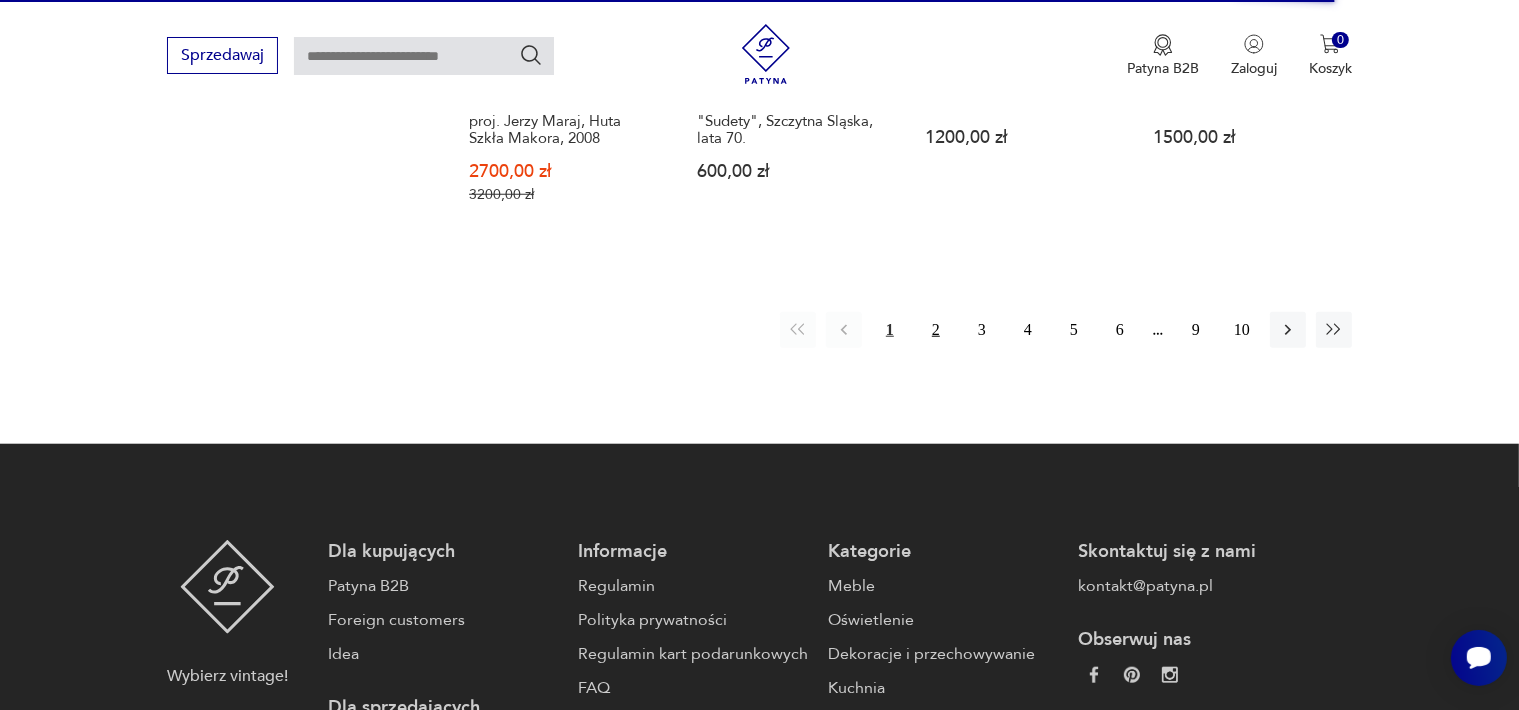 click on "2" at bounding box center [936, 330] 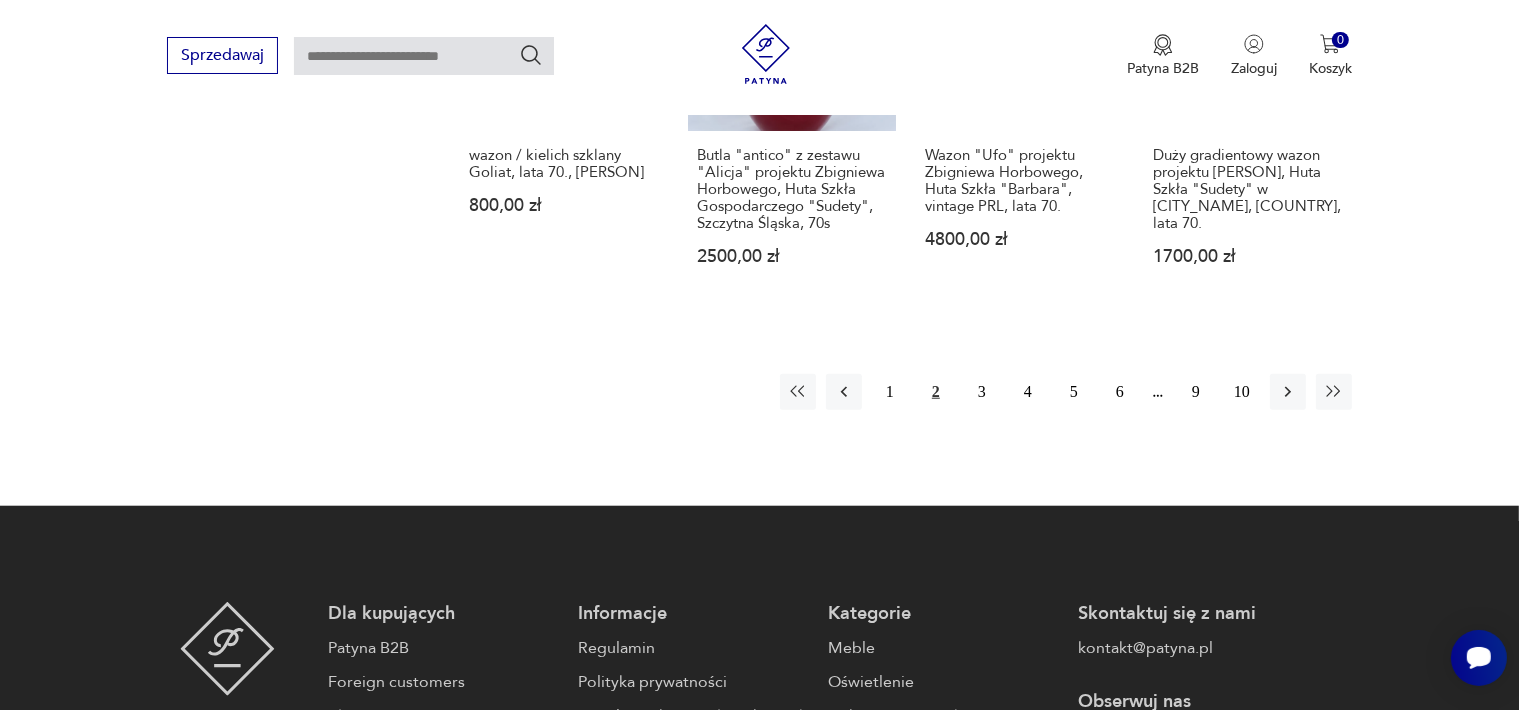 scroll, scrollTop: 1775, scrollLeft: 0, axis: vertical 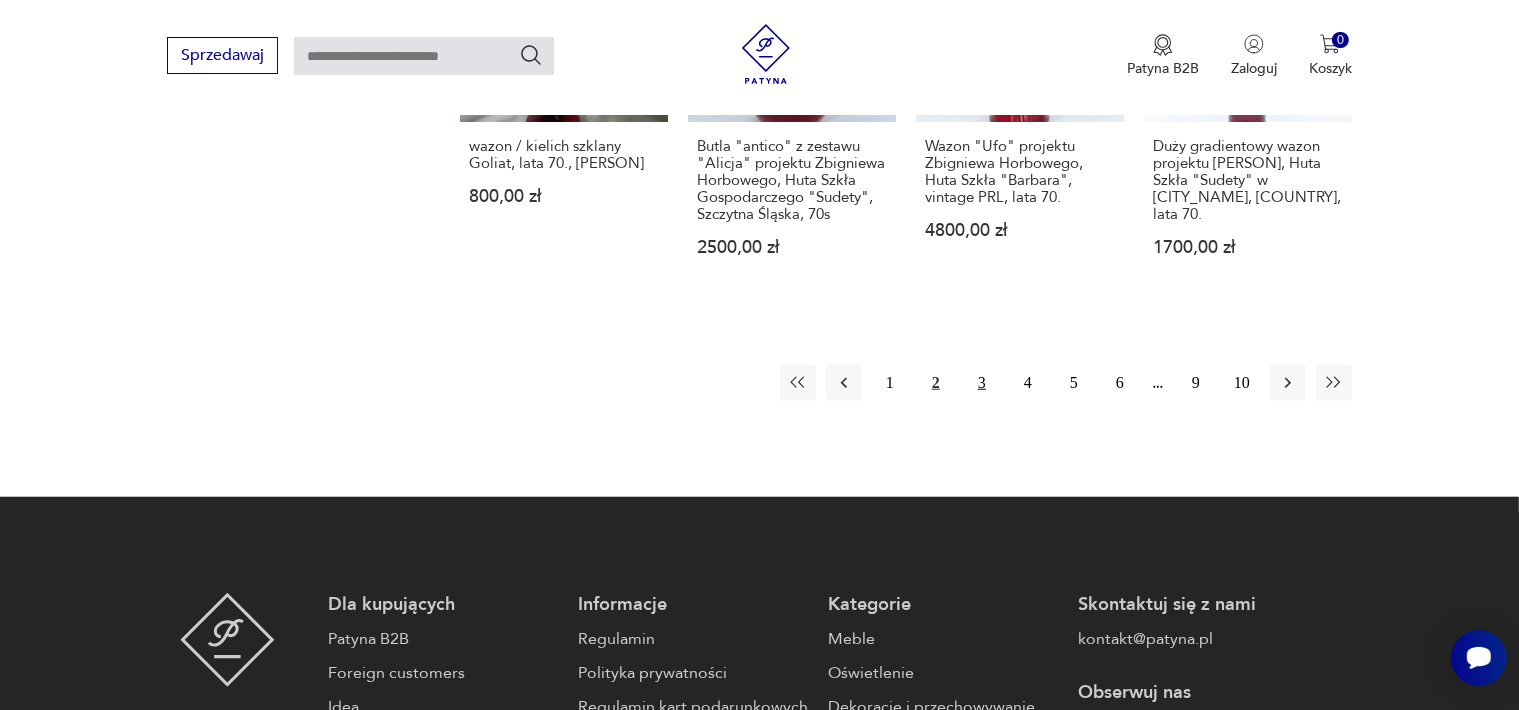 click on "3" at bounding box center [982, 383] 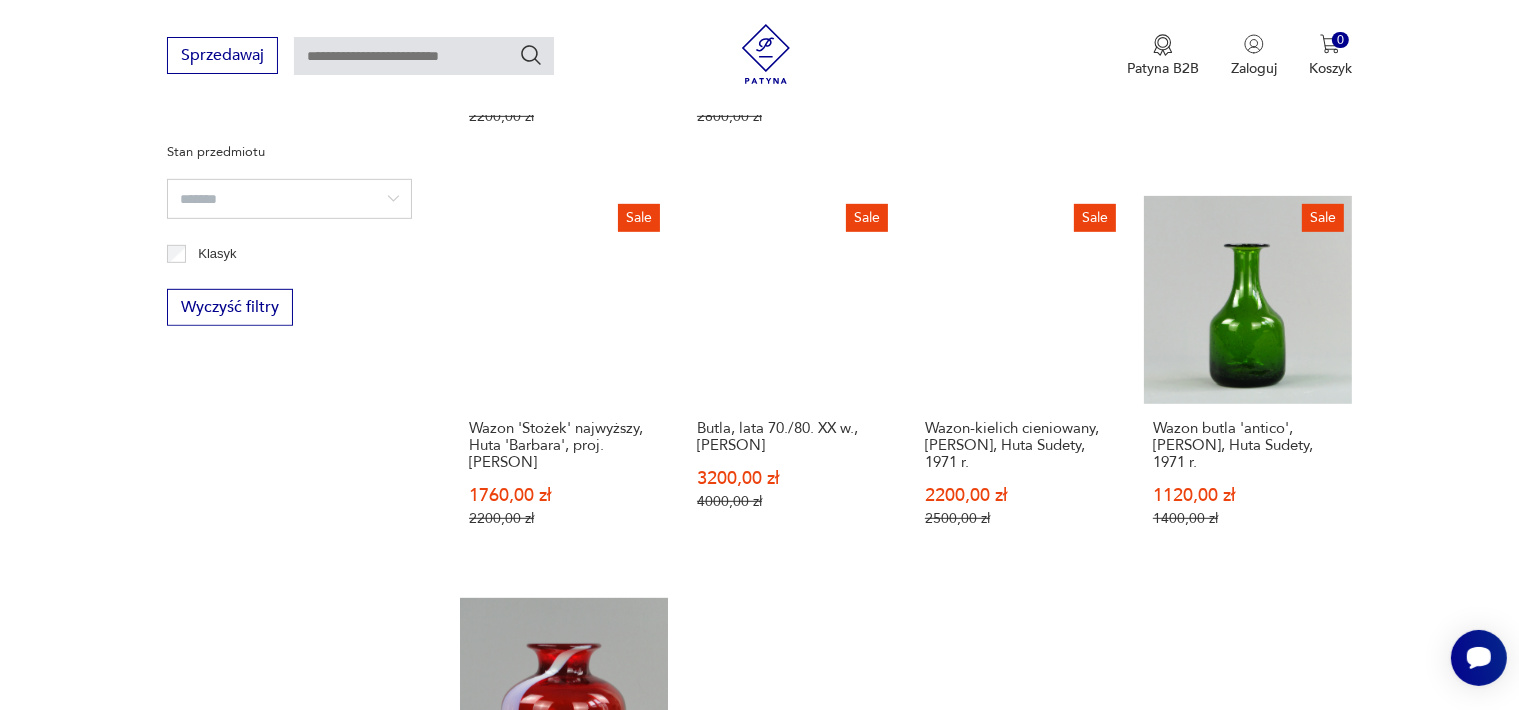 scroll, scrollTop: 1075, scrollLeft: 0, axis: vertical 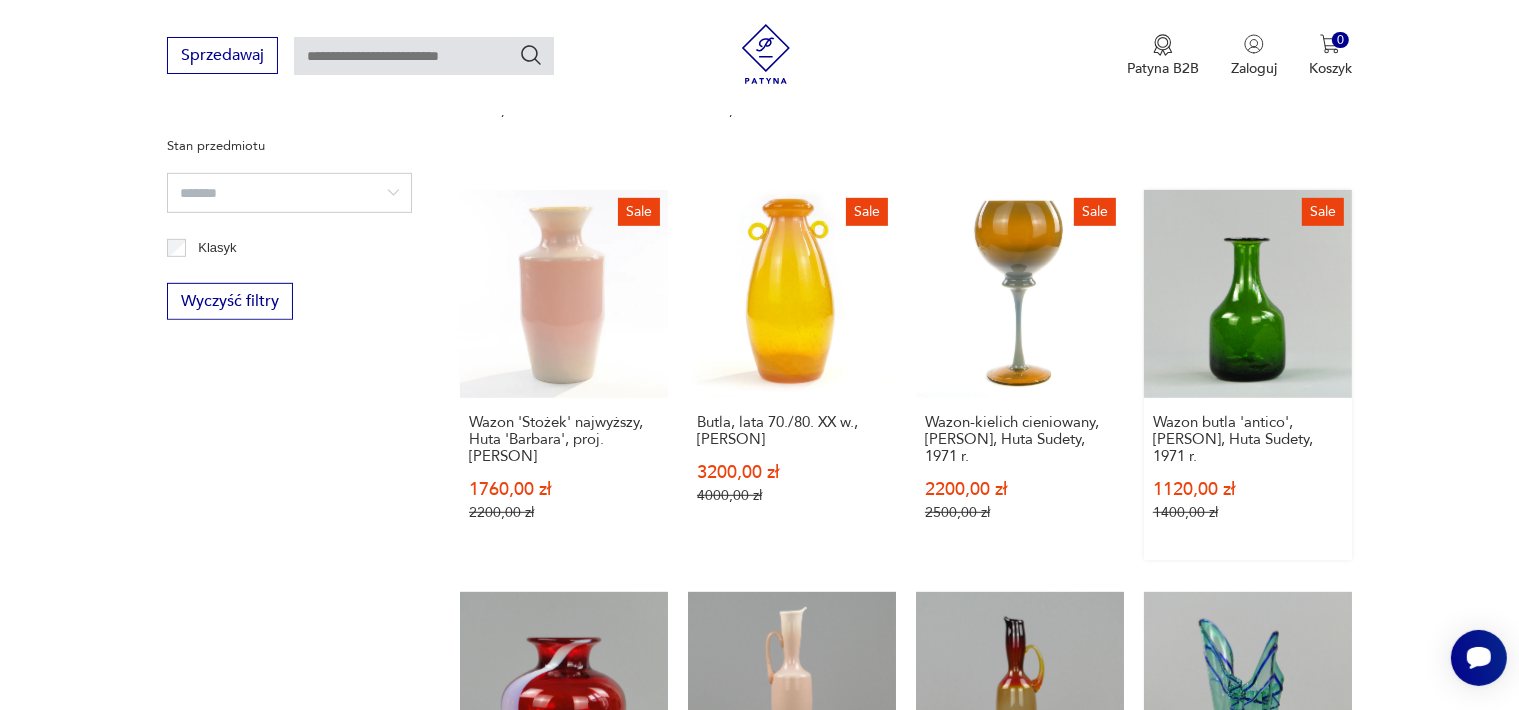 click on "Sale Wazon butla 'antico', Zbigniew Horbowy, Huta Sudety, 1971 r. 1120,00 zł 1400,00 zł" at bounding box center (1248, 375) 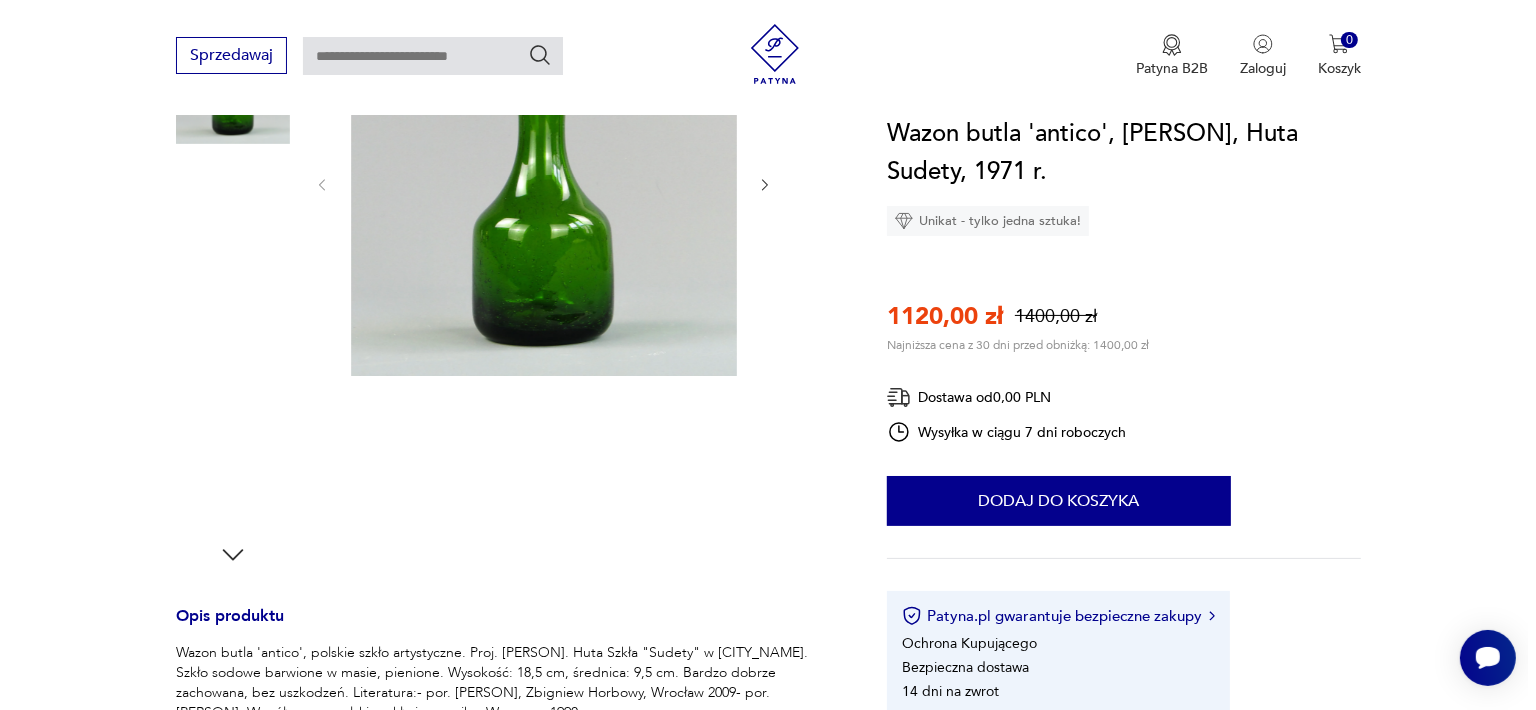 scroll, scrollTop: 200, scrollLeft: 0, axis: vertical 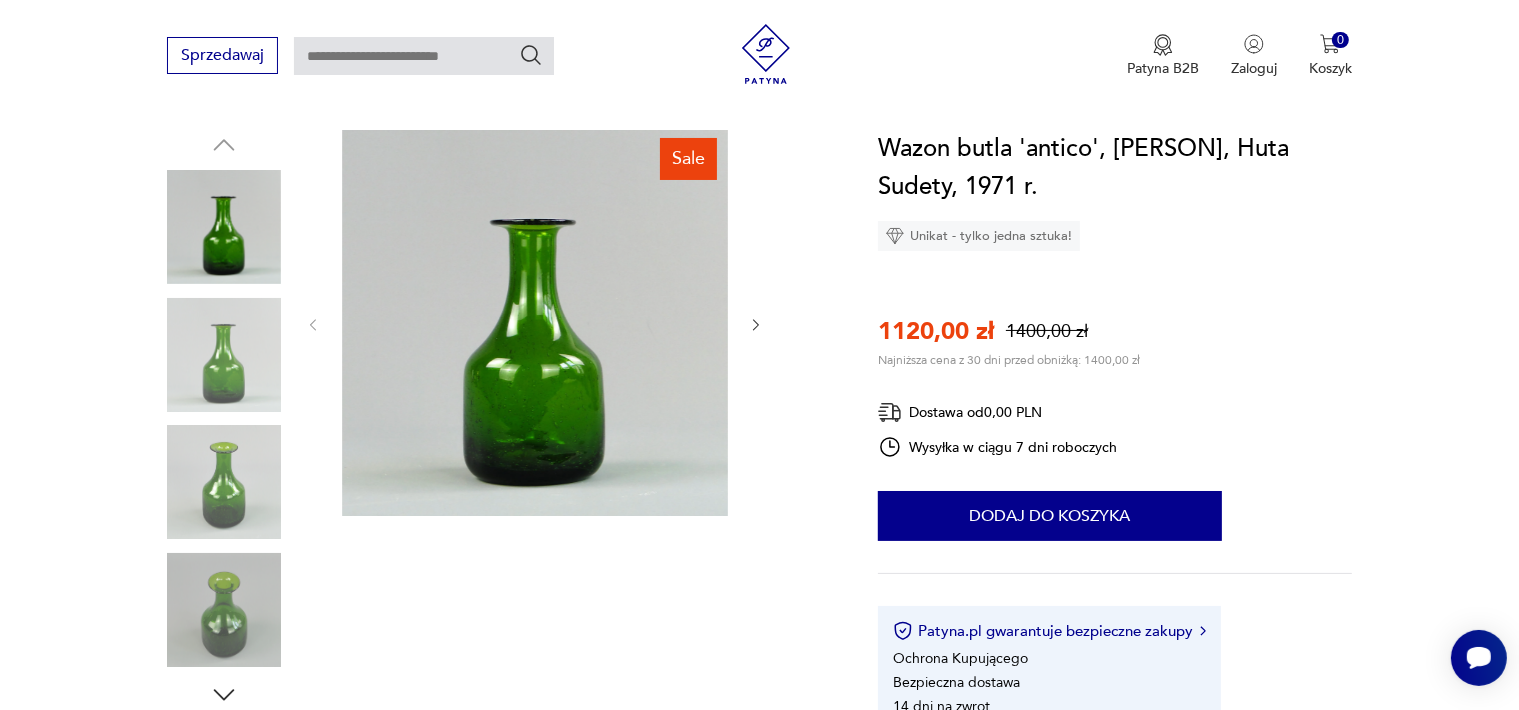 click at bounding box center [535, 323] 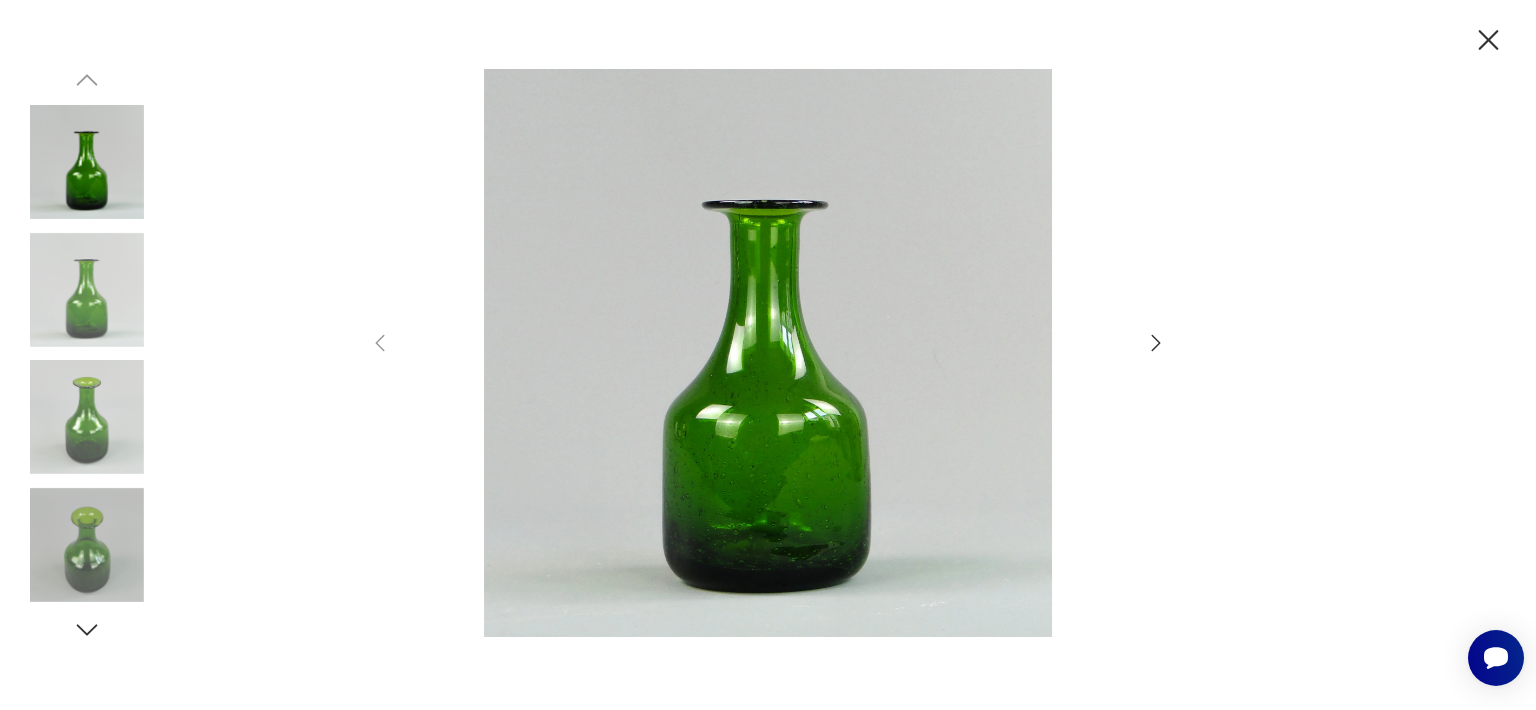 click 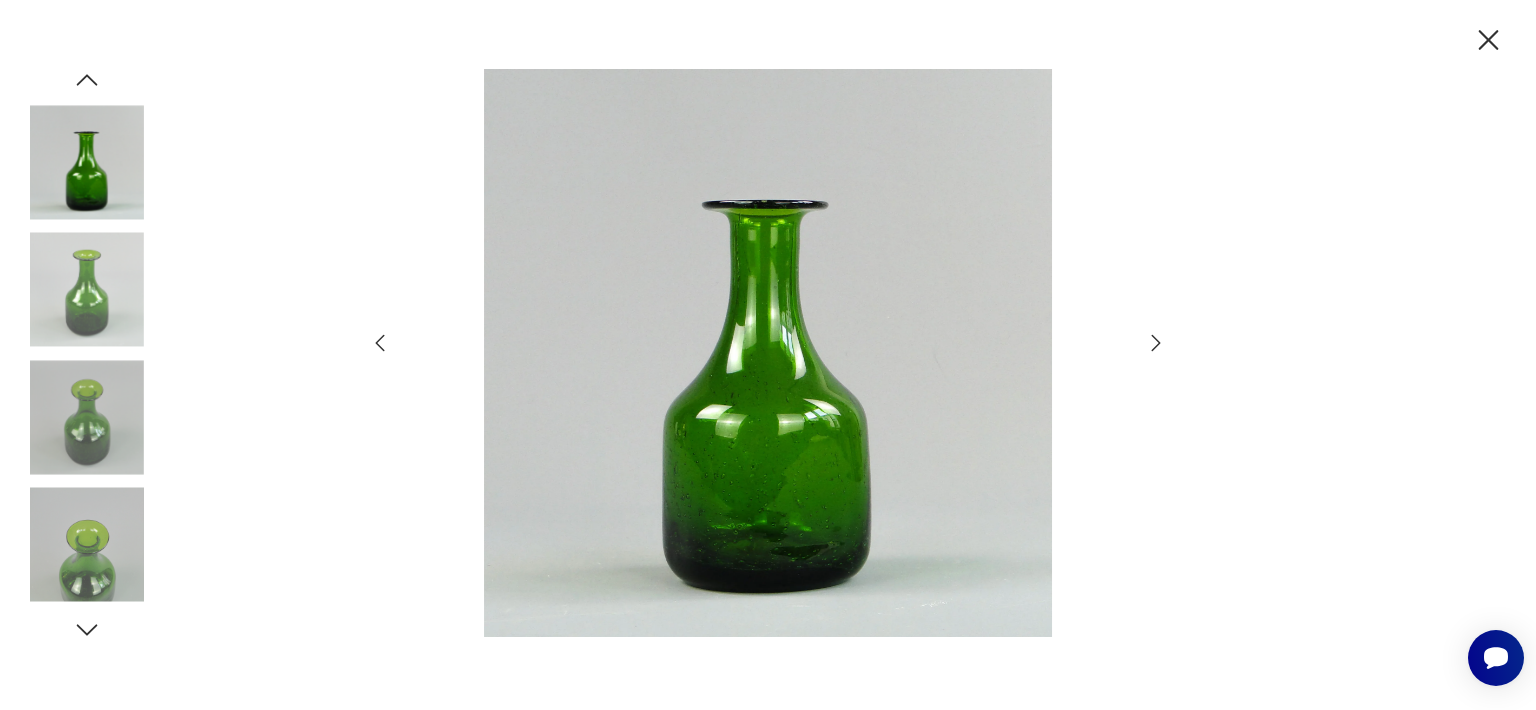 click 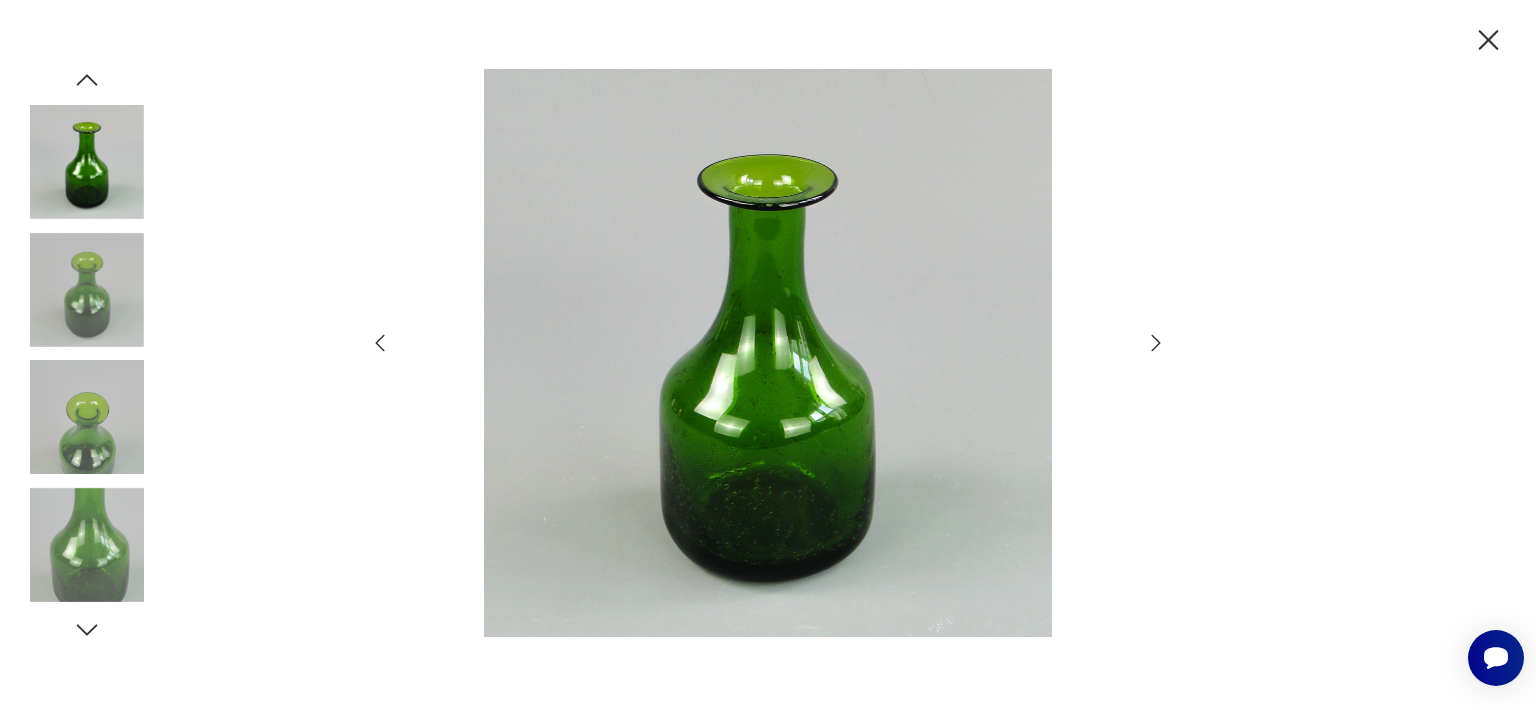 click 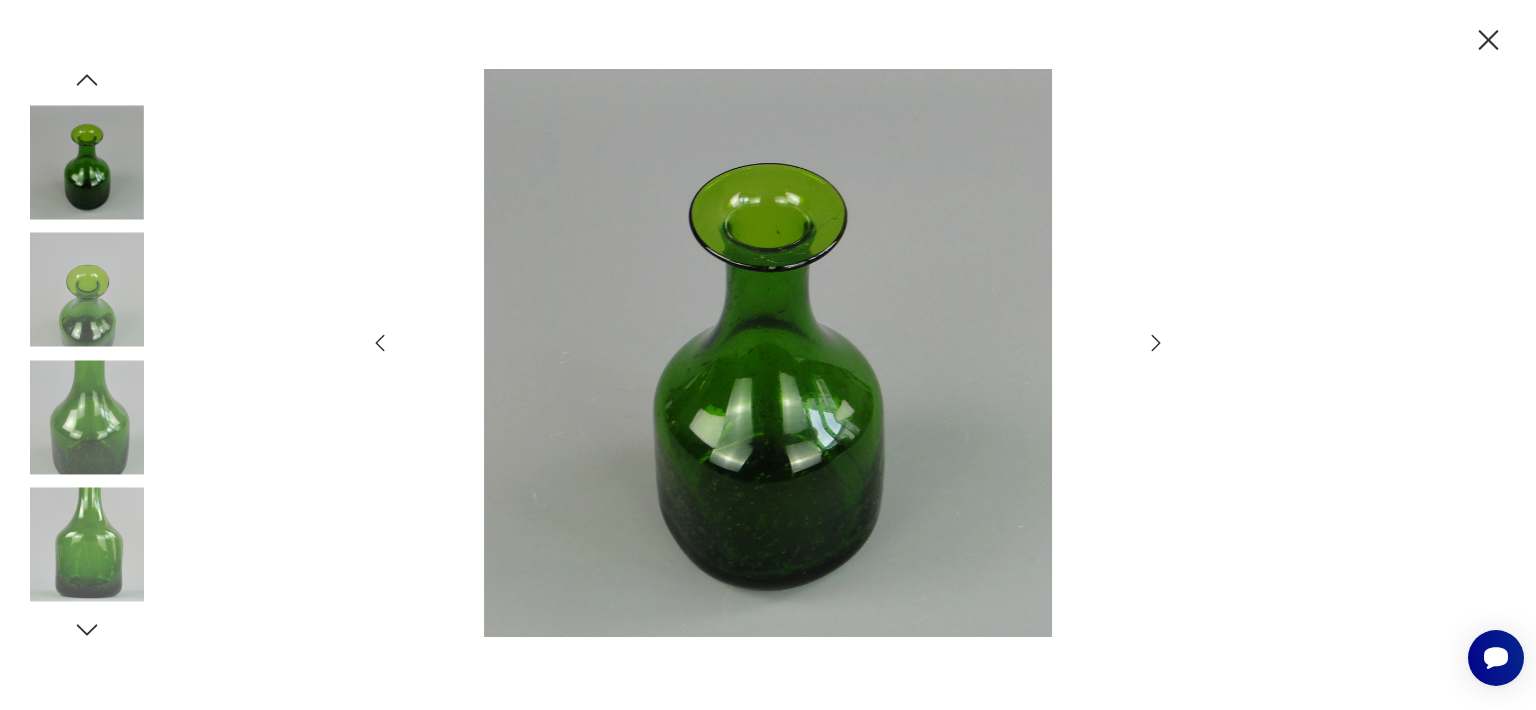 click 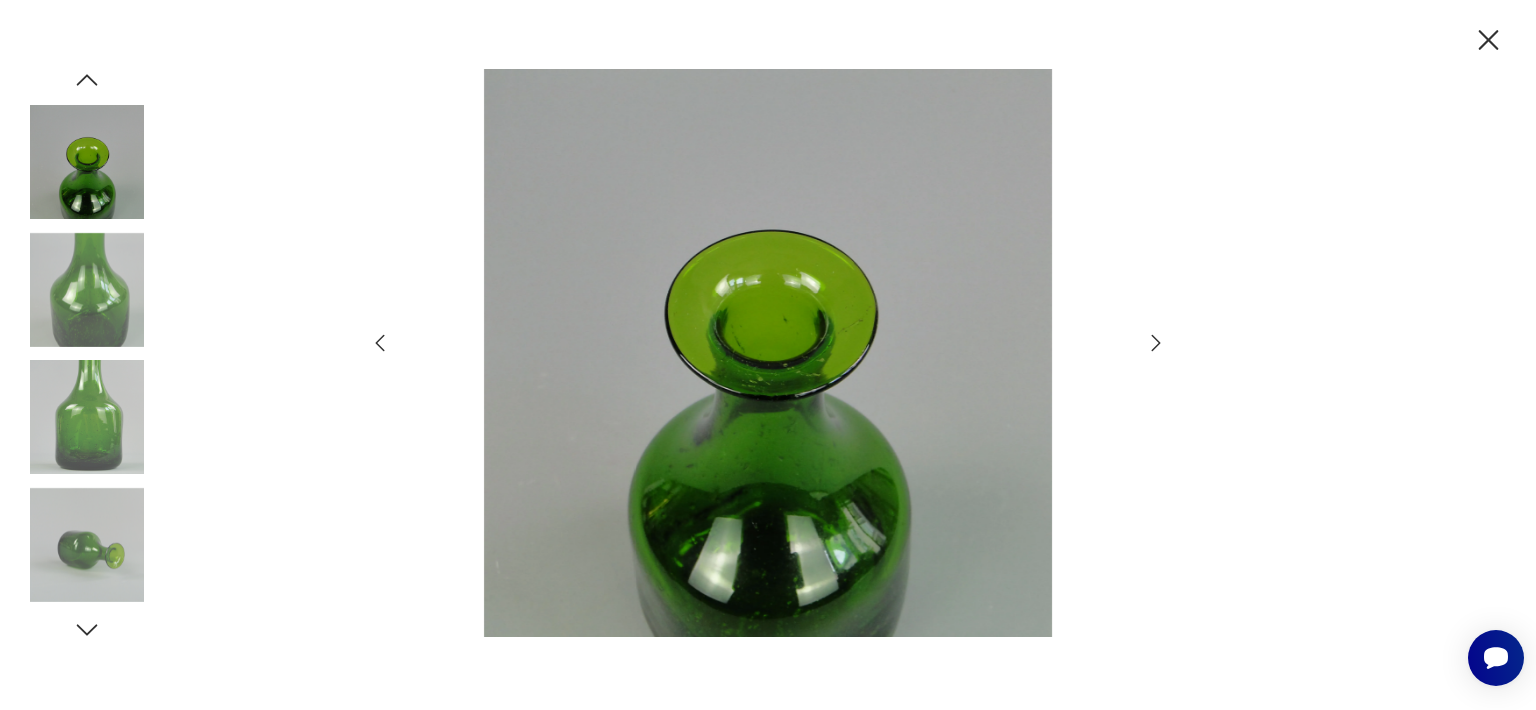 click 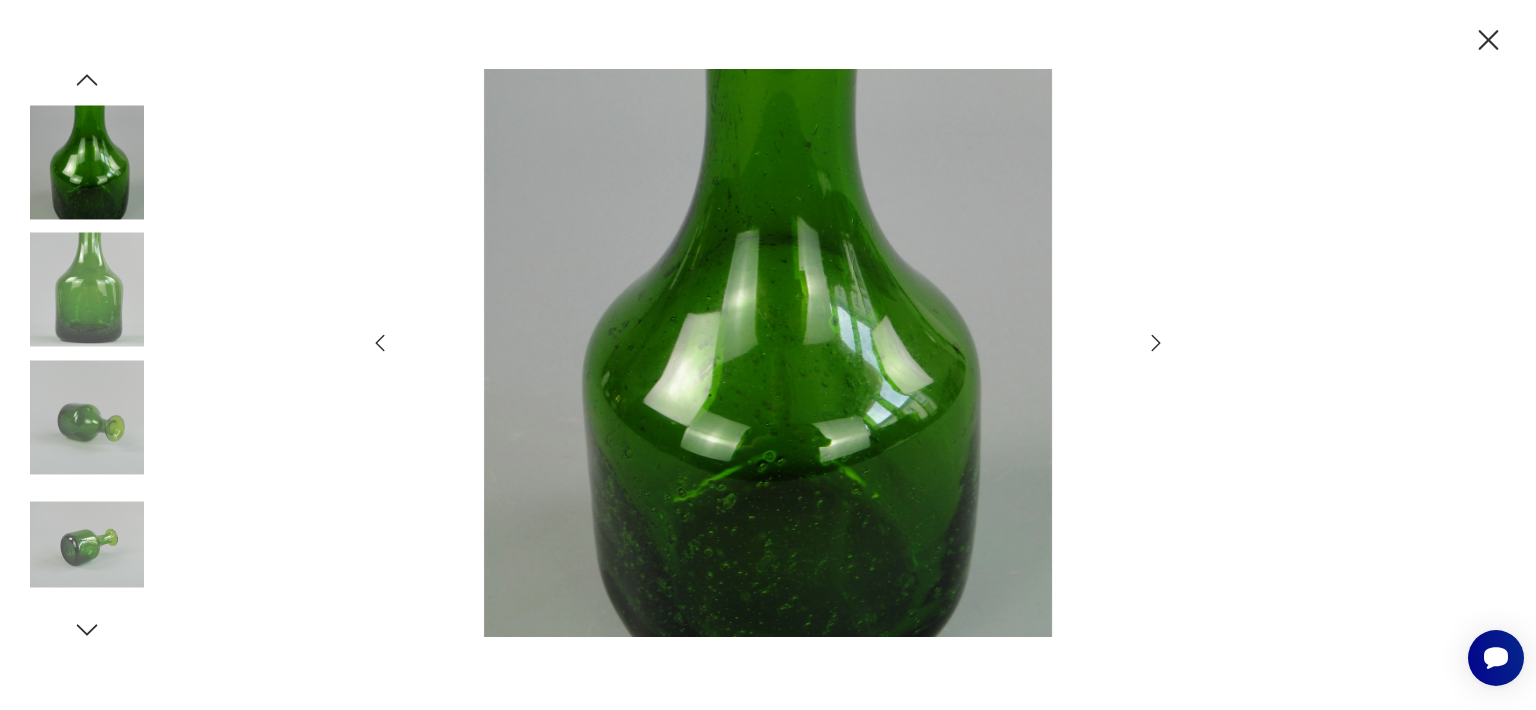 click 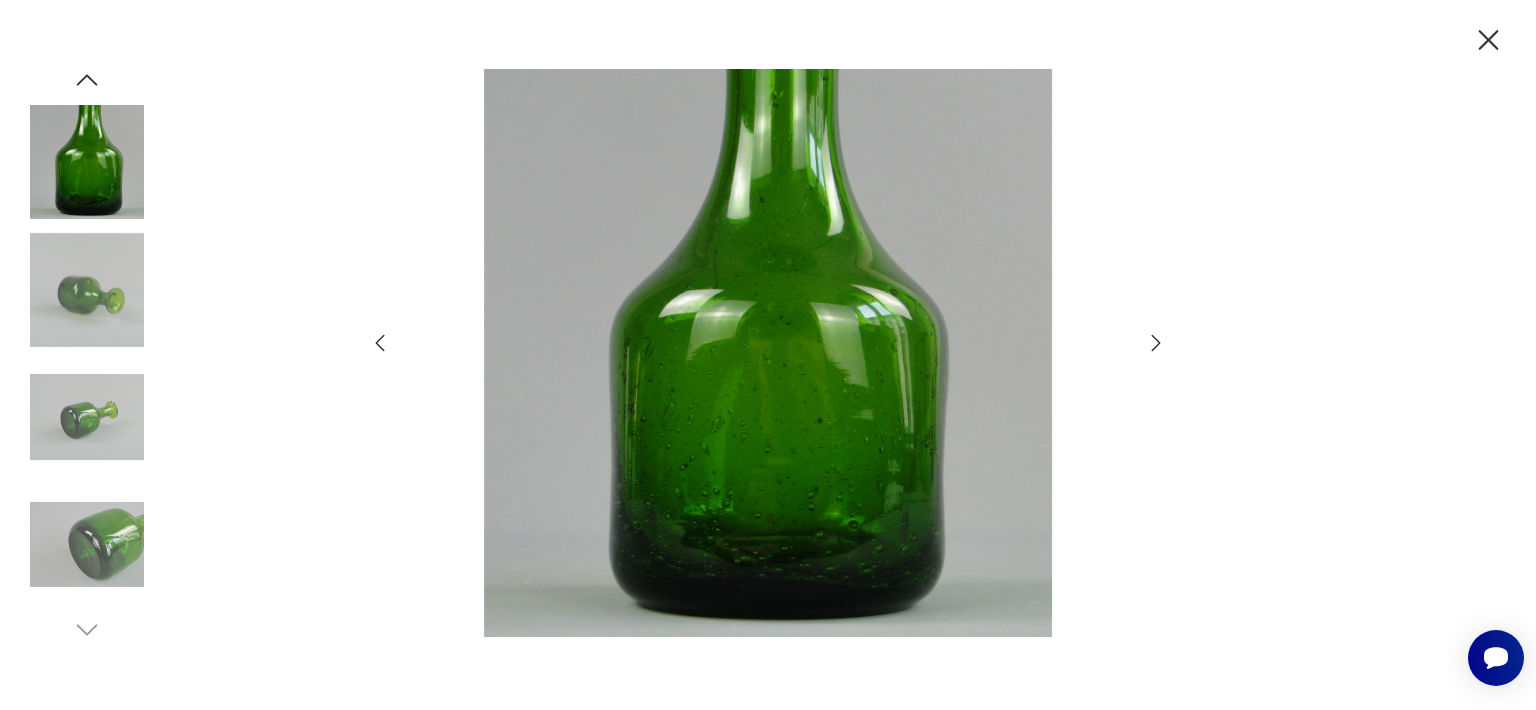 click 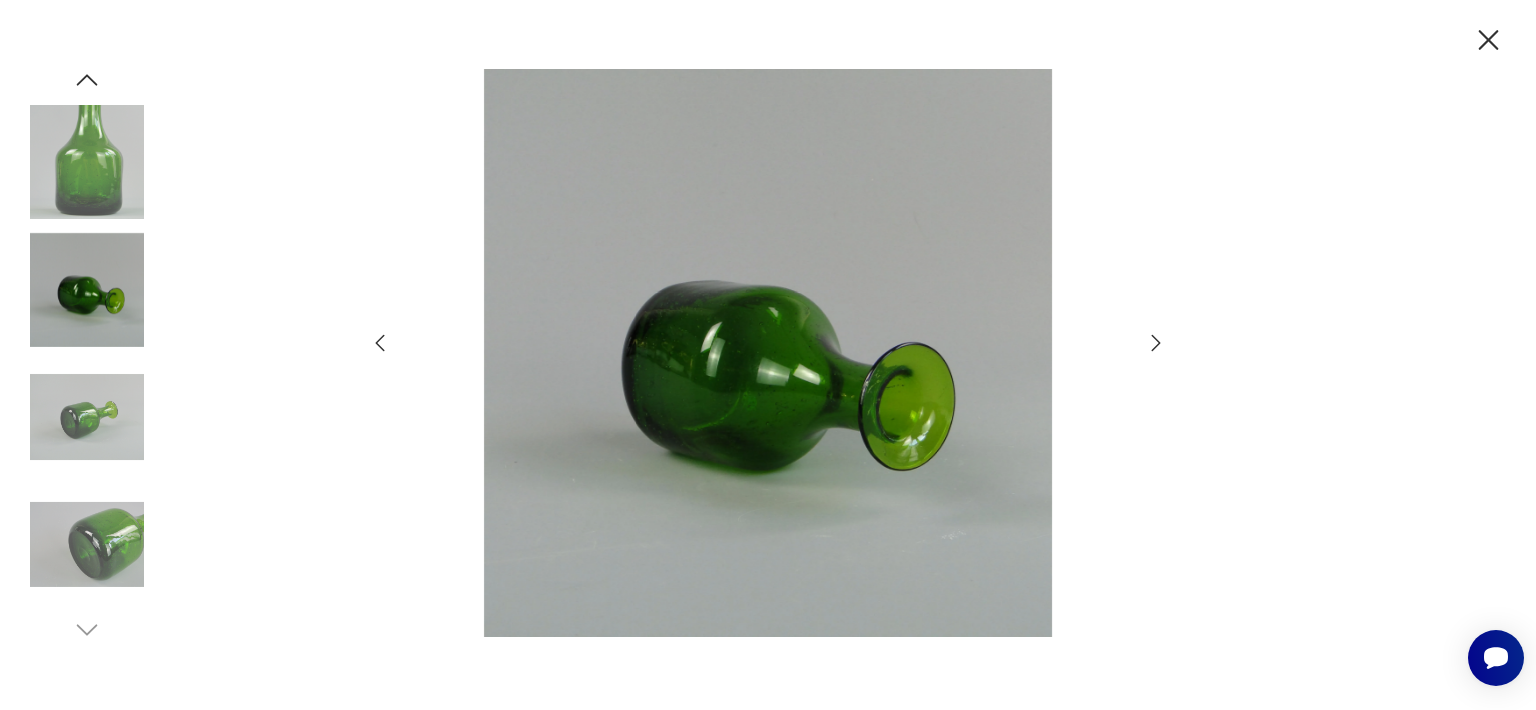 click 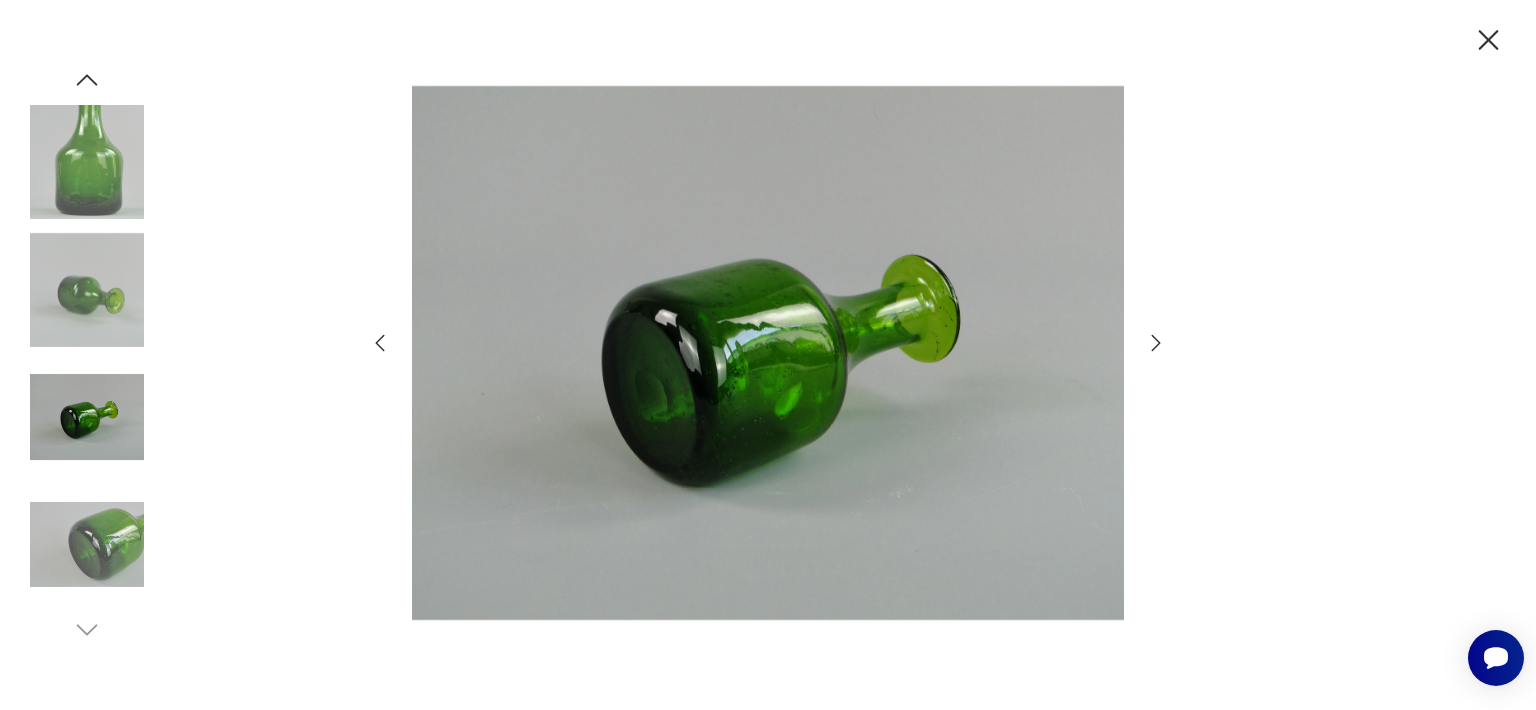click 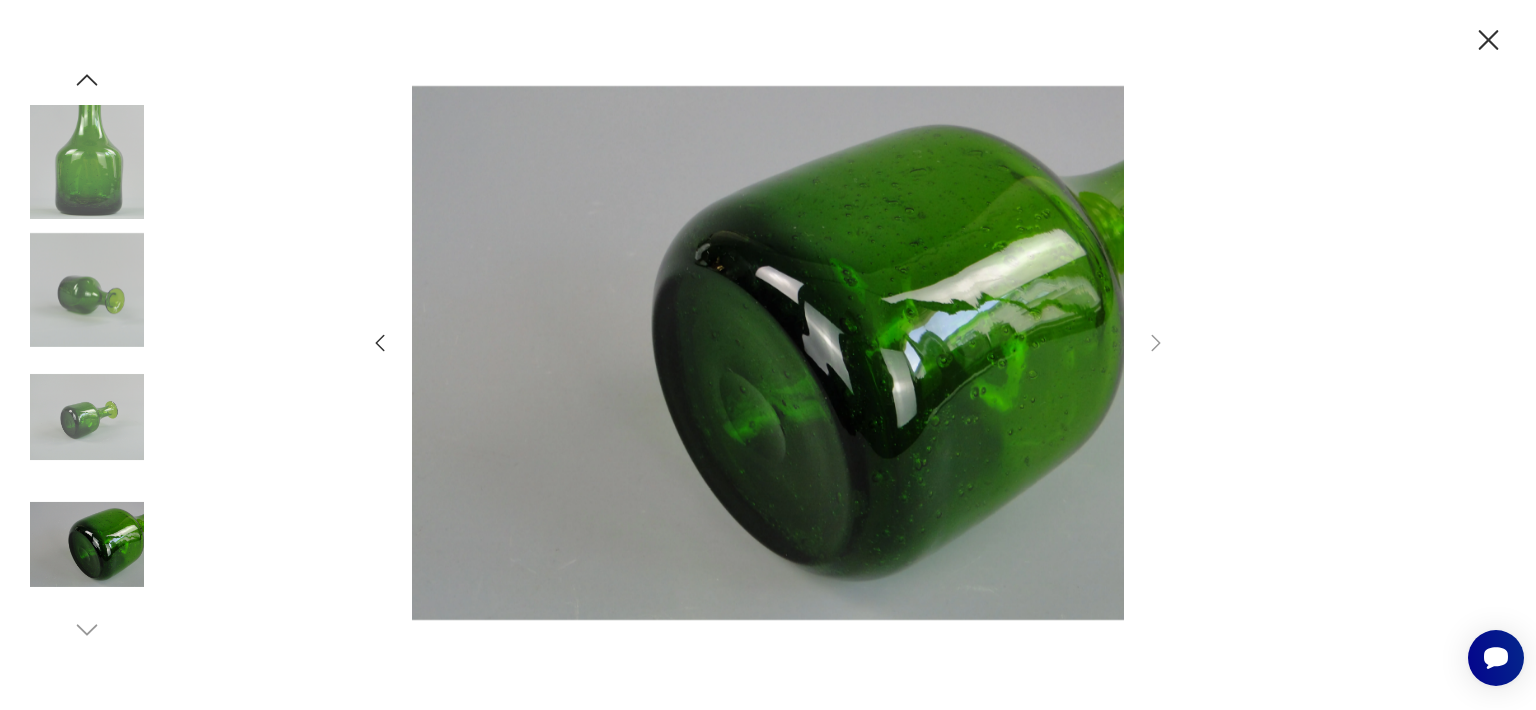 click 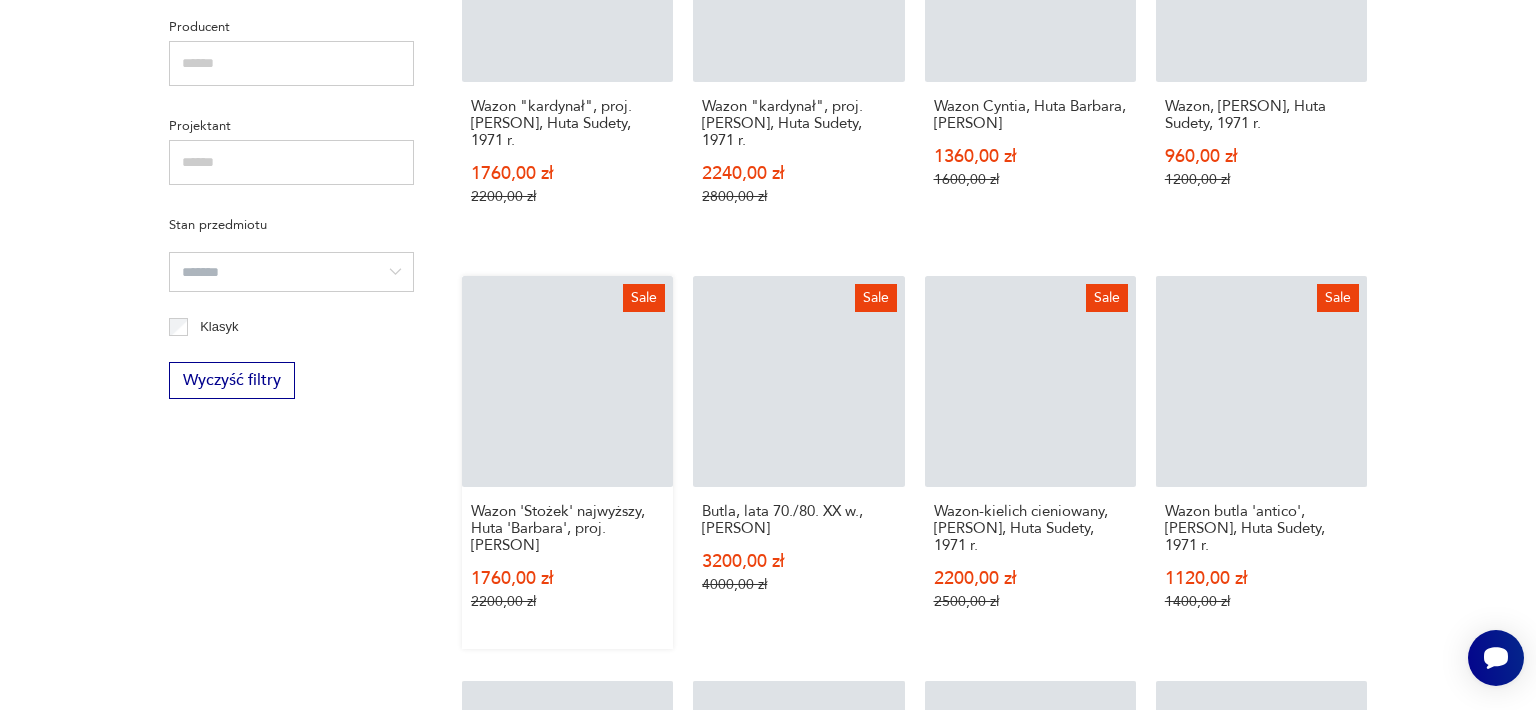 scroll, scrollTop: 1065, scrollLeft: 0, axis: vertical 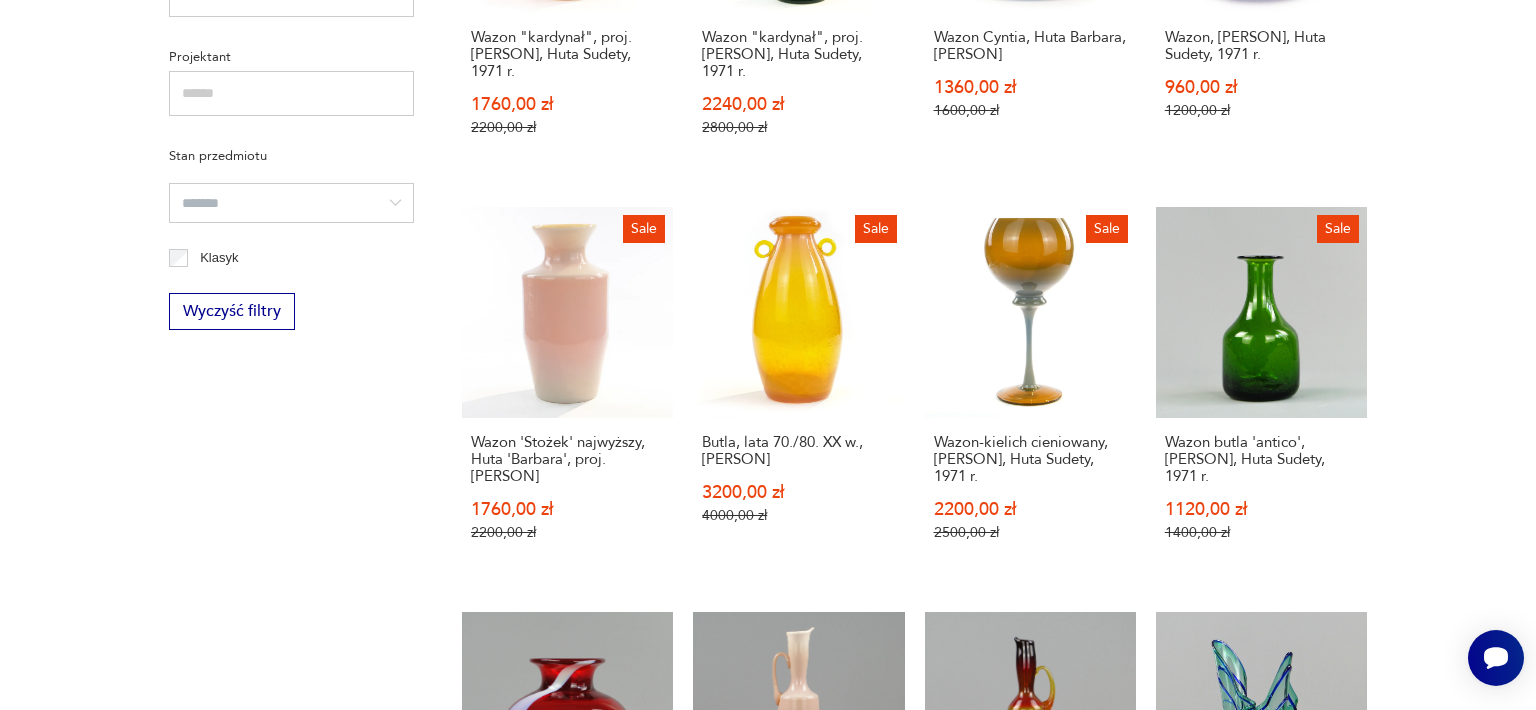 click on "Filtruj produkty Antykwariat (1) Dekoracje (114) Kuchnia (30) Talerze i patery (2) Cena MIN MAX OK Promocja Datowanie OK Kraj pochodzenia Nie znaleziono wyników Producent Projektant Stan przedmiotu Klasyk Wyczyść filtry Znaleziono  147   produktów Filtruj Sortuj według daty dodania Sortuj według daty dodania Klasyk Komplet kieliszków do koniaku - Zbigniew Horbowy 550,00 zł Sale Wazon-butla 'antico', Zbigniew Horbowy, Huta Sudety, 1971 r. 1120,00 zł 1400,00 zł Sale Wazon, lata 70. XX w., Huta Szkła Artystycznego Barbara w Polanicy Zdroju, proj. K. Krawczyk 1760,00 zł 2200,00 zł Sale Amfora, Zbigniew Horbowy, Huta Szkła "Sudety" w Szczytnej Śląskiej 1760,00 zł 2200,00 zł Sale Wazon "kardynał", proj. Zbigniew Horbowy, Huta Sudety, 1971 r. 1760,00 zł 2200,00 zł Sale Wazon "kardynał", proj. Zbigniew Horbowy, Huta Sudety, 1971 r. 2240,00 zł 2800,00 zł Sale Klasyk Wazon Cyntia, Huta Barbara, Zbigniew Horbowy 1360,00 zł 1600,00 zł Sale 960,00 zł 1200,00 zł Sale 1760,00 zł" at bounding box center (768, 237) 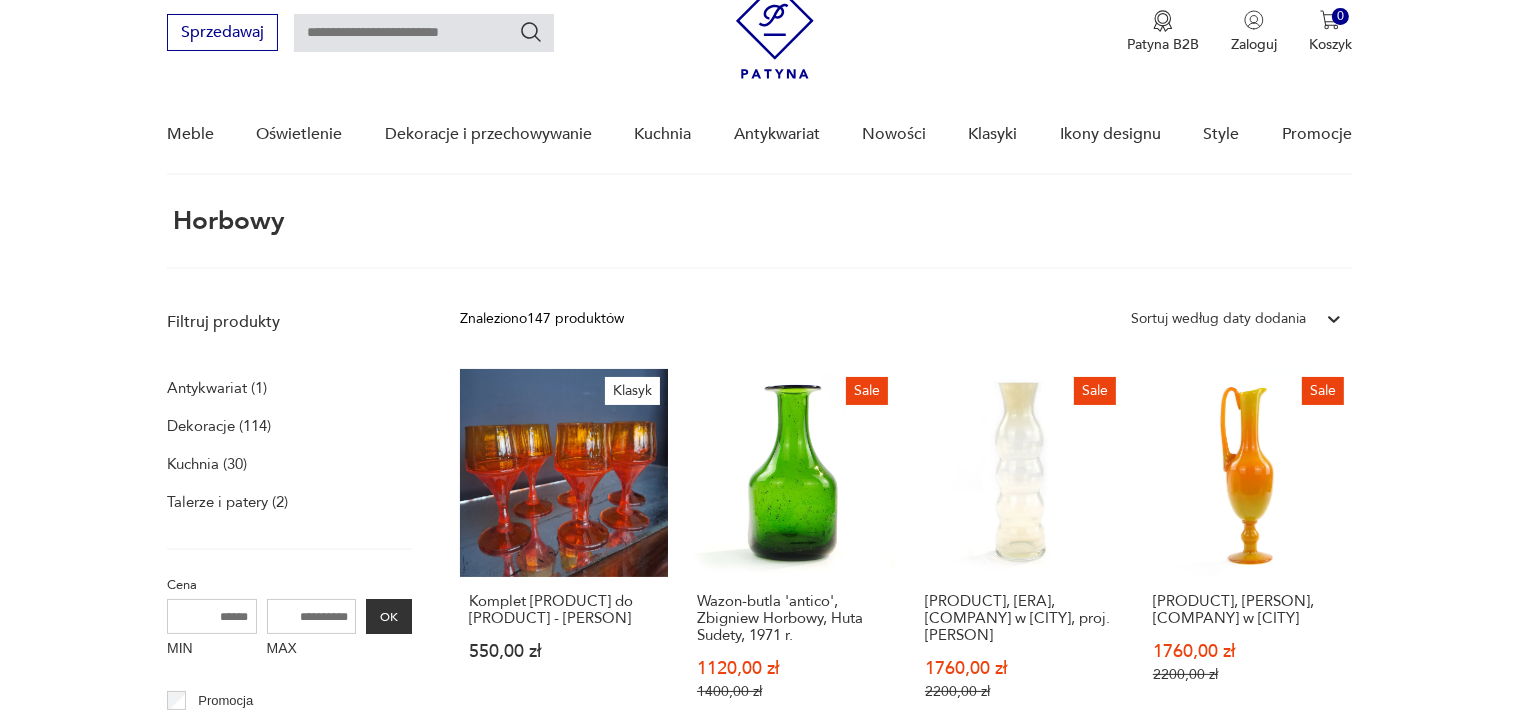 scroll, scrollTop: 75, scrollLeft: 0, axis: vertical 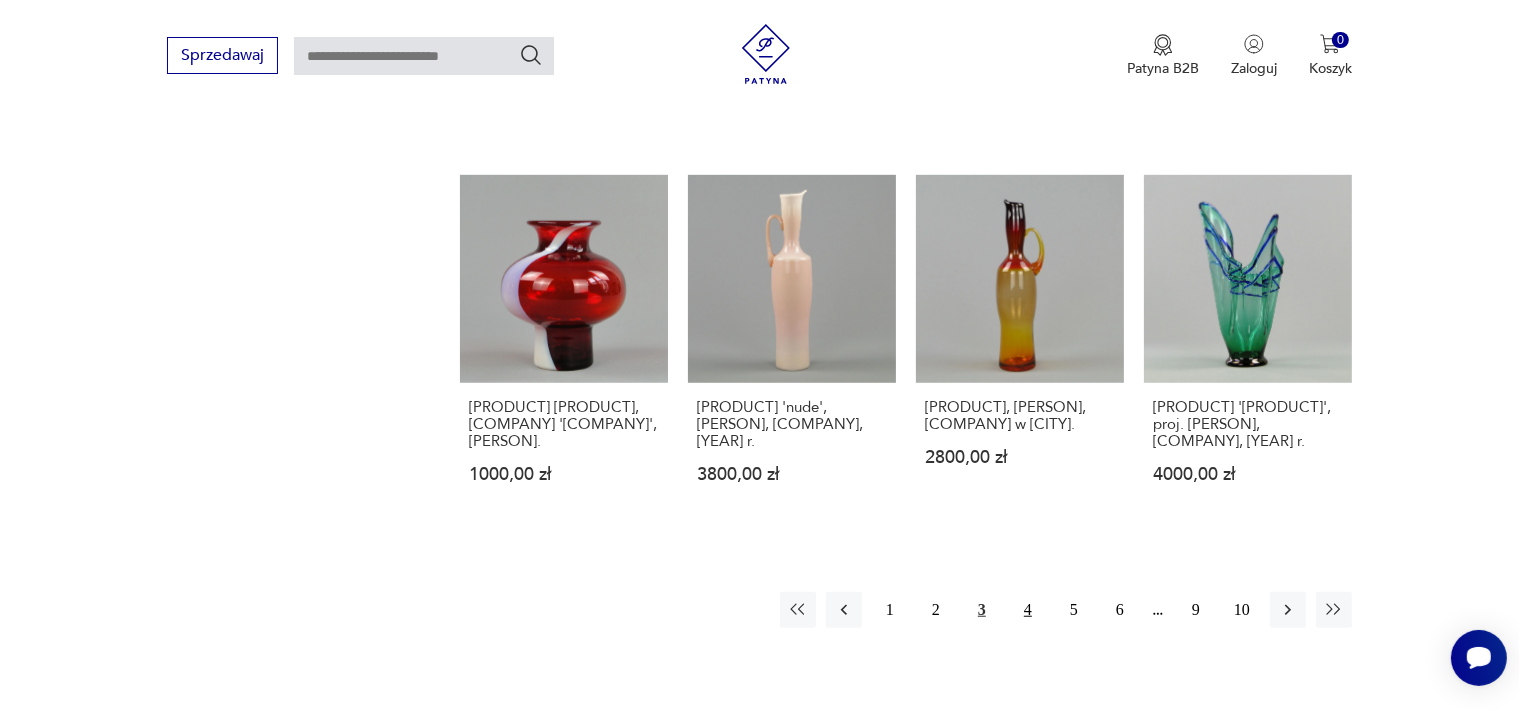 click on "4" at bounding box center (1028, 610) 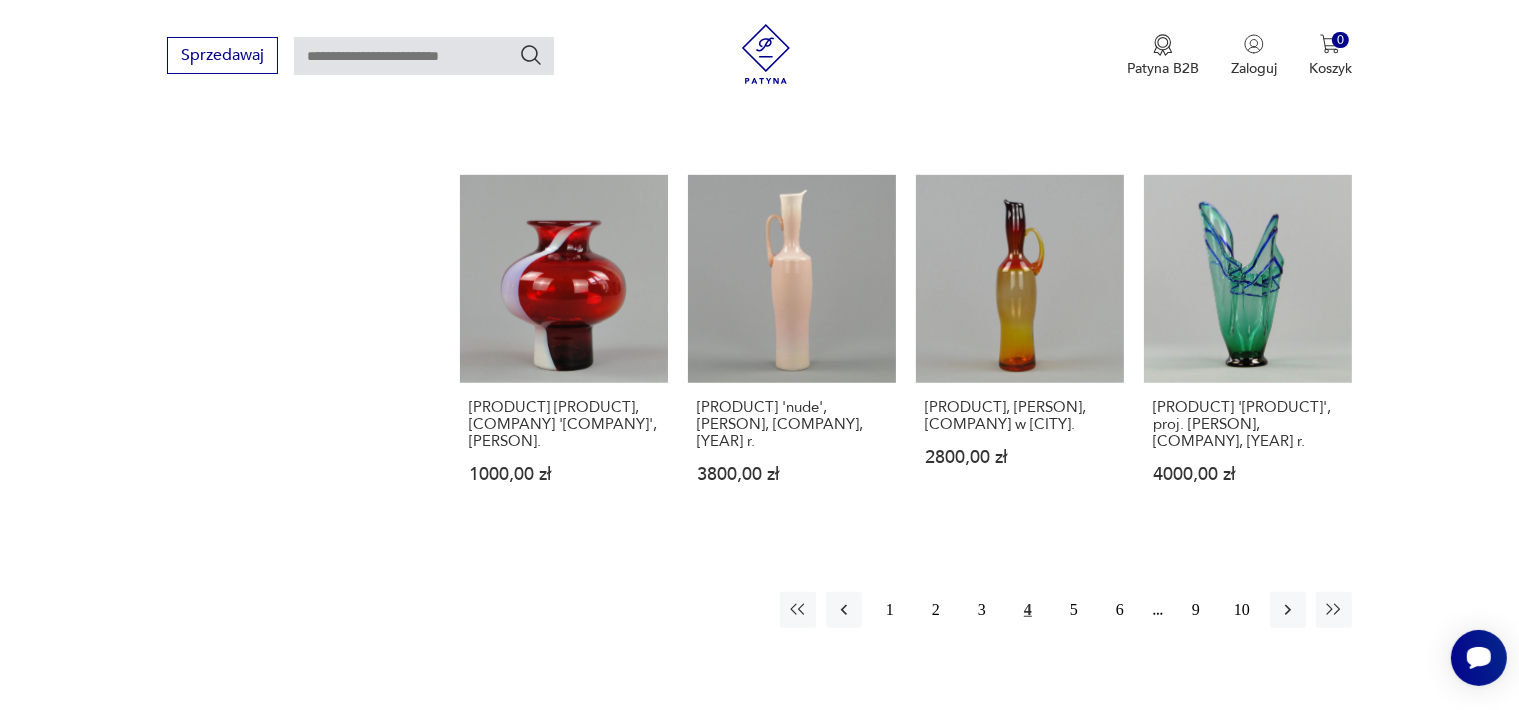 click on "4" at bounding box center (1028, 610) 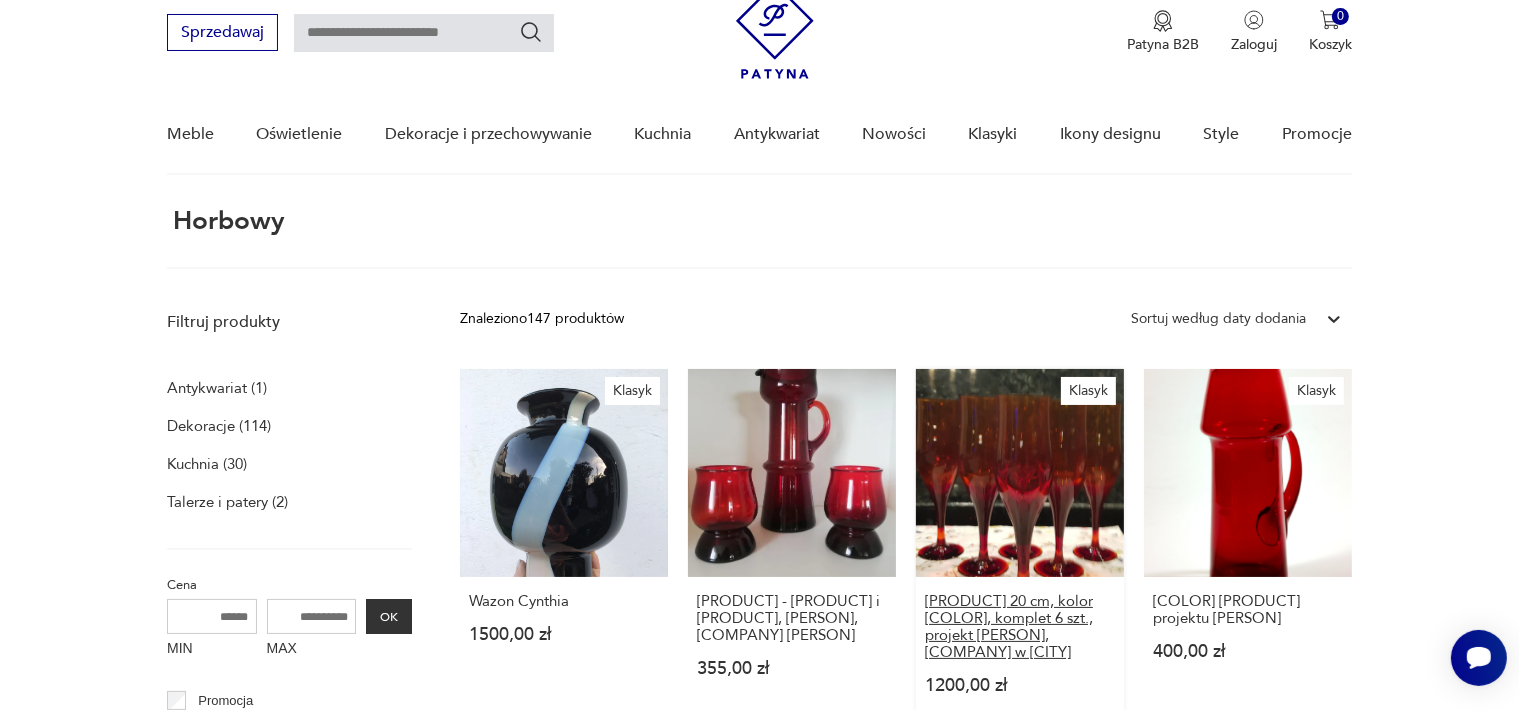 scroll, scrollTop: 175, scrollLeft: 0, axis: vertical 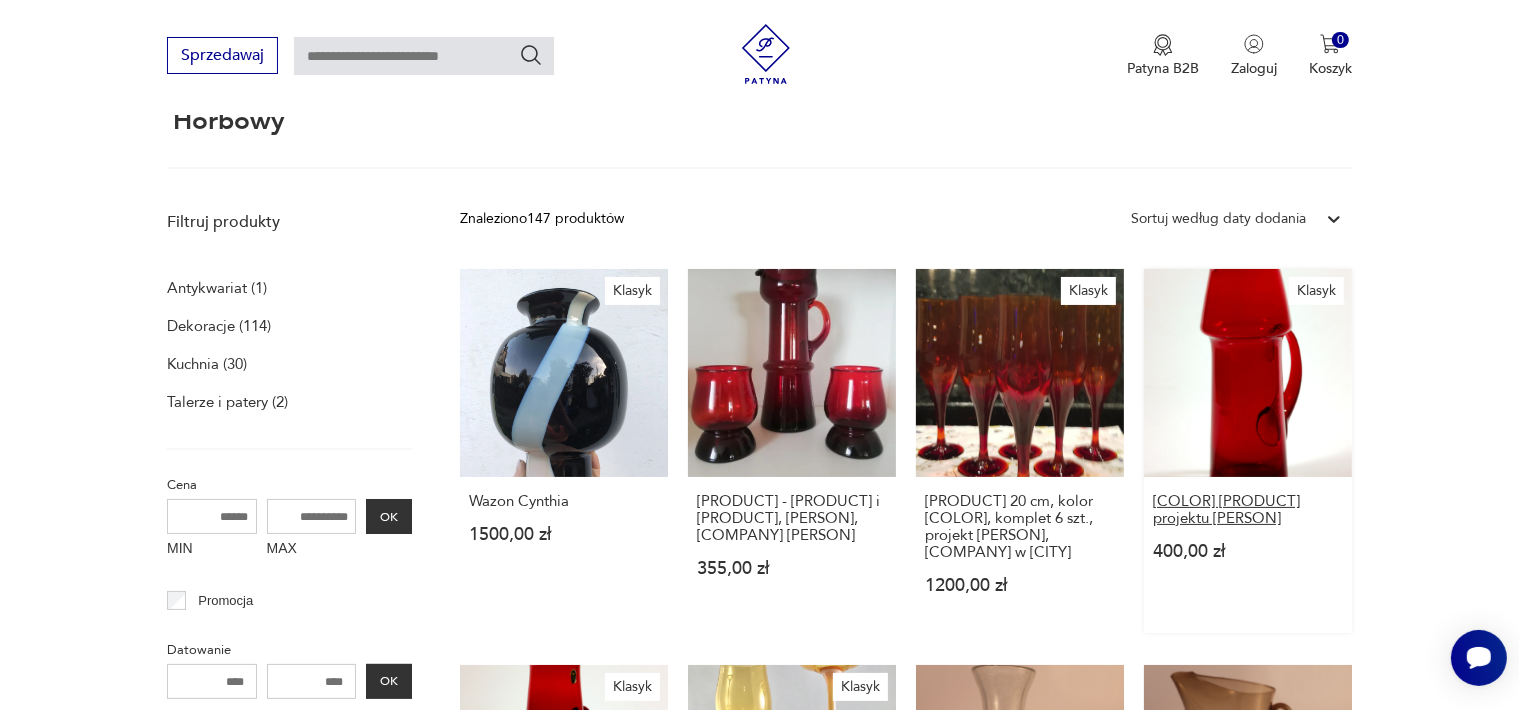 click on "Rubinowy dzbanek projektu Zbigniewa Horbowego" at bounding box center [1248, 510] 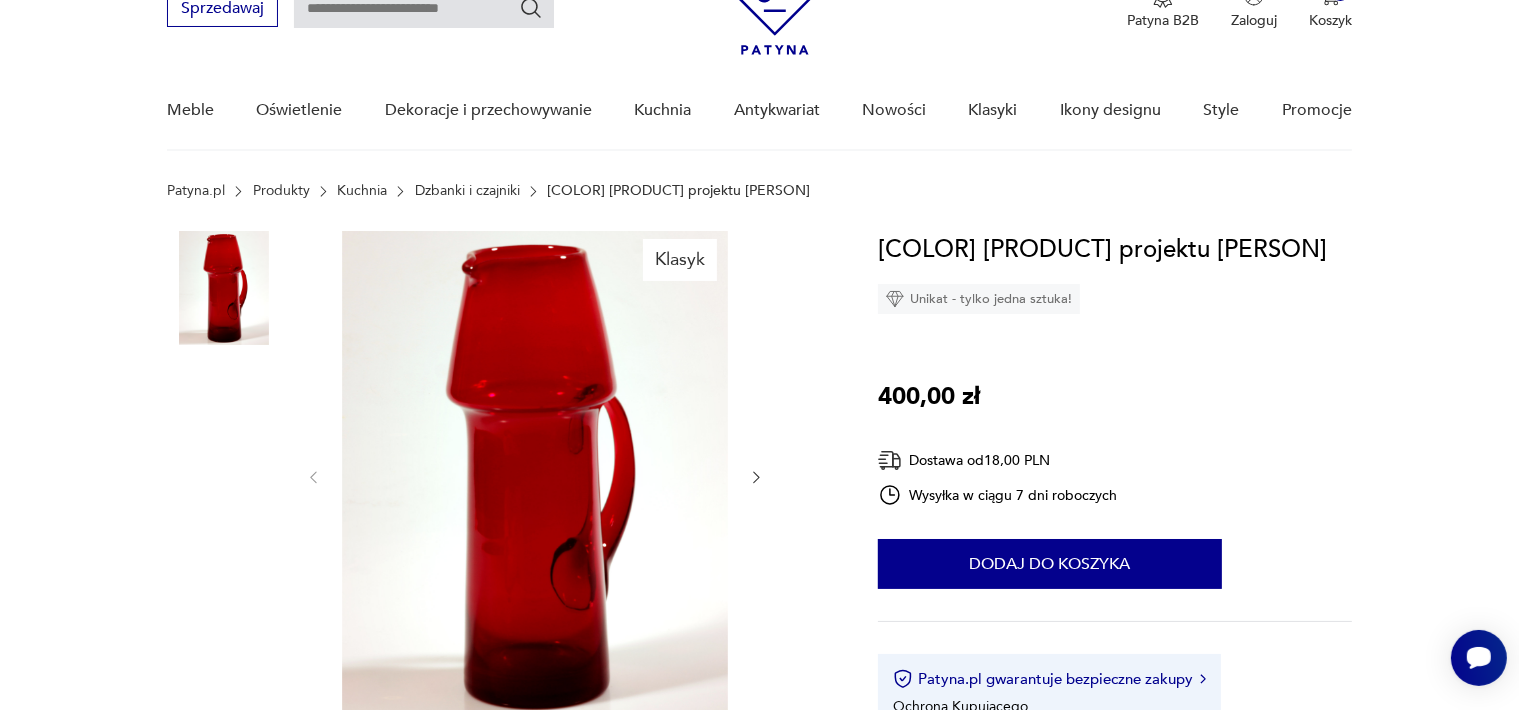 scroll, scrollTop: 200, scrollLeft: 0, axis: vertical 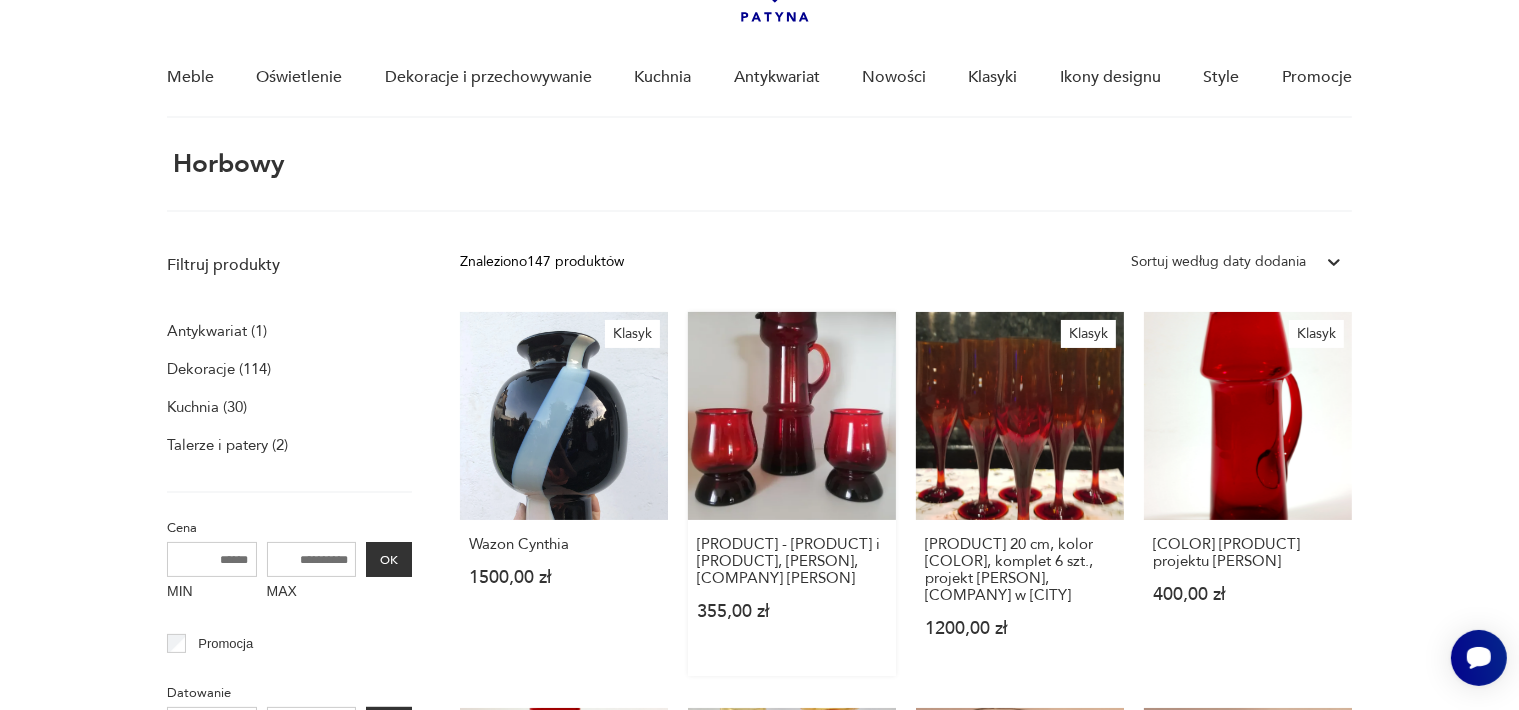 click on "Wazon - dzban i szklanki, Zuber, Huta Szkła Sudety Barbara Horbowy 355,00 zł" at bounding box center (792, 494) 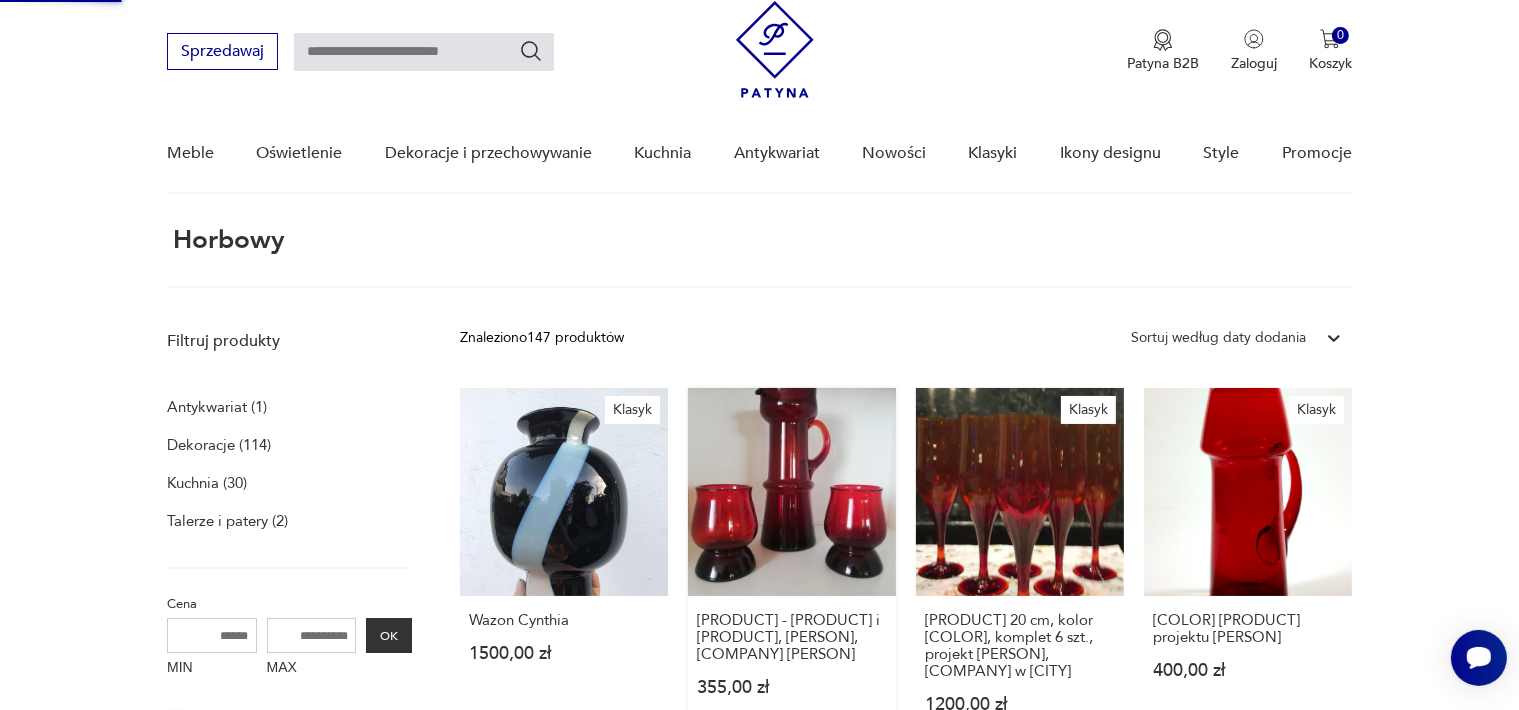 scroll, scrollTop: 0, scrollLeft: 0, axis: both 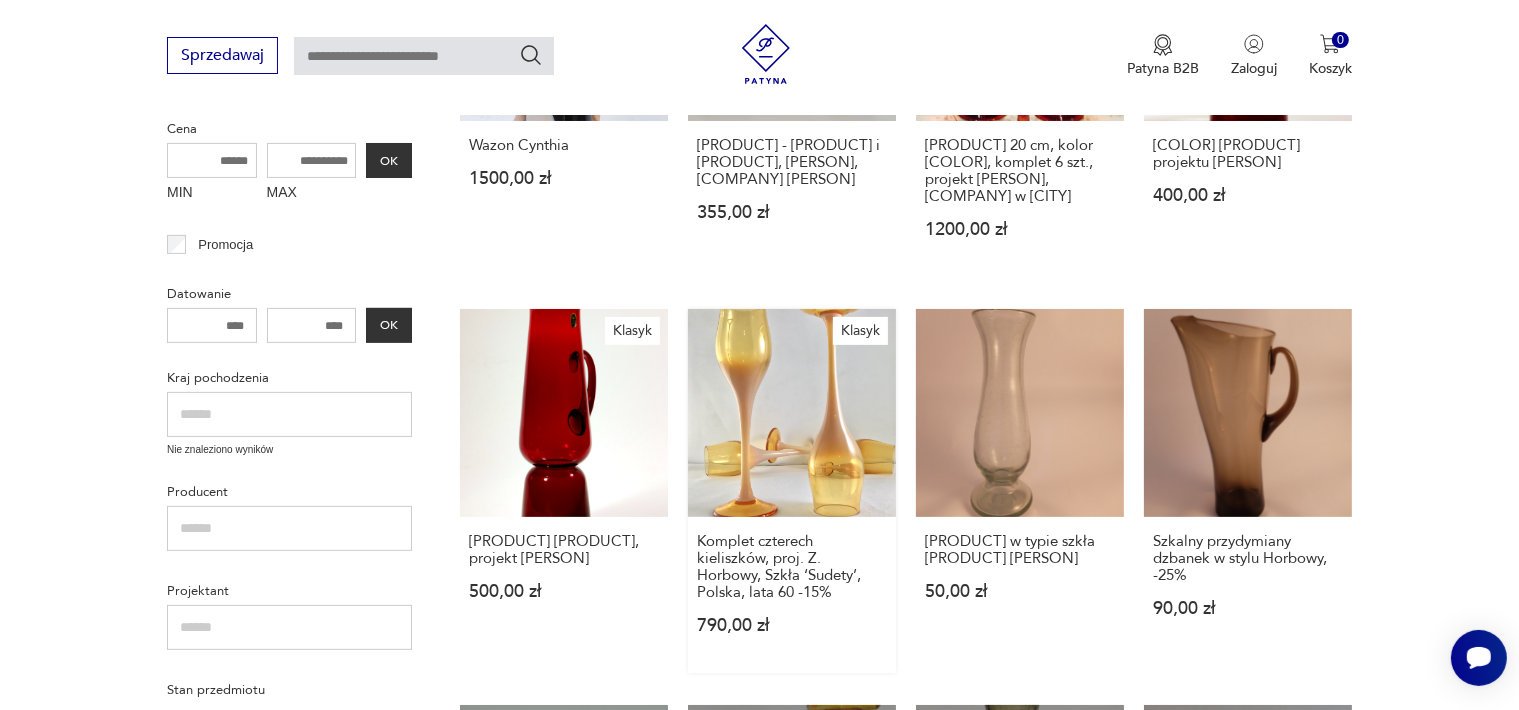 click on "Klasyk Komplet czterech kieliszków, proj. Z. Horbowy,  Szkła ‘Sudety’, Polska, lata 60 -15% 790,00 zł" at bounding box center [792, 491] 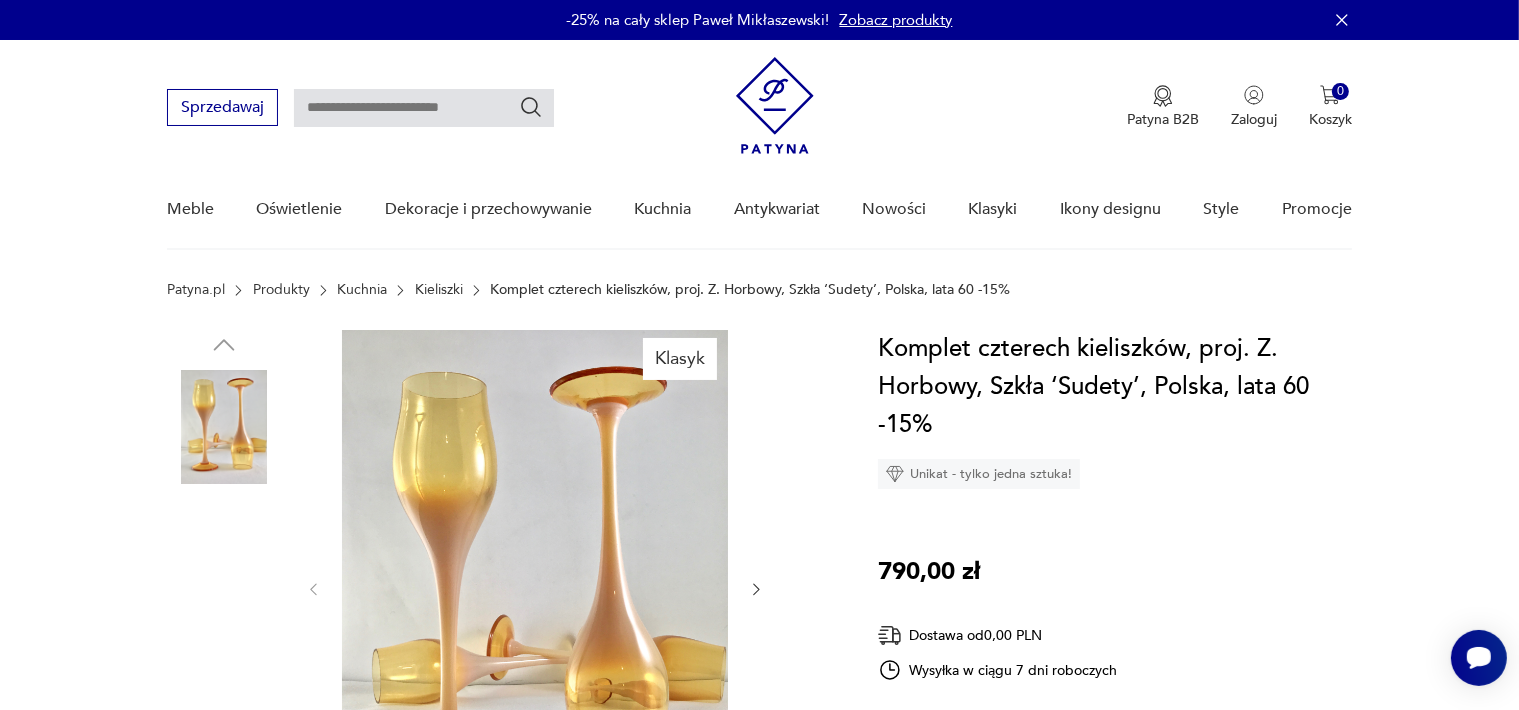scroll, scrollTop: 200, scrollLeft: 0, axis: vertical 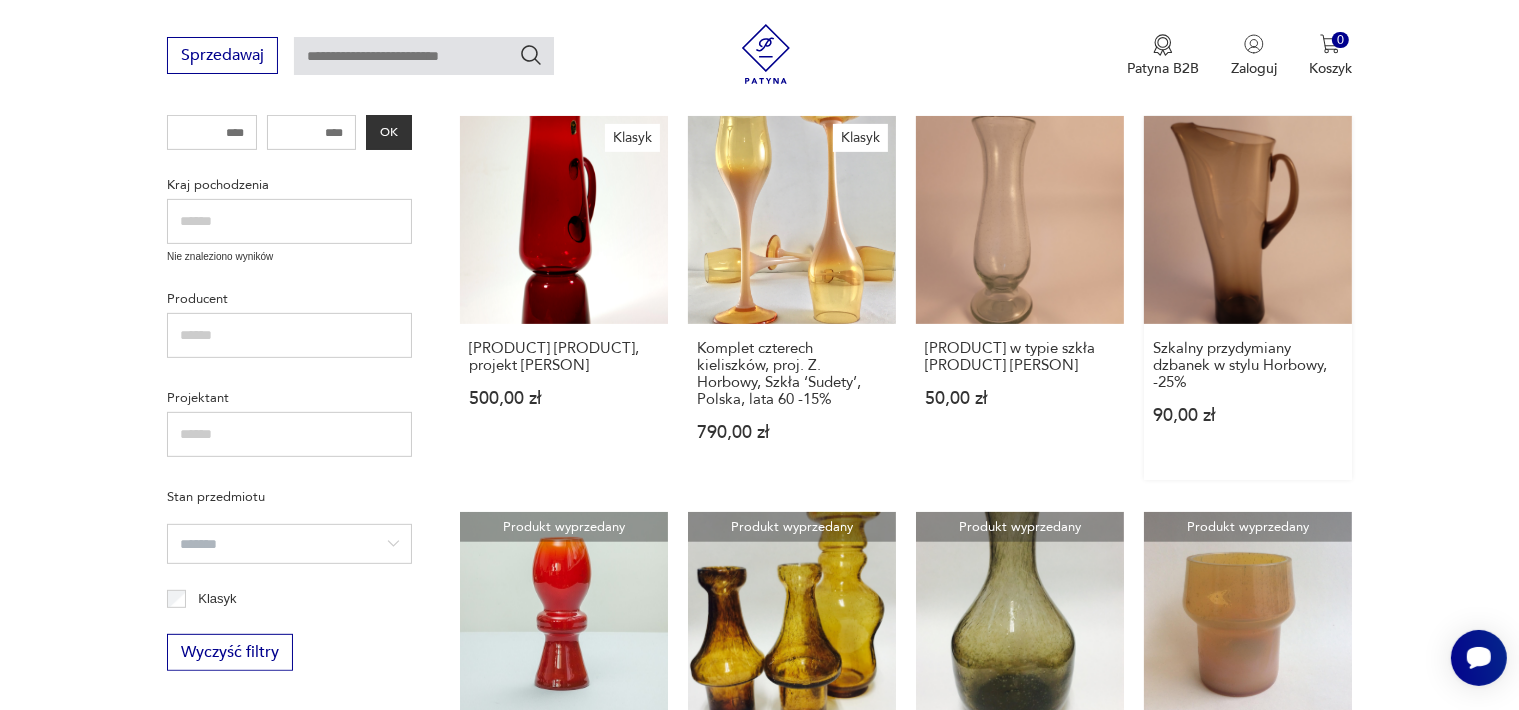 click on "Szkalny przydymiany dzbanek w stylu Horbowy, -25% 90,00 zł" at bounding box center (1248, 298) 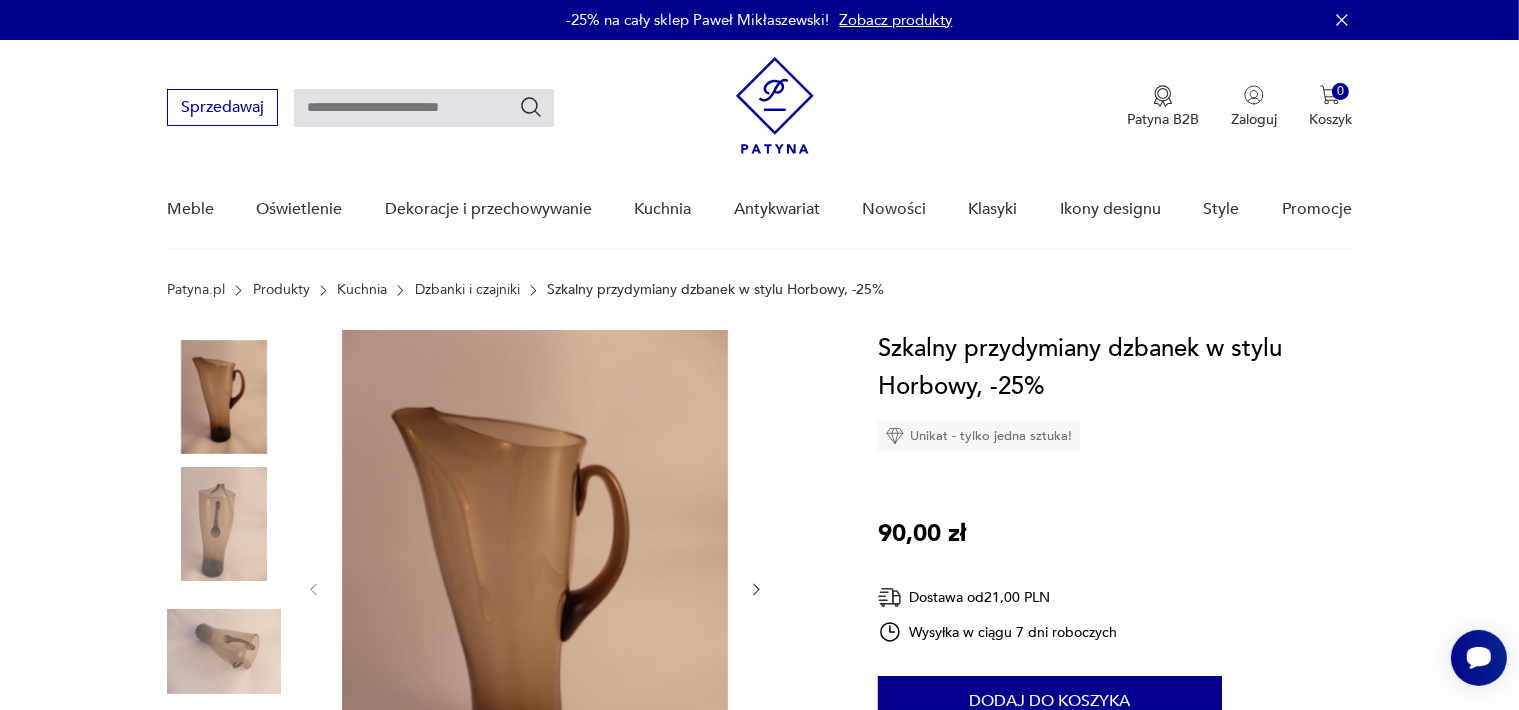 scroll, scrollTop: 200, scrollLeft: 0, axis: vertical 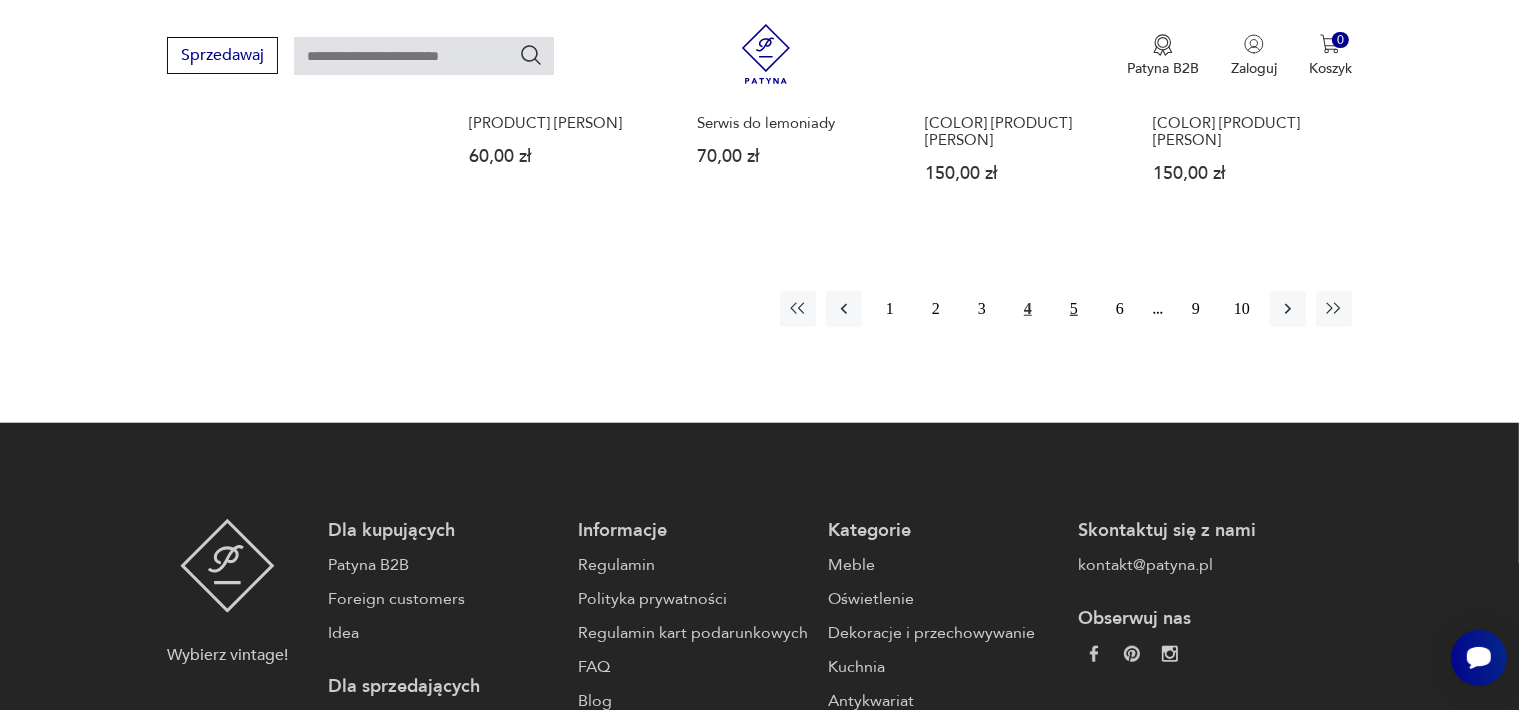 click on "5" at bounding box center [1074, 309] 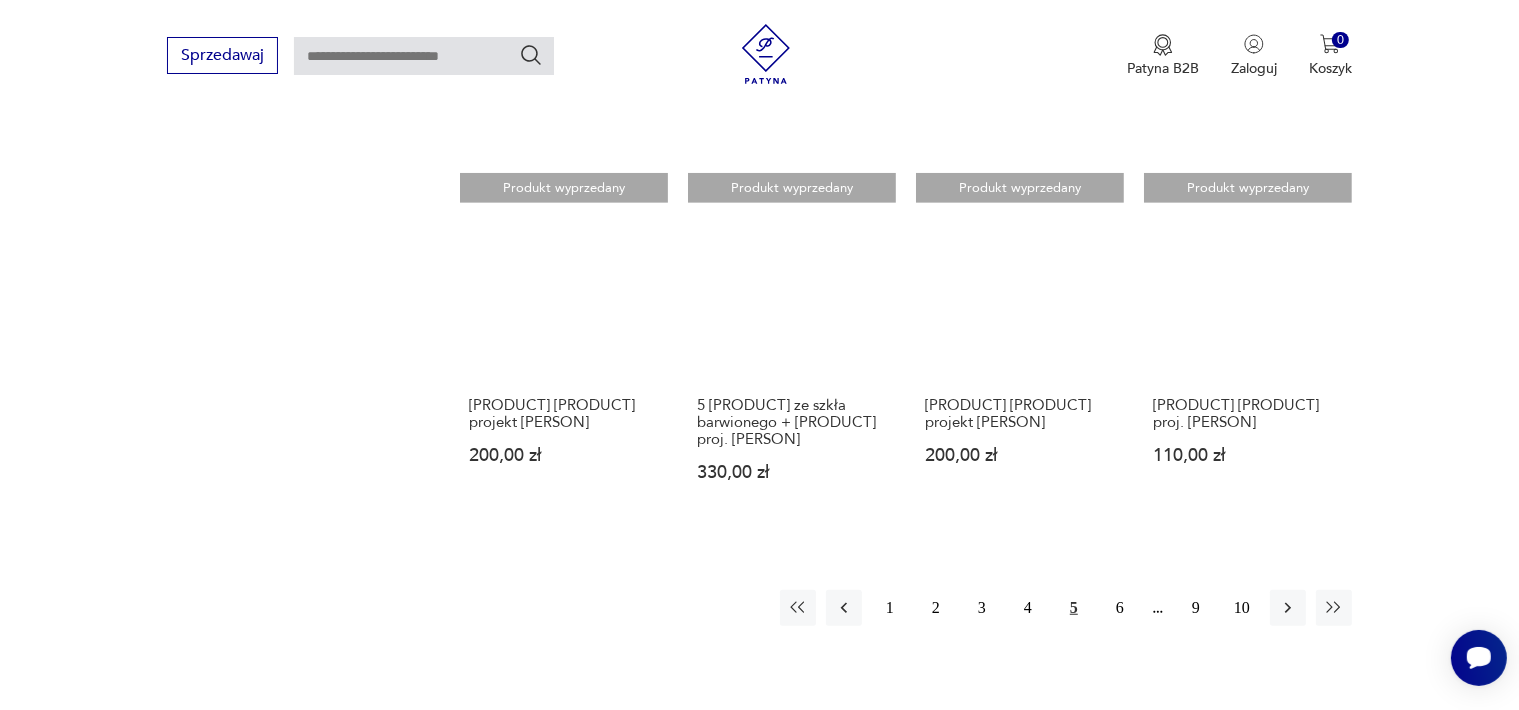scroll, scrollTop: 1375, scrollLeft: 0, axis: vertical 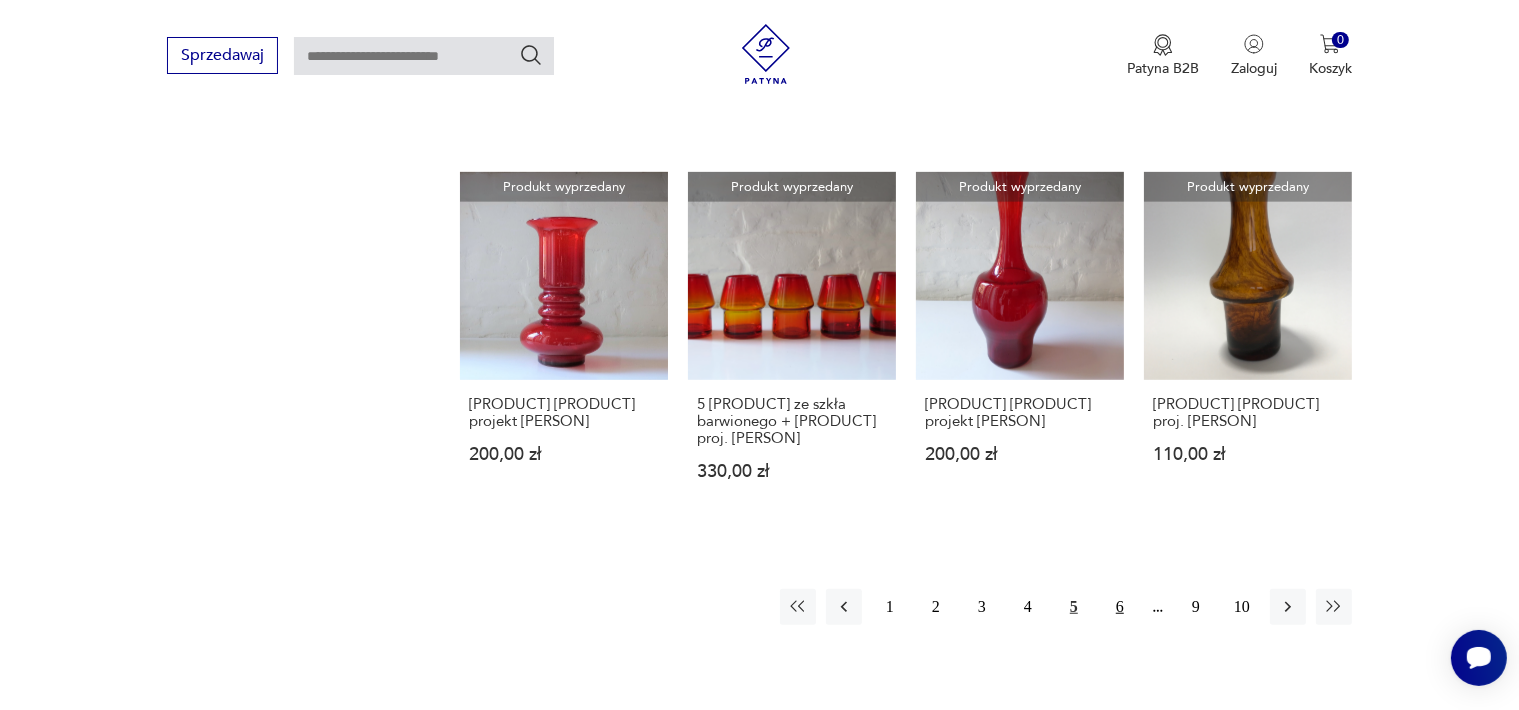 click on "6" at bounding box center [1120, 607] 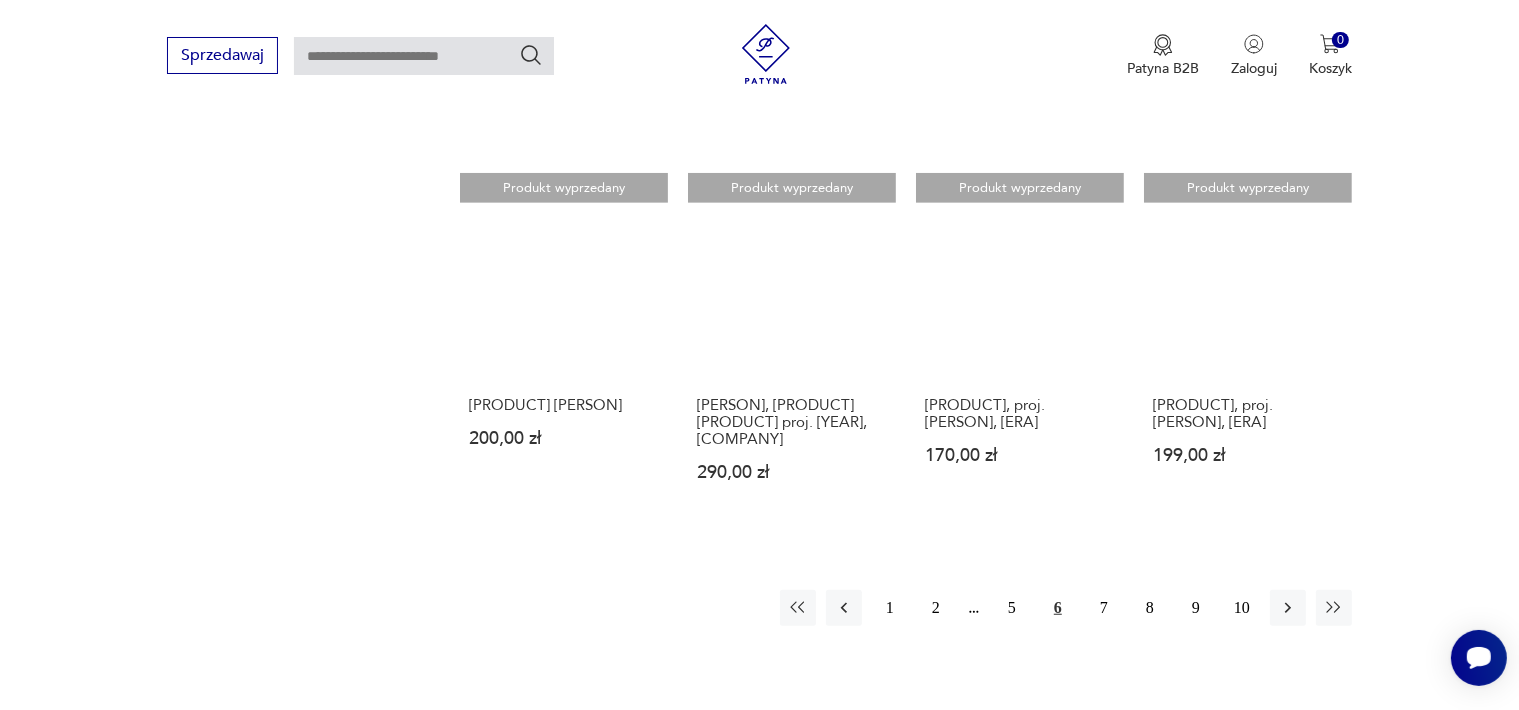 scroll, scrollTop: 1375, scrollLeft: 0, axis: vertical 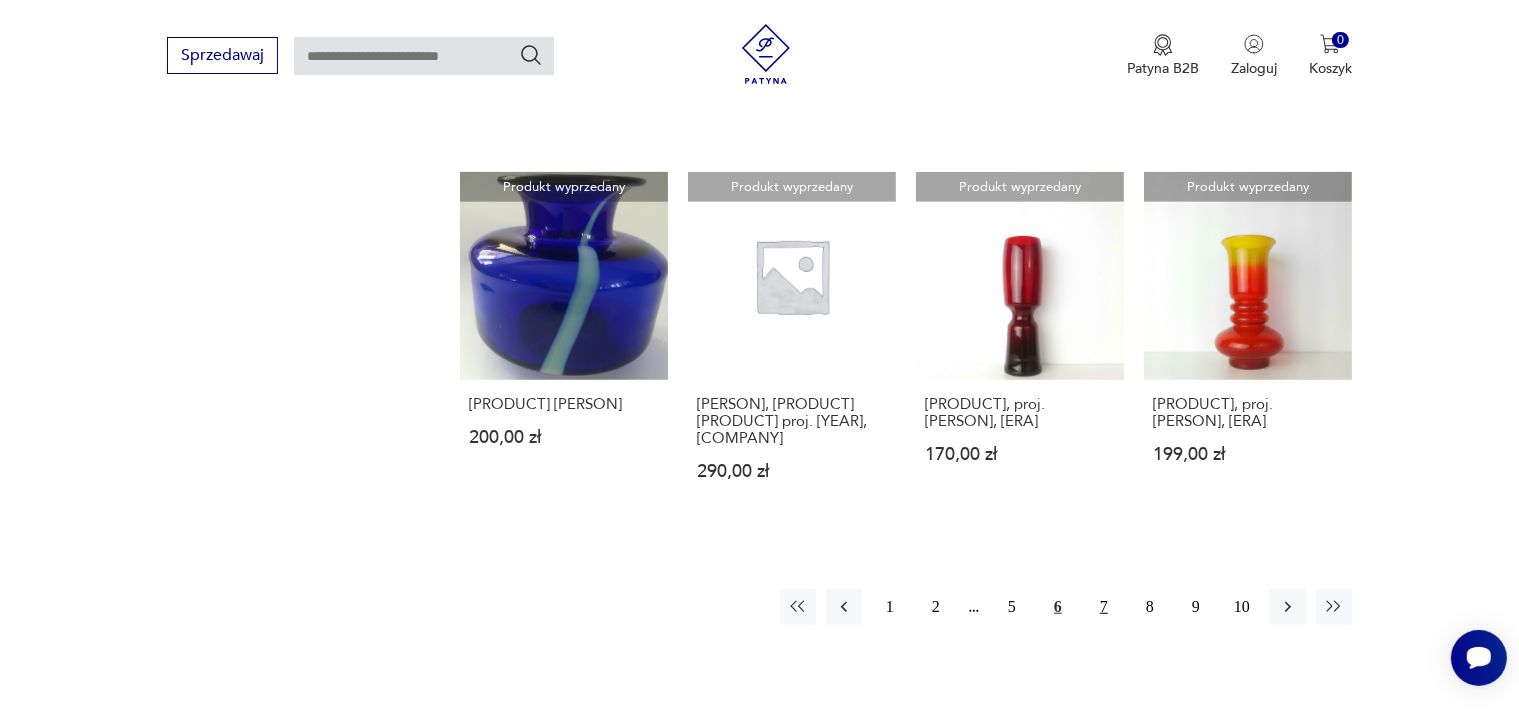 click on "7" at bounding box center (1104, 607) 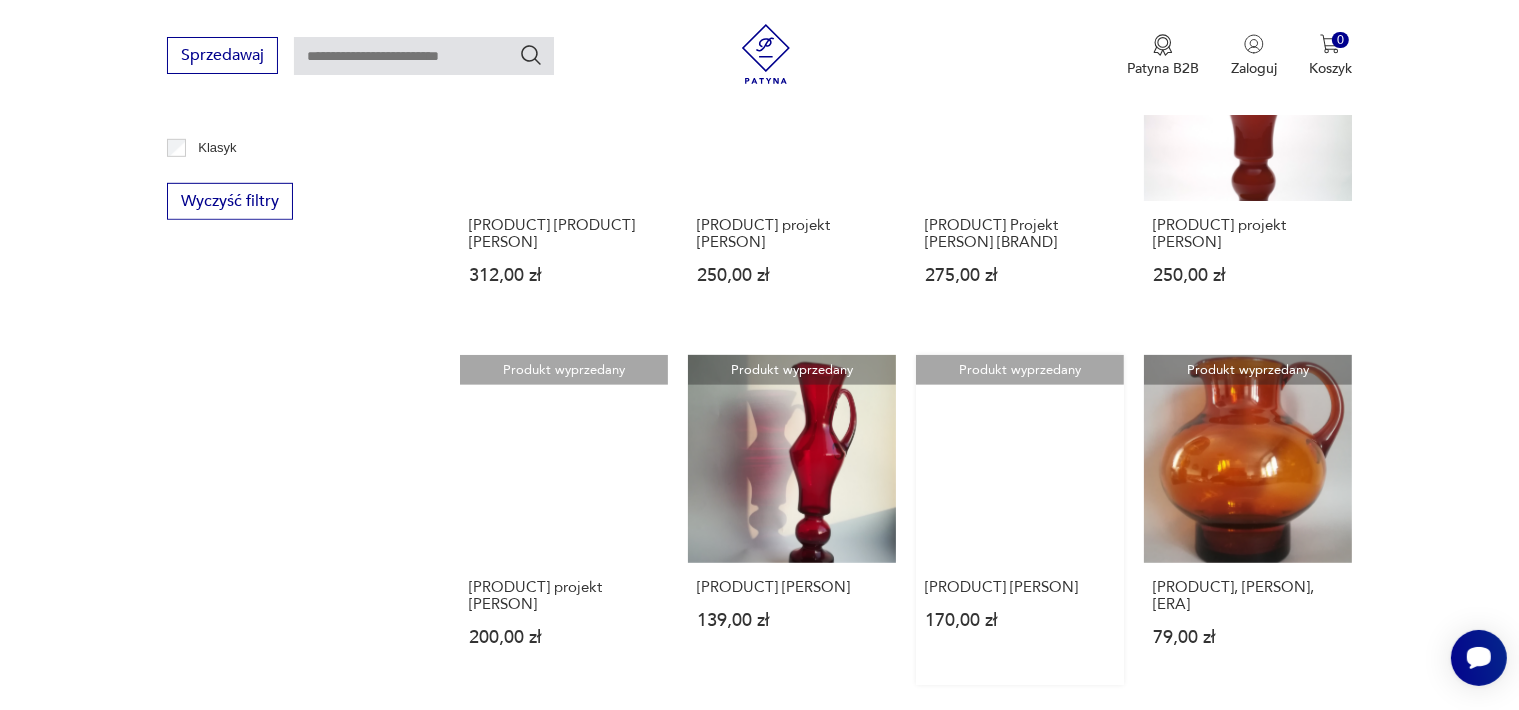 scroll, scrollTop: 1575, scrollLeft: 0, axis: vertical 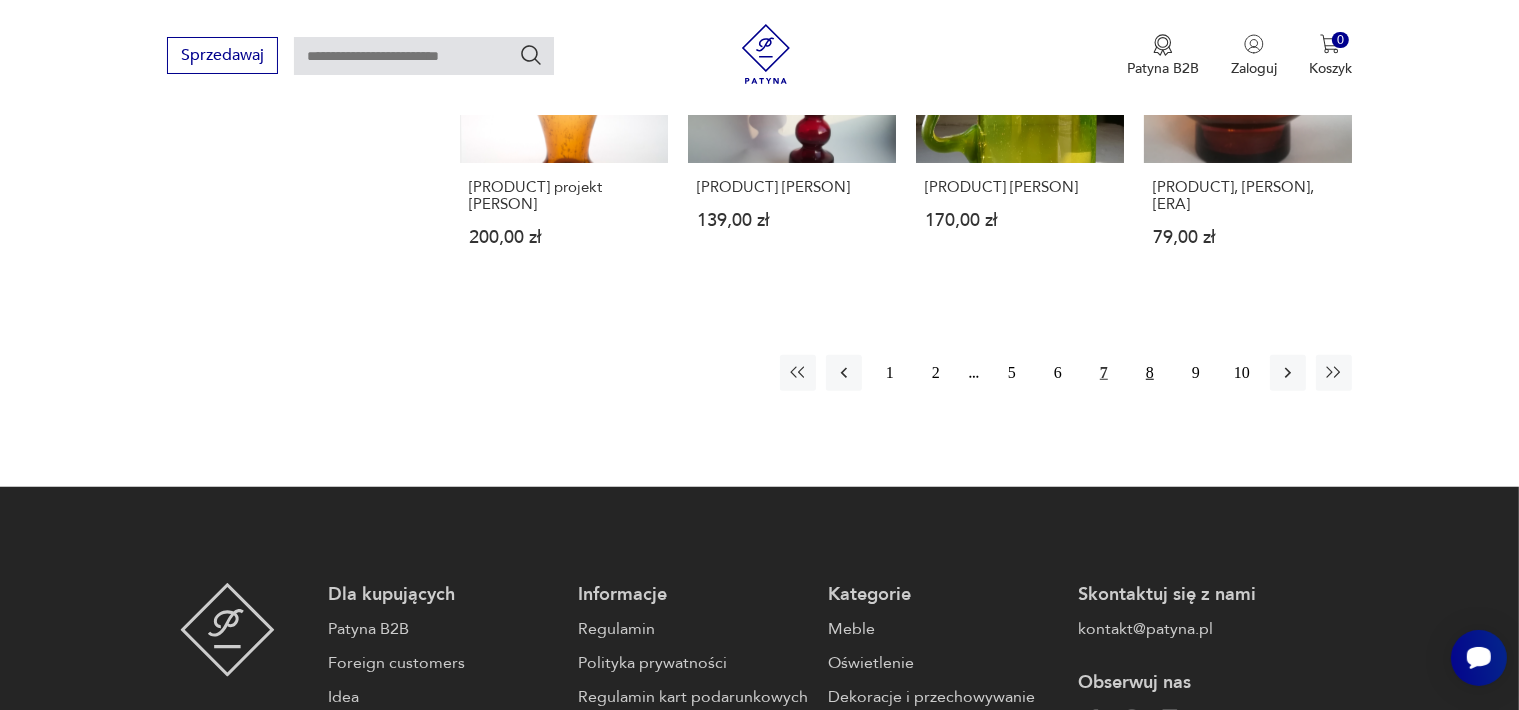 click on "8" at bounding box center (1150, 373) 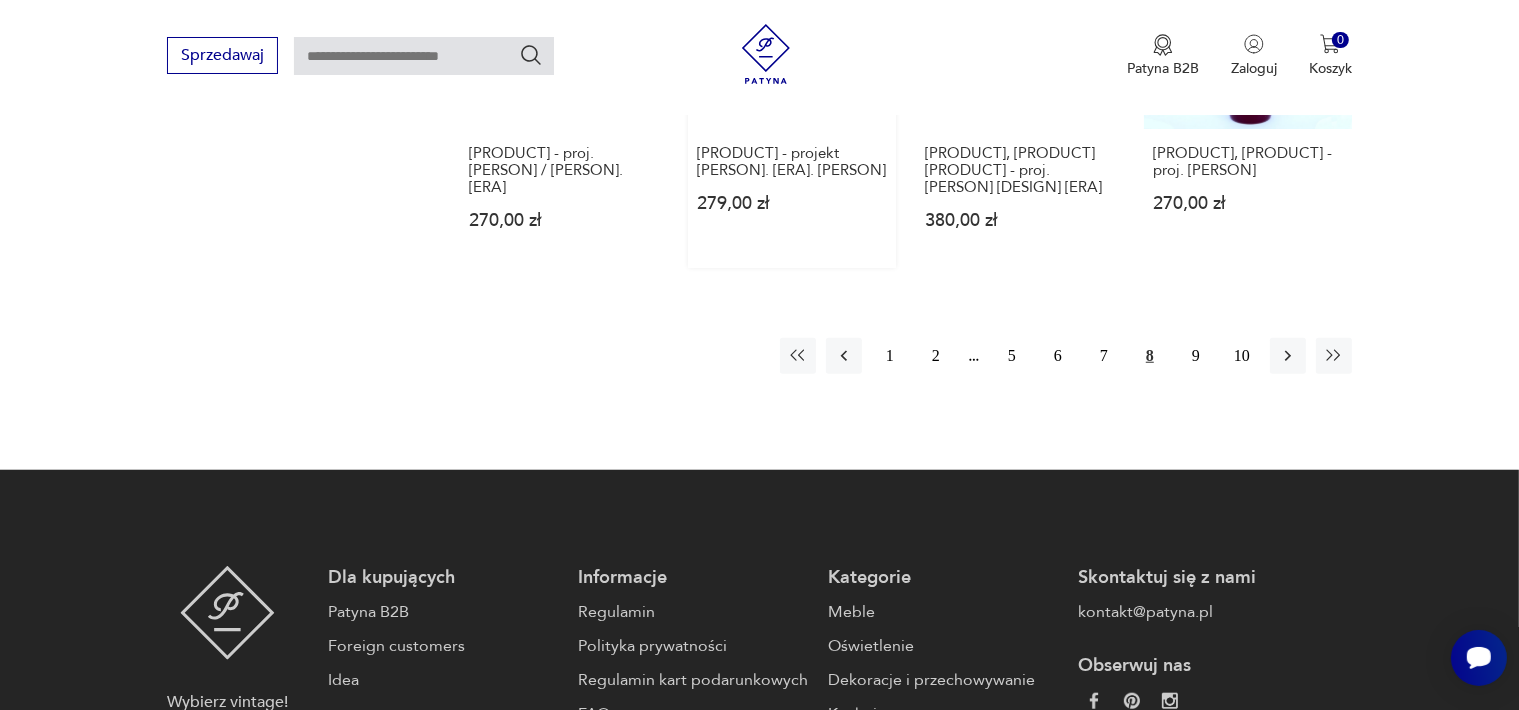 scroll, scrollTop: 1675, scrollLeft: 0, axis: vertical 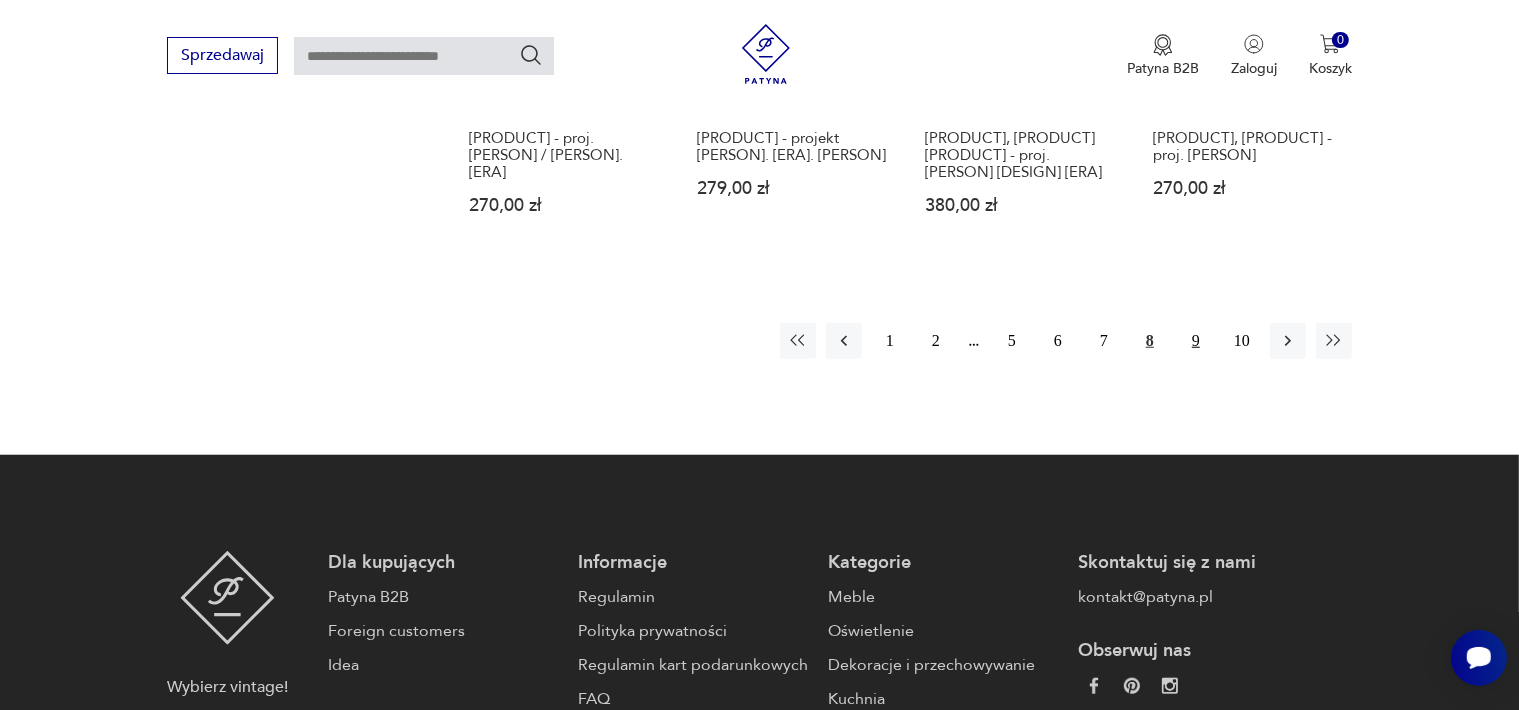 click on "9" at bounding box center (1196, 341) 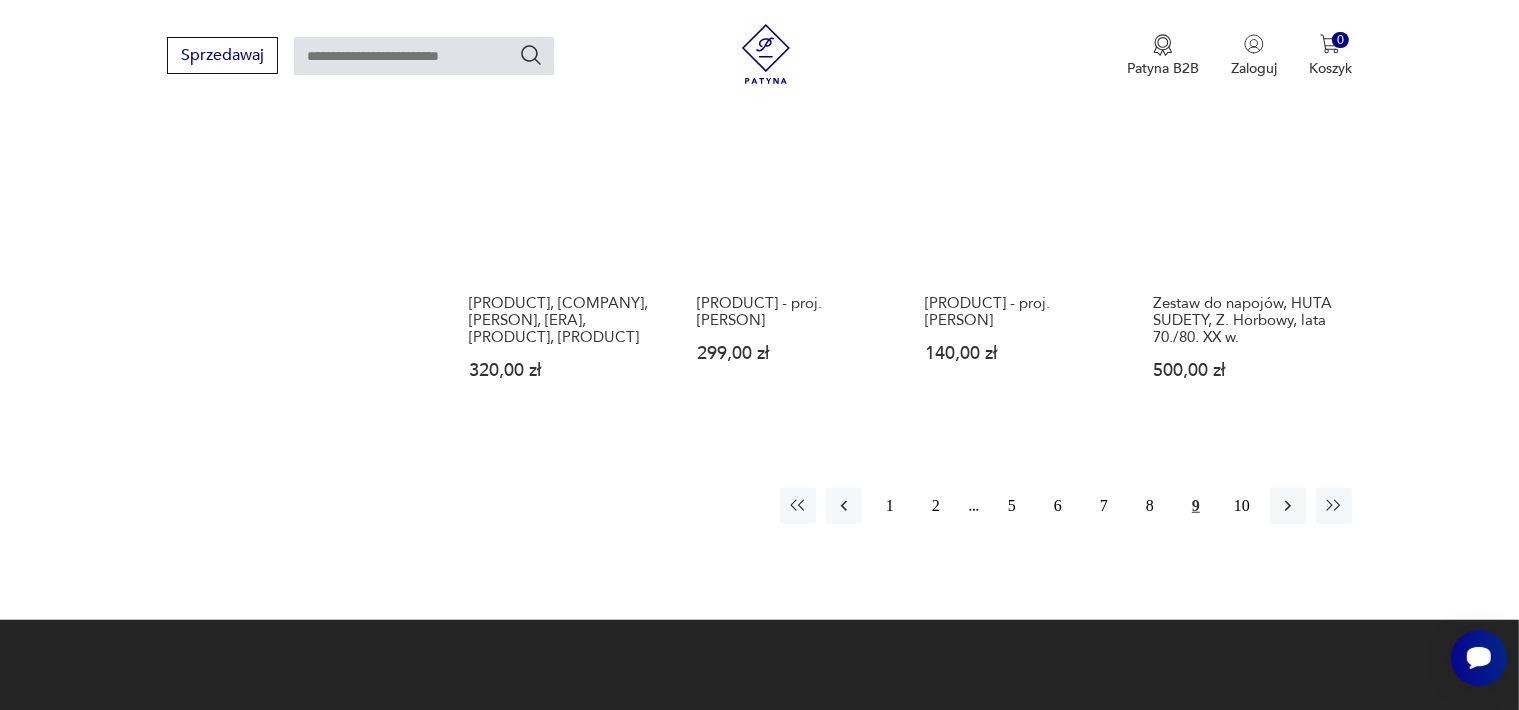 scroll, scrollTop: 1675, scrollLeft: 0, axis: vertical 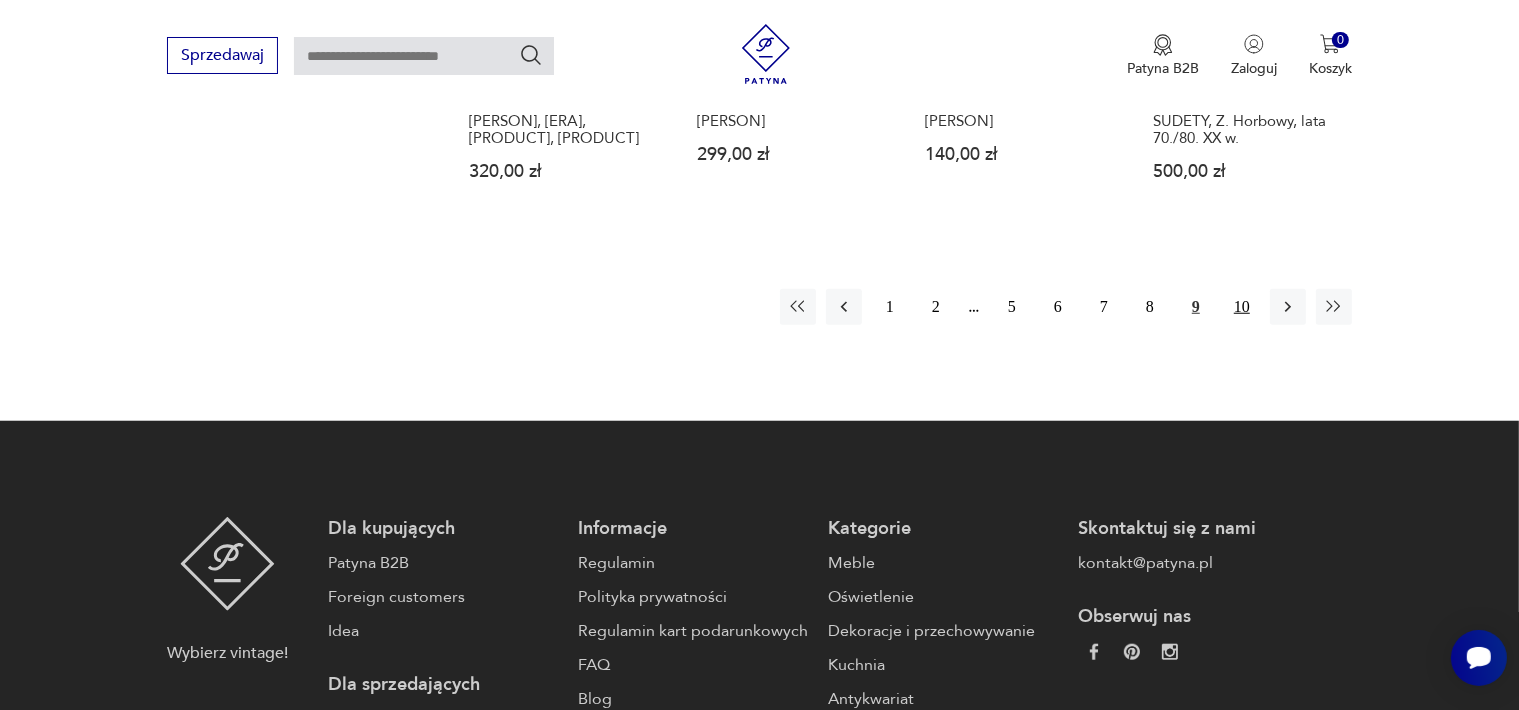 click on "10" at bounding box center (1242, 307) 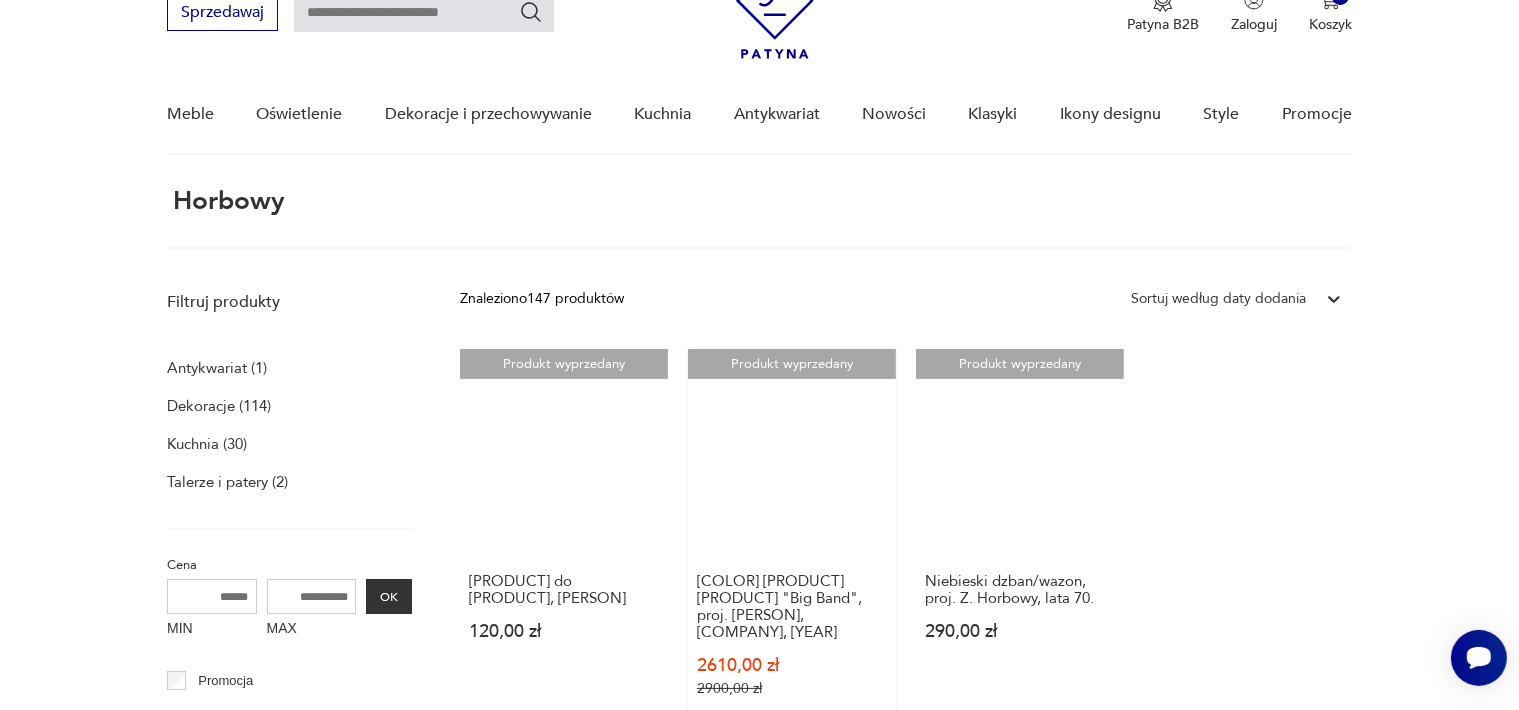 scroll, scrollTop: 0, scrollLeft: 0, axis: both 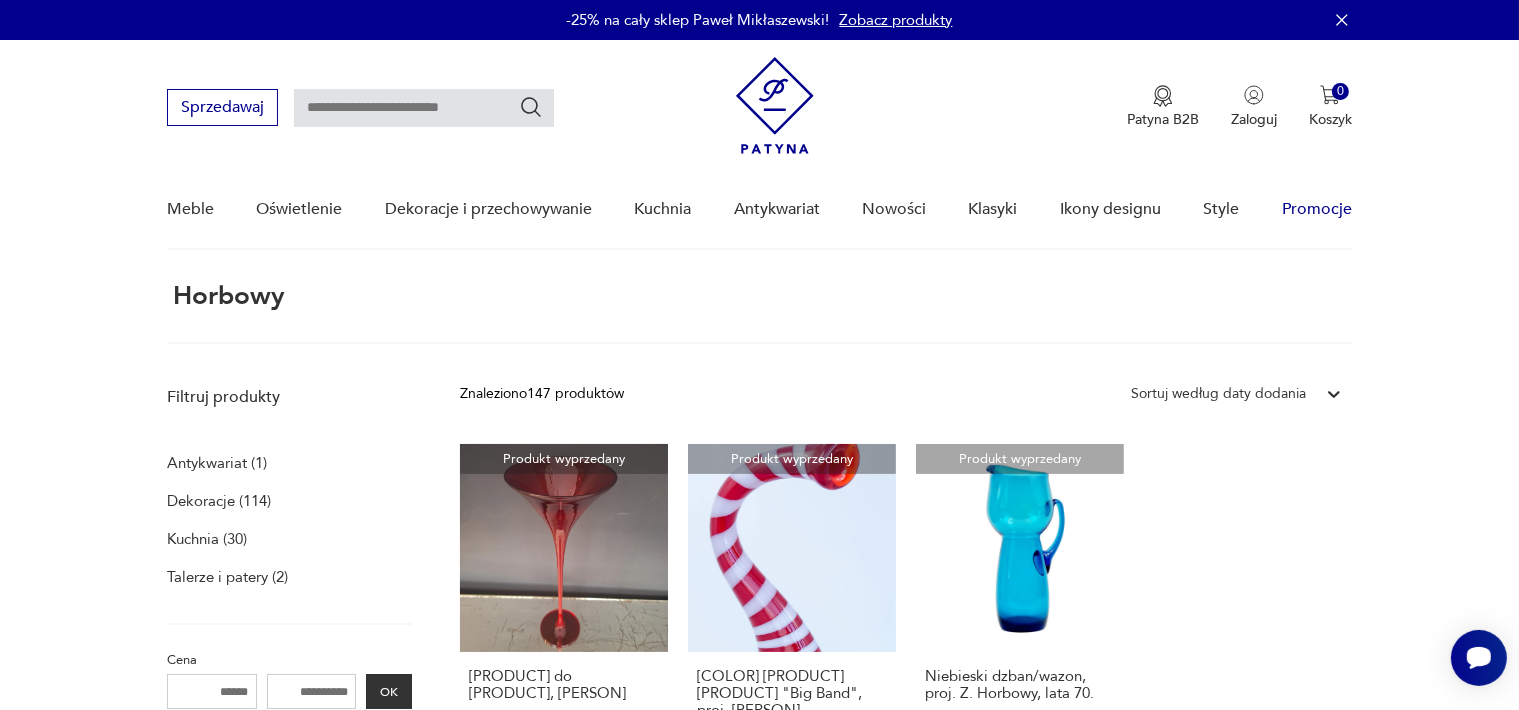 click on "Promocje" at bounding box center (1317, 209) 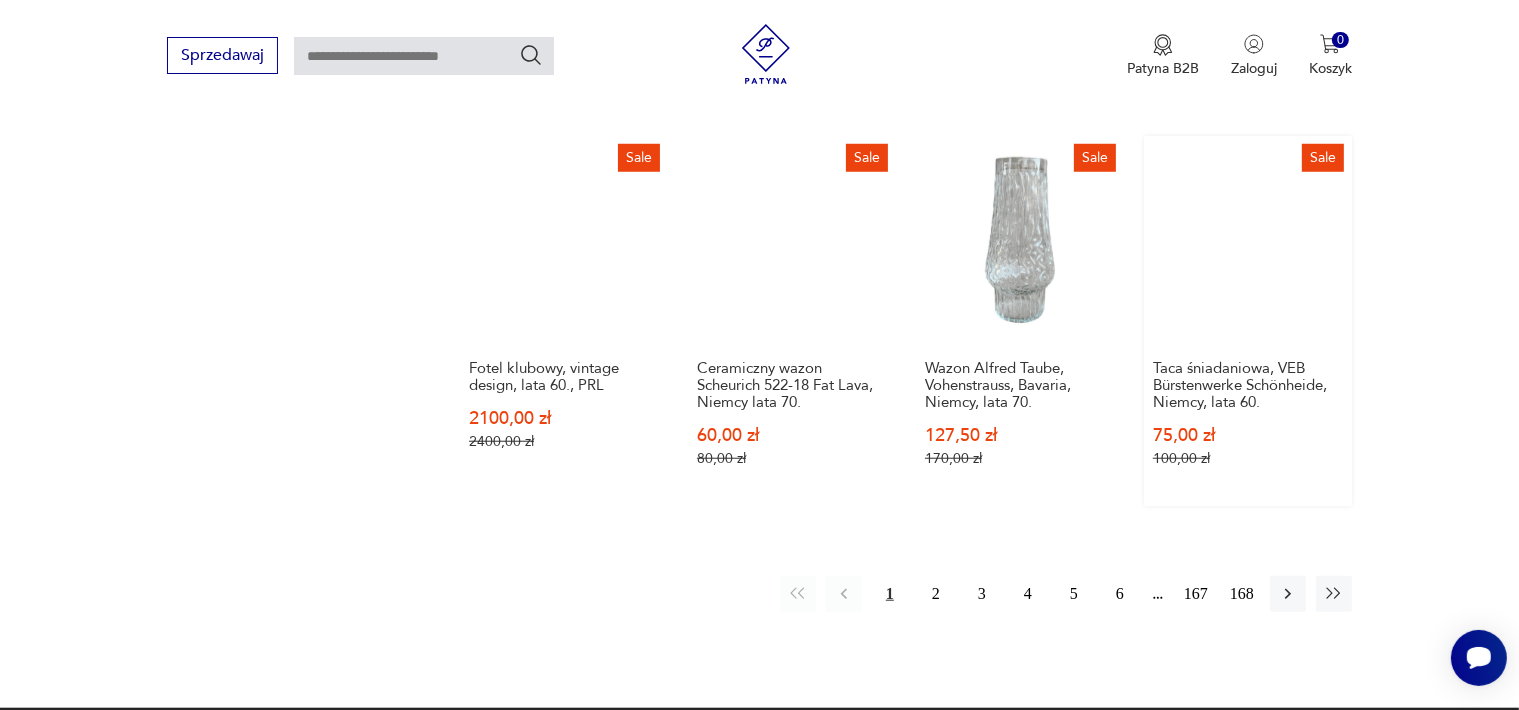 scroll, scrollTop: 1699, scrollLeft: 0, axis: vertical 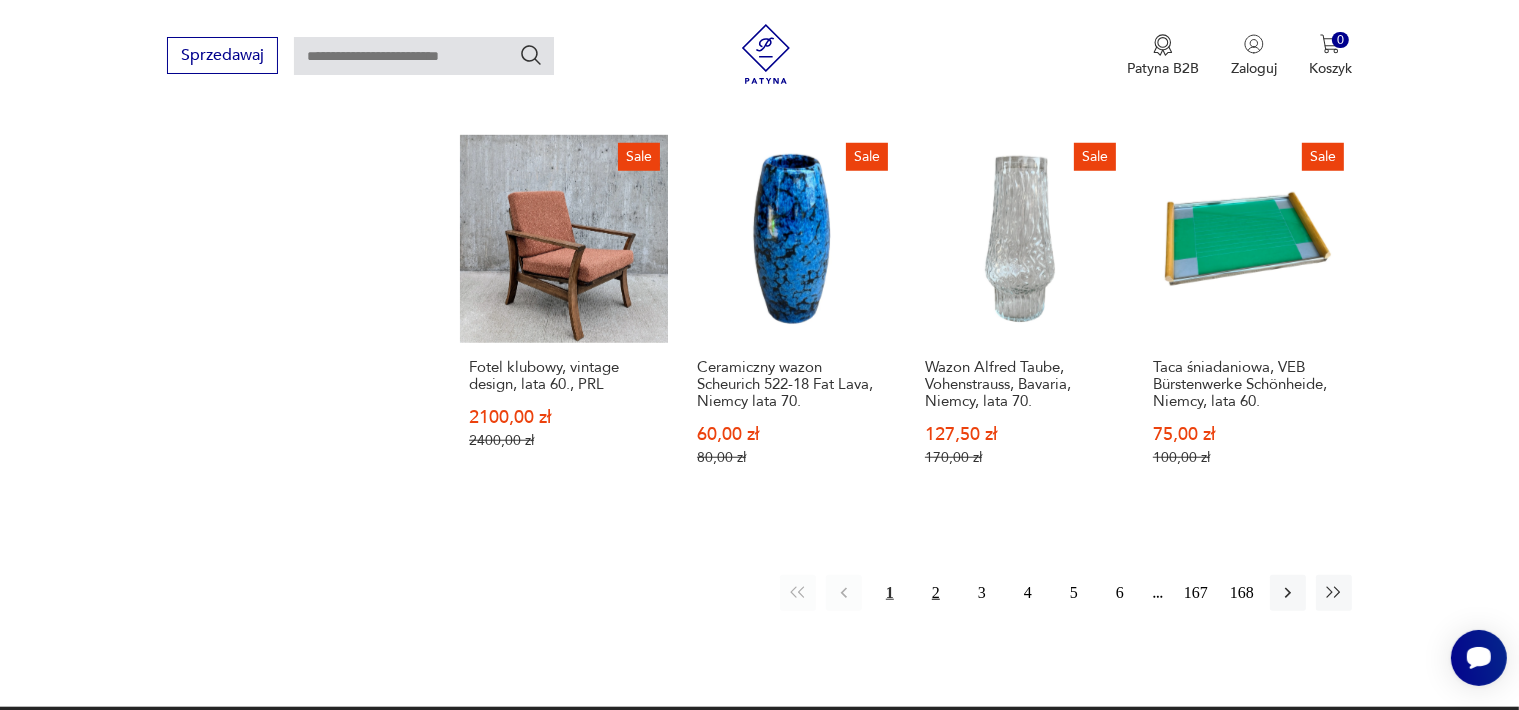 click on "2" at bounding box center [936, 593] 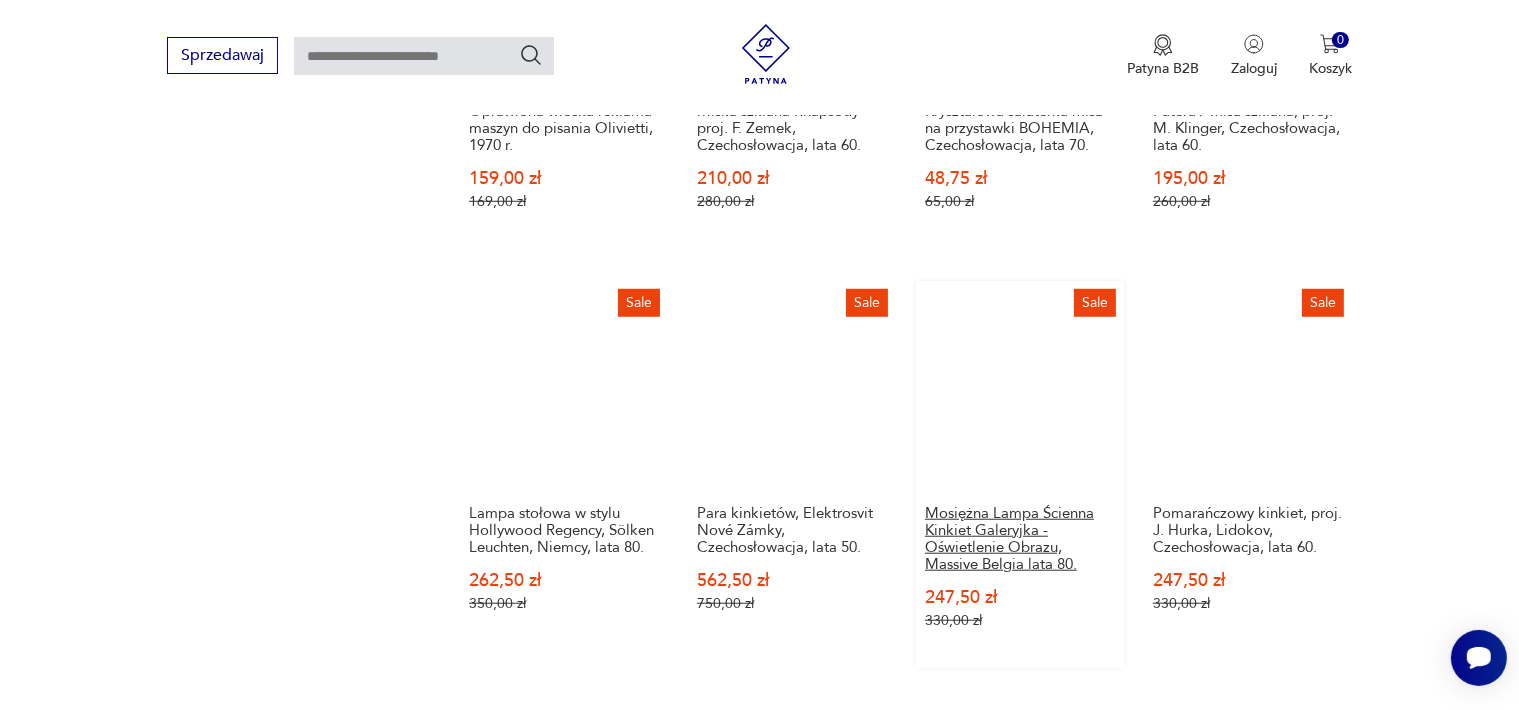 scroll, scrollTop: 2158, scrollLeft: 0, axis: vertical 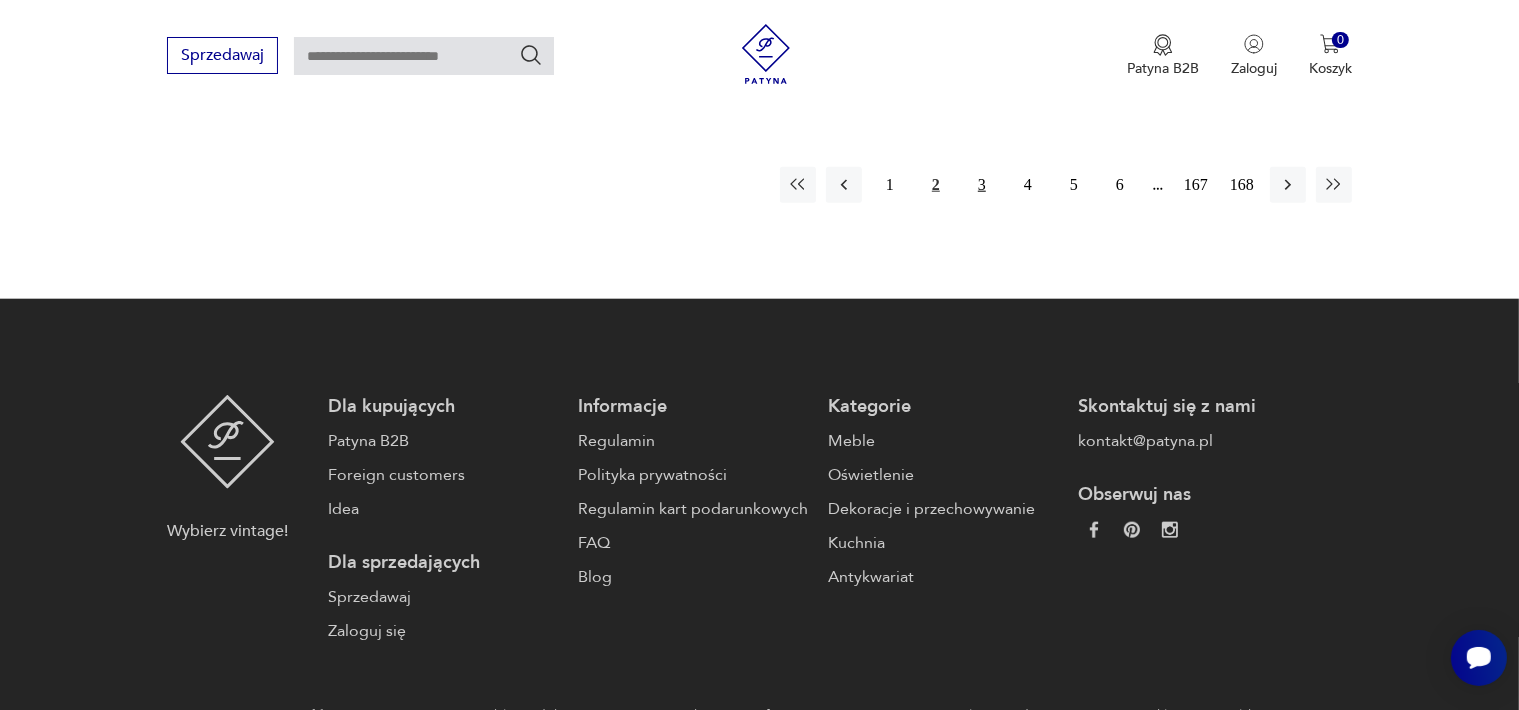 click on "3" at bounding box center [982, 185] 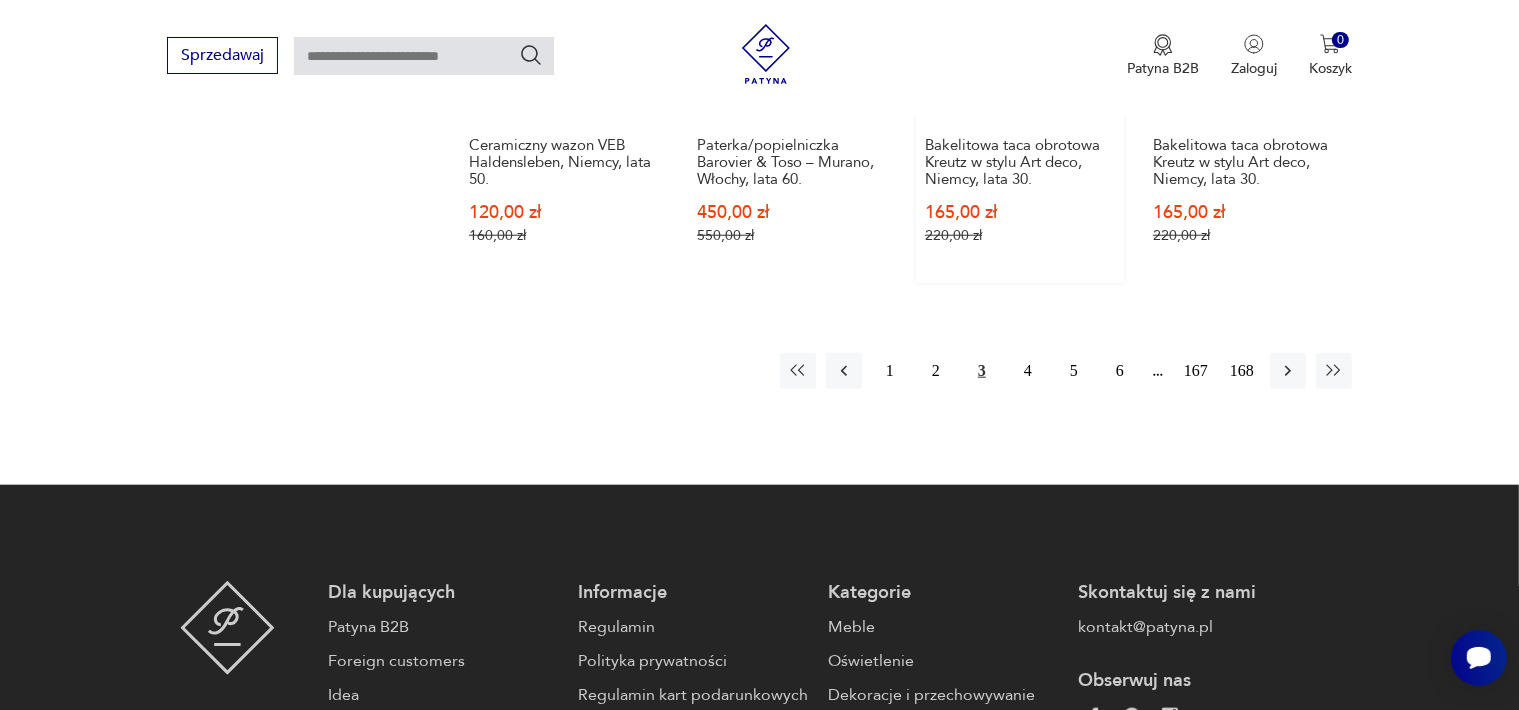 scroll, scrollTop: 1958, scrollLeft: 0, axis: vertical 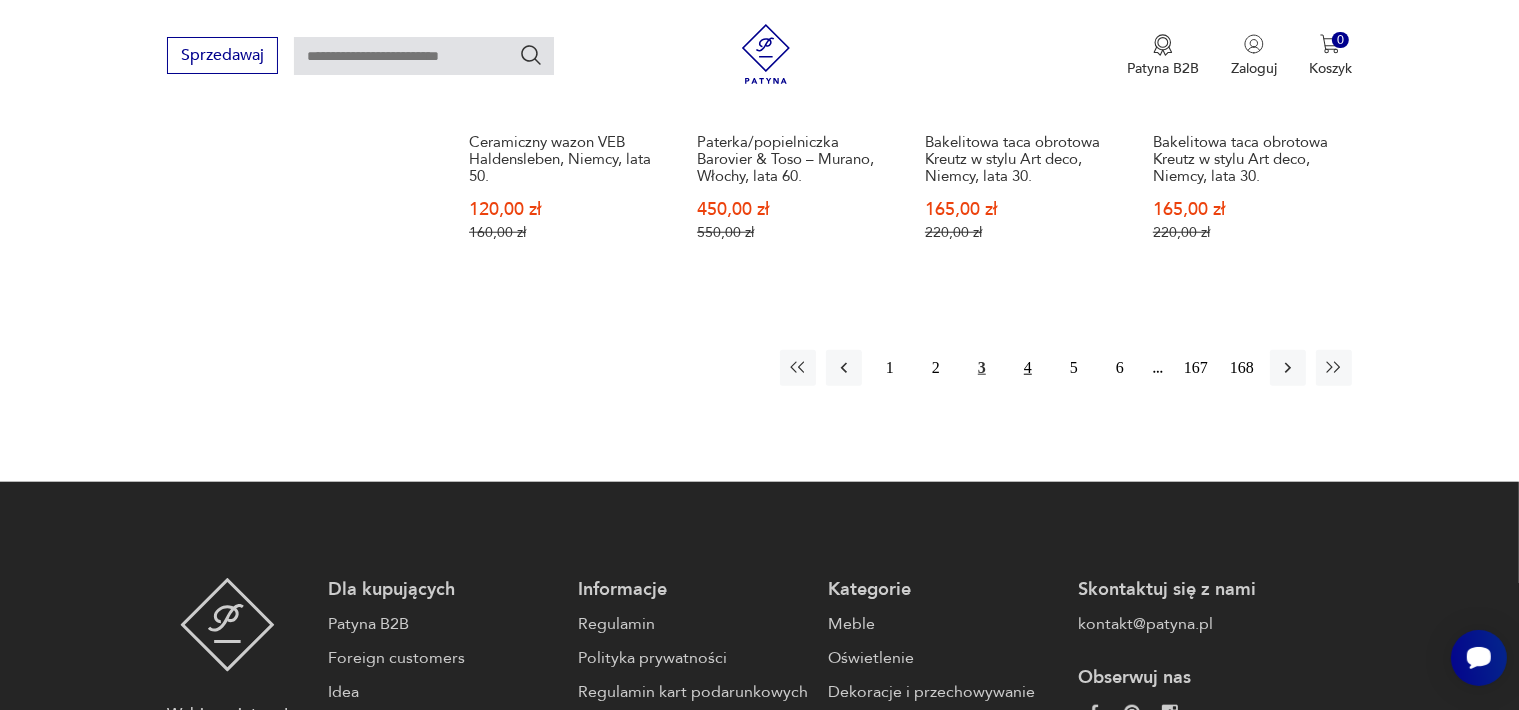click on "4" at bounding box center (1028, 368) 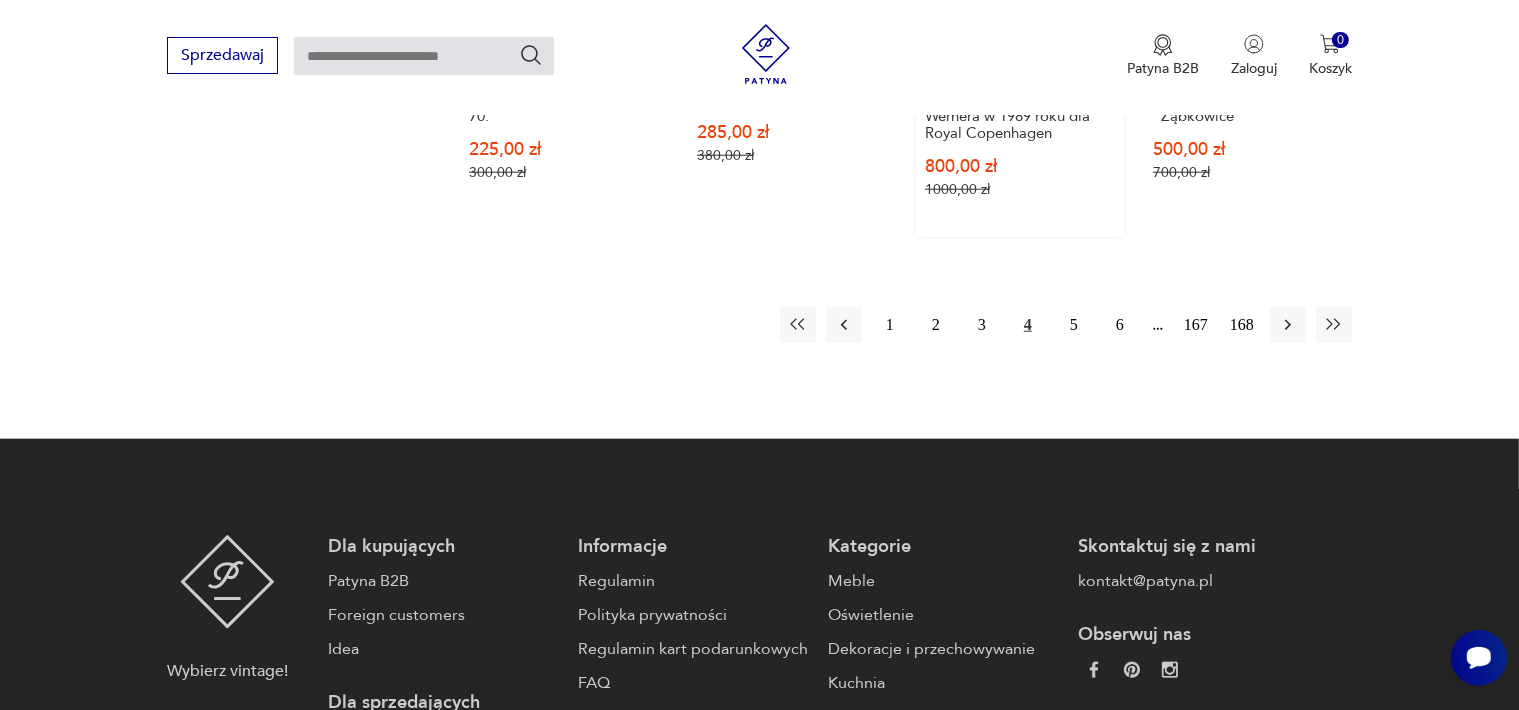 scroll, scrollTop: 2058, scrollLeft: 0, axis: vertical 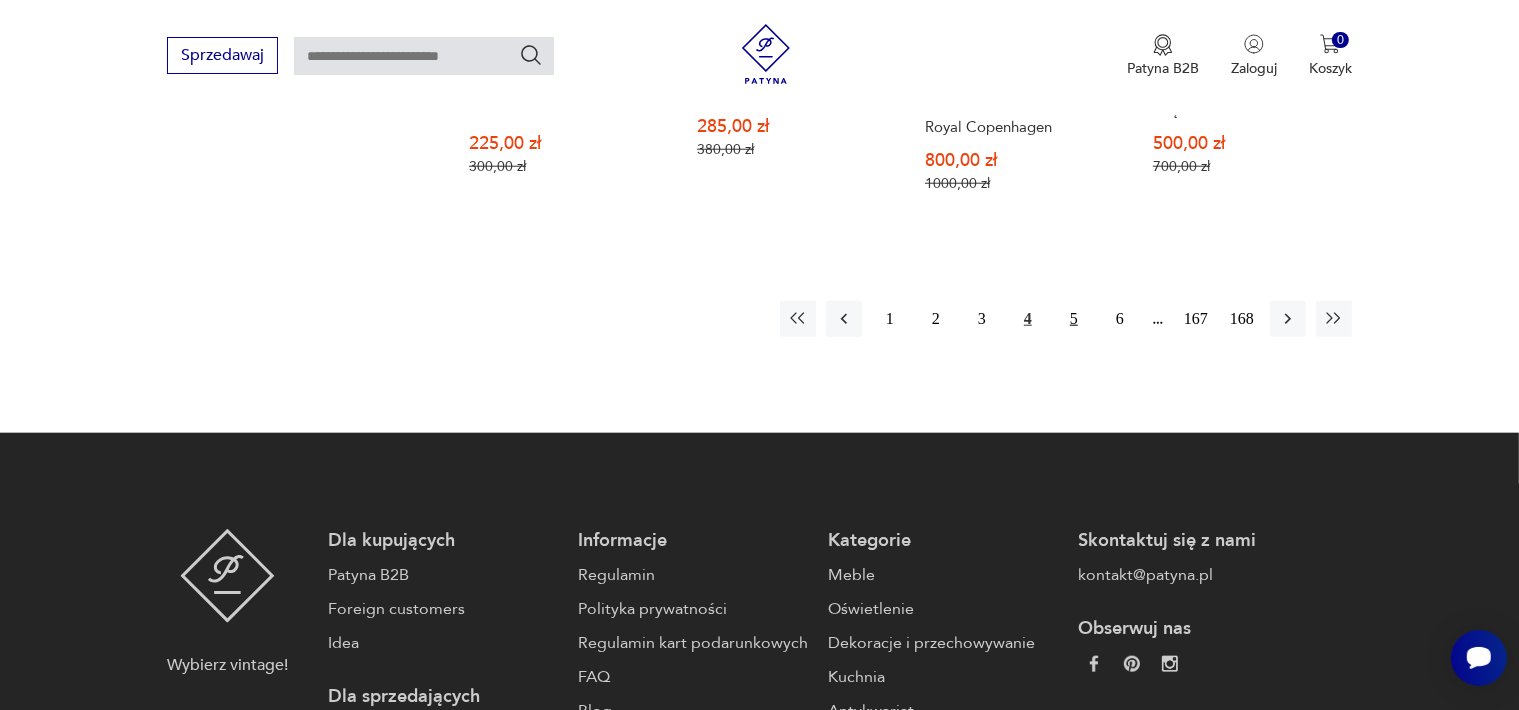 click on "5" at bounding box center [1074, 319] 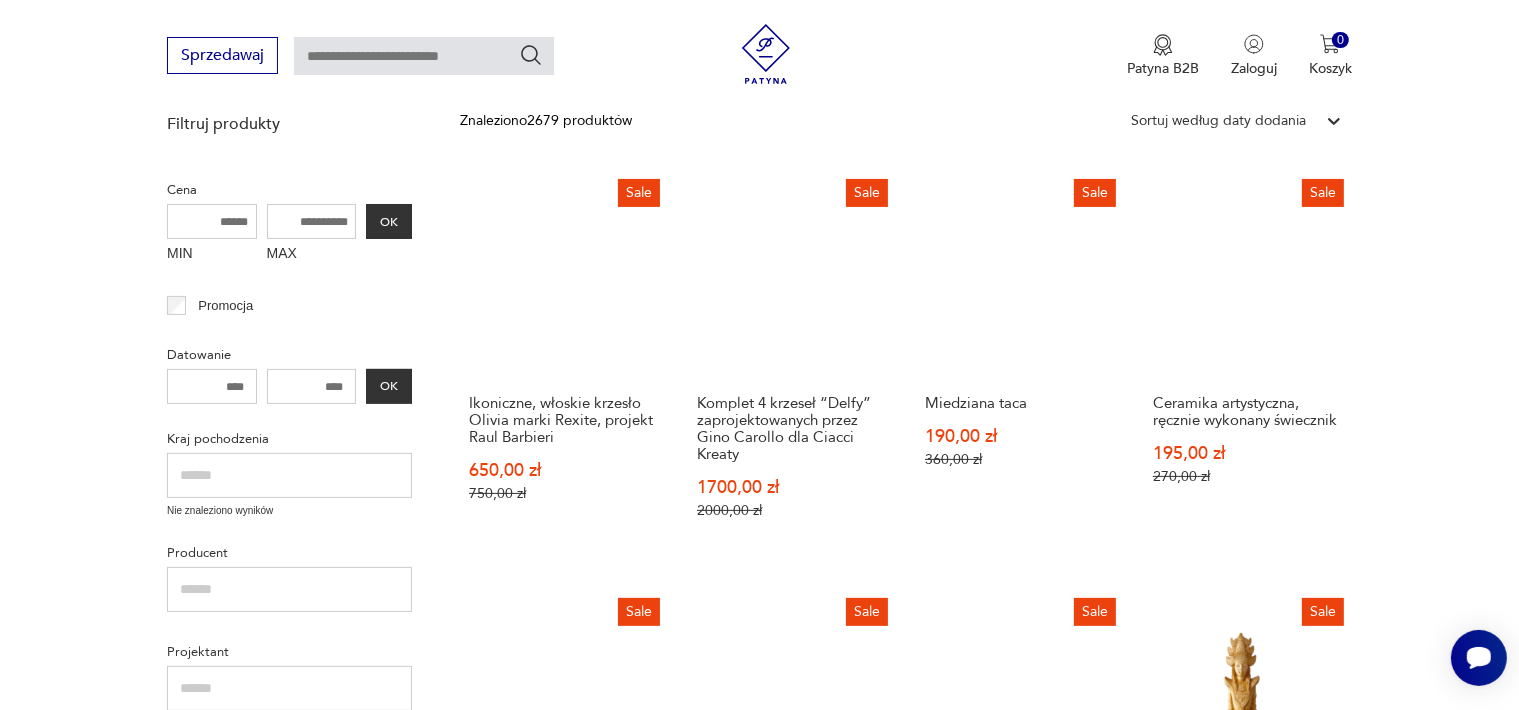 scroll, scrollTop: 458, scrollLeft: 0, axis: vertical 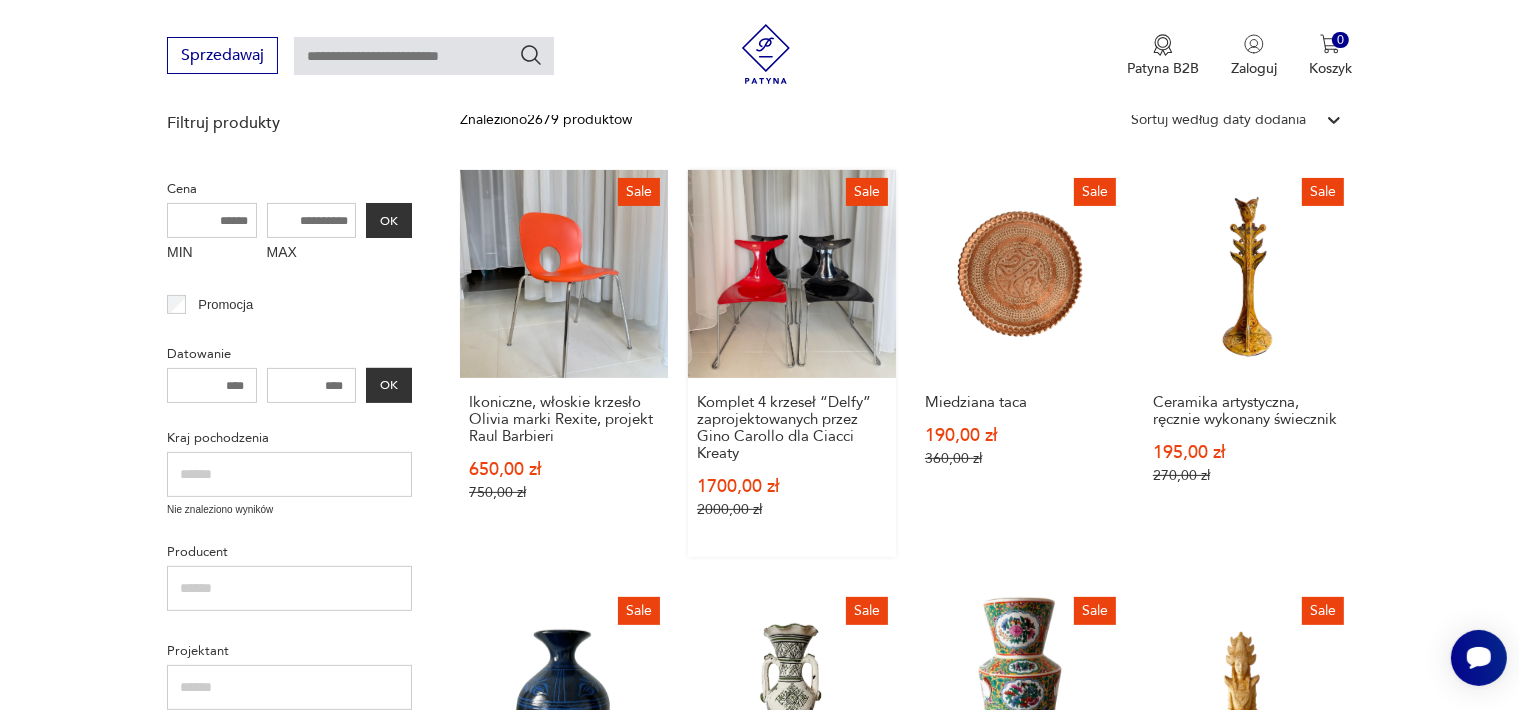 click on "Sale Komplet 4 krzeseł “Delfy” zaprojektowanych przez Gino Carollo dla Ciacci Kreaty 1700,00 zł 2000,00 zł" at bounding box center [792, 363] 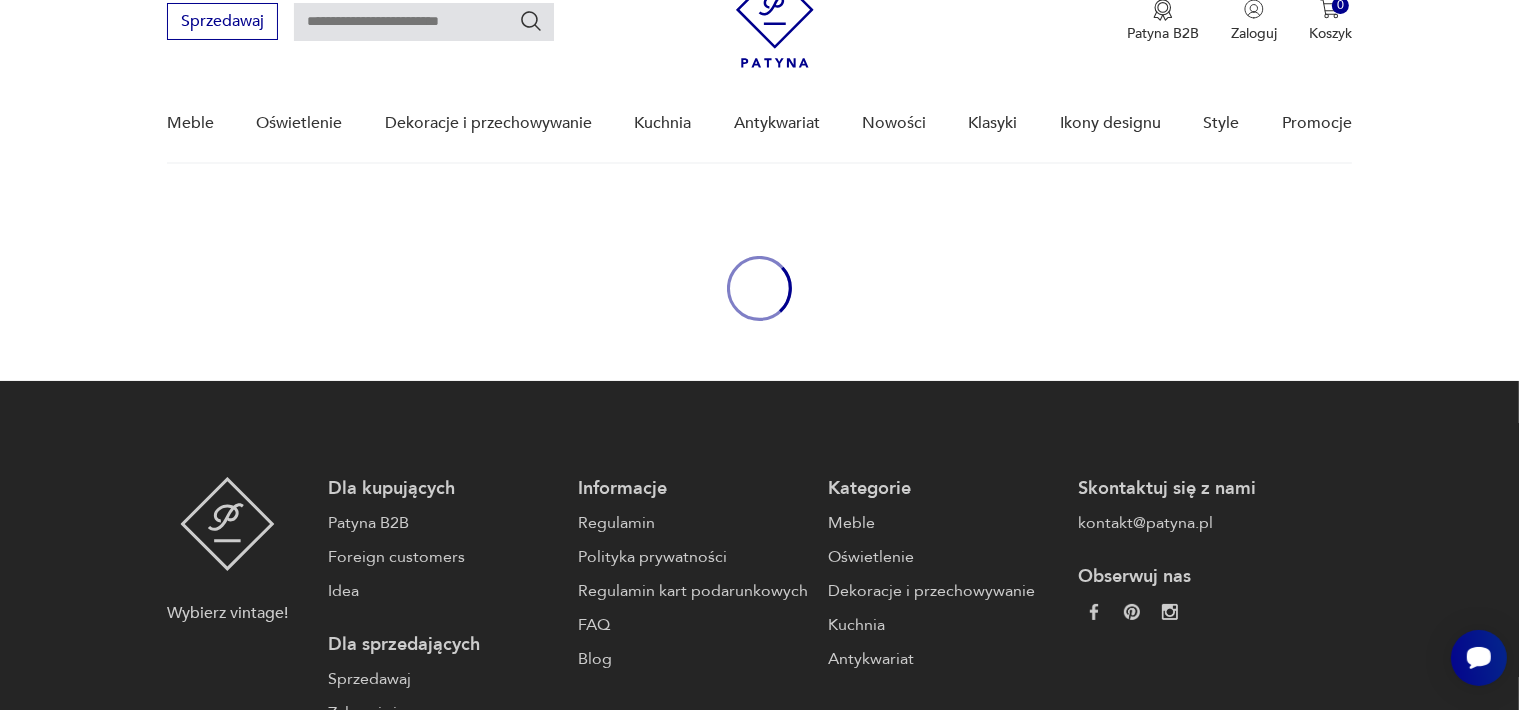 scroll, scrollTop: 0, scrollLeft: 0, axis: both 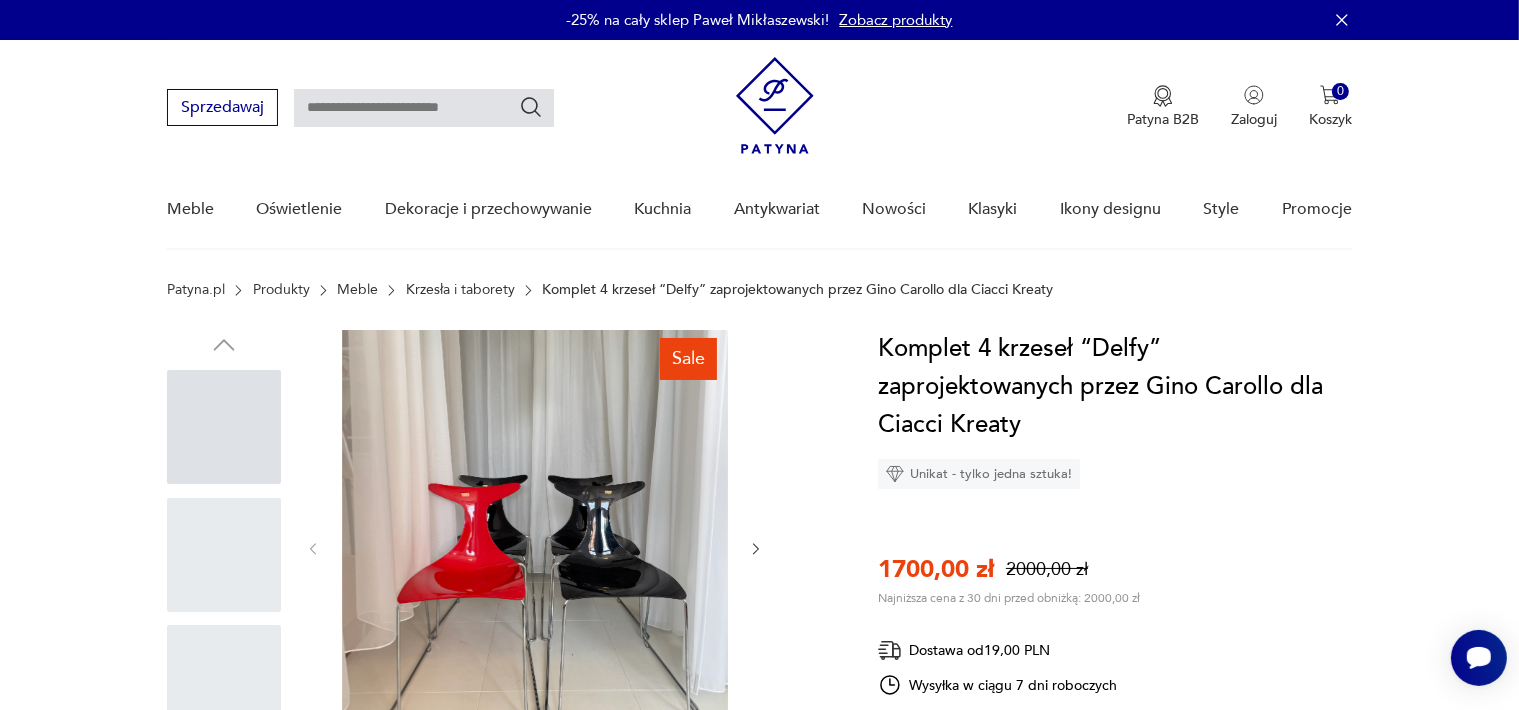 click at bounding box center (535, 547) 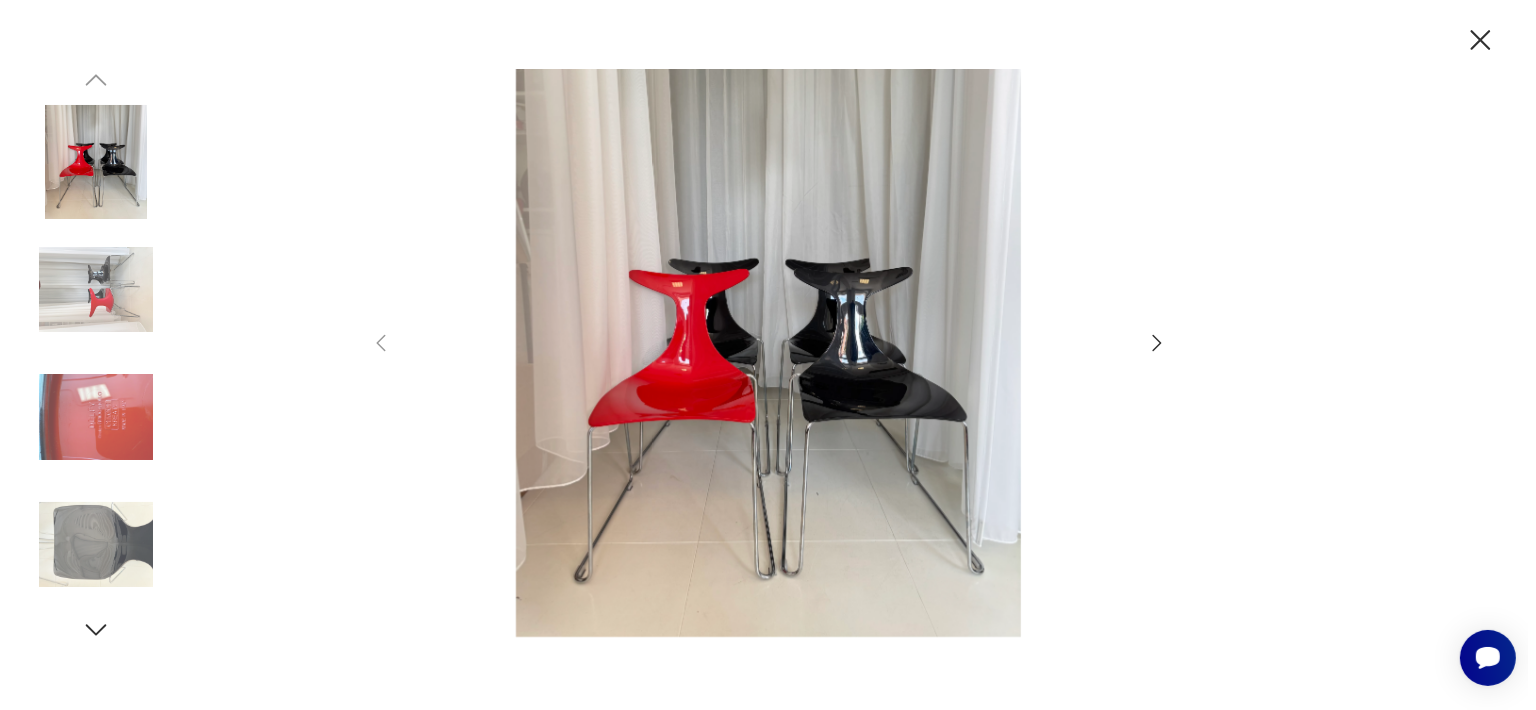 scroll, scrollTop: 100, scrollLeft: 0, axis: vertical 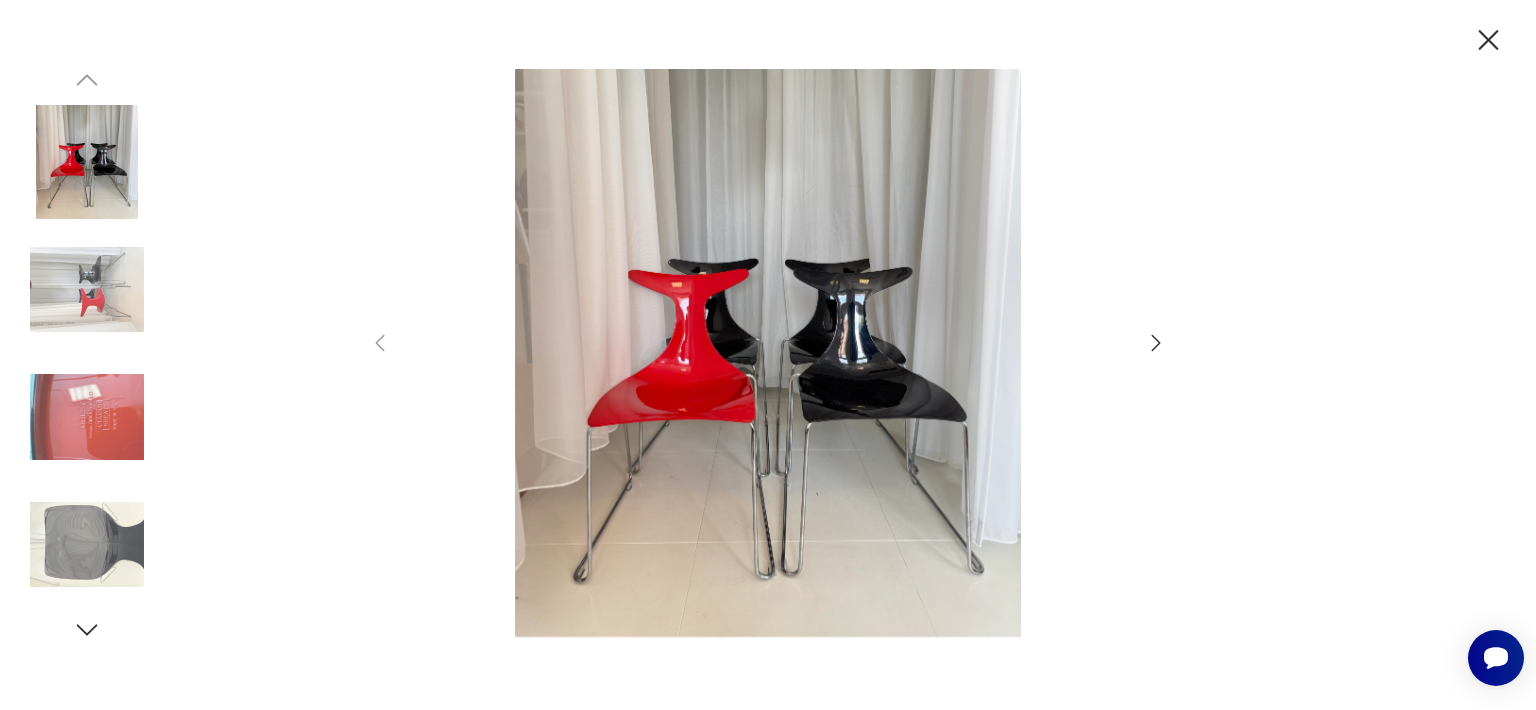 click 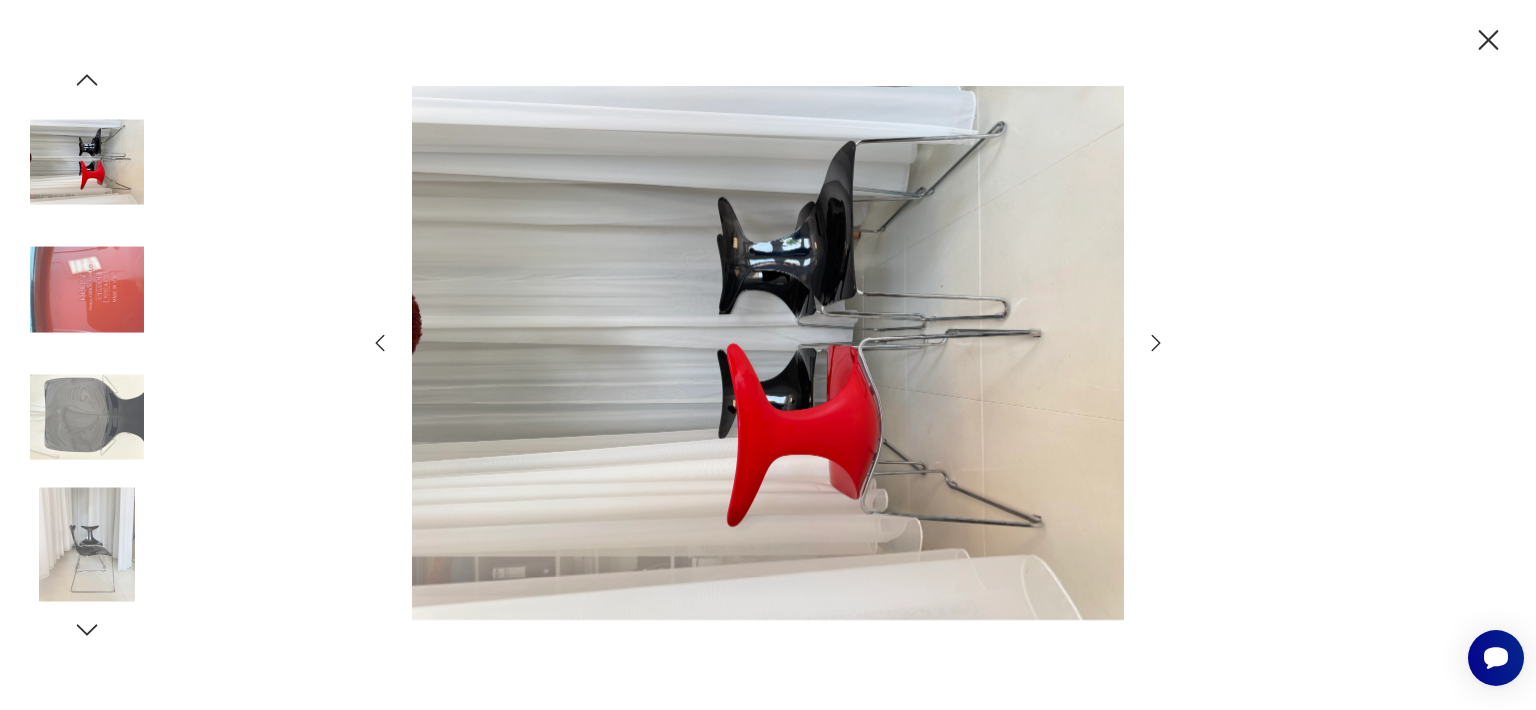 click 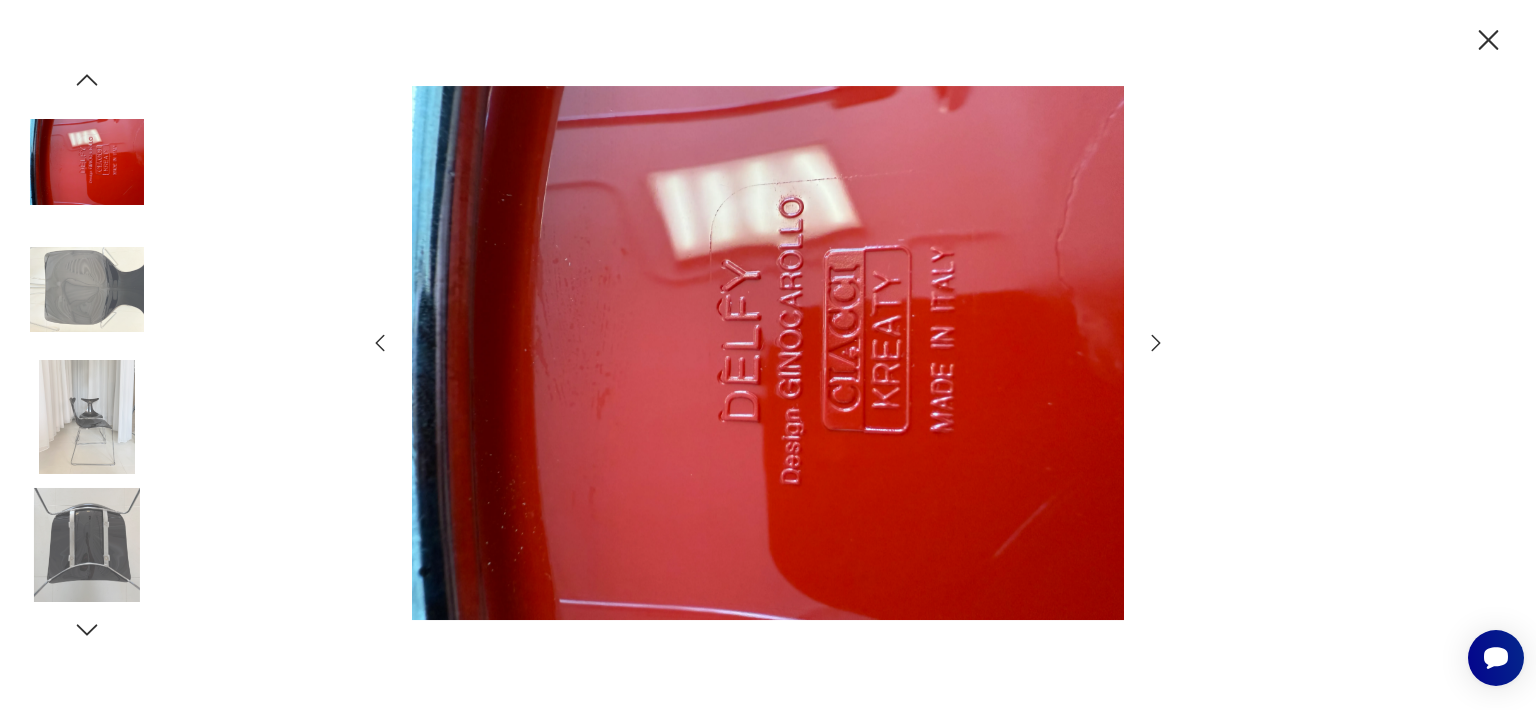 click 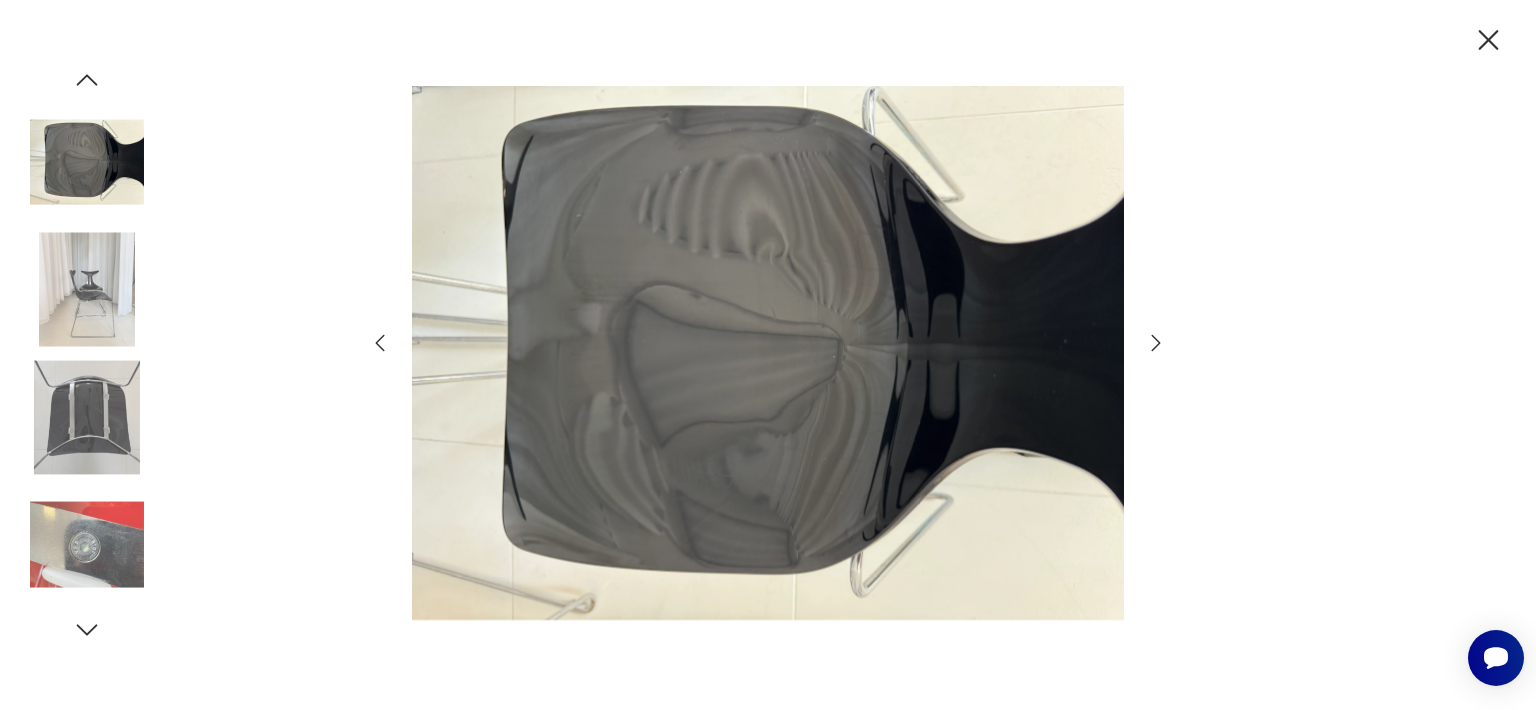 click 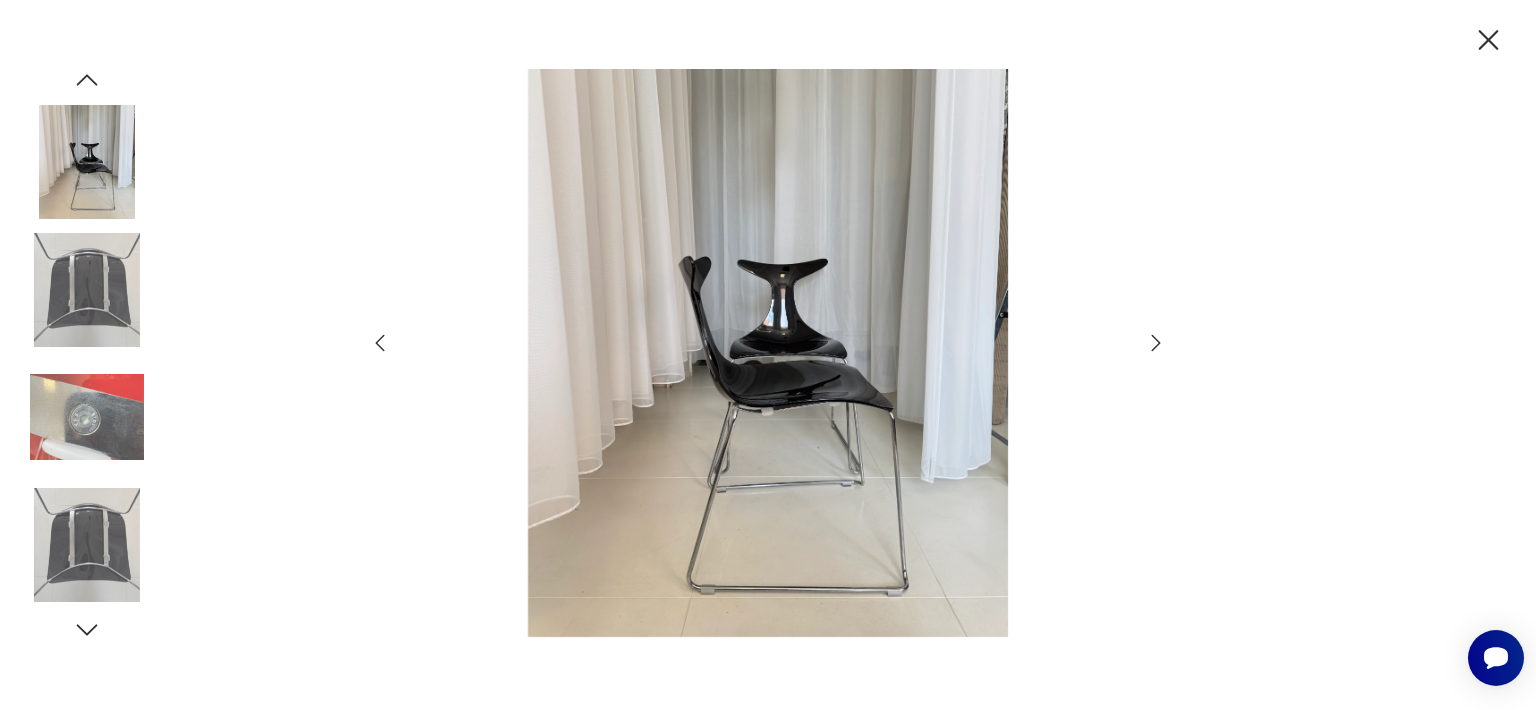 click 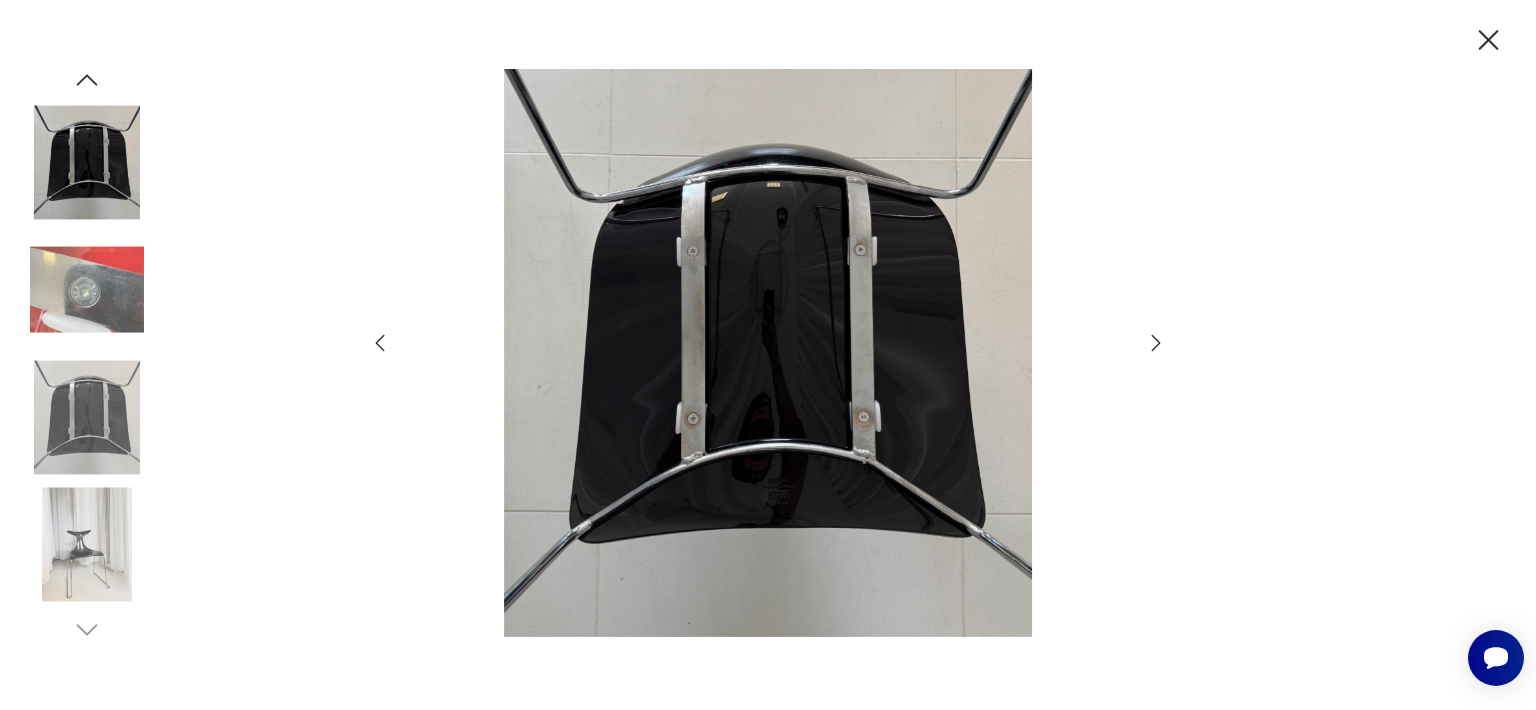 click 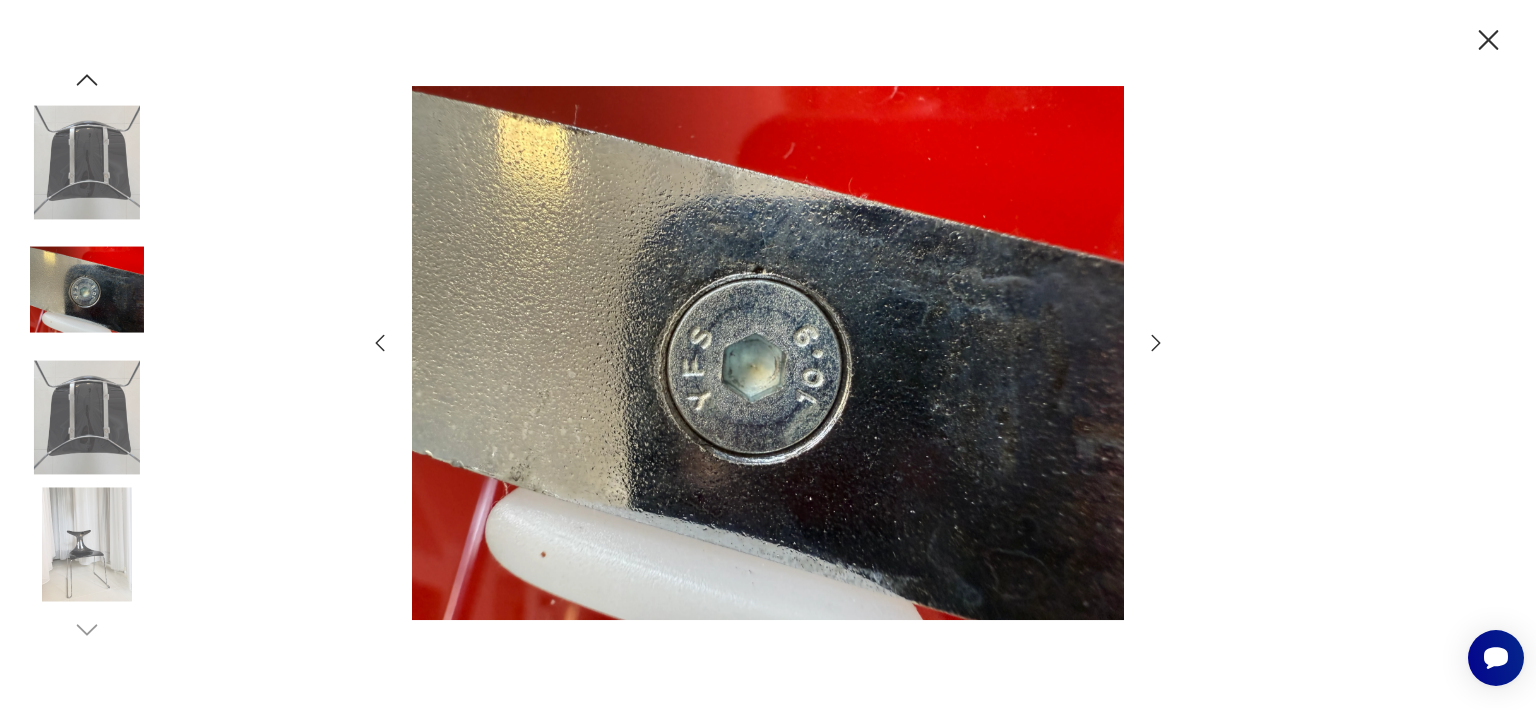 click 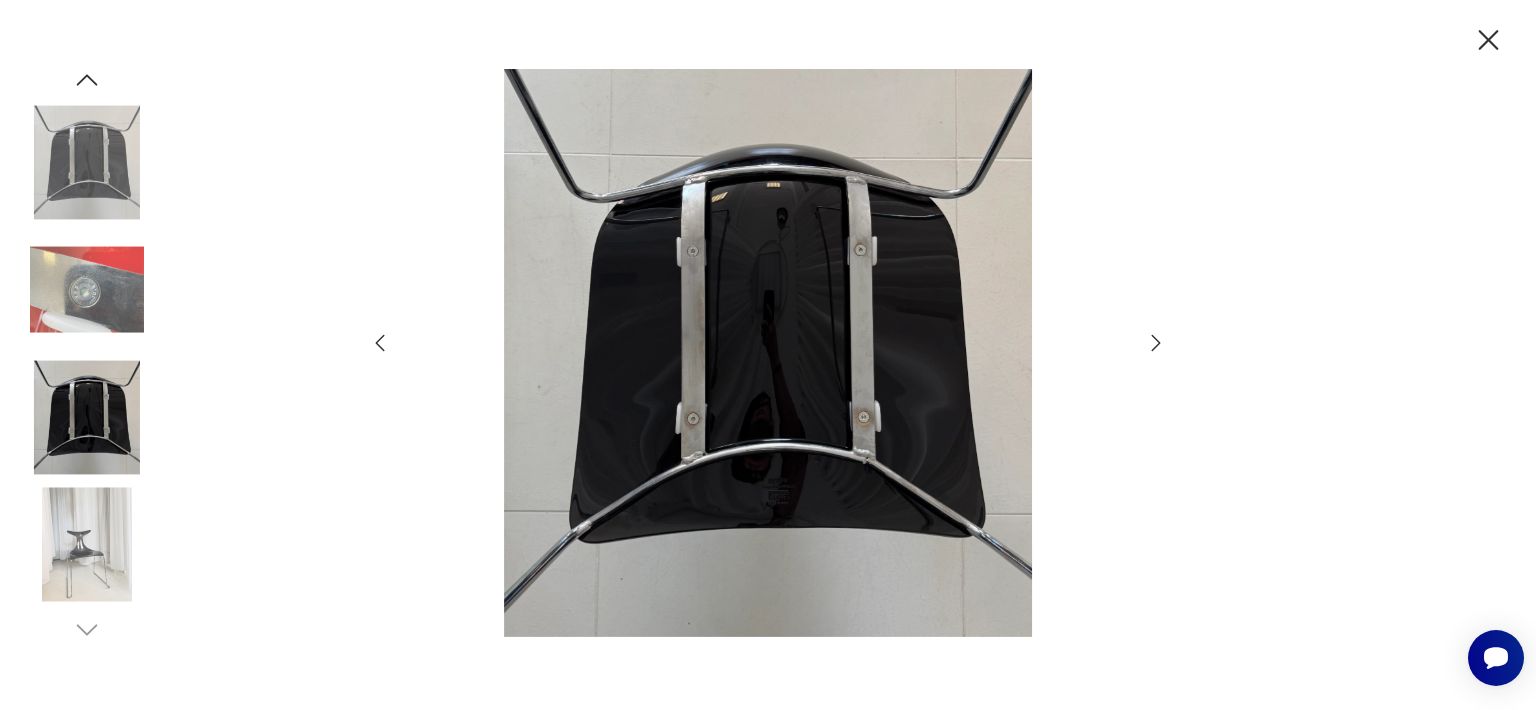 click 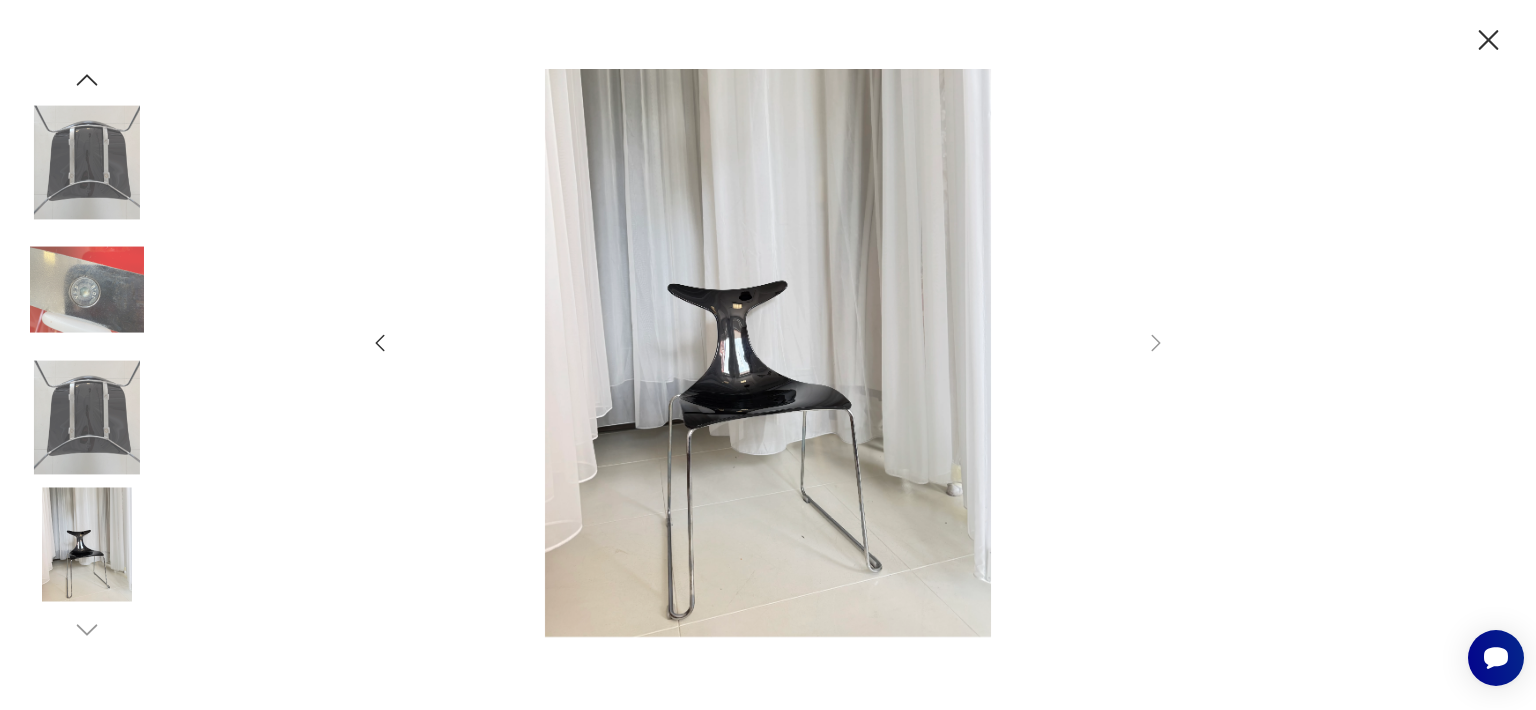 click 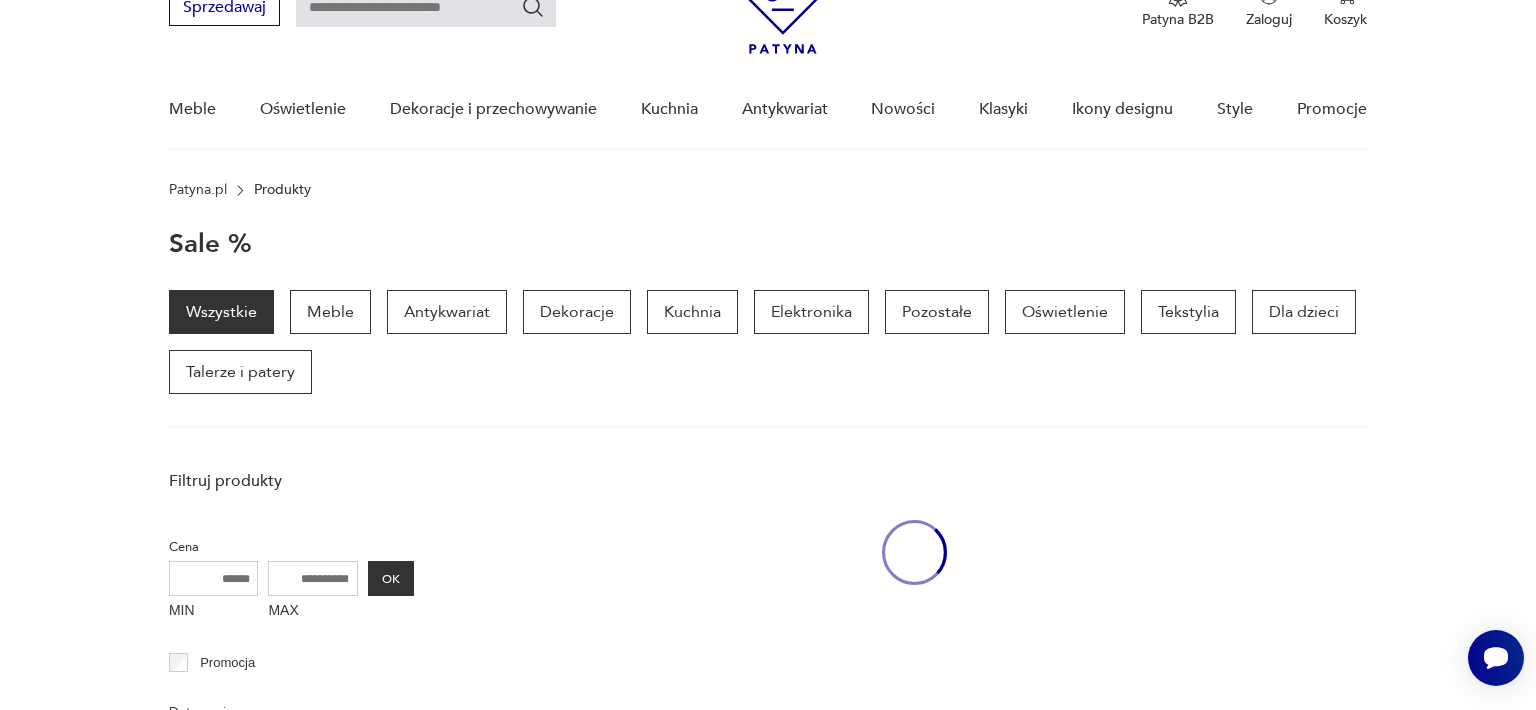 scroll, scrollTop: 456, scrollLeft: 0, axis: vertical 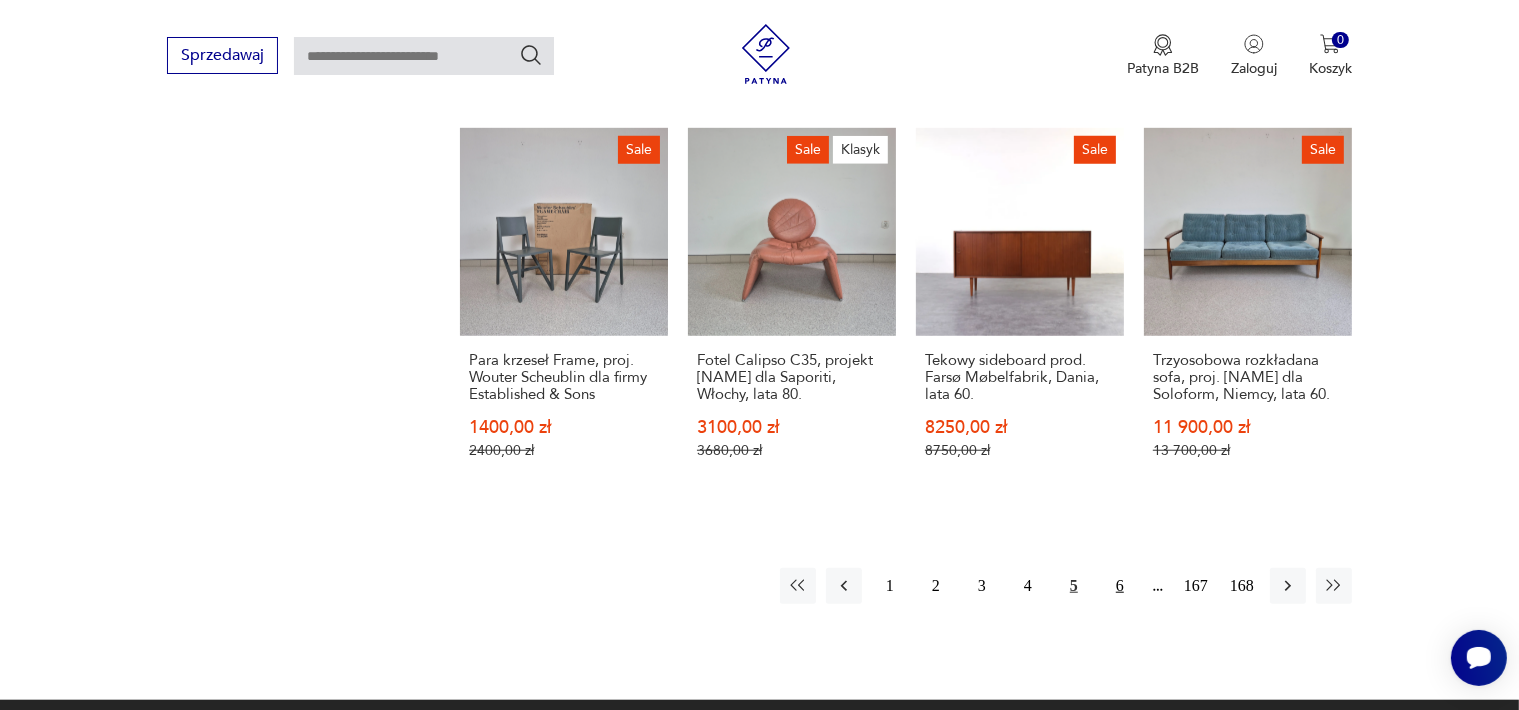 click on "6" at bounding box center [1120, 586] 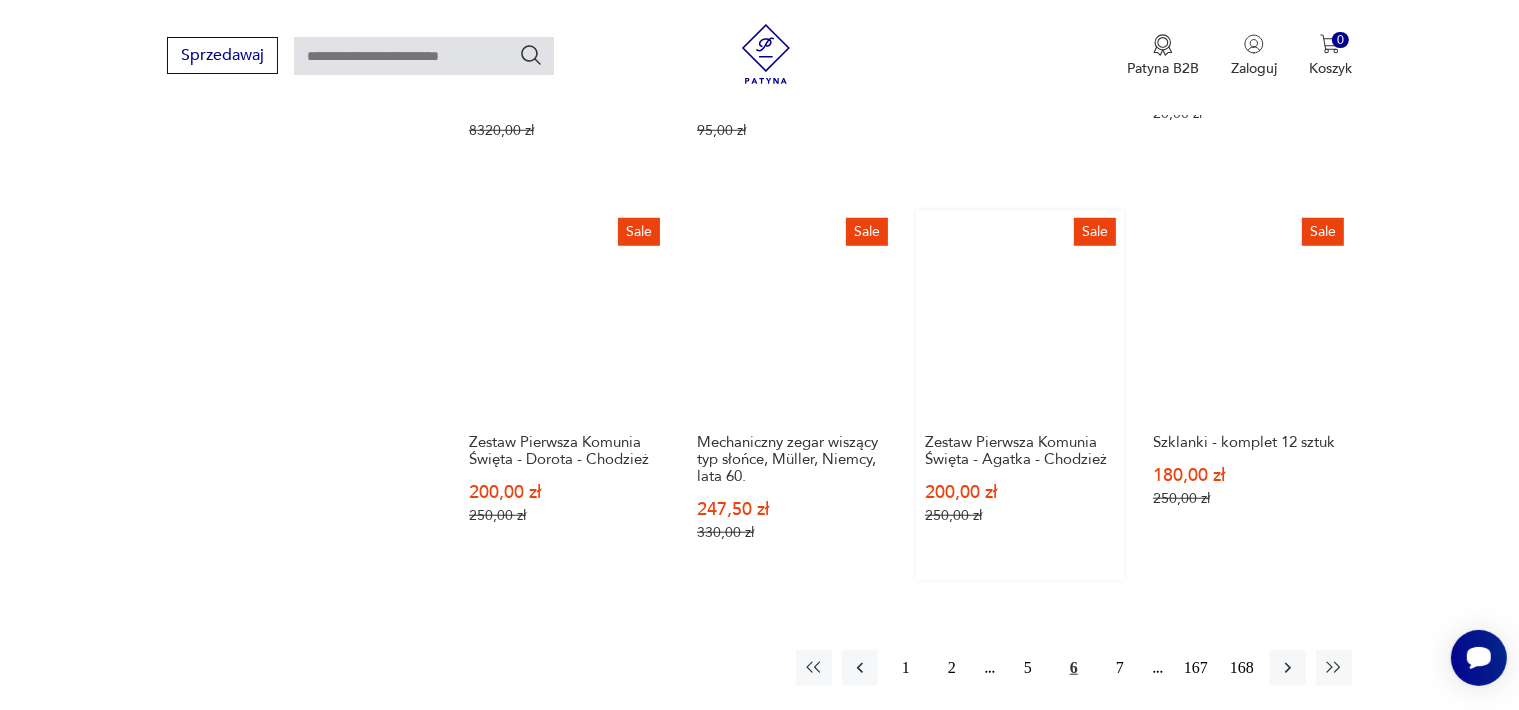 scroll, scrollTop: 1858, scrollLeft: 0, axis: vertical 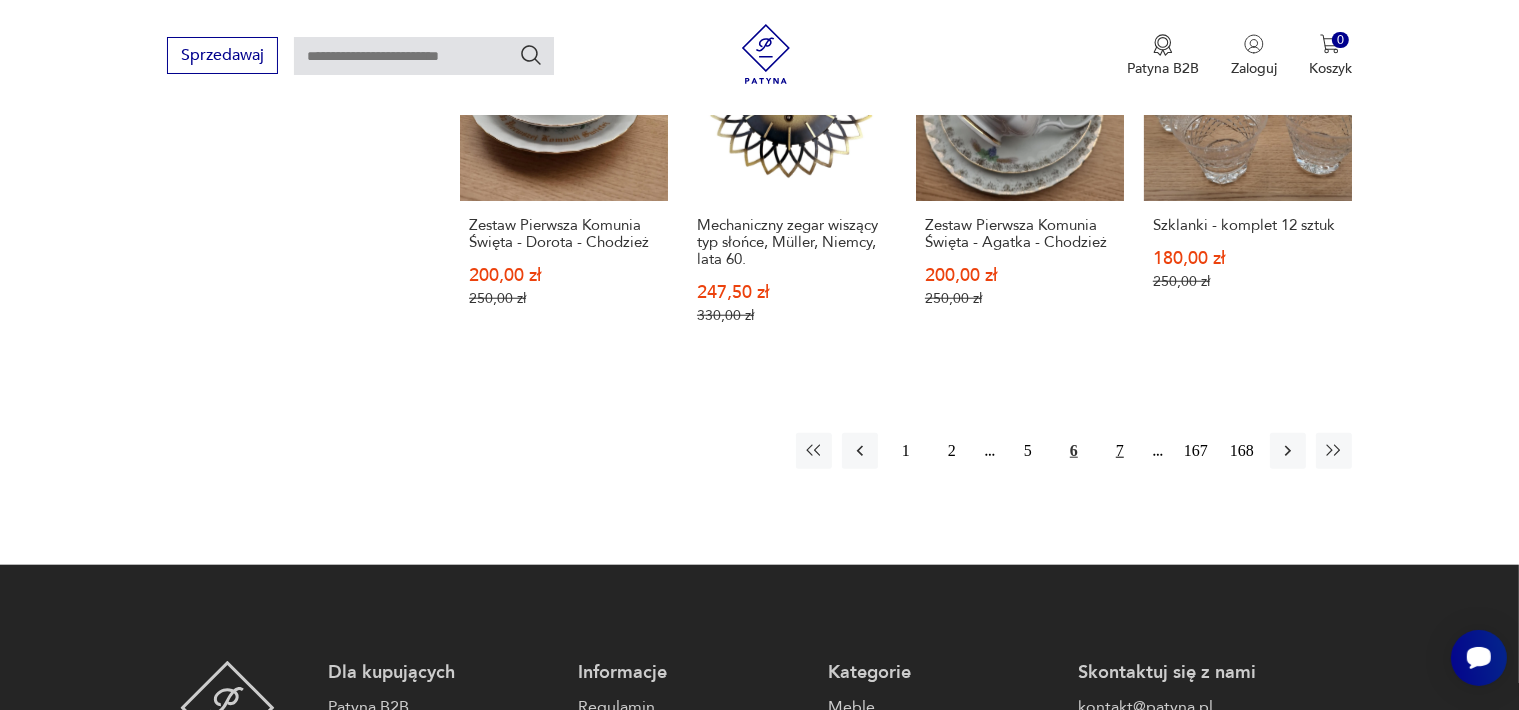 click on "7" at bounding box center (1120, 451) 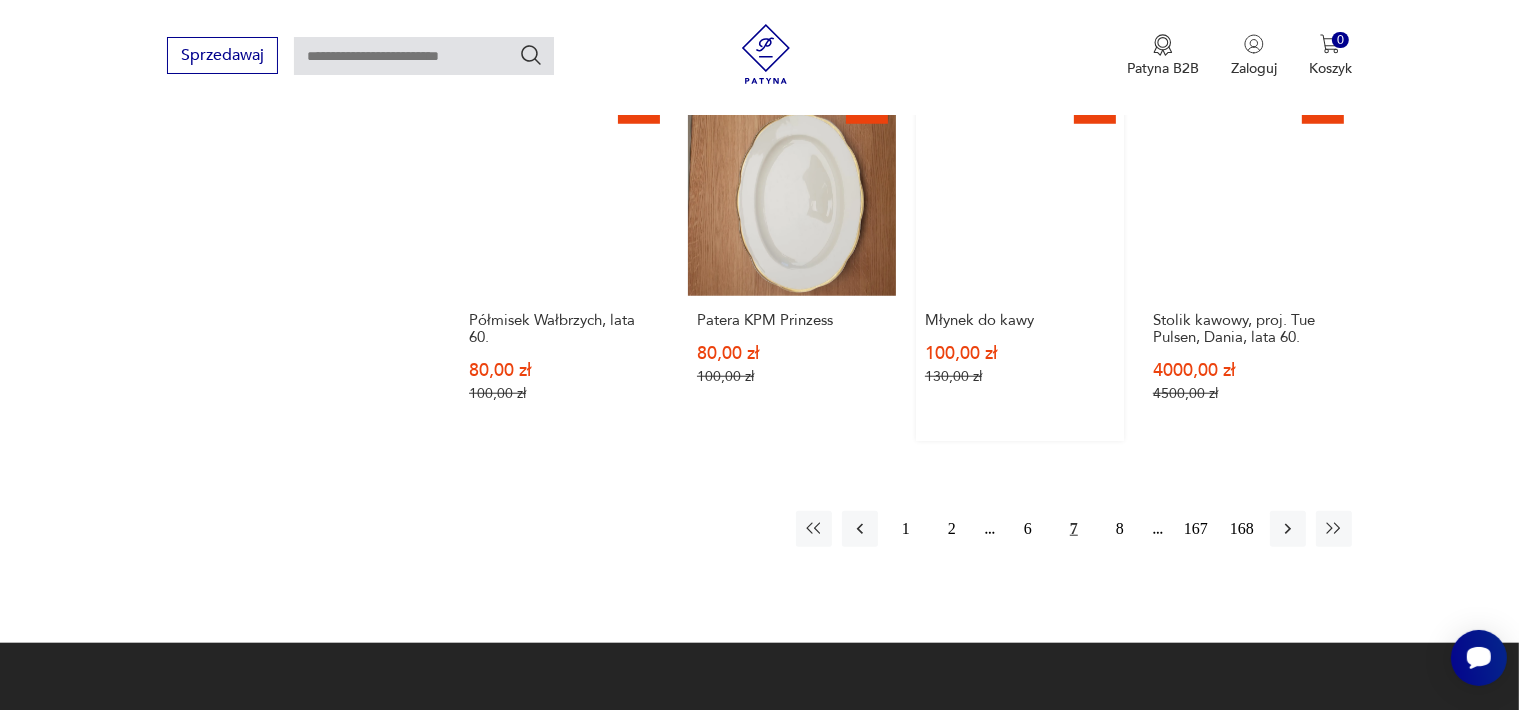 scroll, scrollTop: 2058, scrollLeft: 0, axis: vertical 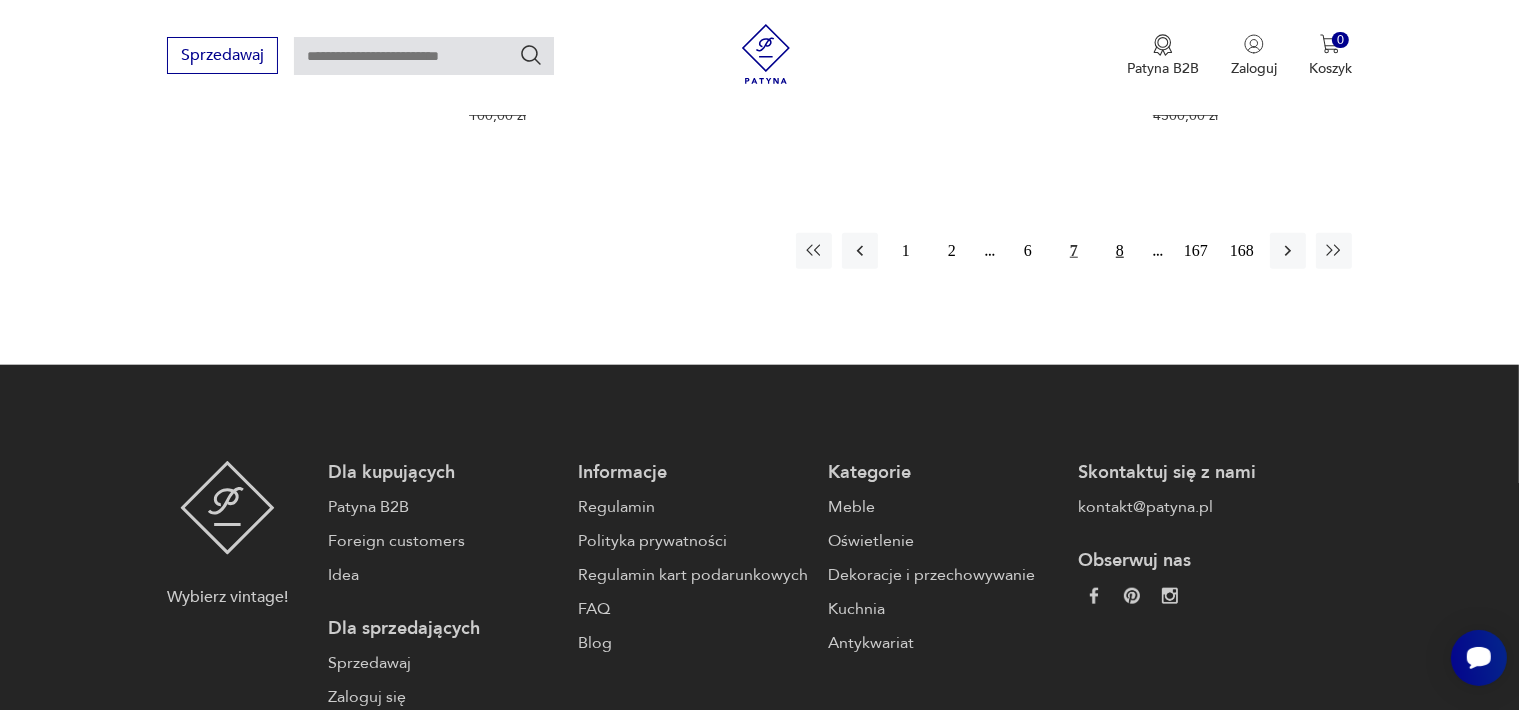 click on "8" at bounding box center (1120, 251) 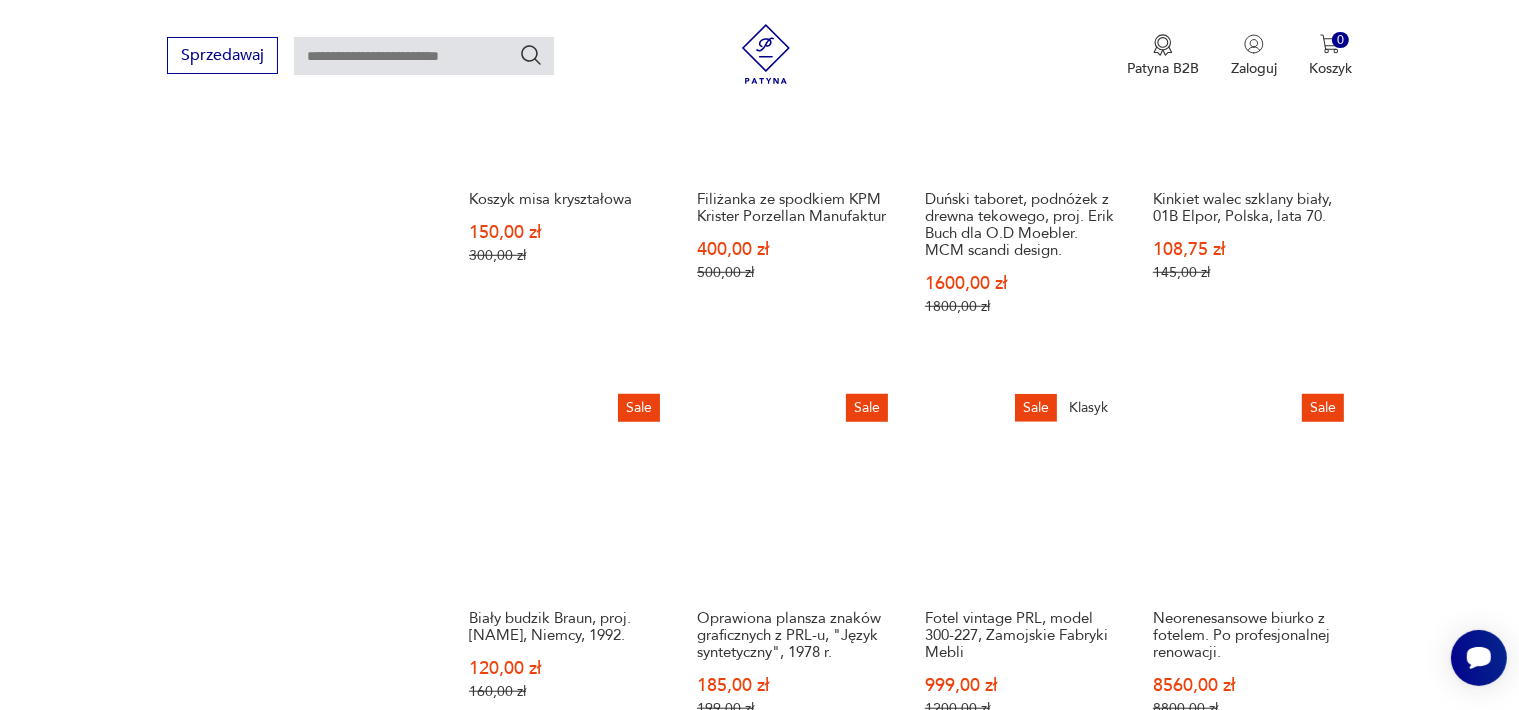 scroll, scrollTop: 1758, scrollLeft: 0, axis: vertical 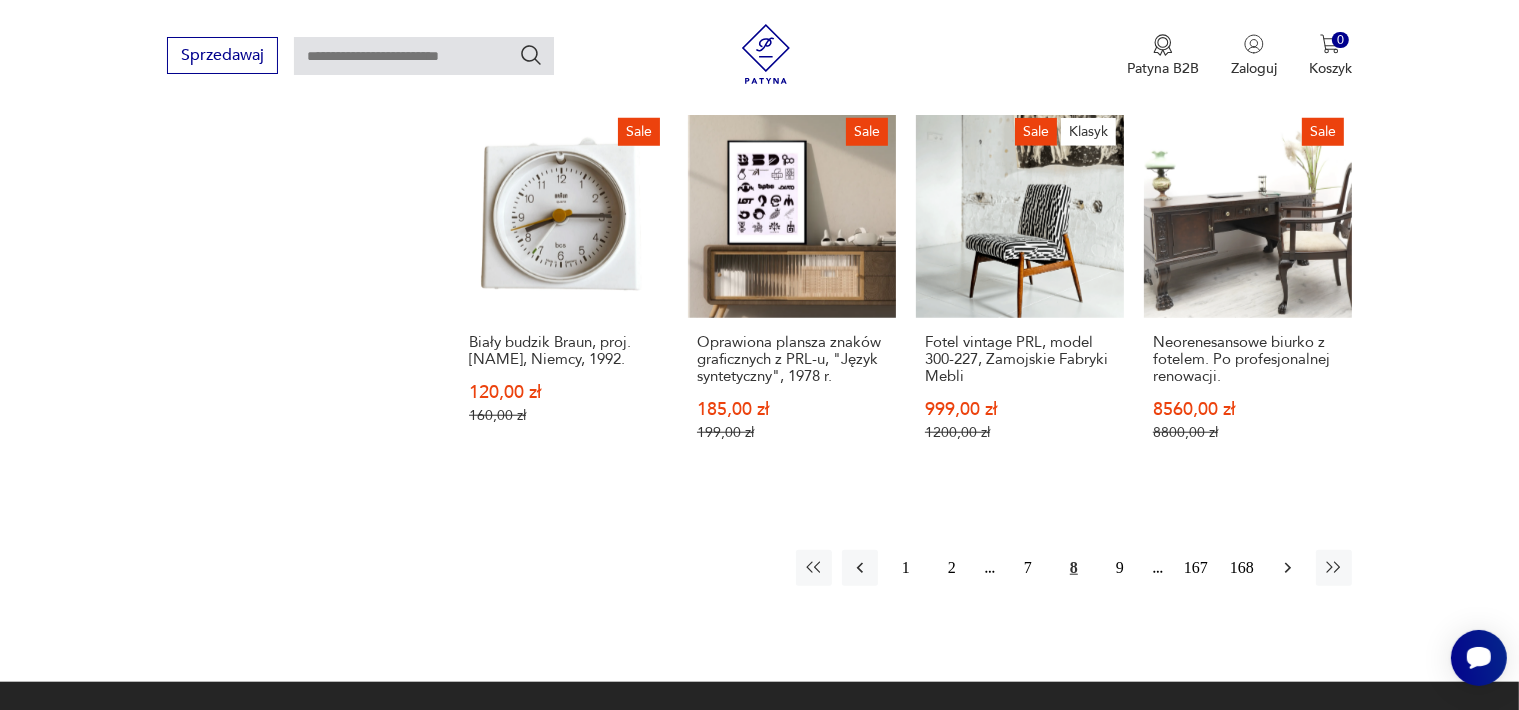 click 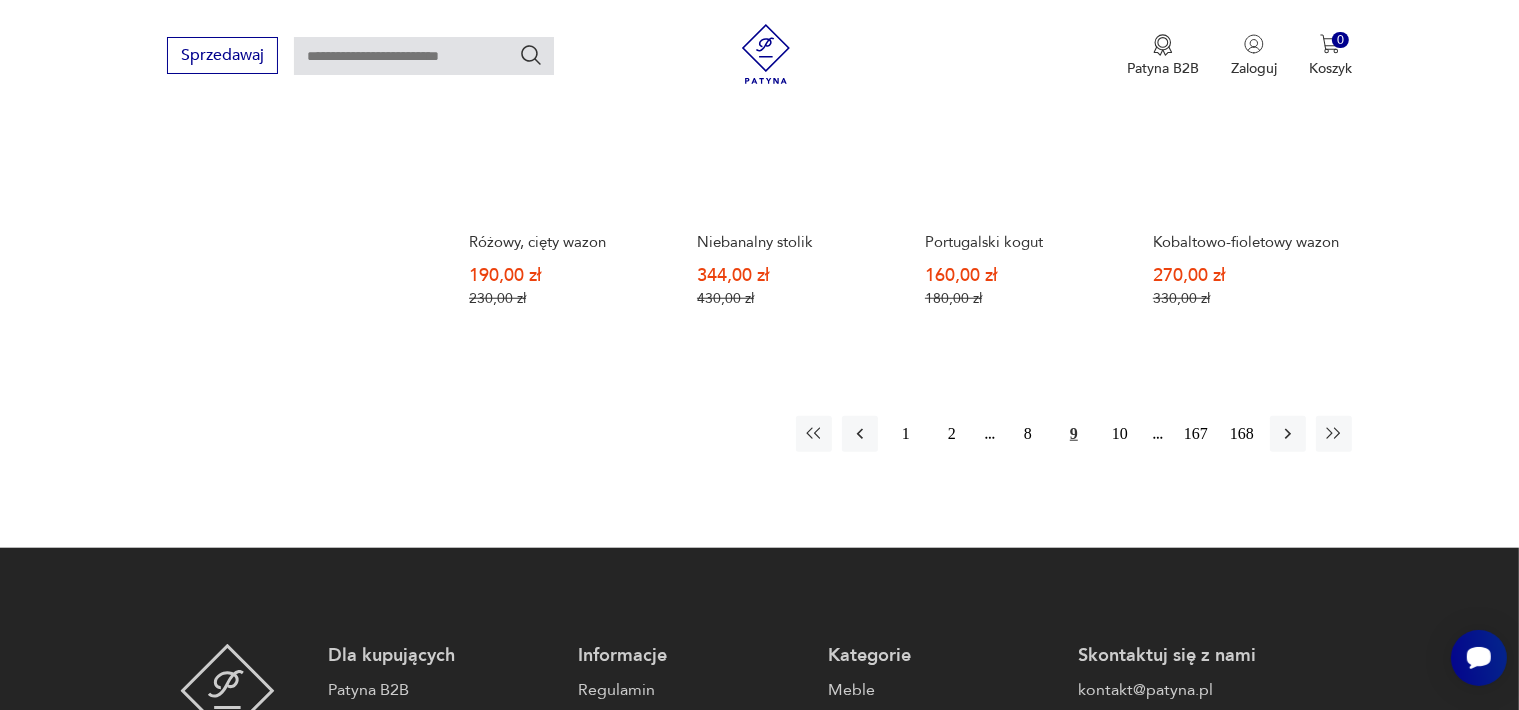 scroll, scrollTop: 2058, scrollLeft: 0, axis: vertical 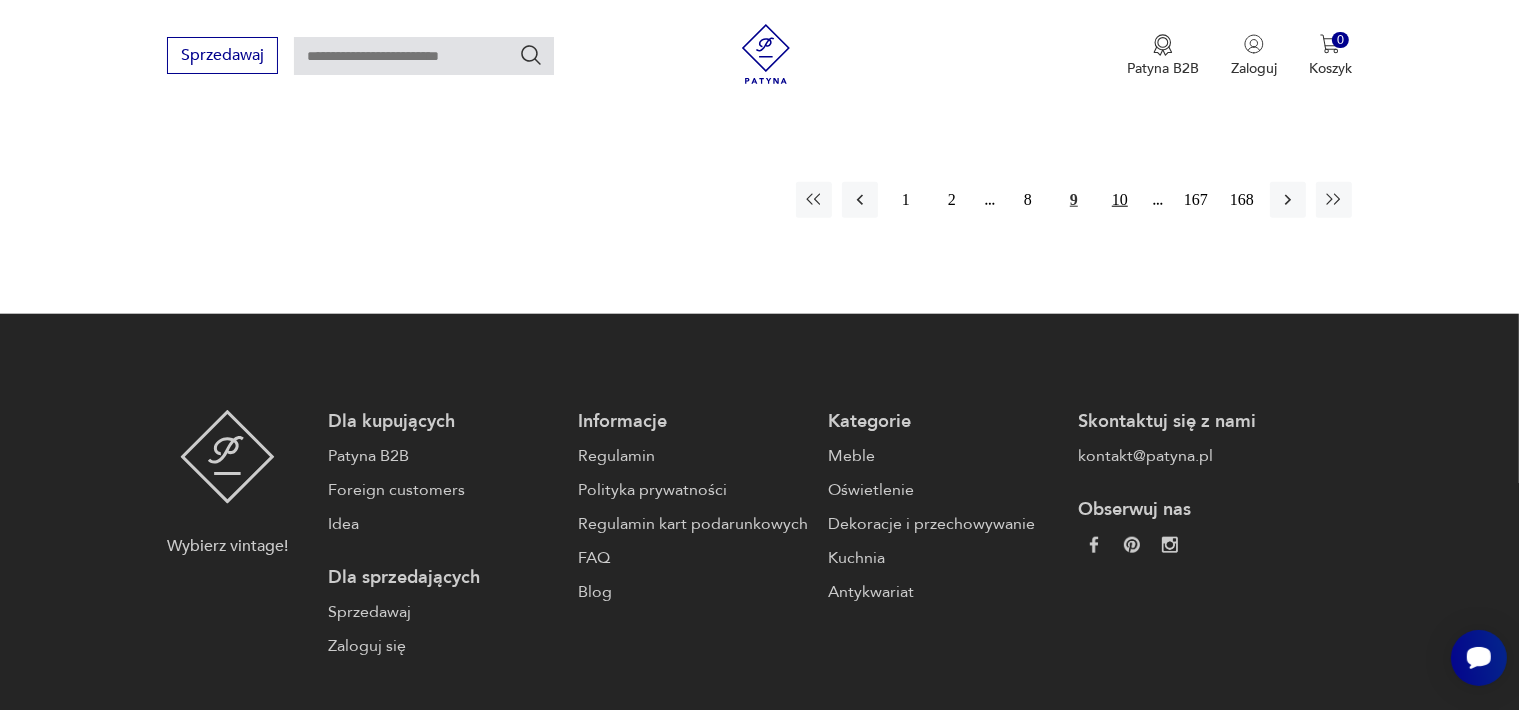 click on "10" at bounding box center [1120, 200] 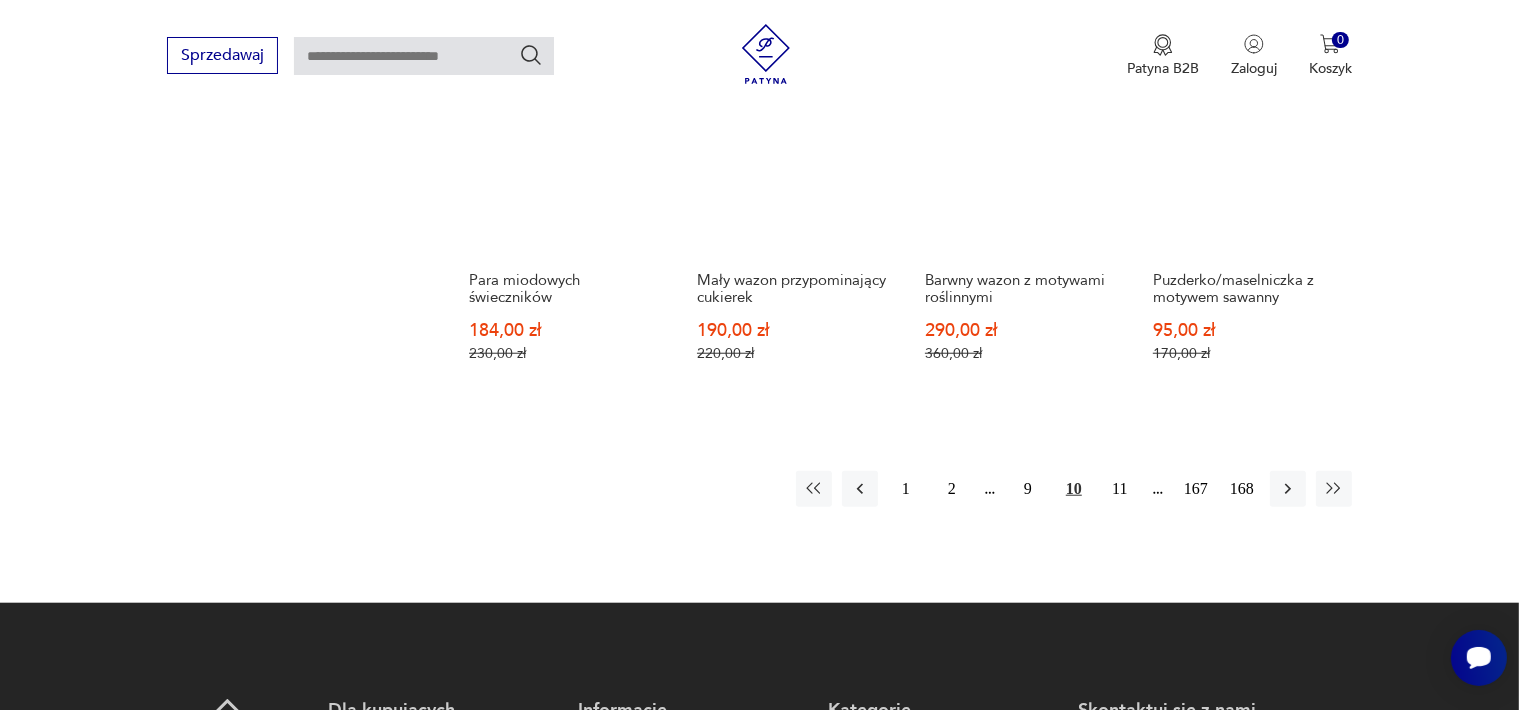 scroll, scrollTop: 1758, scrollLeft: 0, axis: vertical 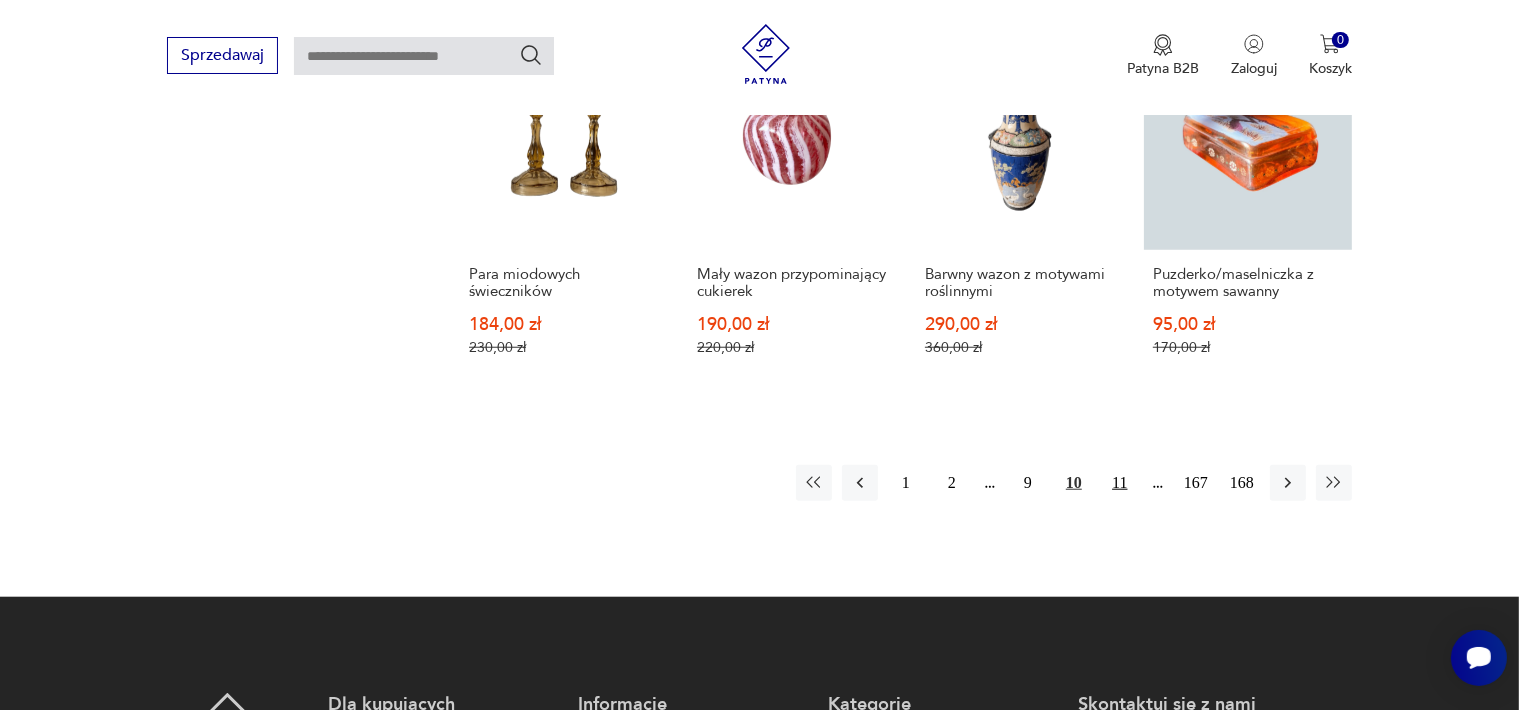 click on "11" at bounding box center (1120, 483) 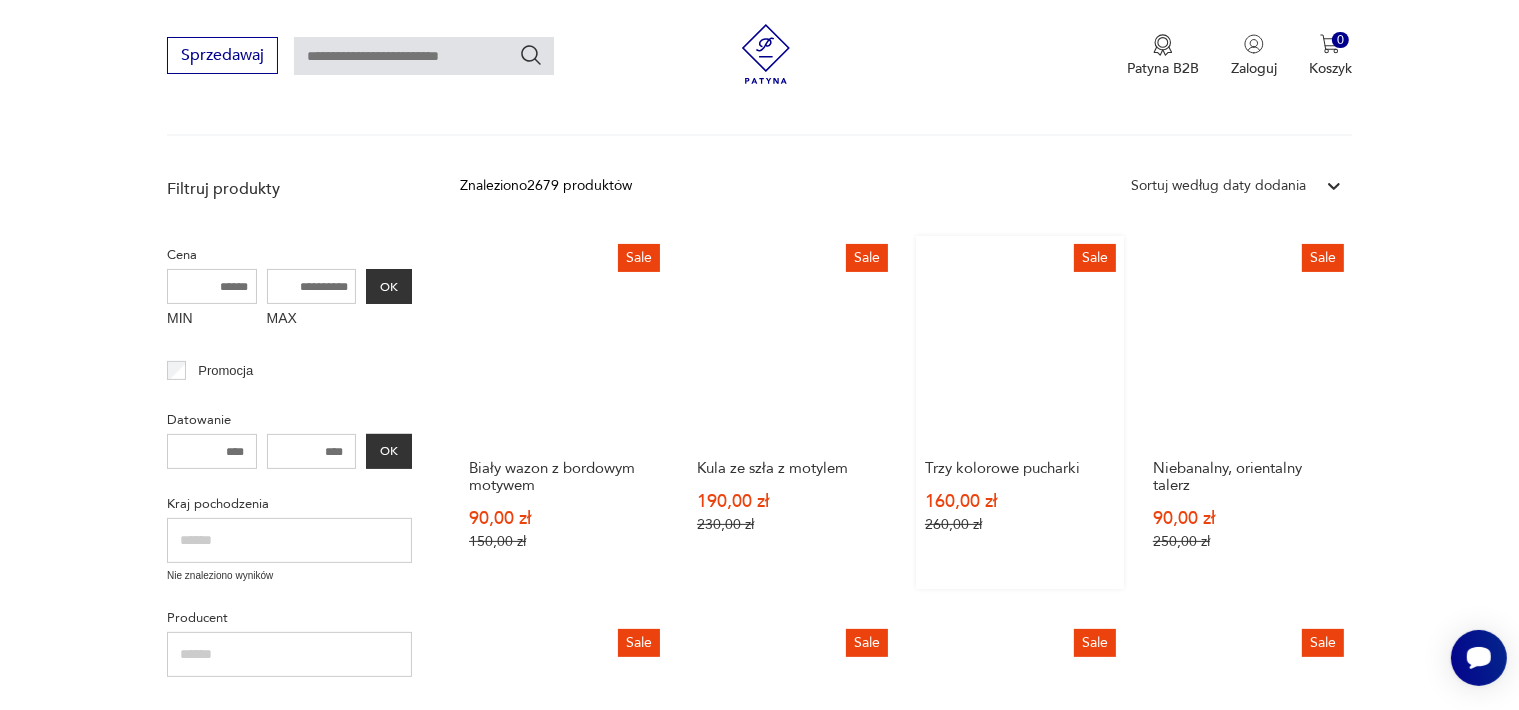 scroll, scrollTop: 658, scrollLeft: 0, axis: vertical 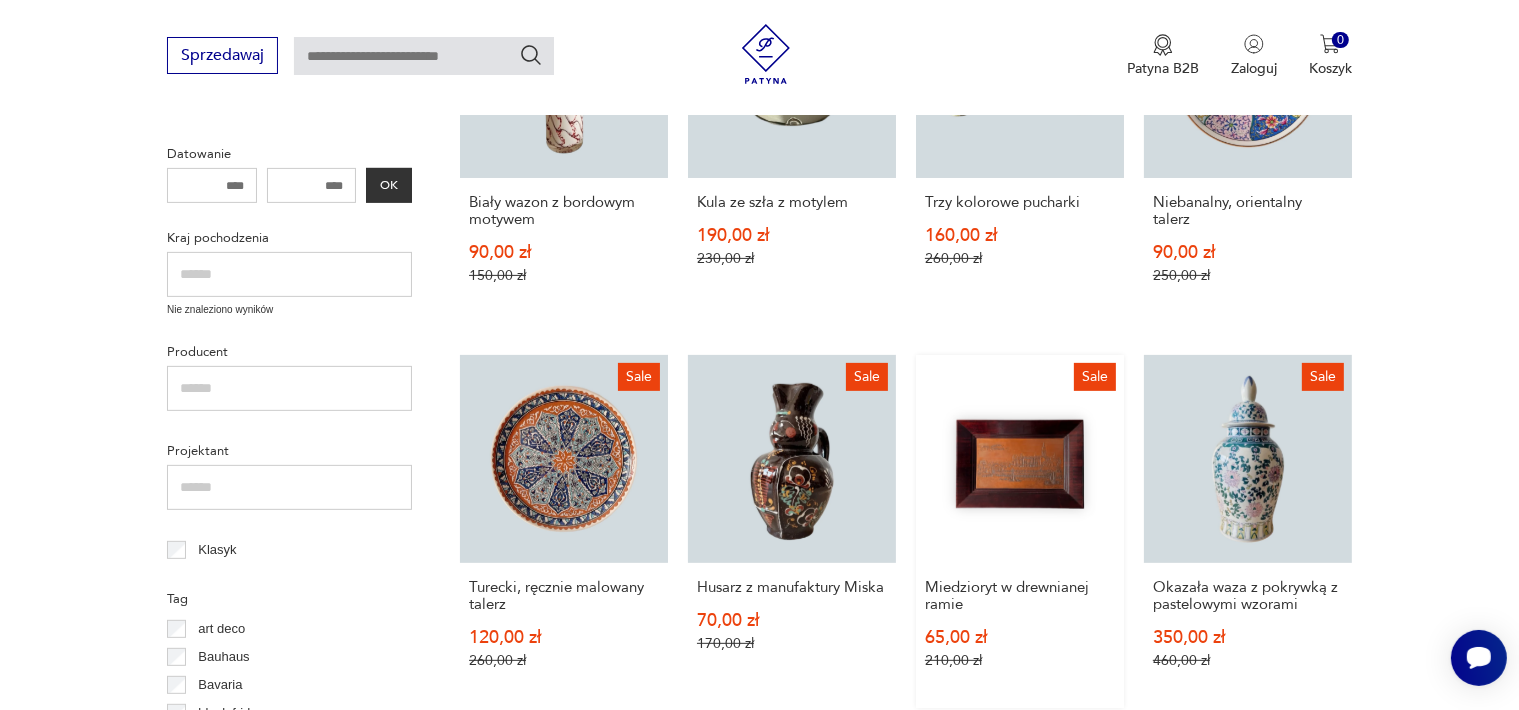 click on "Sale Miedzioryt w drewnianej ramie 65,00 zł 210,00 zł" at bounding box center [1020, 531] 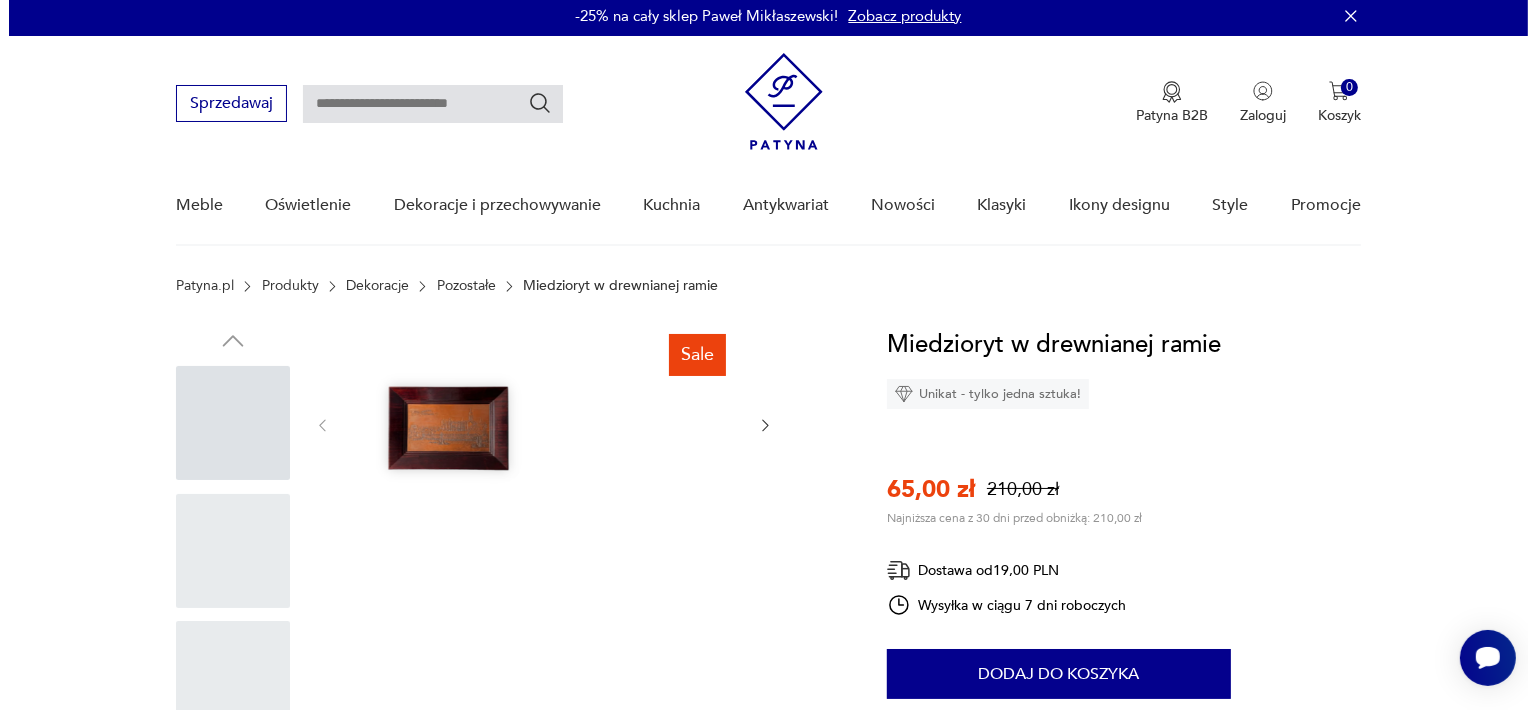 scroll, scrollTop: 0, scrollLeft: 0, axis: both 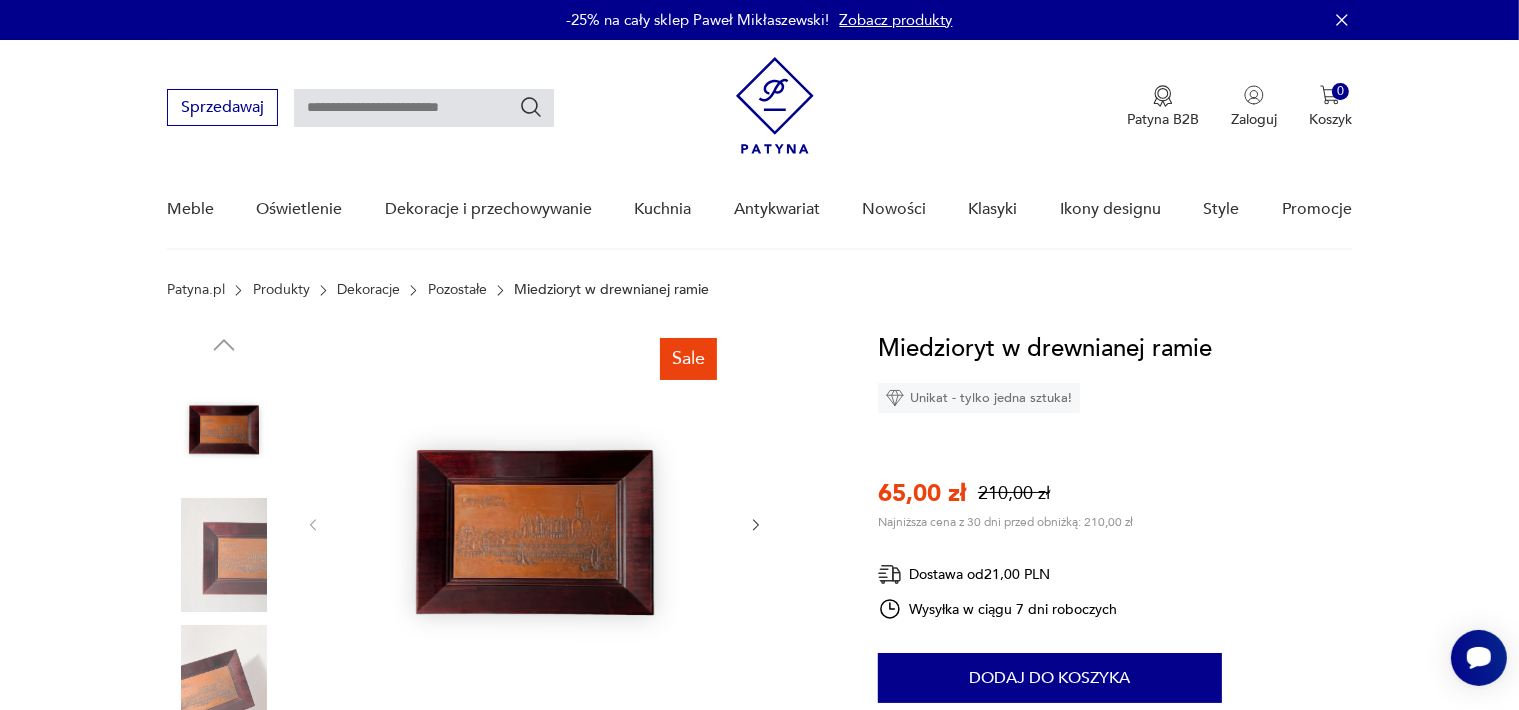 click at bounding box center (535, 523) 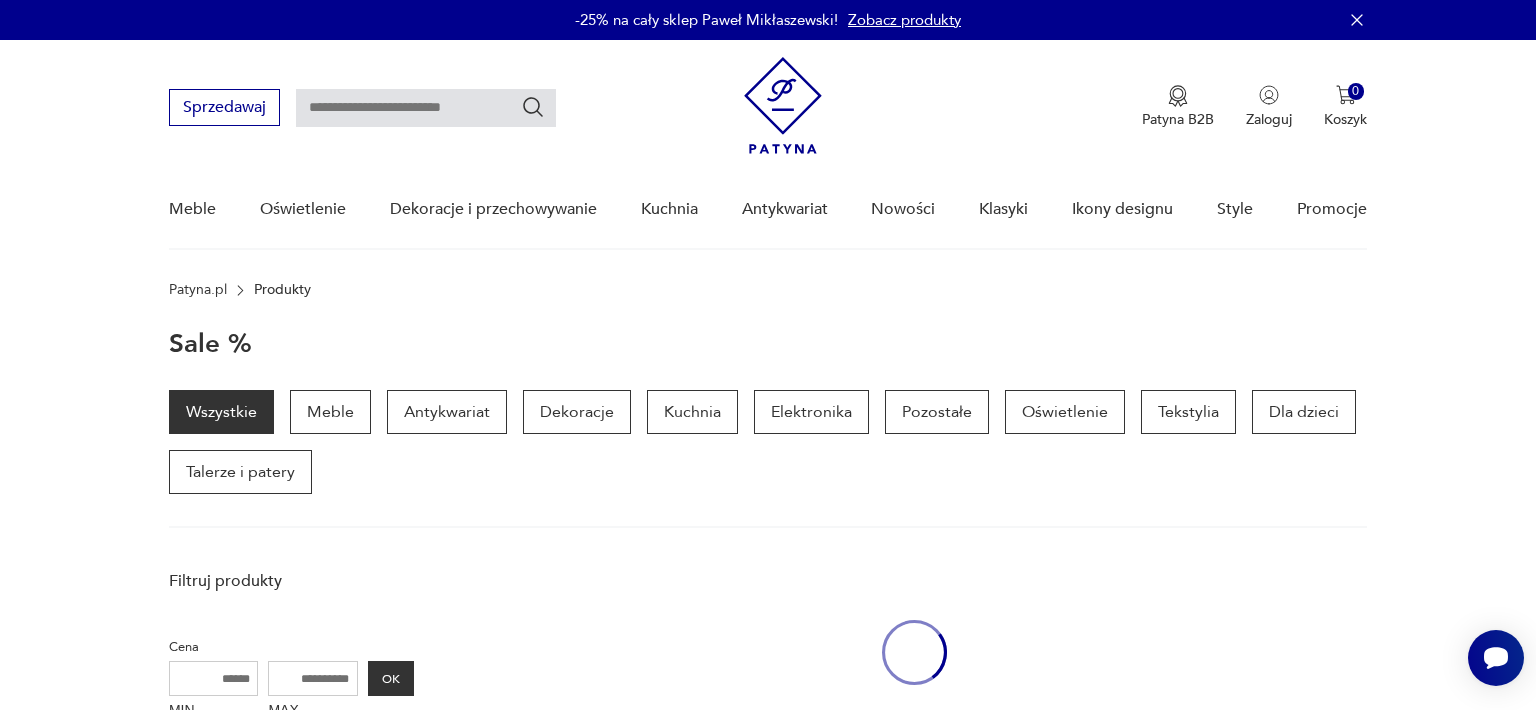 scroll, scrollTop: 652, scrollLeft: 0, axis: vertical 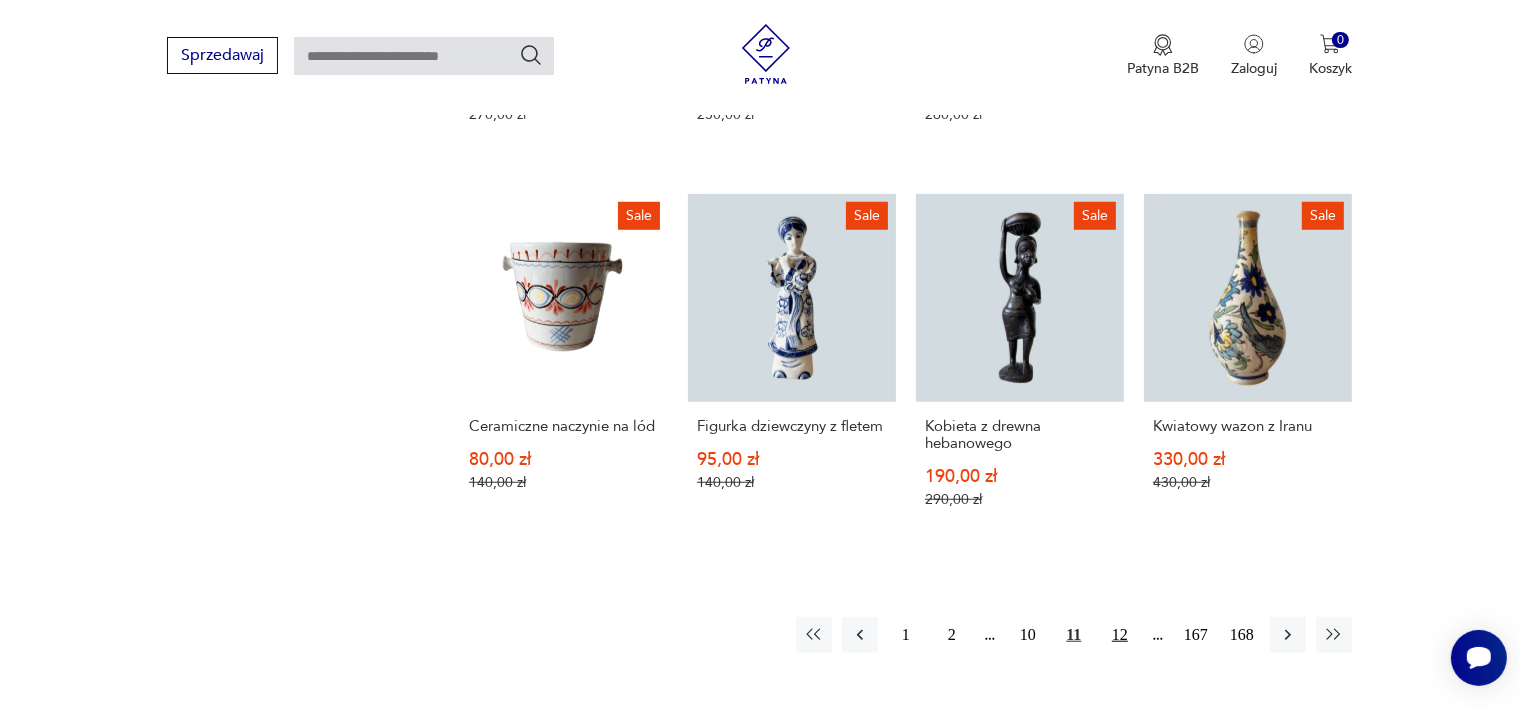 click on "12" at bounding box center (1120, 635) 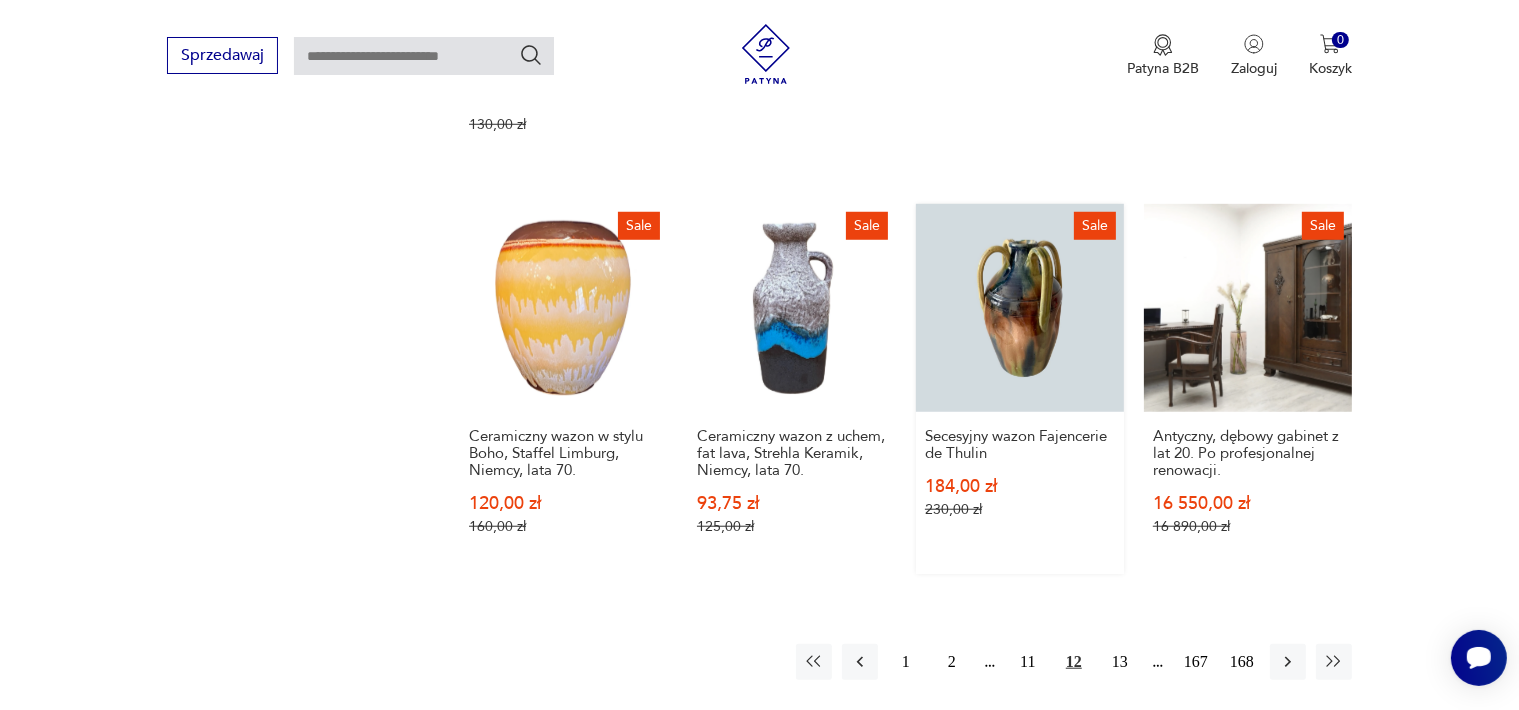scroll, scrollTop: 1958, scrollLeft: 0, axis: vertical 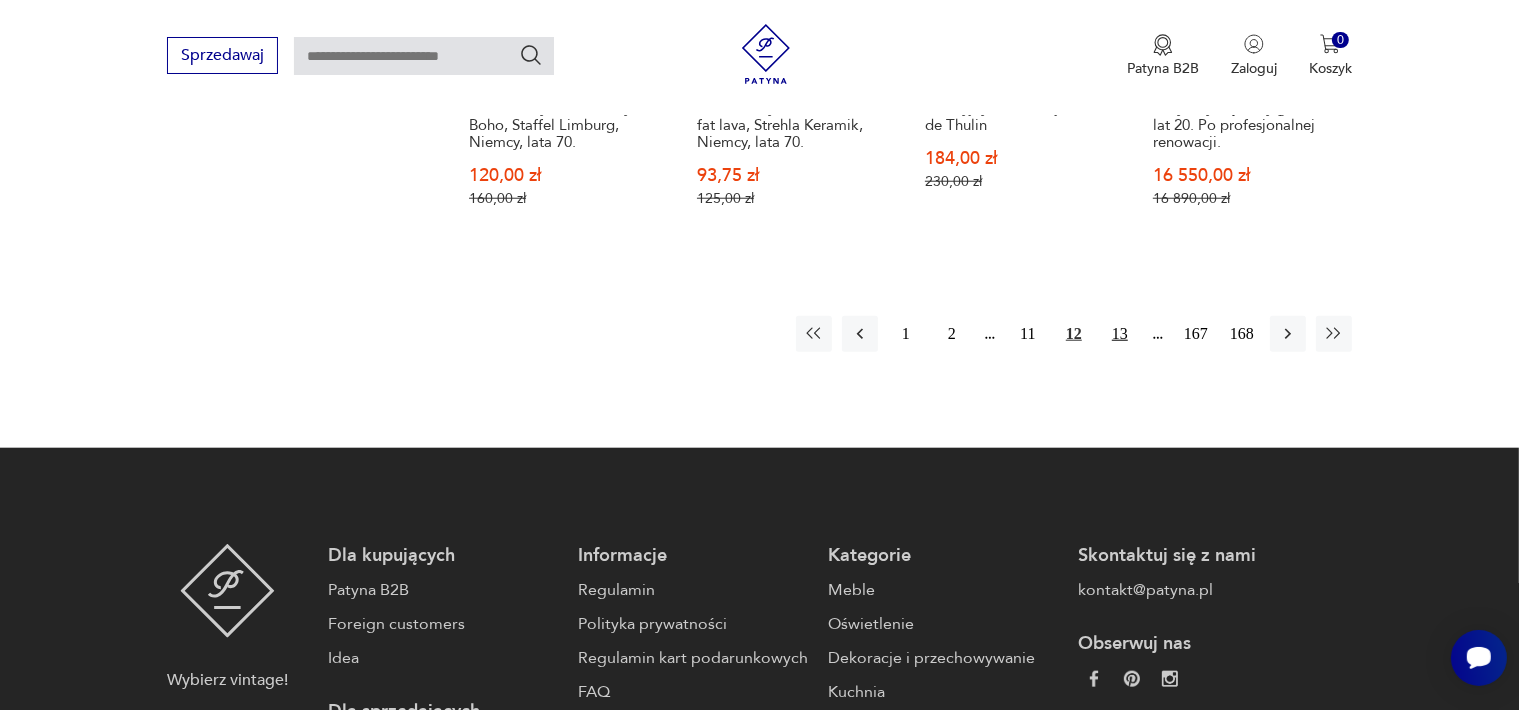 click on "13" at bounding box center [1120, 334] 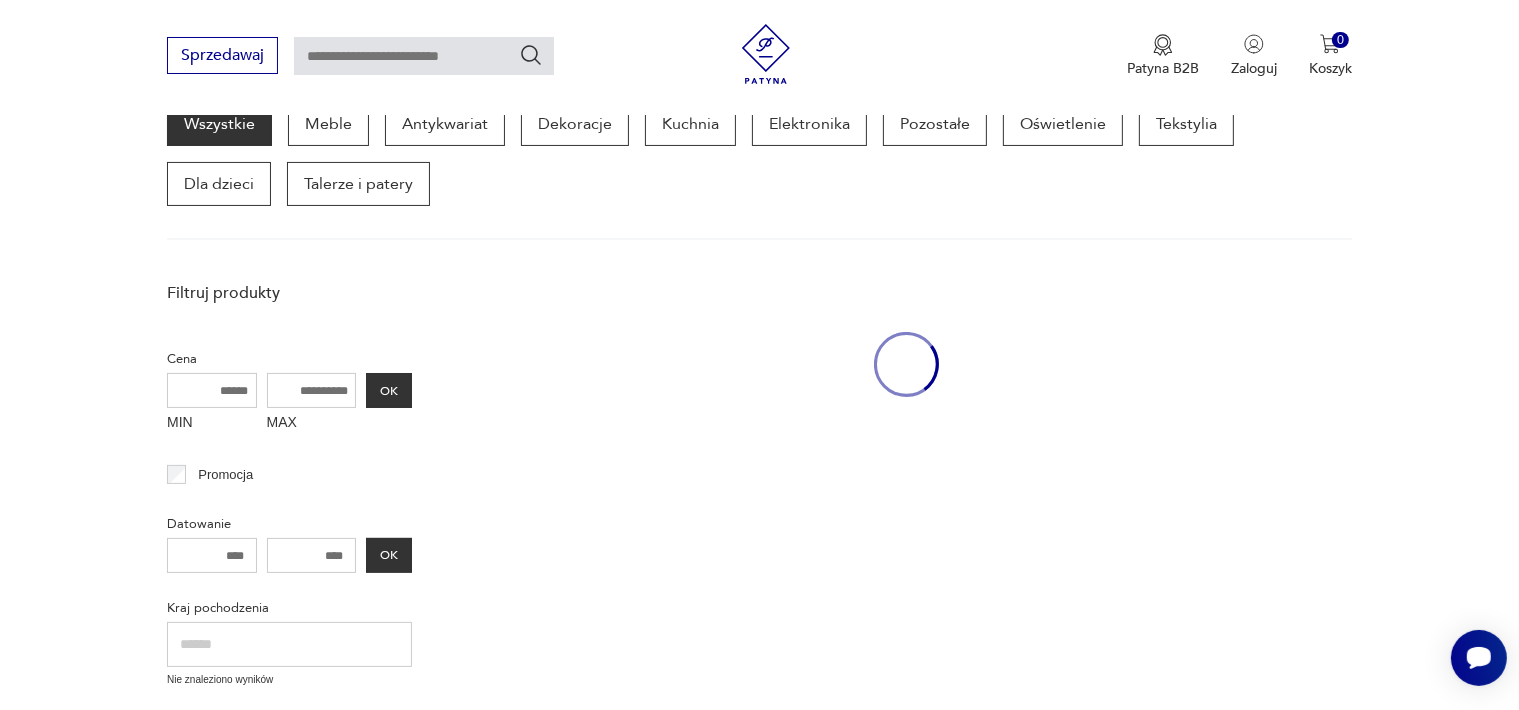 scroll, scrollTop: 258, scrollLeft: 0, axis: vertical 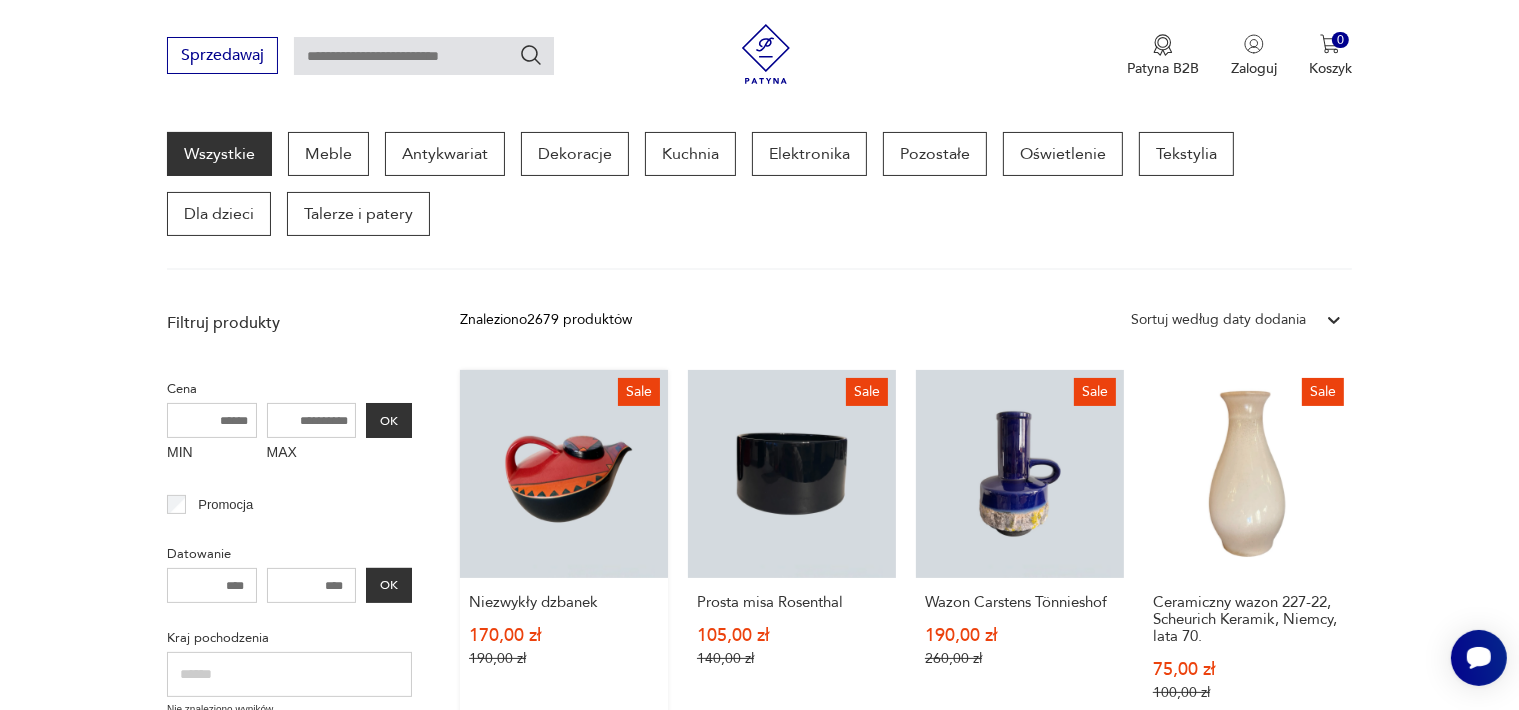 click on "Sale Niezwykły dzbanek 170,00 zł 190,00 zł" at bounding box center (564, 555) 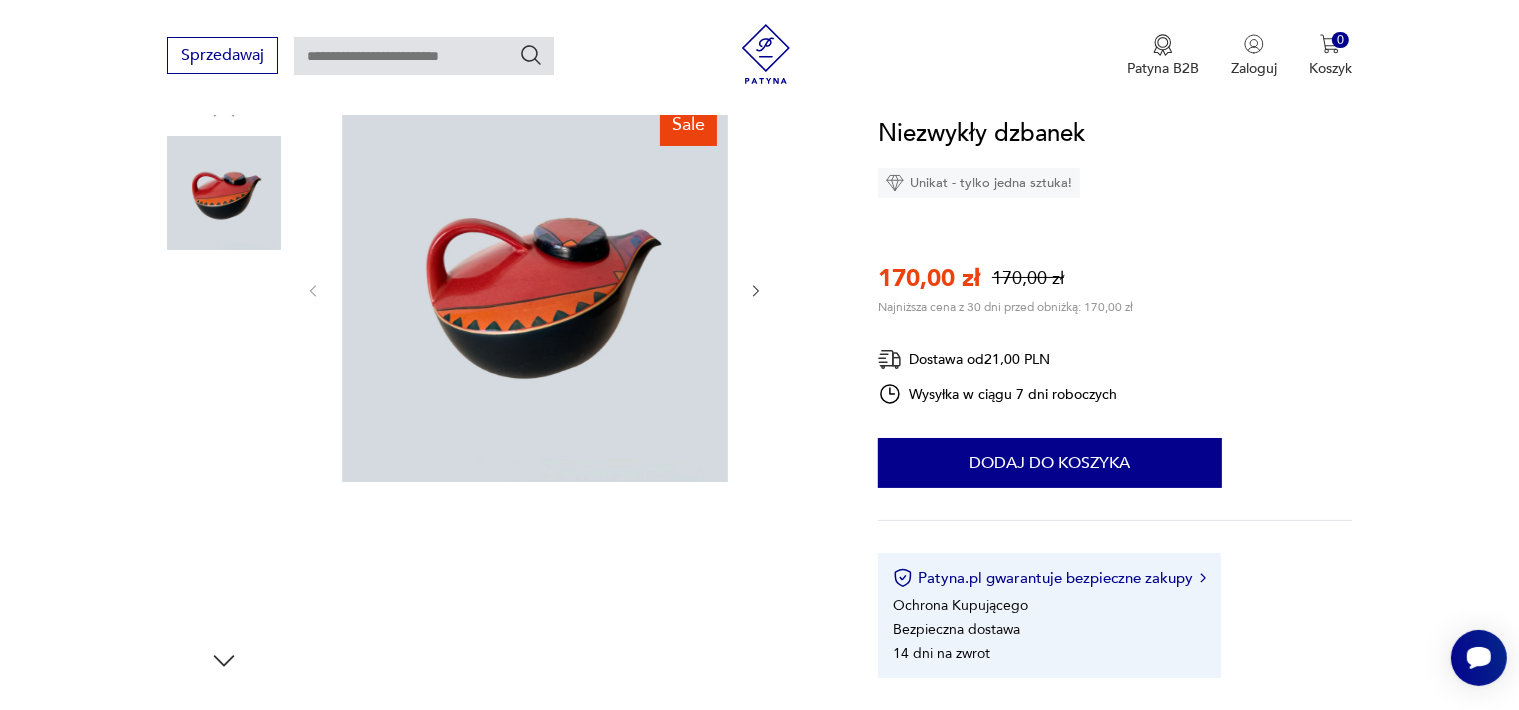 scroll, scrollTop: 200, scrollLeft: 0, axis: vertical 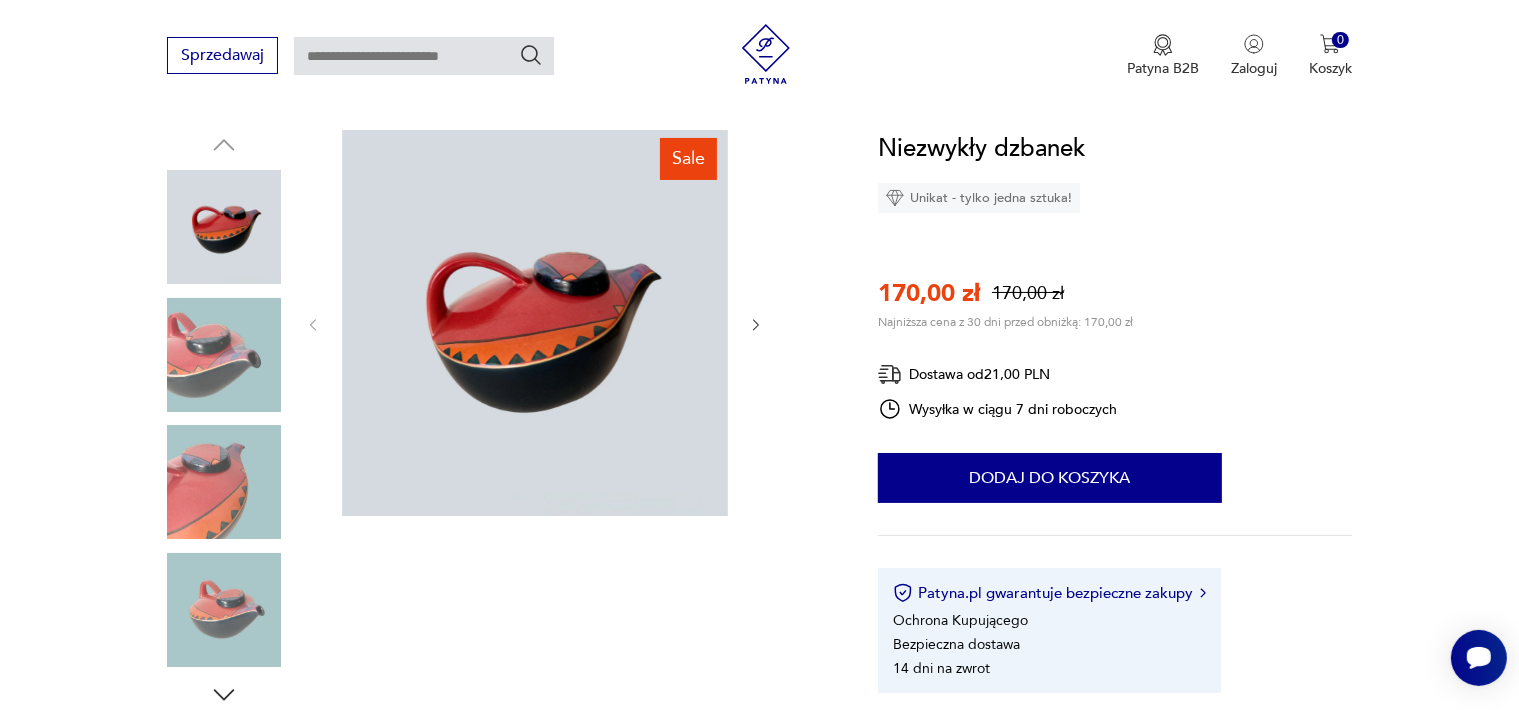 click 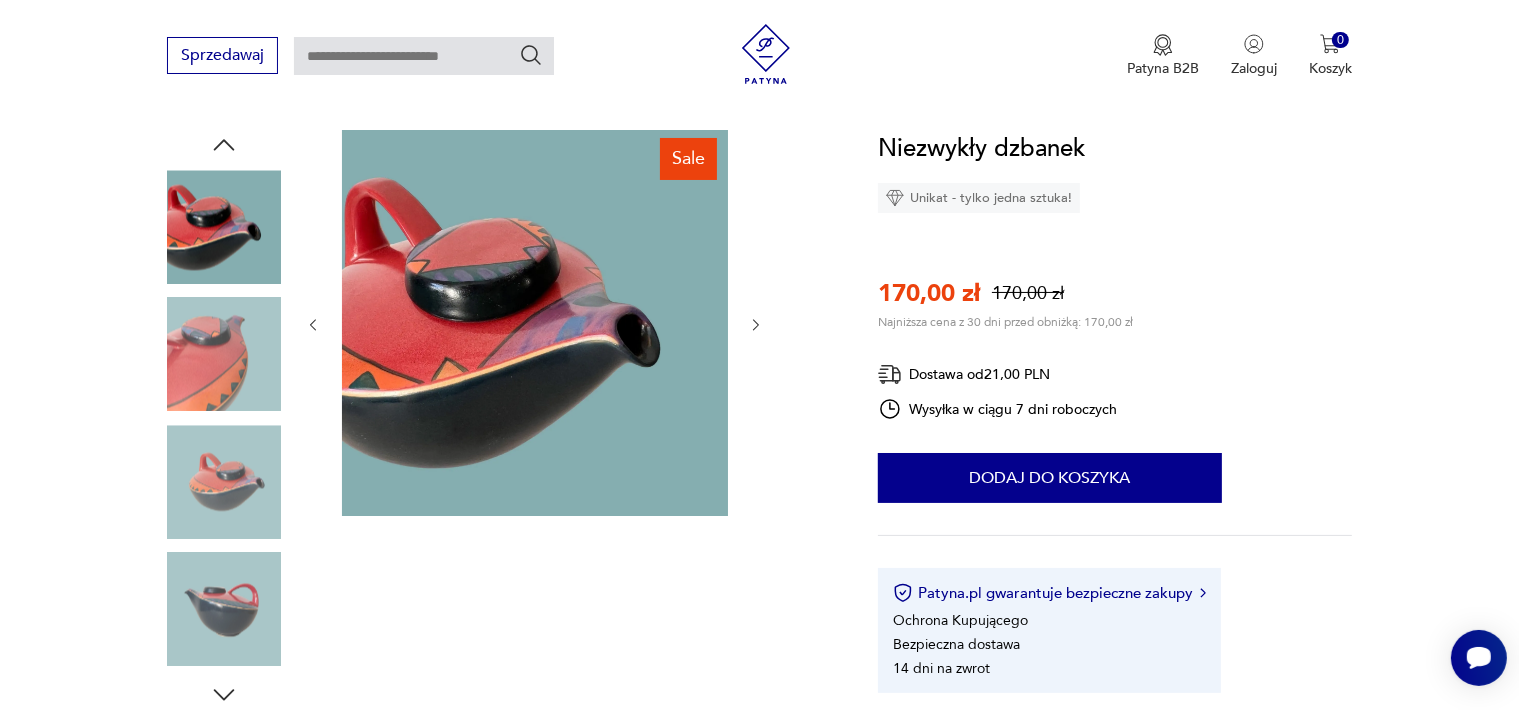 click 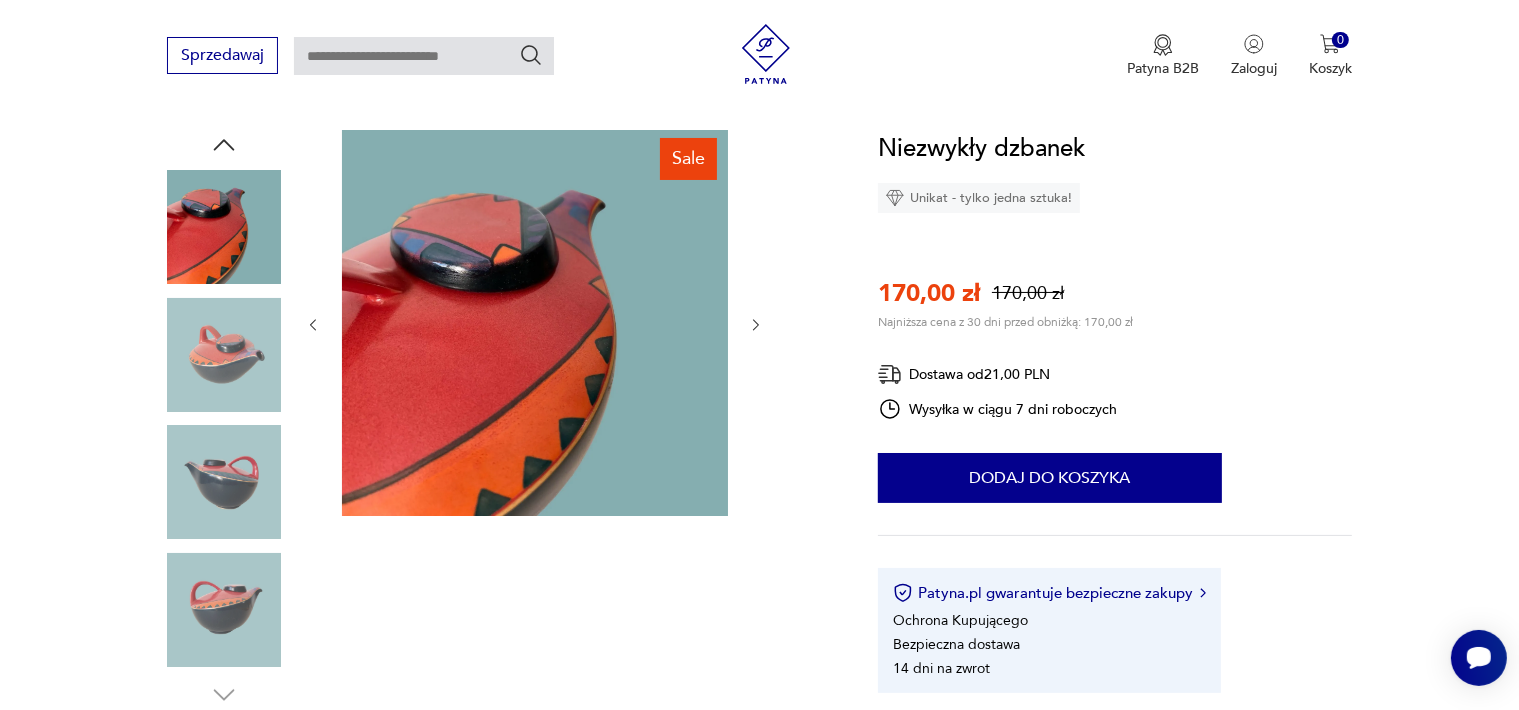 click 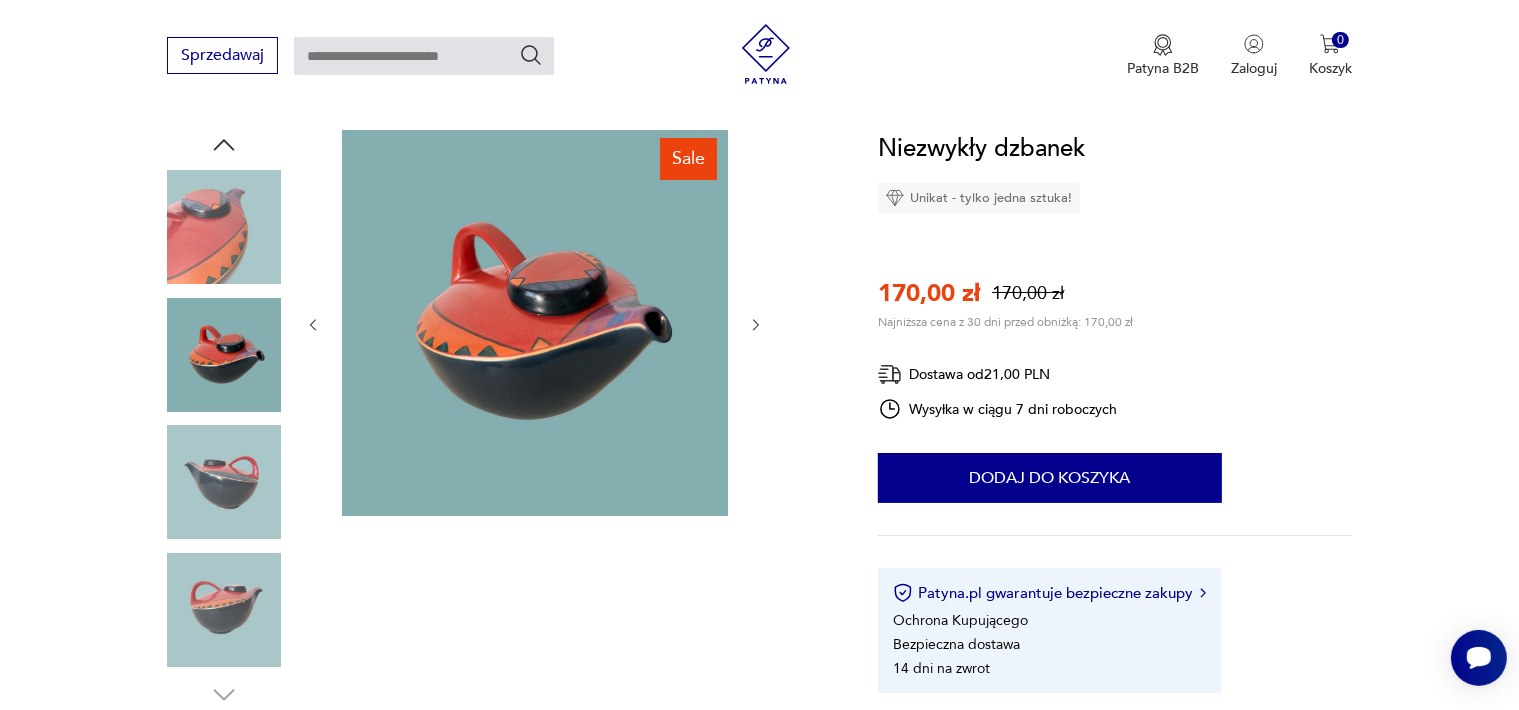 click 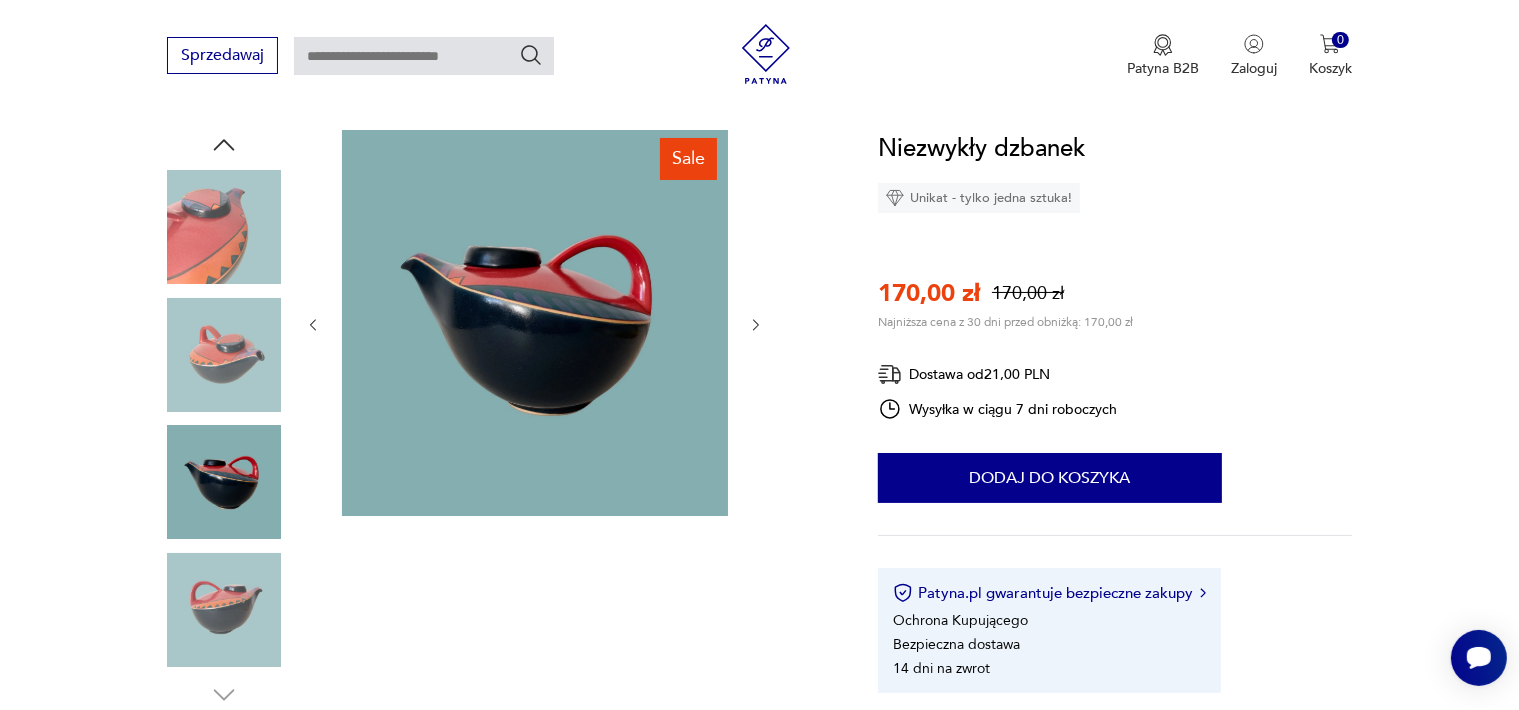 click 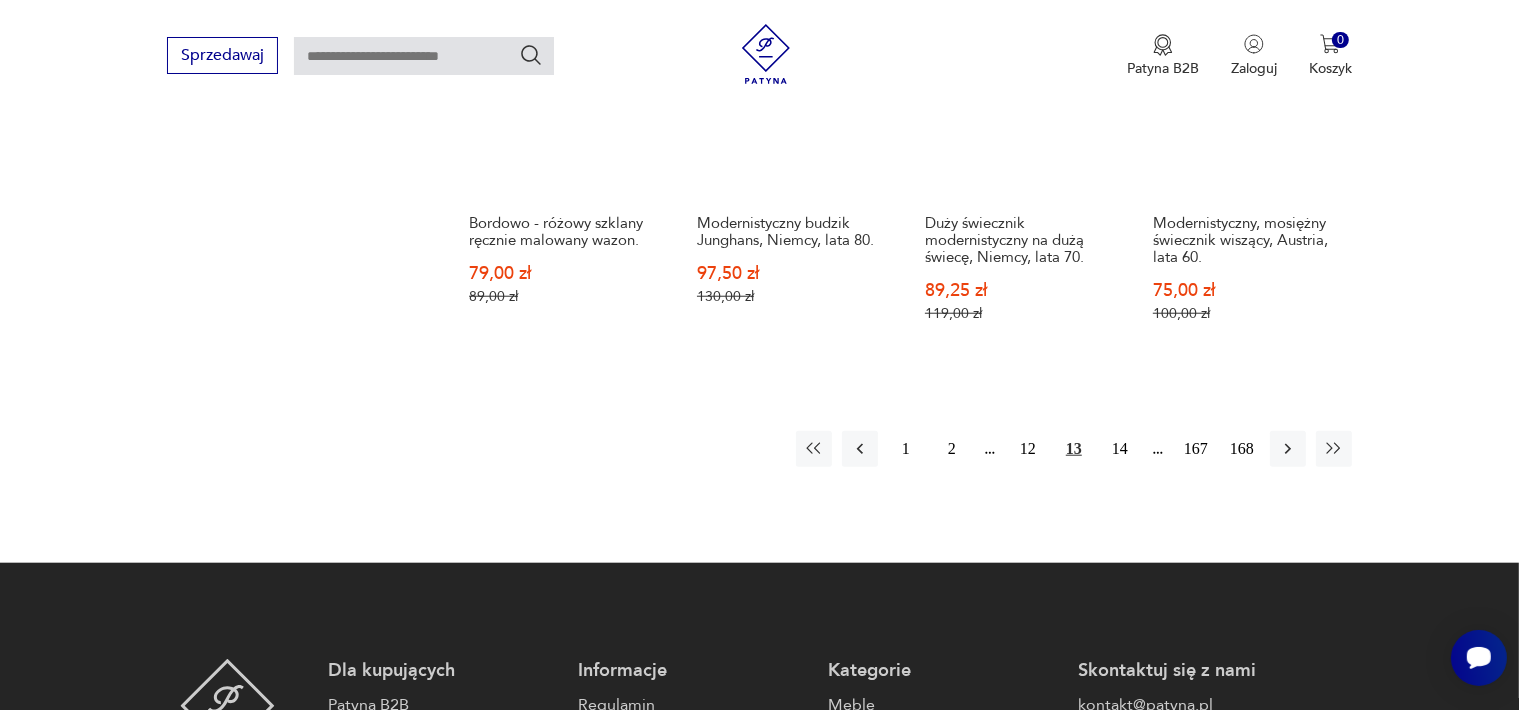 scroll, scrollTop: 1852, scrollLeft: 0, axis: vertical 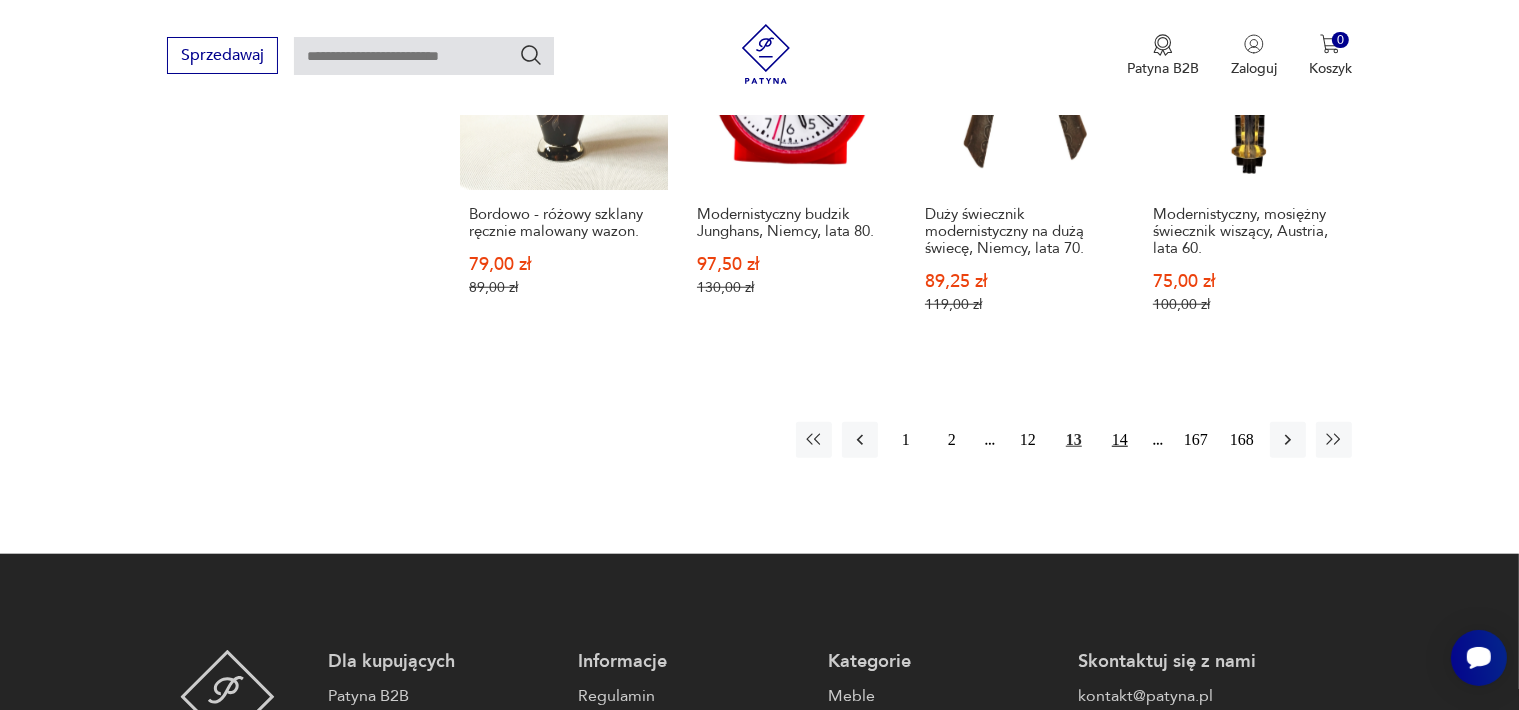 click on "14" at bounding box center (1120, 440) 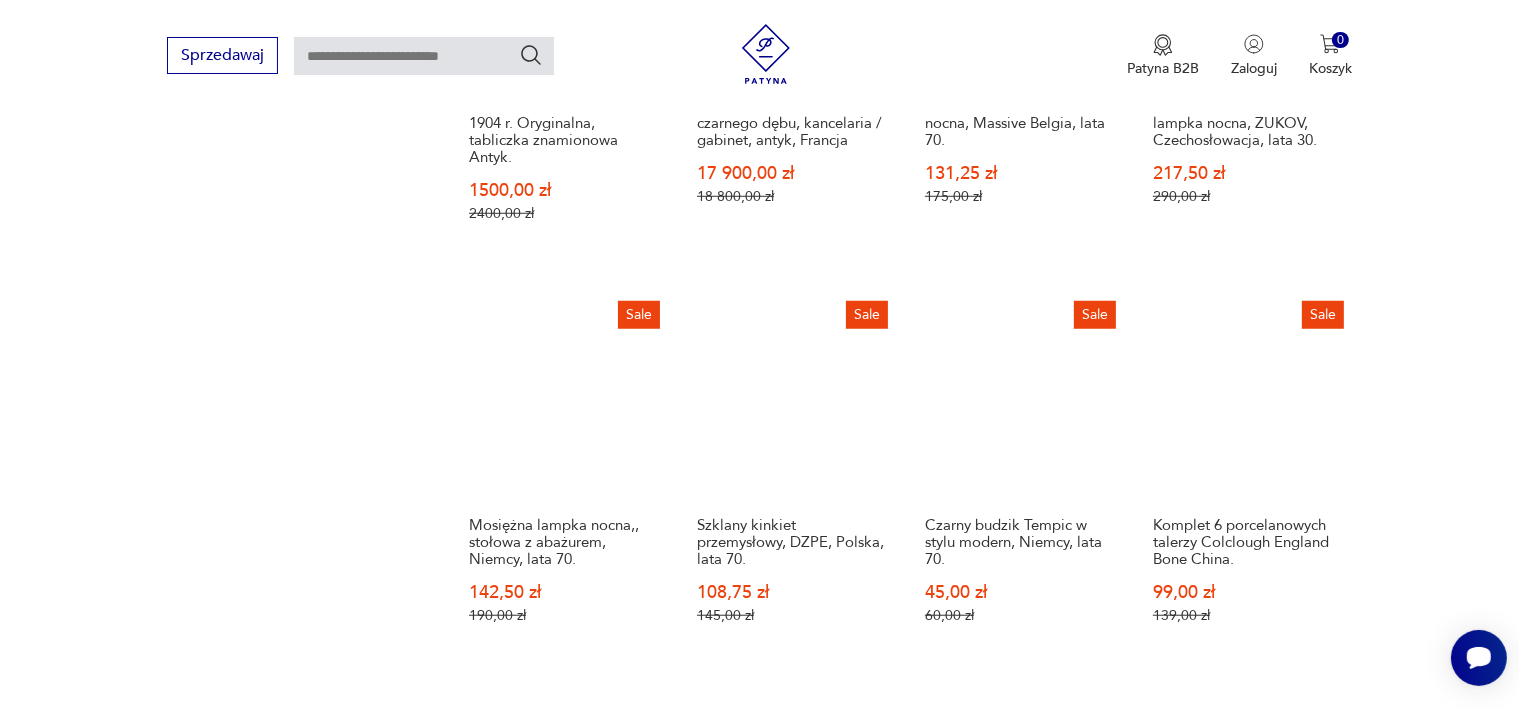 scroll, scrollTop: 2058, scrollLeft: 0, axis: vertical 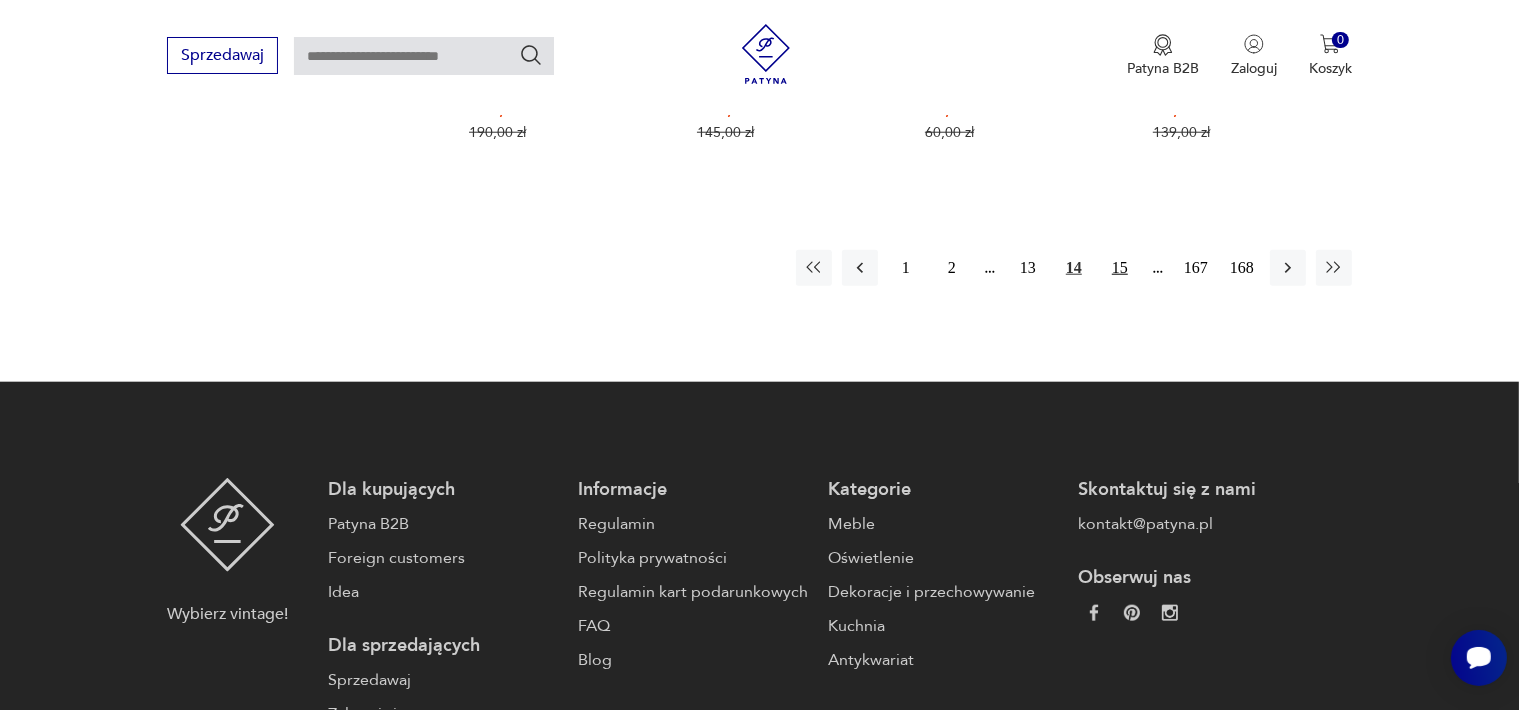 drag, startPoint x: 1119, startPoint y: 267, endPoint x: 1134, endPoint y: 269, distance: 15.132746 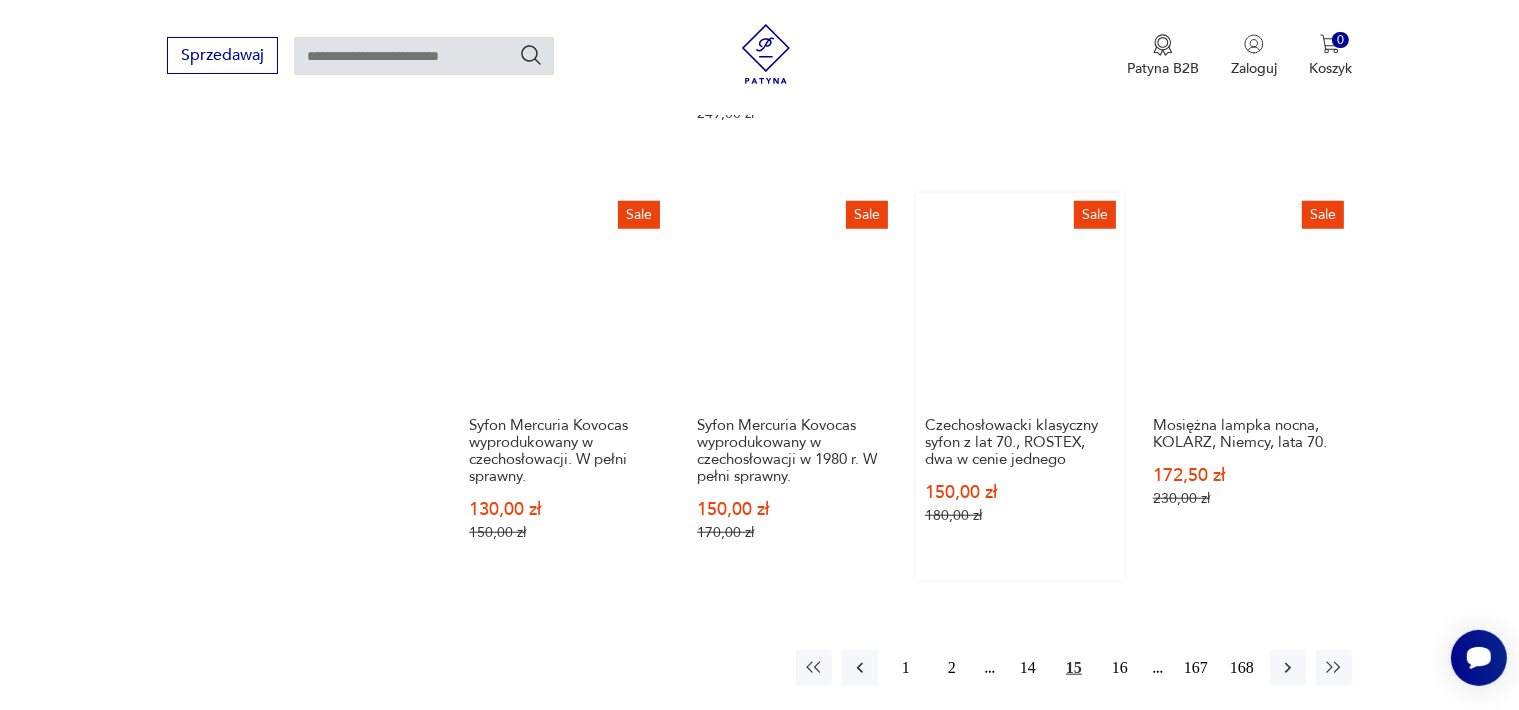 scroll, scrollTop: 1958, scrollLeft: 0, axis: vertical 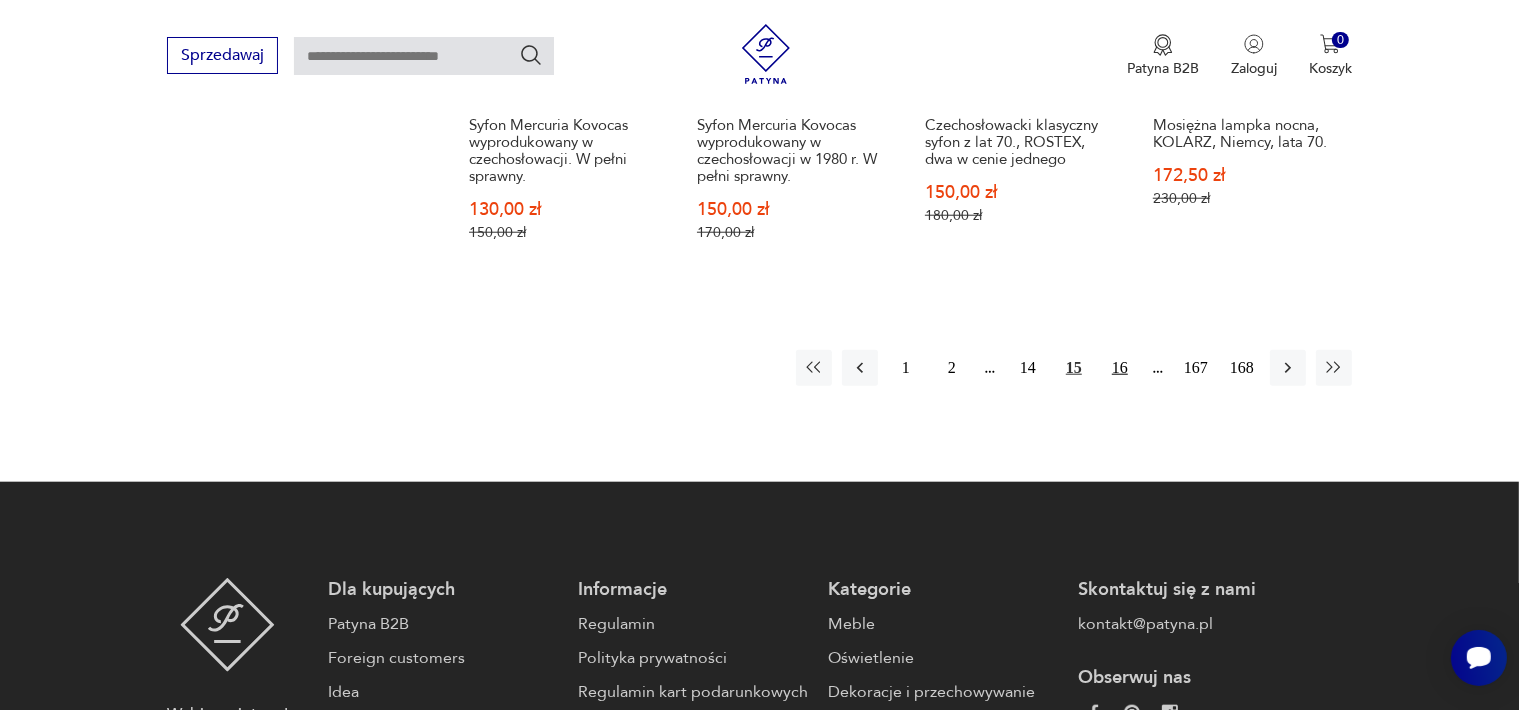 click on "16" at bounding box center [1120, 368] 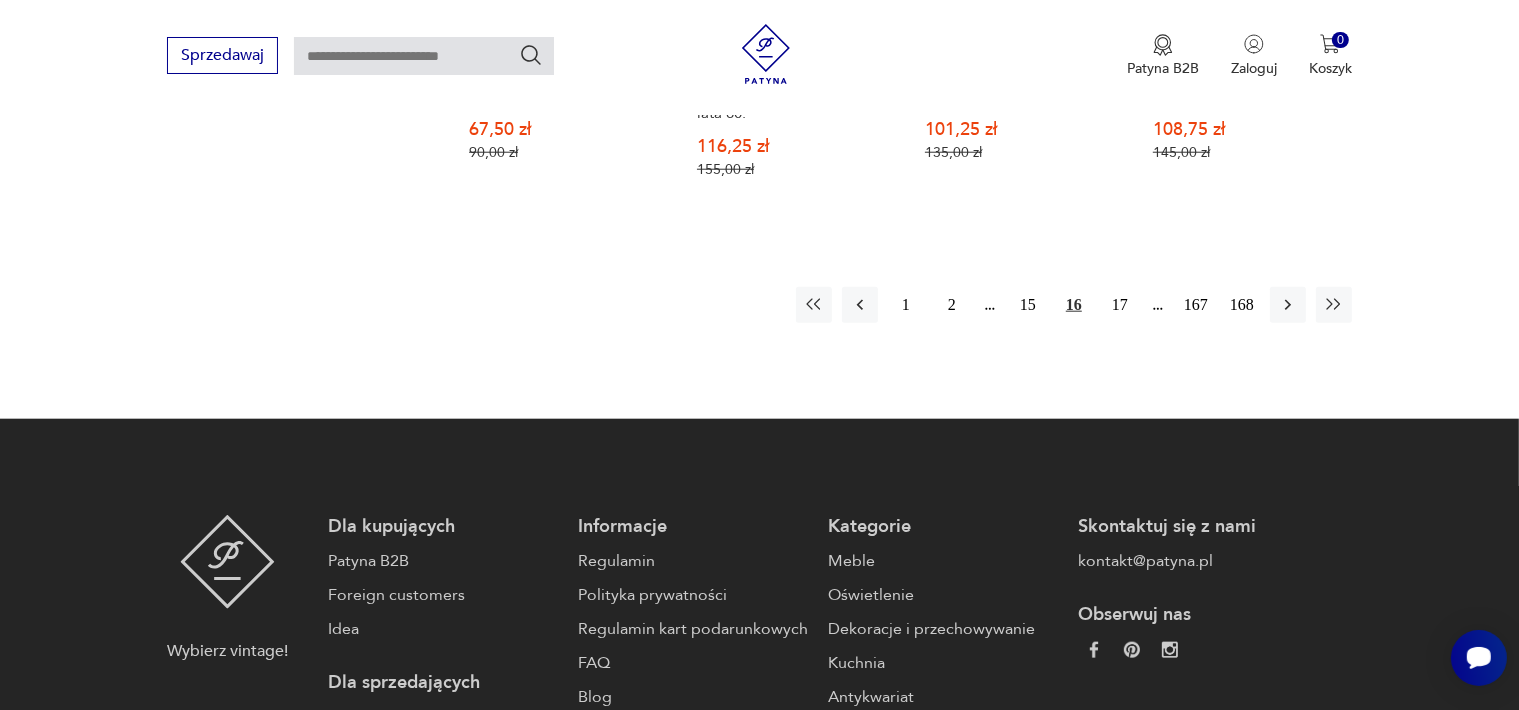 scroll, scrollTop: 2058, scrollLeft: 0, axis: vertical 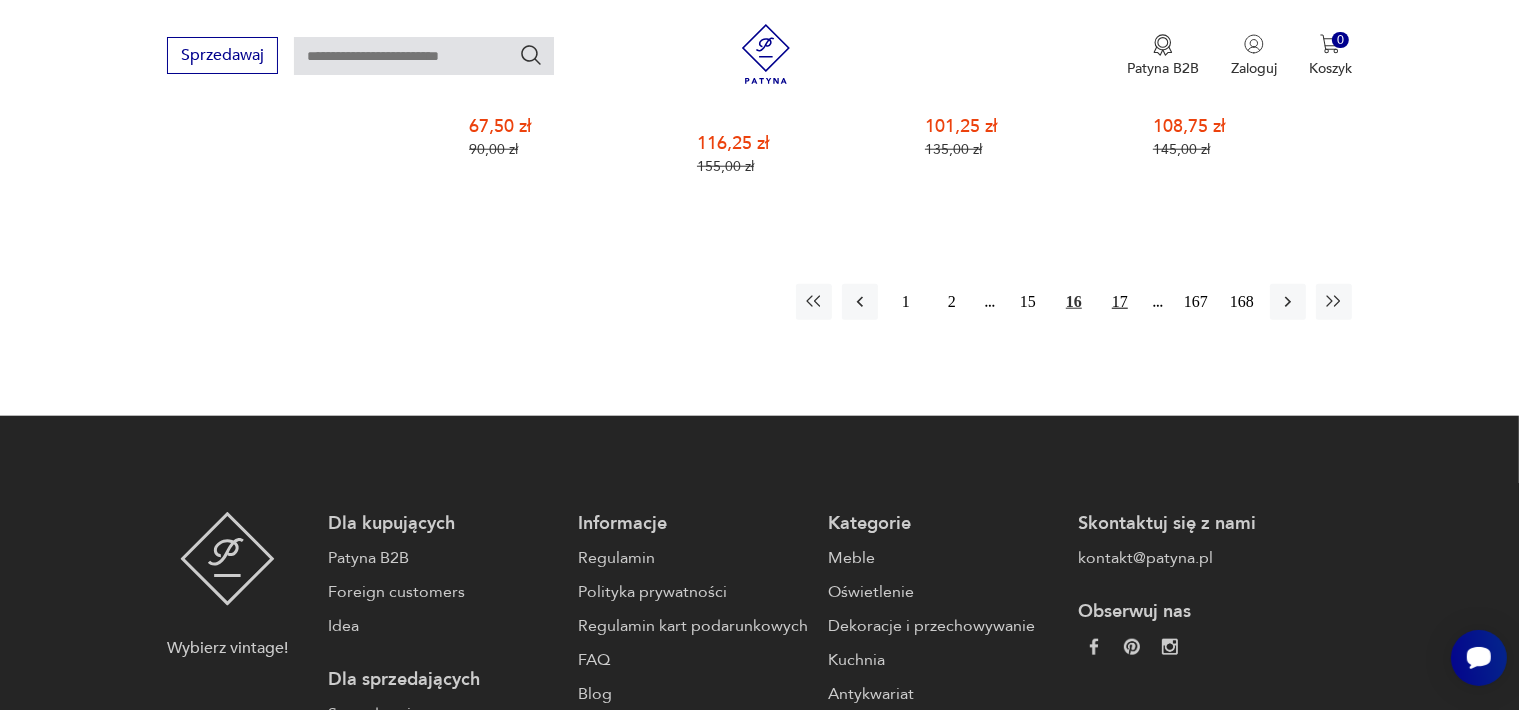 click on "17" at bounding box center (1120, 302) 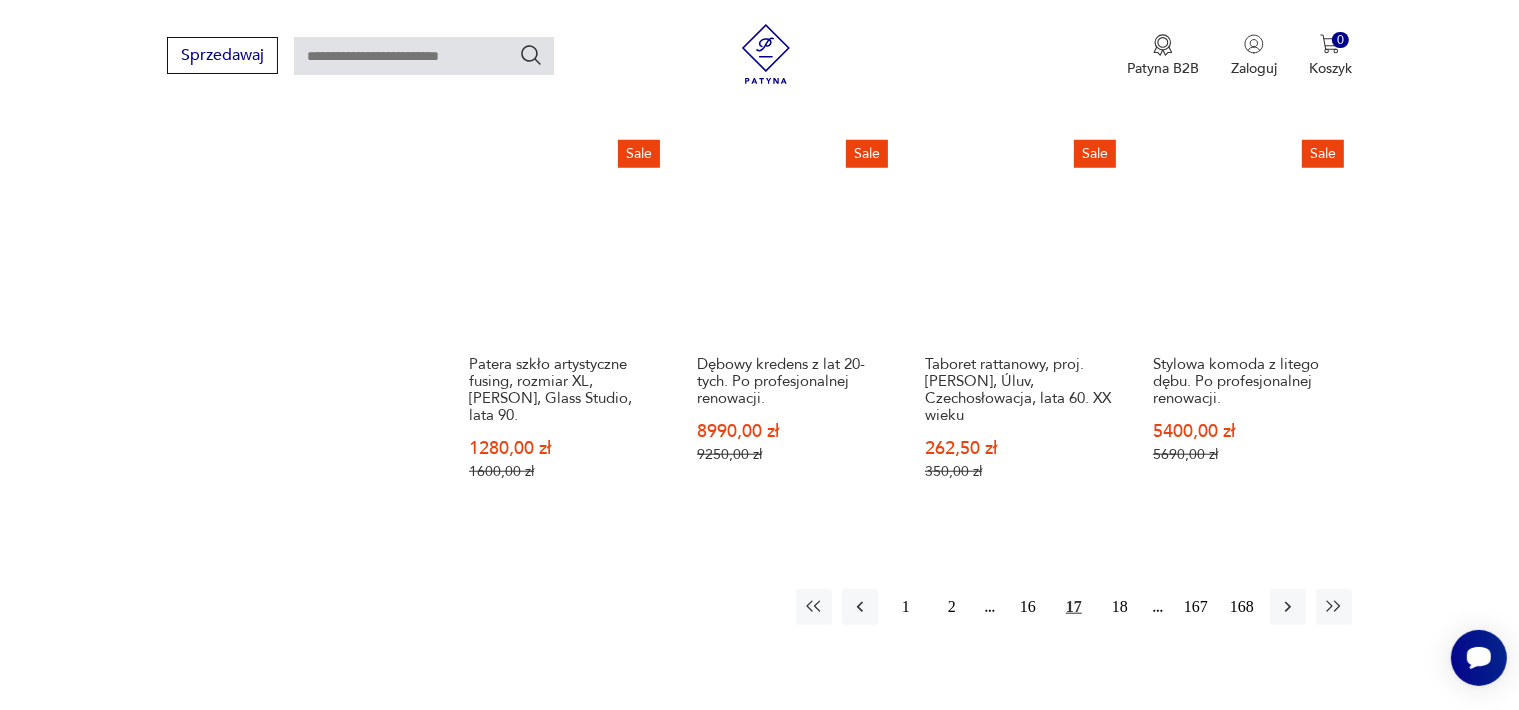 scroll, scrollTop: 2058, scrollLeft: 0, axis: vertical 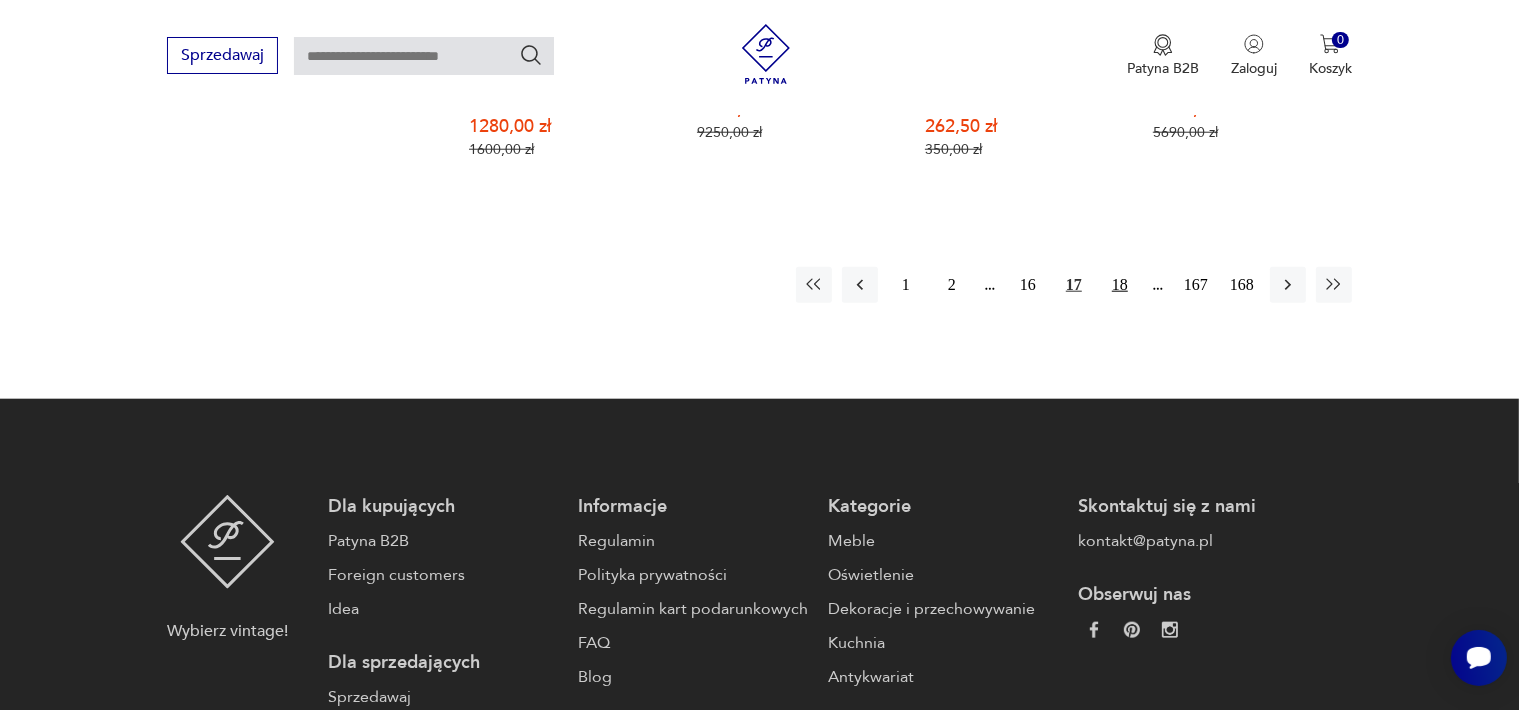 click on "18" at bounding box center [1120, 285] 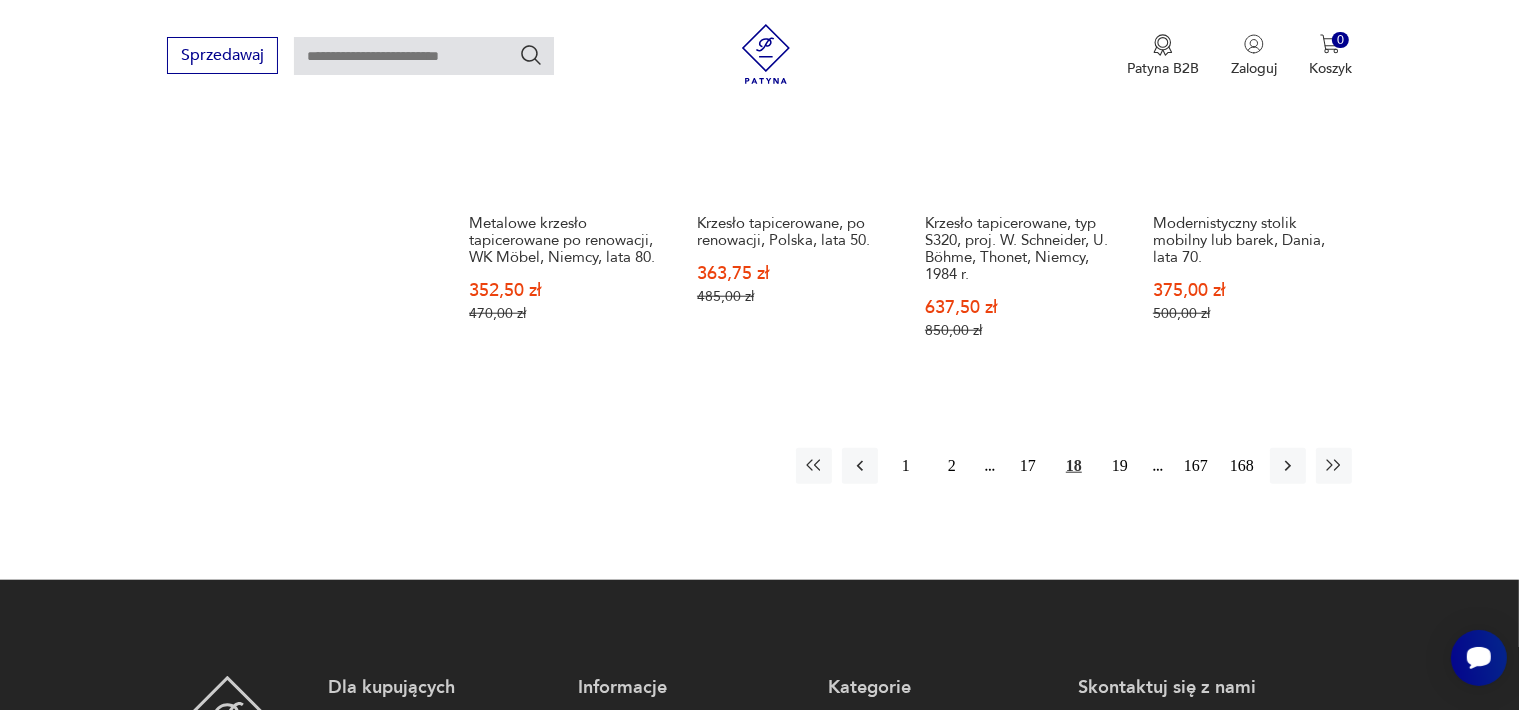 scroll, scrollTop: 2058, scrollLeft: 0, axis: vertical 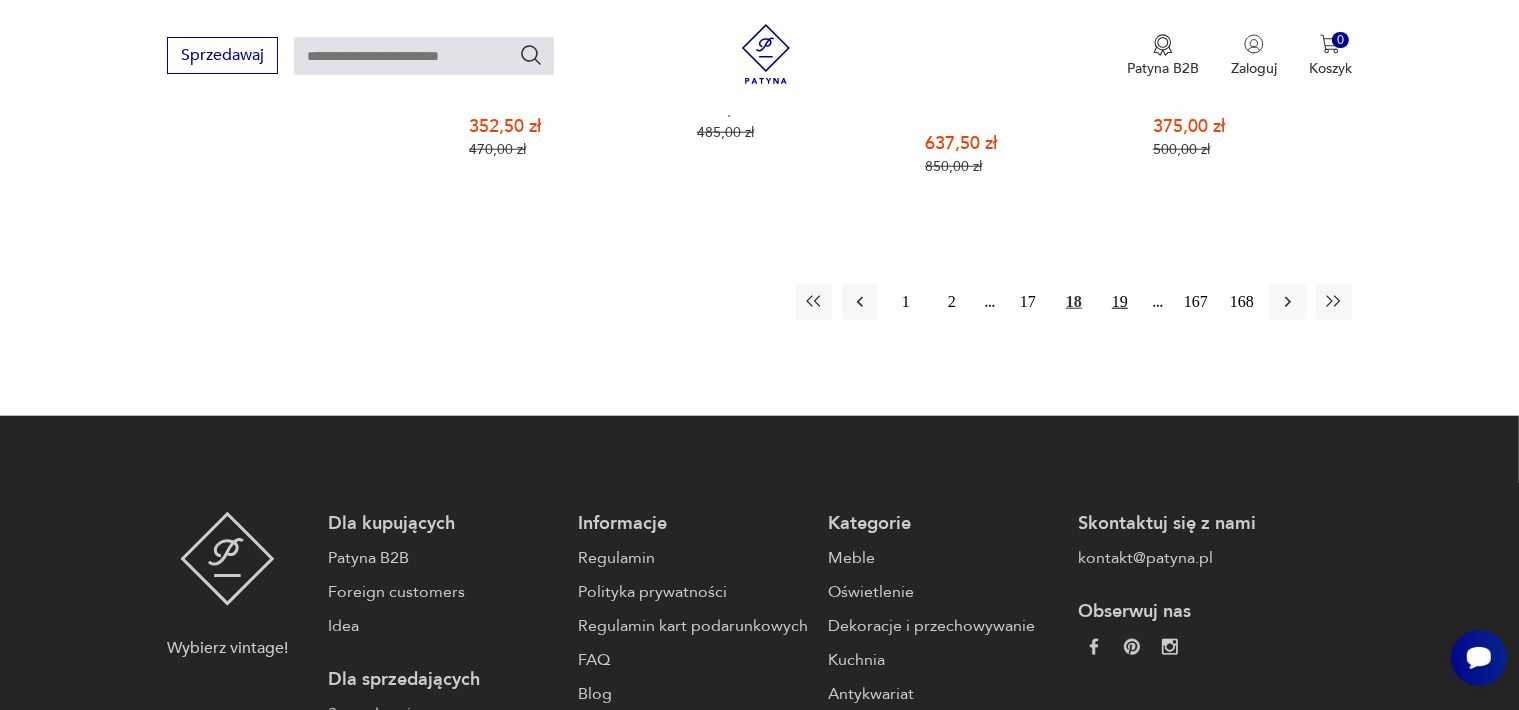 click on "19" at bounding box center [1120, 302] 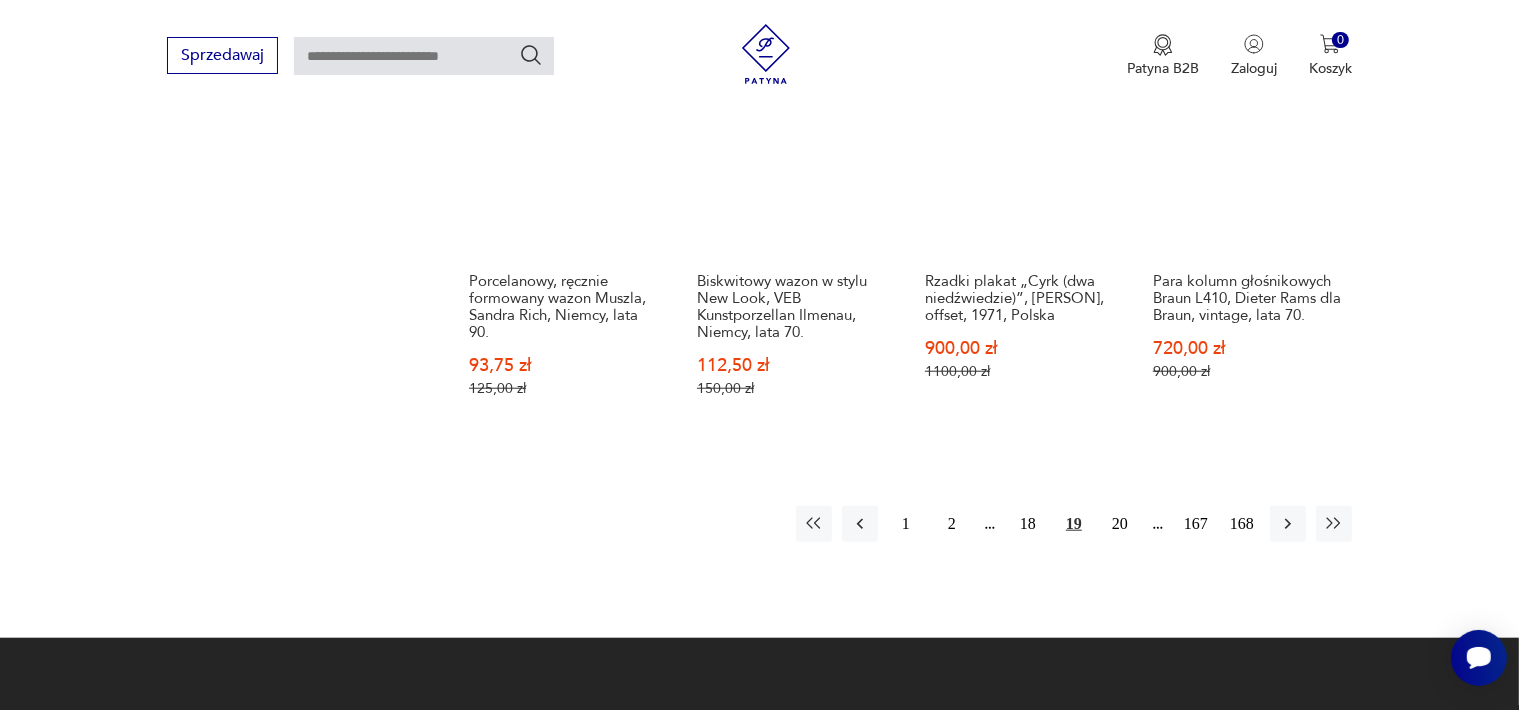 scroll, scrollTop: 2158, scrollLeft: 0, axis: vertical 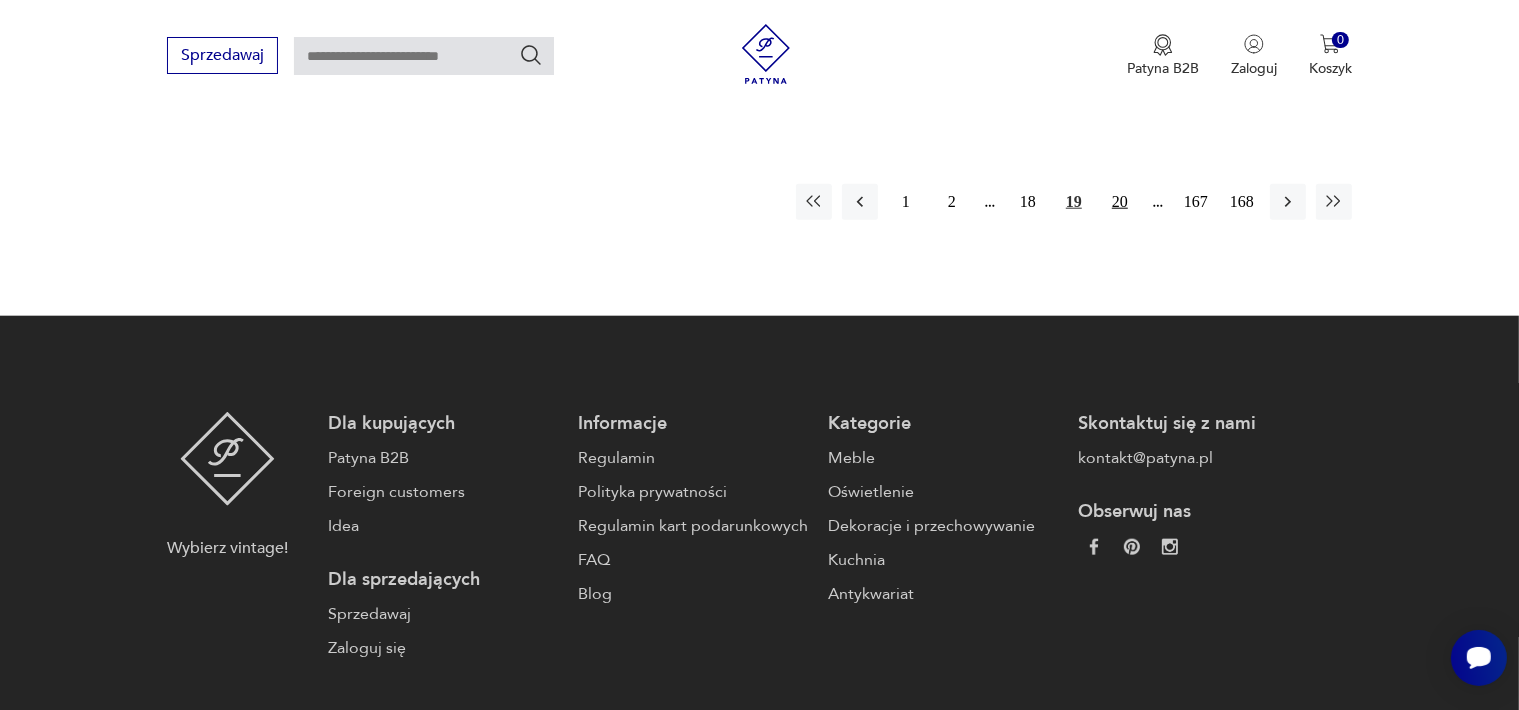 click on "20" at bounding box center (1120, 202) 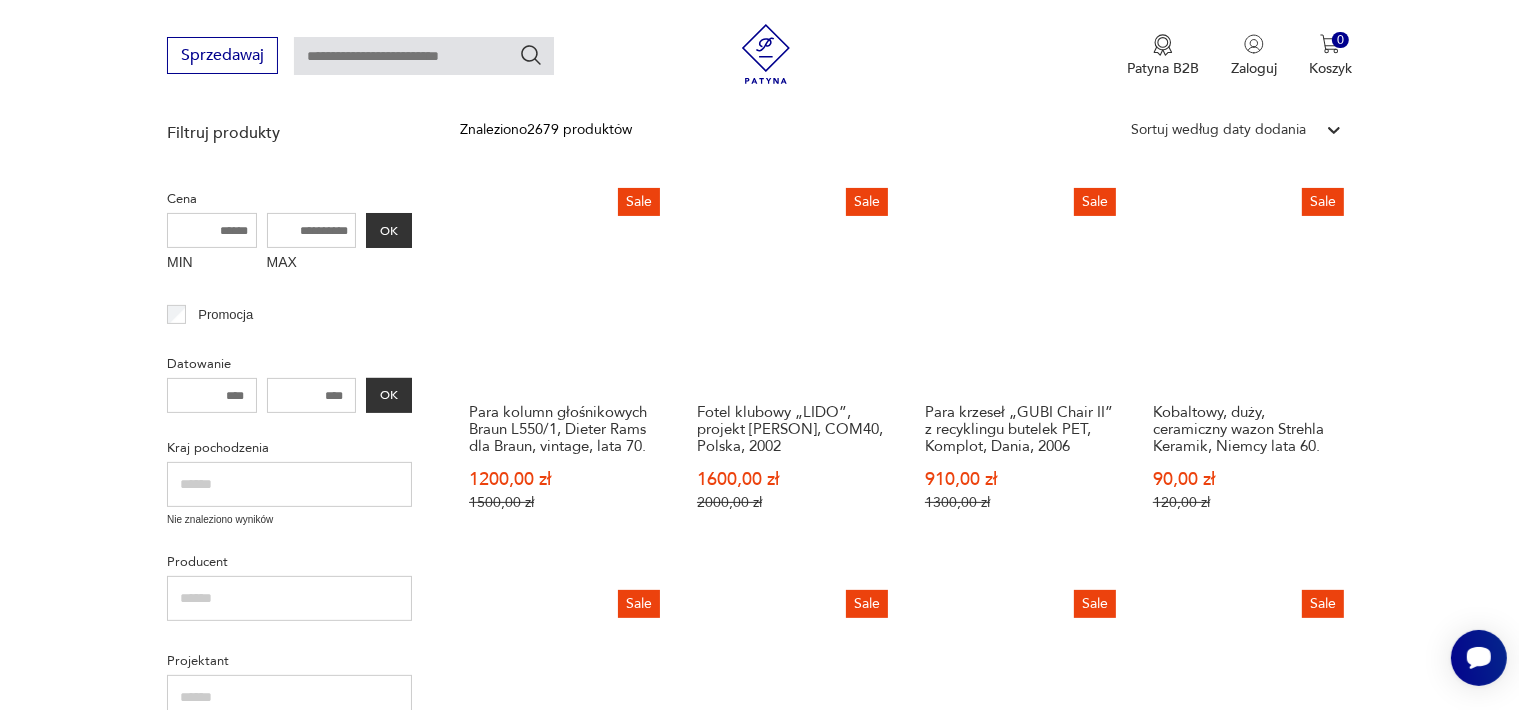 scroll, scrollTop: 458, scrollLeft: 0, axis: vertical 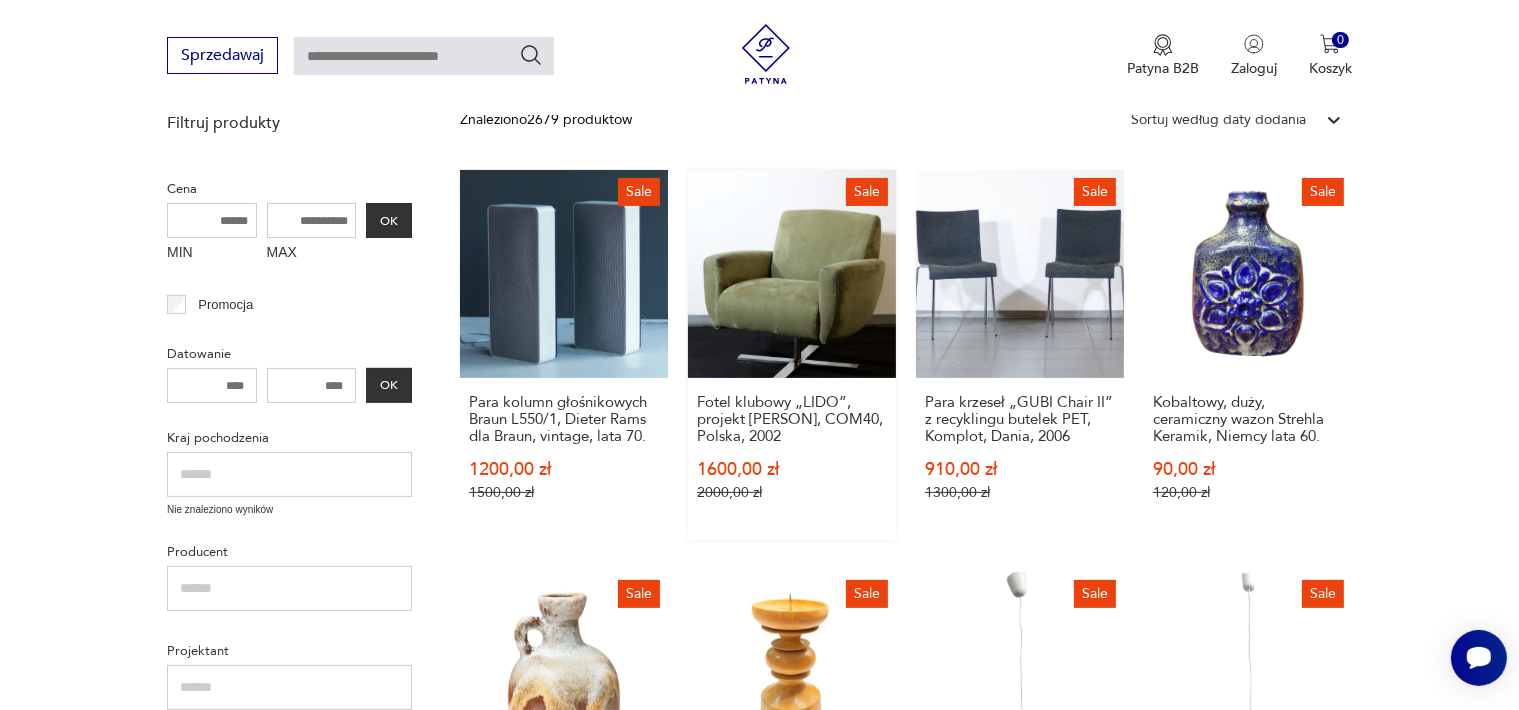 click on "Sale Fotel klubowy „LIDO”, projekt [PERSON], COM40, Polska, 2002 1600,00 zł 2000,00 zł" at bounding box center [792, 355] 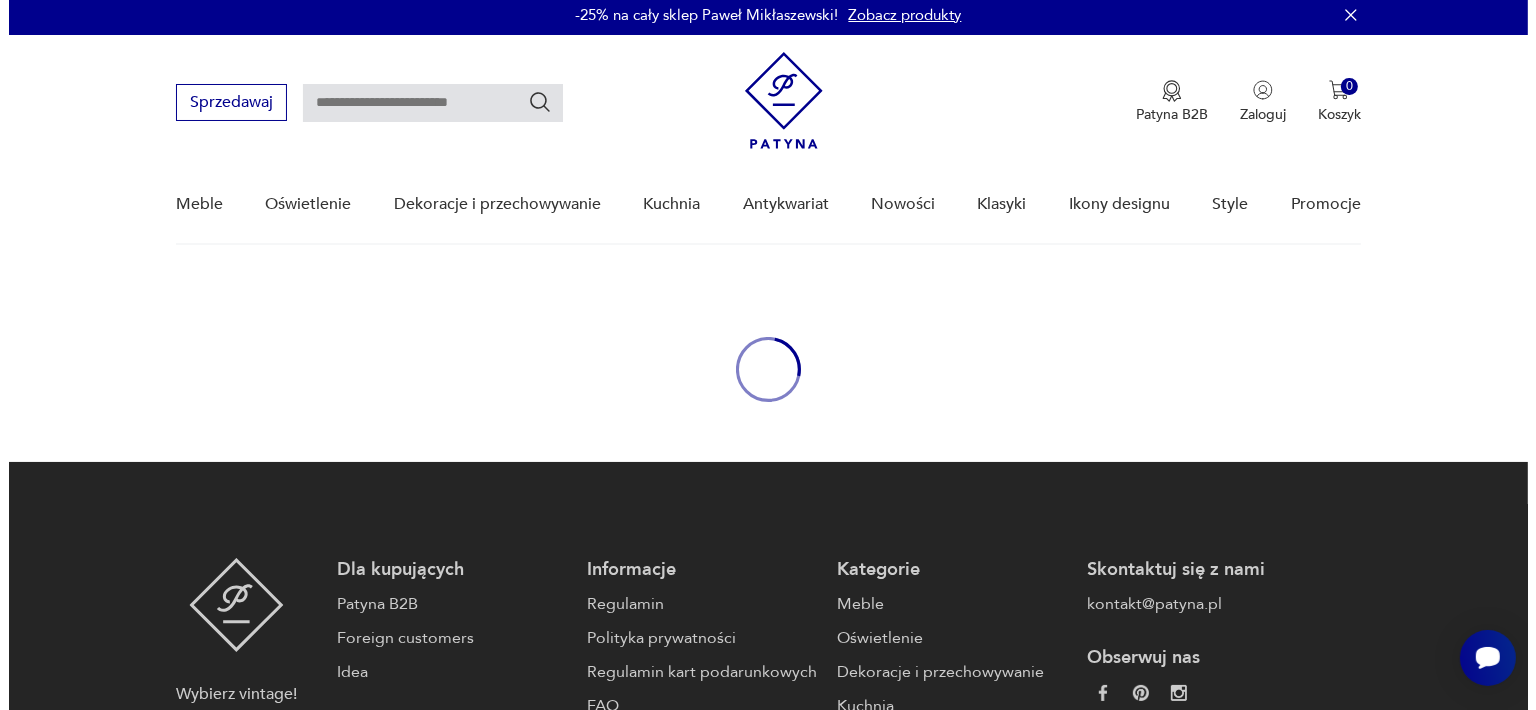 scroll, scrollTop: 0, scrollLeft: 0, axis: both 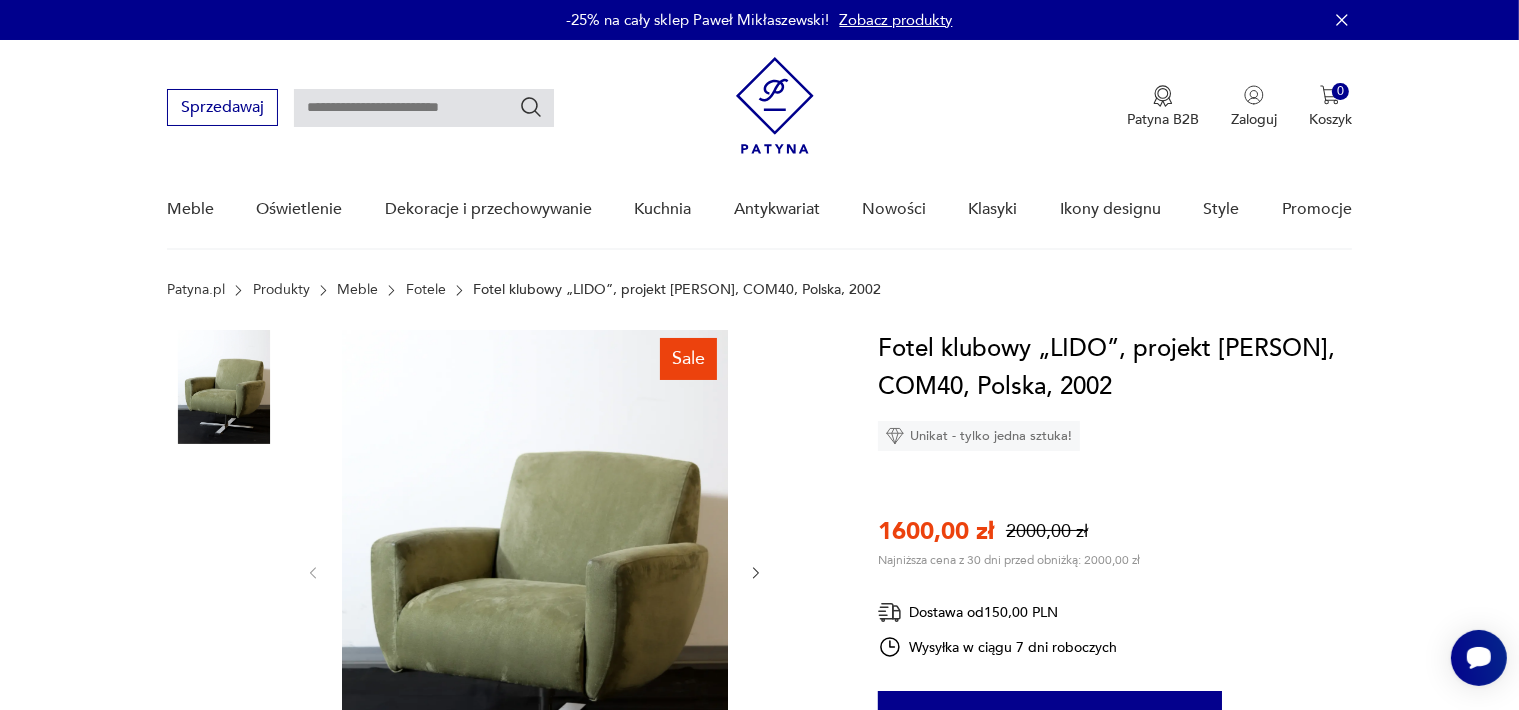 click at bounding box center (535, 571) 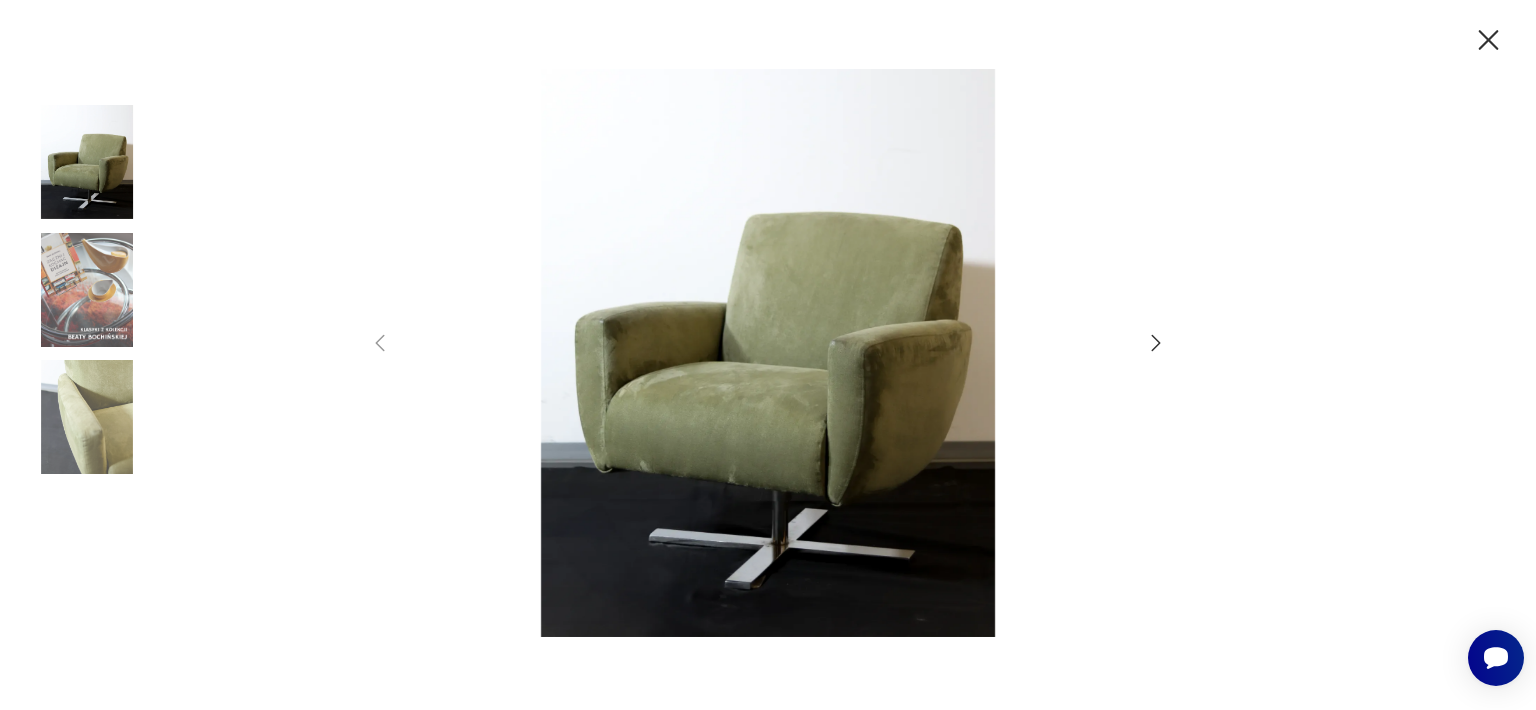 click 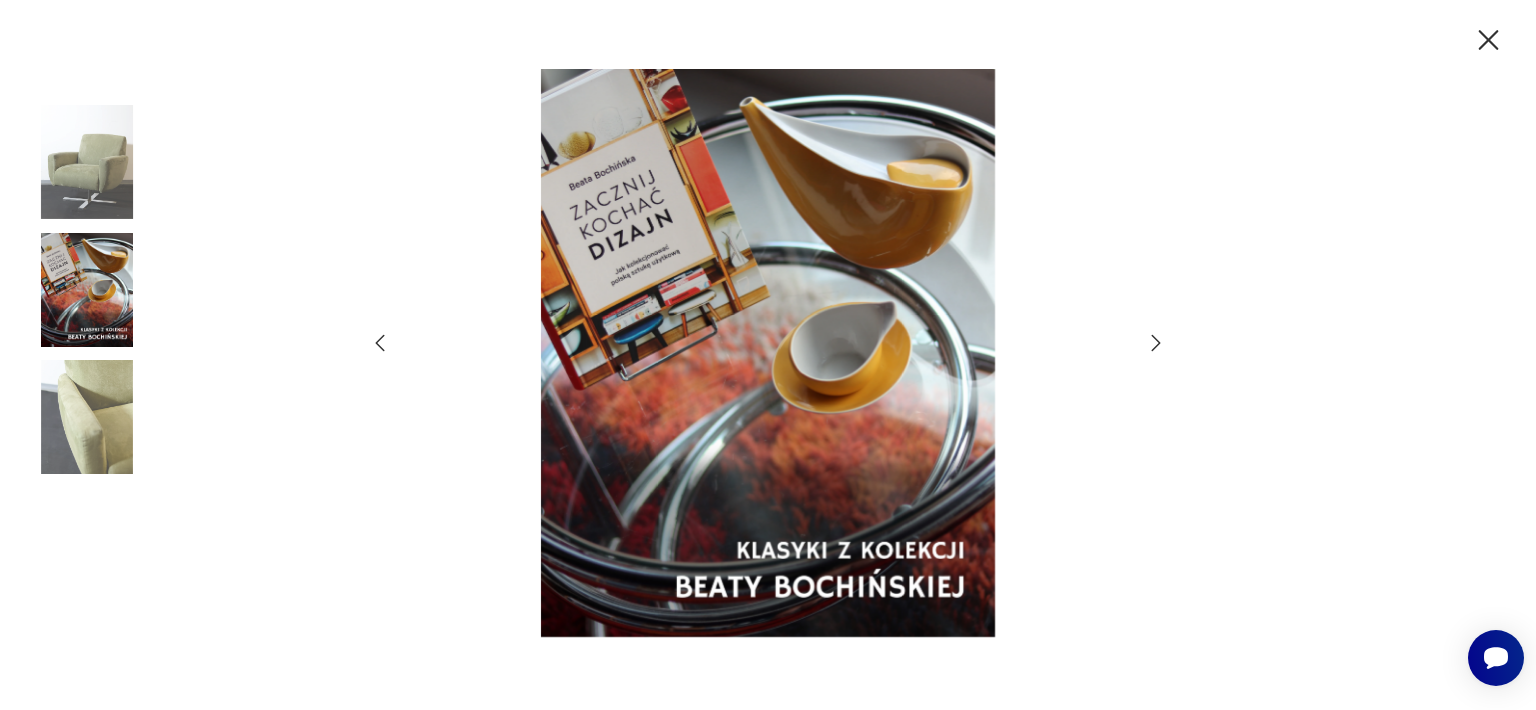 click 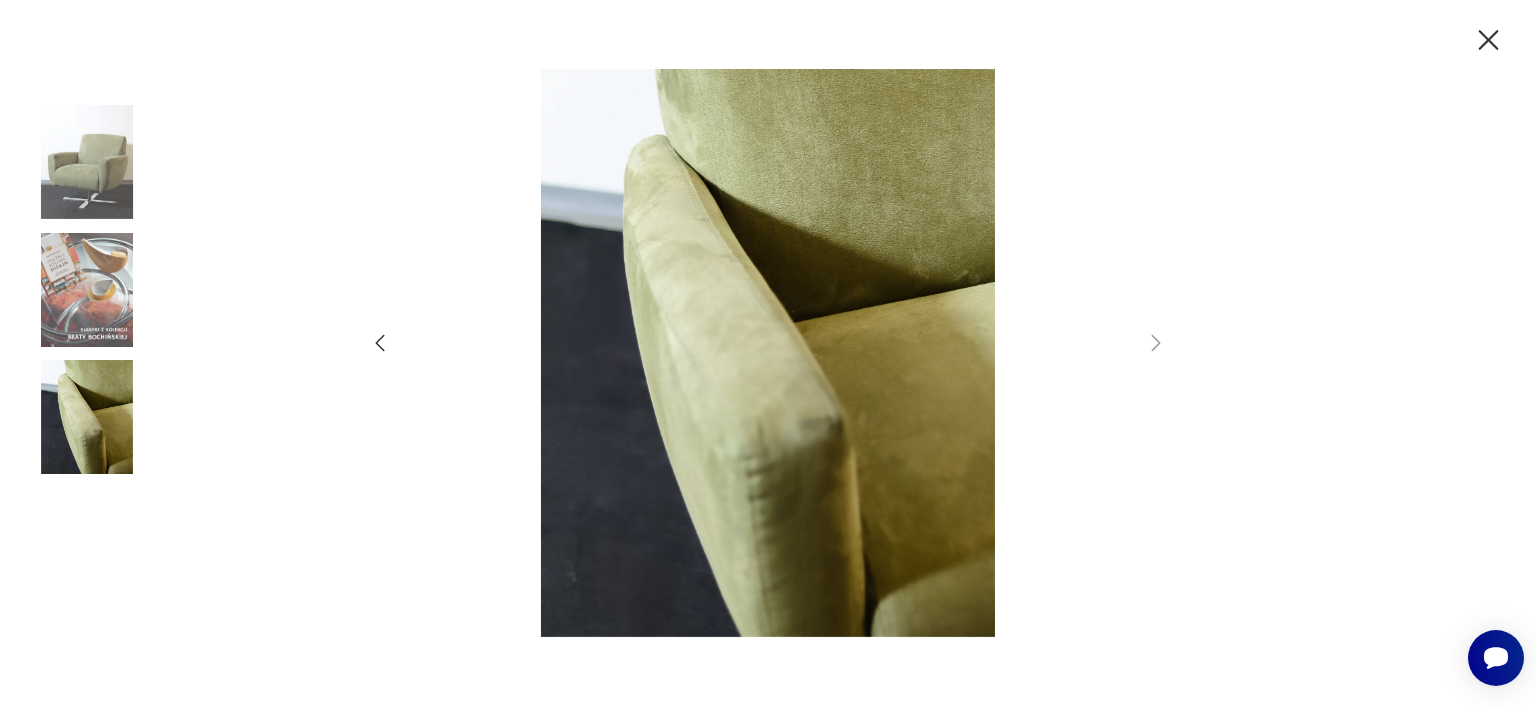 click 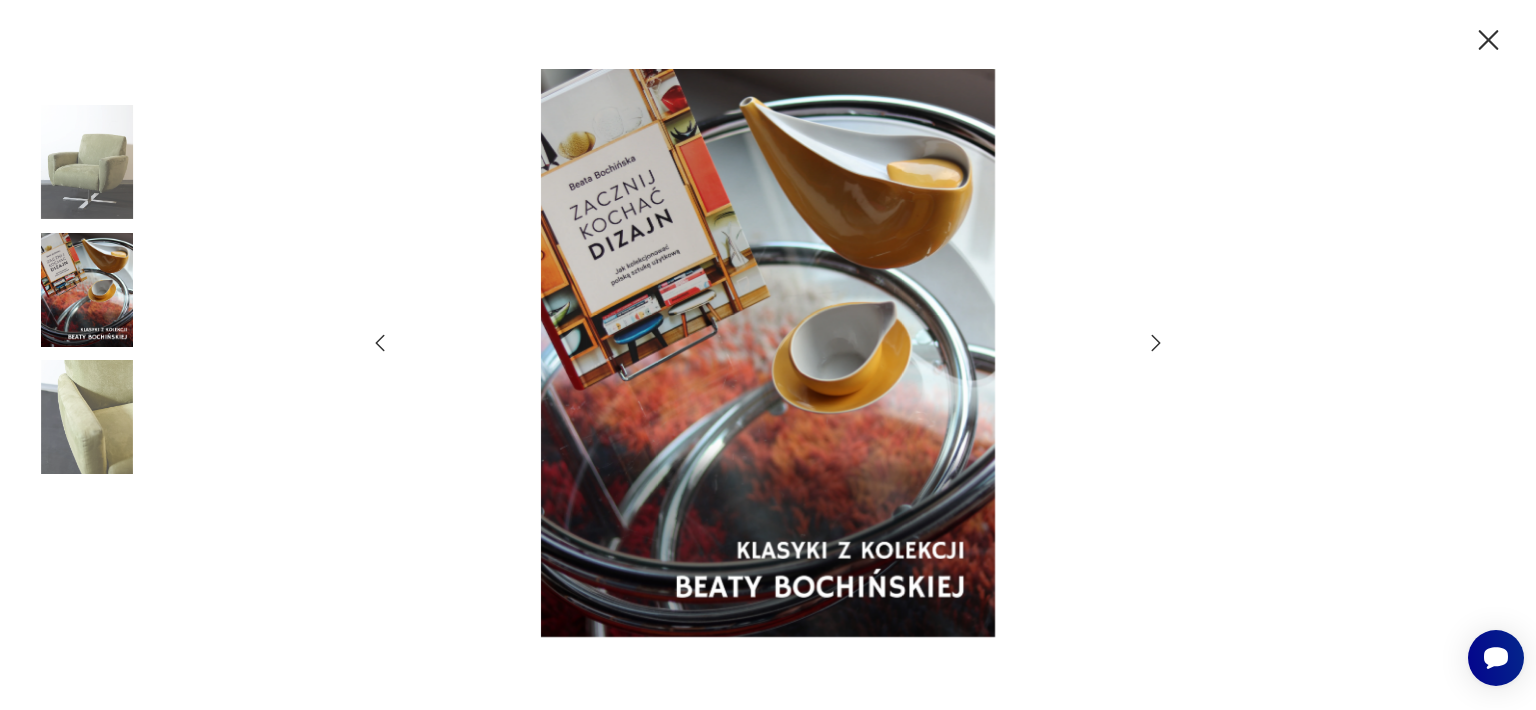click 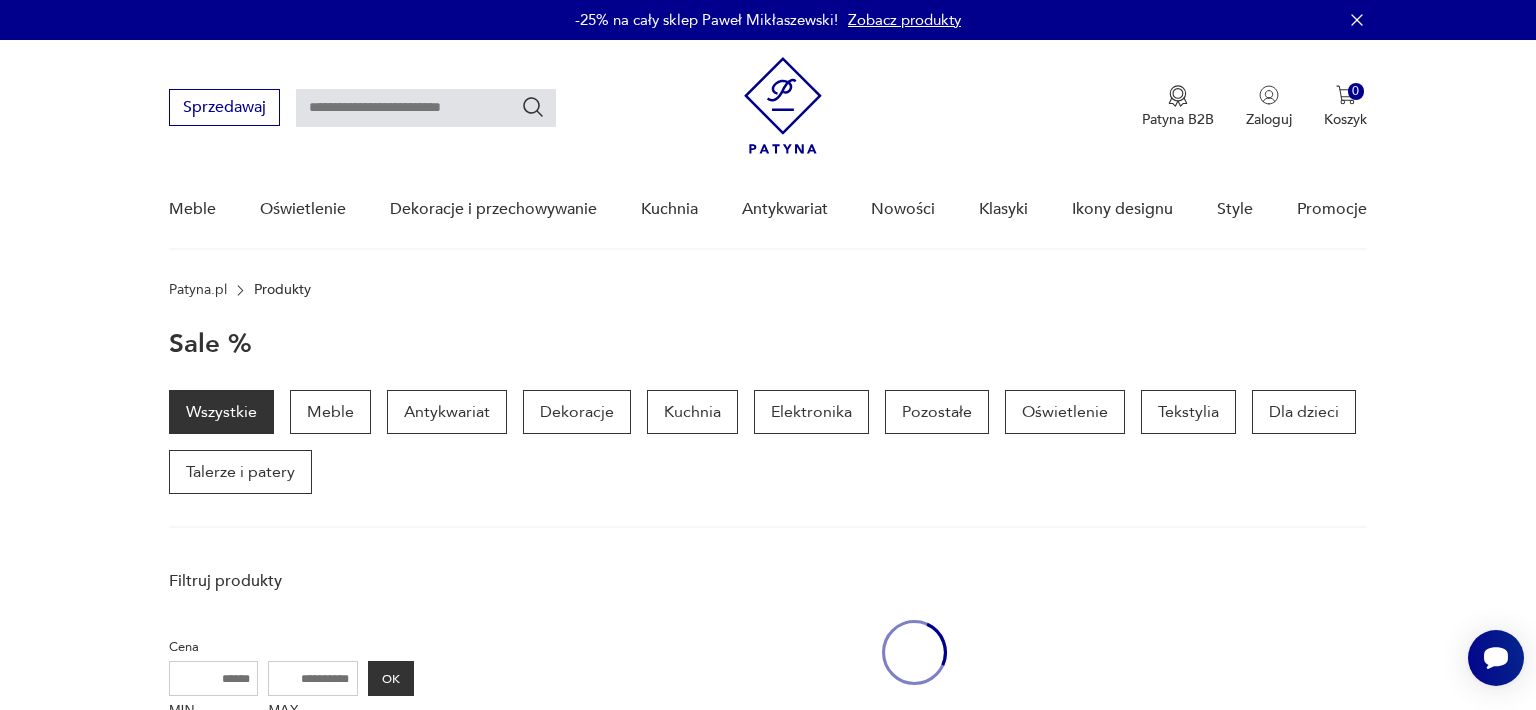 scroll, scrollTop: 452, scrollLeft: 0, axis: vertical 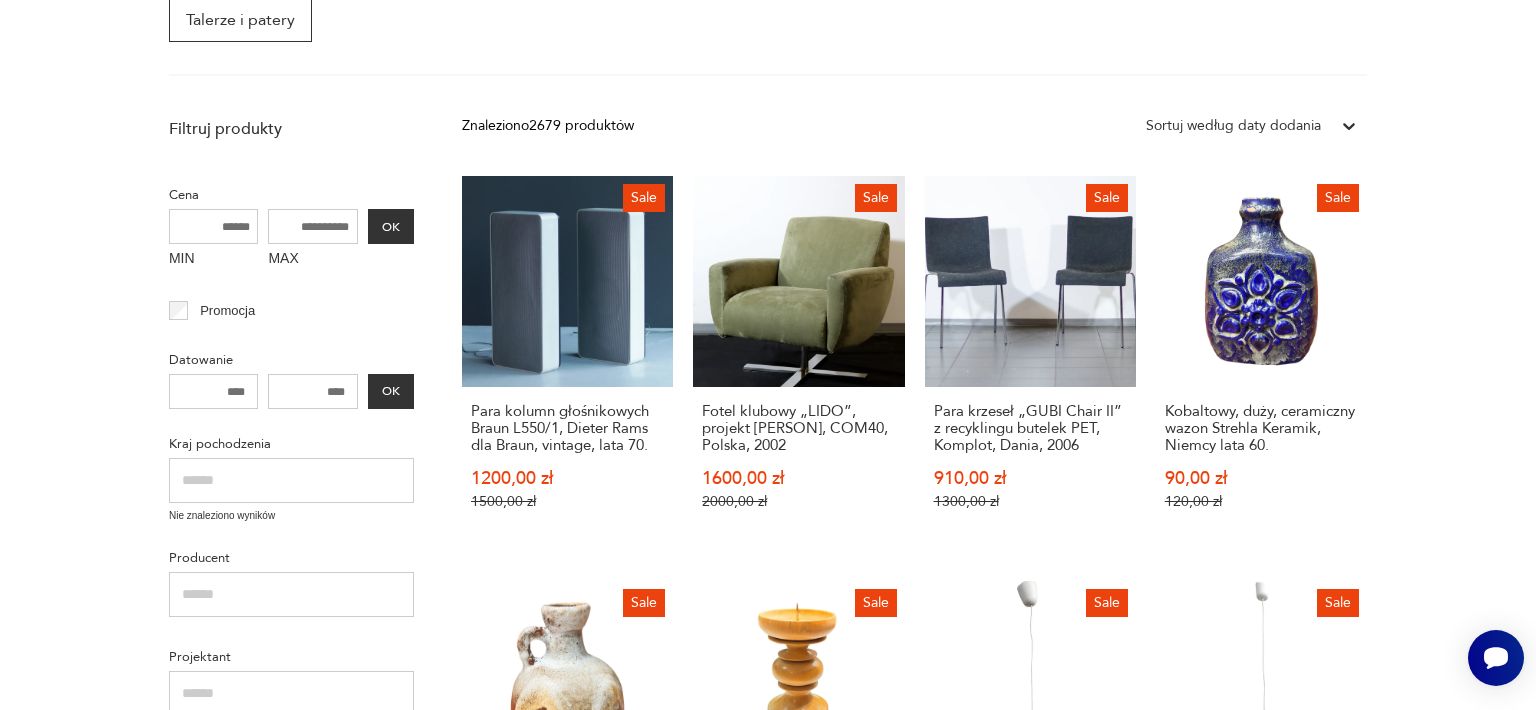 click on "Filtruj produkty Cena MIN MAX OK Promocja Datowanie OK Kraj pochodzenia Nie znaleziono wyników Producent Projektant Klasyk Tag art deco Bauhaus Bavaria black friday Cepelia ceramika Chodzież Ćmielów Wyczyść filtry Znaleziono  2679   produktów Filtruj Sortuj według daty dodania Sortuj według daty dodania Sale Para kolumn głośnikowych Braun L550/1, Dieter Rams dla Braun, vintage, lata 70. 1200,00 zł 1500,00 zł Sale Fotel klubowy „LIDO”, projekt Tomasz Augustyniak, COM40, Polska, 2002 1600,00 zł 2000,00 zł Sale Para krzeseł  „GUBI Chair II” z recyklingu butelek PET, Komplot, Dania, 2006 910,00 zł 1300,00 zł Sale Kobaltowy, duży, ceramiczny wazon Strehla Keramik, Niemcy lata 60. 90,00 zł 120,00 zł Sale Ceramiczny wazon Sahara, Jopeko Keramik, Niemcy, lata 70. 127,50 zł 170,00 zł Sale Duży, drewniany toczony świecznik Belgia, lata 70. 97,50 zł 130,00 zł Sale Kuchenna lampa sufitowa z plexi, Polska lata 90. 60,00 zł 80,00 zł Sale 187,50 zł 250,00 zł Sale Sale 1" at bounding box center (768, 1071) 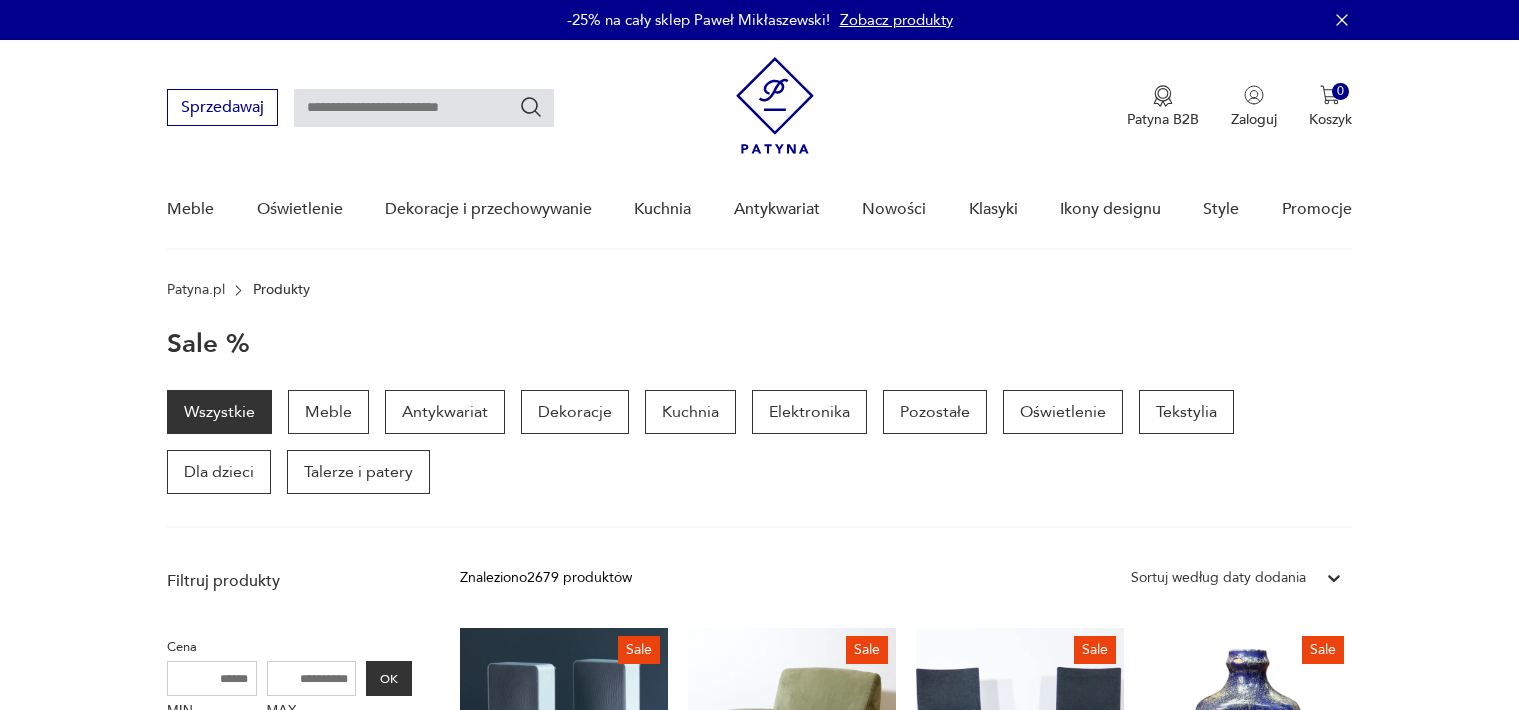 scroll, scrollTop: 89, scrollLeft: 0, axis: vertical 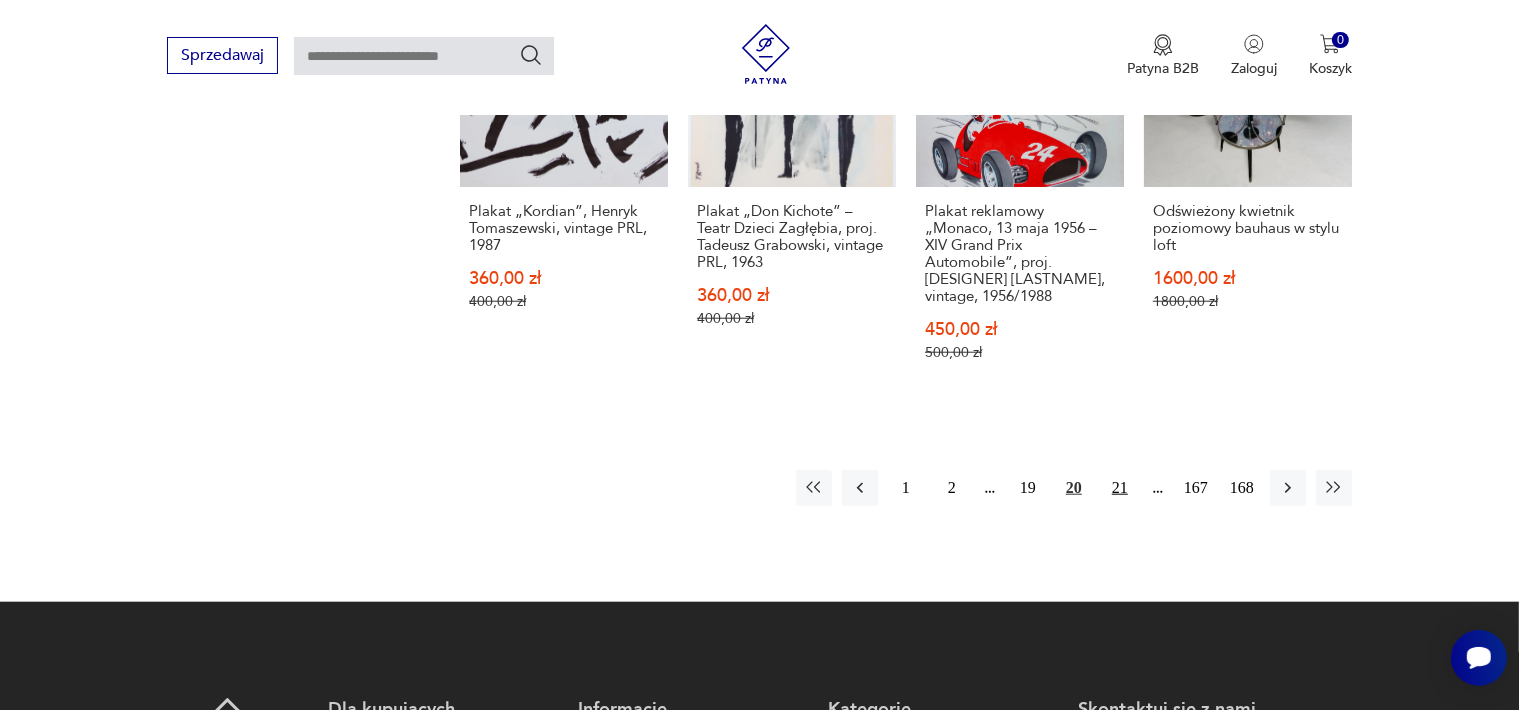 click on "21" at bounding box center [1120, 488] 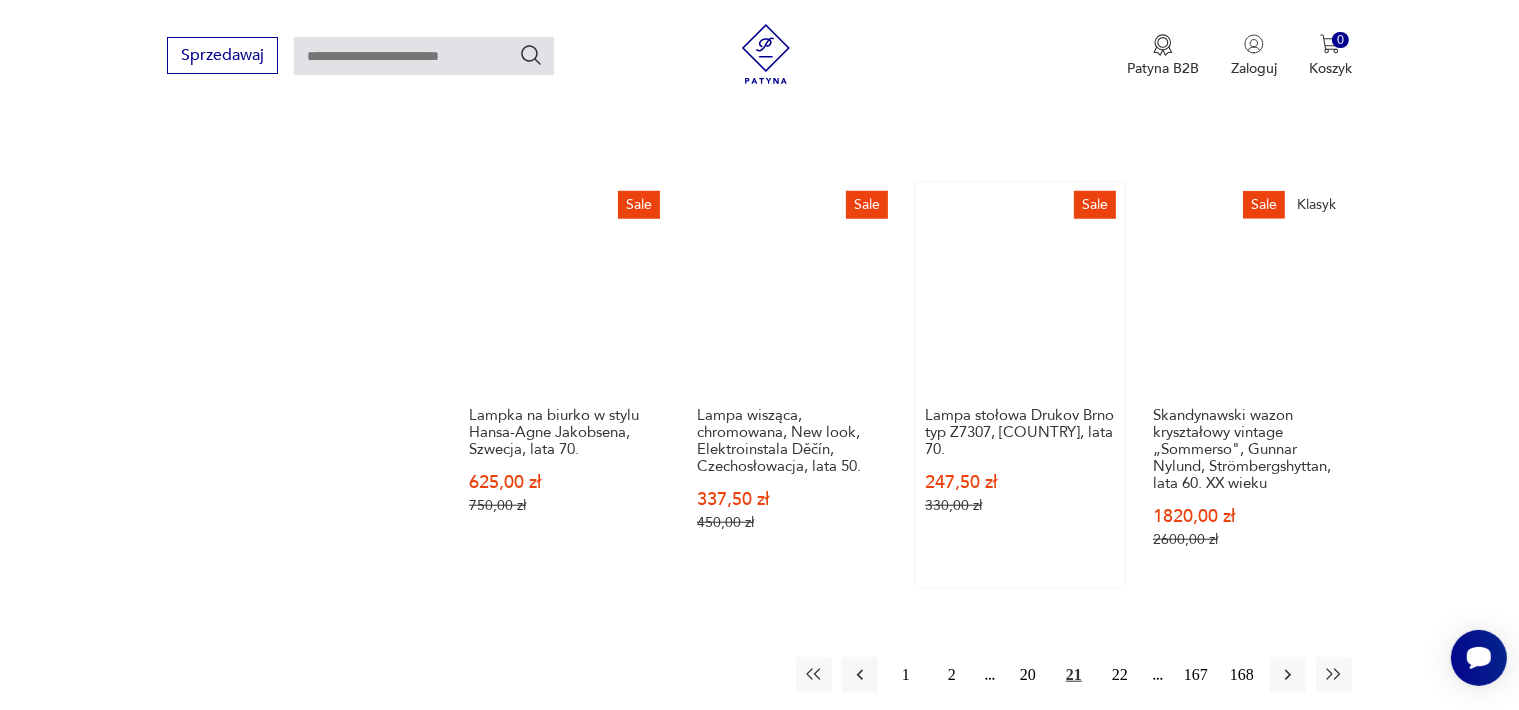 scroll, scrollTop: 1958, scrollLeft: 0, axis: vertical 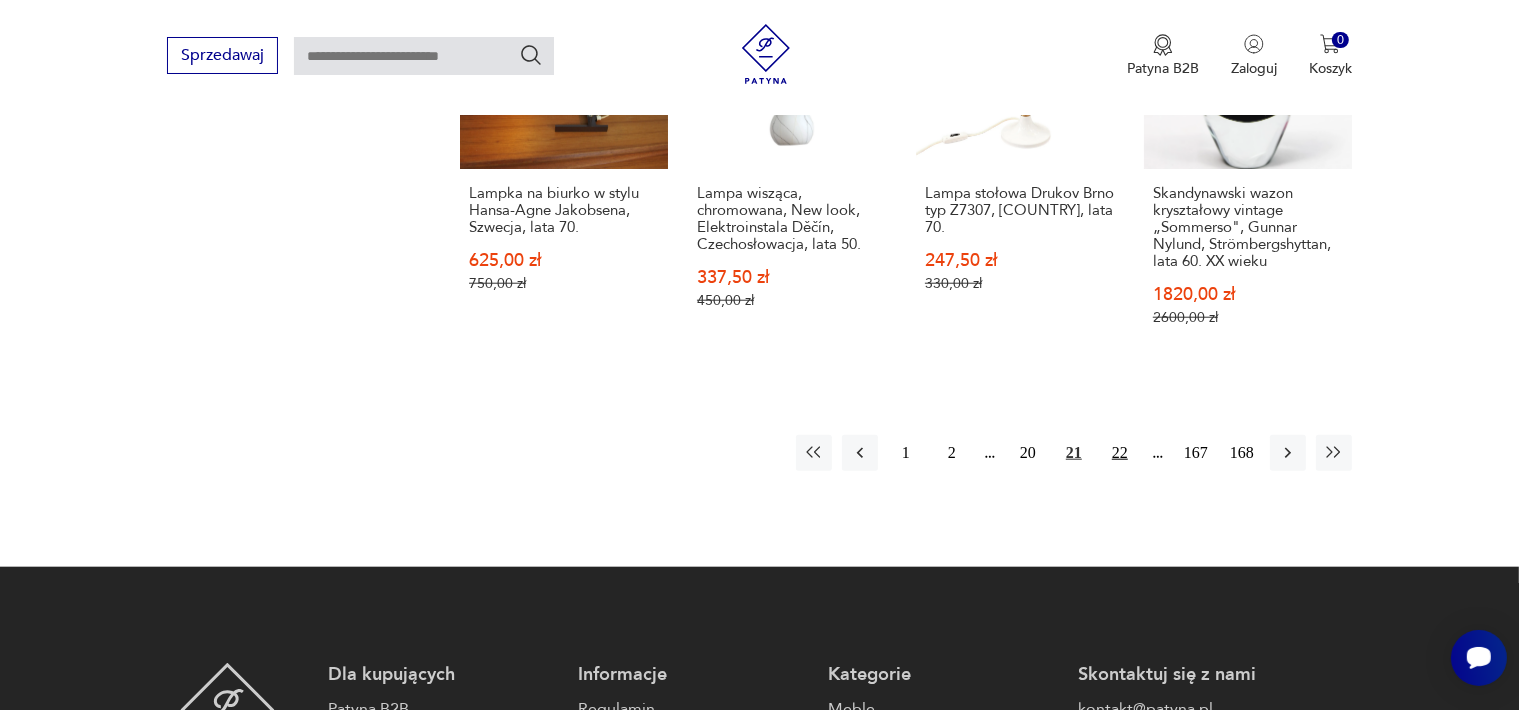 click on "22" at bounding box center [1120, 453] 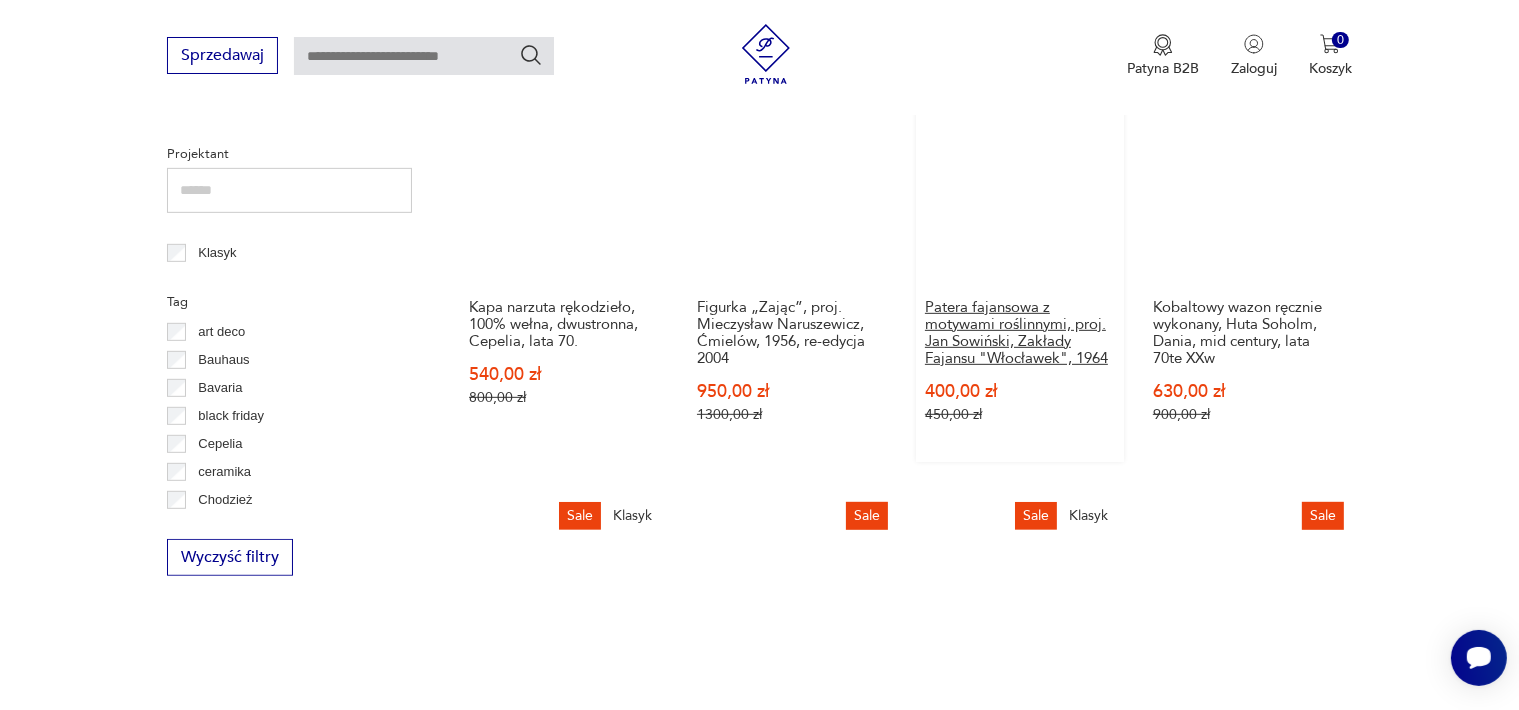 scroll, scrollTop: 1258, scrollLeft: 0, axis: vertical 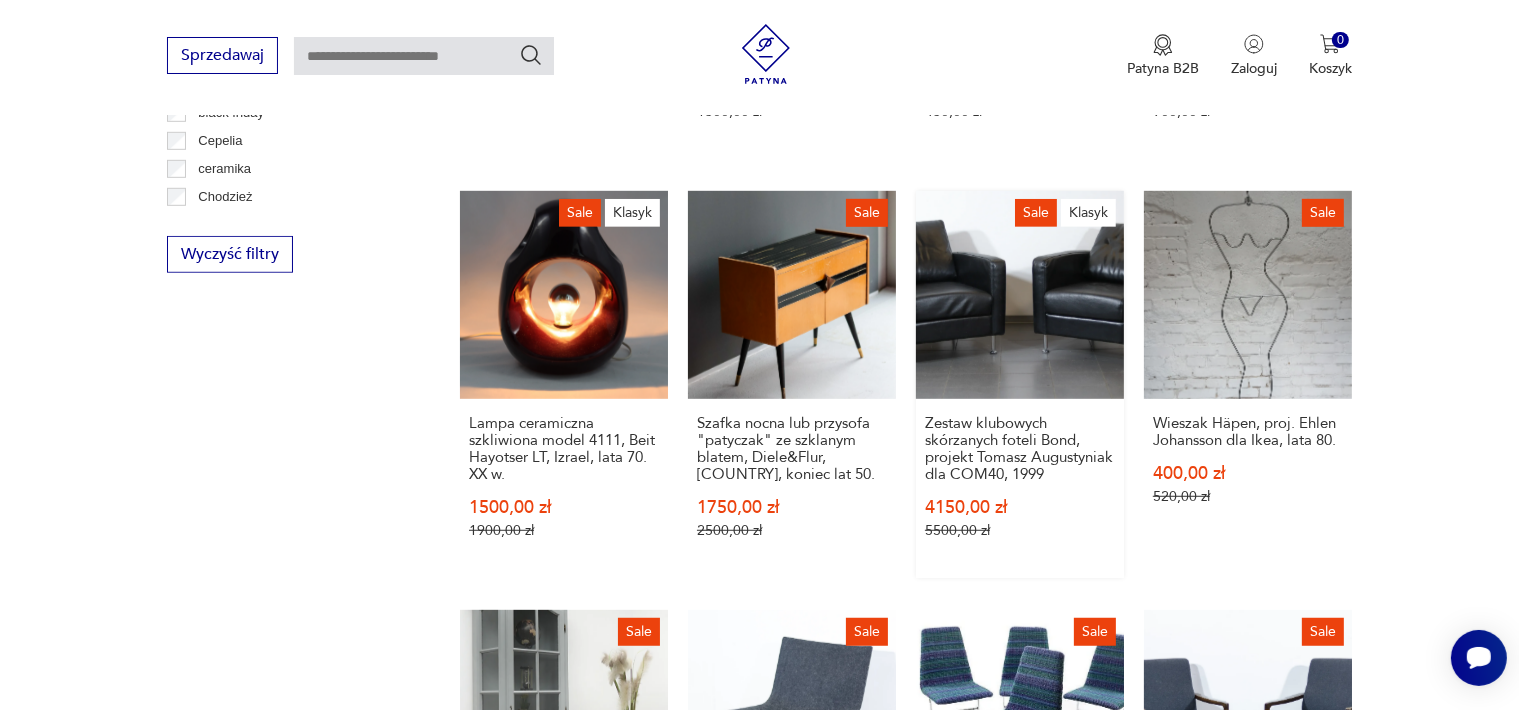 click on "Sale Klasyk Zestaw klubowych skórzanych foteli Bond, projekt Tomasz Augustyniak dla COM40, 1999 4150,00 zł 5500,00 zł" at bounding box center (1020, 384) 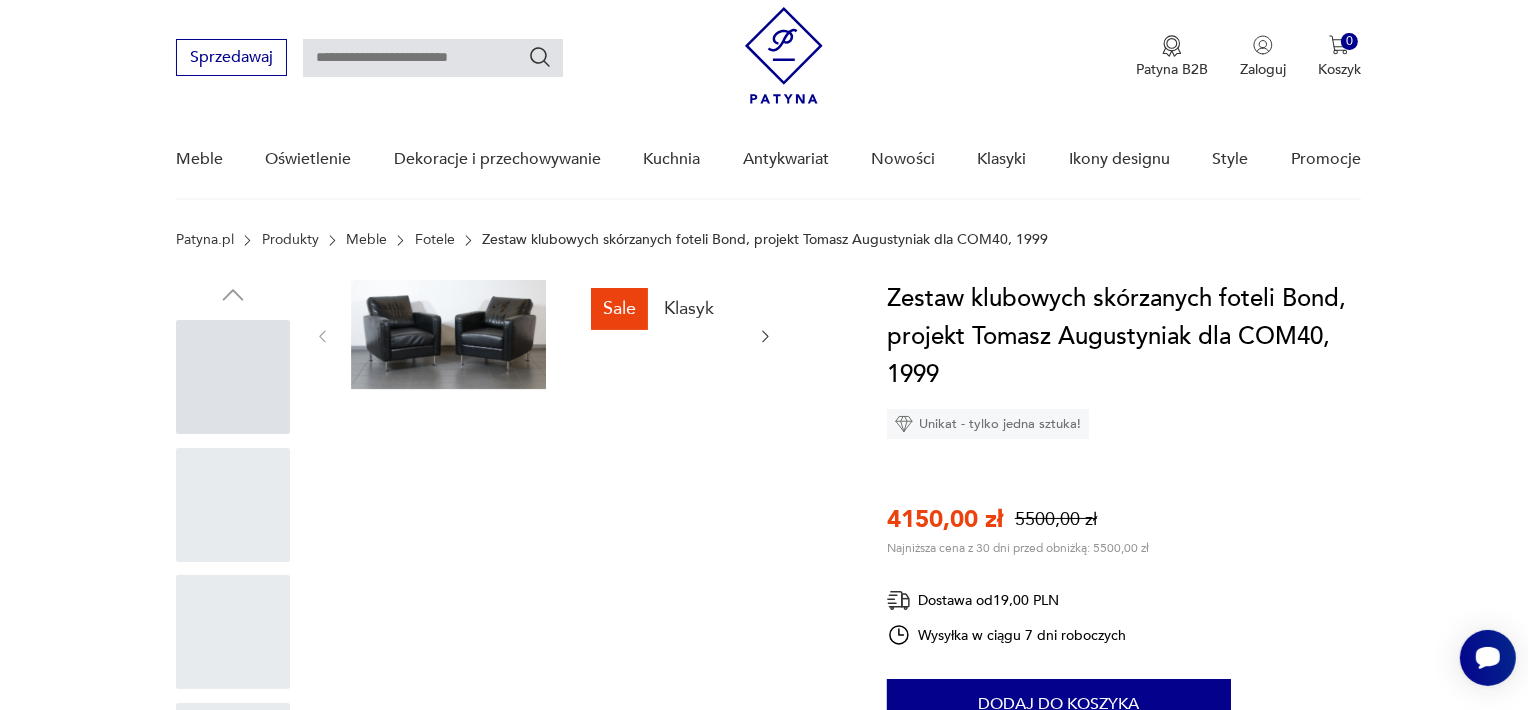 scroll, scrollTop: 0, scrollLeft: 0, axis: both 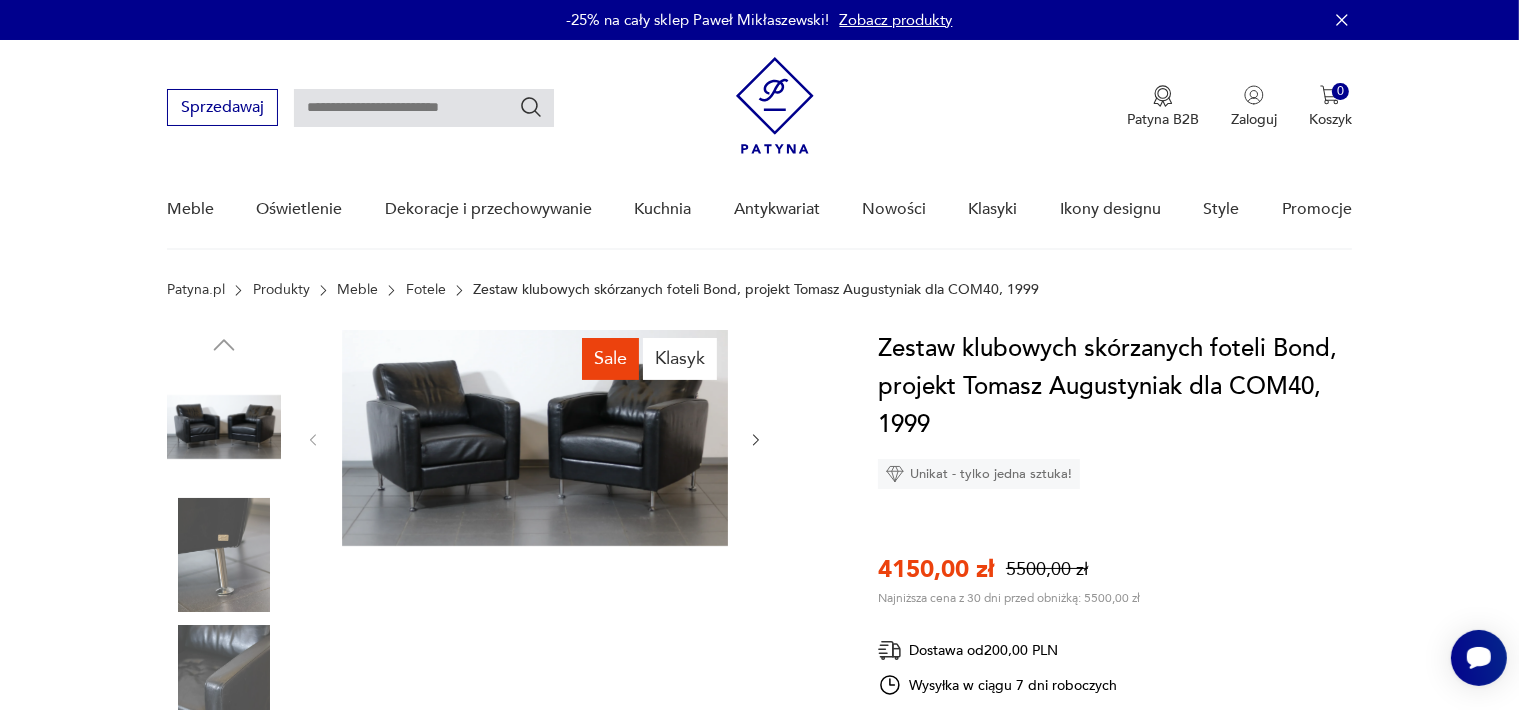 click at bounding box center (535, 438) 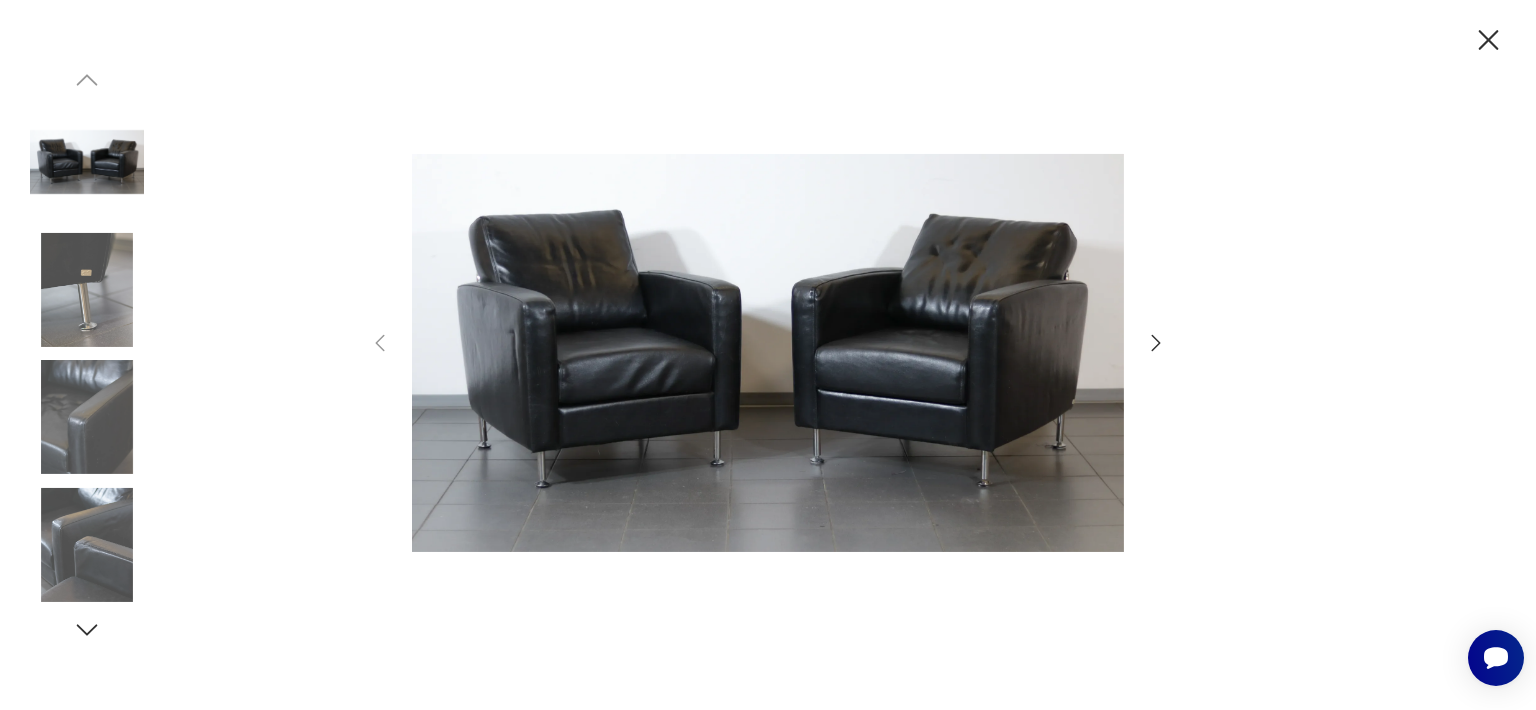 click at bounding box center (87, 290) 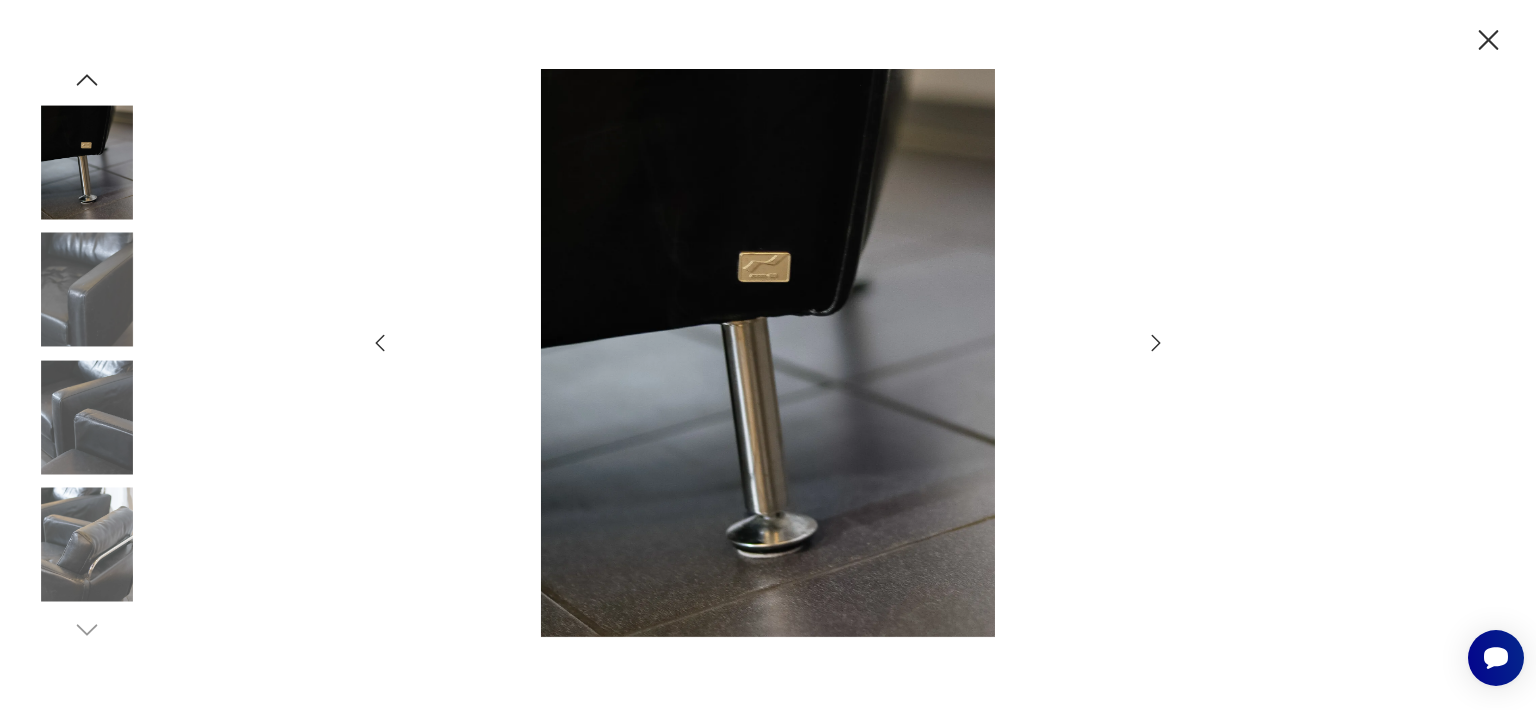 click at bounding box center (87, 417) 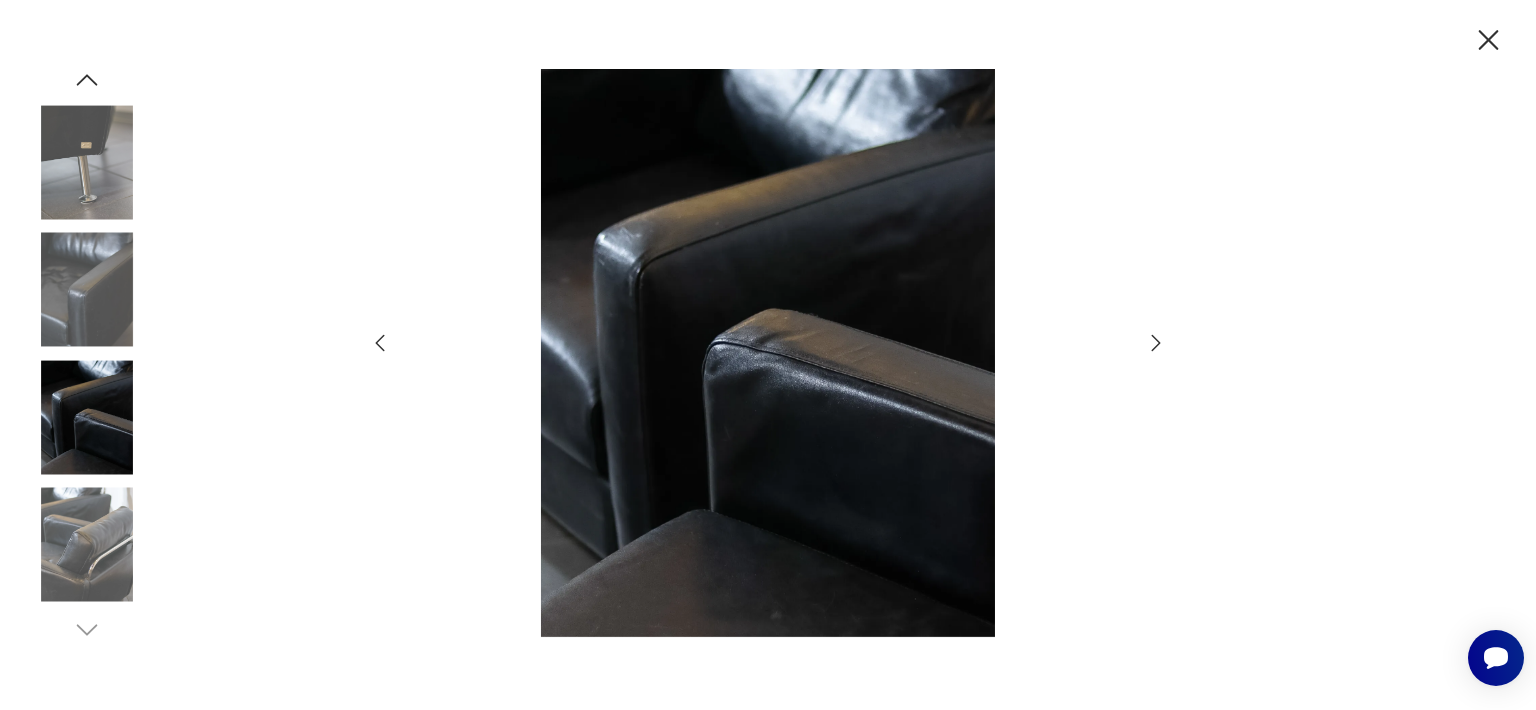 click at bounding box center [87, 545] 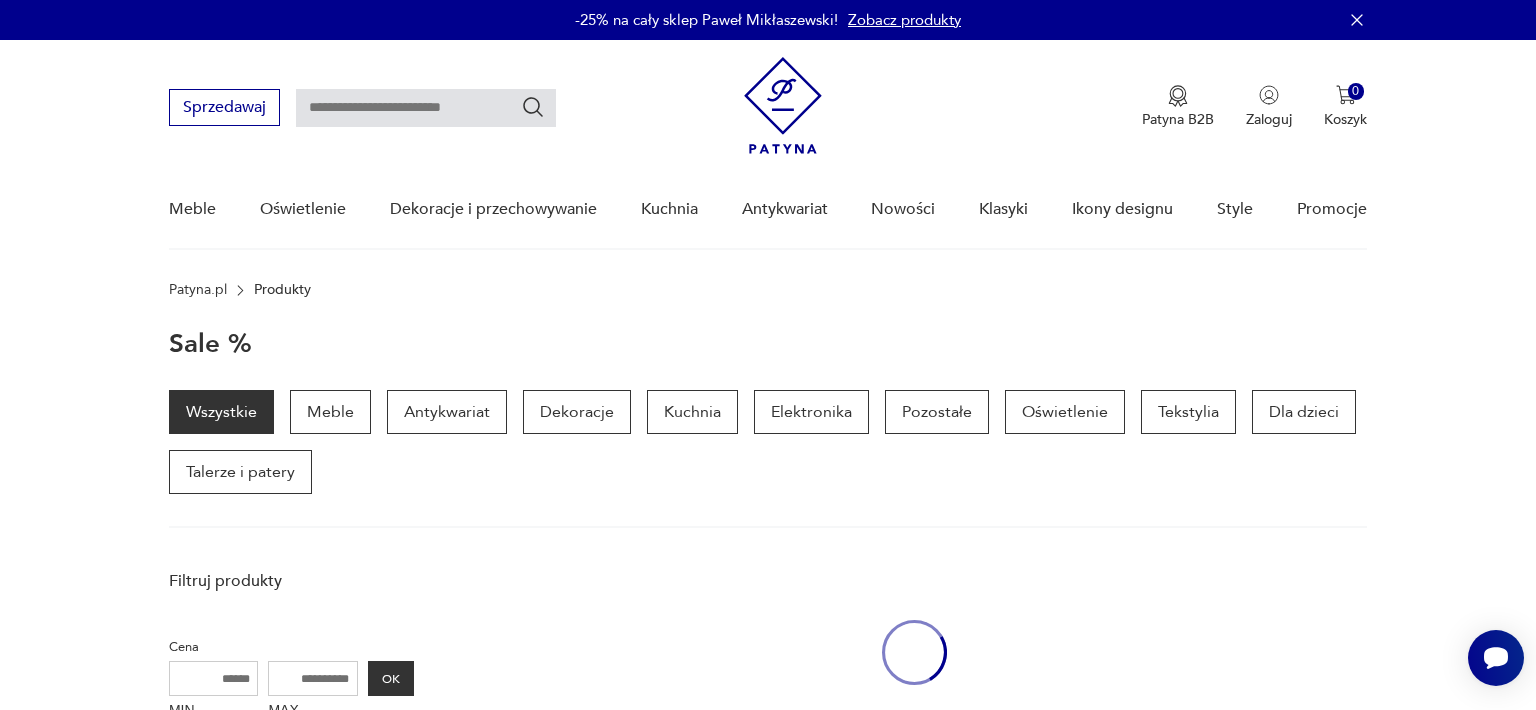 scroll, scrollTop: 1252, scrollLeft: 0, axis: vertical 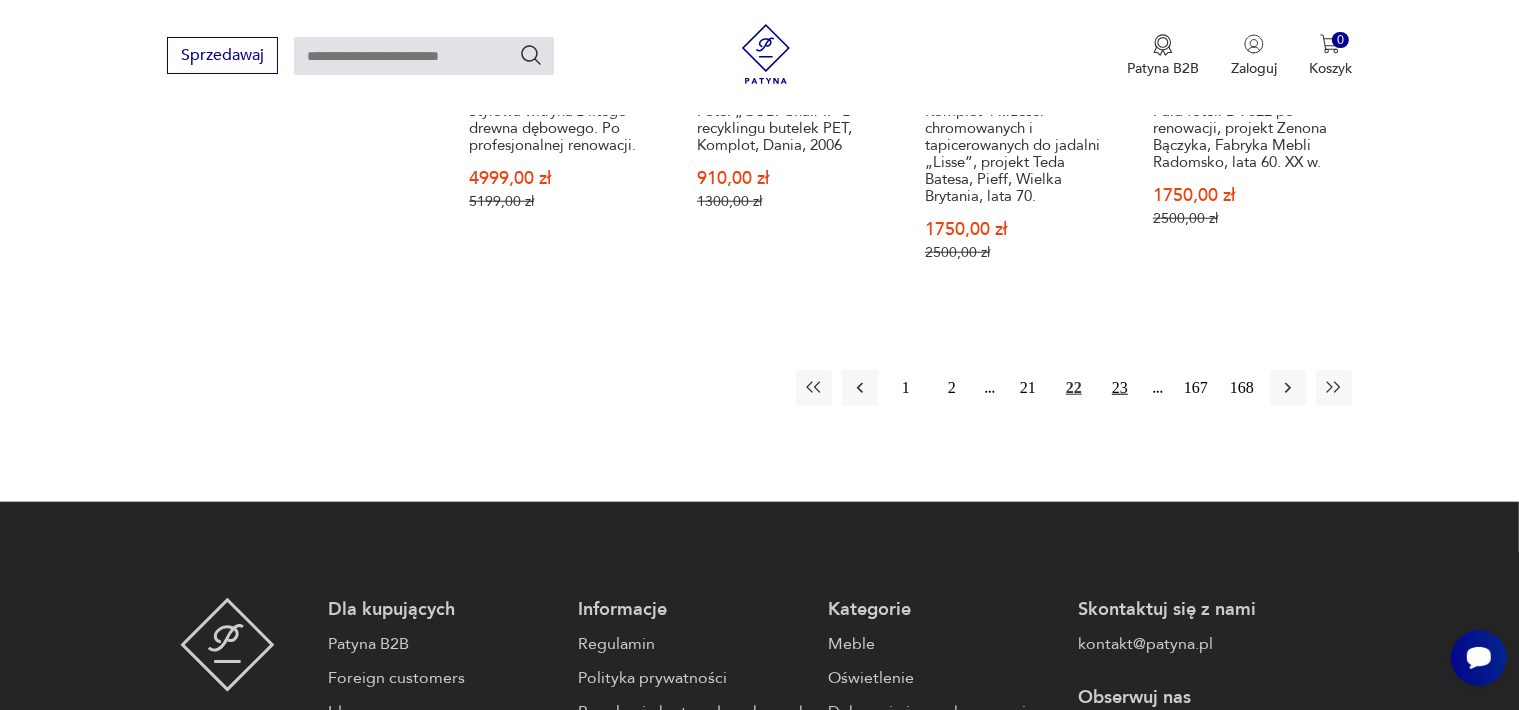 click on "23" at bounding box center (1120, 388) 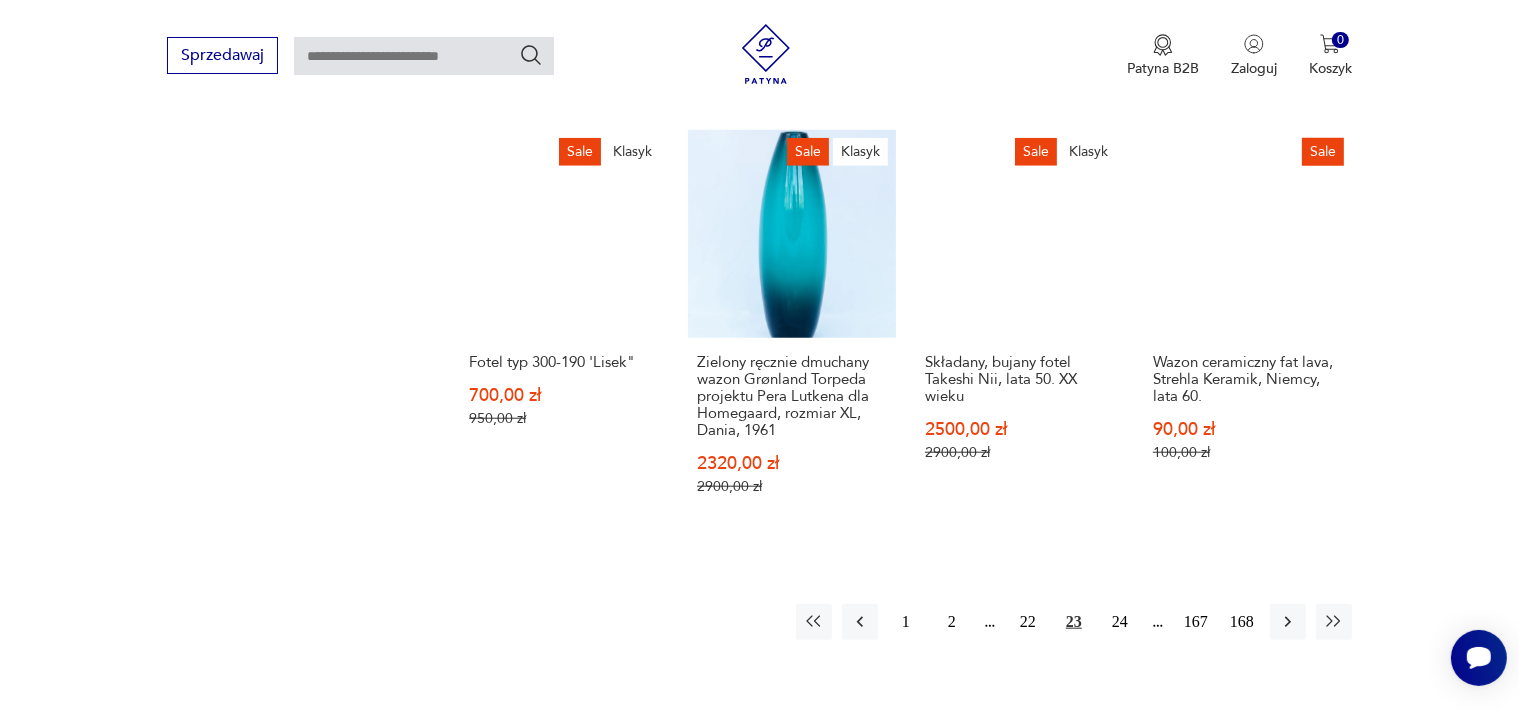 scroll, scrollTop: 1858, scrollLeft: 0, axis: vertical 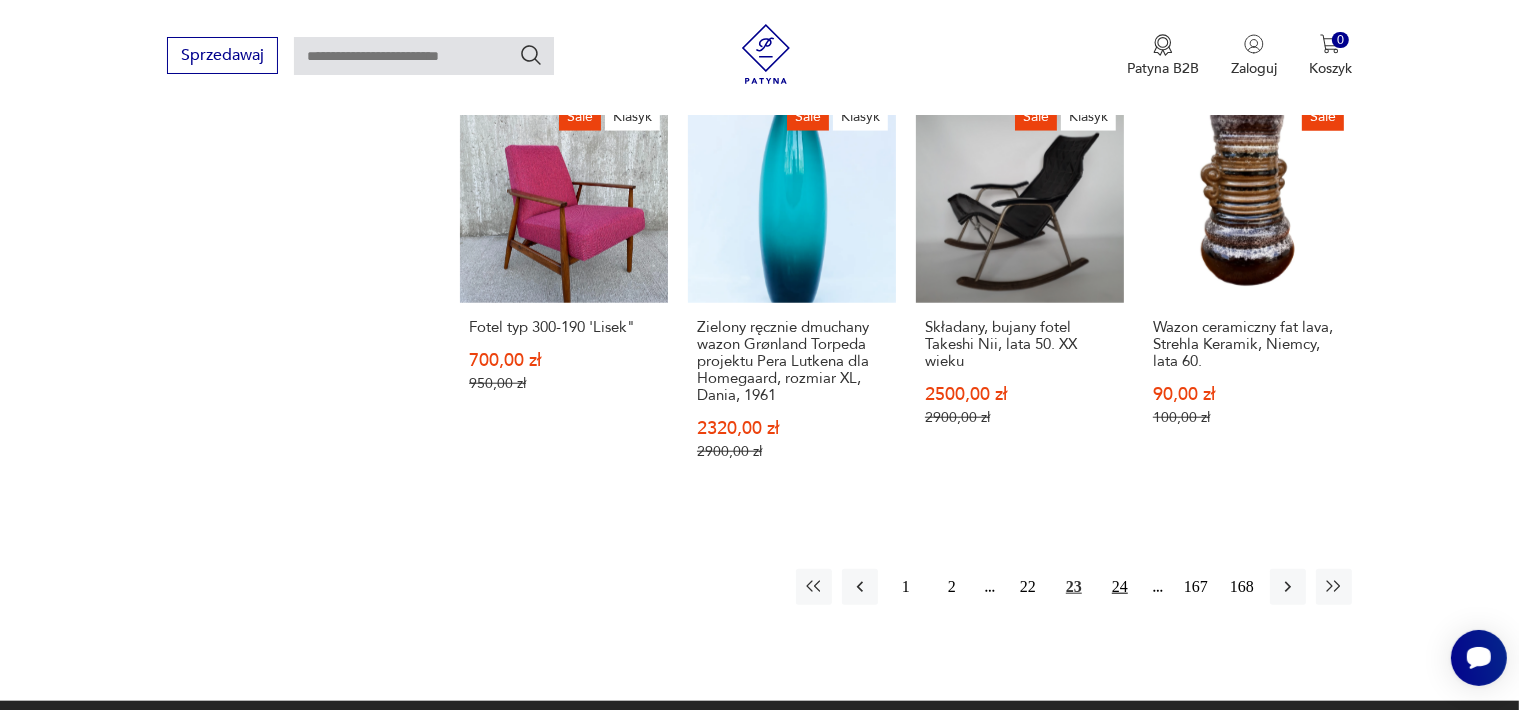 click on "24" at bounding box center (1120, 587) 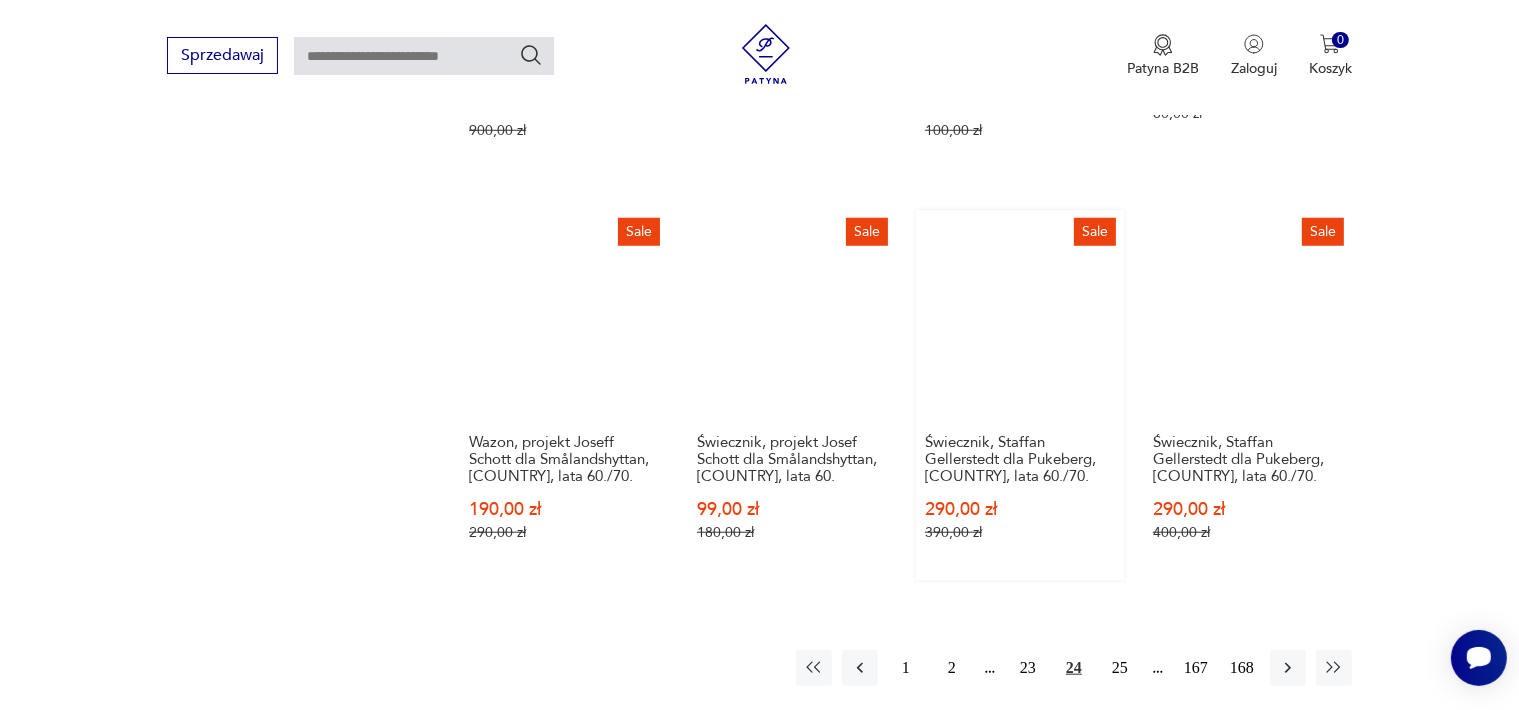 scroll, scrollTop: 2058, scrollLeft: 0, axis: vertical 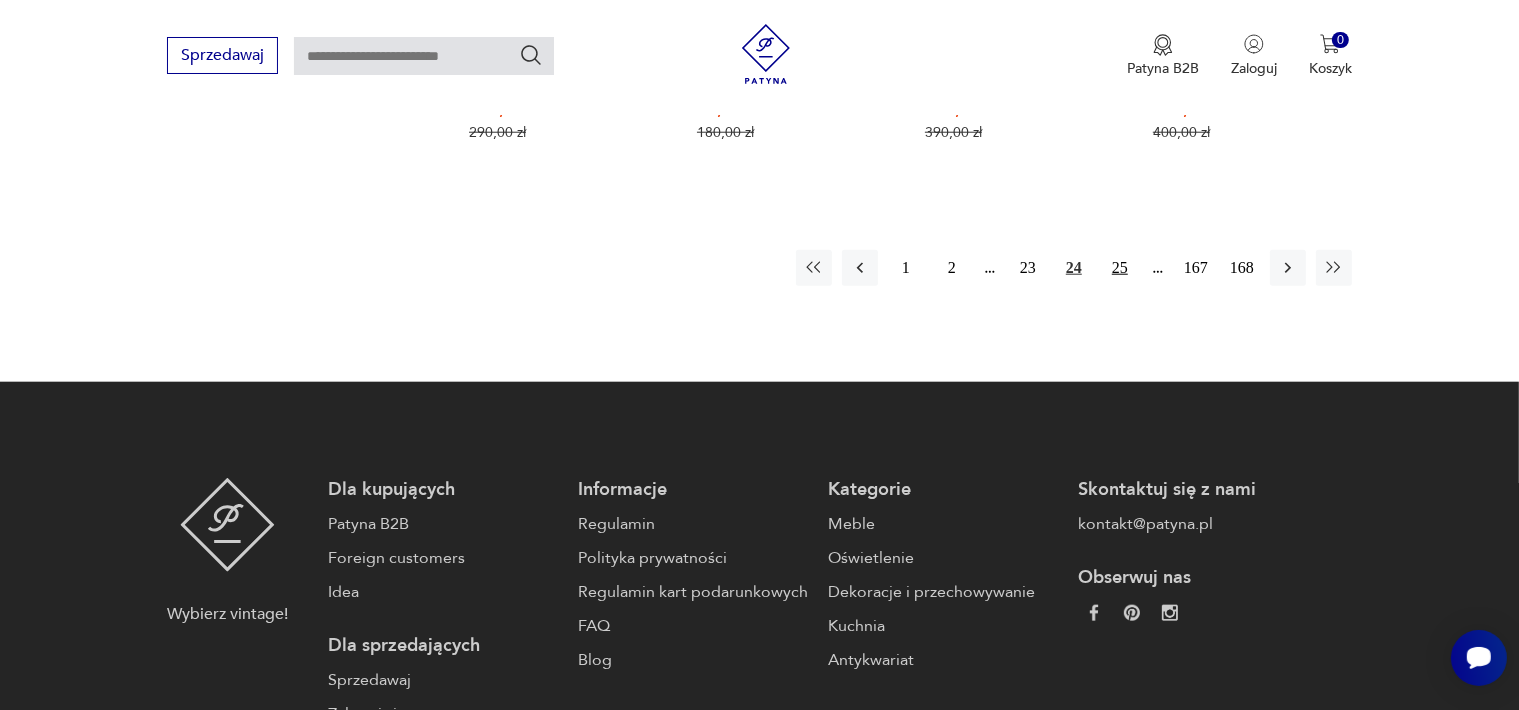 click on "25" at bounding box center (1120, 268) 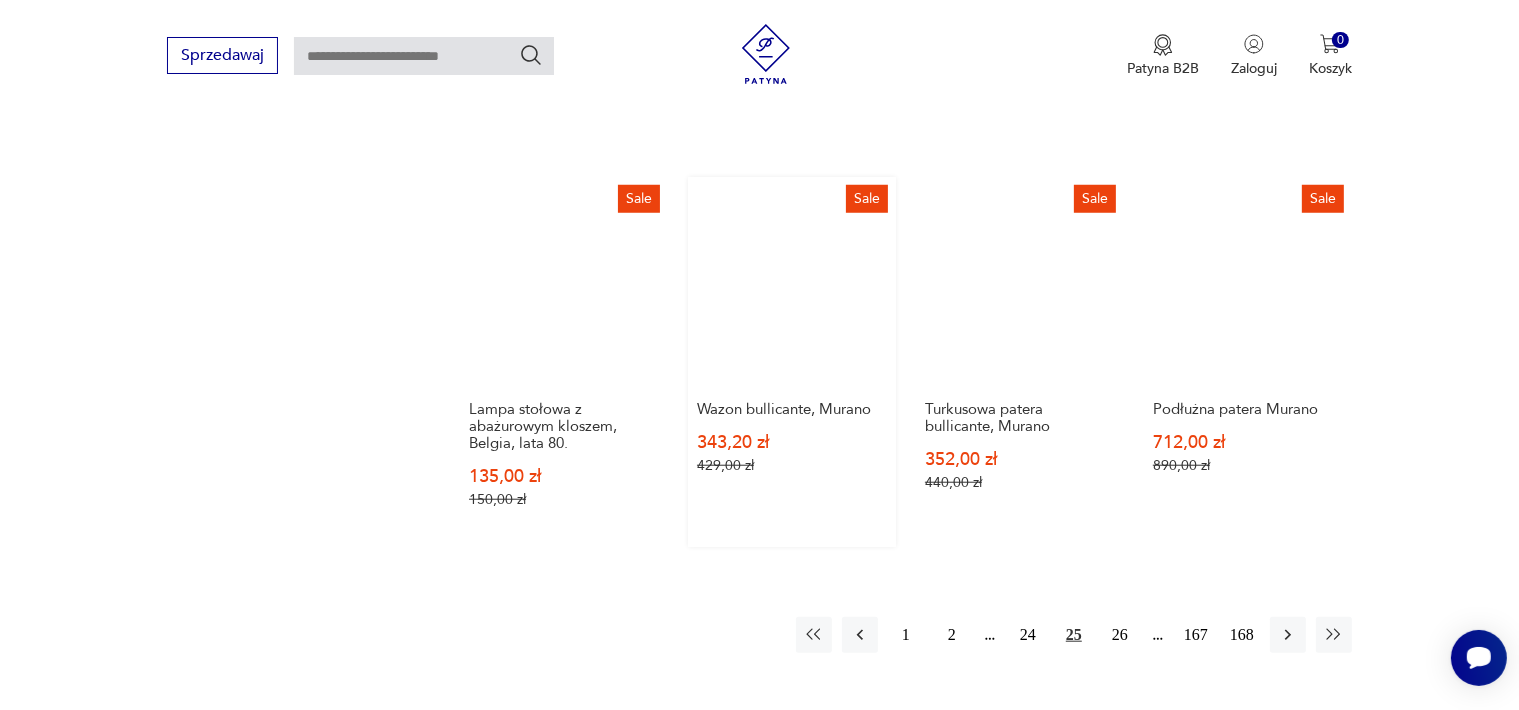 scroll, scrollTop: 2058, scrollLeft: 0, axis: vertical 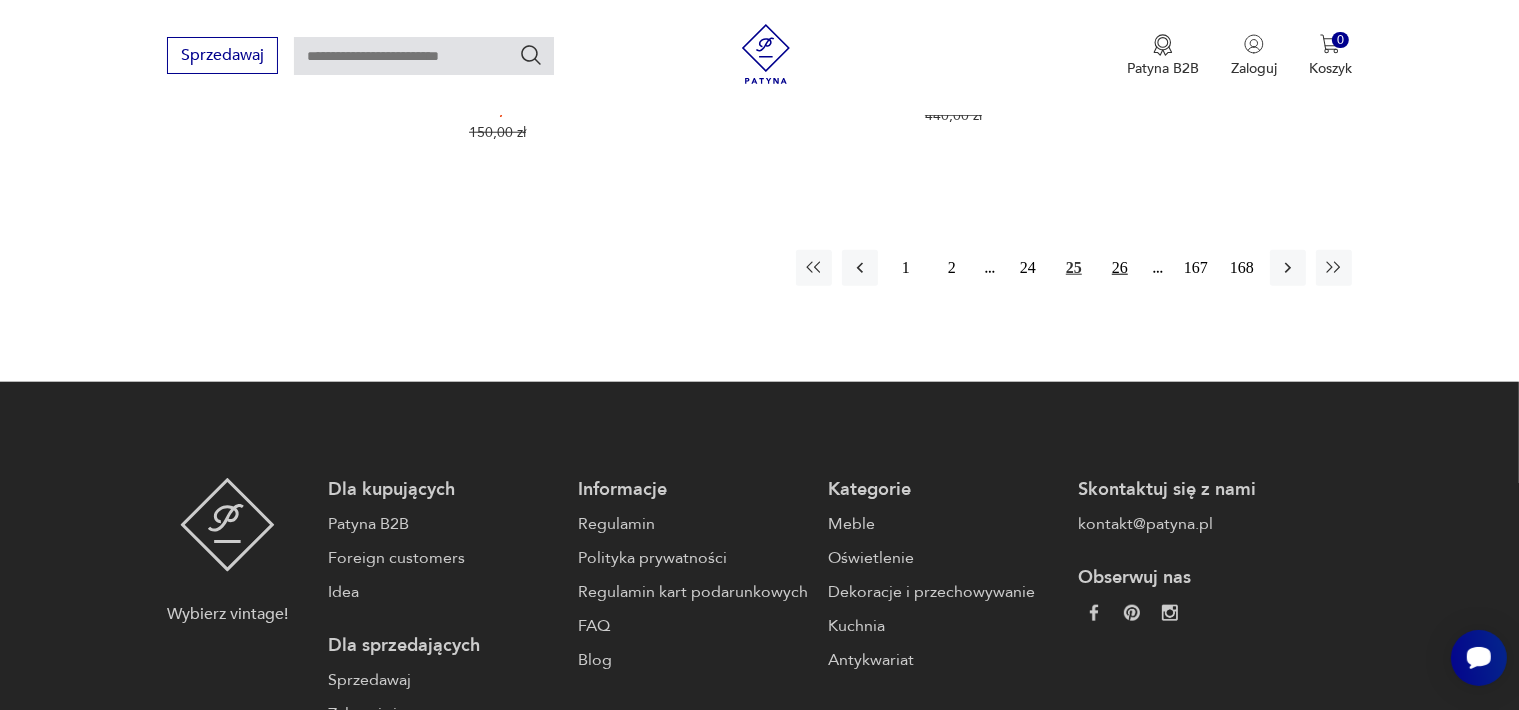 click on "26" at bounding box center (1120, 268) 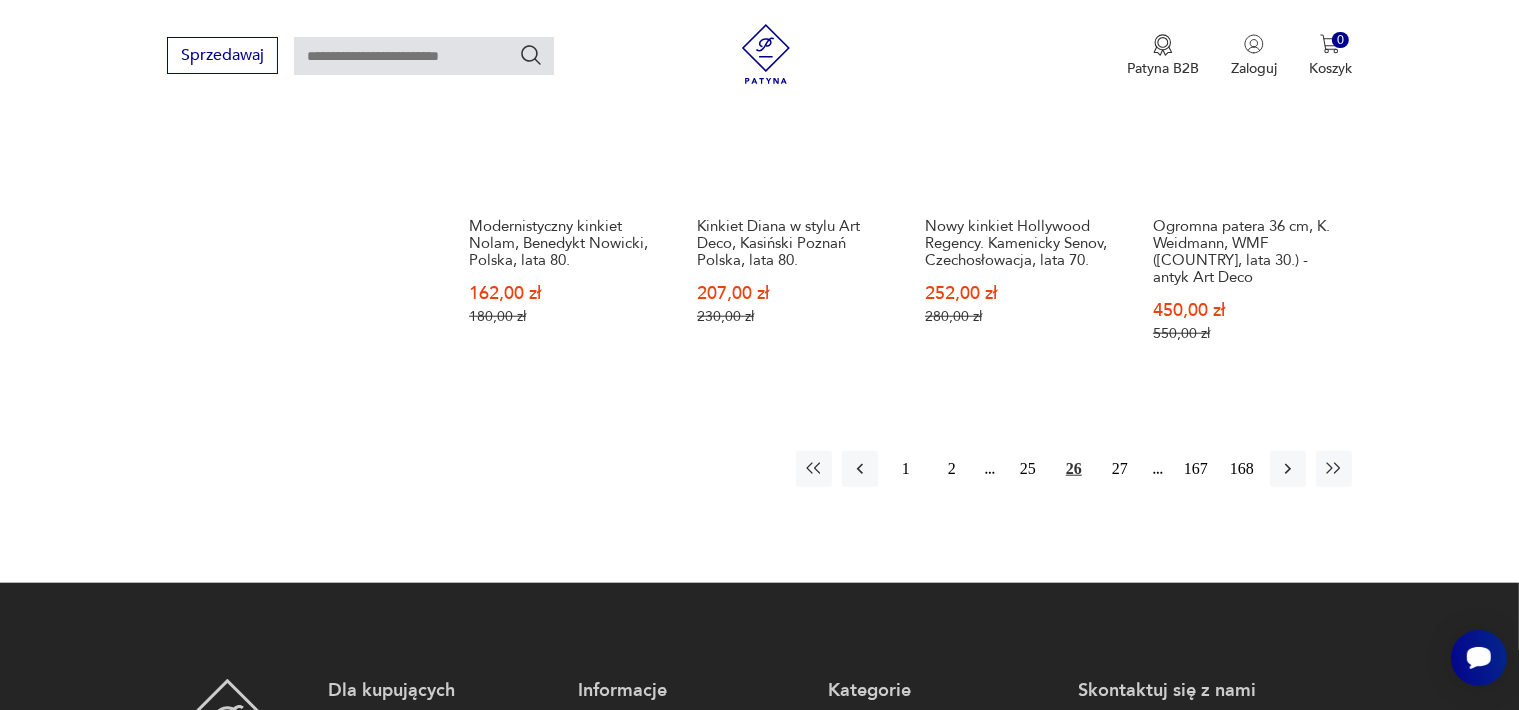scroll, scrollTop: 2058, scrollLeft: 0, axis: vertical 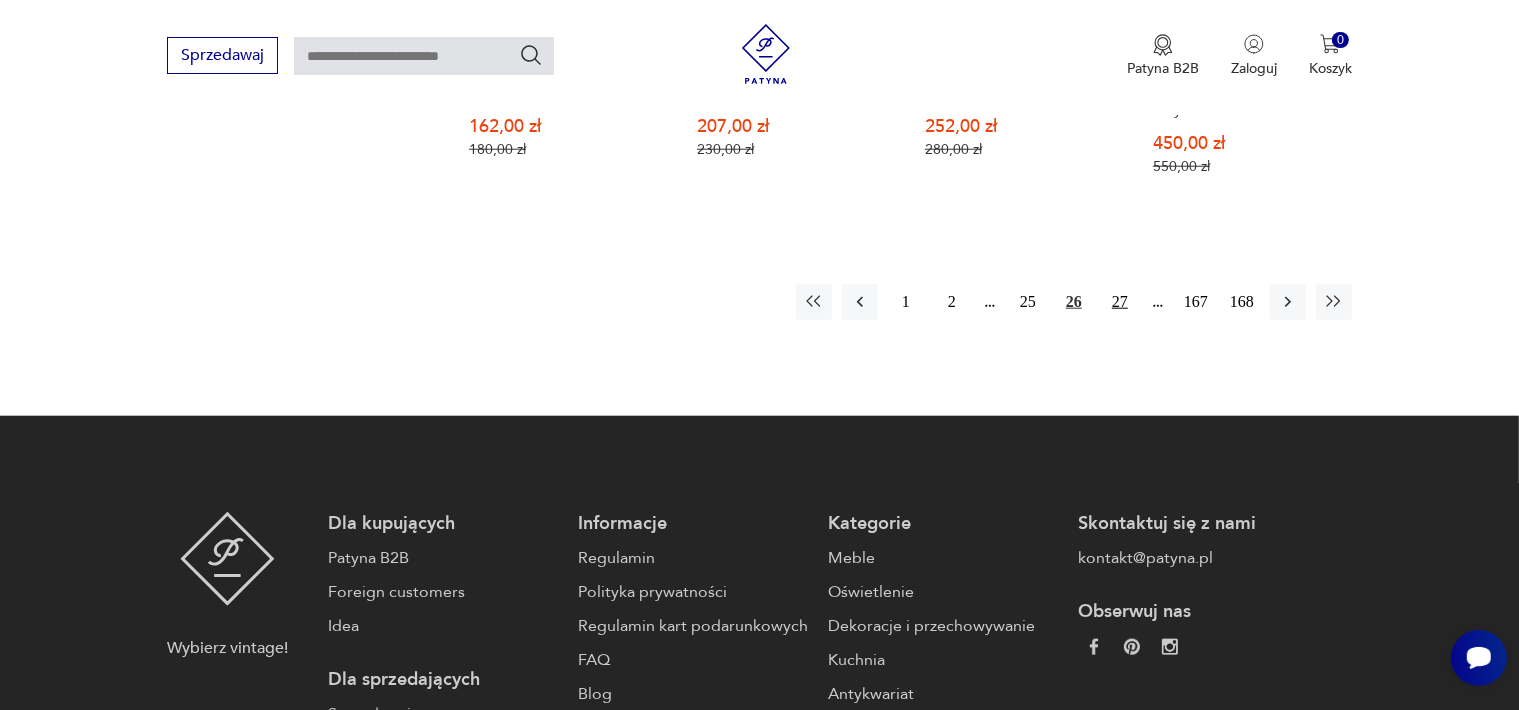click on "27" at bounding box center (1120, 302) 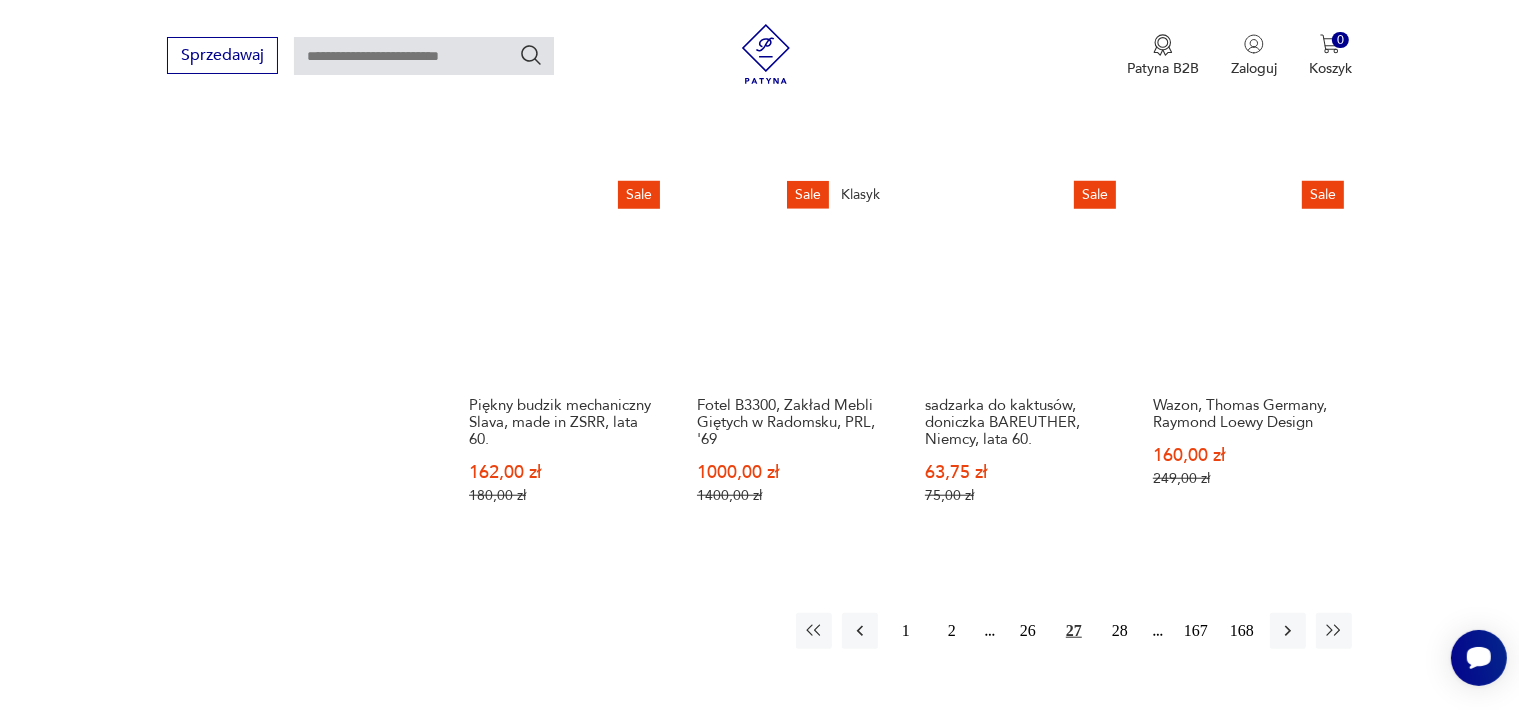 scroll, scrollTop: 1958, scrollLeft: 0, axis: vertical 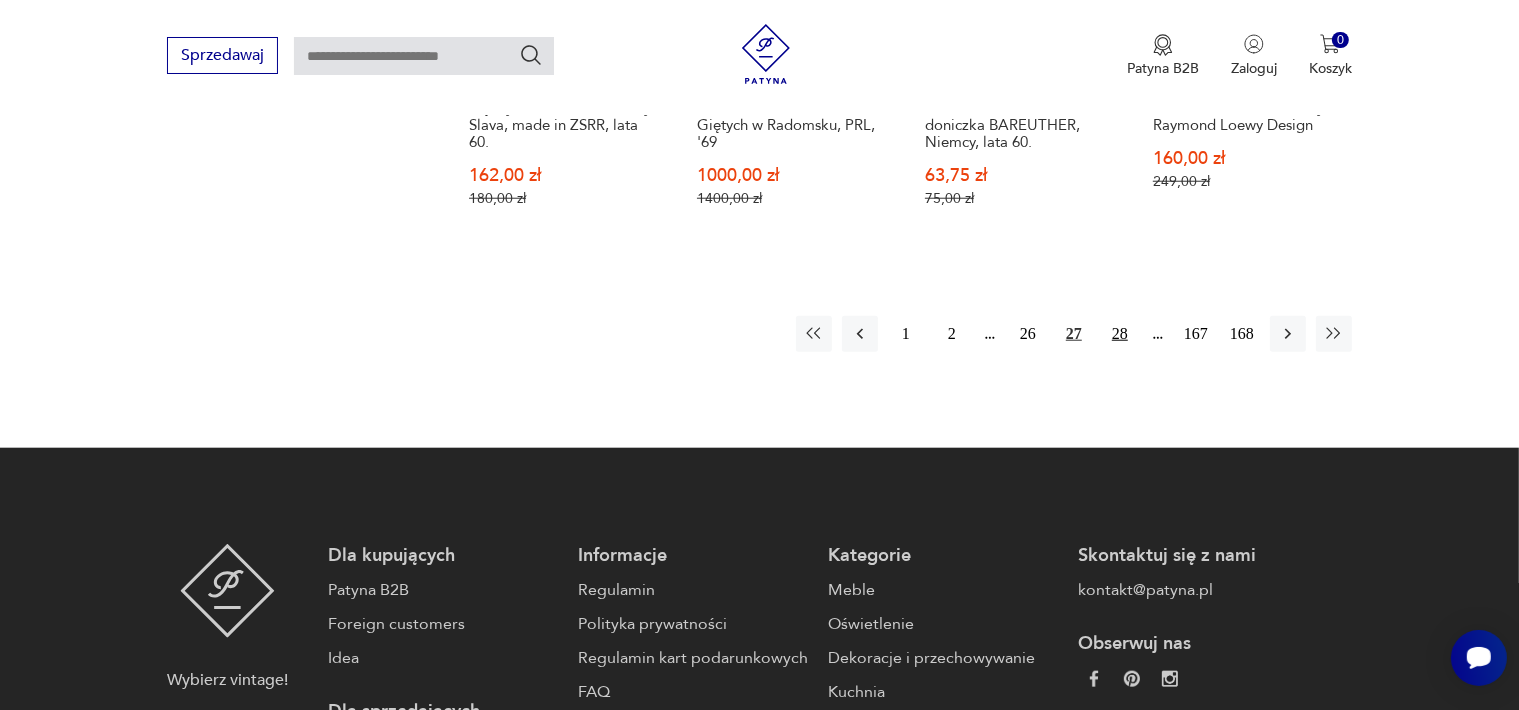 click on "28" at bounding box center (1120, 334) 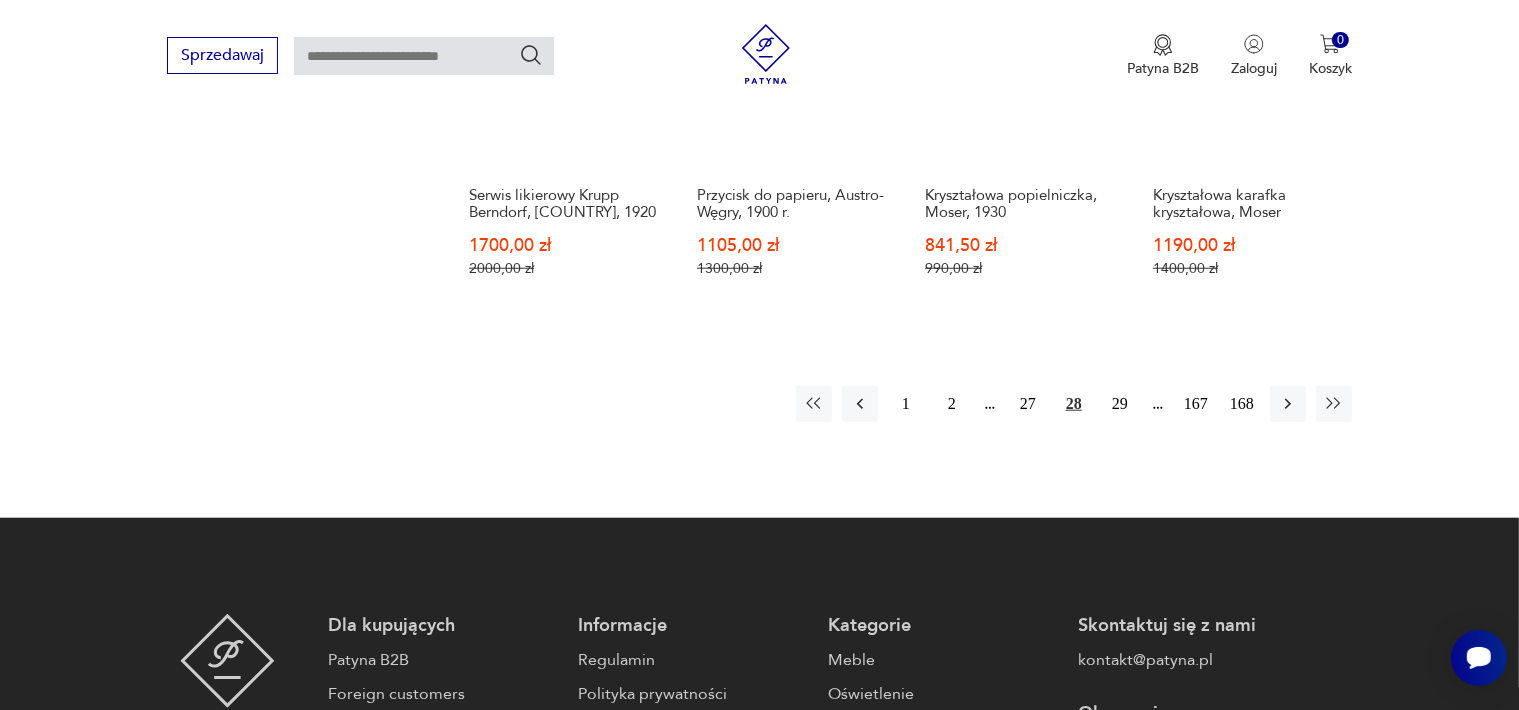 scroll, scrollTop: 1858, scrollLeft: 0, axis: vertical 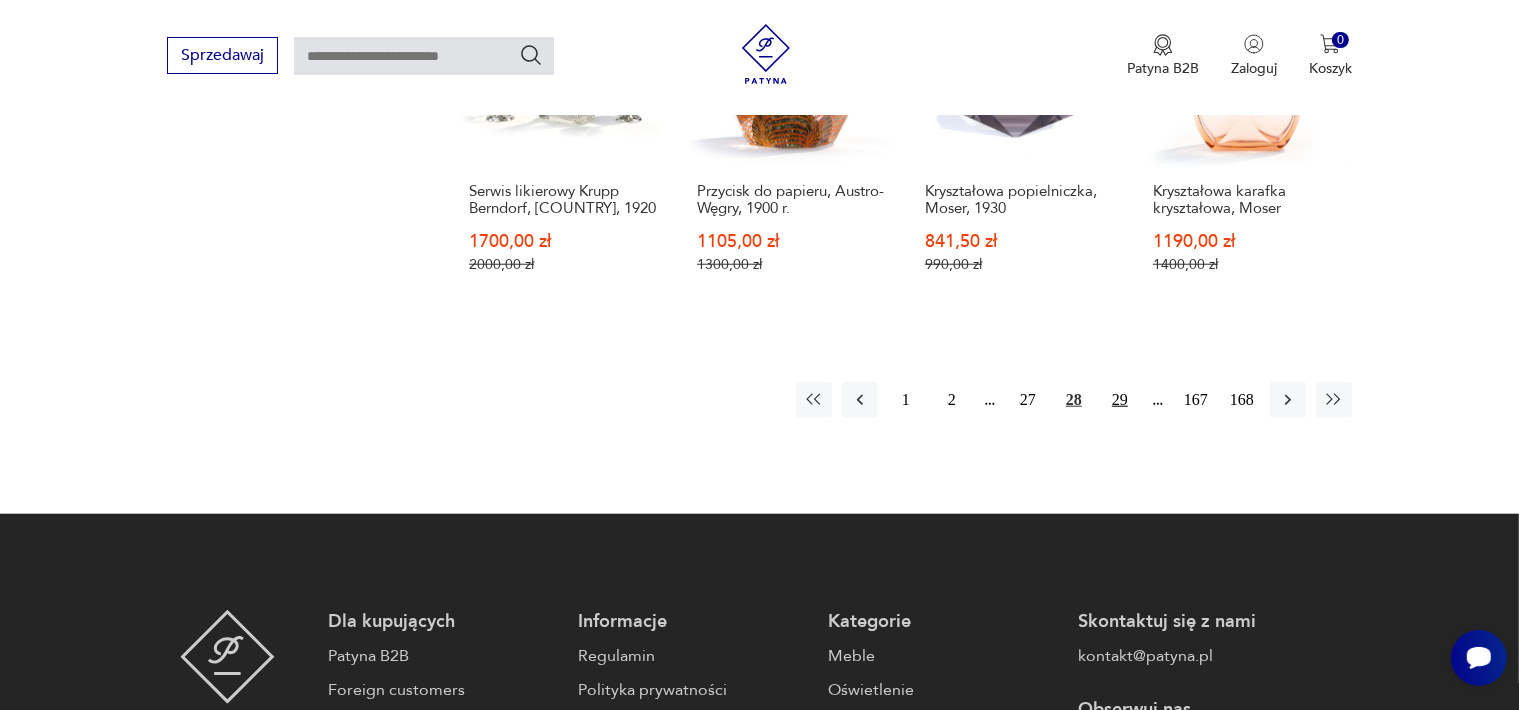 click on "29" at bounding box center [1120, 400] 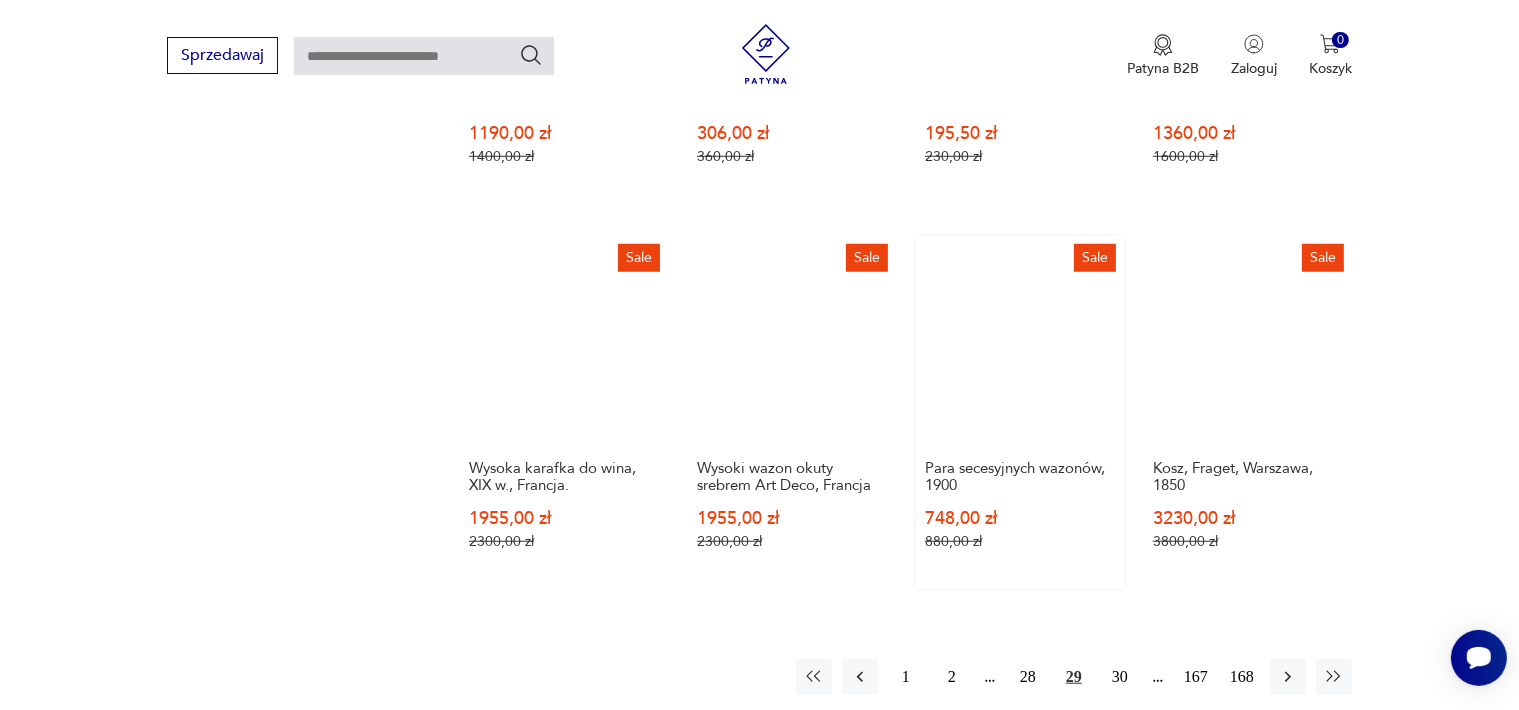 scroll, scrollTop: 1758, scrollLeft: 0, axis: vertical 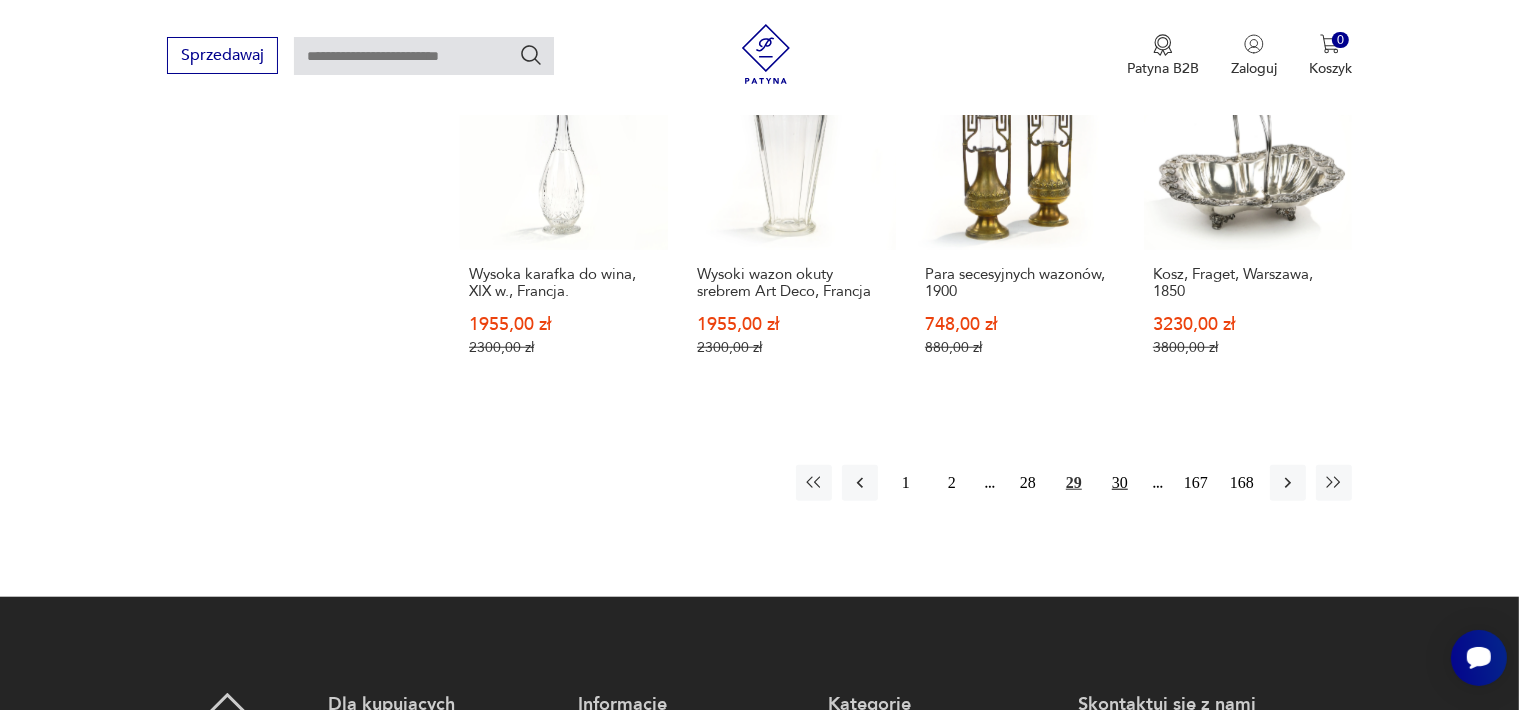 click on "30" at bounding box center (1120, 483) 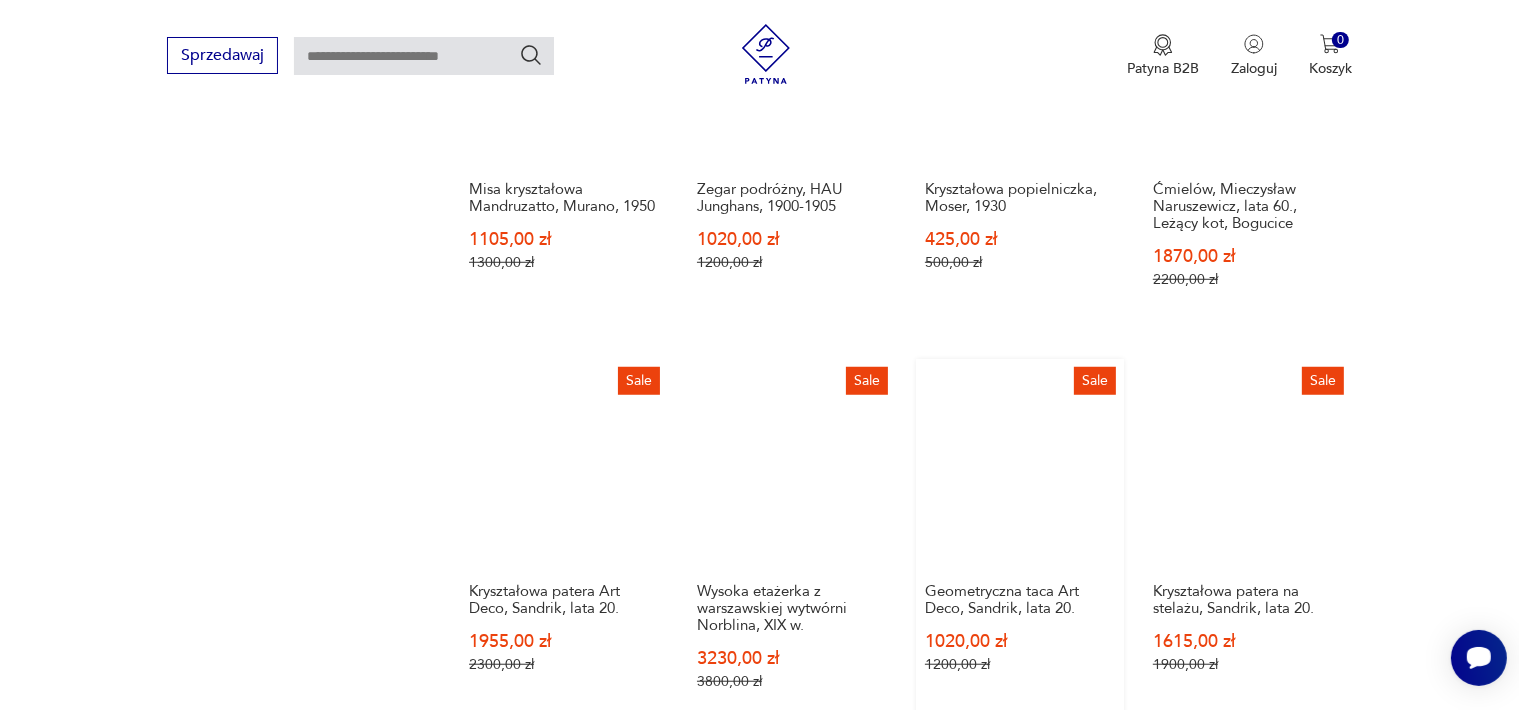 scroll, scrollTop: 1958, scrollLeft: 0, axis: vertical 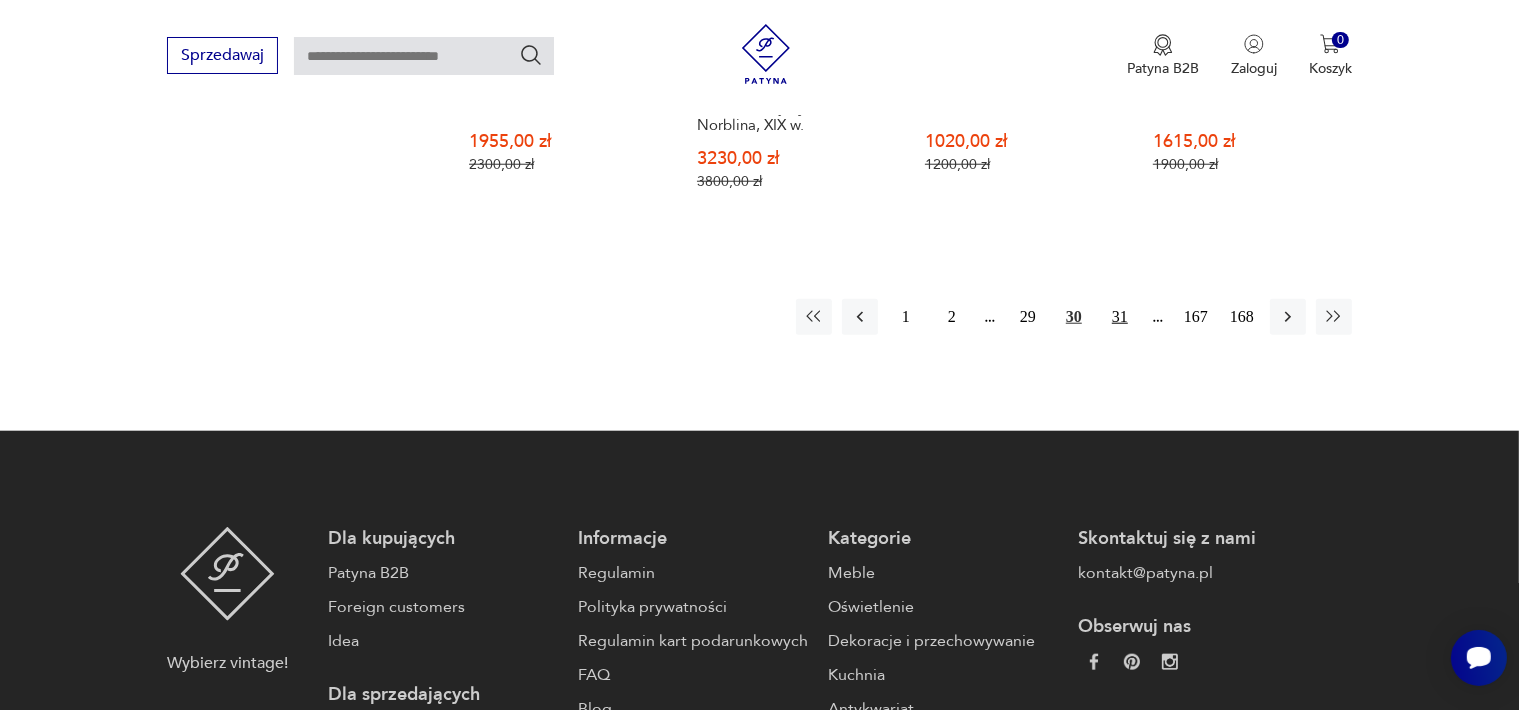 click on "31" at bounding box center (1120, 317) 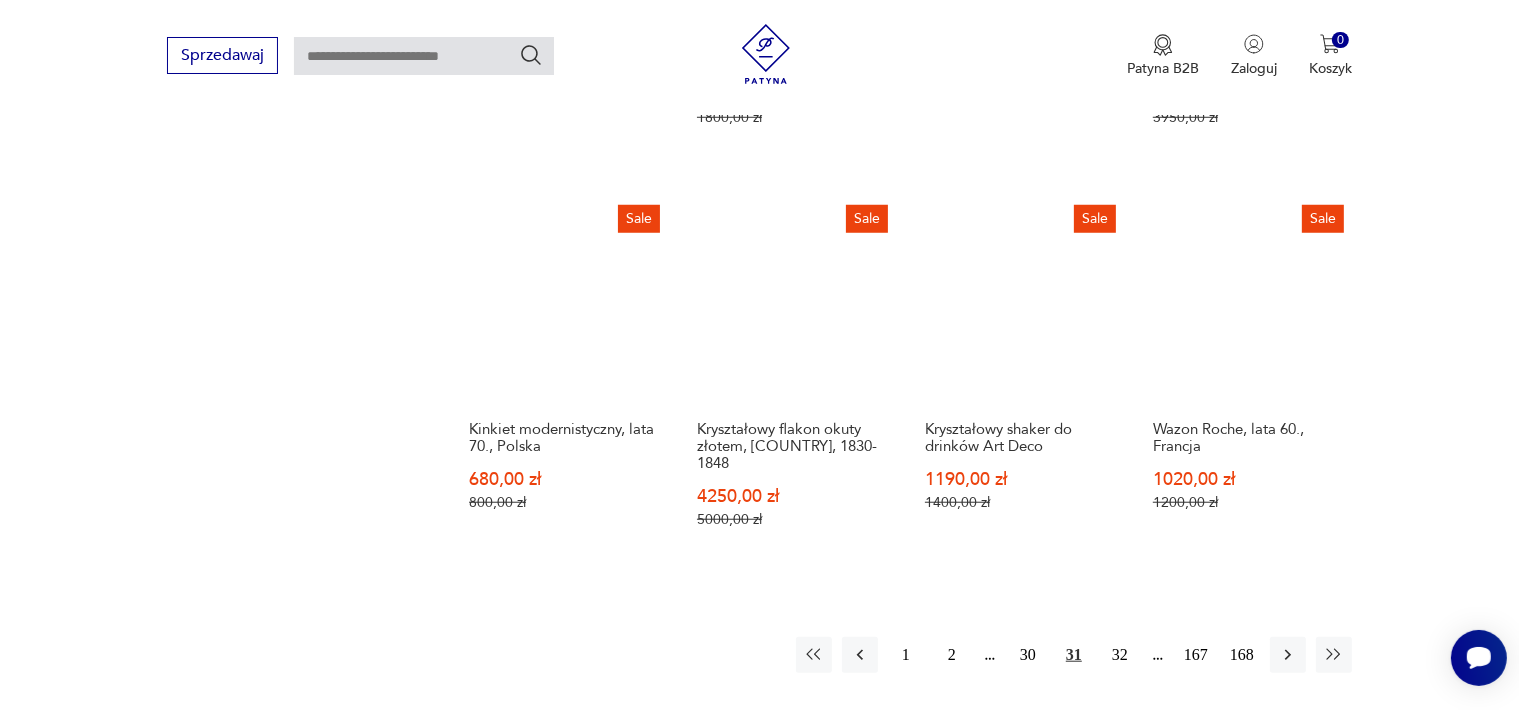 scroll, scrollTop: 1858, scrollLeft: 0, axis: vertical 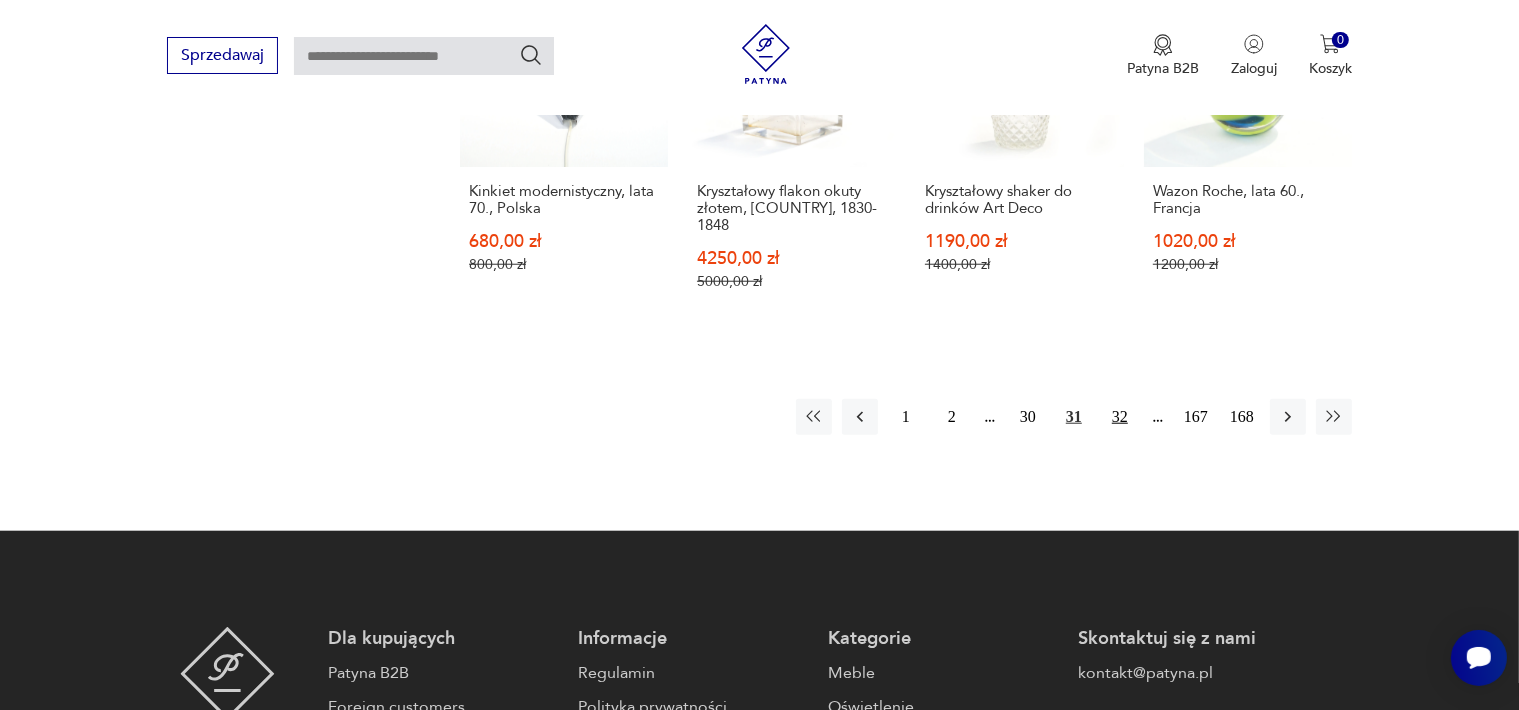 click on "32" at bounding box center [1120, 417] 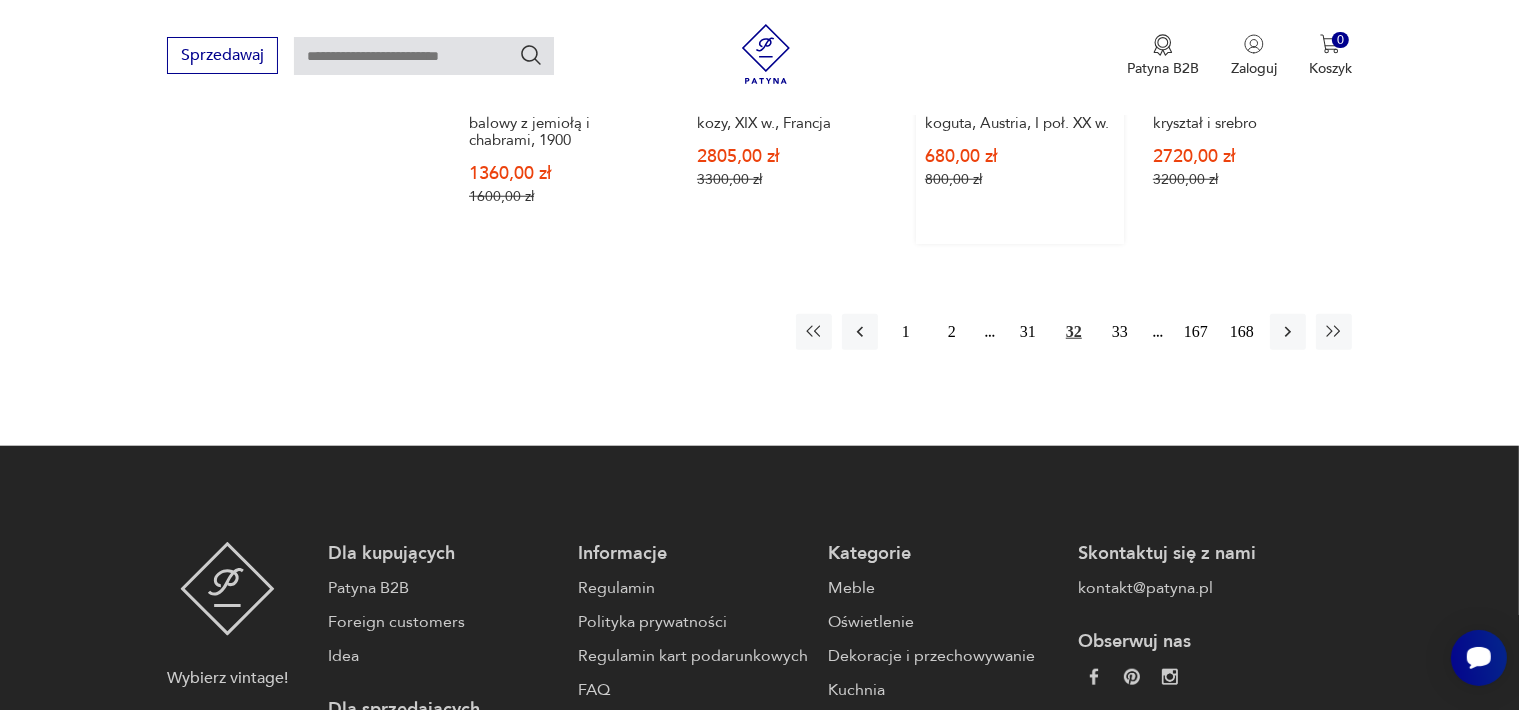 scroll, scrollTop: 1958, scrollLeft: 0, axis: vertical 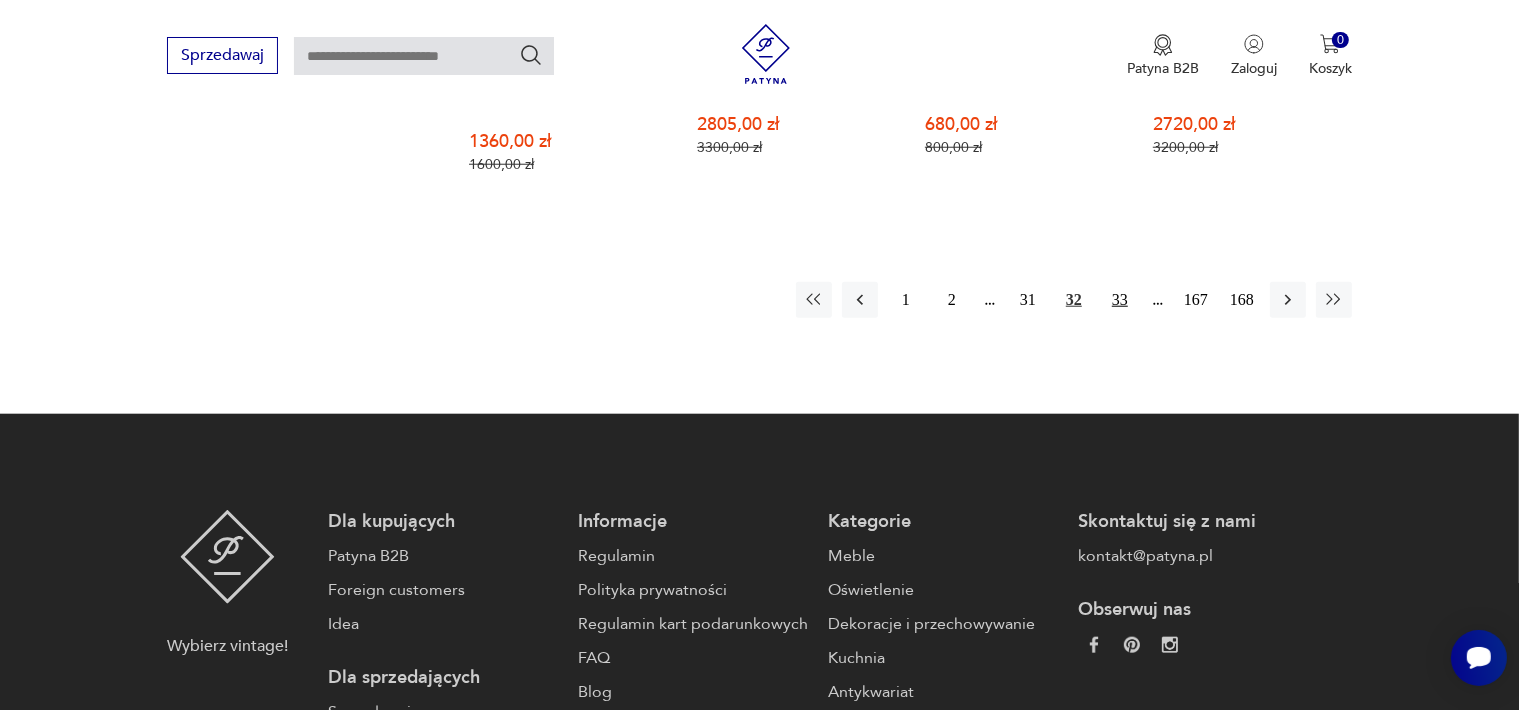 click on "33" at bounding box center [1120, 300] 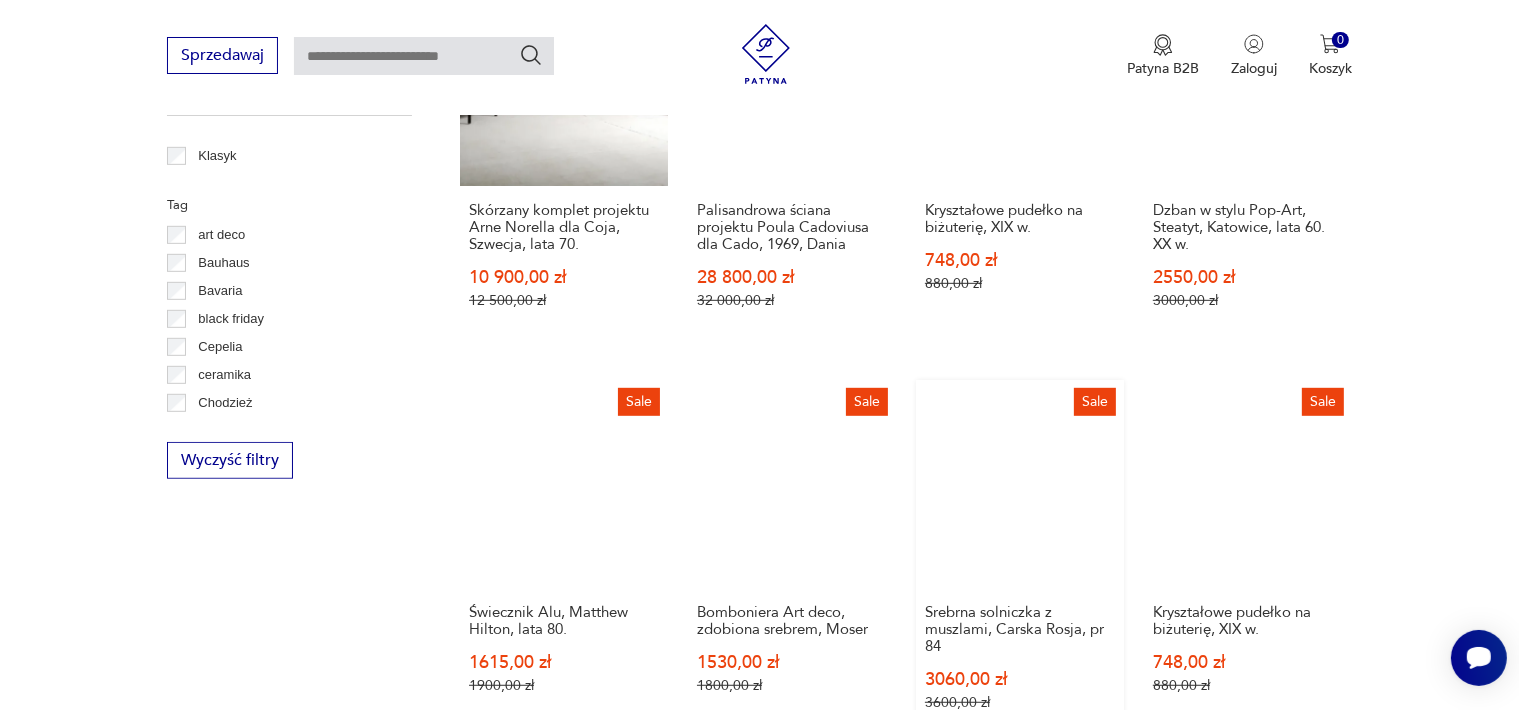 scroll, scrollTop: 858, scrollLeft: 0, axis: vertical 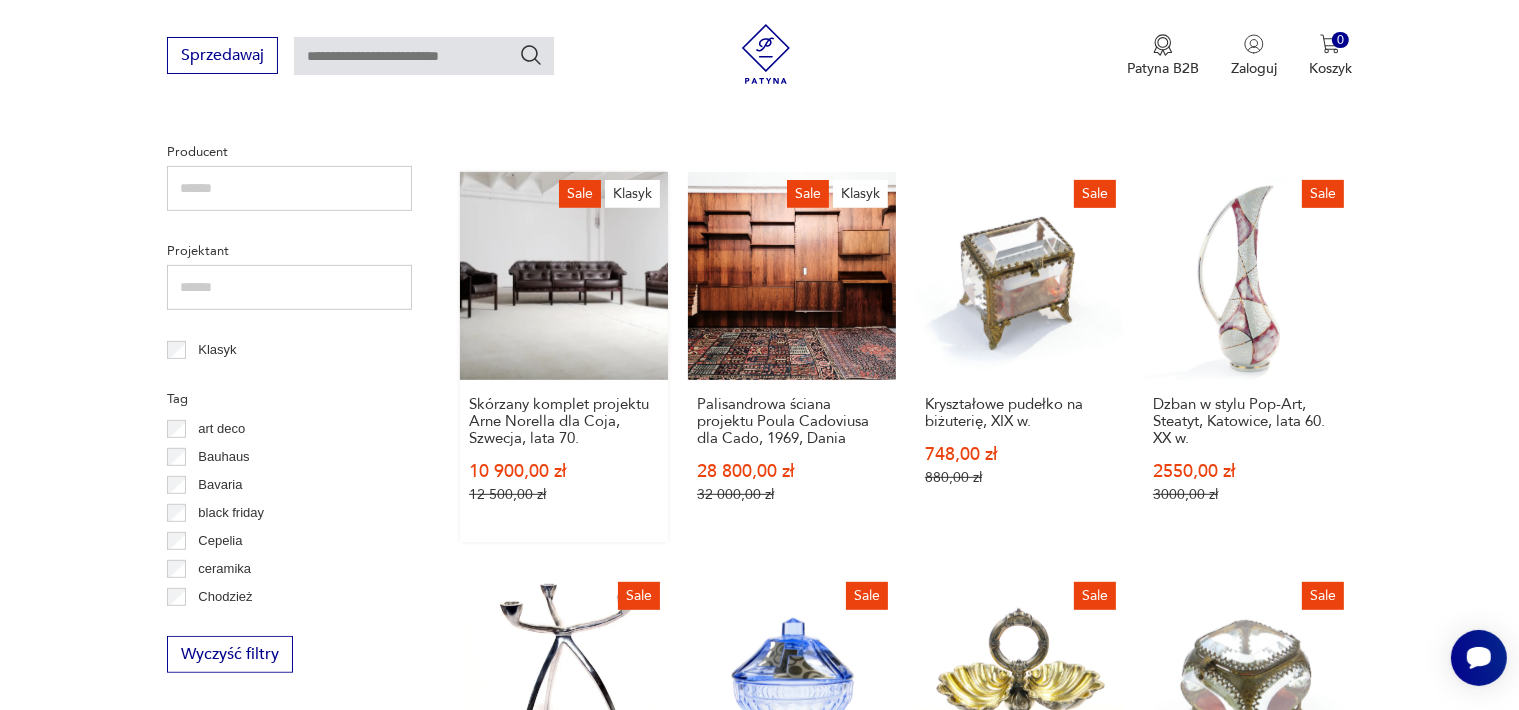 click on "Sale Klasyk Skórzany komplet projektu Arne Norella dla Coja, Szwecja, lata 70. 10 900,00 zł 12 500,00 zł" at bounding box center (564, 357) 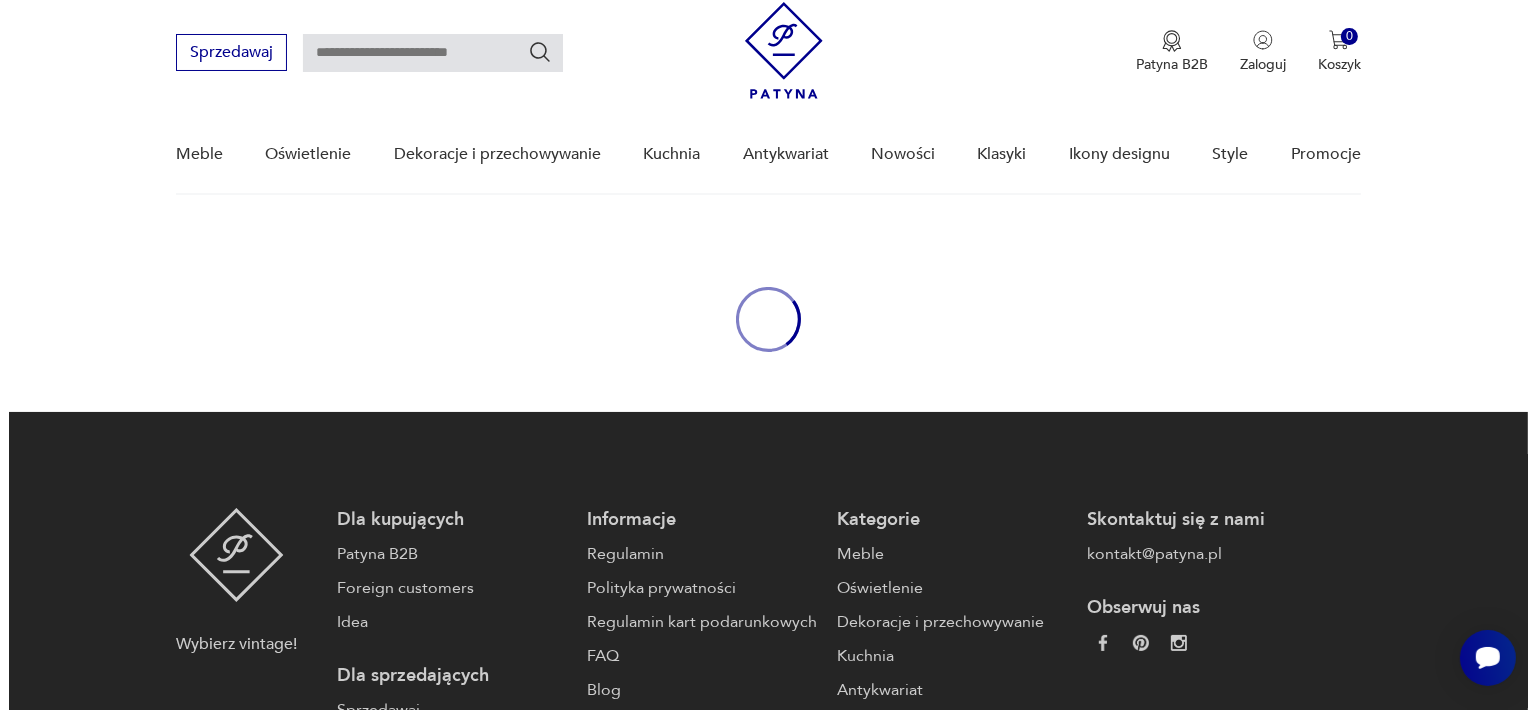 scroll, scrollTop: 0, scrollLeft: 0, axis: both 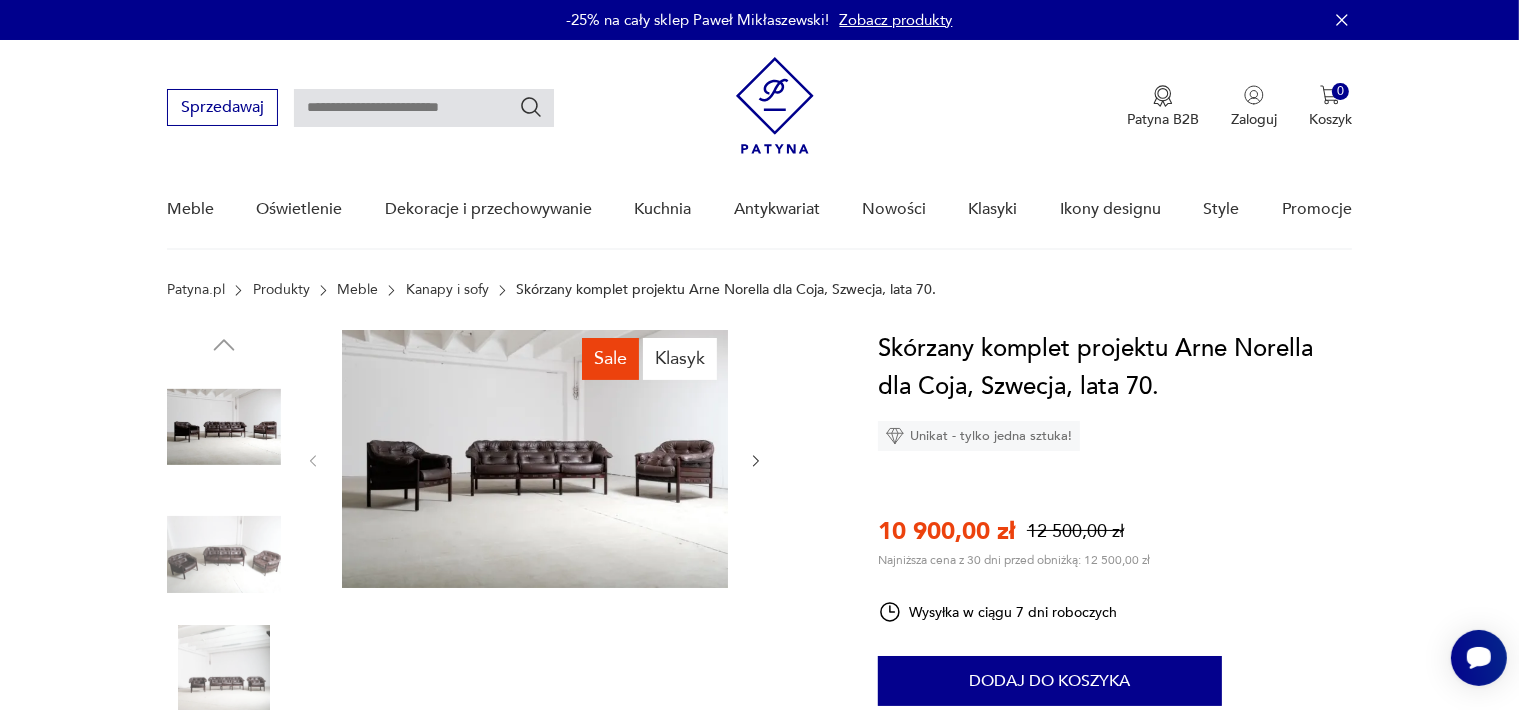 click at bounding box center (535, 459) 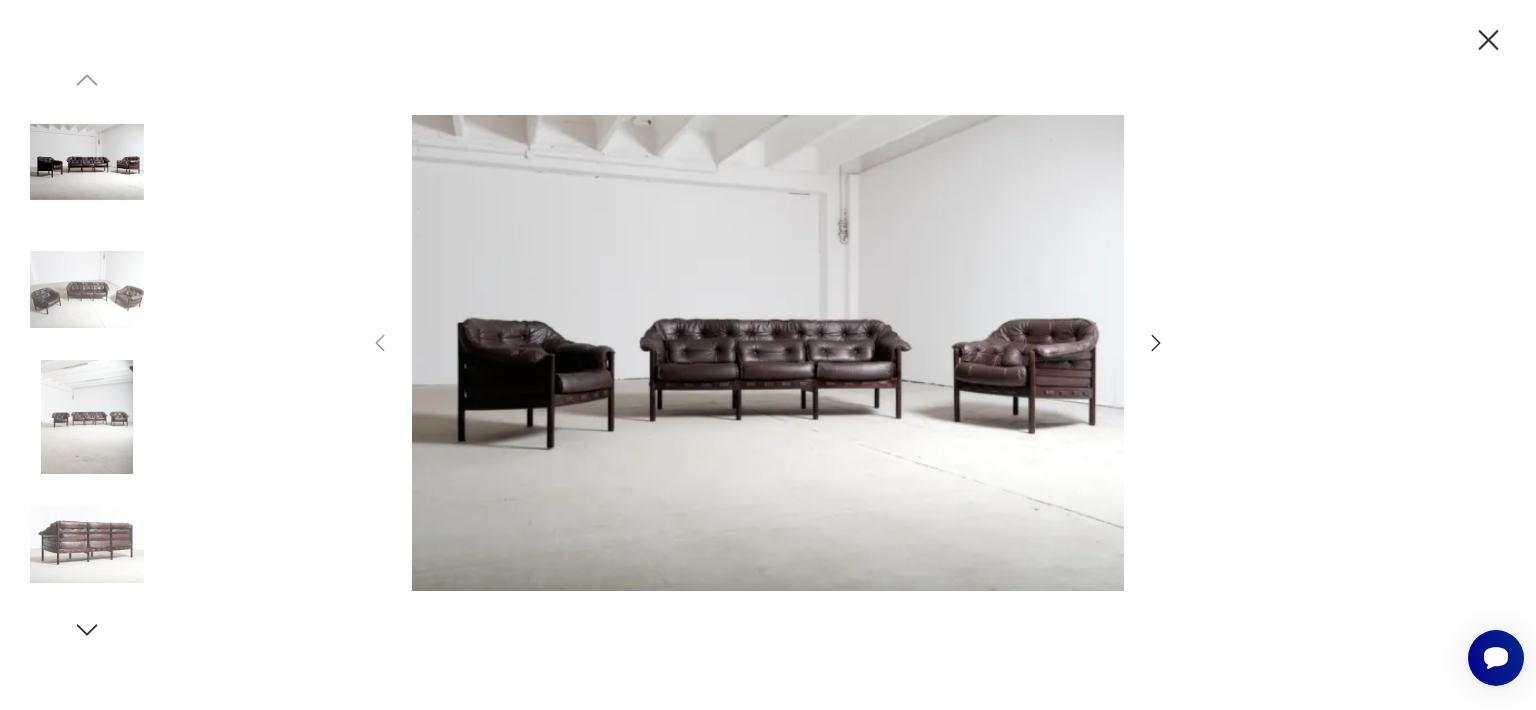 click at bounding box center (768, 353) 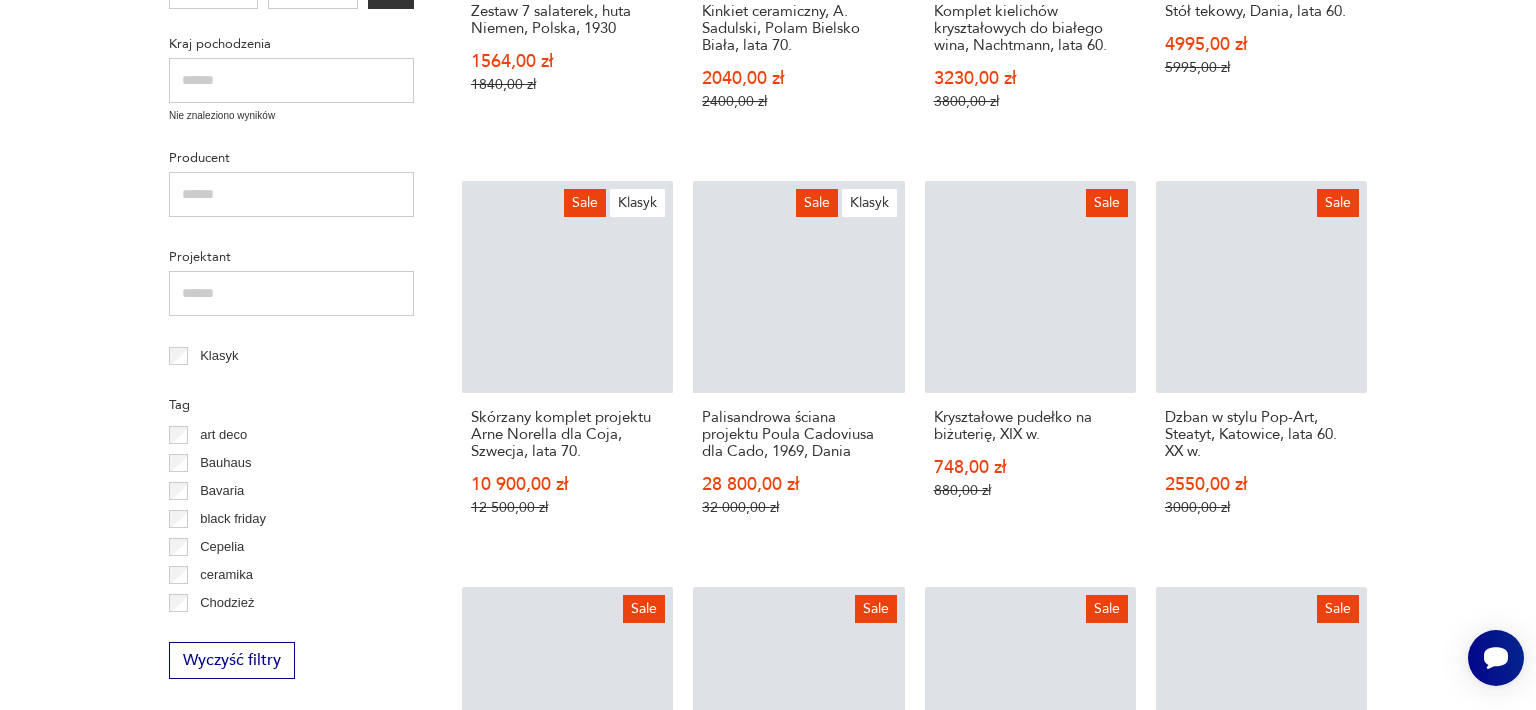 scroll, scrollTop: 852, scrollLeft: 0, axis: vertical 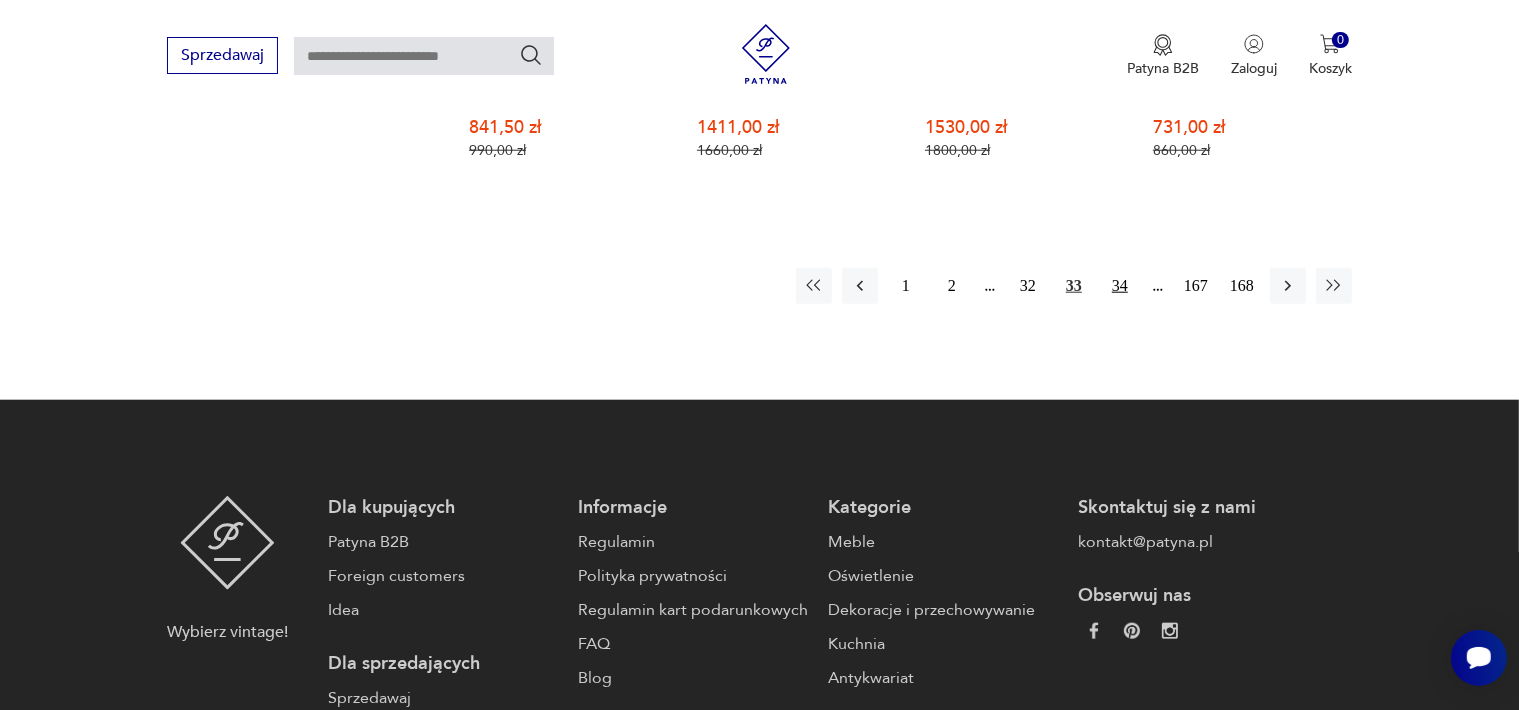 click on "34" at bounding box center (1120, 286) 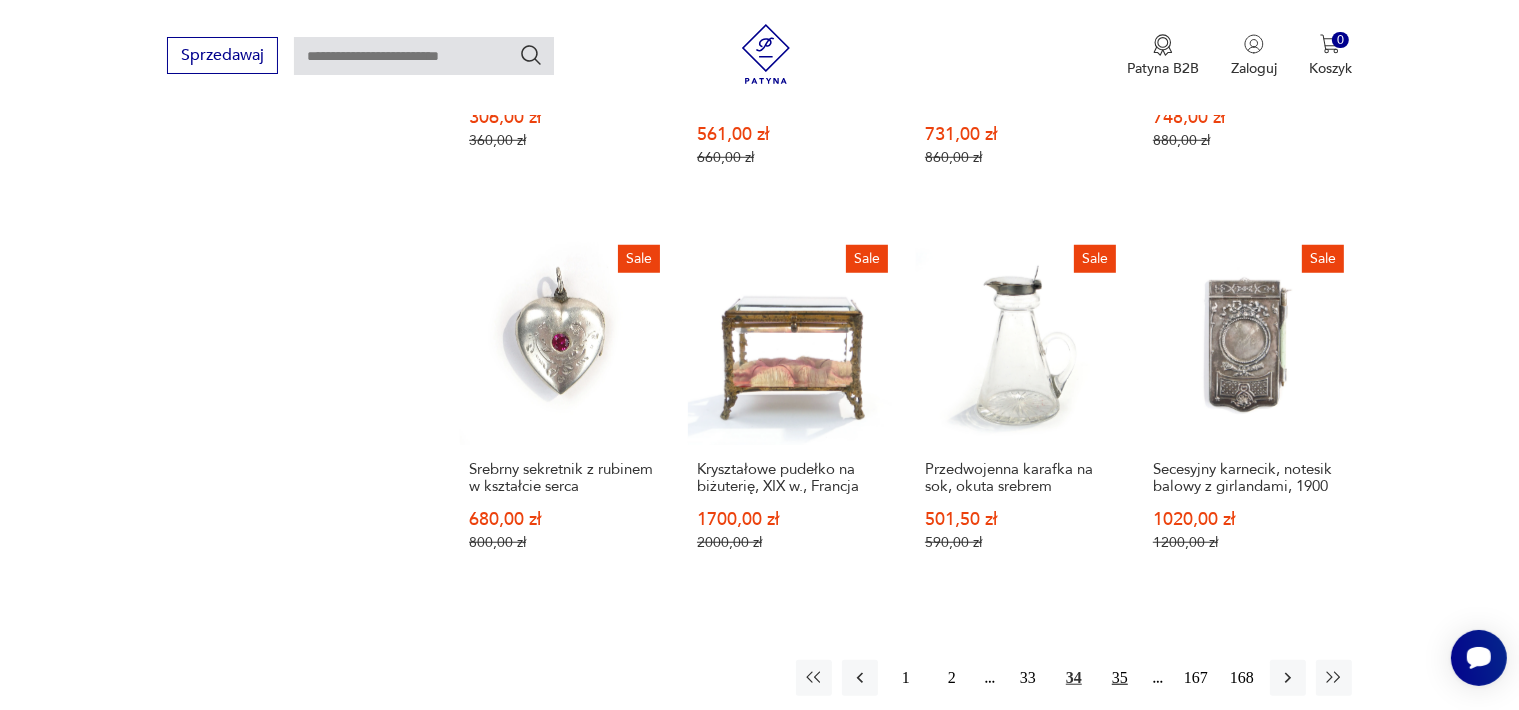 scroll, scrollTop: 1858, scrollLeft: 0, axis: vertical 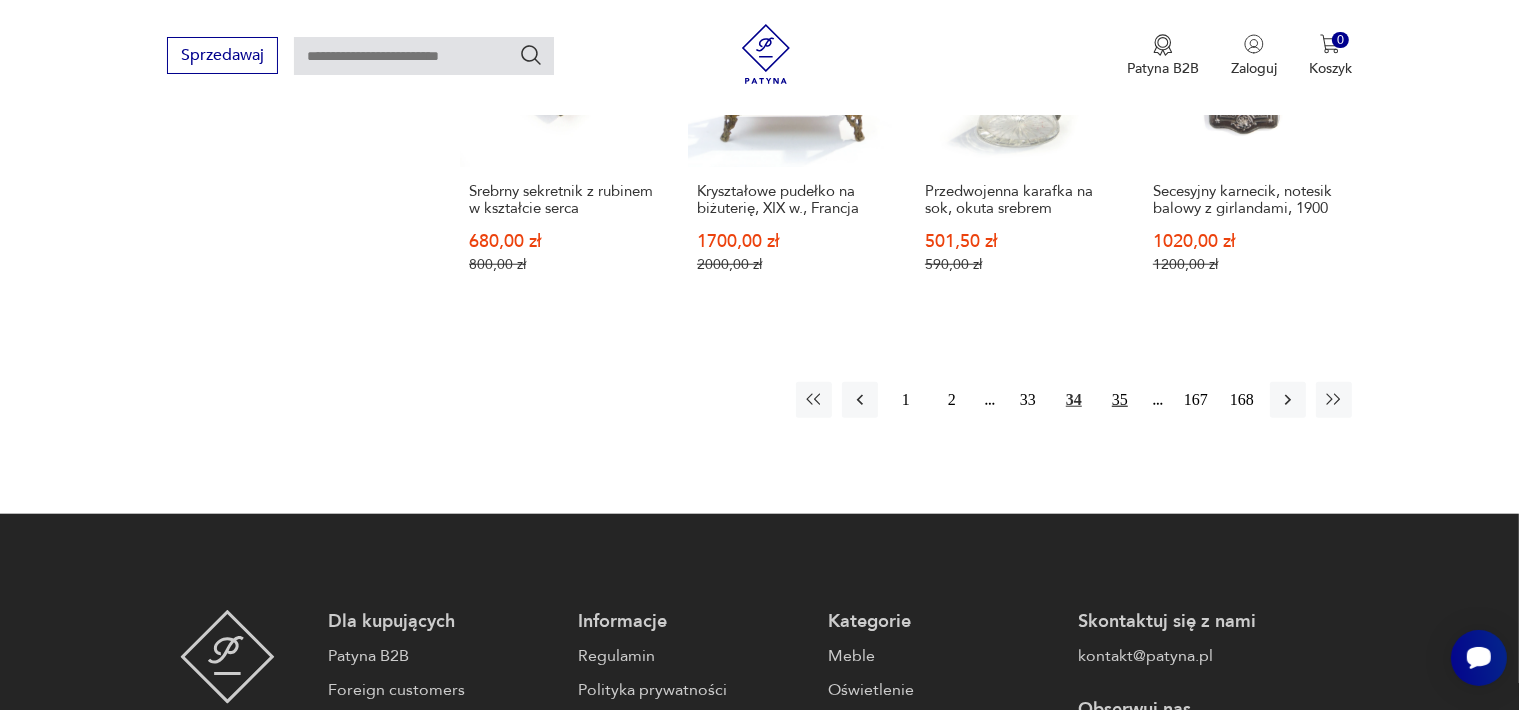 click on "35" at bounding box center [1120, 400] 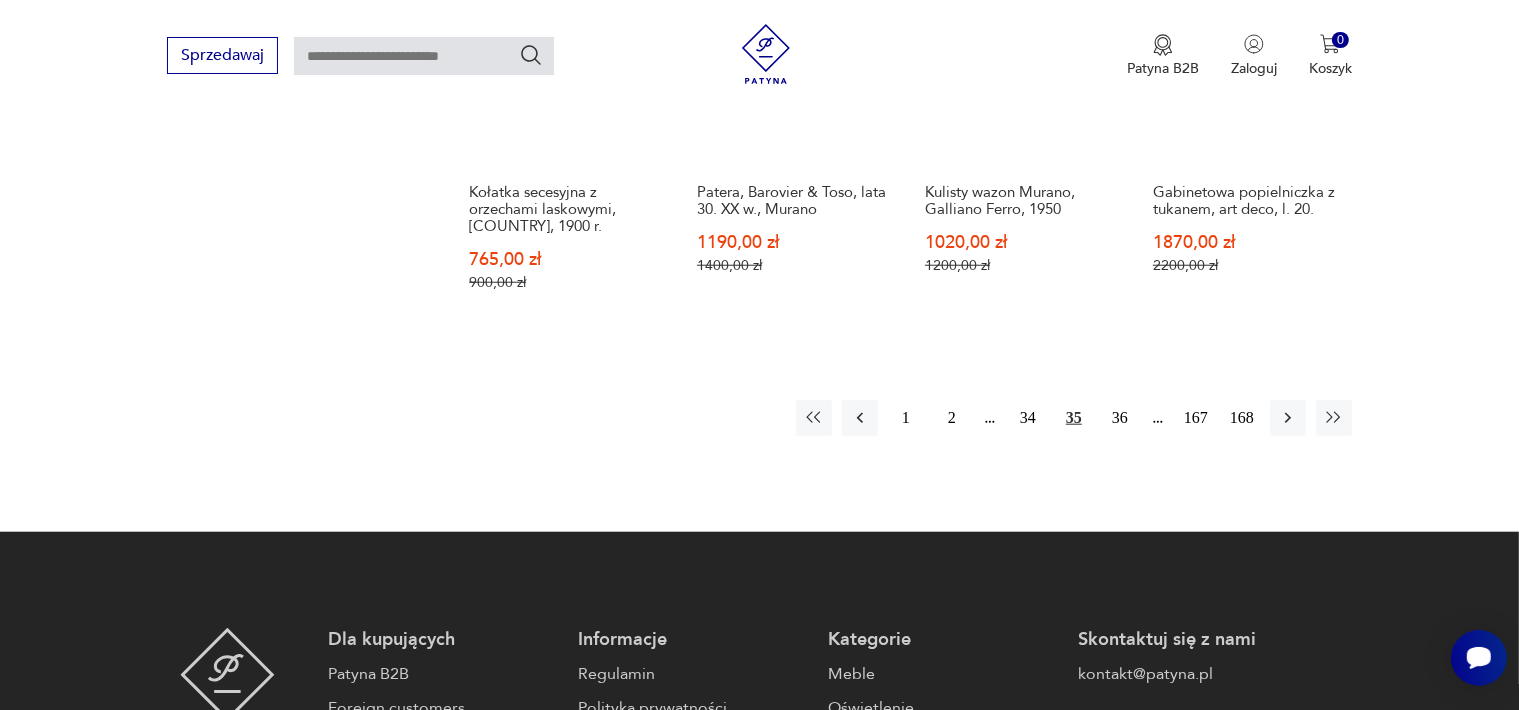 scroll, scrollTop: 1858, scrollLeft: 0, axis: vertical 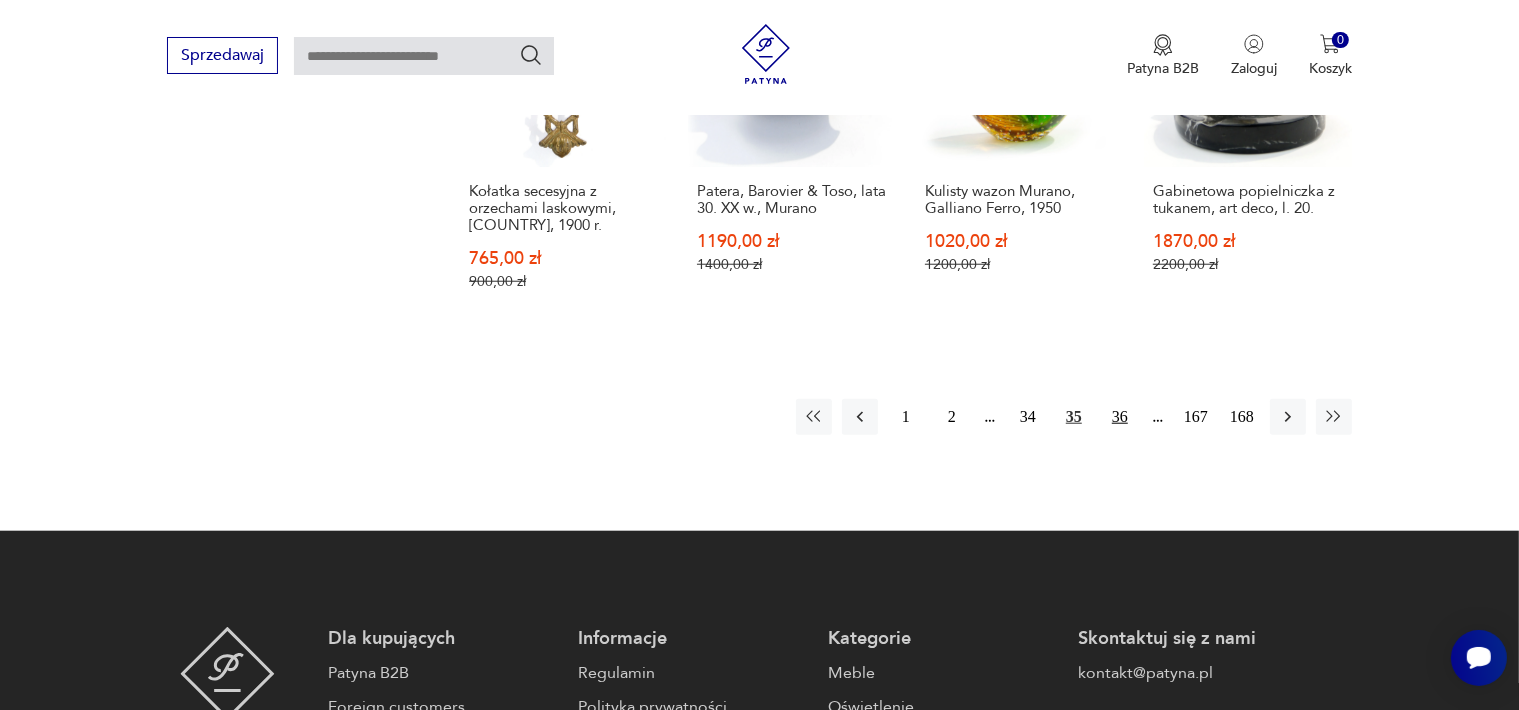 click on "36" at bounding box center [1120, 417] 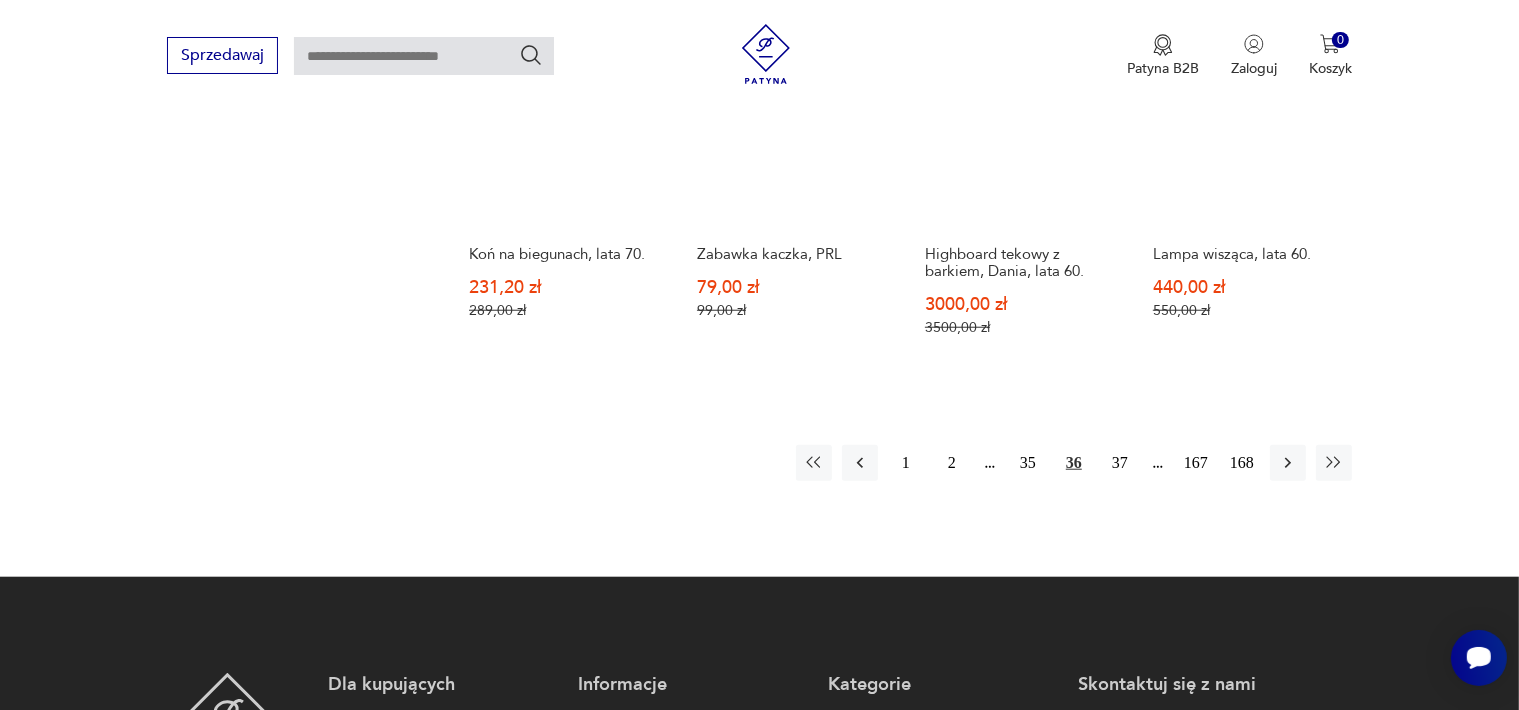 scroll, scrollTop: 1858, scrollLeft: 0, axis: vertical 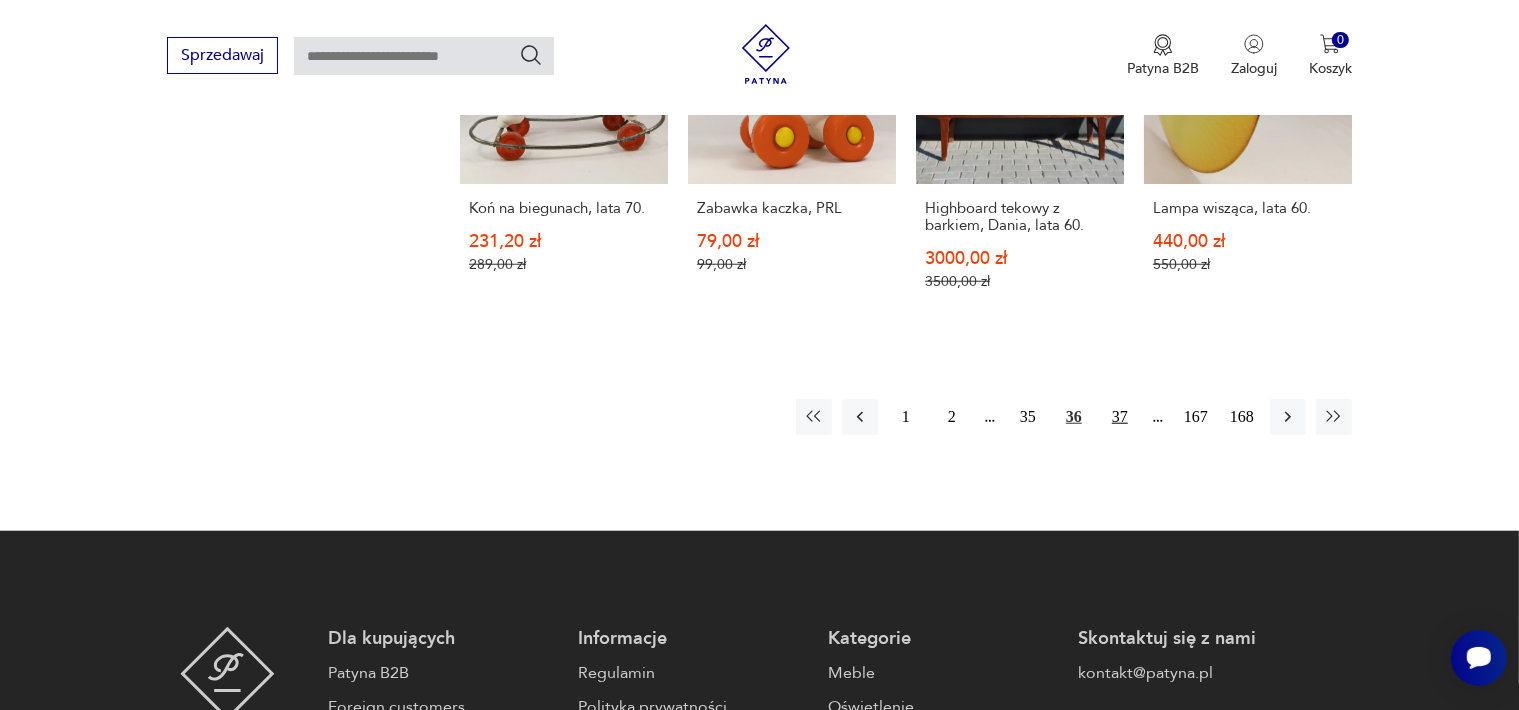 click on "37" at bounding box center [1120, 417] 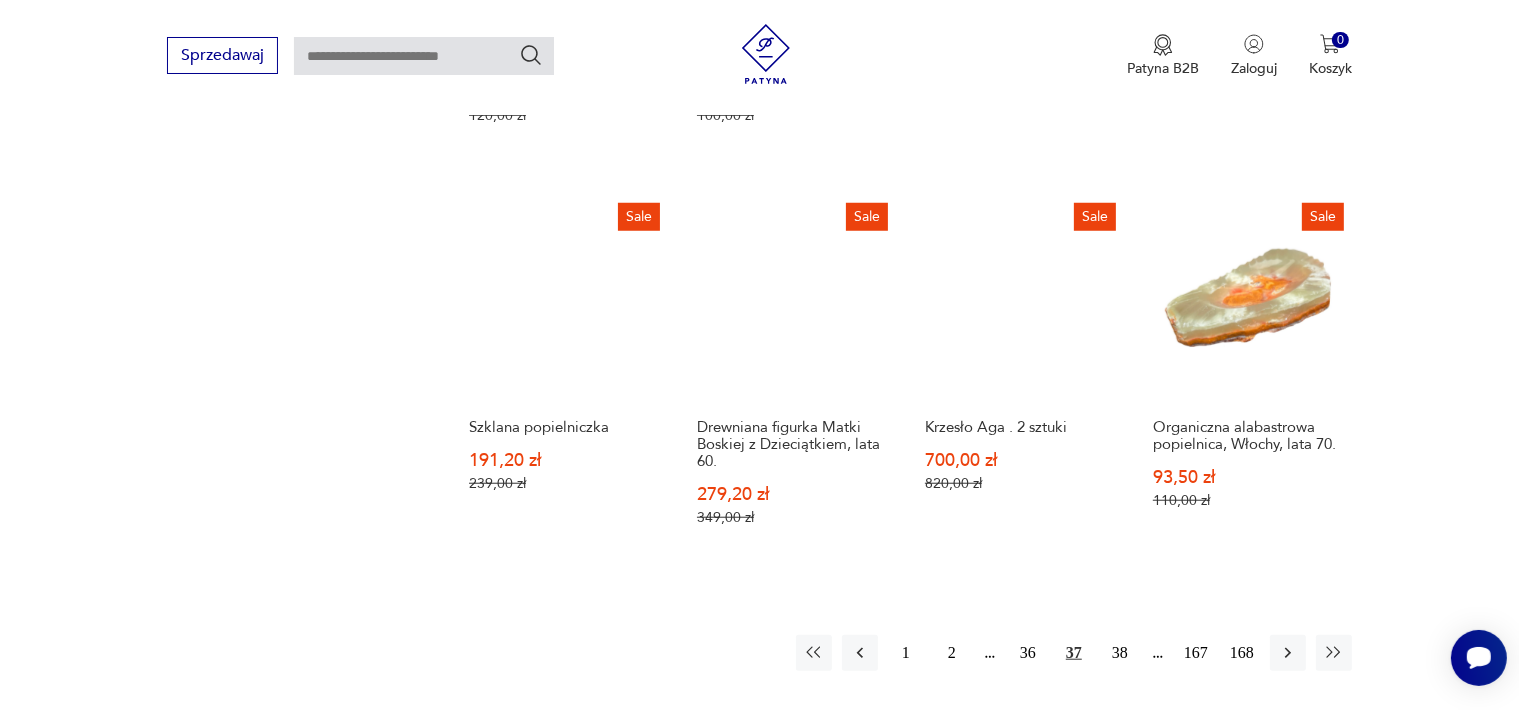 scroll, scrollTop: 1958, scrollLeft: 0, axis: vertical 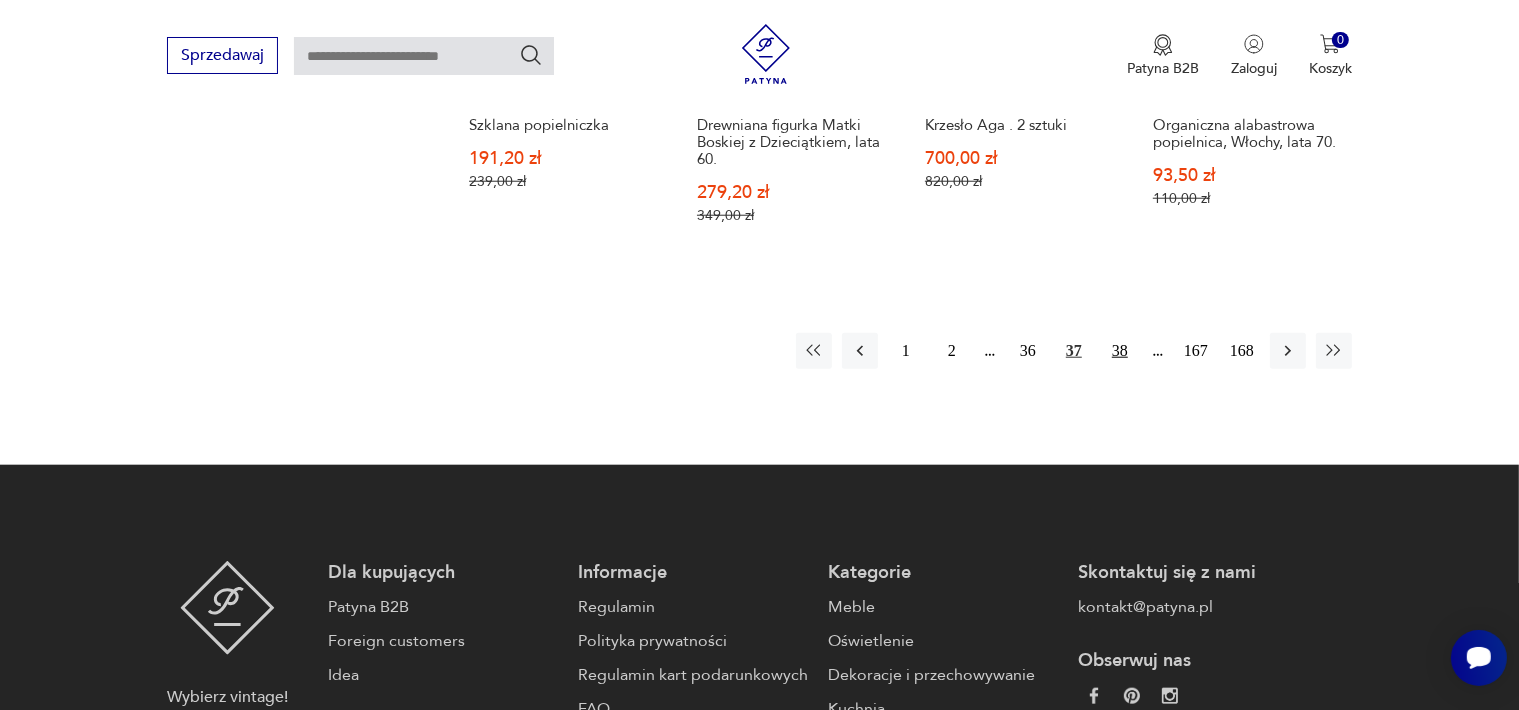 click on "38" at bounding box center [1120, 351] 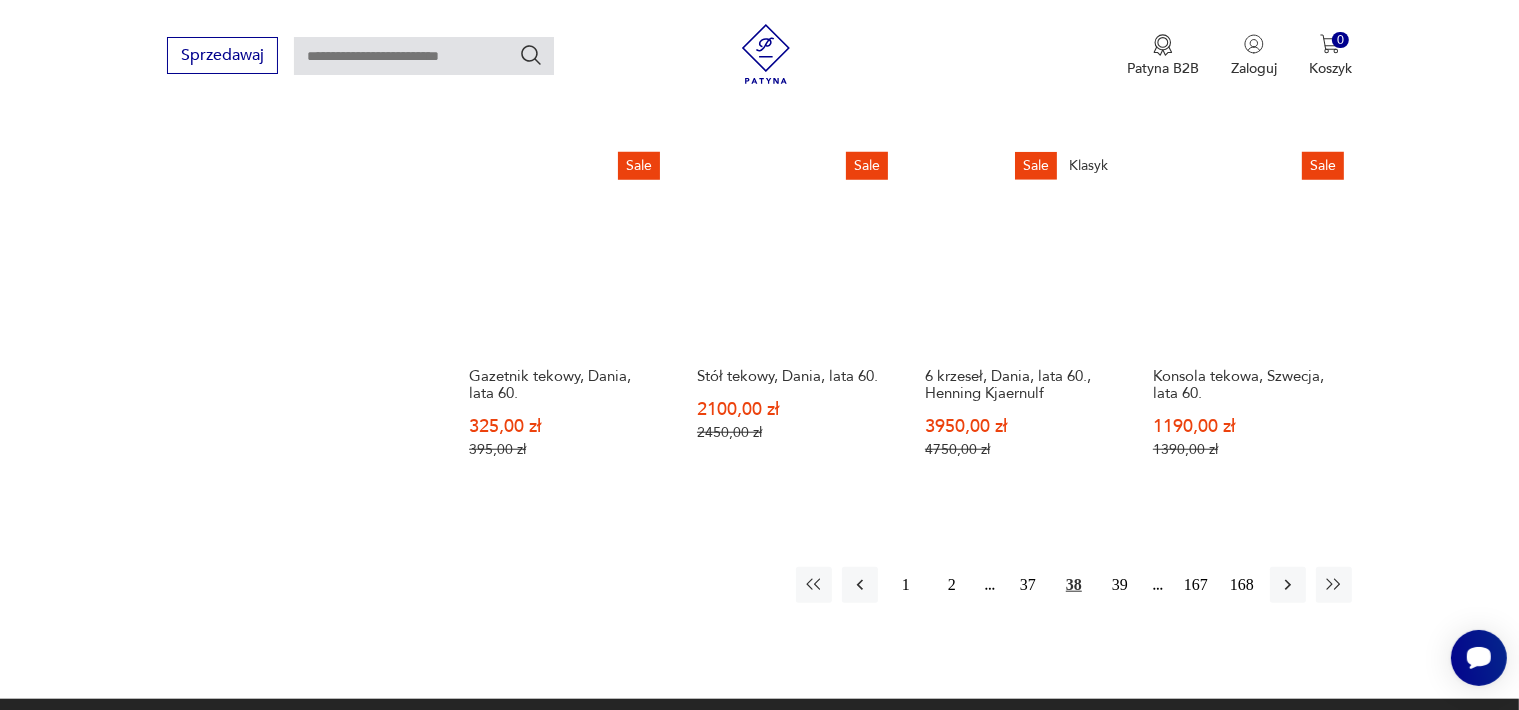 scroll, scrollTop: 1858, scrollLeft: 0, axis: vertical 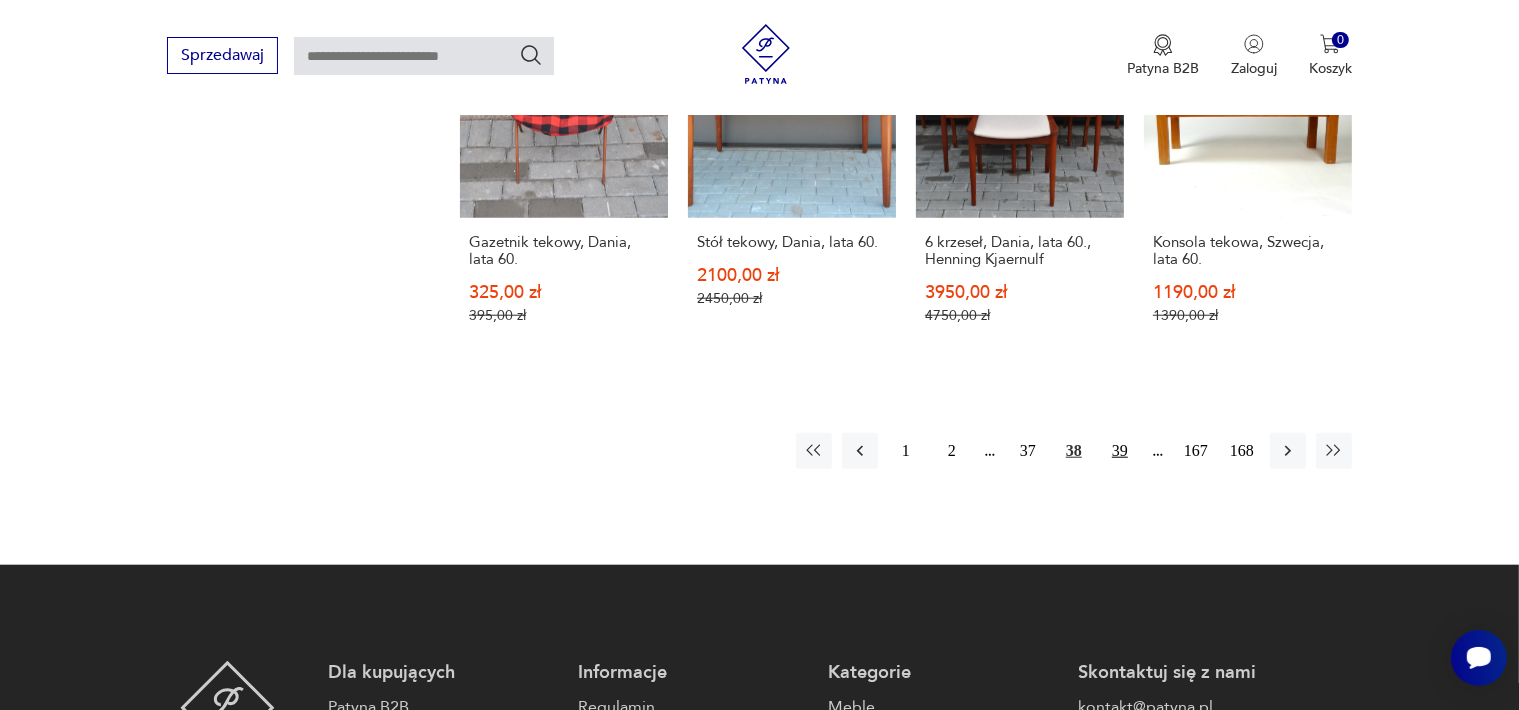 click on "39" at bounding box center [1120, 451] 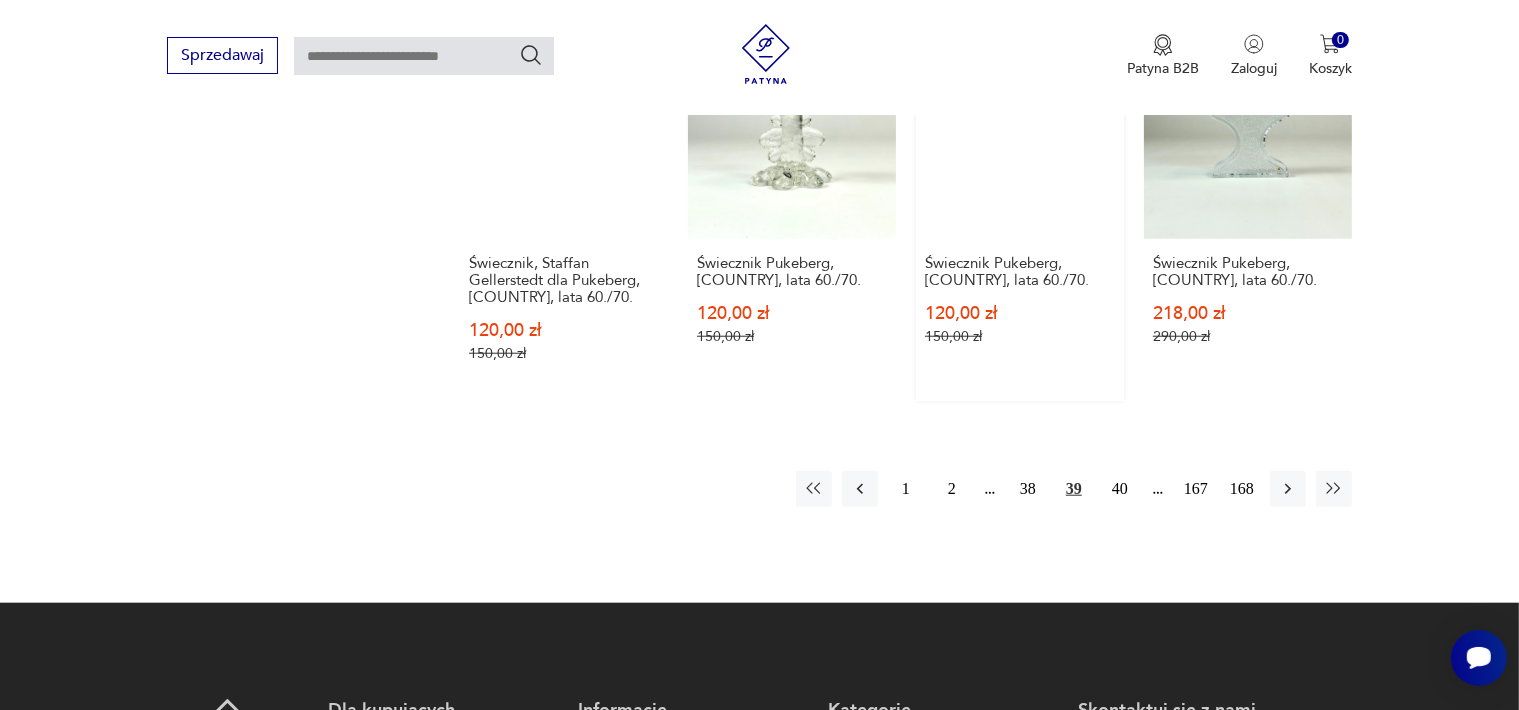 scroll, scrollTop: 1858, scrollLeft: 0, axis: vertical 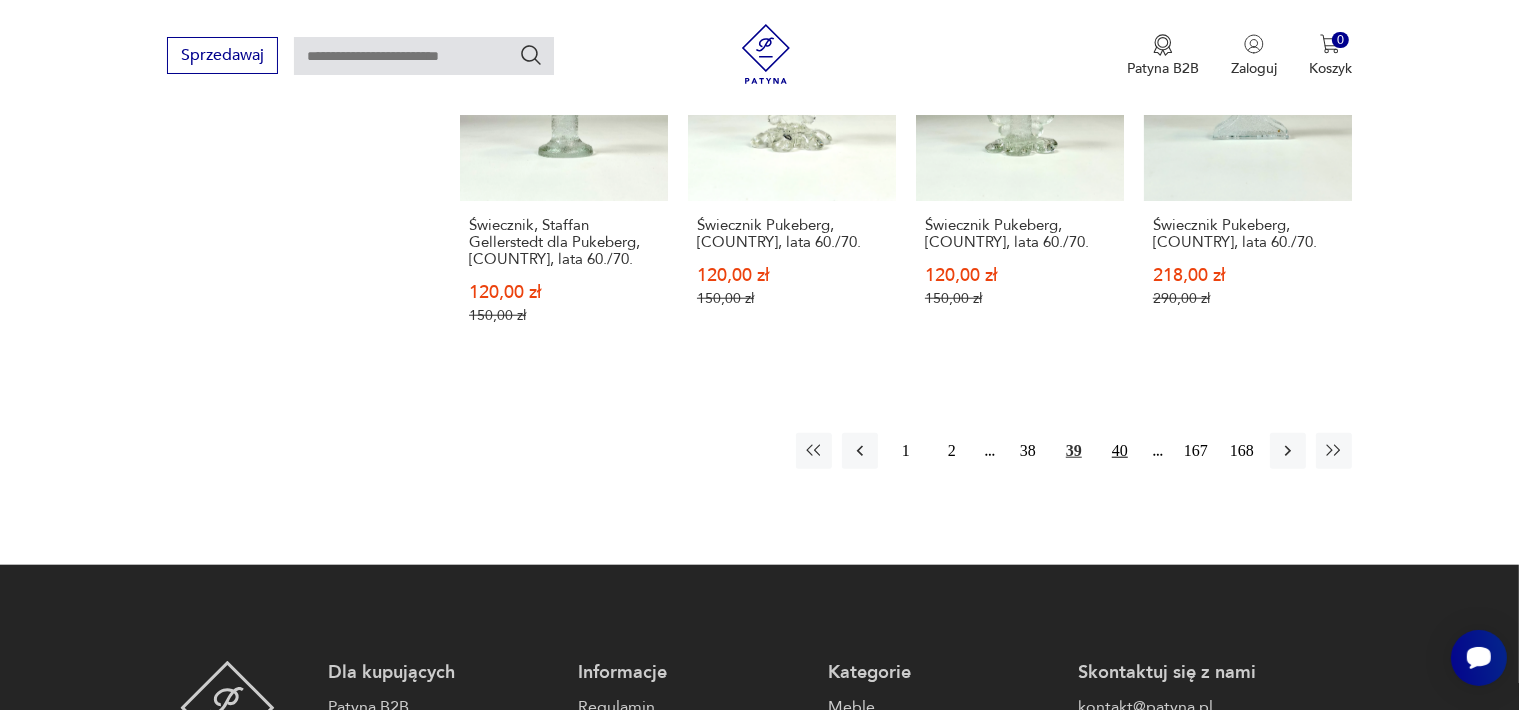 click on "40" at bounding box center (1120, 451) 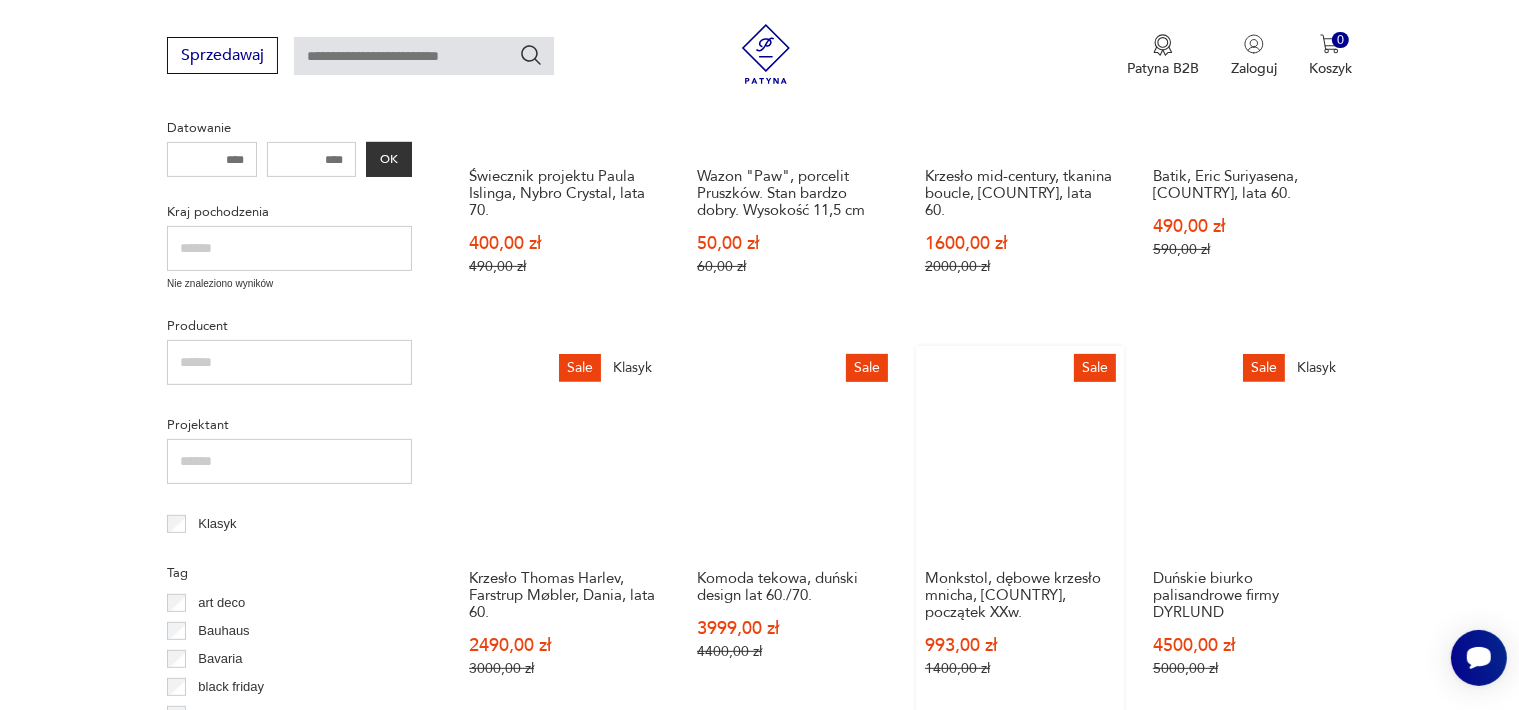 scroll, scrollTop: 658, scrollLeft: 0, axis: vertical 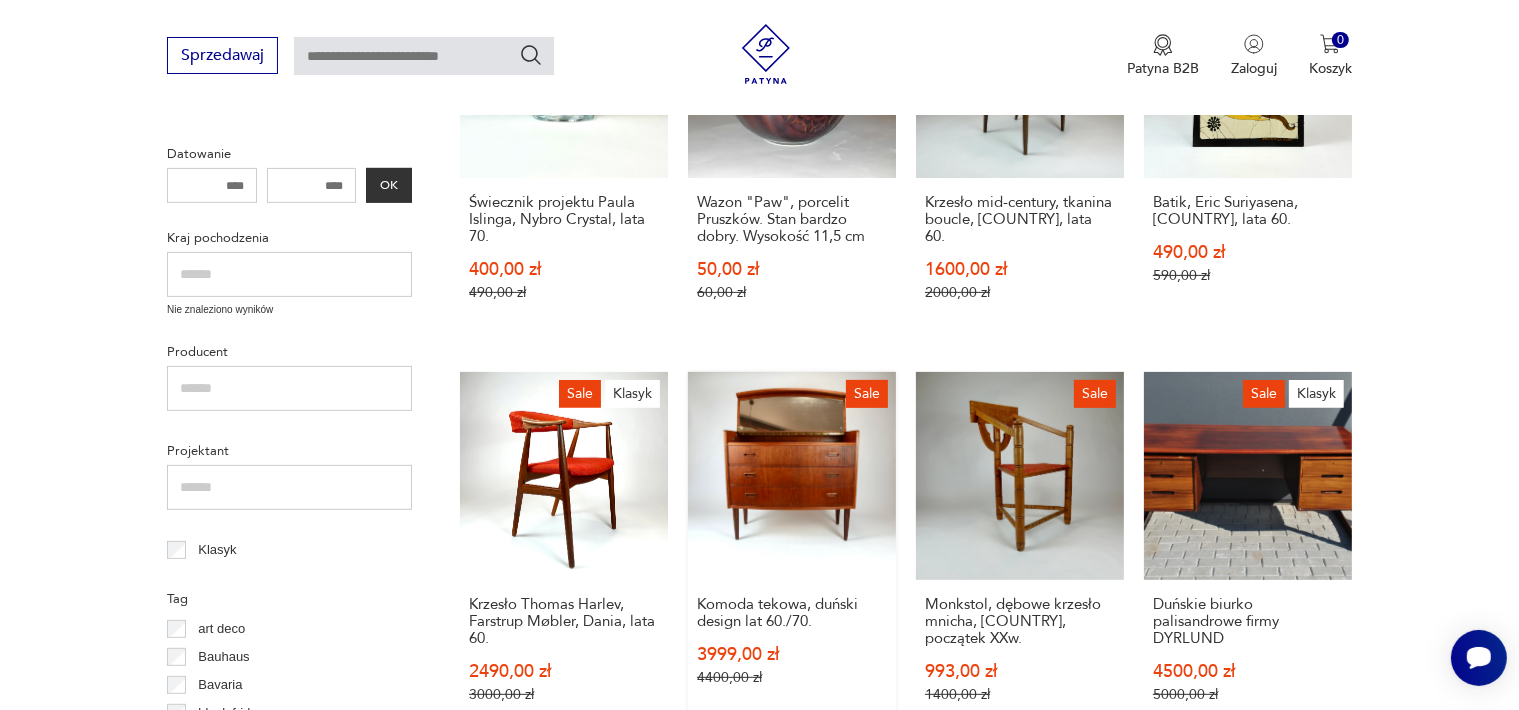 click on "Sale Komoda tekowa, duński design lat 60./70. 3999,00 zł 4400,00 zł" at bounding box center (792, 557) 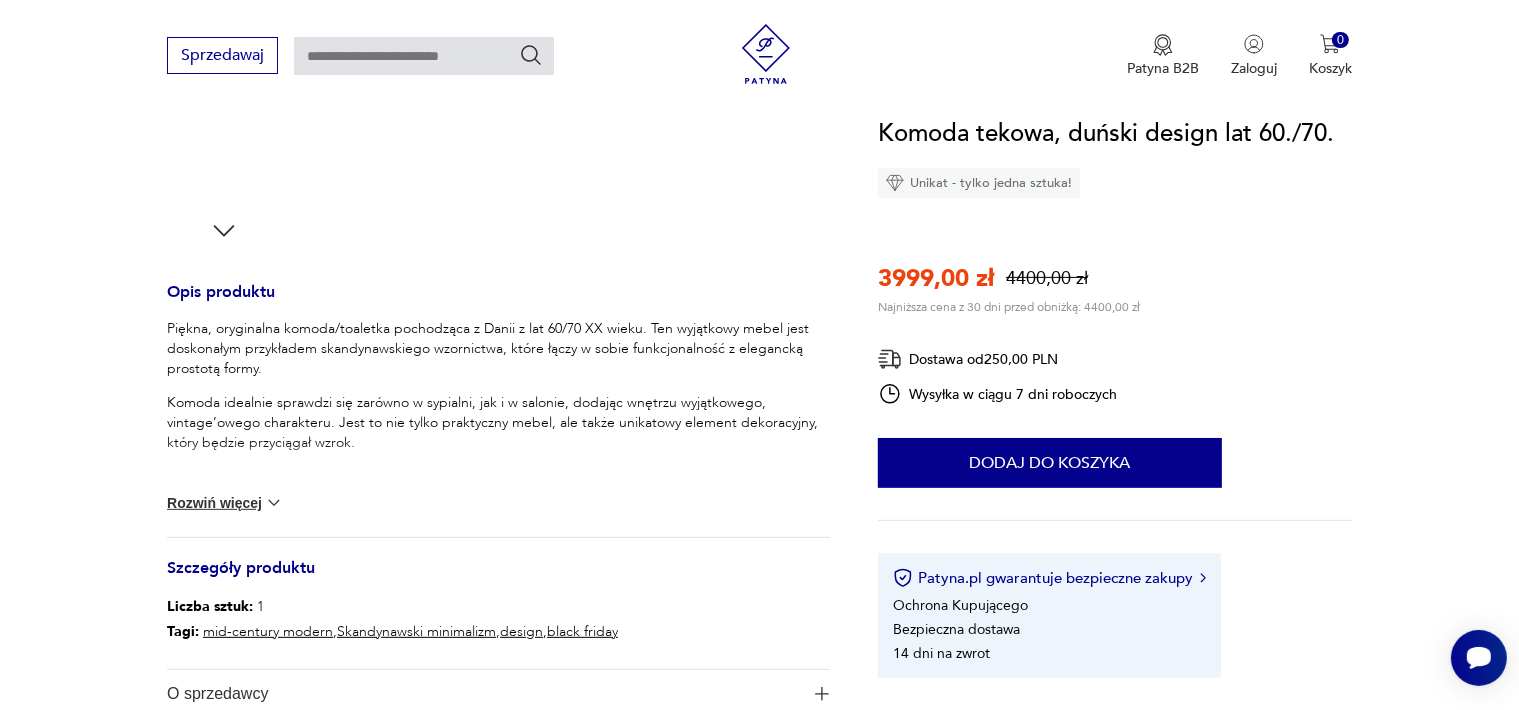 scroll, scrollTop: 700, scrollLeft: 0, axis: vertical 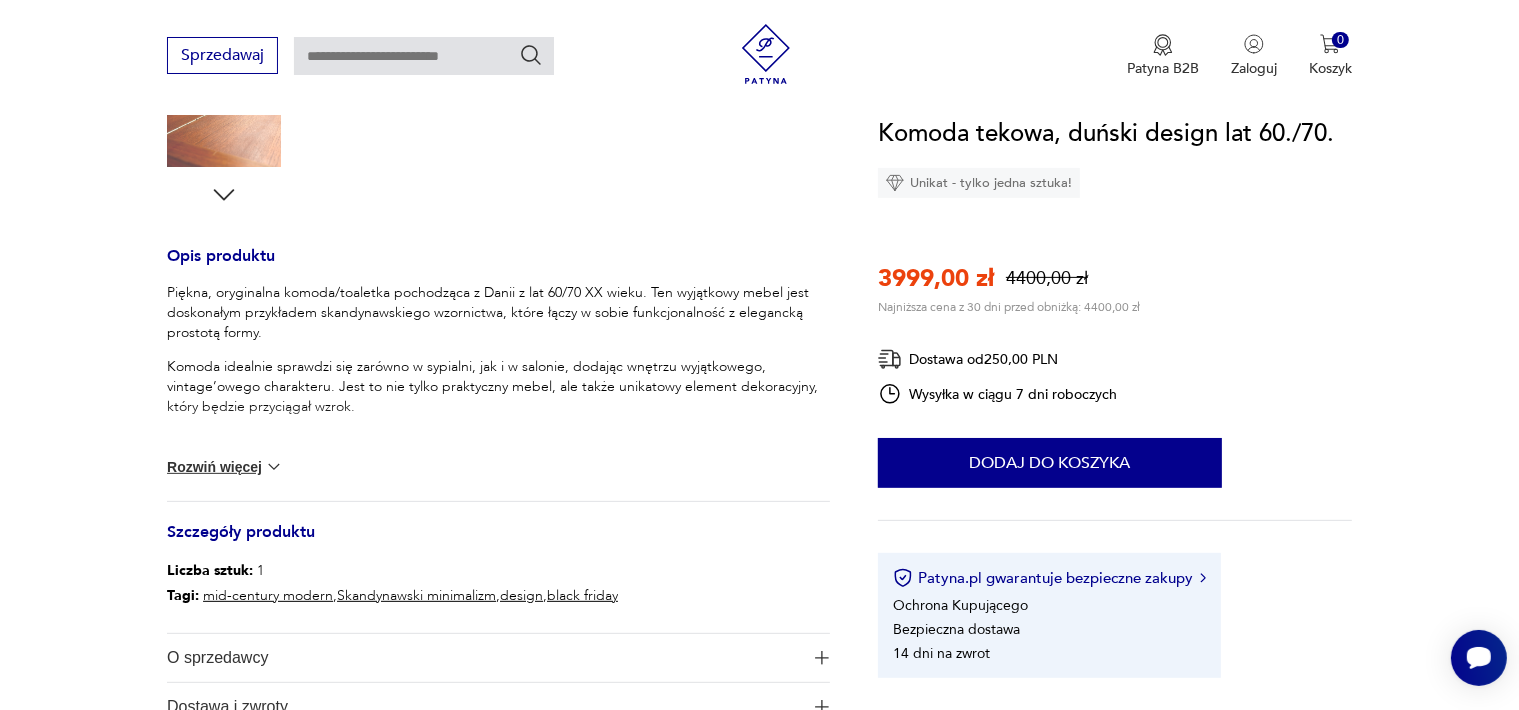 click at bounding box center (274, 467) 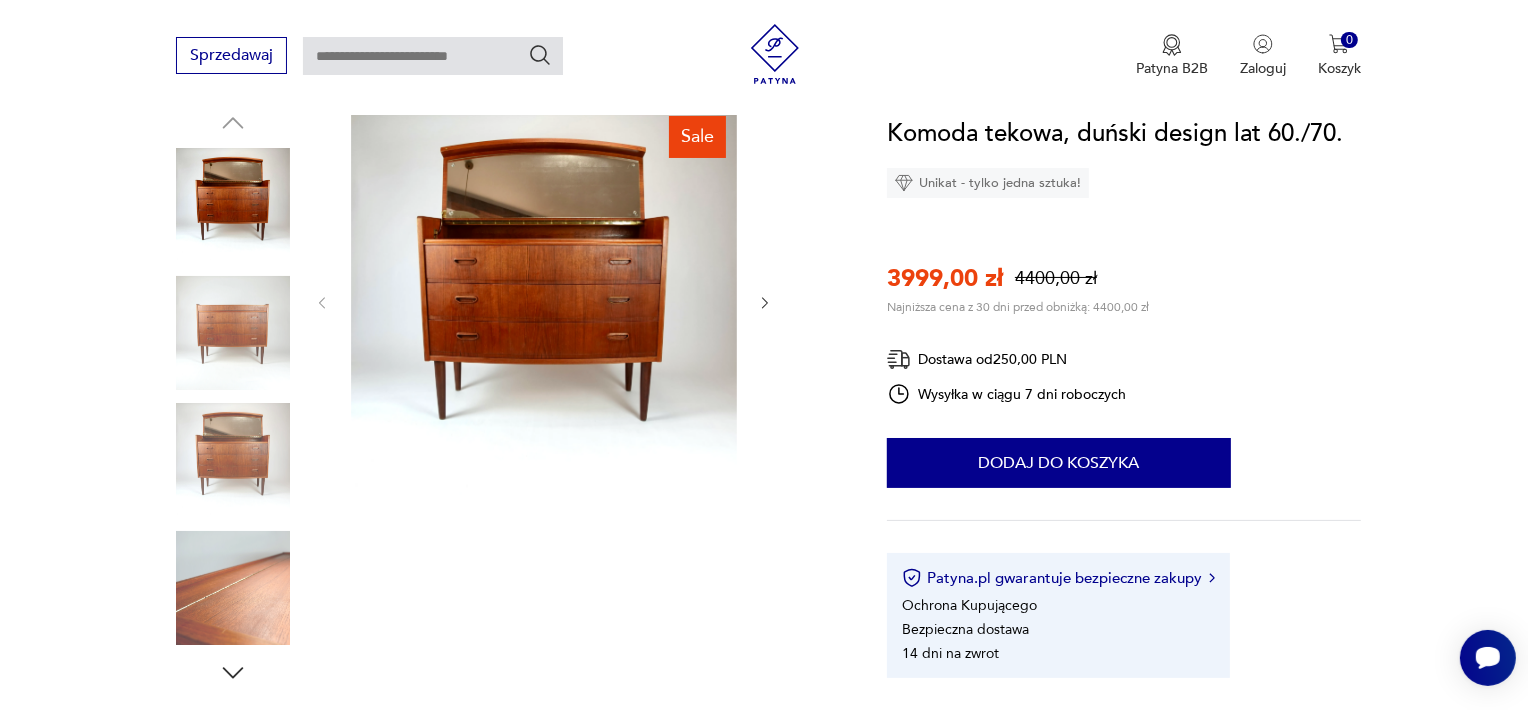 scroll, scrollTop: 100, scrollLeft: 0, axis: vertical 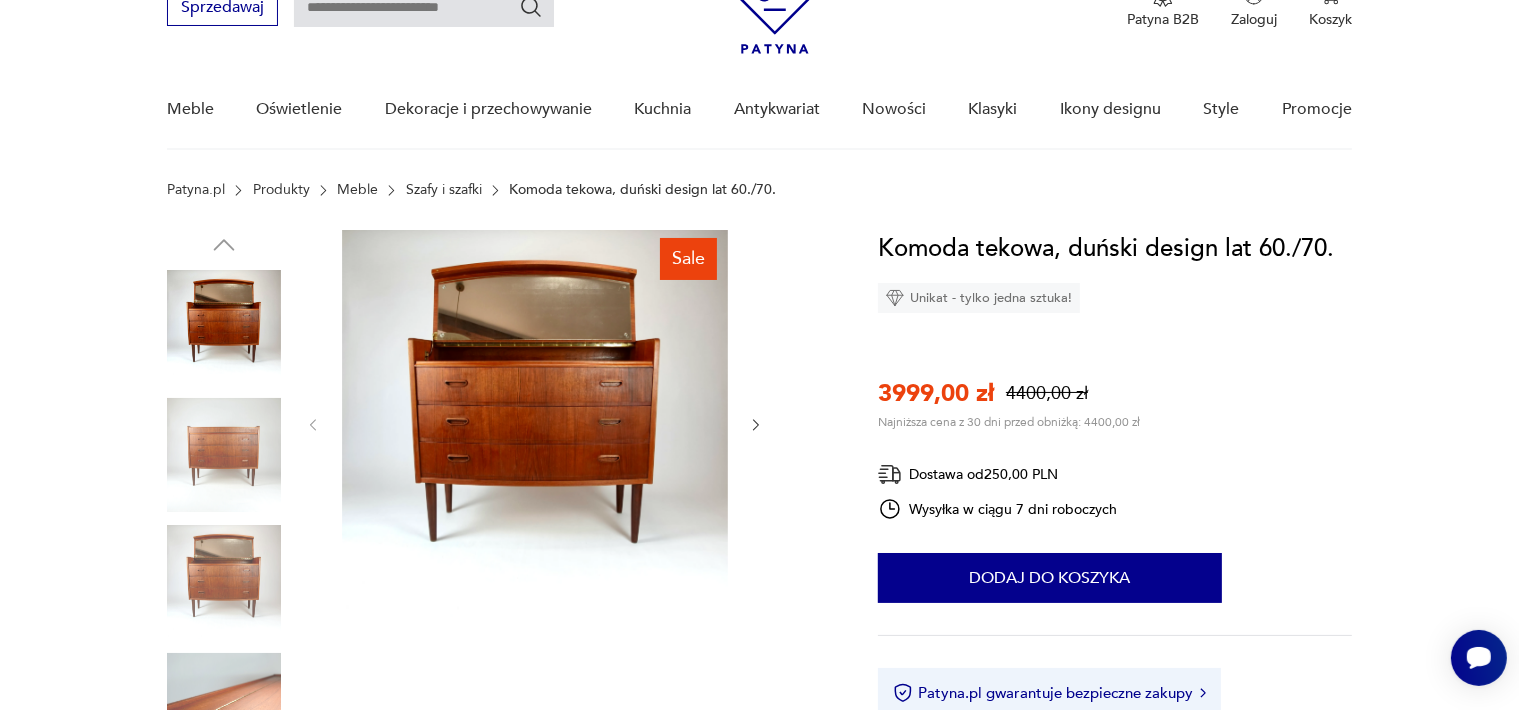 click at bounding box center [535, 423] 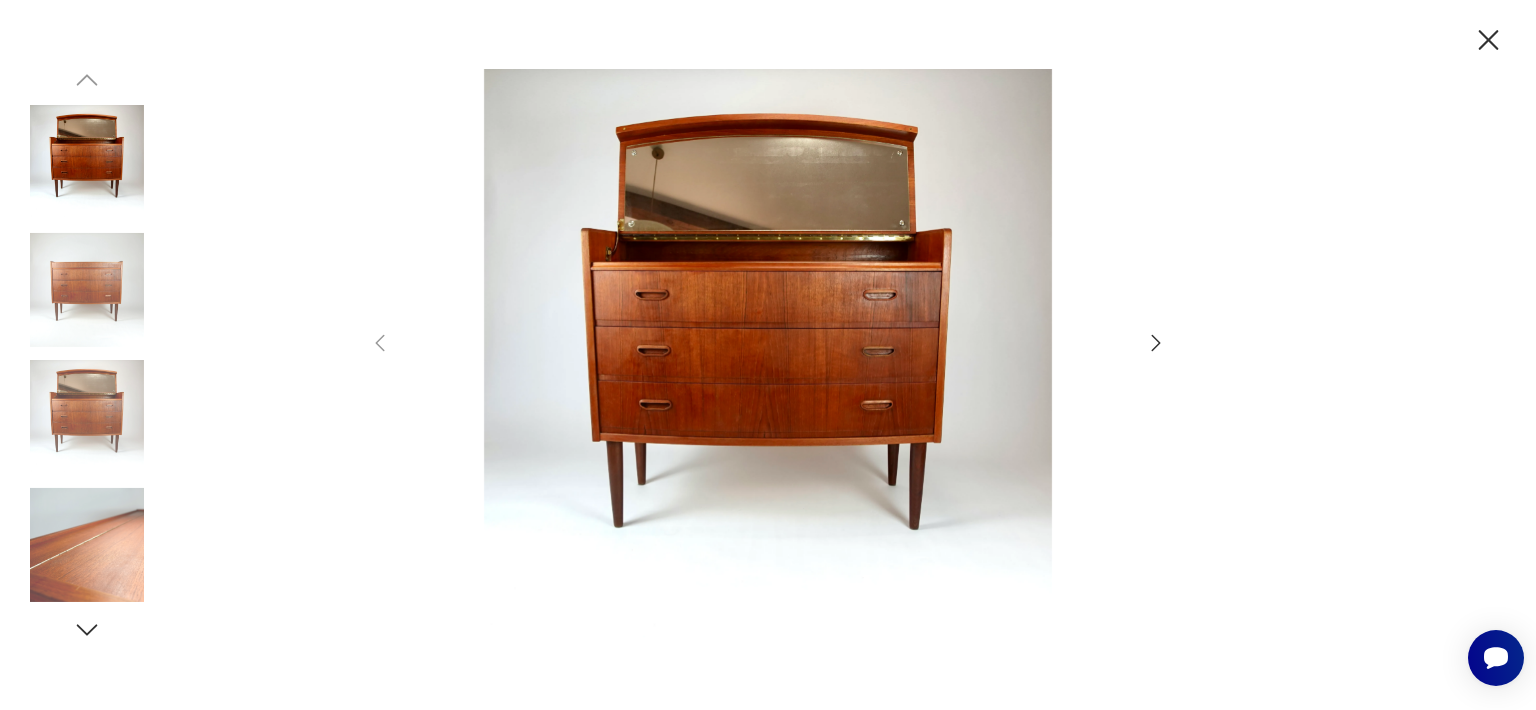 click 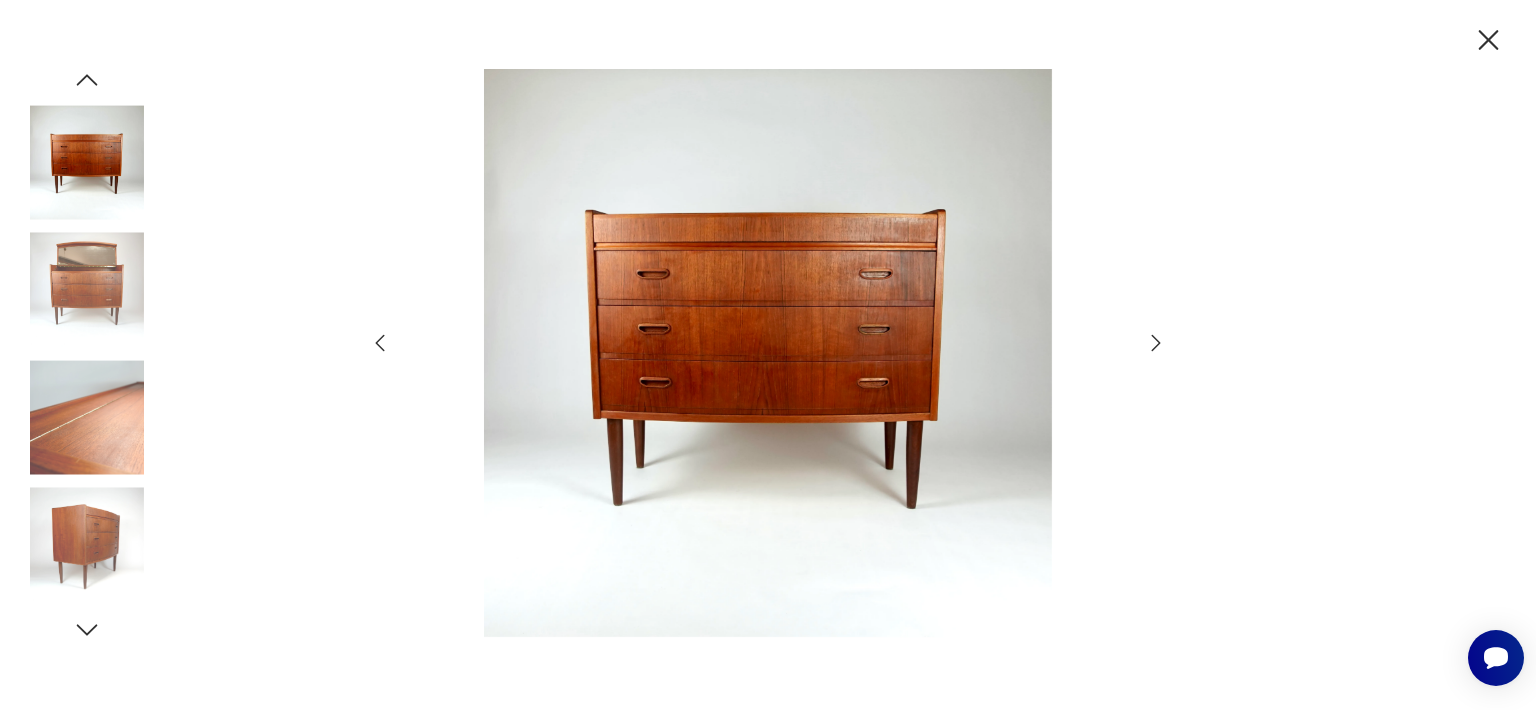 click 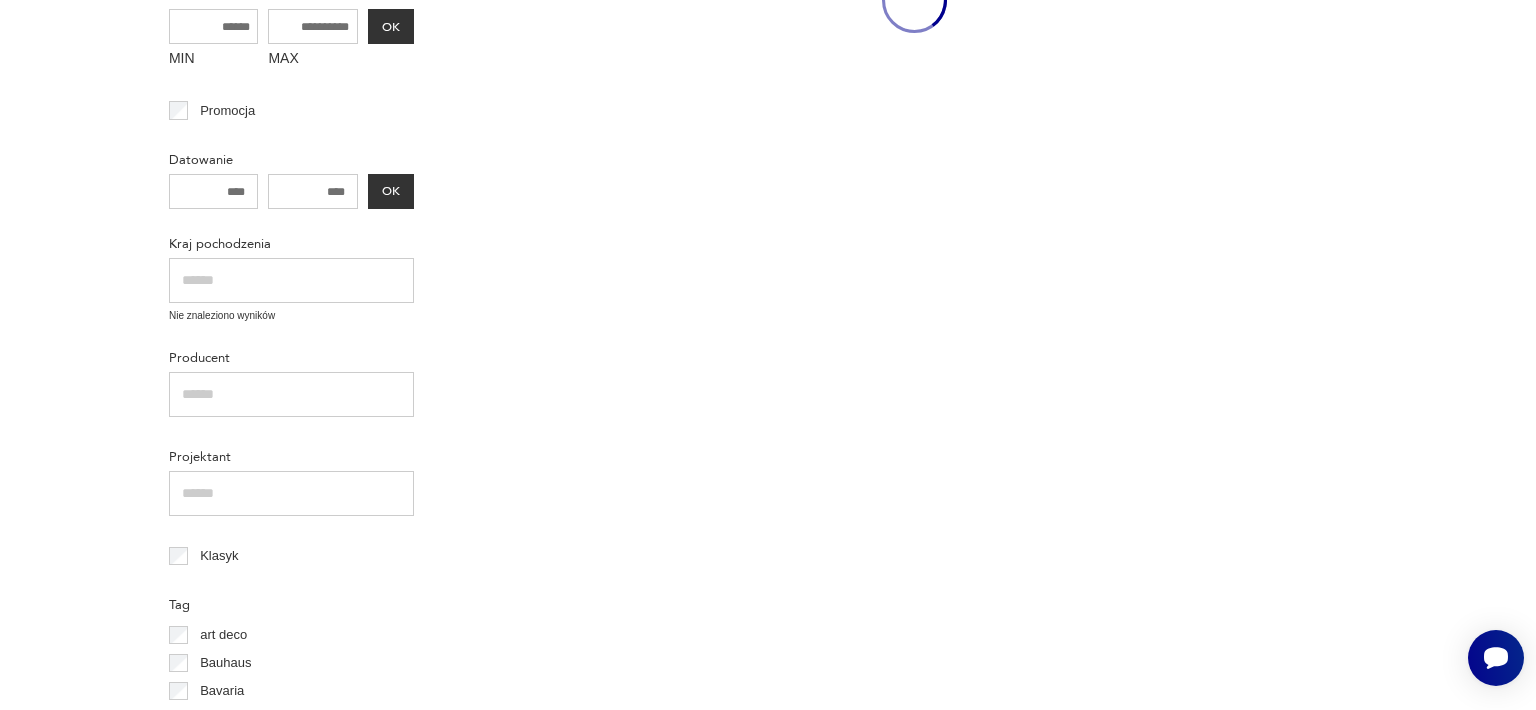 scroll, scrollTop: 591, scrollLeft: 0, axis: vertical 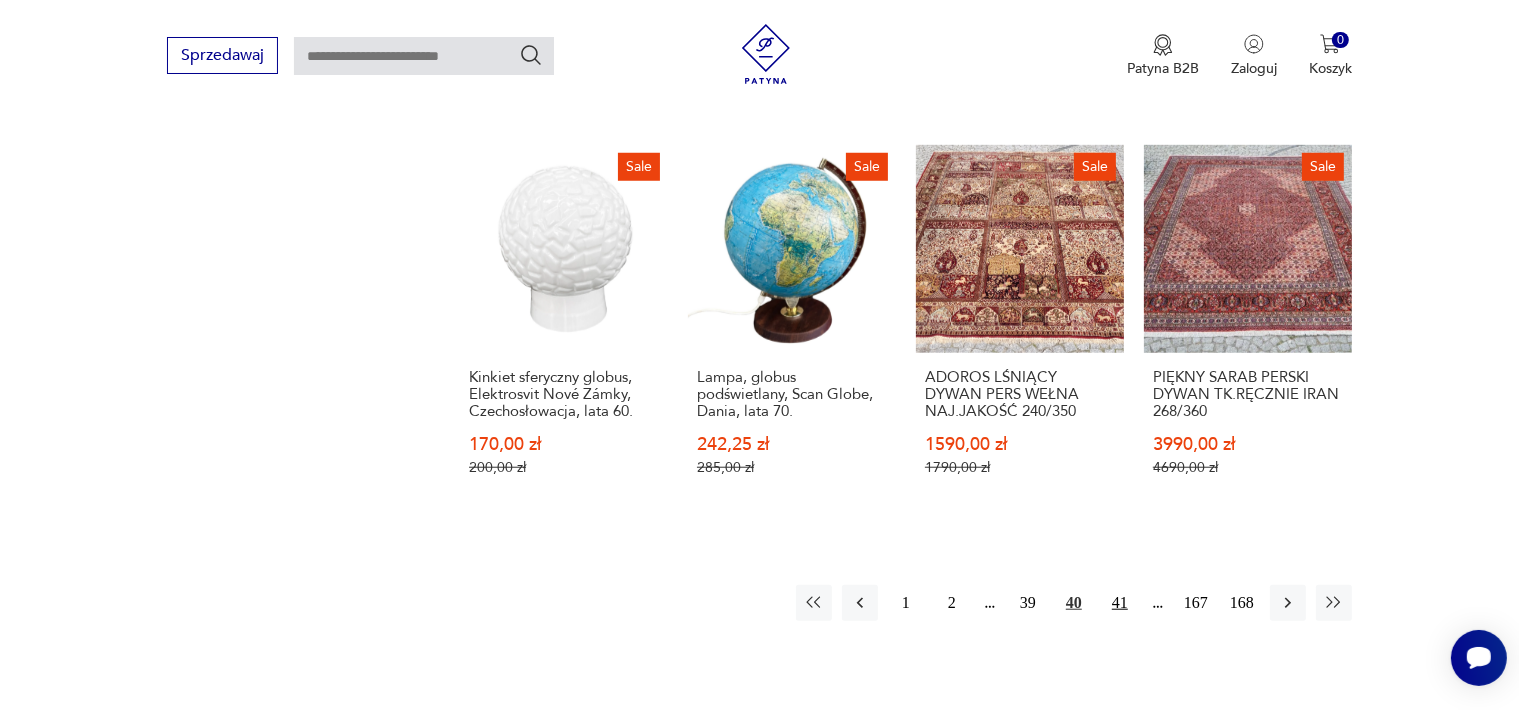 click on "41" at bounding box center (1120, 603) 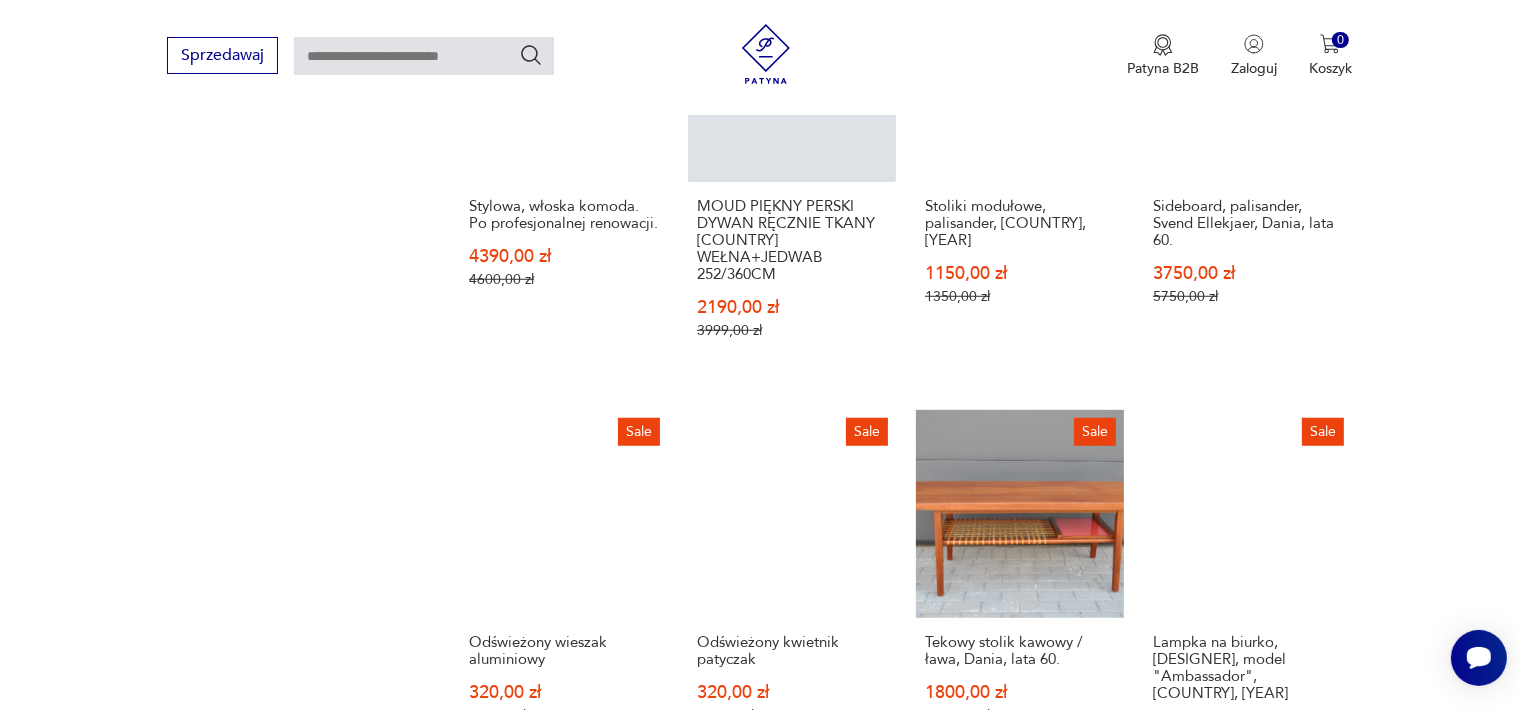 scroll, scrollTop: 1958, scrollLeft: 0, axis: vertical 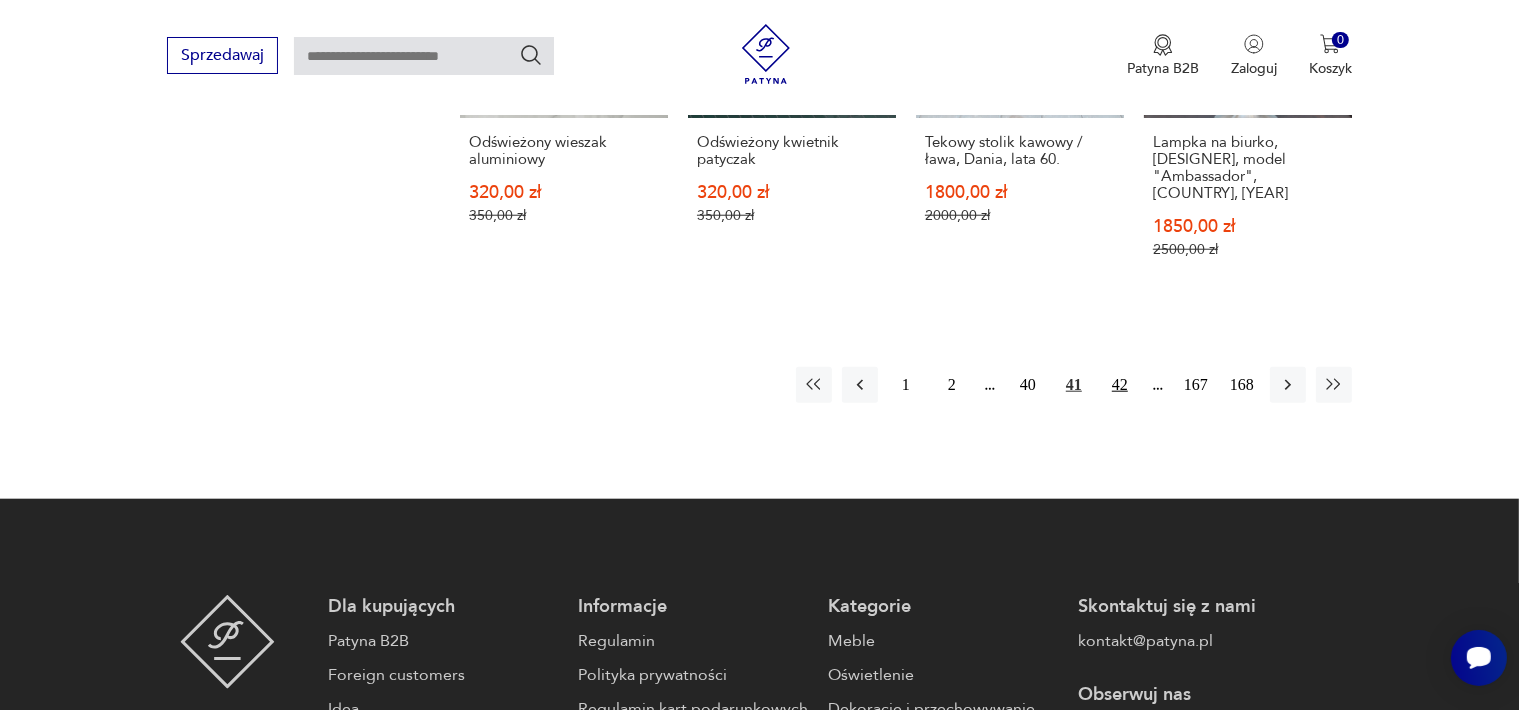 click on "42" at bounding box center (1120, 385) 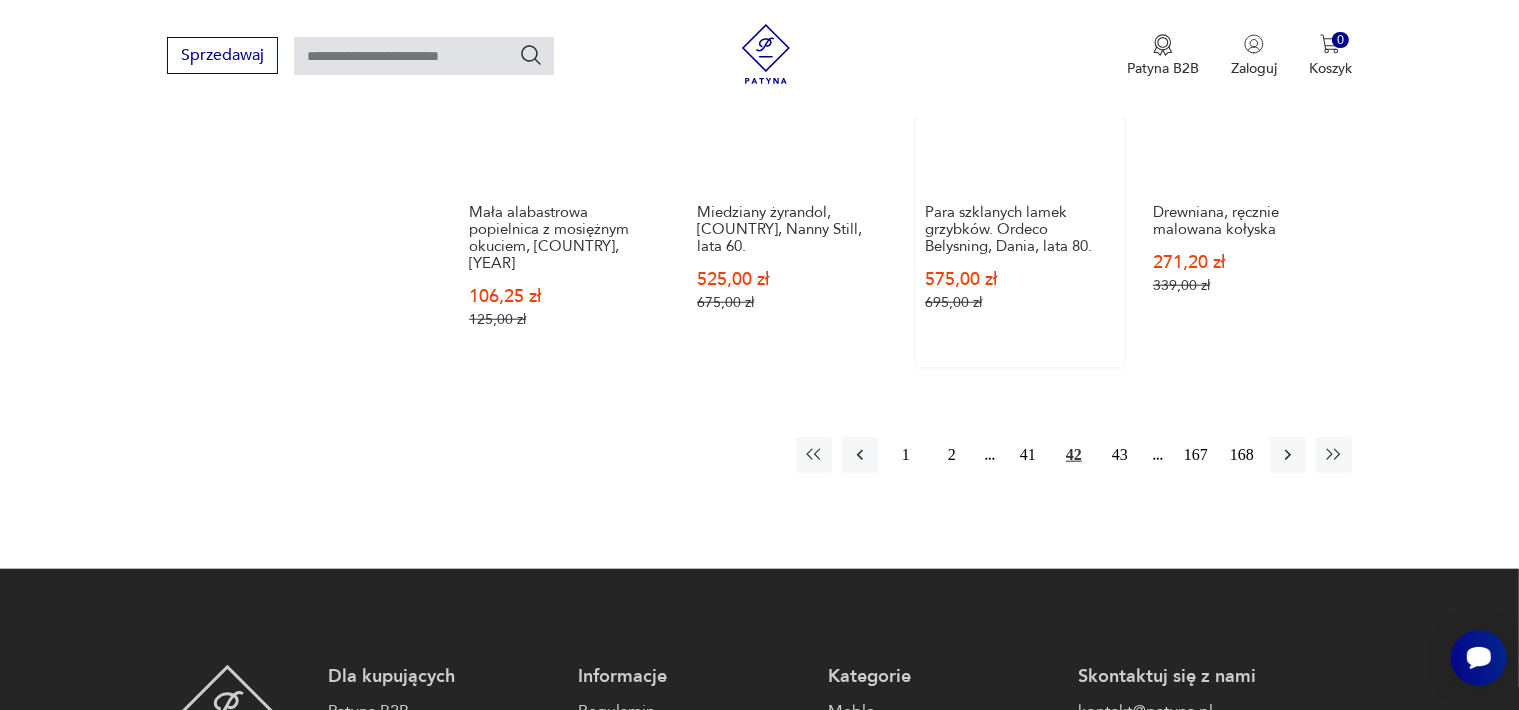 scroll, scrollTop: 1858, scrollLeft: 0, axis: vertical 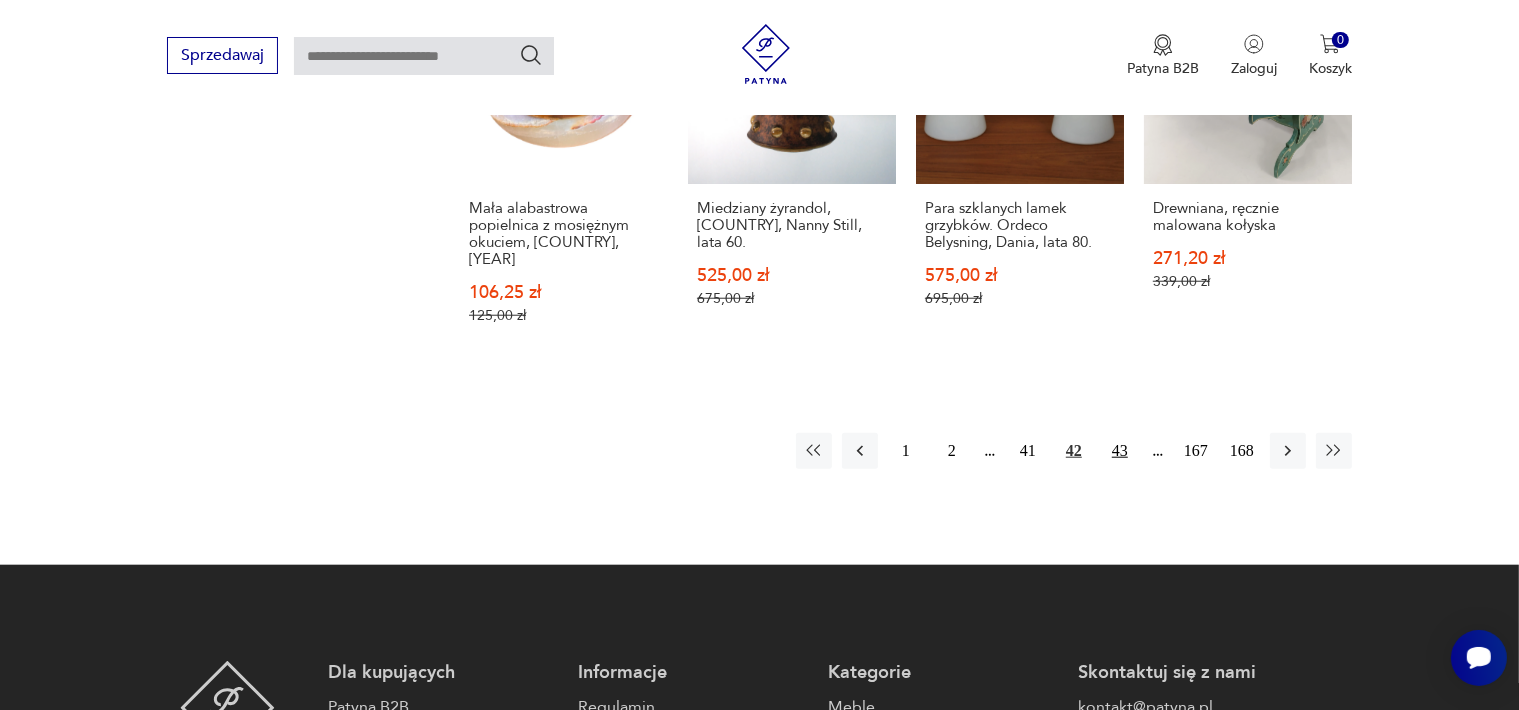 click on "43" at bounding box center (1120, 451) 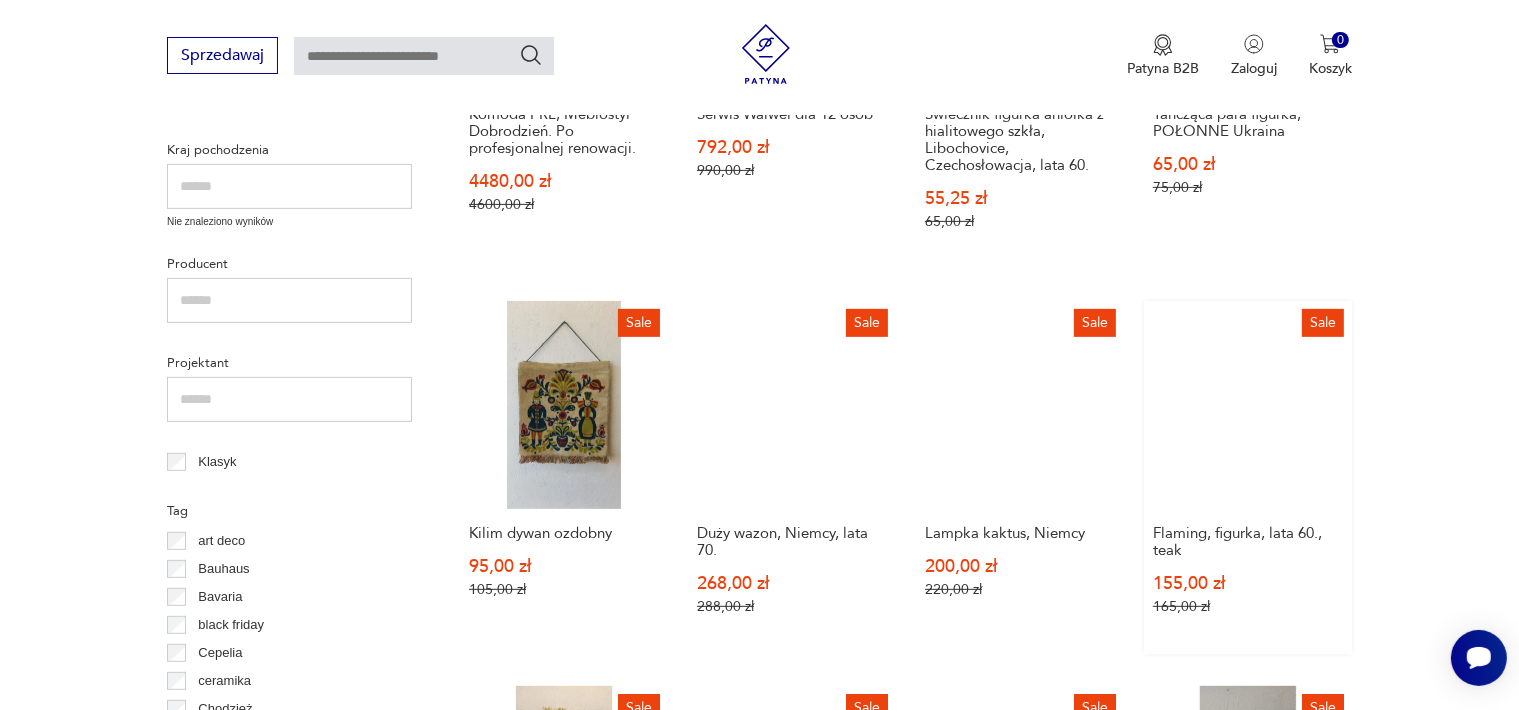 scroll, scrollTop: 858, scrollLeft: 0, axis: vertical 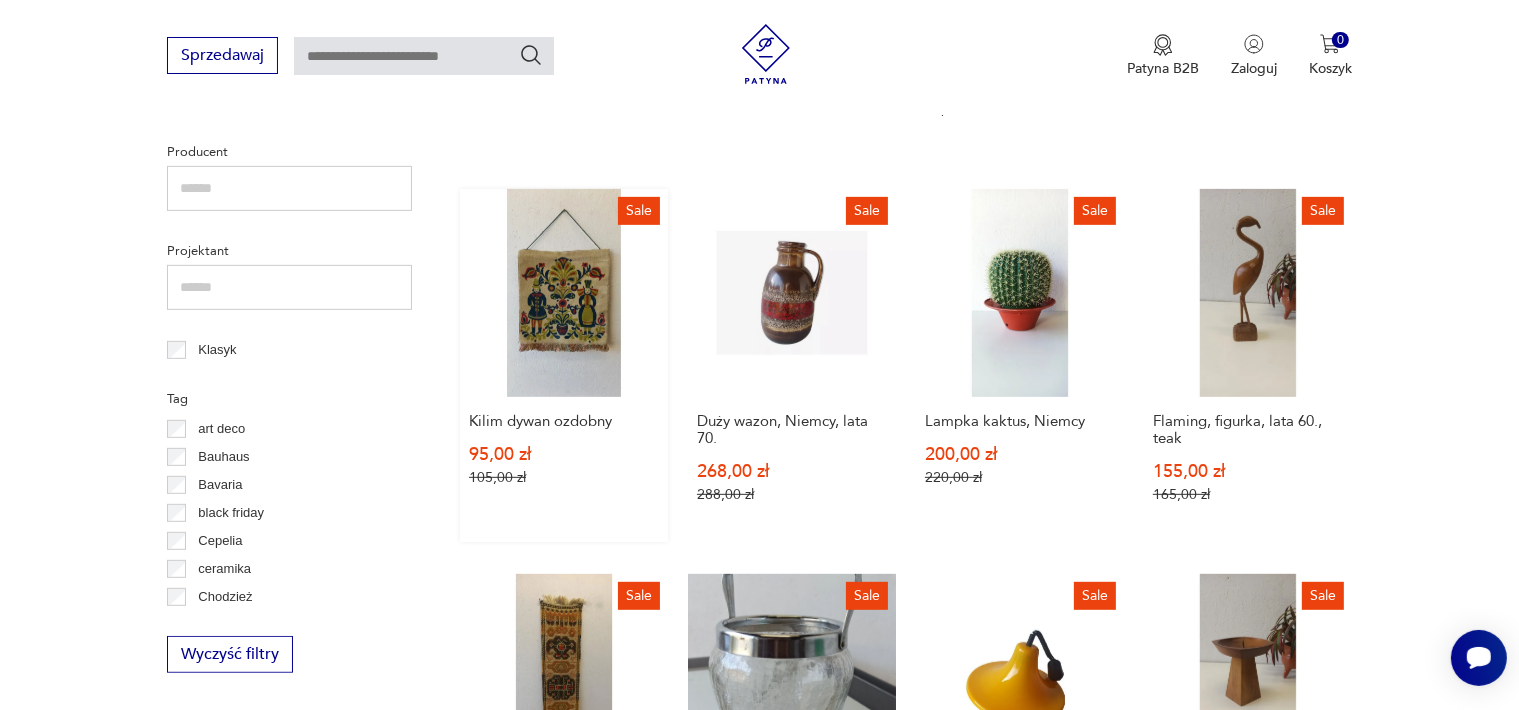 click on "Sale Kilim dywan ozdobny 95,00 zł 105,00 zł" at bounding box center (564, 365) 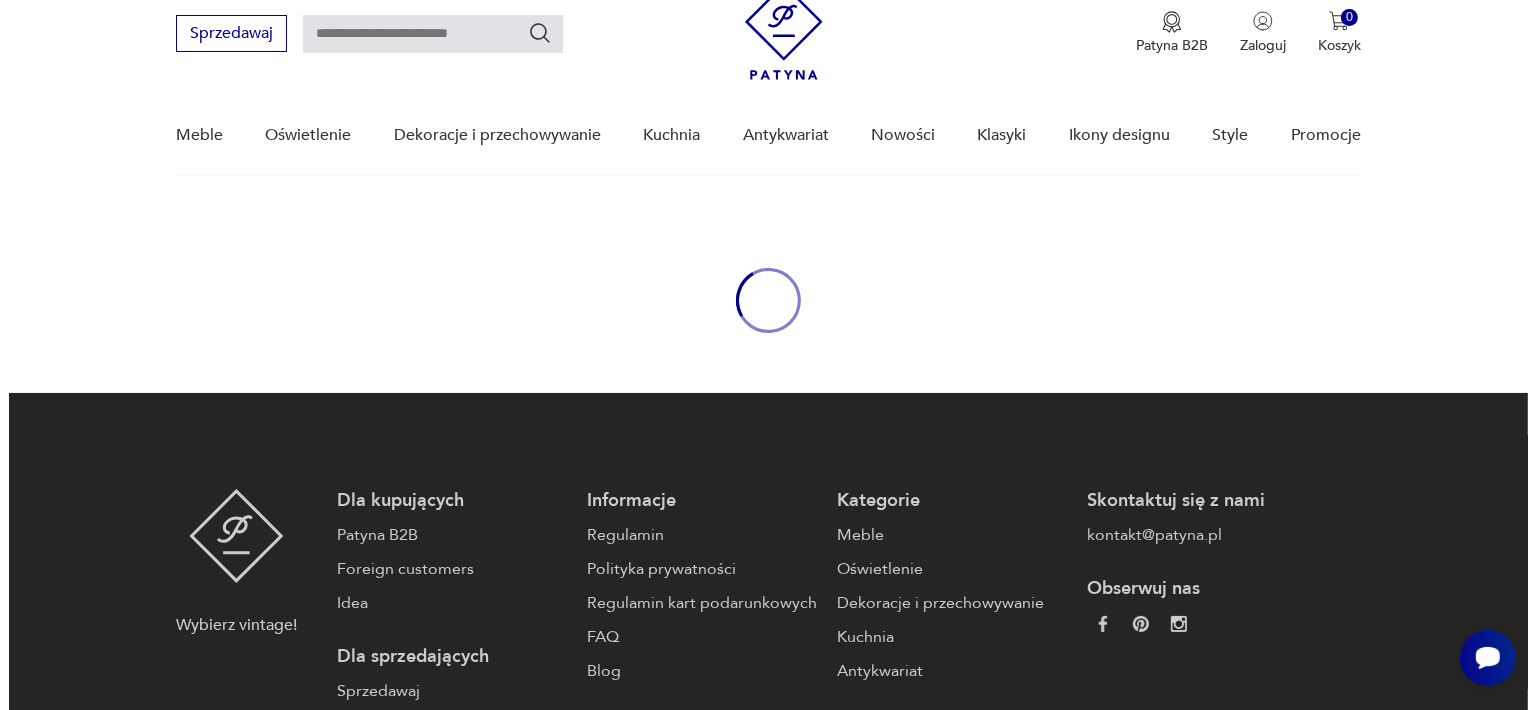 scroll, scrollTop: 0, scrollLeft: 0, axis: both 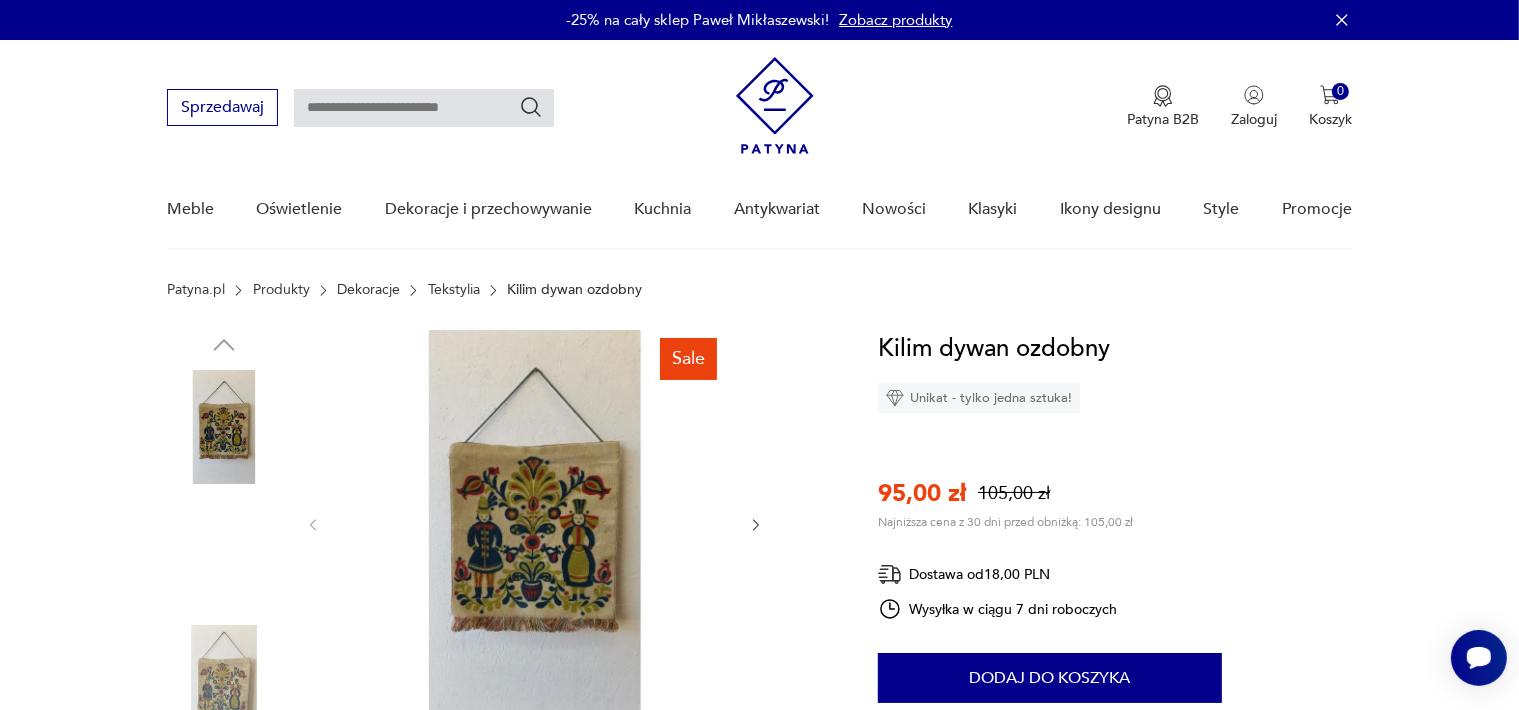click at bounding box center [535, 523] 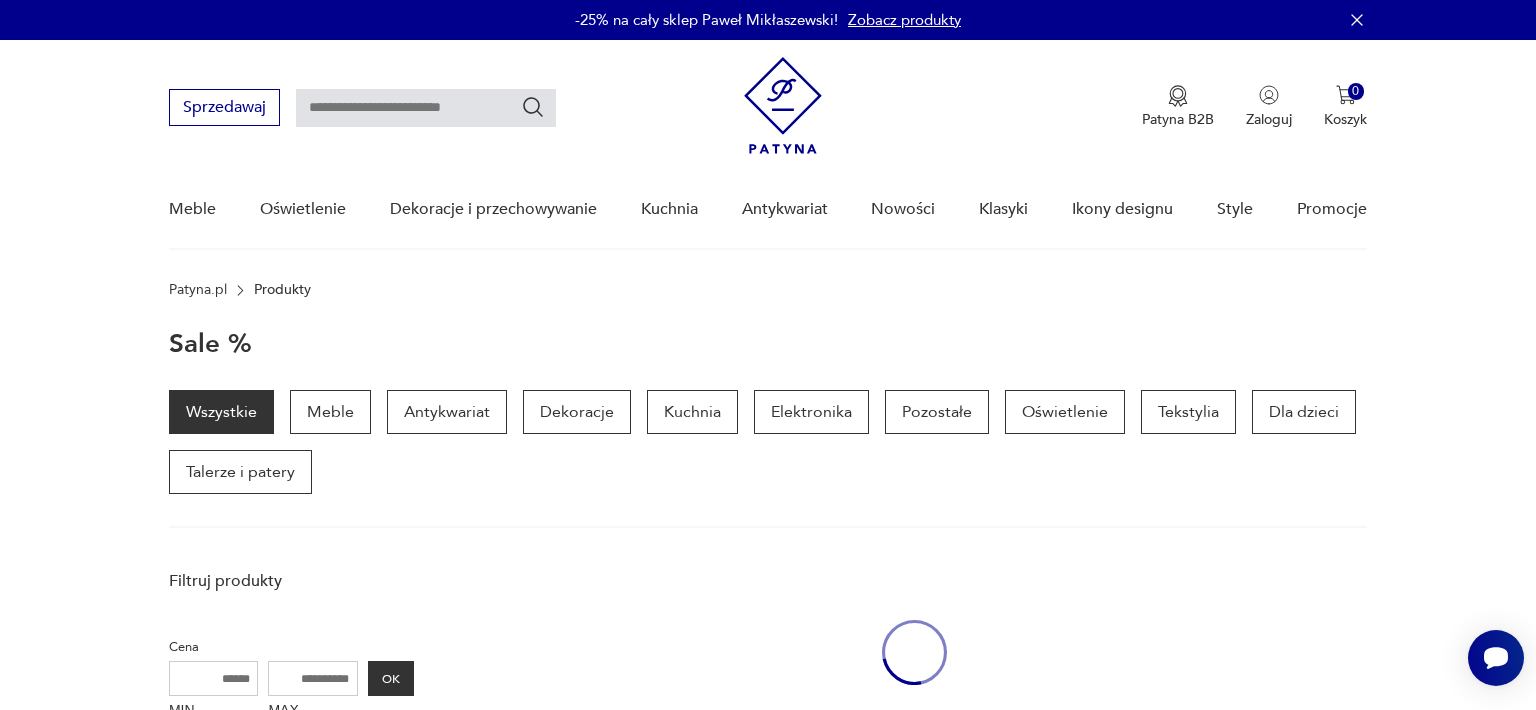 scroll, scrollTop: 852, scrollLeft: 0, axis: vertical 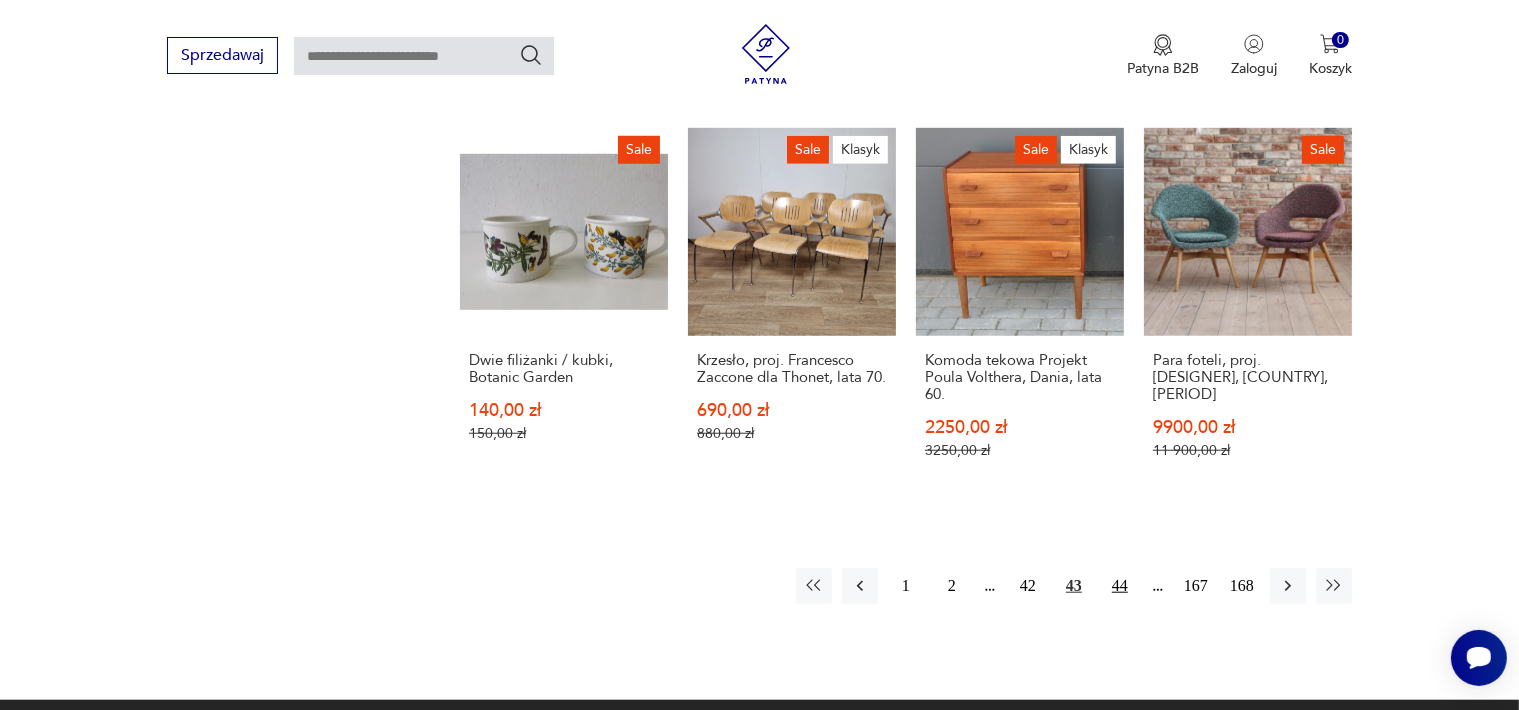 click on "44" at bounding box center [1120, 586] 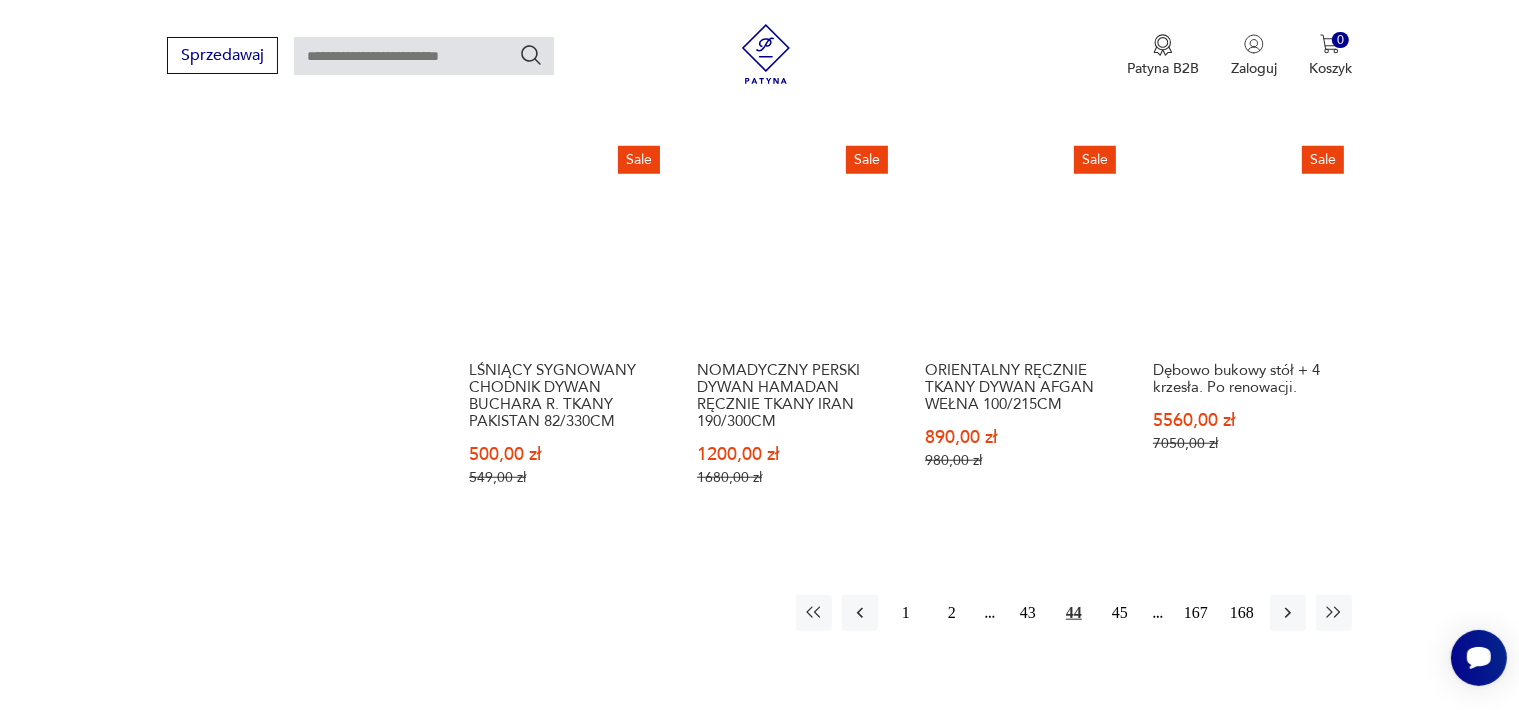 scroll, scrollTop: 1958, scrollLeft: 0, axis: vertical 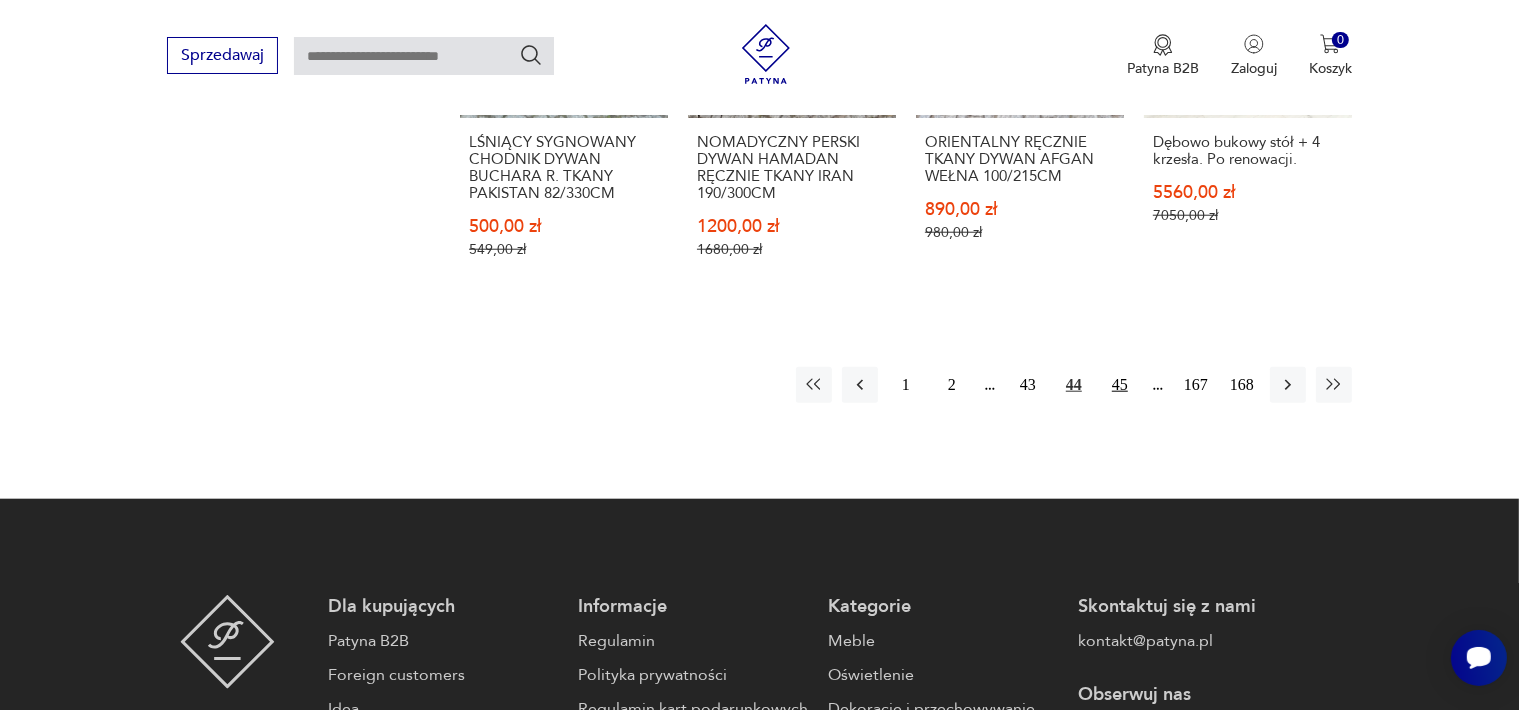 click on "45" at bounding box center [1120, 385] 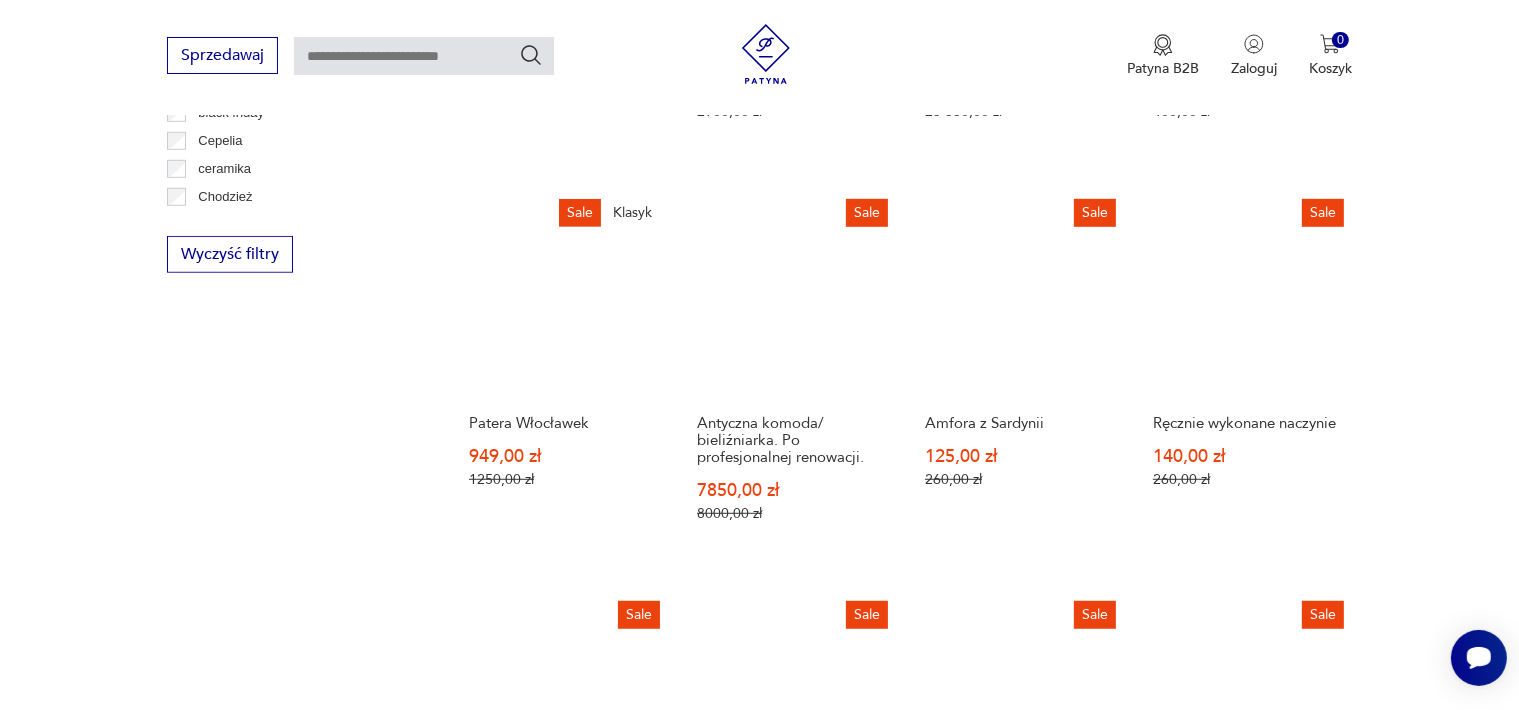 scroll, scrollTop: 1758, scrollLeft: 0, axis: vertical 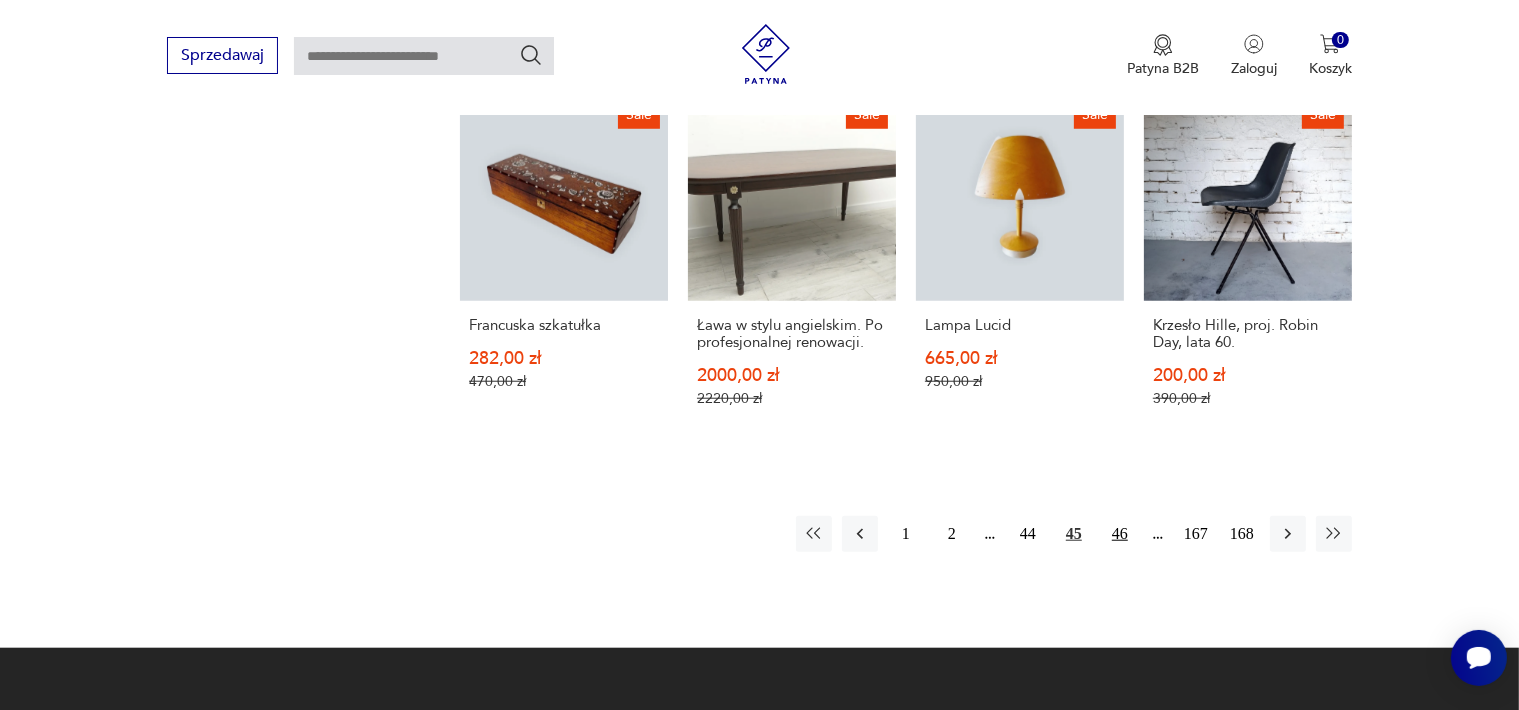 click on "46" at bounding box center (1120, 534) 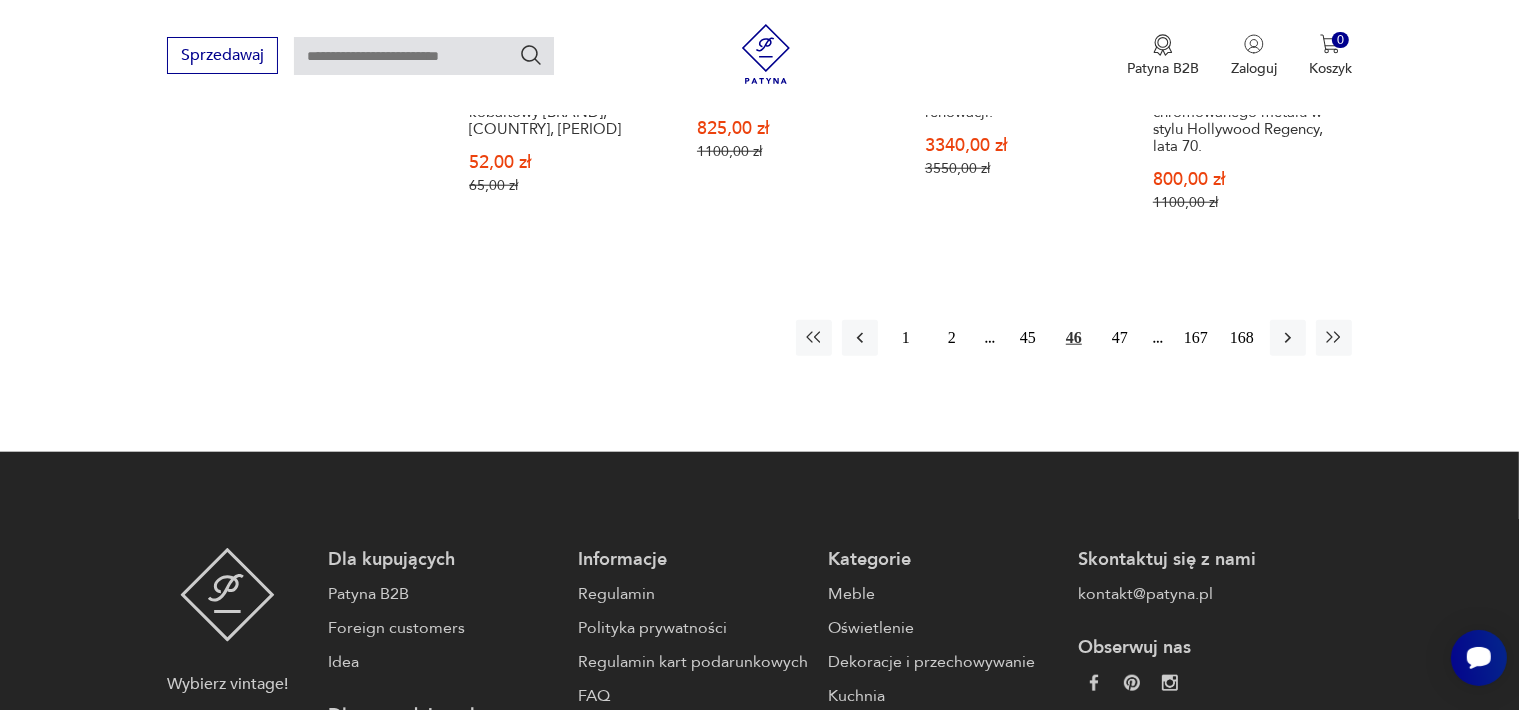 scroll, scrollTop: 2058, scrollLeft: 0, axis: vertical 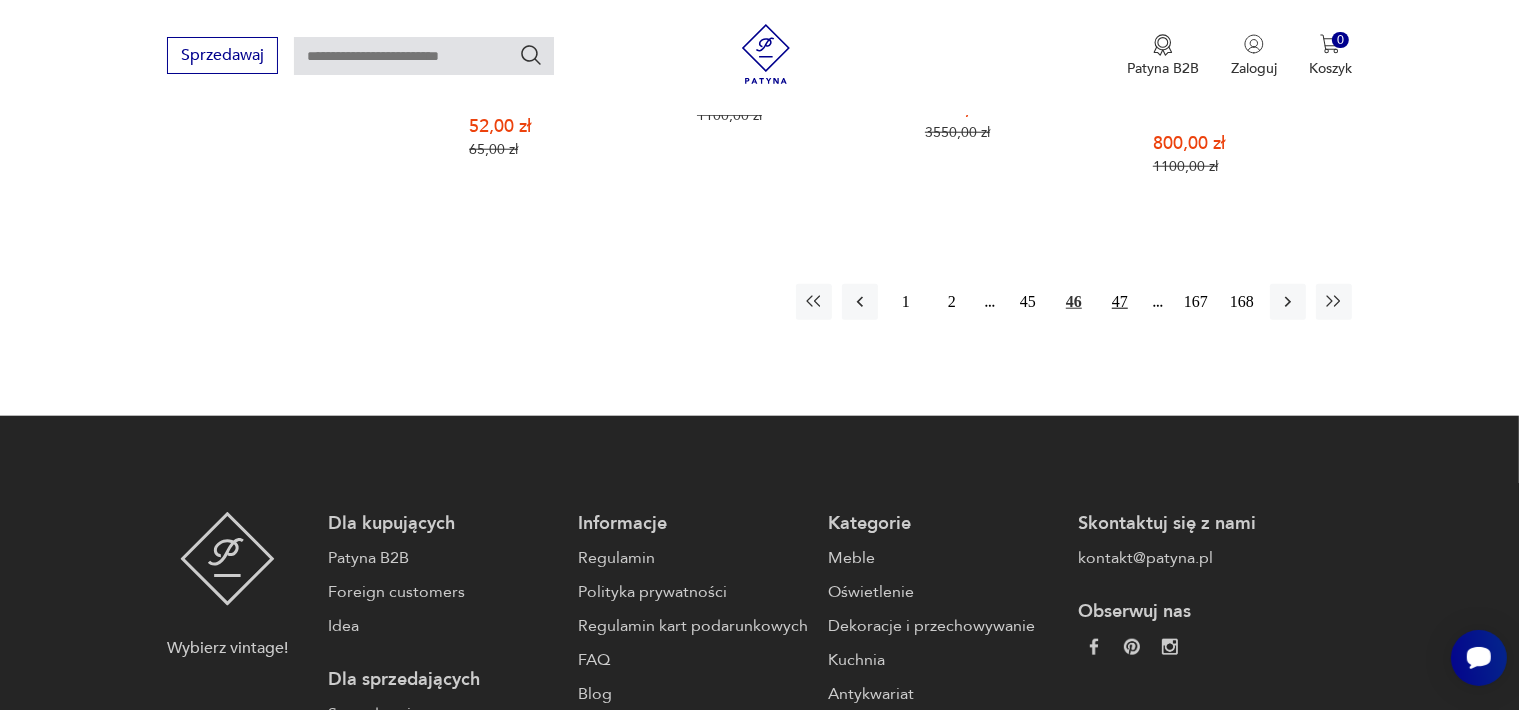 click on "47" at bounding box center [1120, 302] 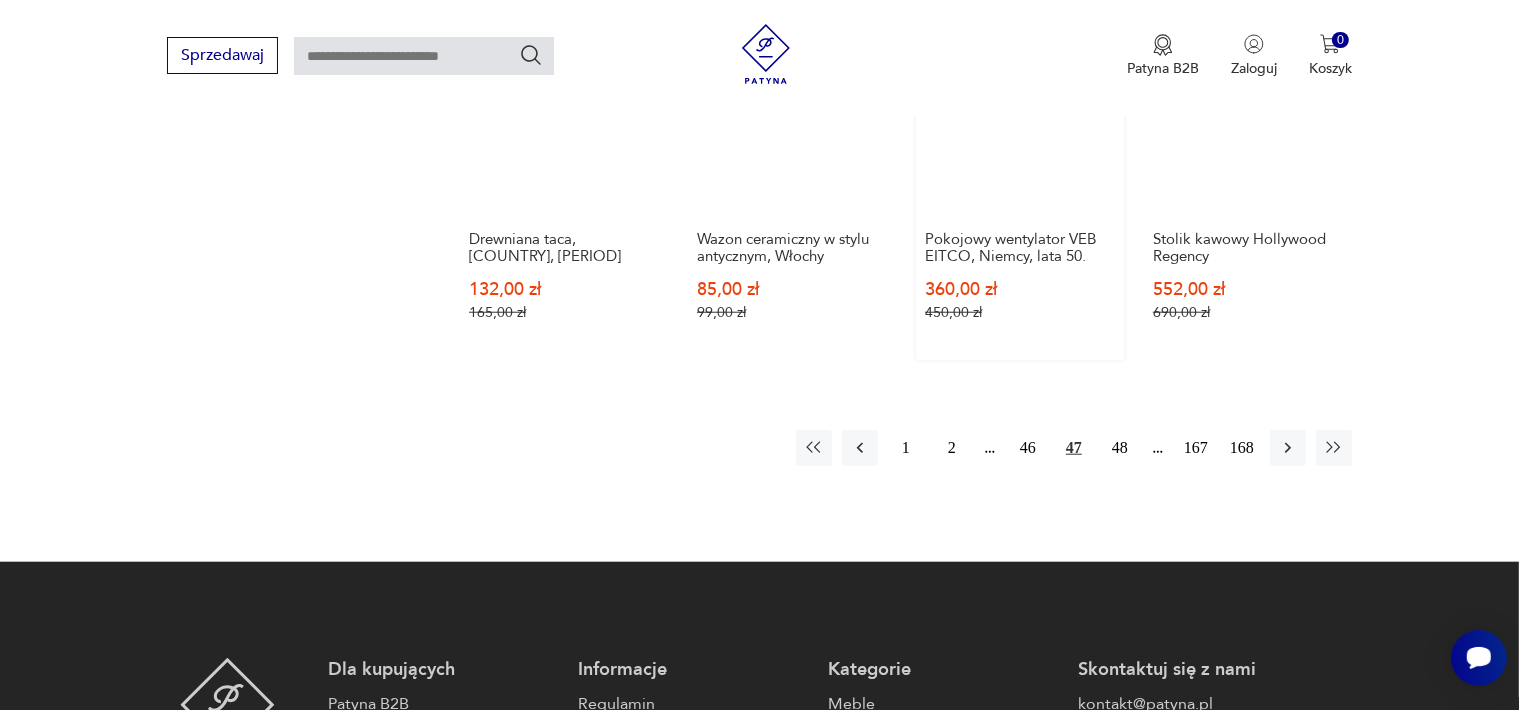 scroll, scrollTop: 2058, scrollLeft: 0, axis: vertical 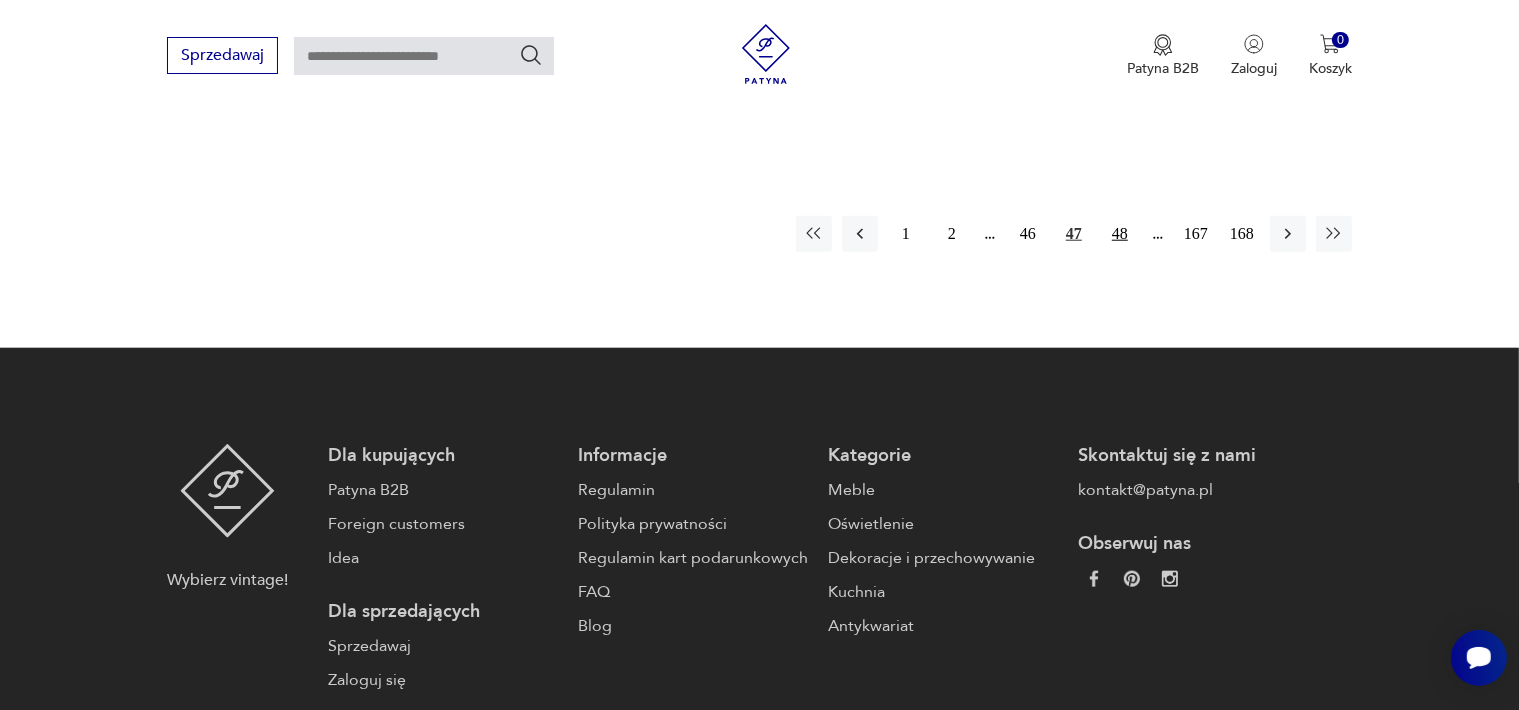 click on "48" at bounding box center (1120, 234) 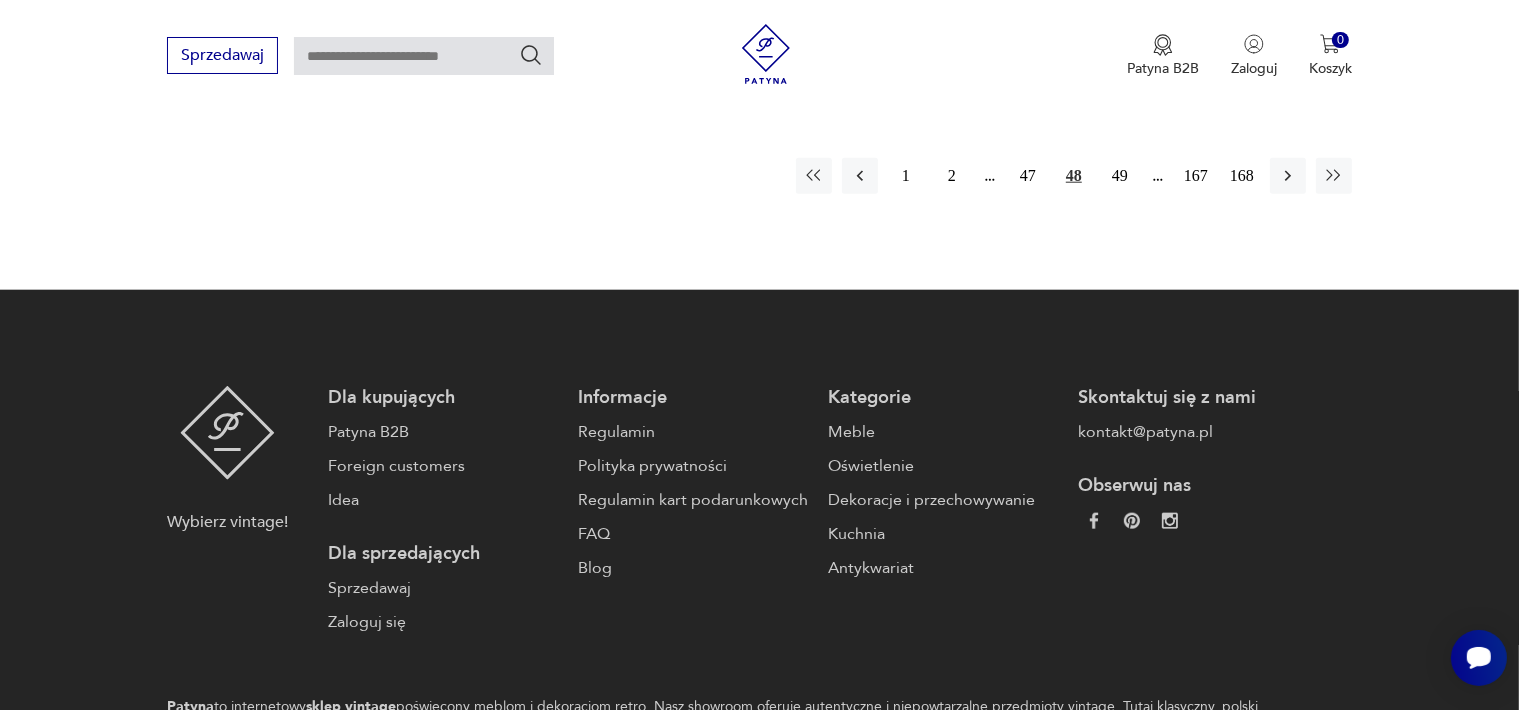 scroll, scrollTop: 2158, scrollLeft: 0, axis: vertical 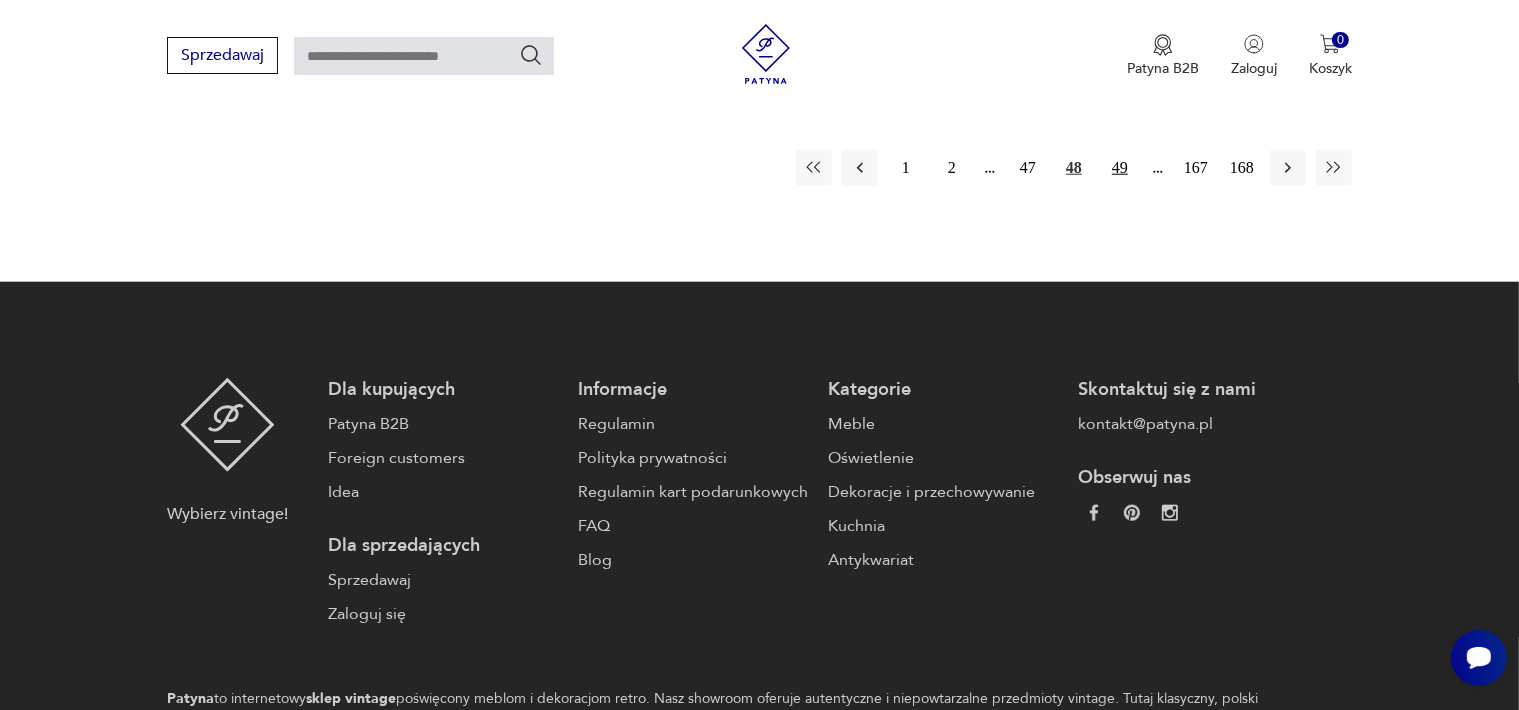click on "49" at bounding box center [1120, 168] 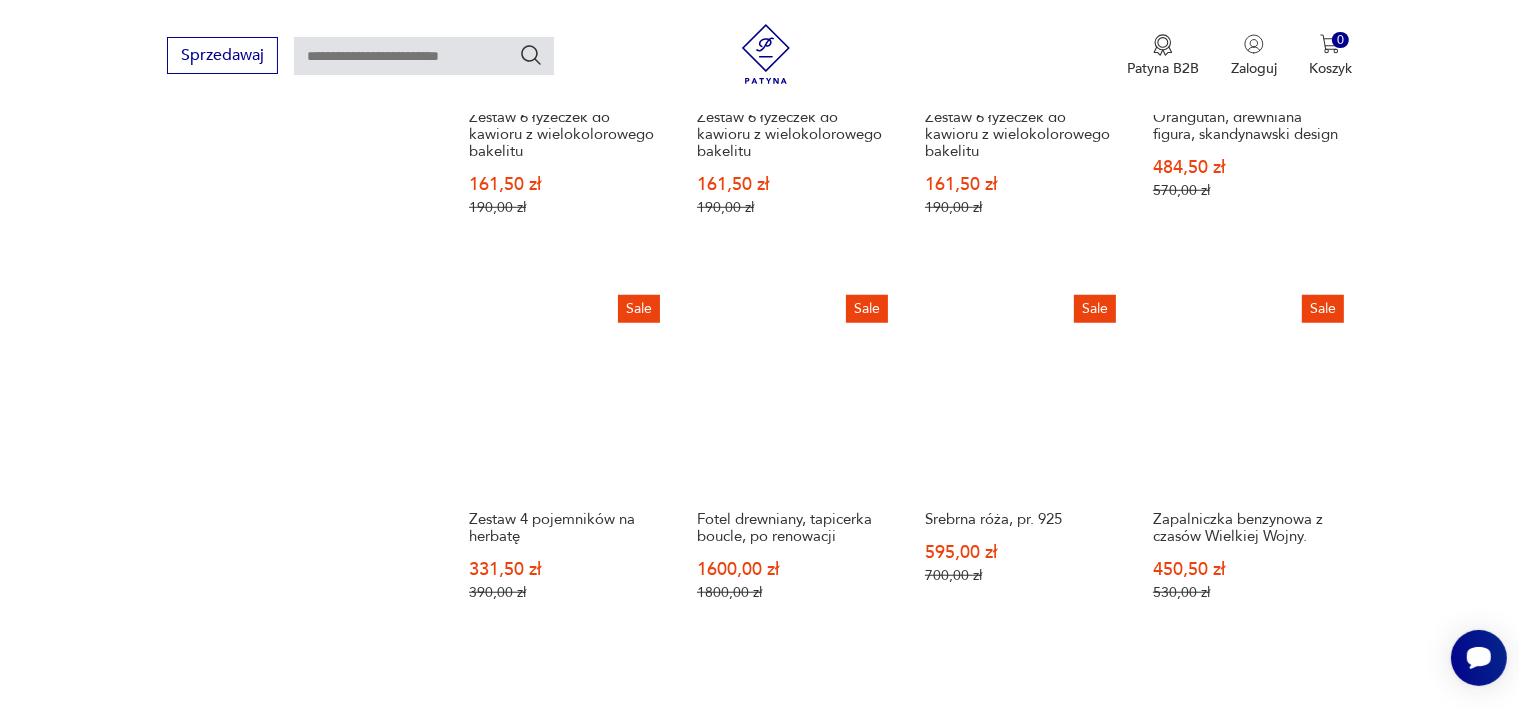 scroll, scrollTop: 1858, scrollLeft: 0, axis: vertical 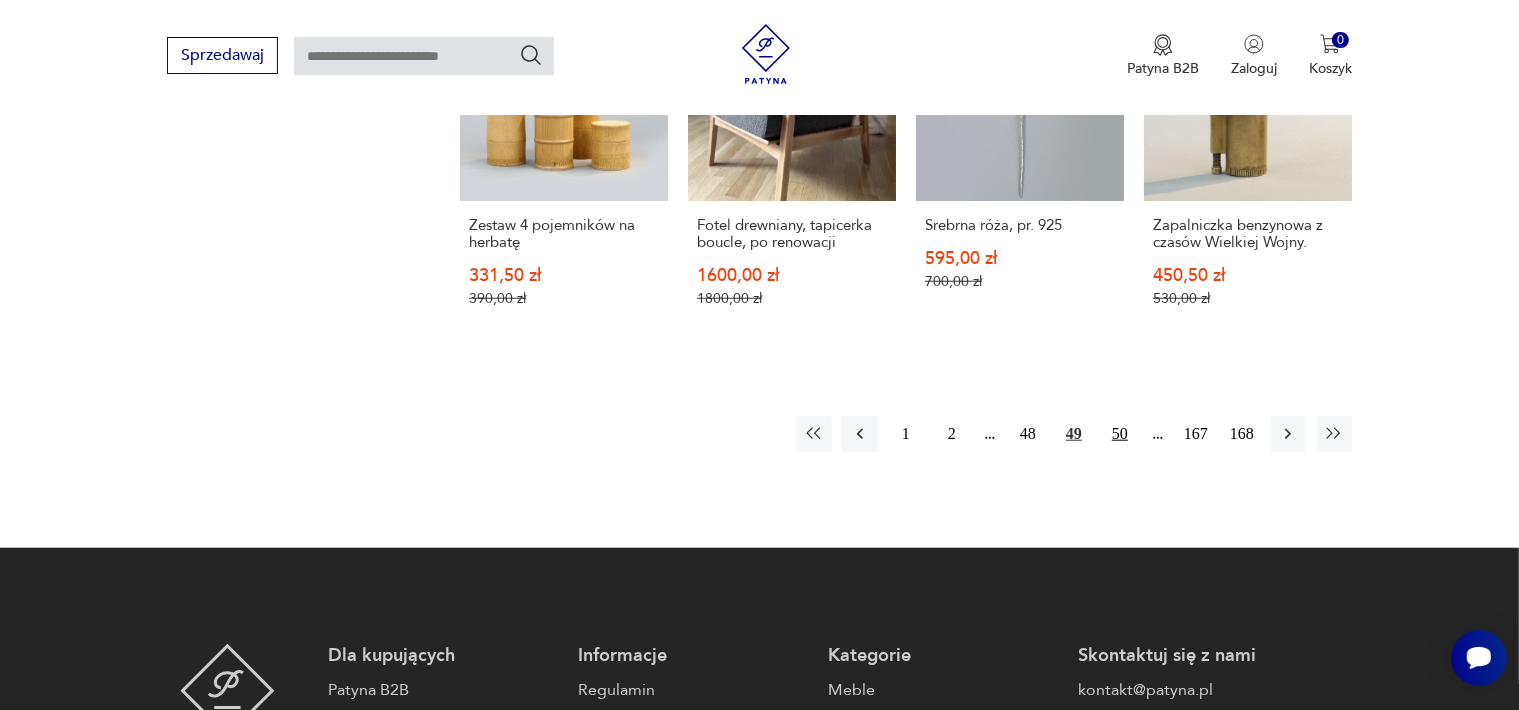 click on "50" at bounding box center [1120, 434] 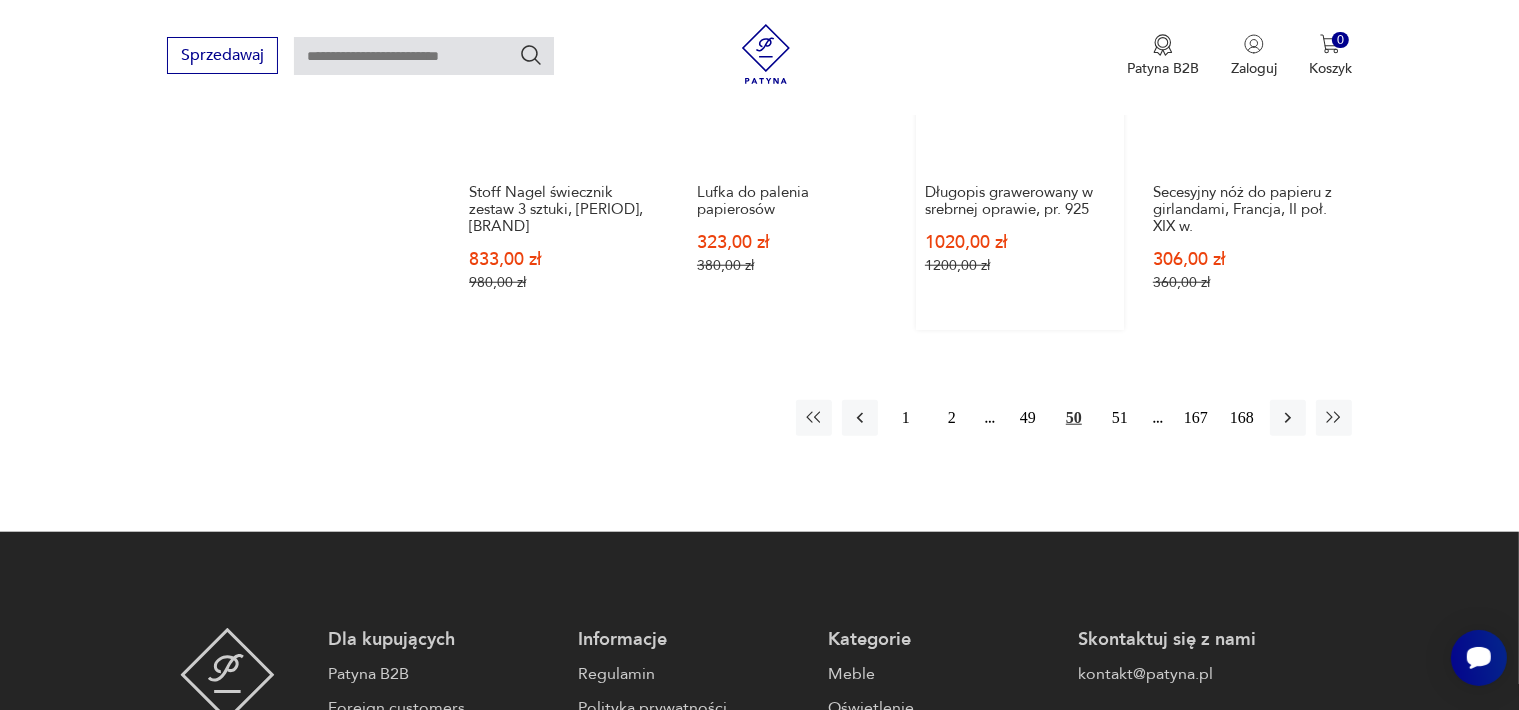 scroll, scrollTop: 1858, scrollLeft: 0, axis: vertical 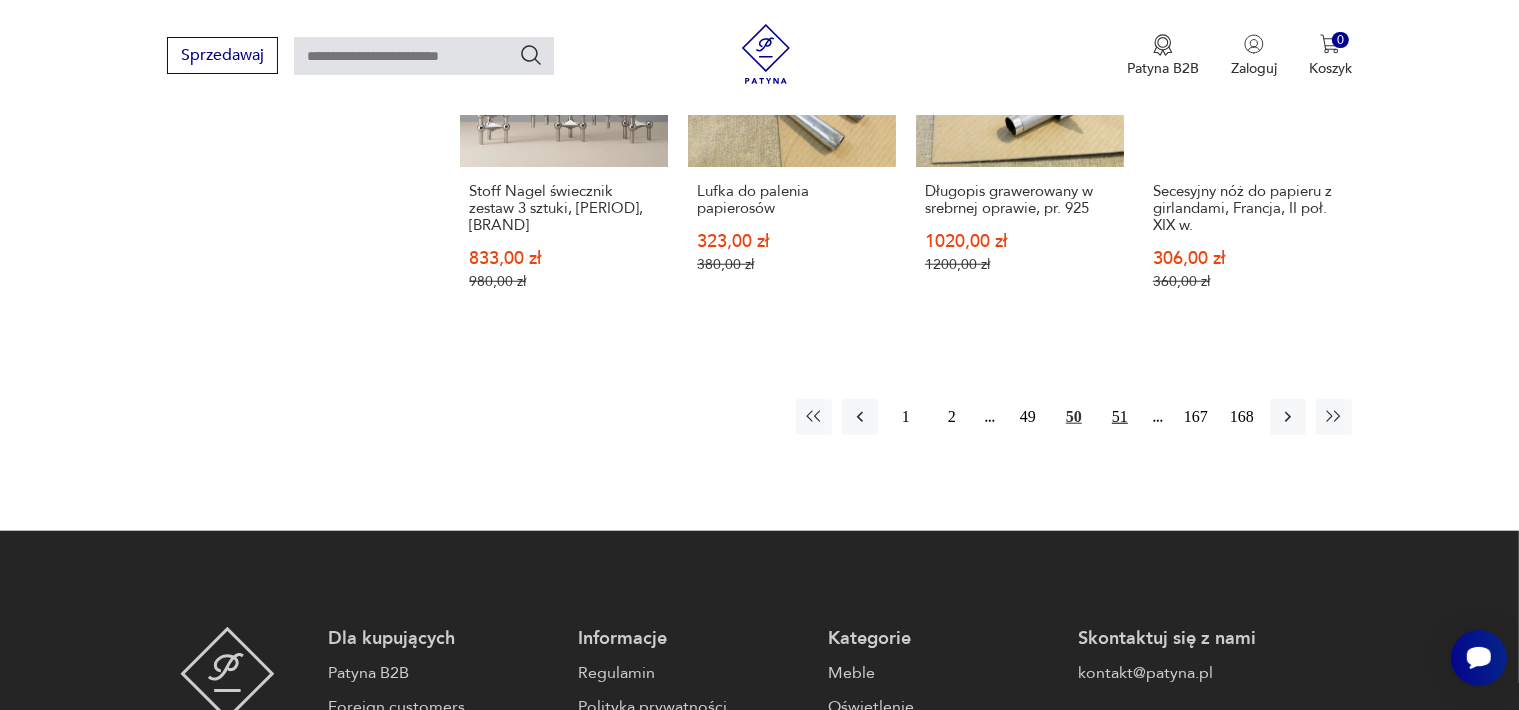 click on "51" at bounding box center (1120, 417) 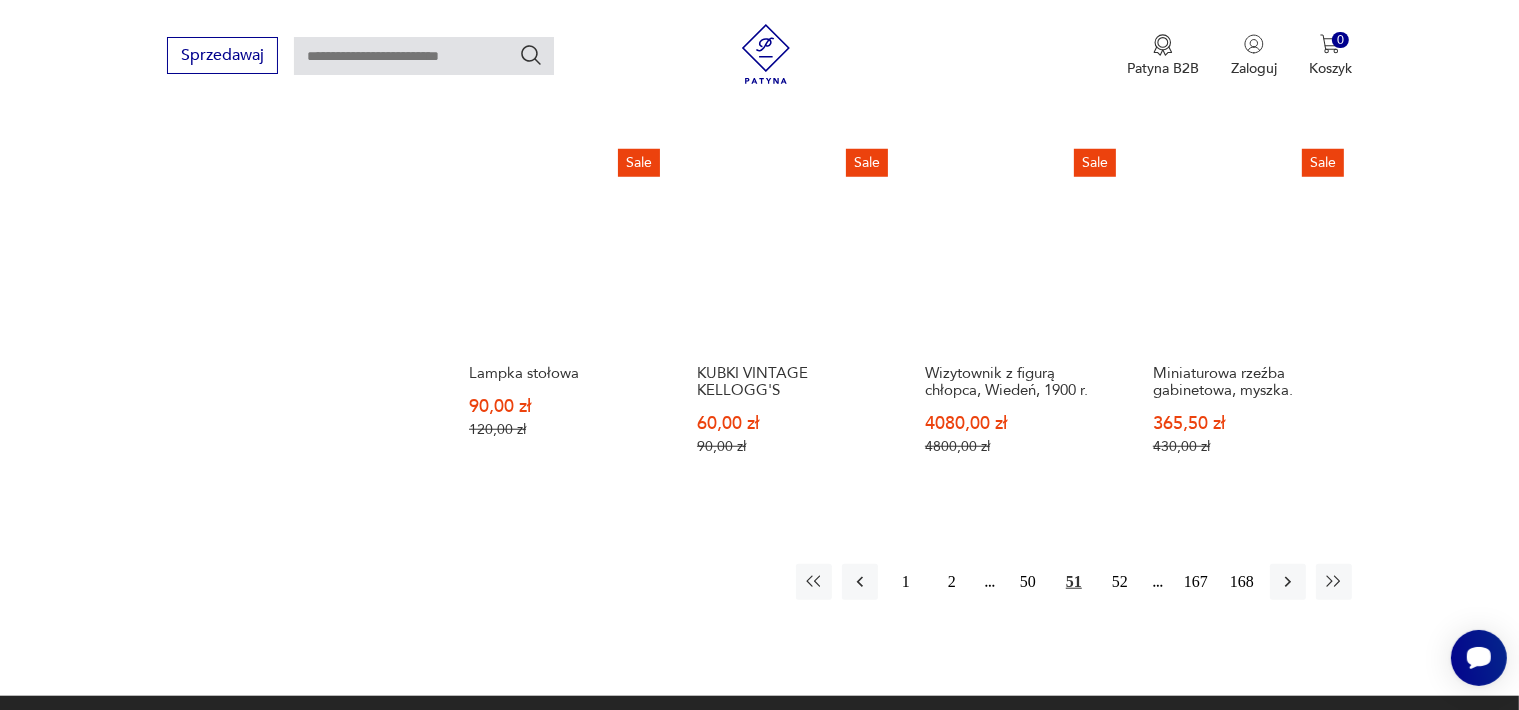 scroll, scrollTop: 1958, scrollLeft: 0, axis: vertical 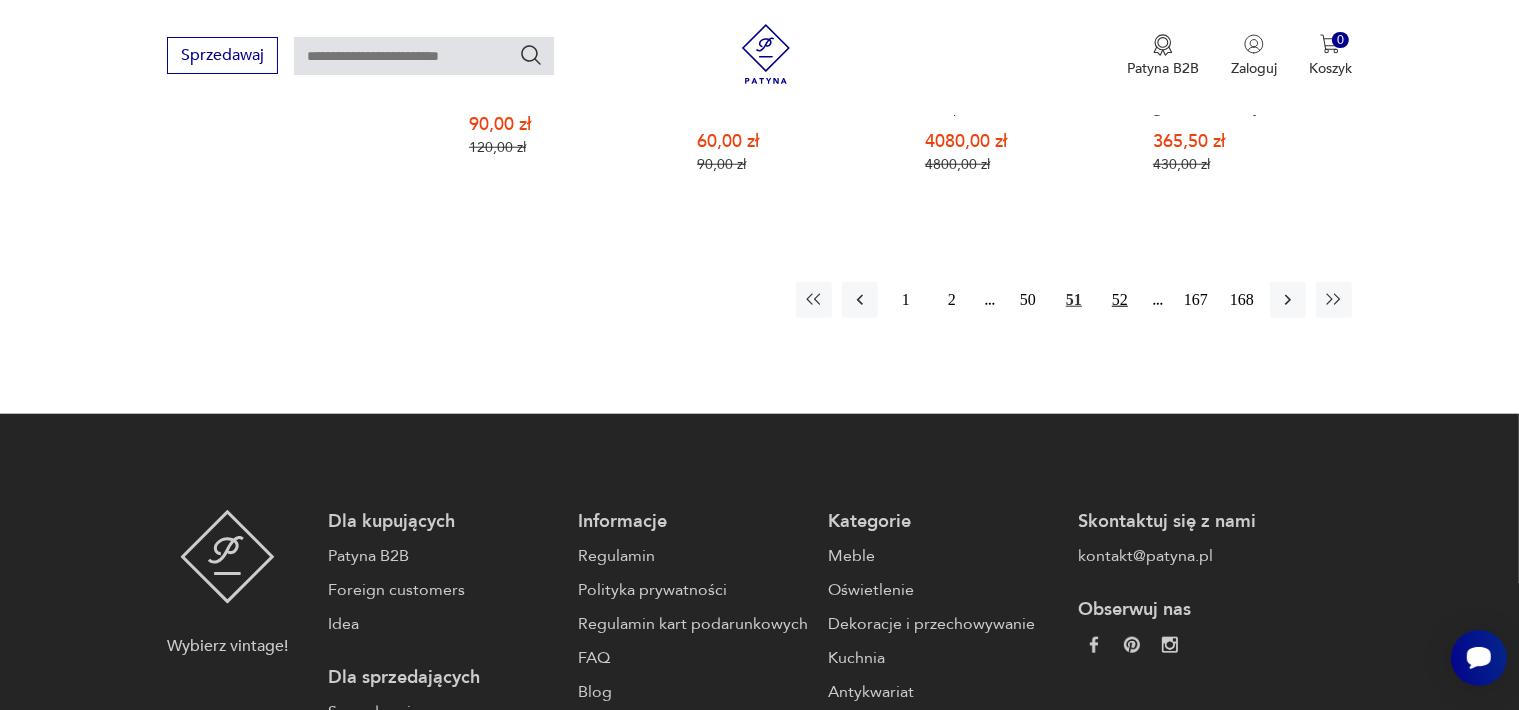 click on "52" at bounding box center [1120, 300] 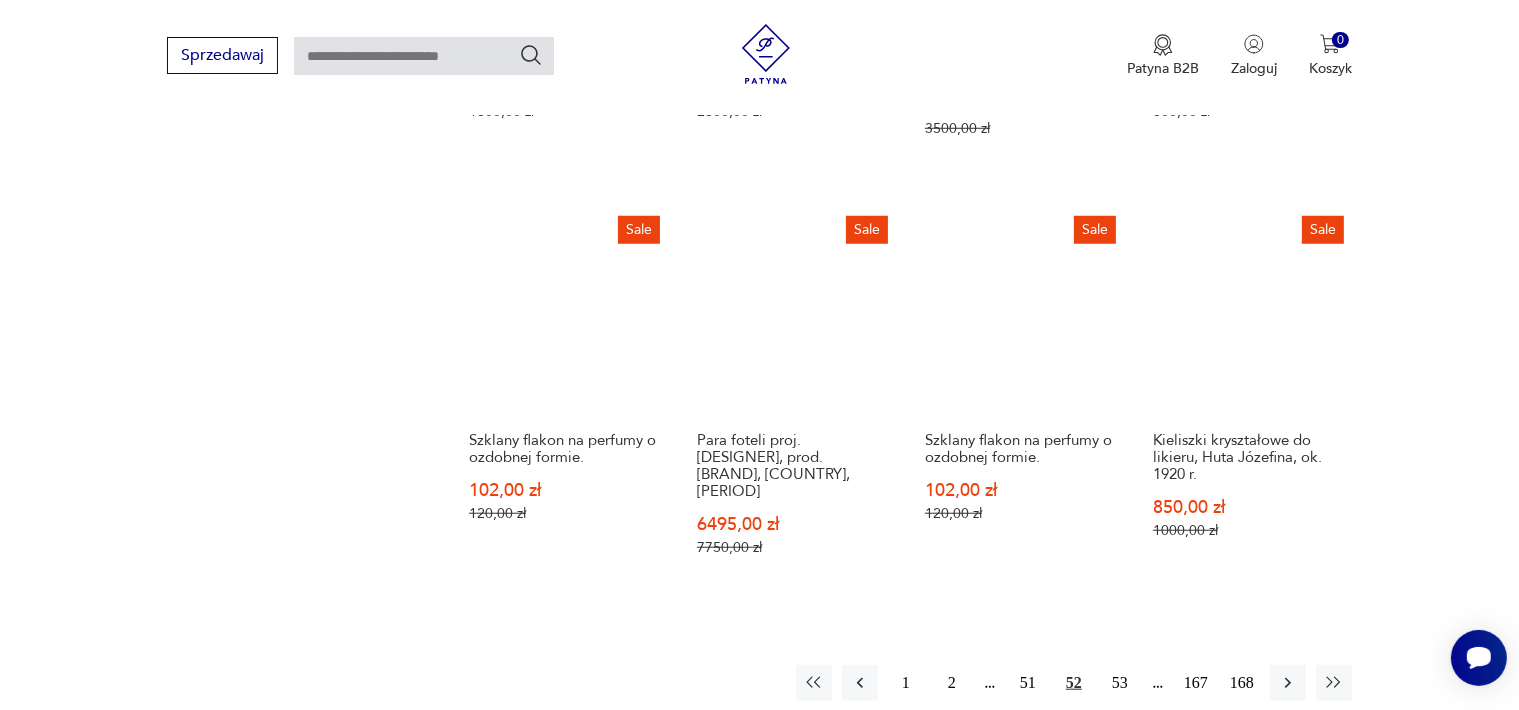 scroll, scrollTop: 1858, scrollLeft: 0, axis: vertical 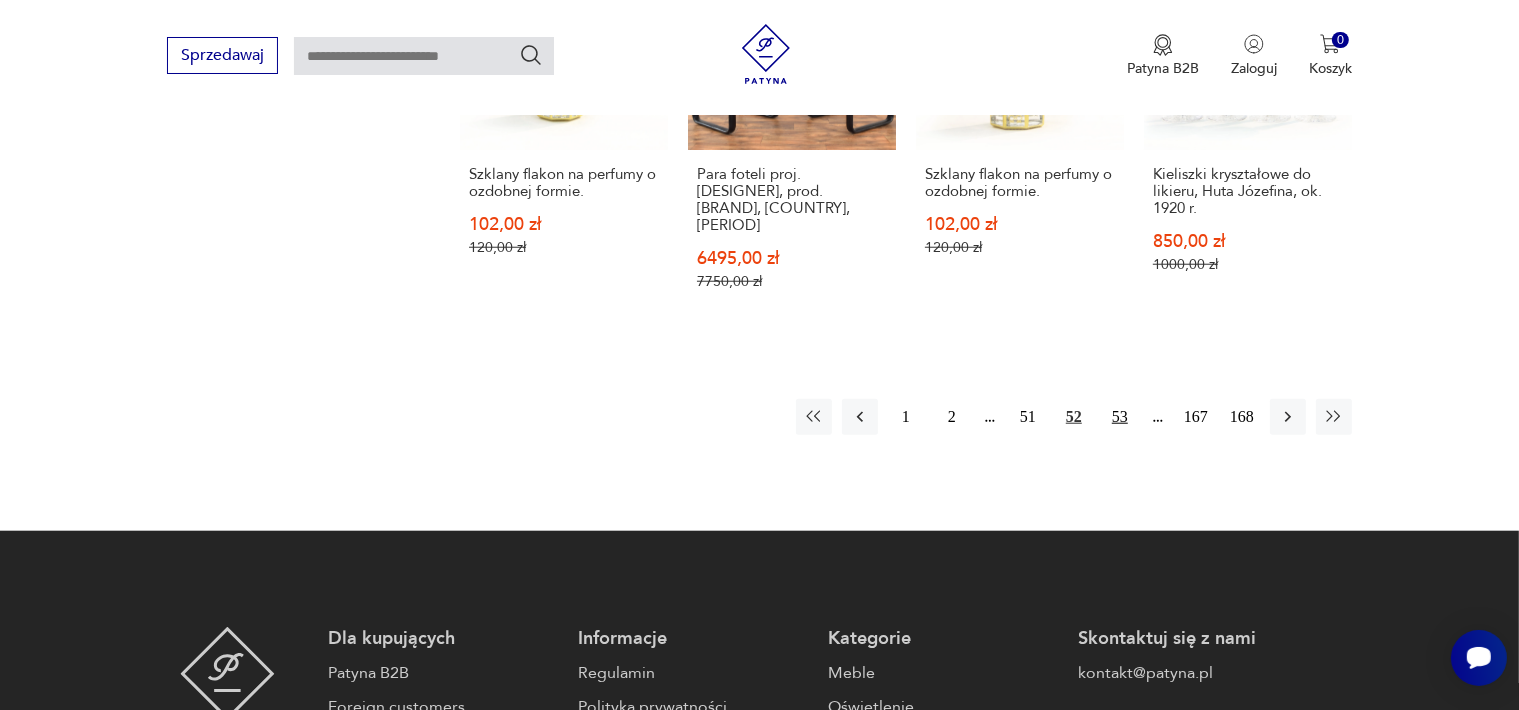 click on "53" at bounding box center [1120, 417] 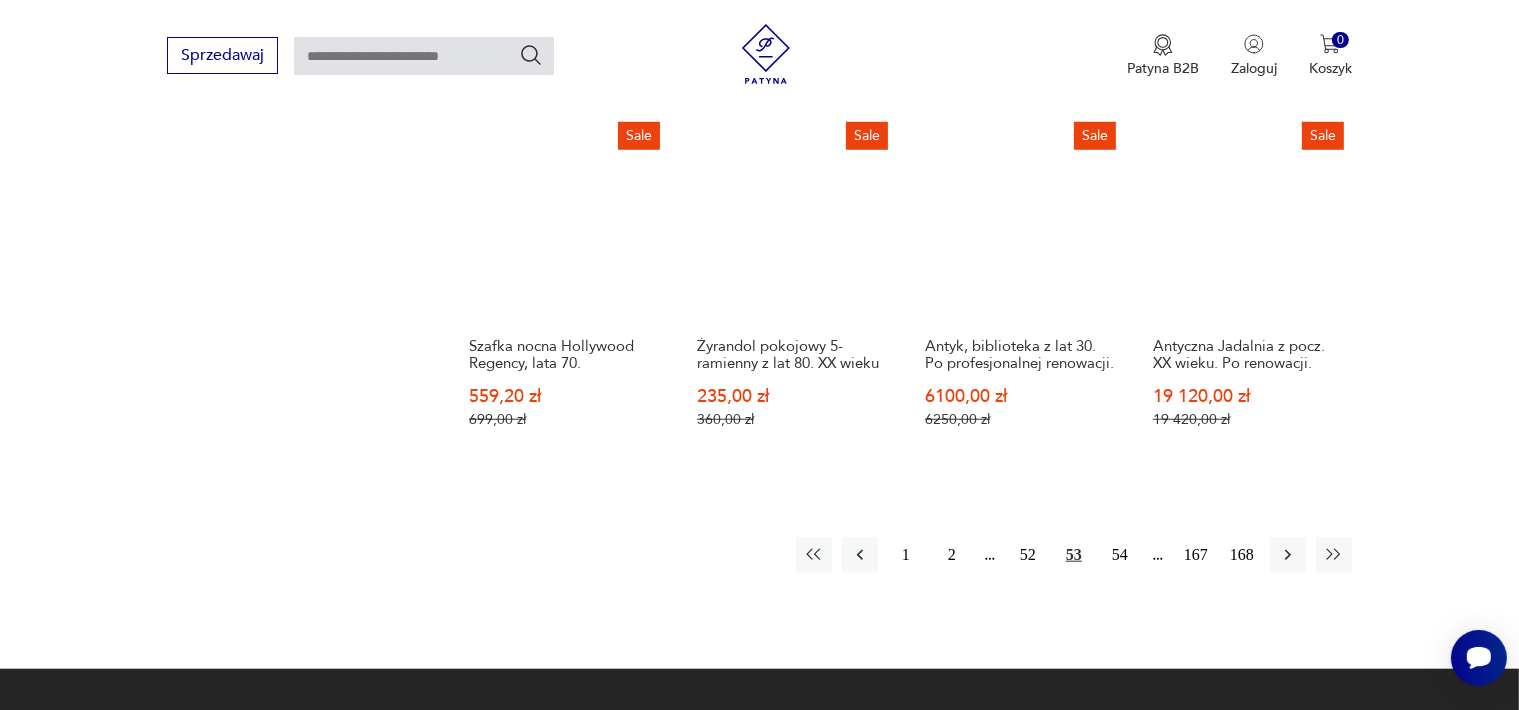 scroll, scrollTop: 2158, scrollLeft: 0, axis: vertical 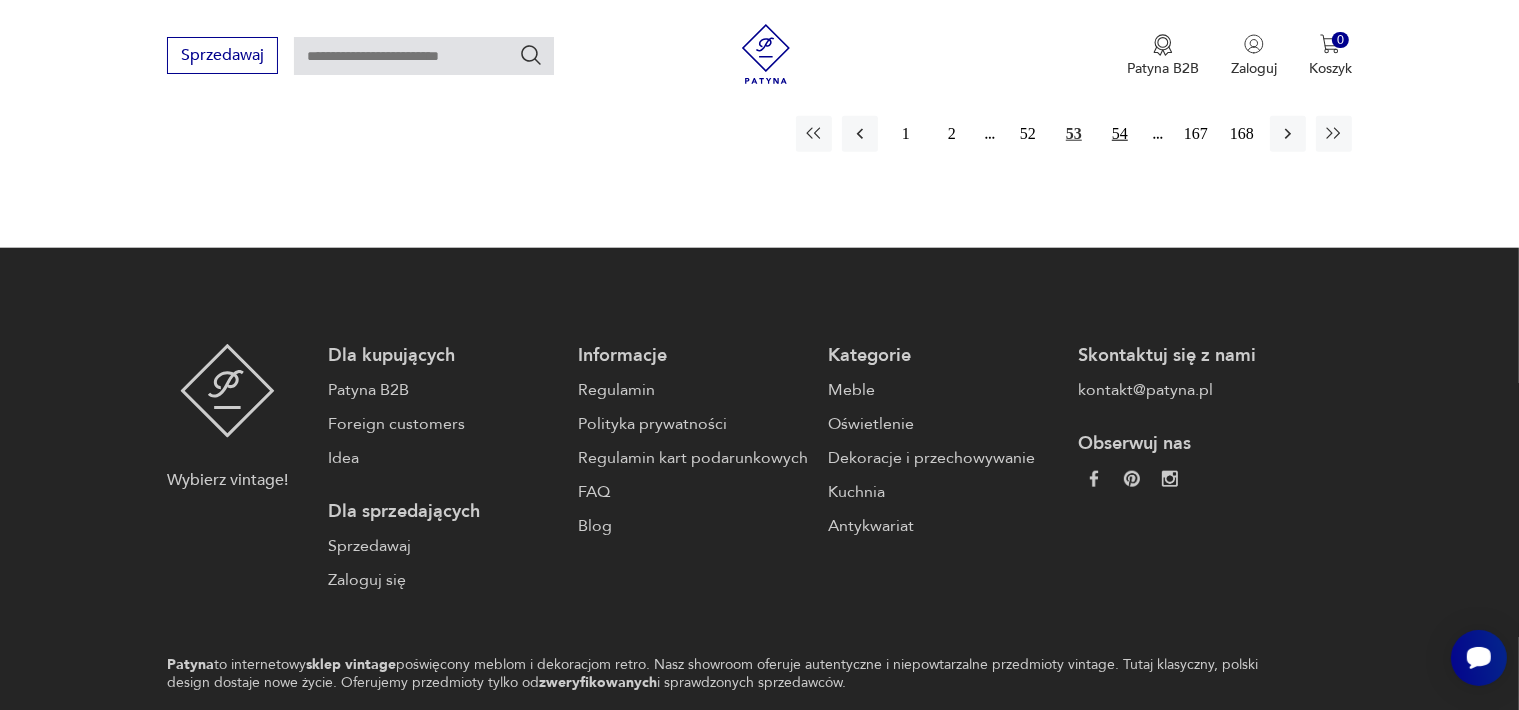 click on "54" at bounding box center (1120, 134) 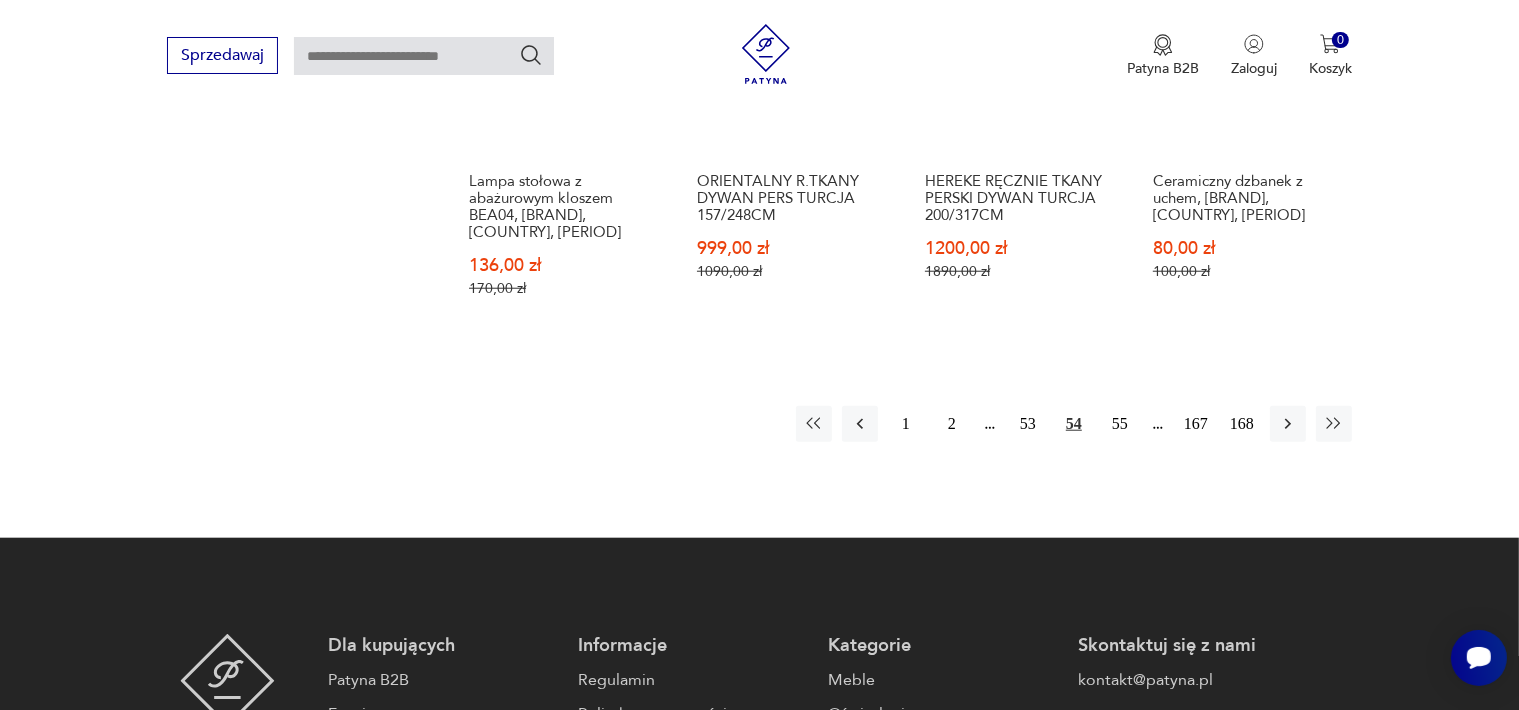 scroll, scrollTop: 2058, scrollLeft: 0, axis: vertical 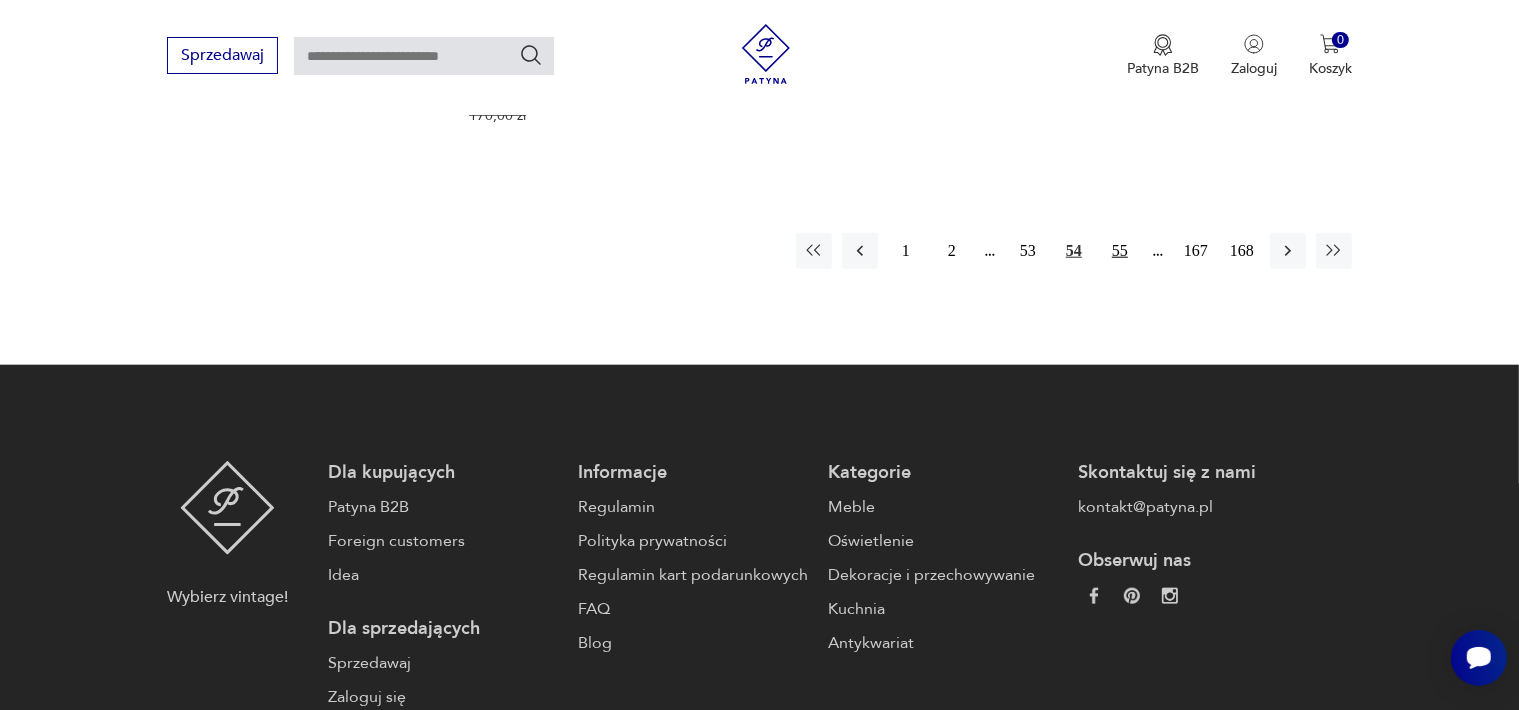 click on "55" at bounding box center (1120, 251) 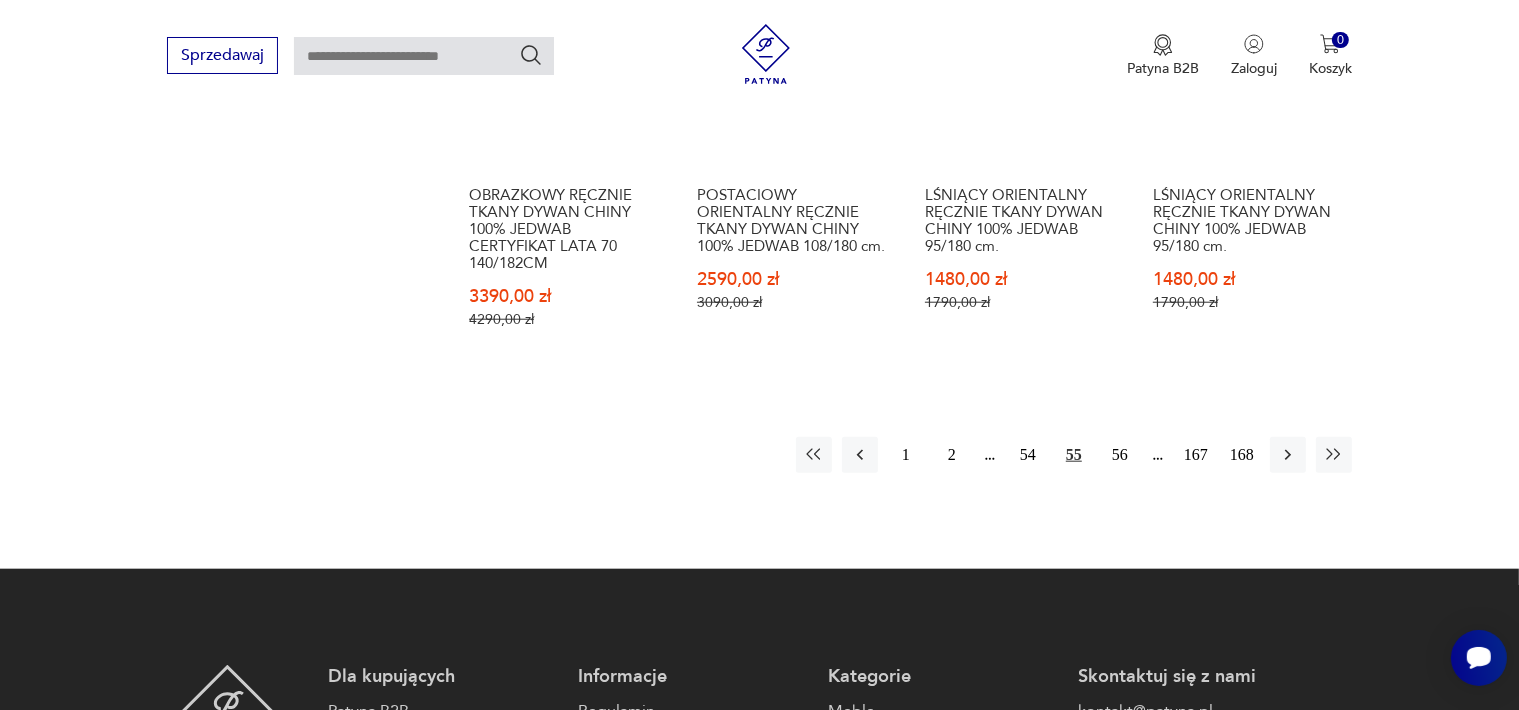 scroll, scrollTop: 2258, scrollLeft: 0, axis: vertical 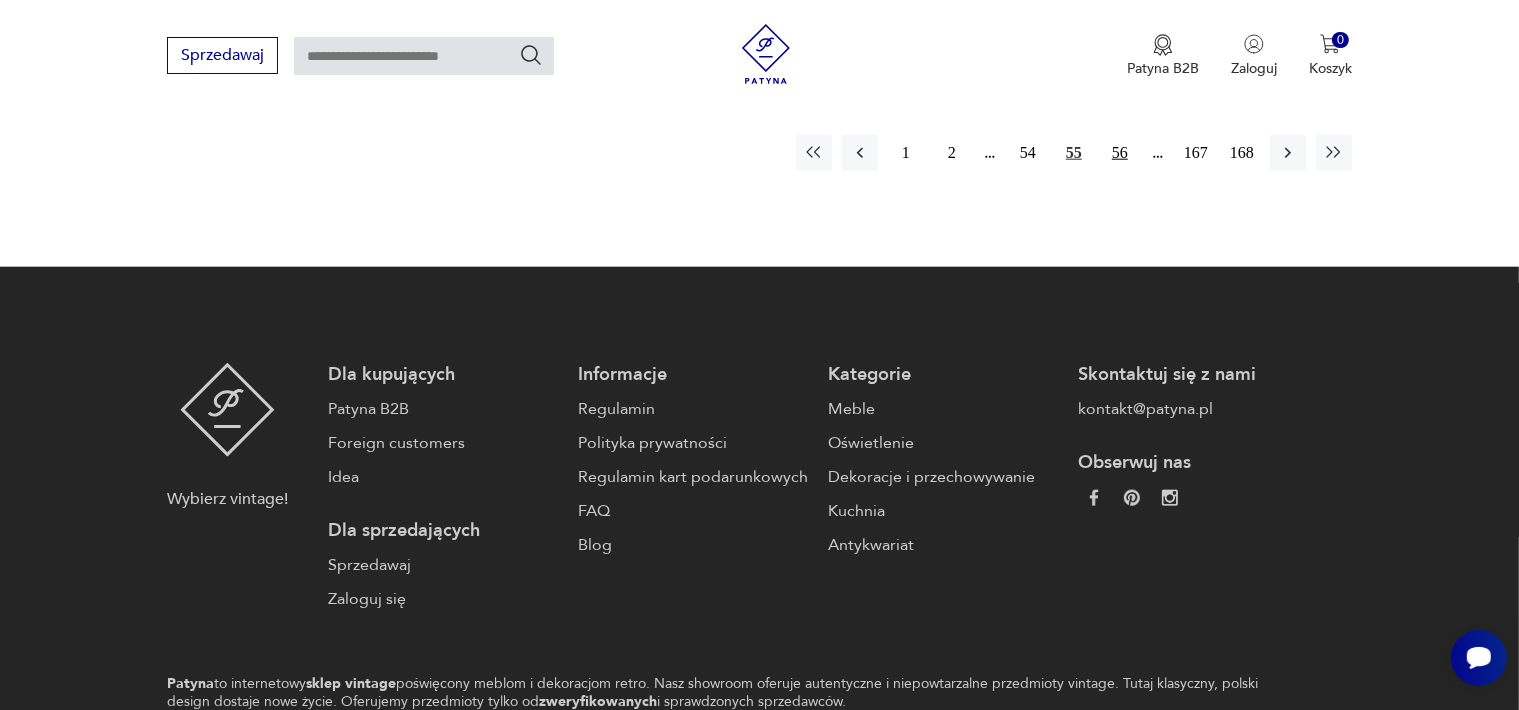 click on "56" at bounding box center [1120, 153] 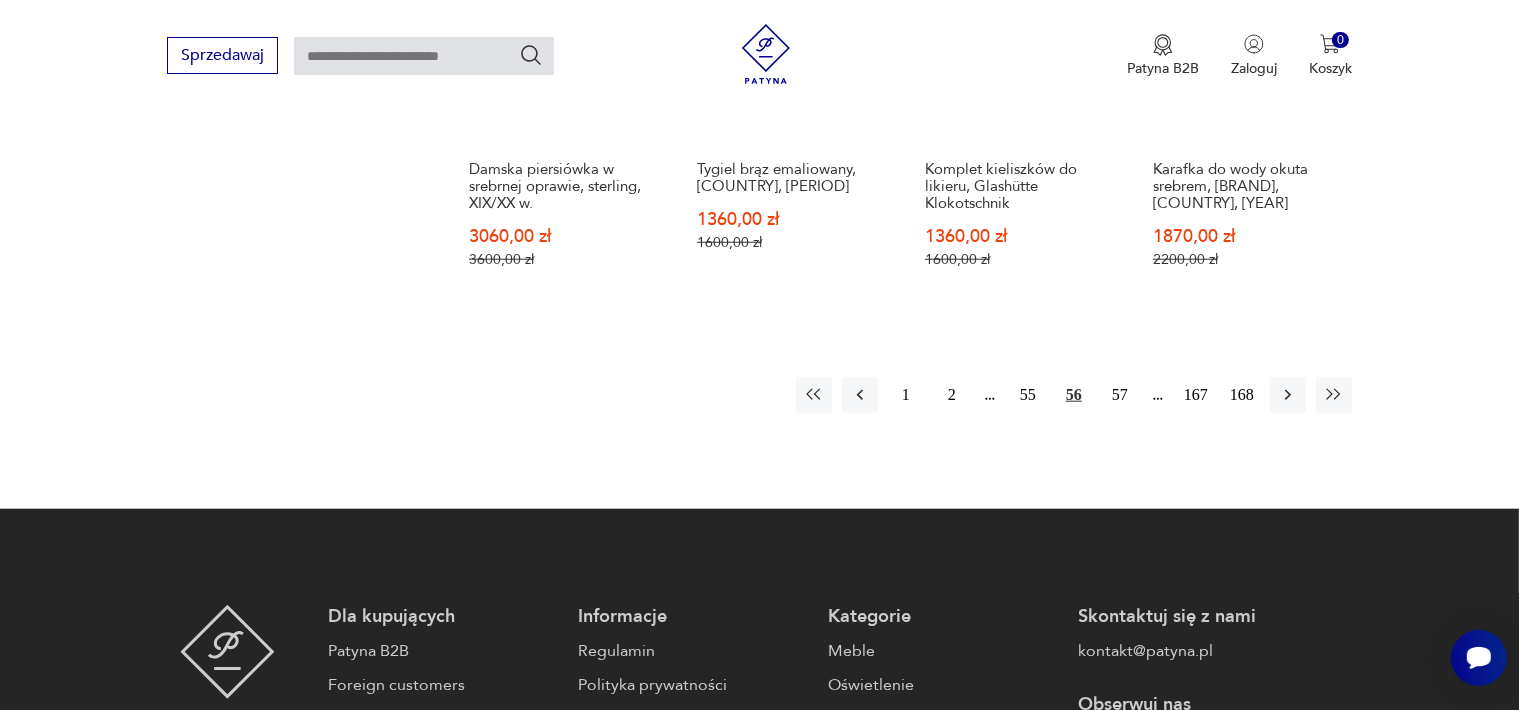 scroll, scrollTop: 2158, scrollLeft: 0, axis: vertical 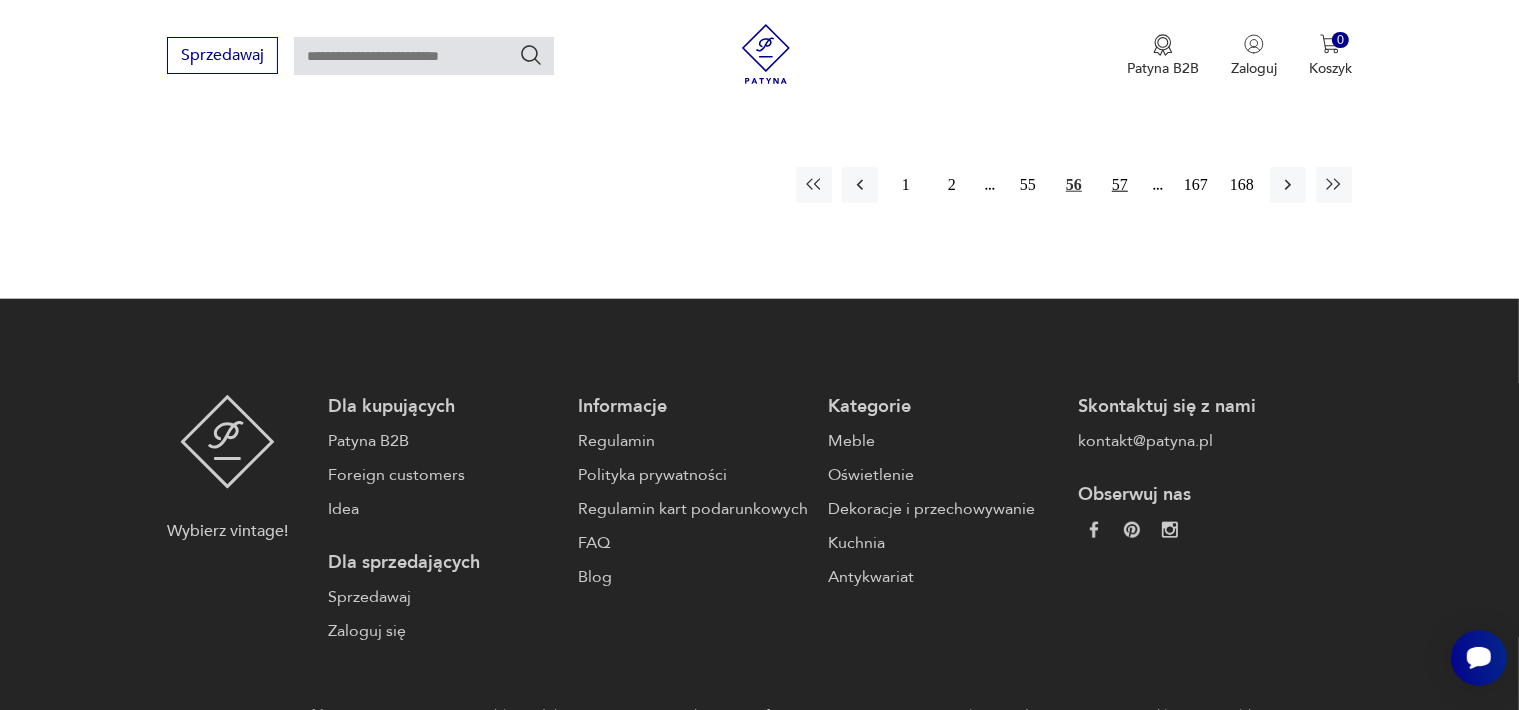 click on "57" at bounding box center [1120, 185] 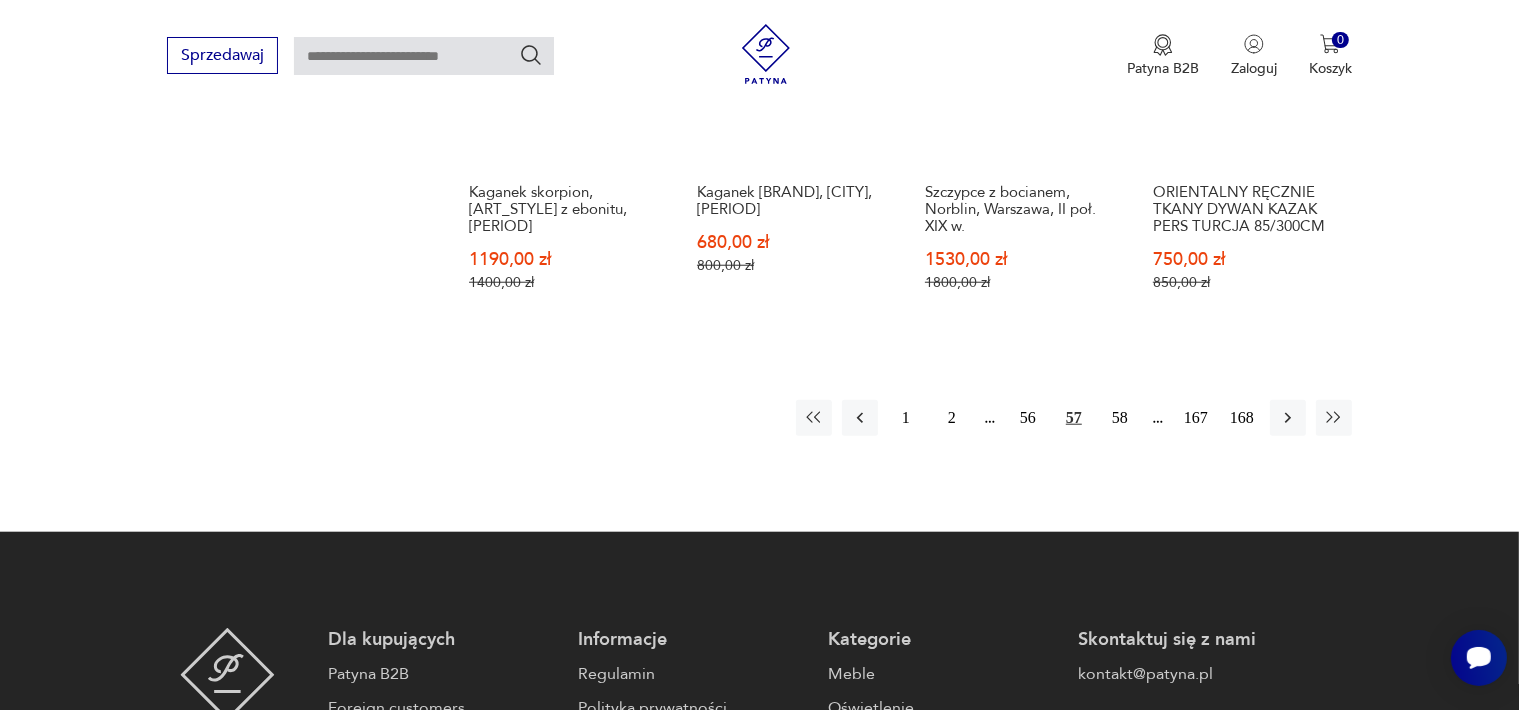 scroll, scrollTop: 1858, scrollLeft: 0, axis: vertical 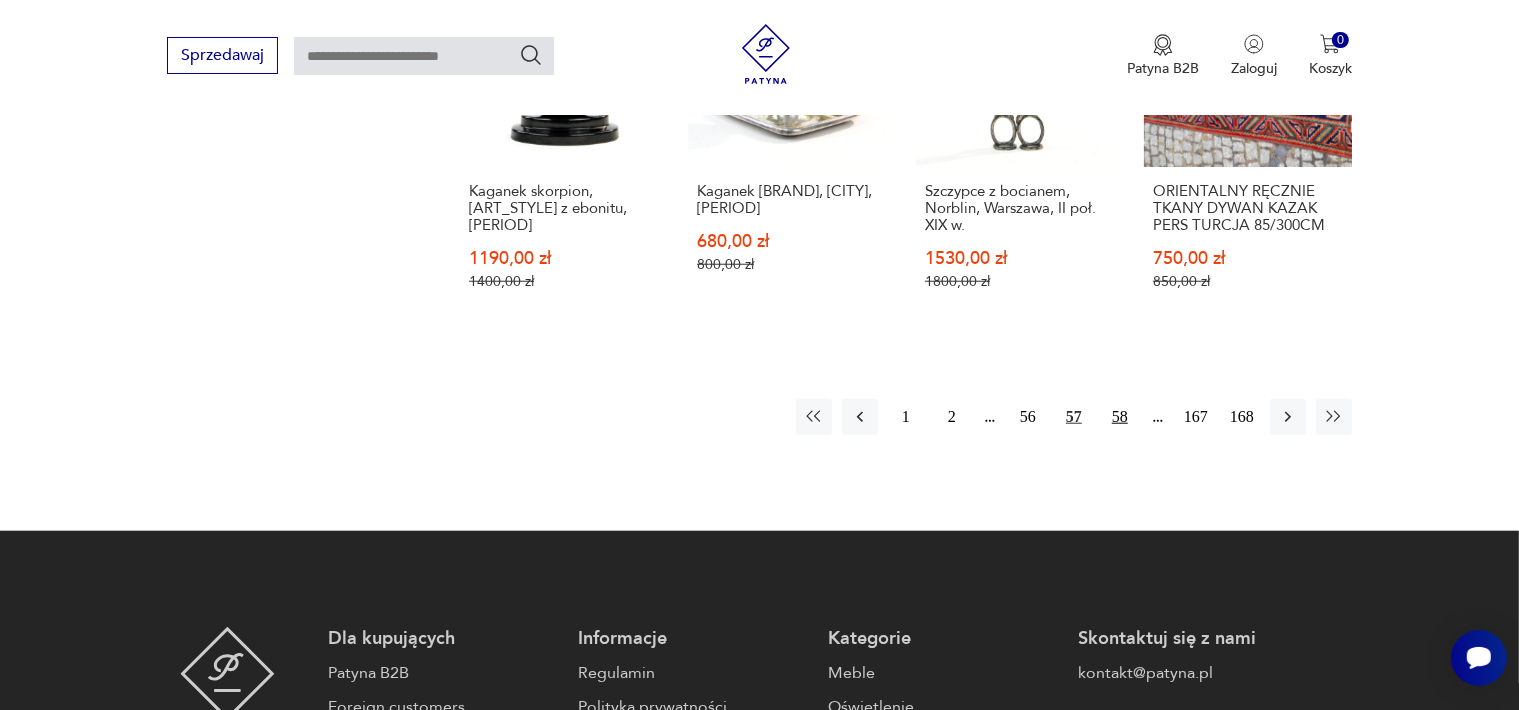 click on "58" at bounding box center [1120, 417] 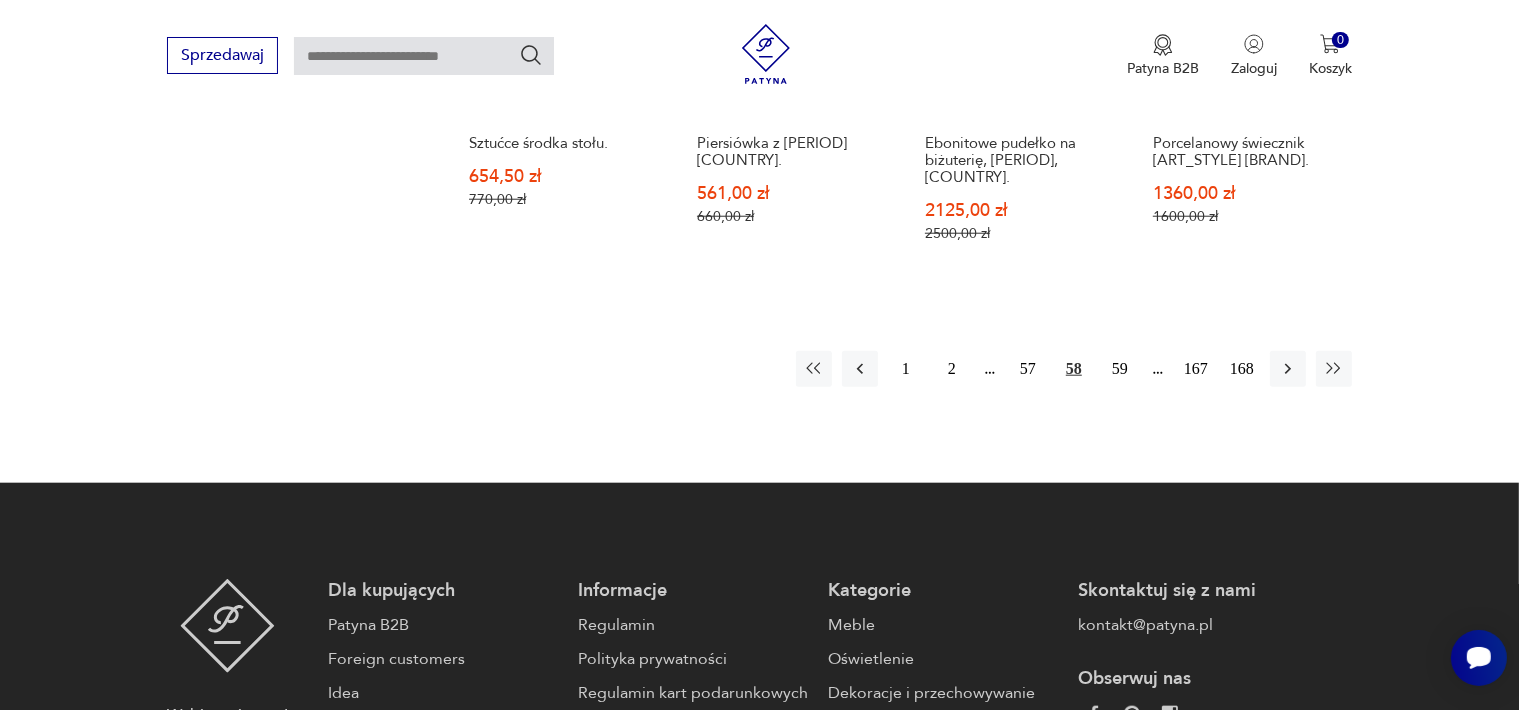 scroll, scrollTop: 1958, scrollLeft: 0, axis: vertical 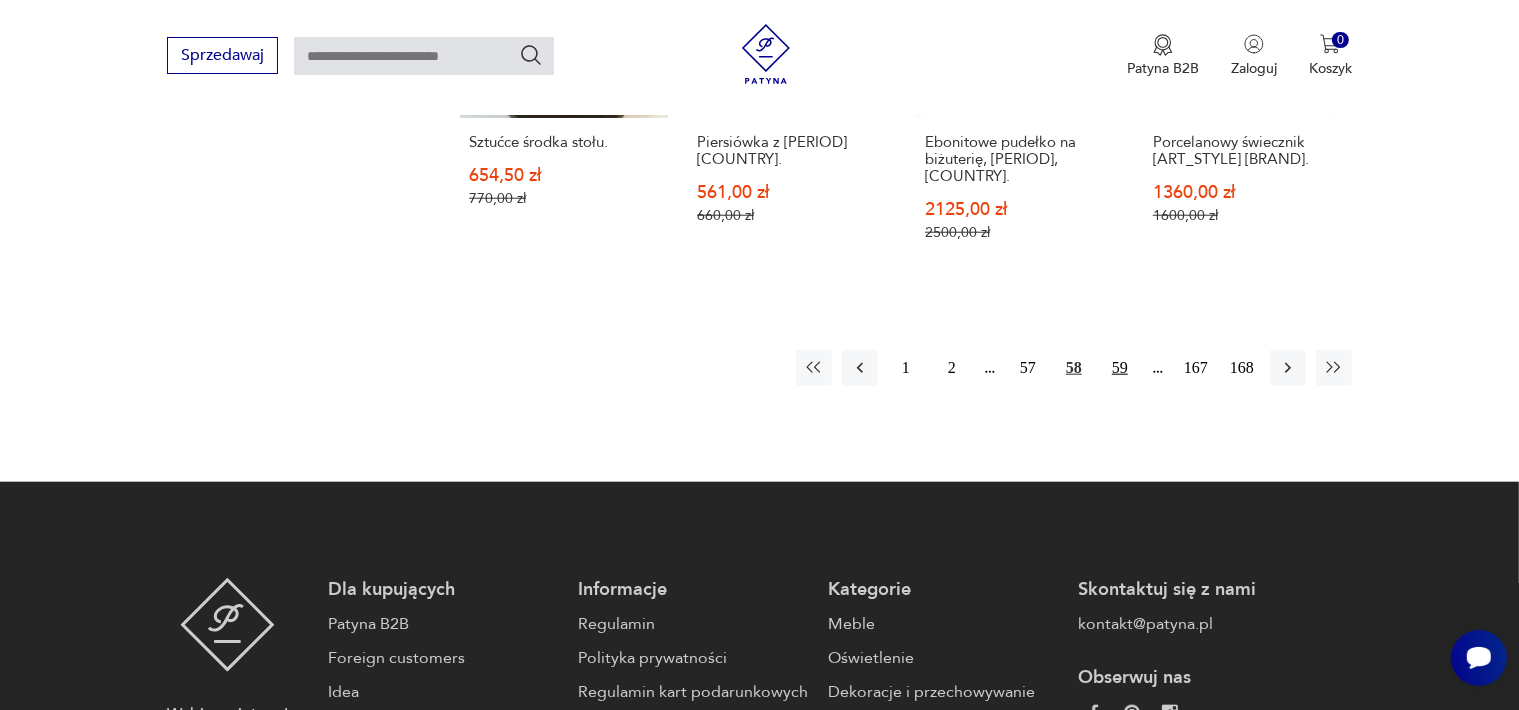 click on "59" at bounding box center (1120, 368) 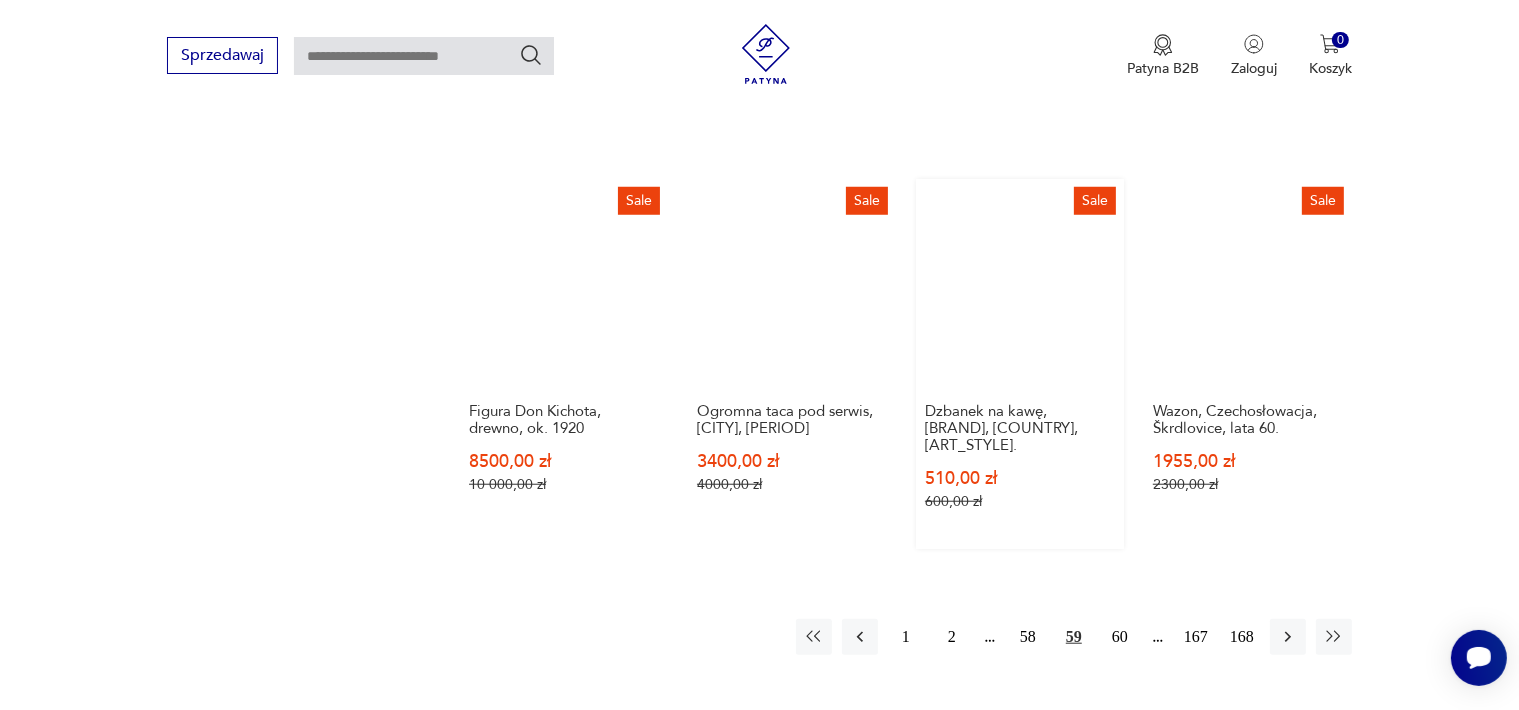 scroll, scrollTop: 1658, scrollLeft: 0, axis: vertical 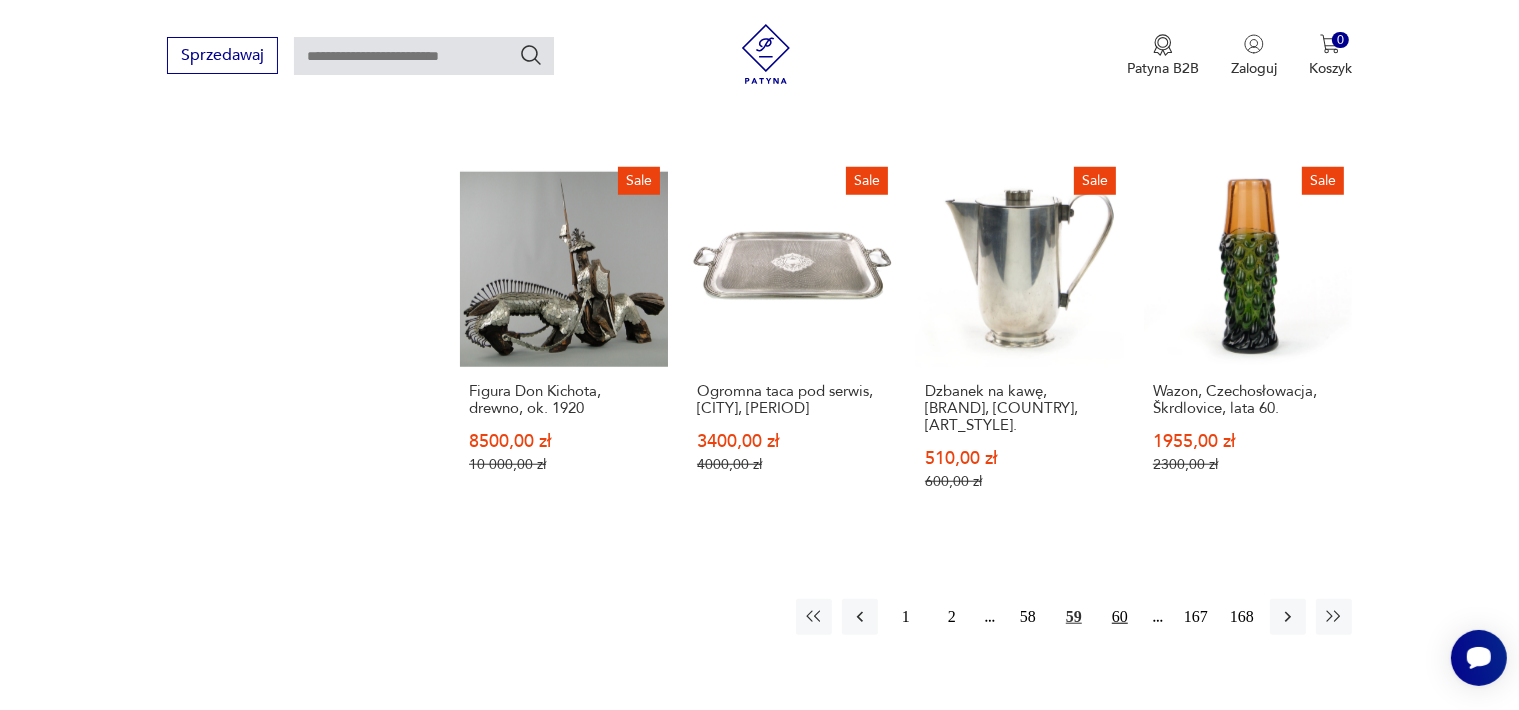 click on "60" at bounding box center (1120, 617) 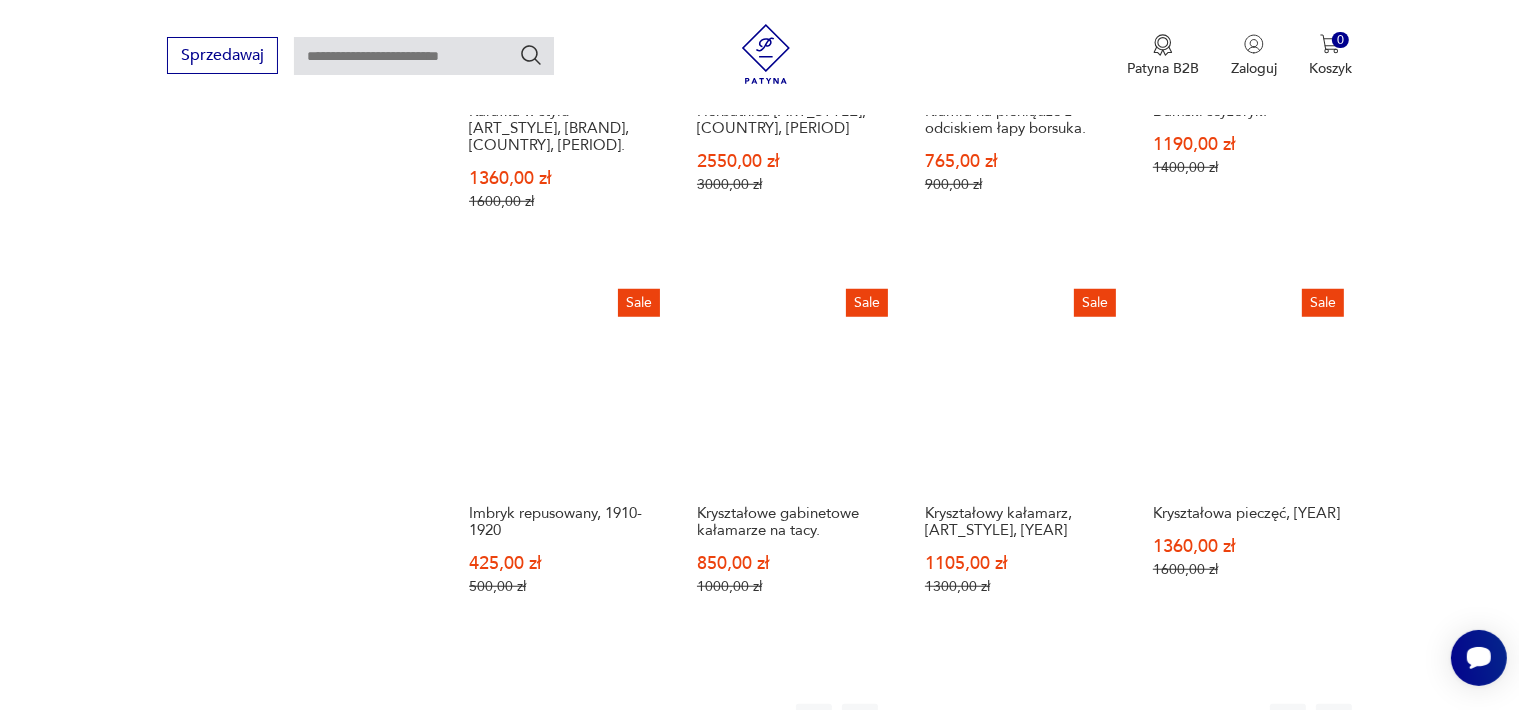 scroll, scrollTop: 1958, scrollLeft: 0, axis: vertical 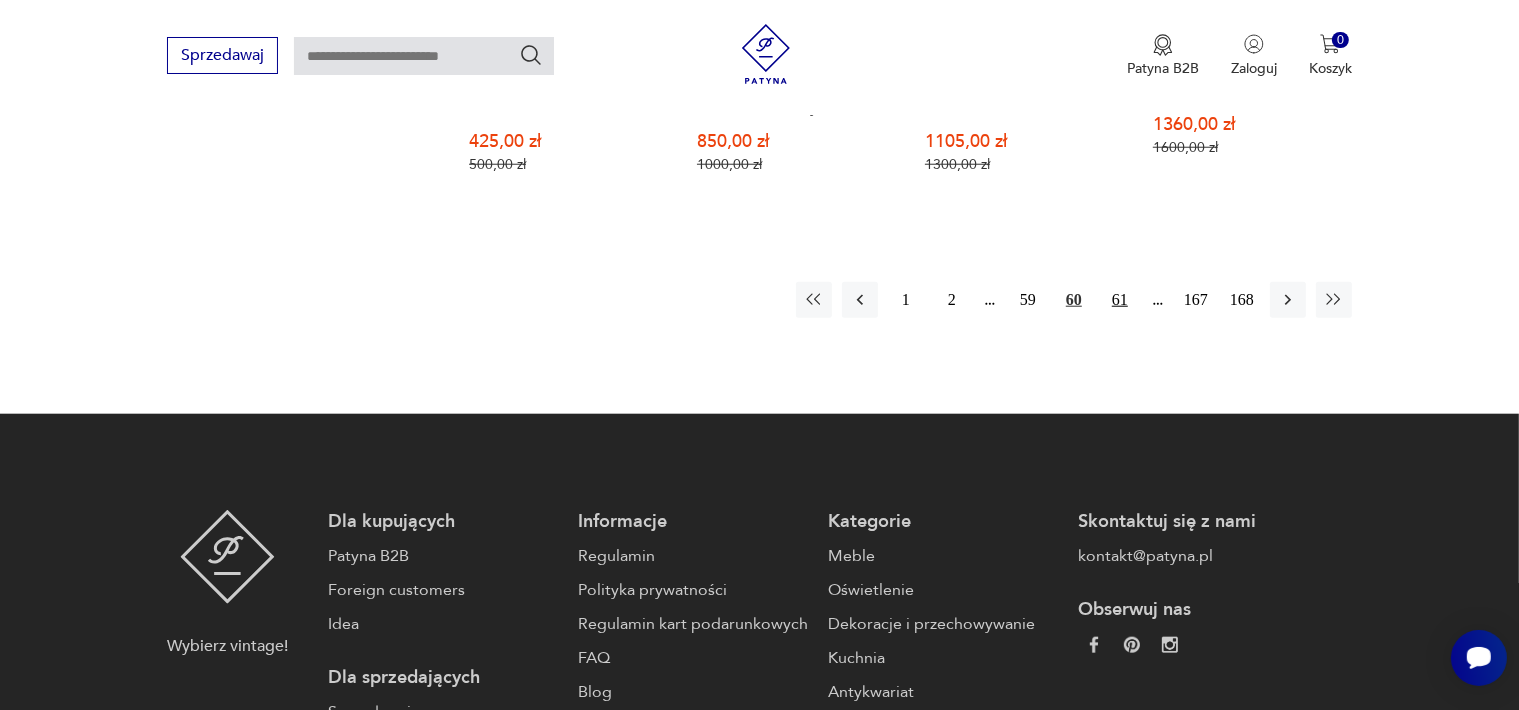 click on "61" at bounding box center (1120, 300) 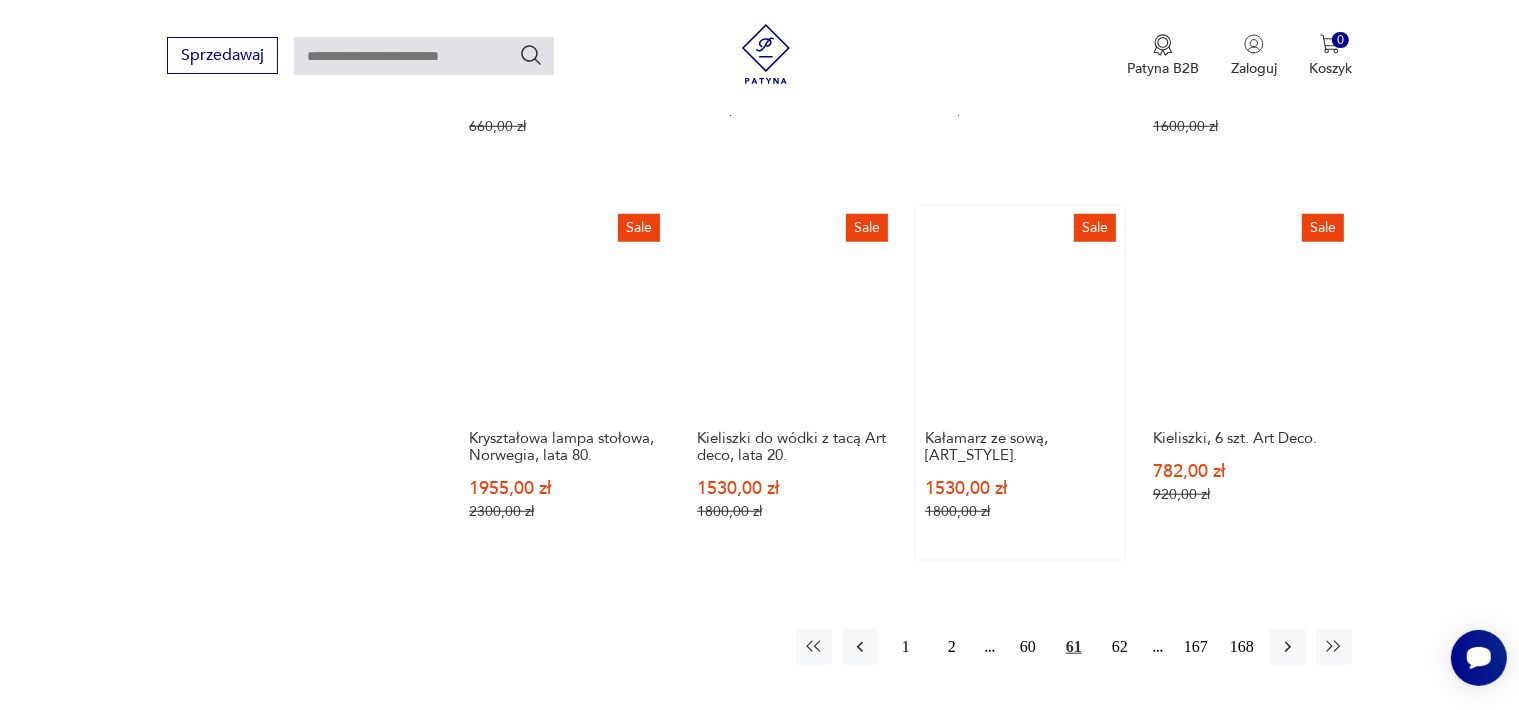scroll, scrollTop: 1658, scrollLeft: 0, axis: vertical 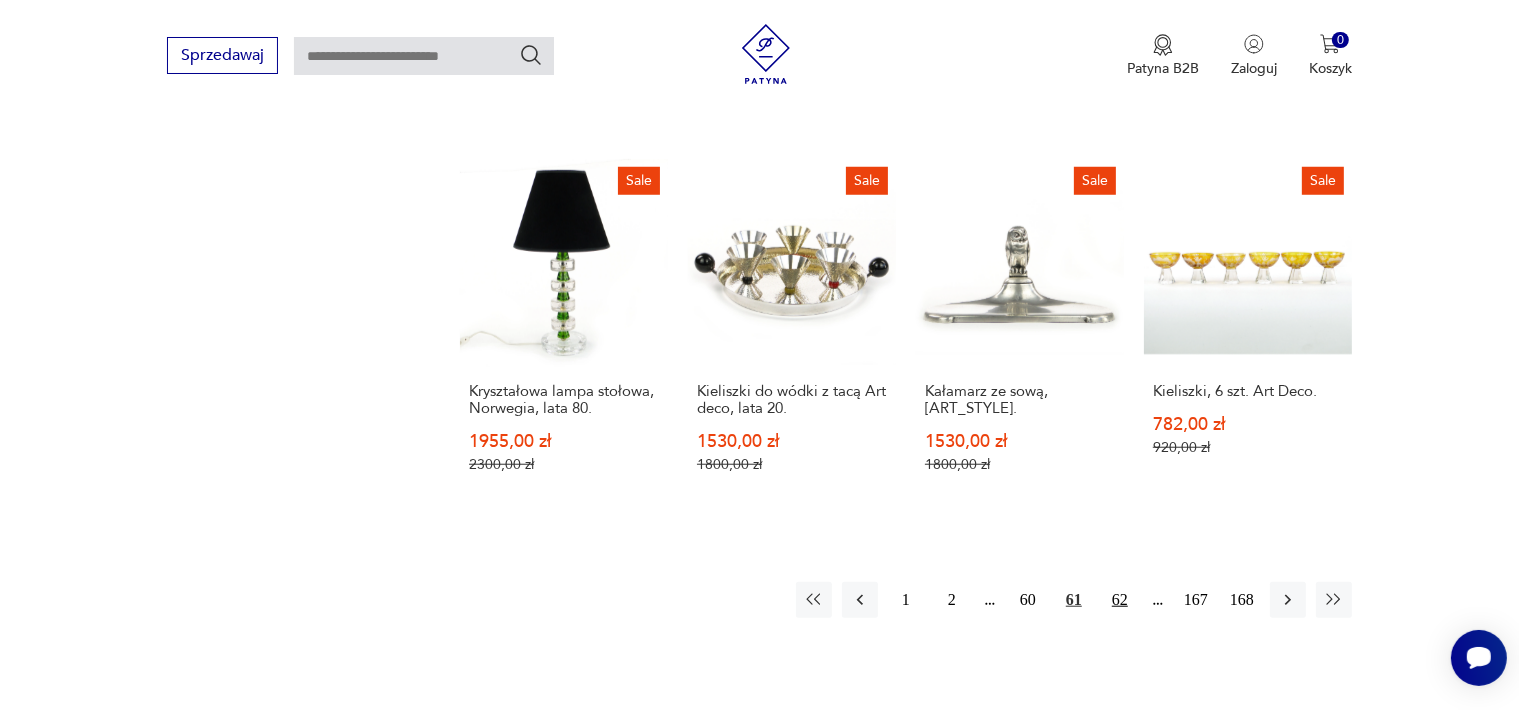 click on "62" at bounding box center (1120, 600) 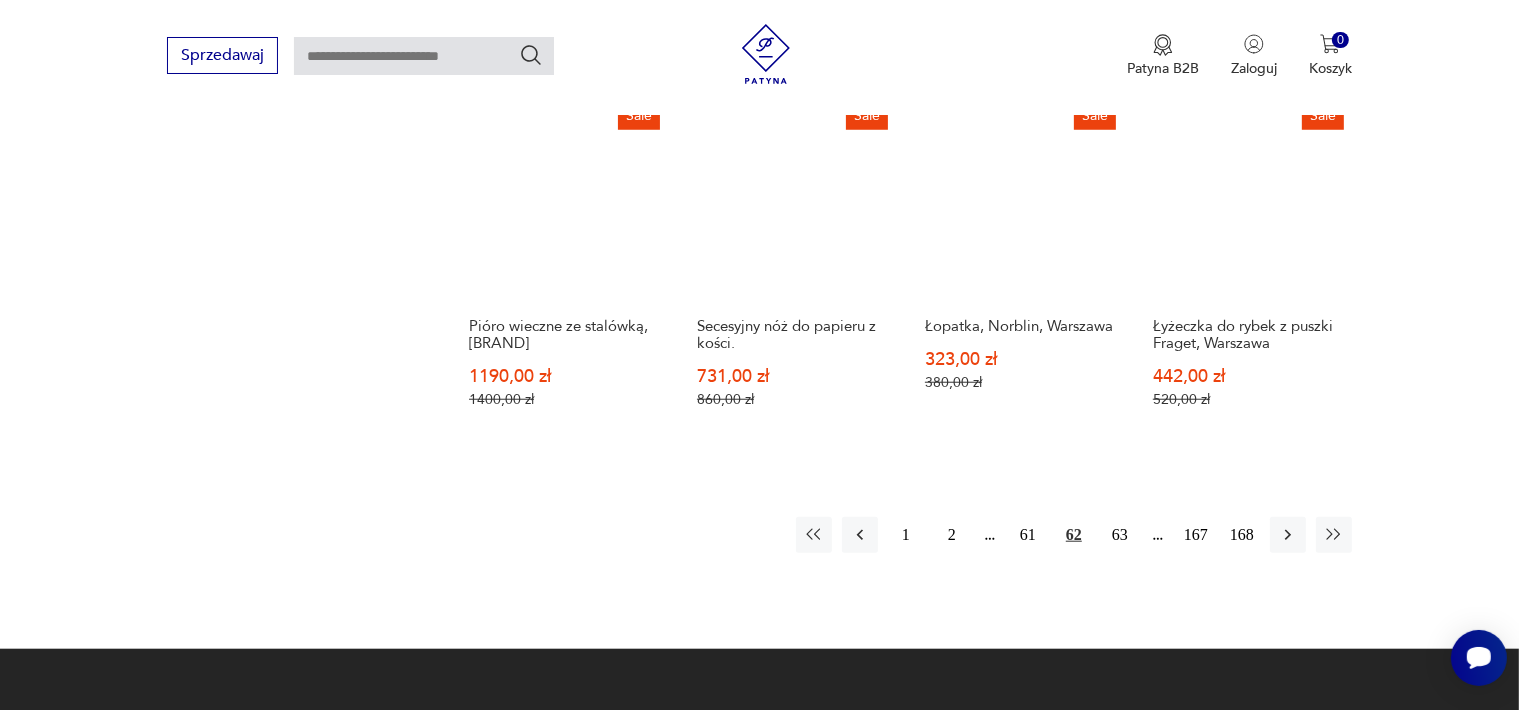 scroll, scrollTop: 2058, scrollLeft: 0, axis: vertical 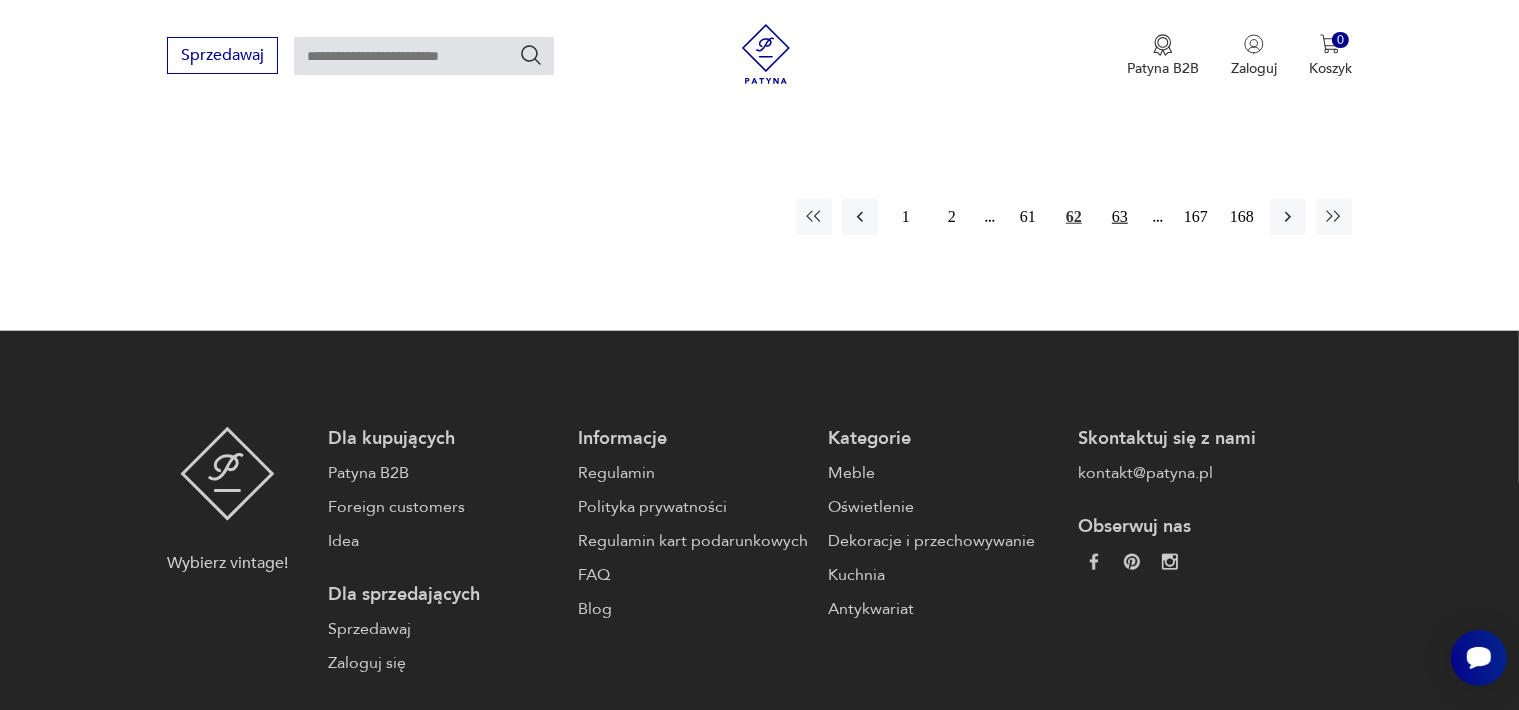 click on "63" at bounding box center [1120, 217] 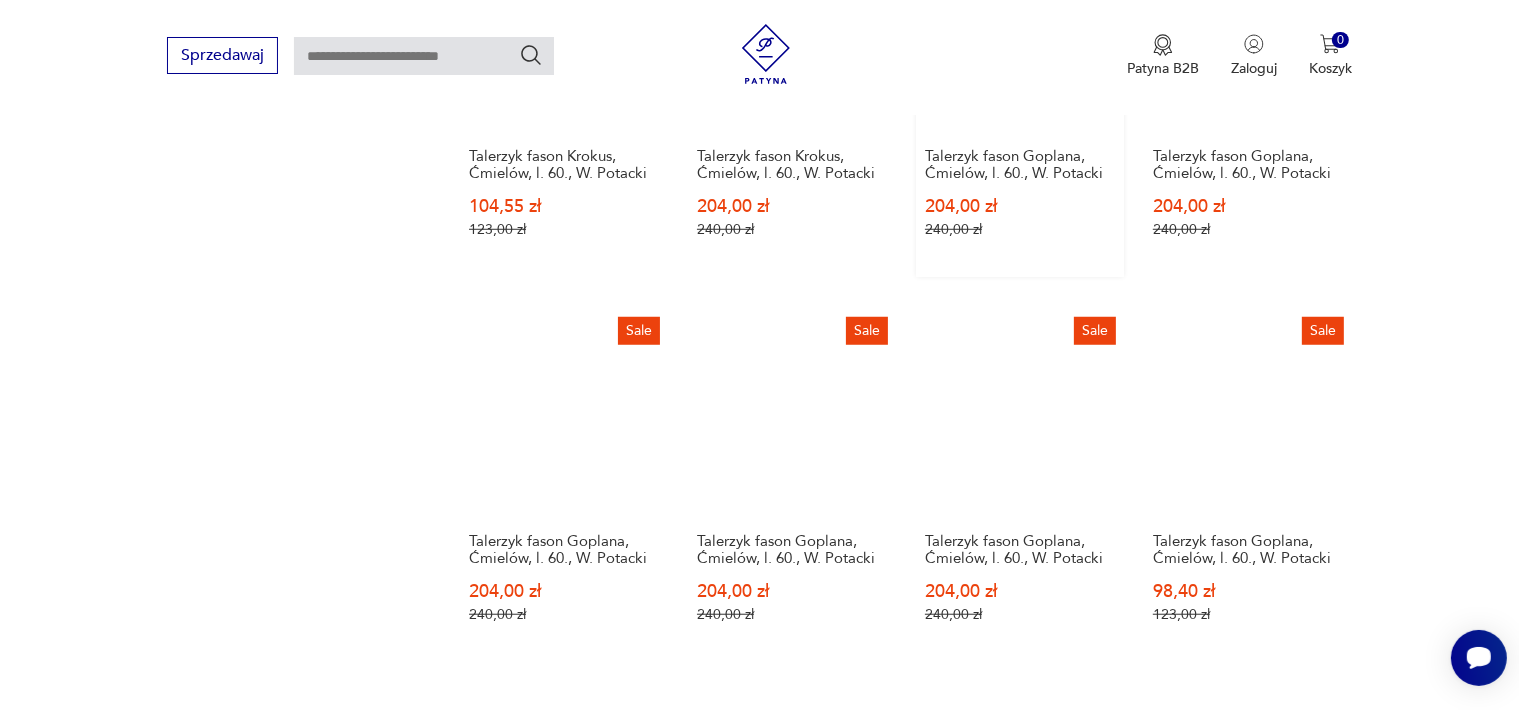 scroll, scrollTop: 1758, scrollLeft: 0, axis: vertical 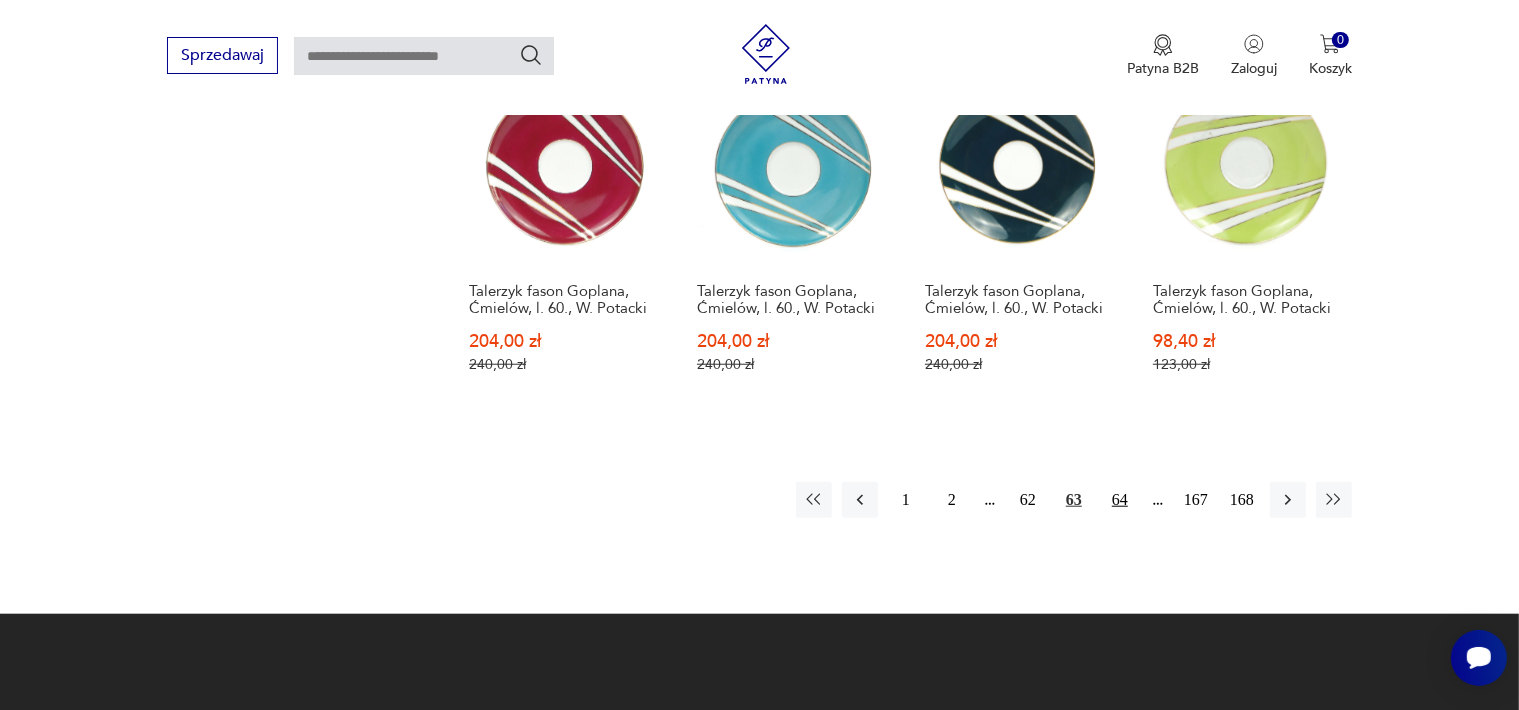 click on "64" at bounding box center [1120, 500] 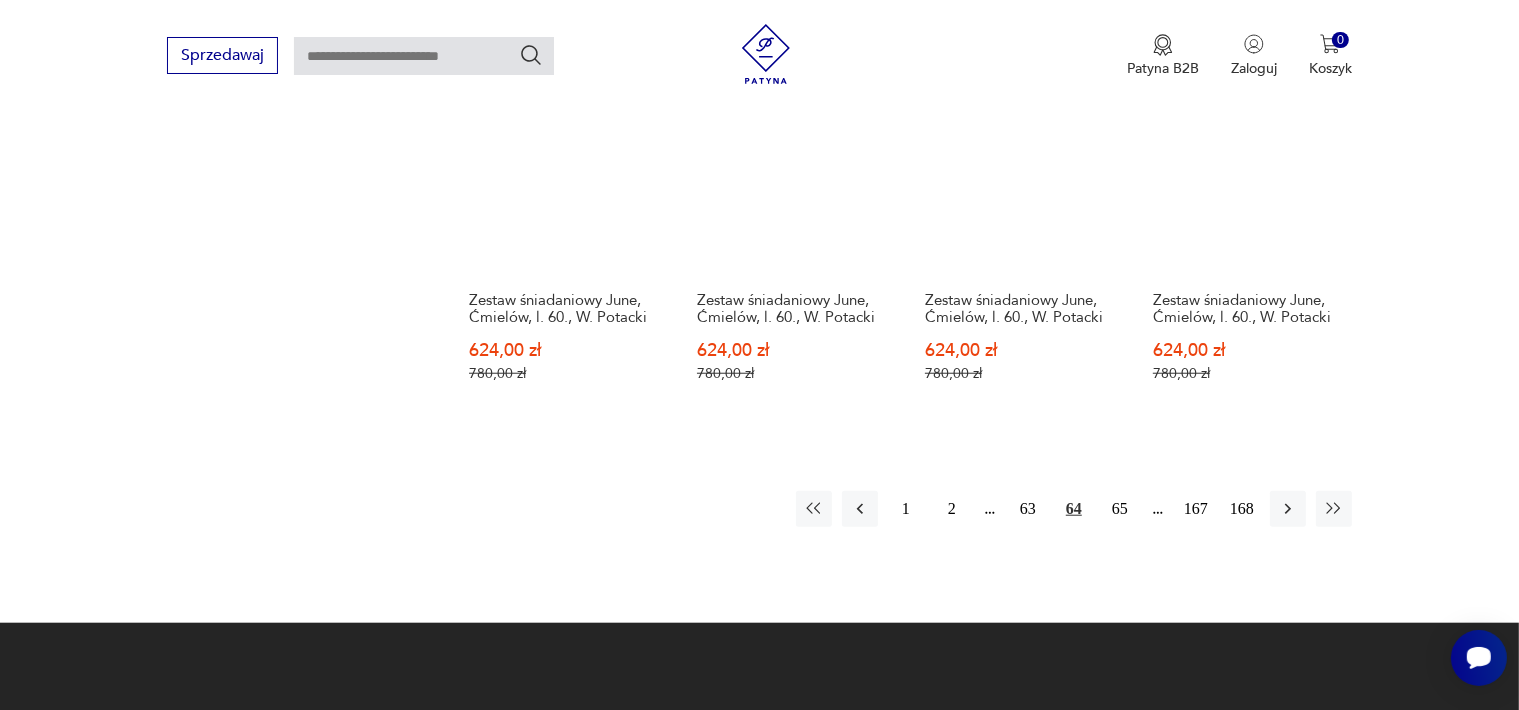 scroll, scrollTop: 1758, scrollLeft: 0, axis: vertical 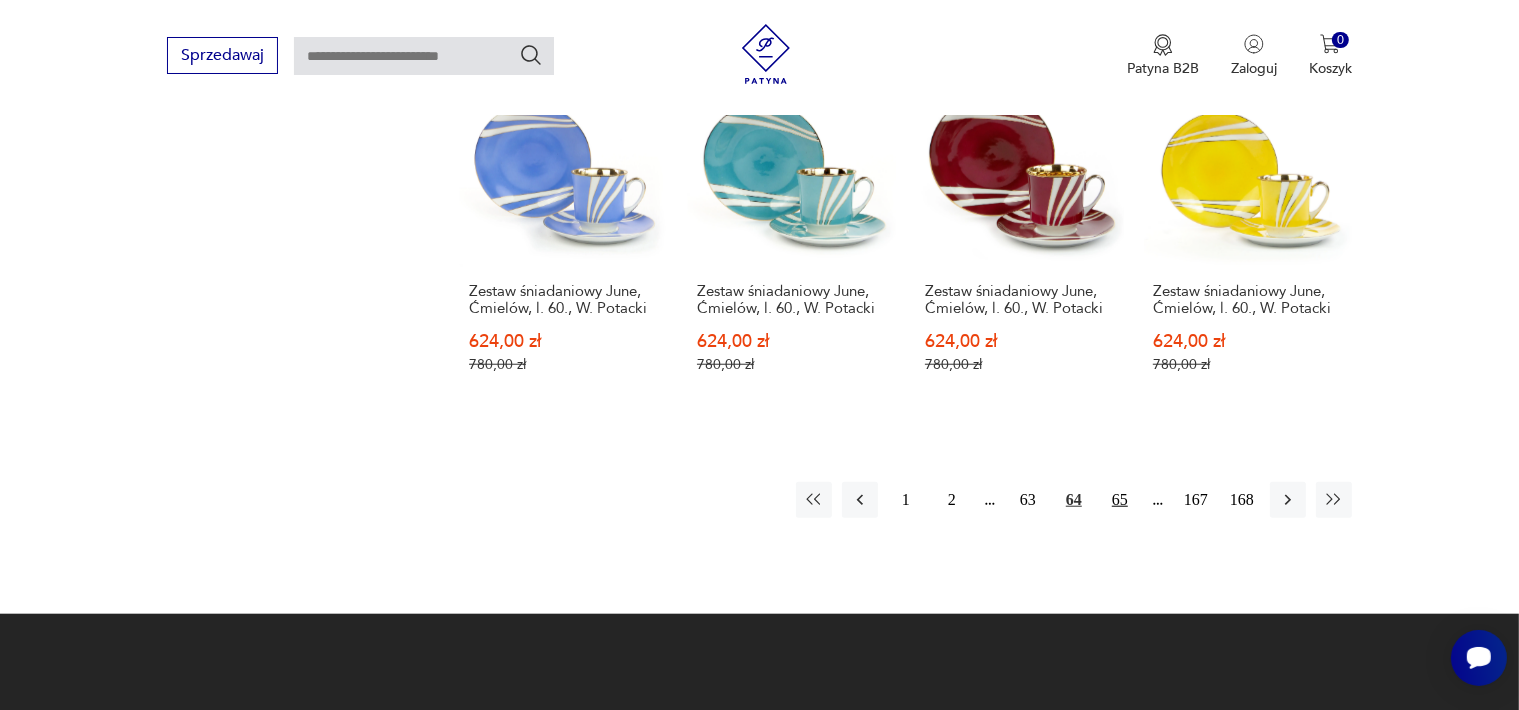 click on "65" at bounding box center [1120, 500] 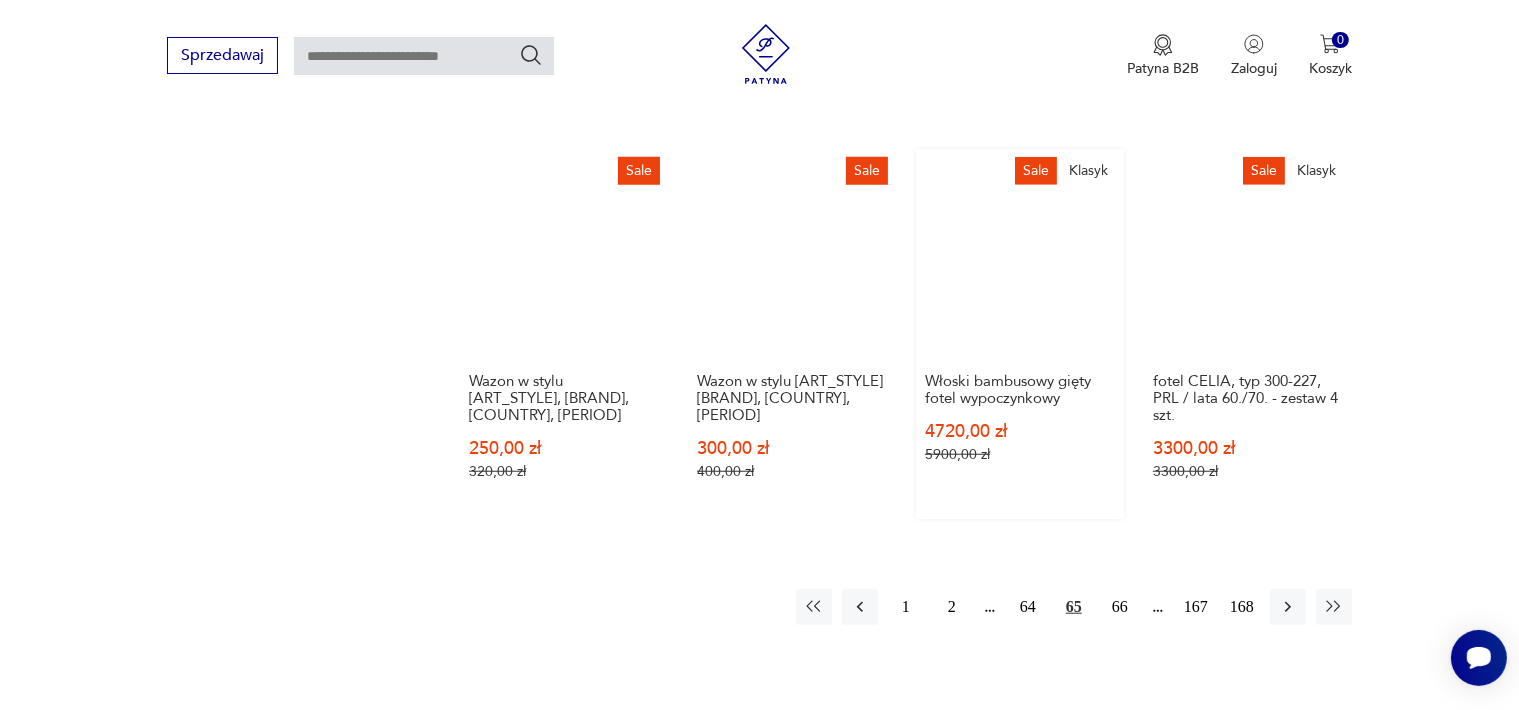 scroll, scrollTop: 1958, scrollLeft: 0, axis: vertical 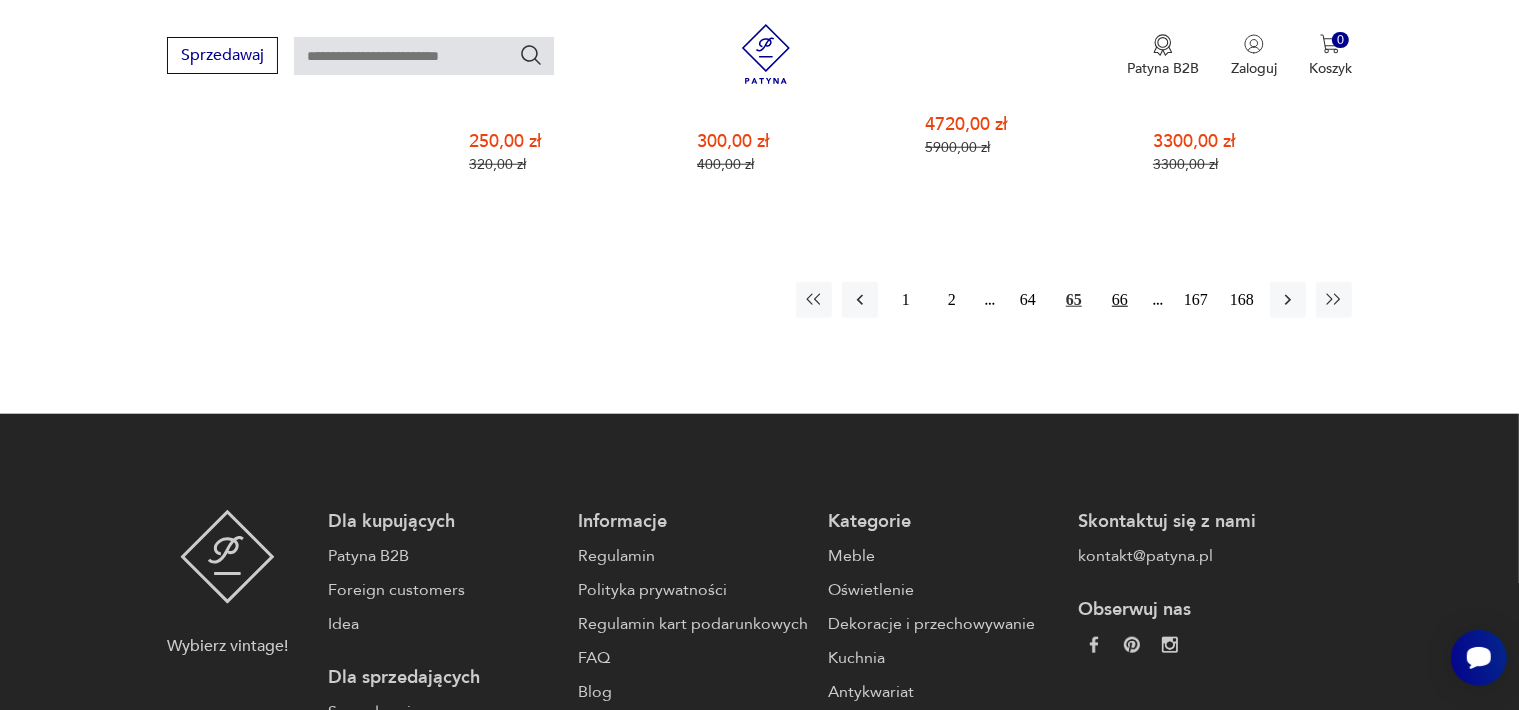 click on "66" at bounding box center [1120, 300] 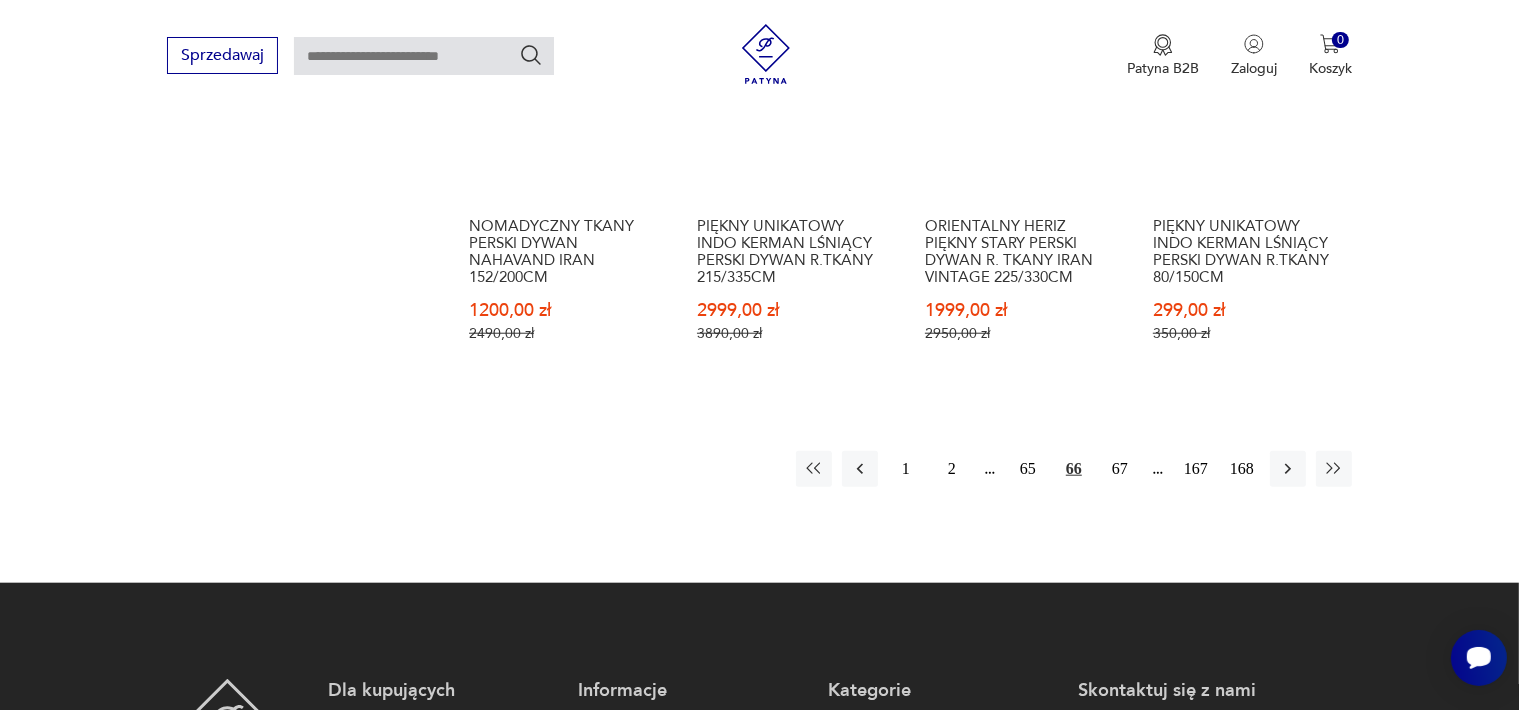scroll, scrollTop: 2158, scrollLeft: 0, axis: vertical 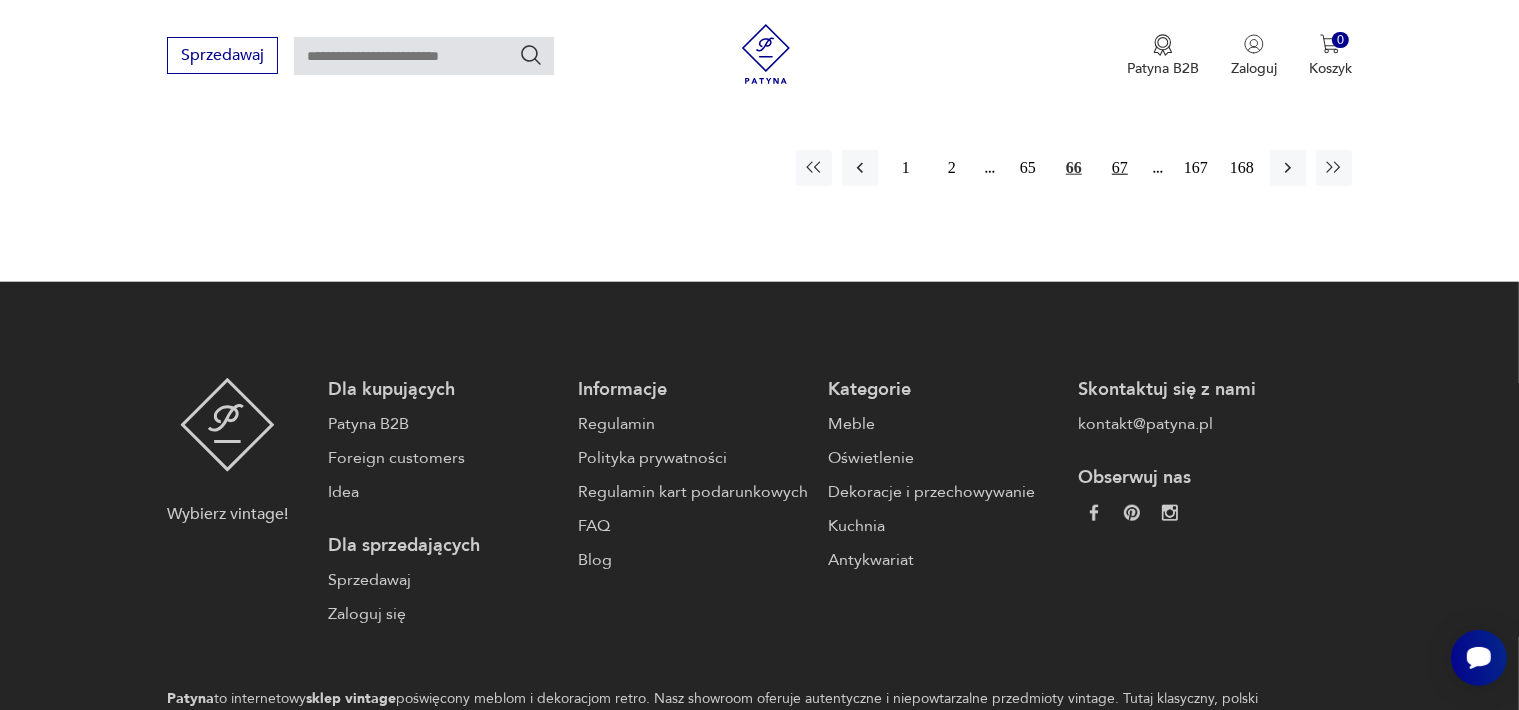 click on "67" at bounding box center [1120, 168] 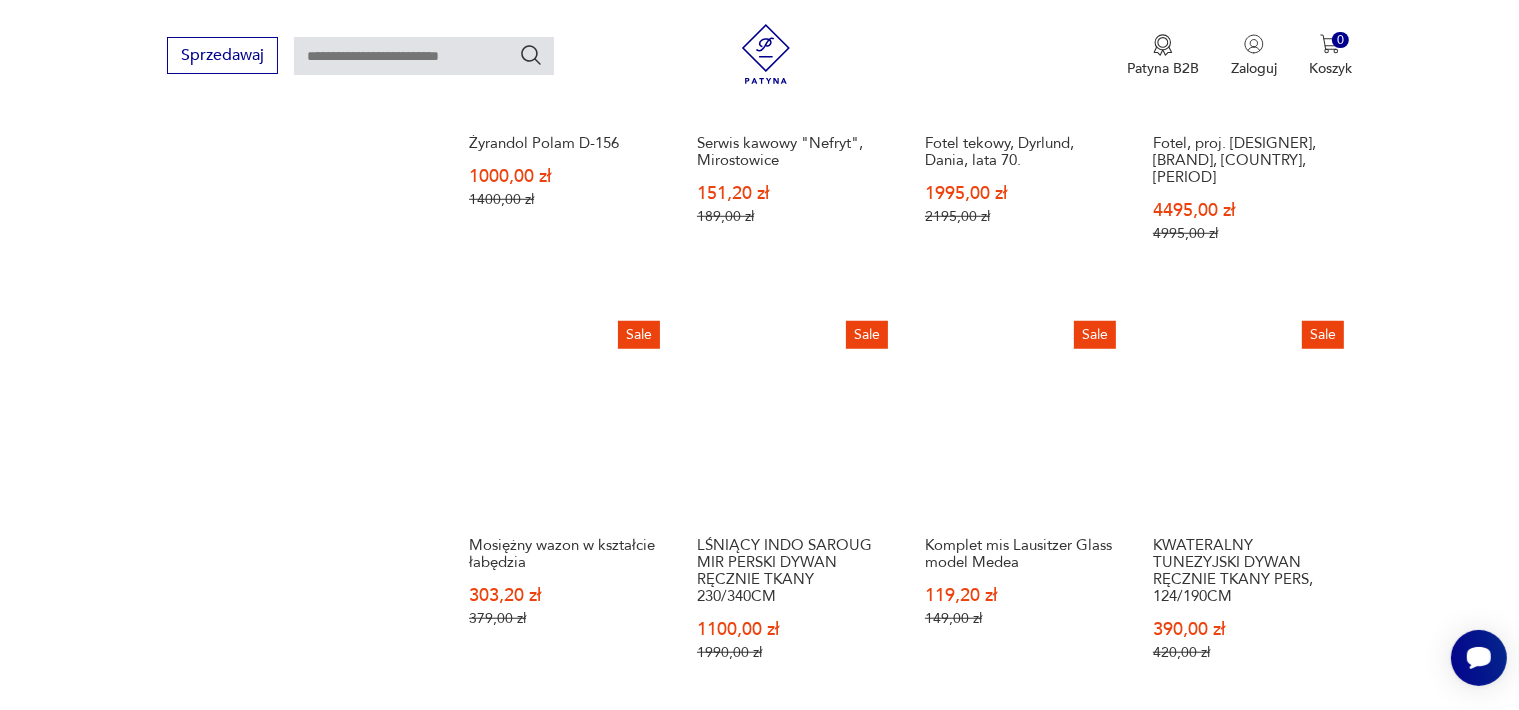scroll, scrollTop: 1858, scrollLeft: 0, axis: vertical 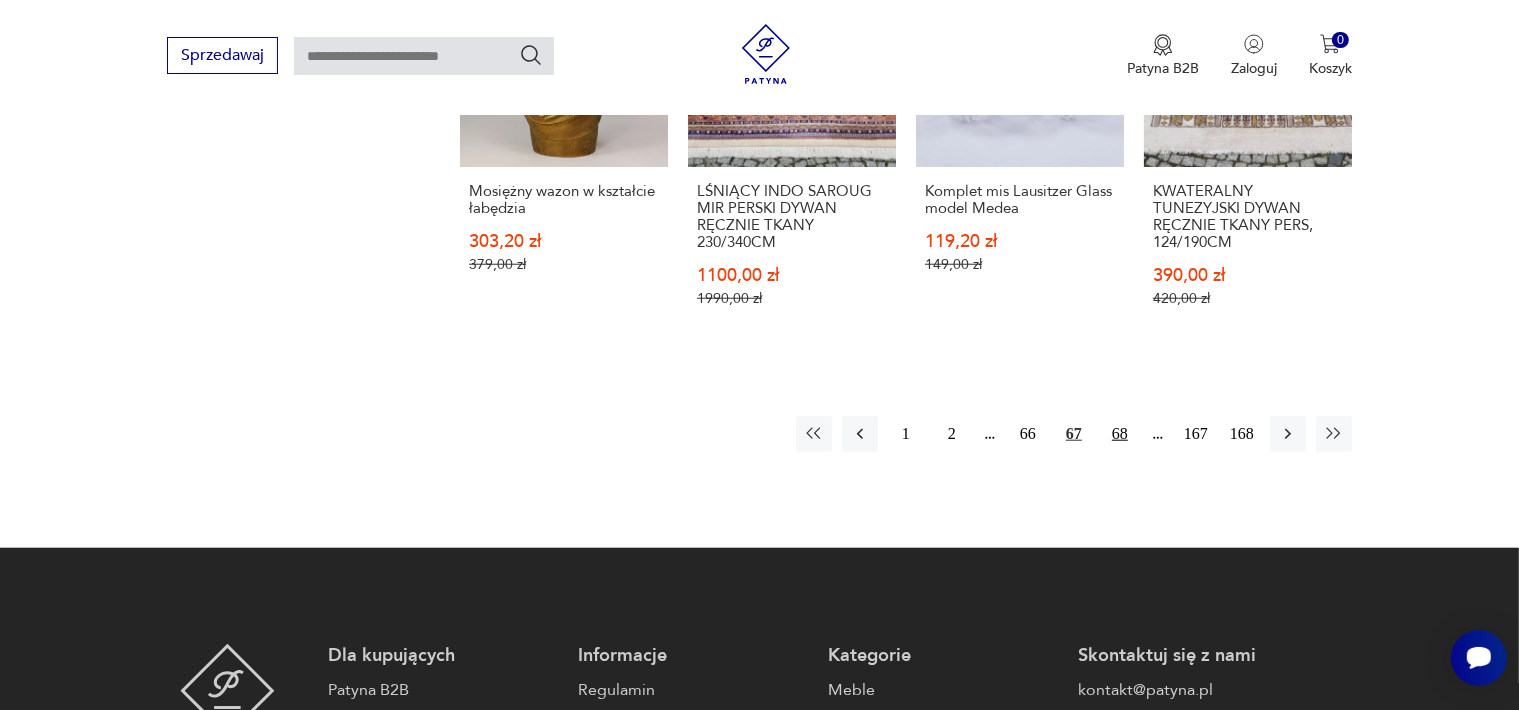 click on "68" at bounding box center (1120, 434) 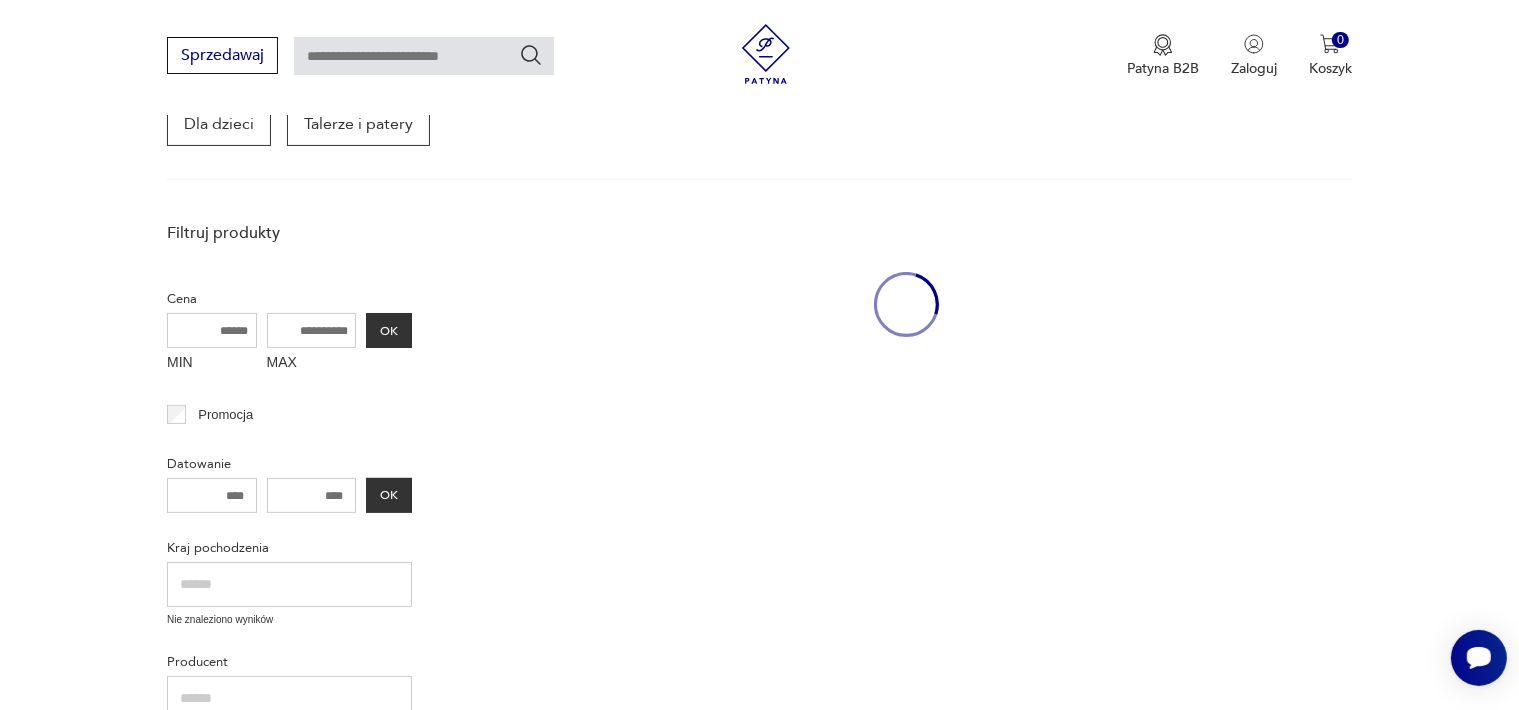 scroll, scrollTop: 258, scrollLeft: 0, axis: vertical 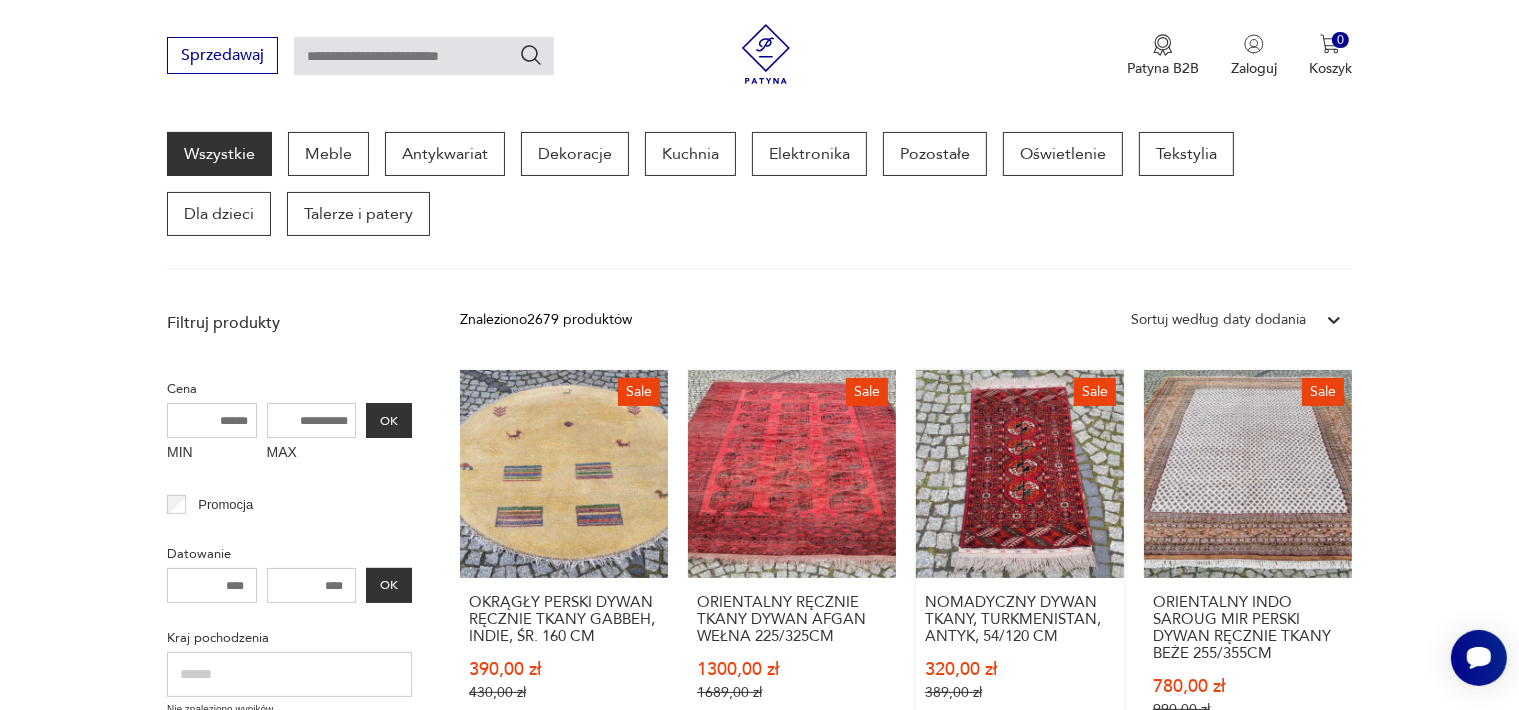click on "Sale NOMADYCZNY DYWAN TKANY, TURKMENISTAN, ANTYK, 54/120 CM 320,00 zł 389,00 zł" at bounding box center (1020, 563) 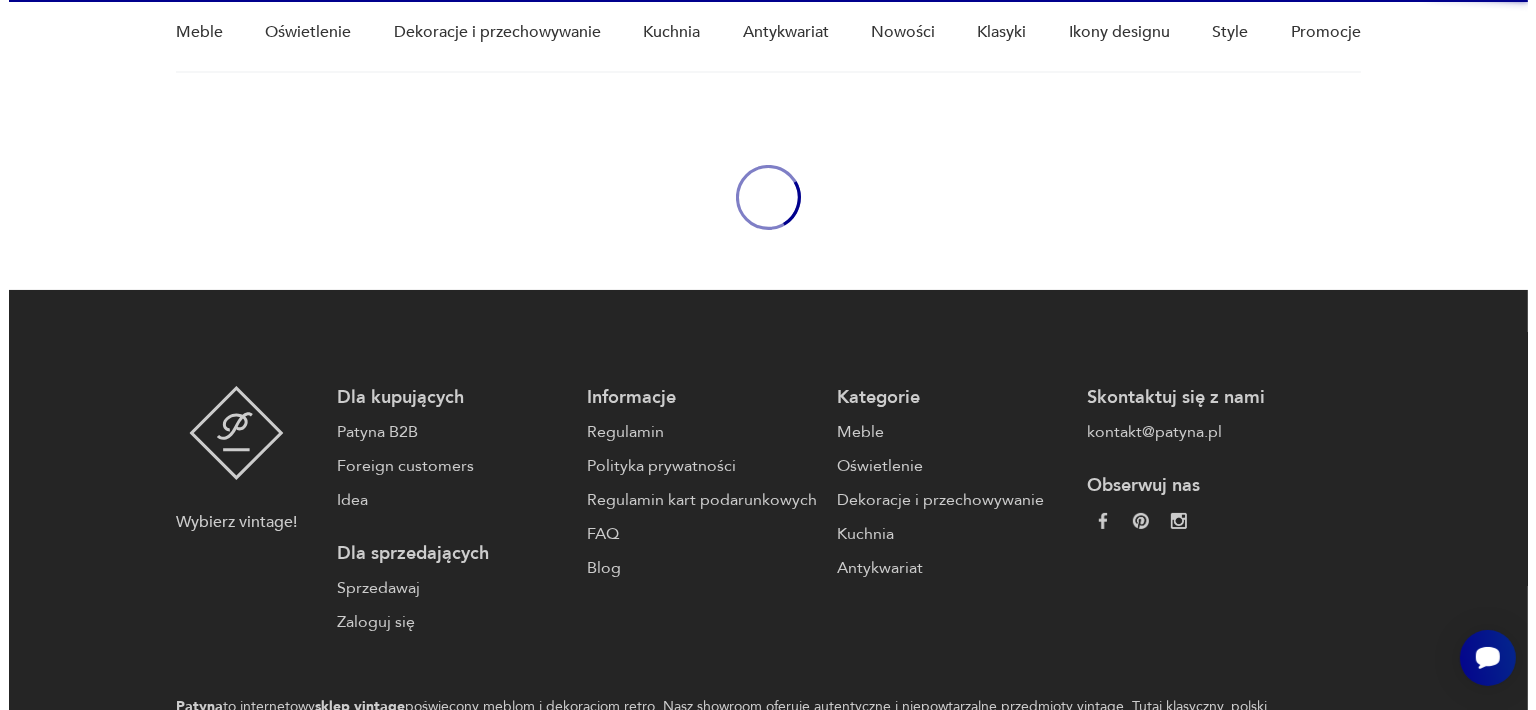 scroll, scrollTop: 0, scrollLeft: 0, axis: both 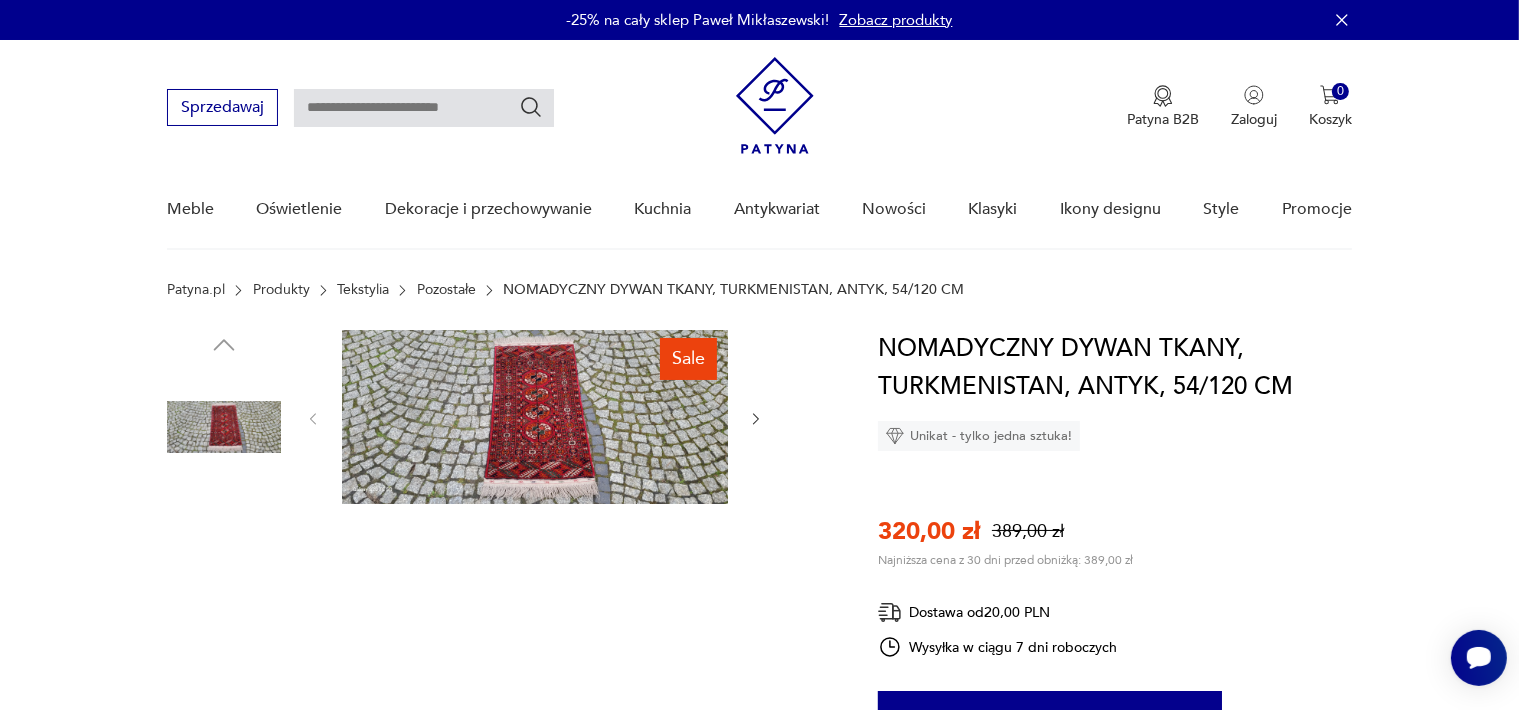 click at bounding box center (535, 417) 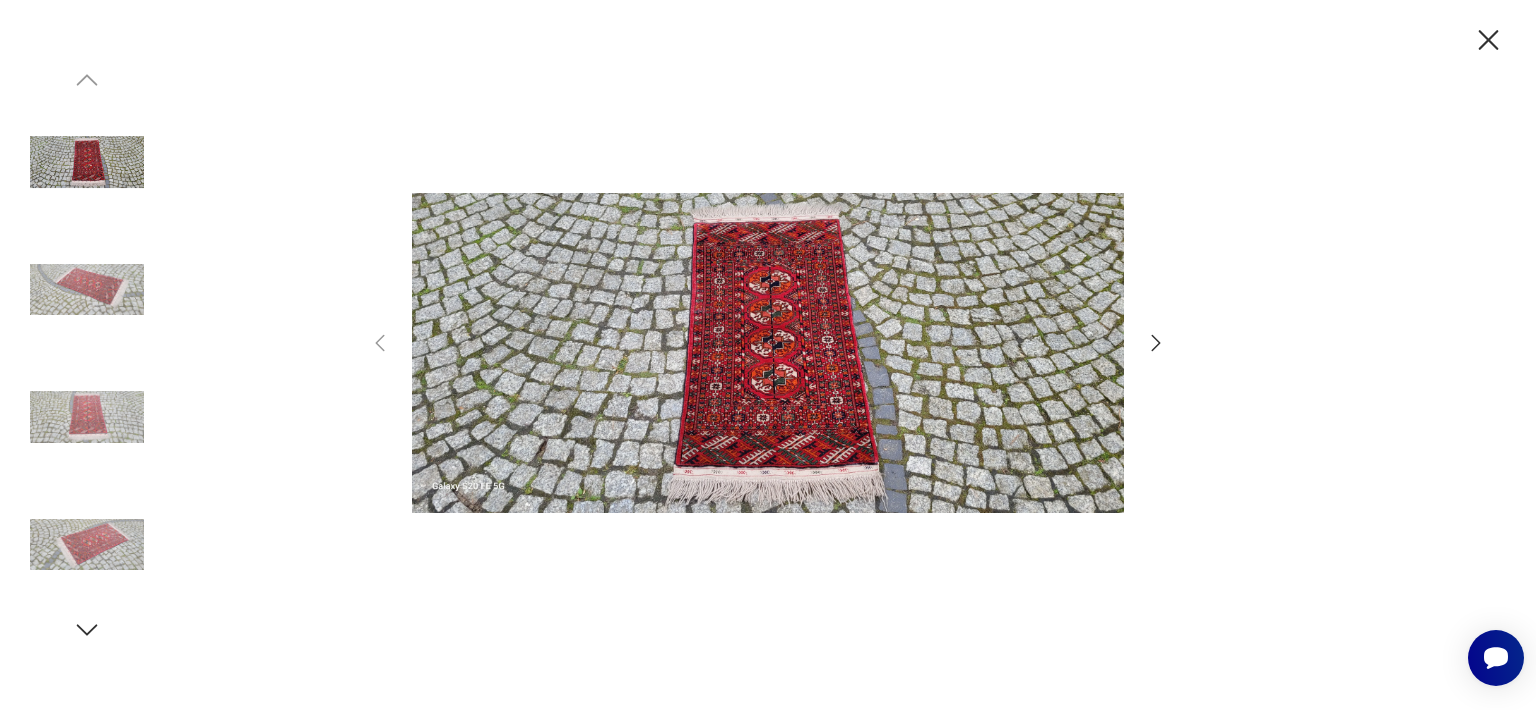 click at bounding box center [768, 353] 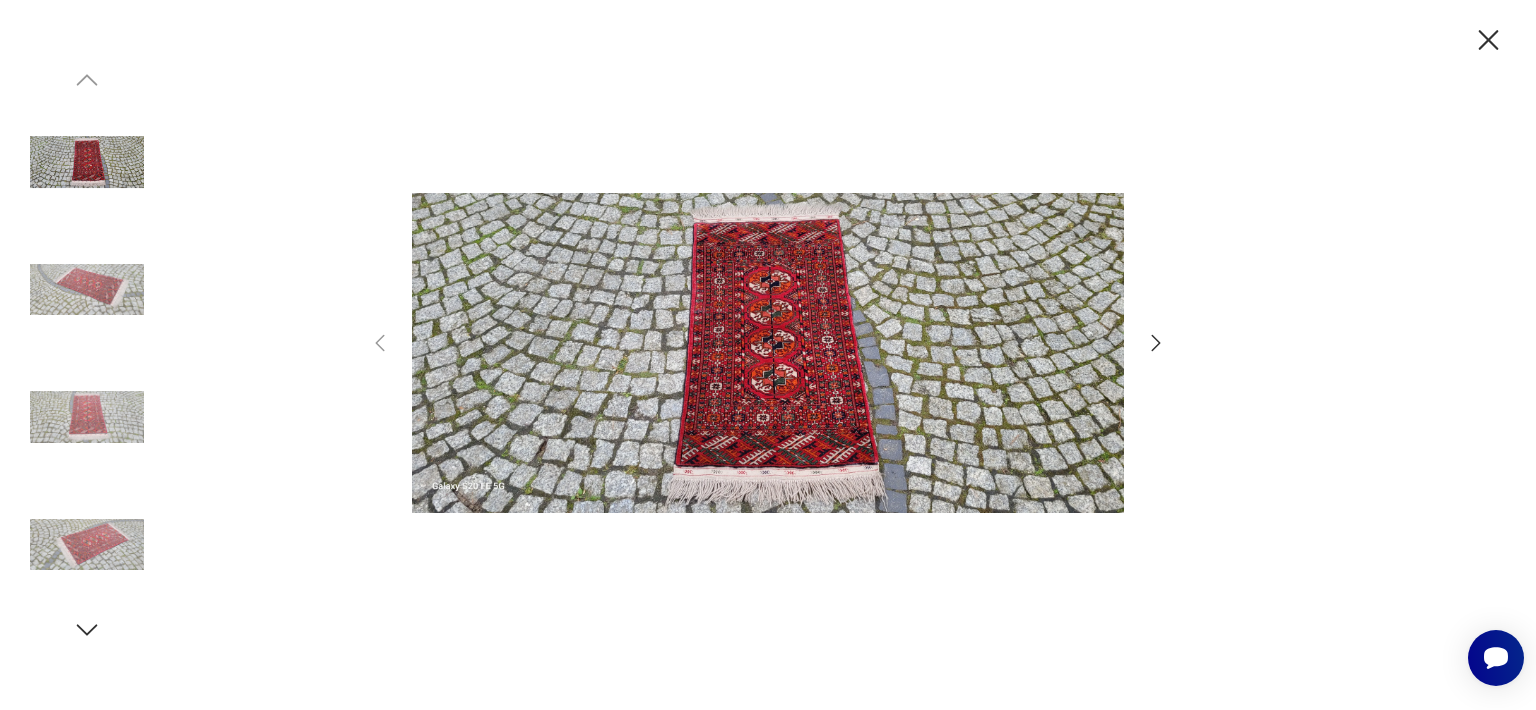 click 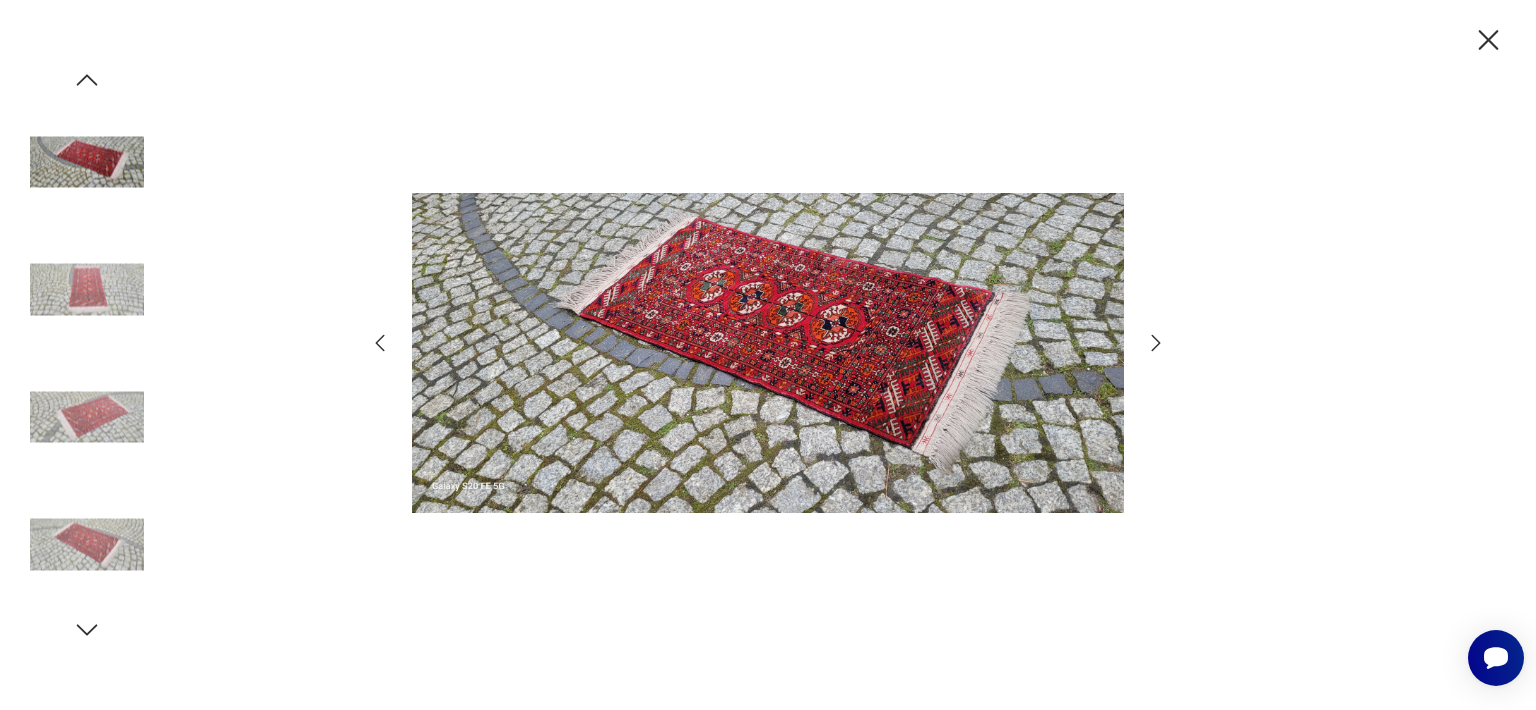 click 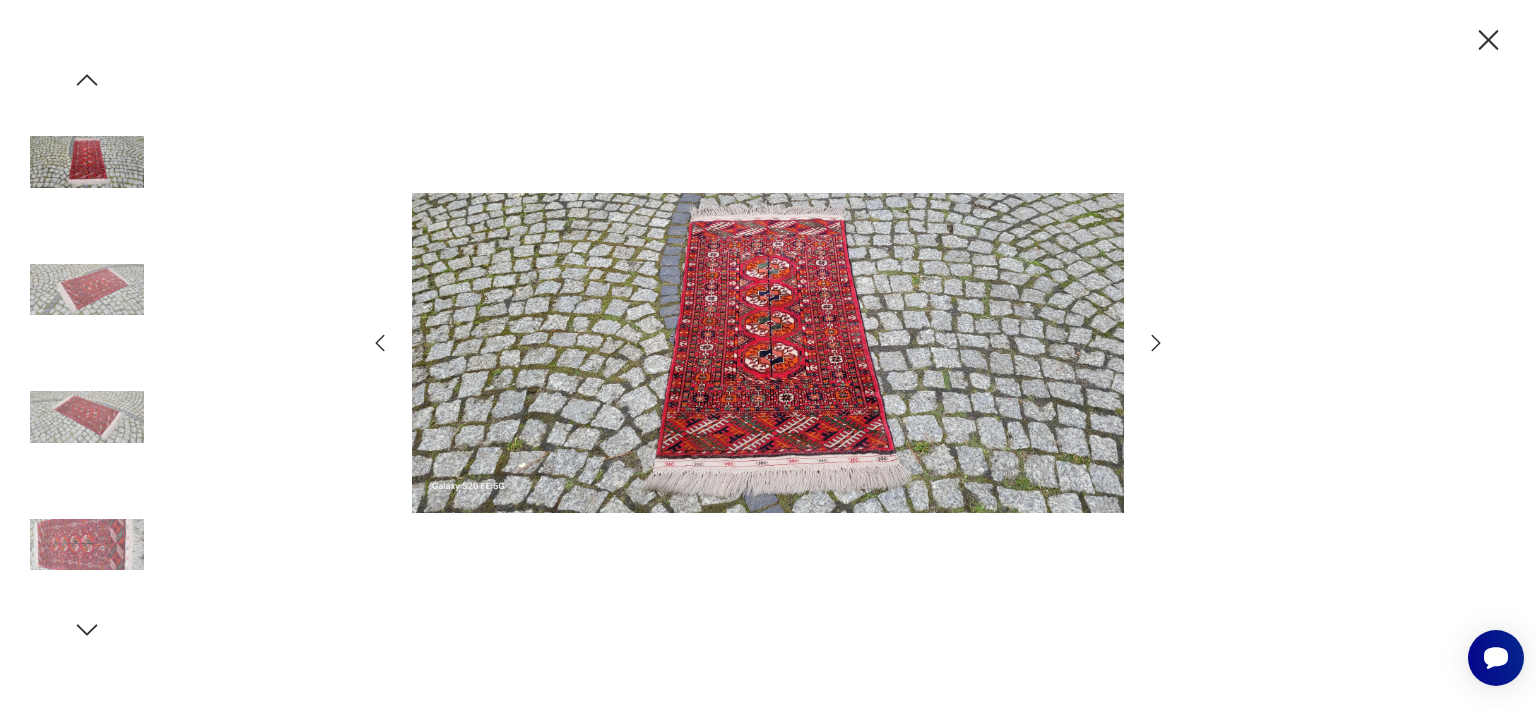 click 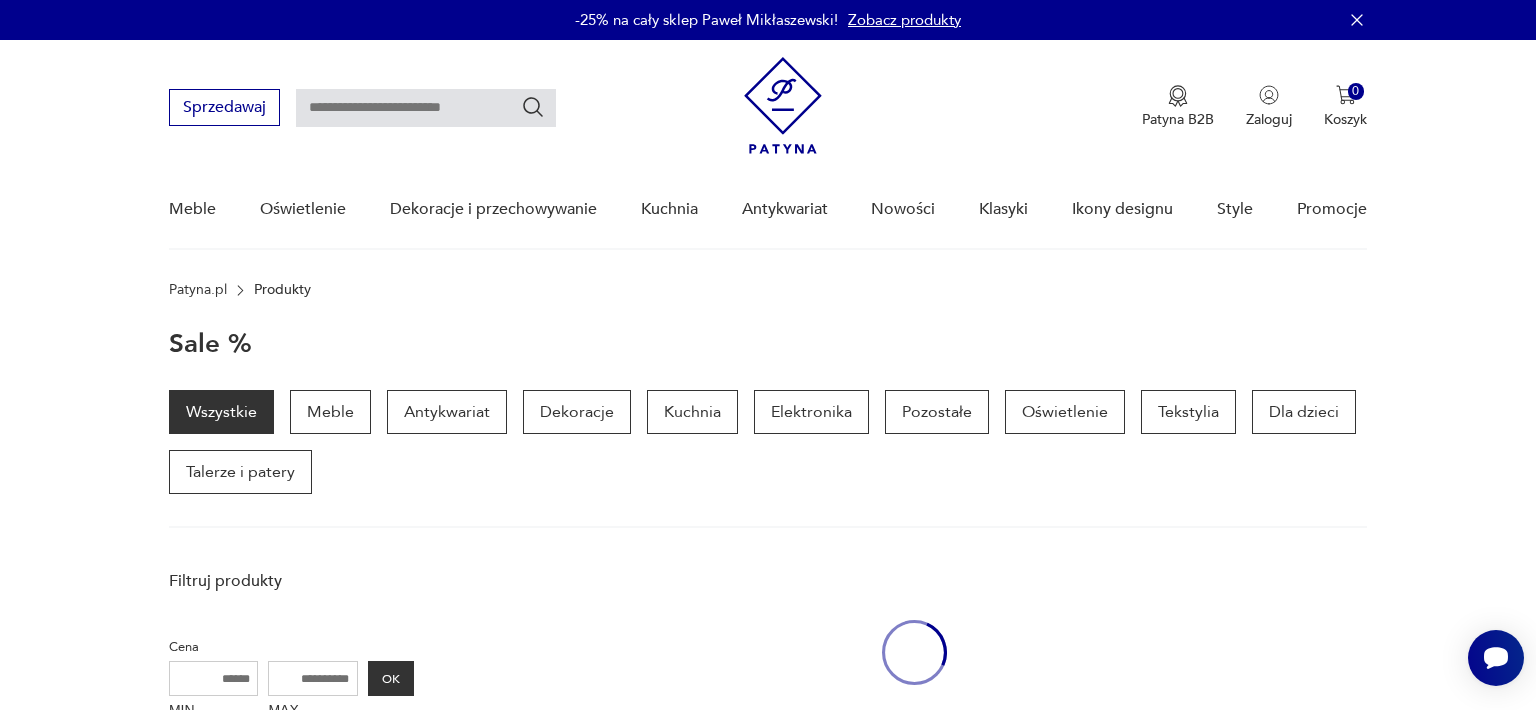 scroll, scrollTop: 252, scrollLeft: 0, axis: vertical 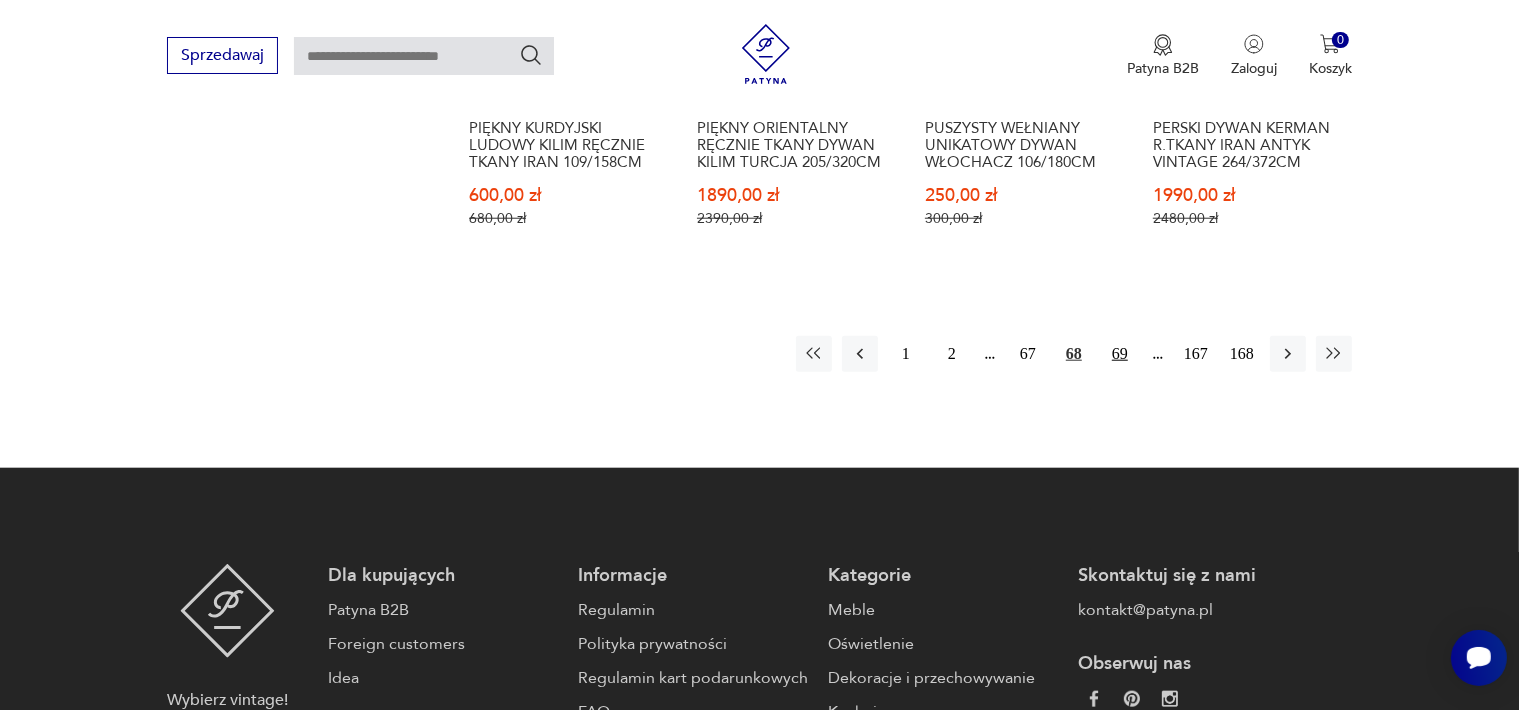 click on "69" at bounding box center [1120, 354] 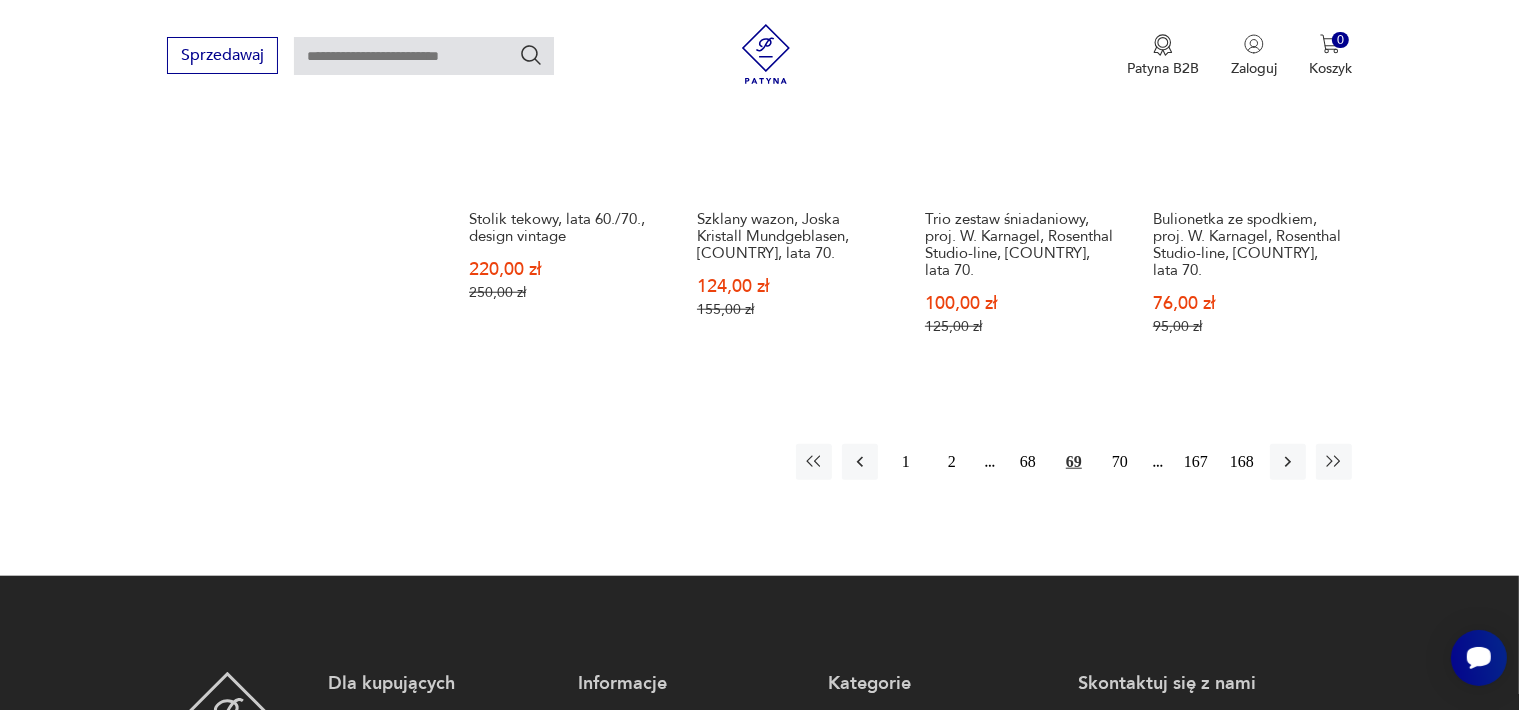 scroll, scrollTop: 1858, scrollLeft: 0, axis: vertical 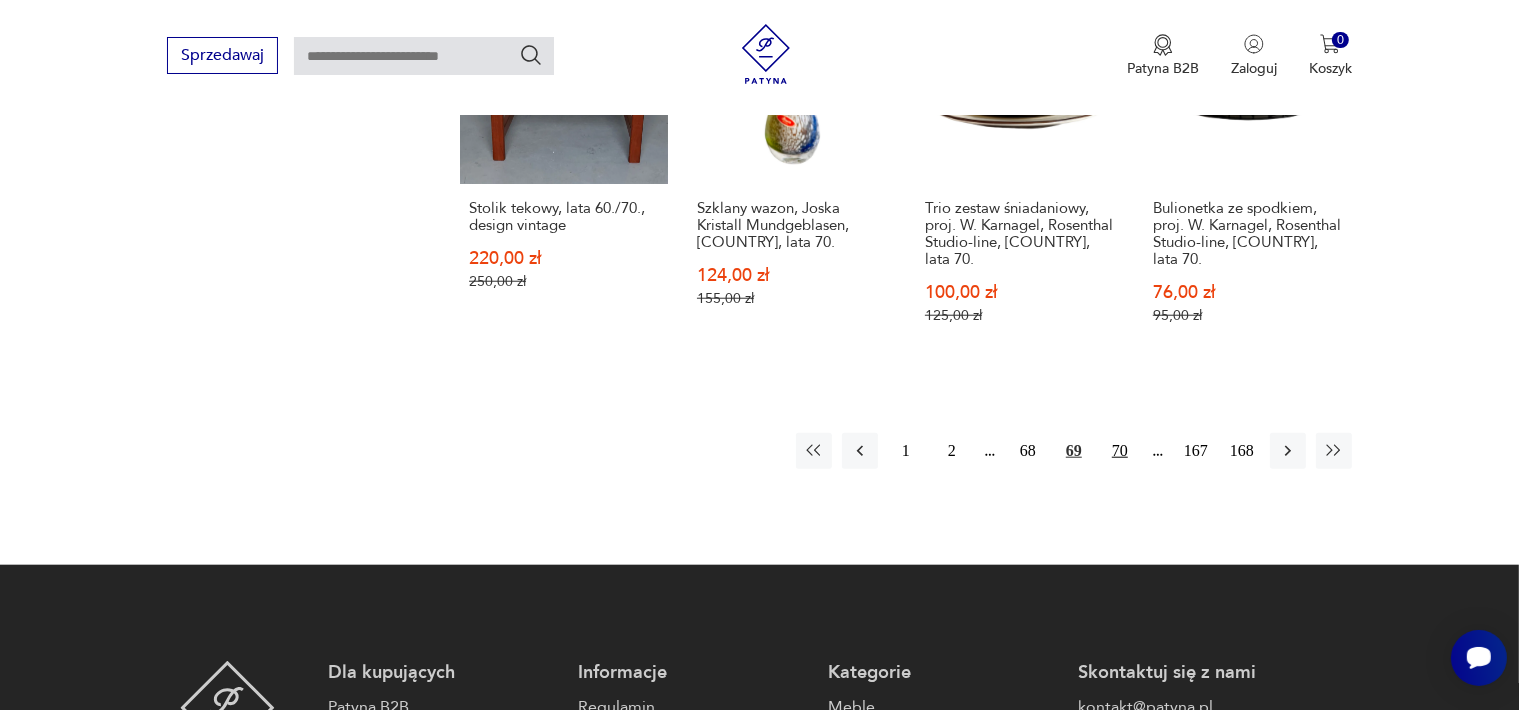 click on "70" at bounding box center [1120, 451] 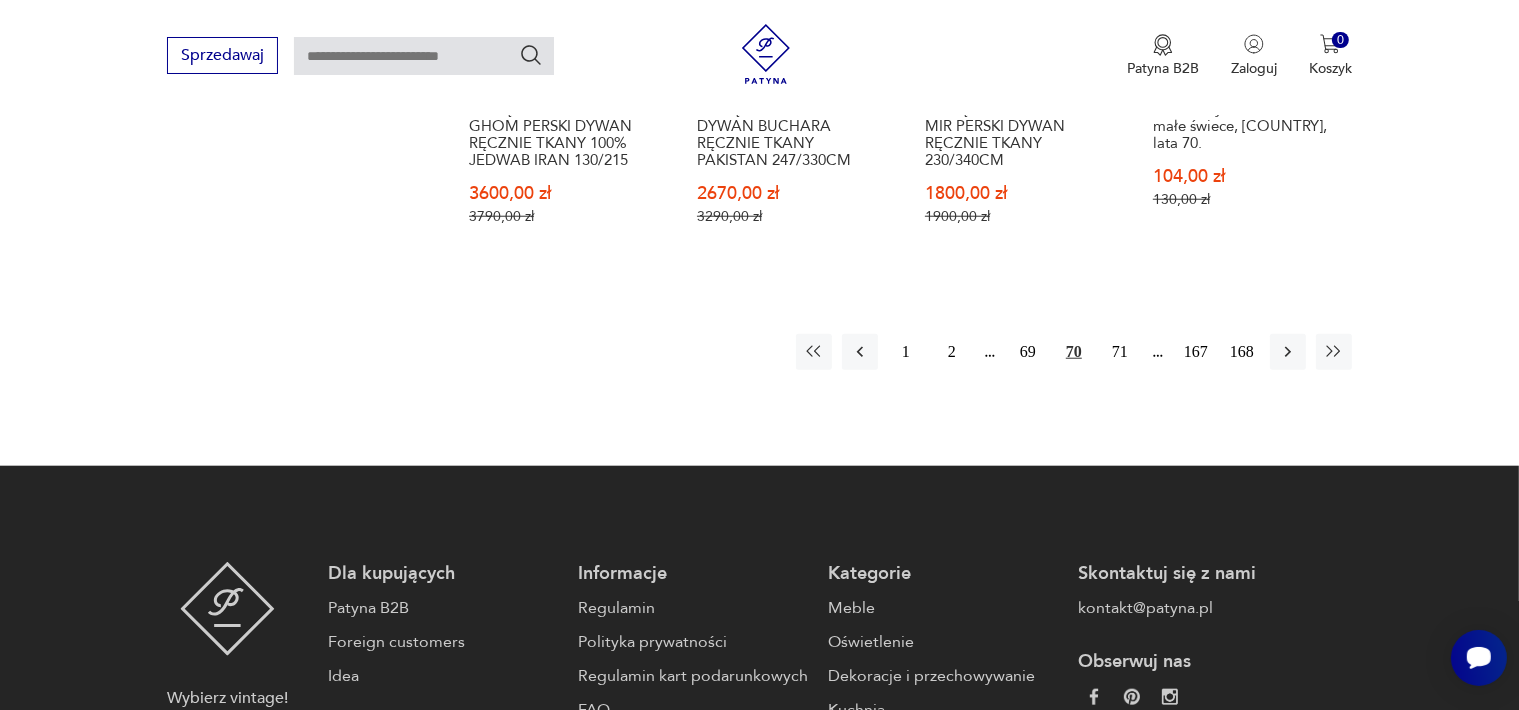 scroll, scrollTop: 2058, scrollLeft: 0, axis: vertical 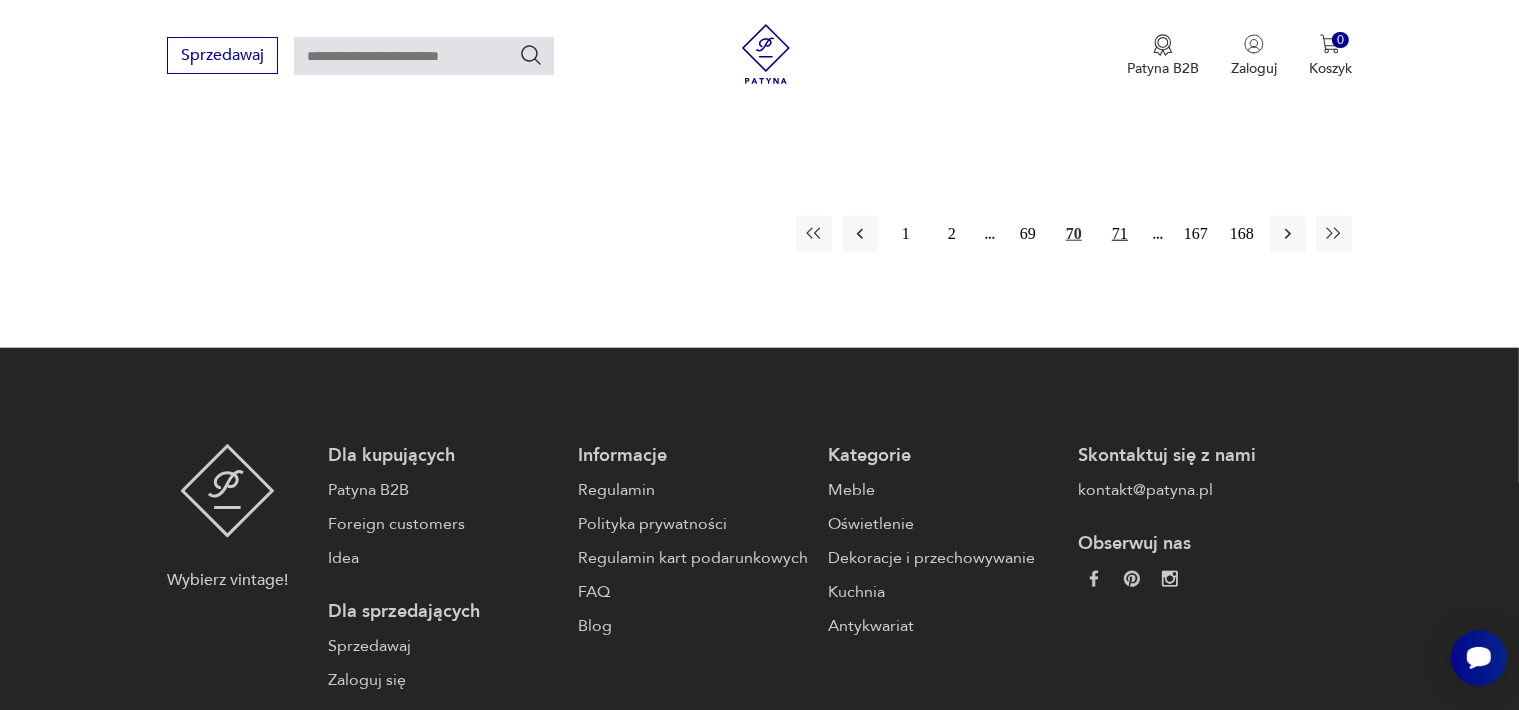 click on "71" at bounding box center [1120, 234] 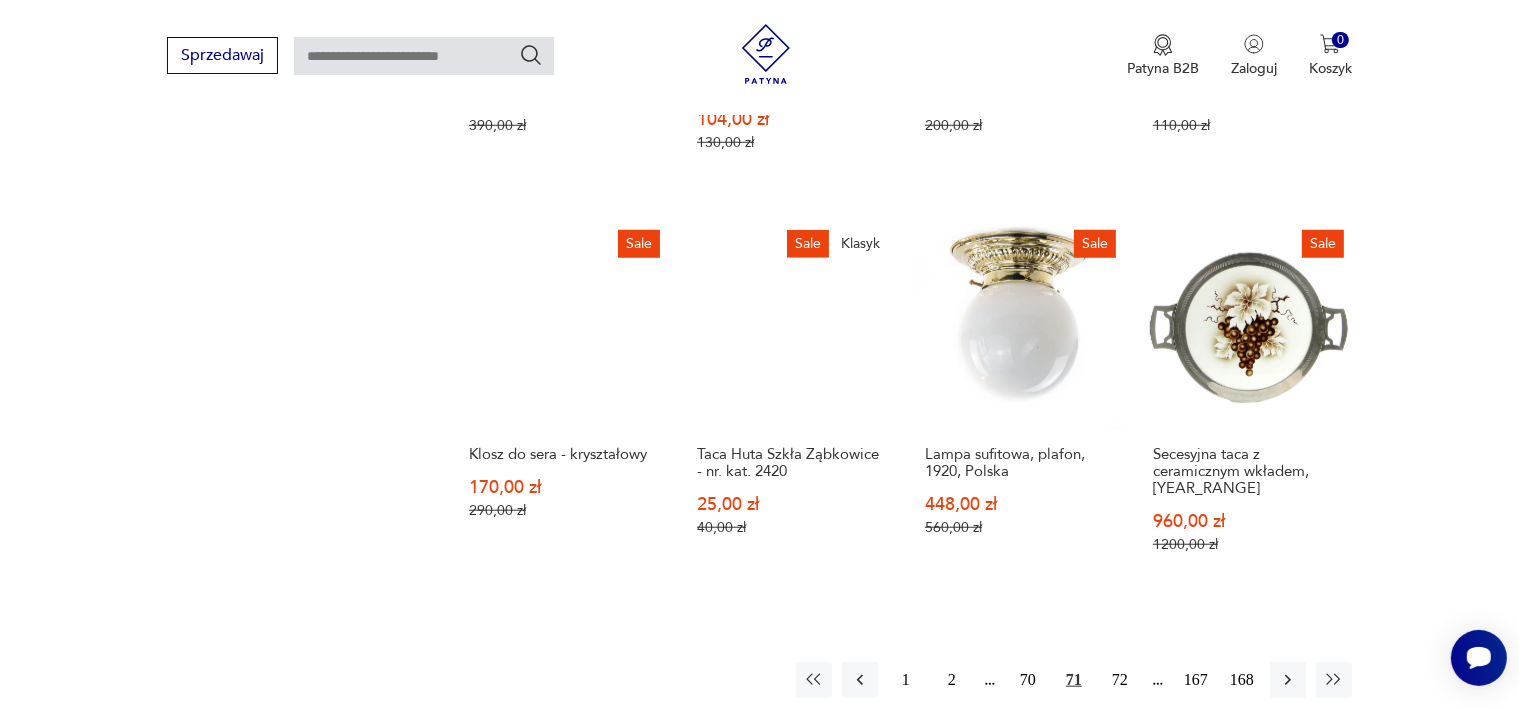 scroll, scrollTop: 1958, scrollLeft: 0, axis: vertical 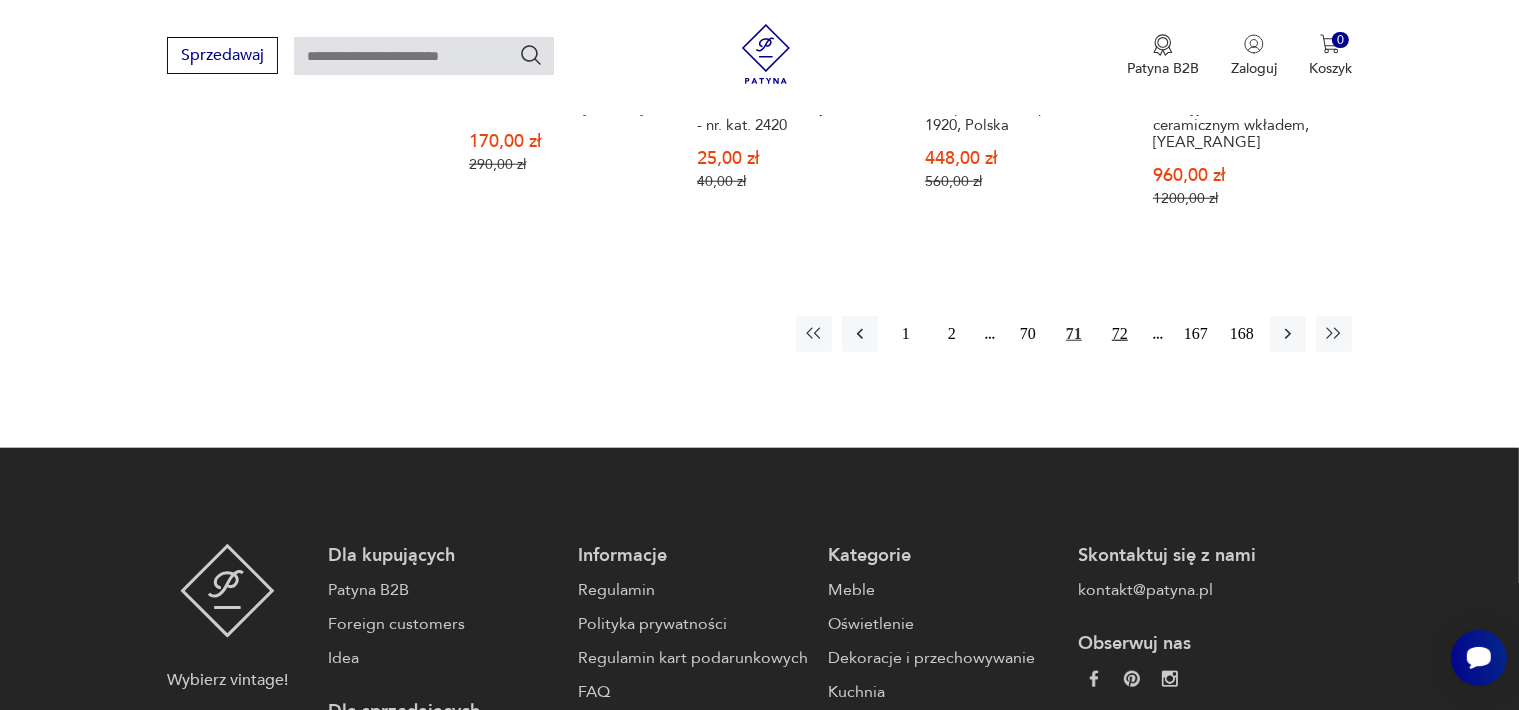click on "72" at bounding box center [1120, 334] 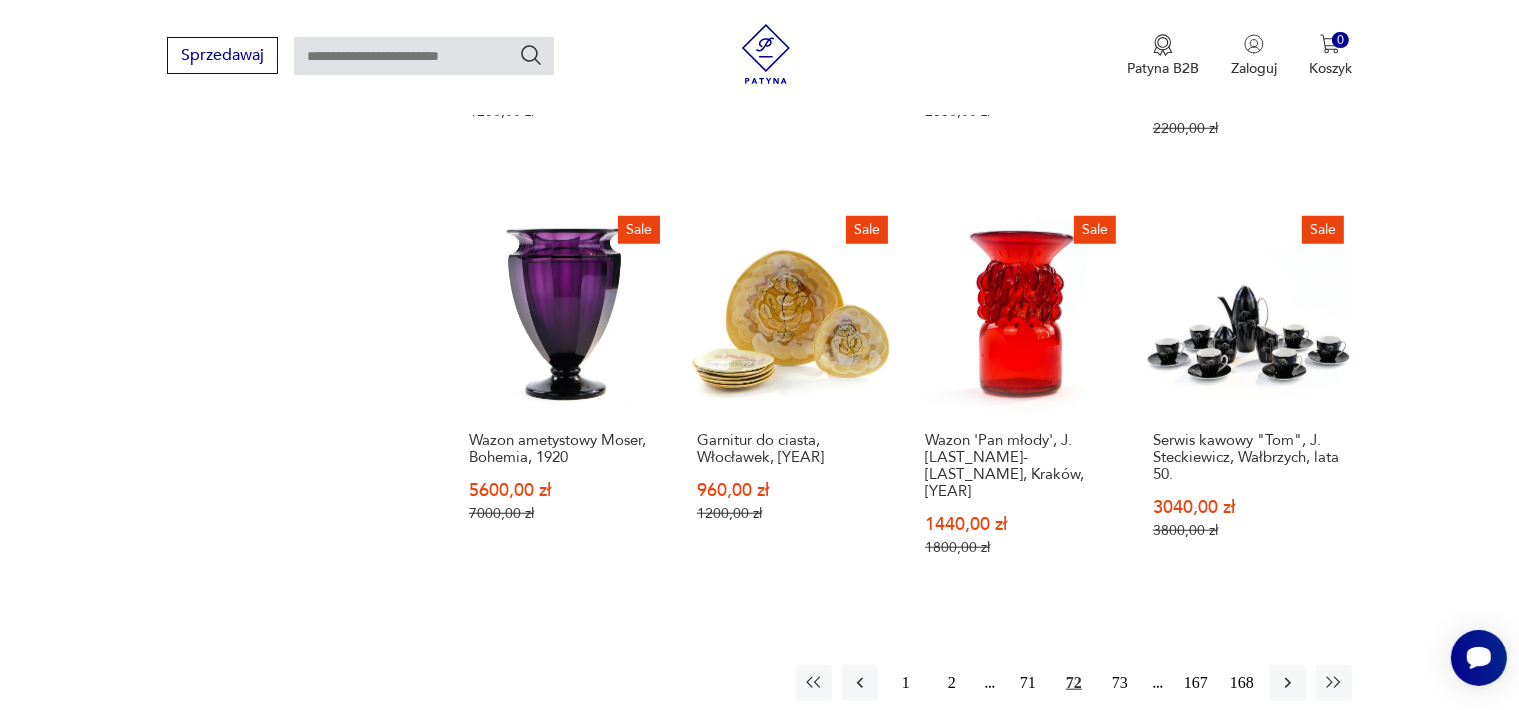 scroll, scrollTop: 1658, scrollLeft: 0, axis: vertical 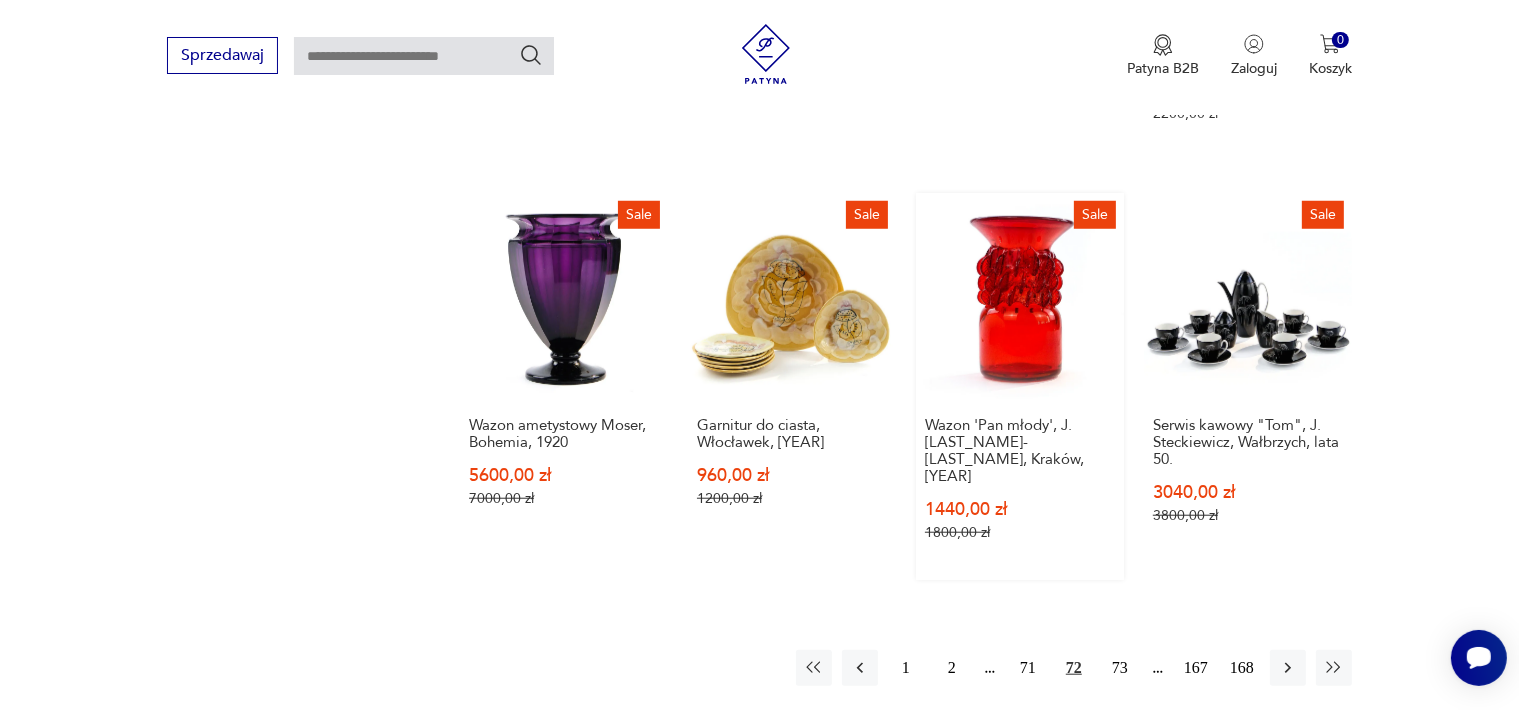click on "Sale Wazon 'Pan młody', J. Słuczan-Orkusz, Kraków, 1972 1440,00 zł 1800,00 zł" at bounding box center (1020, 386) 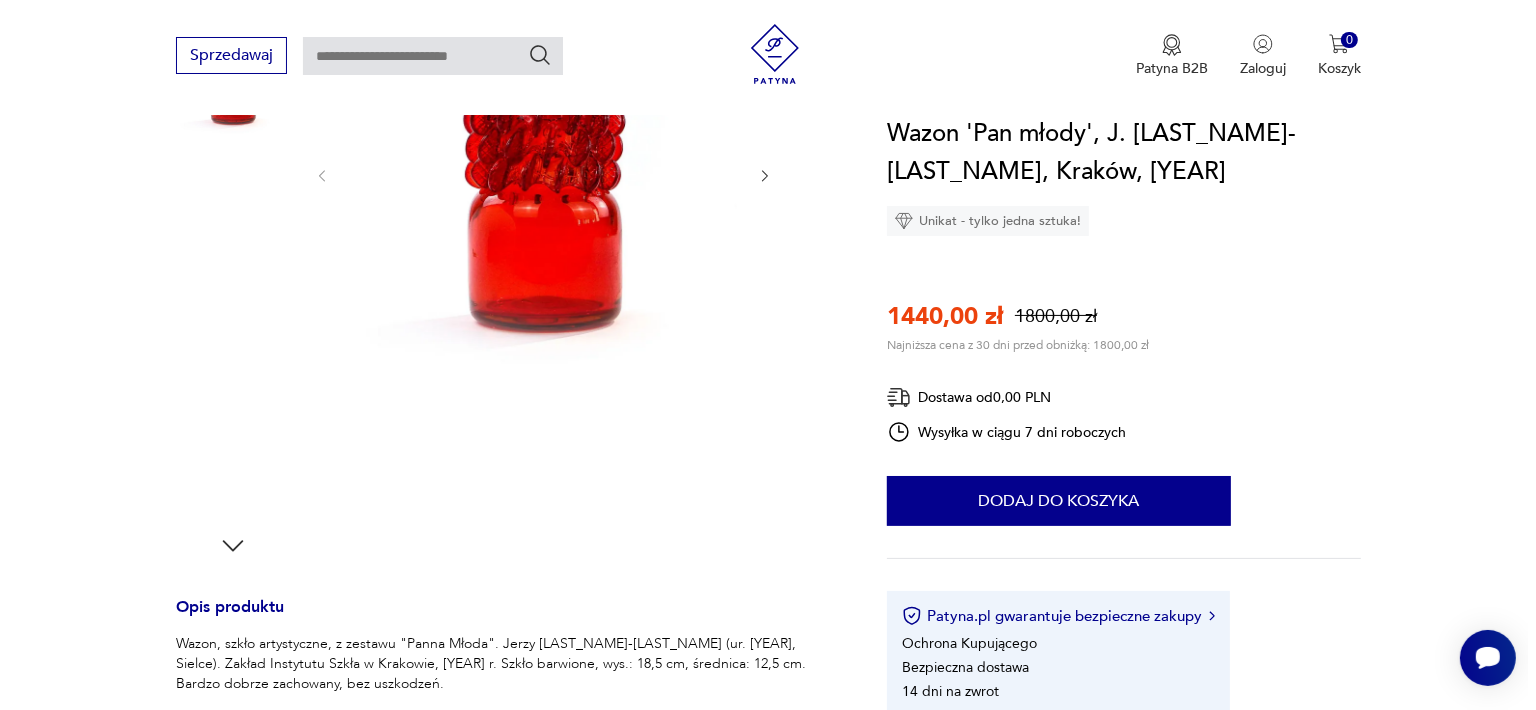 scroll, scrollTop: 100, scrollLeft: 0, axis: vertical 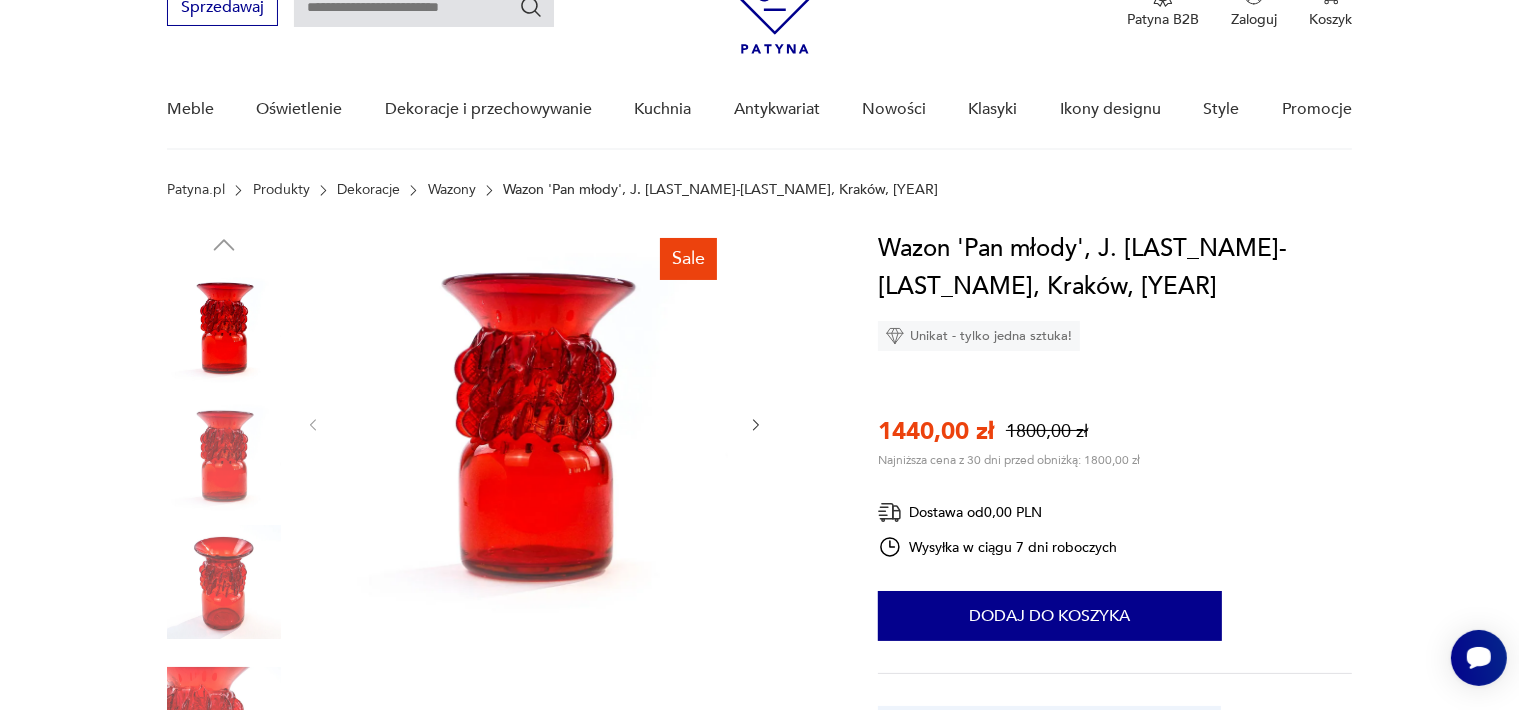 click at bounding box center (535, 423) 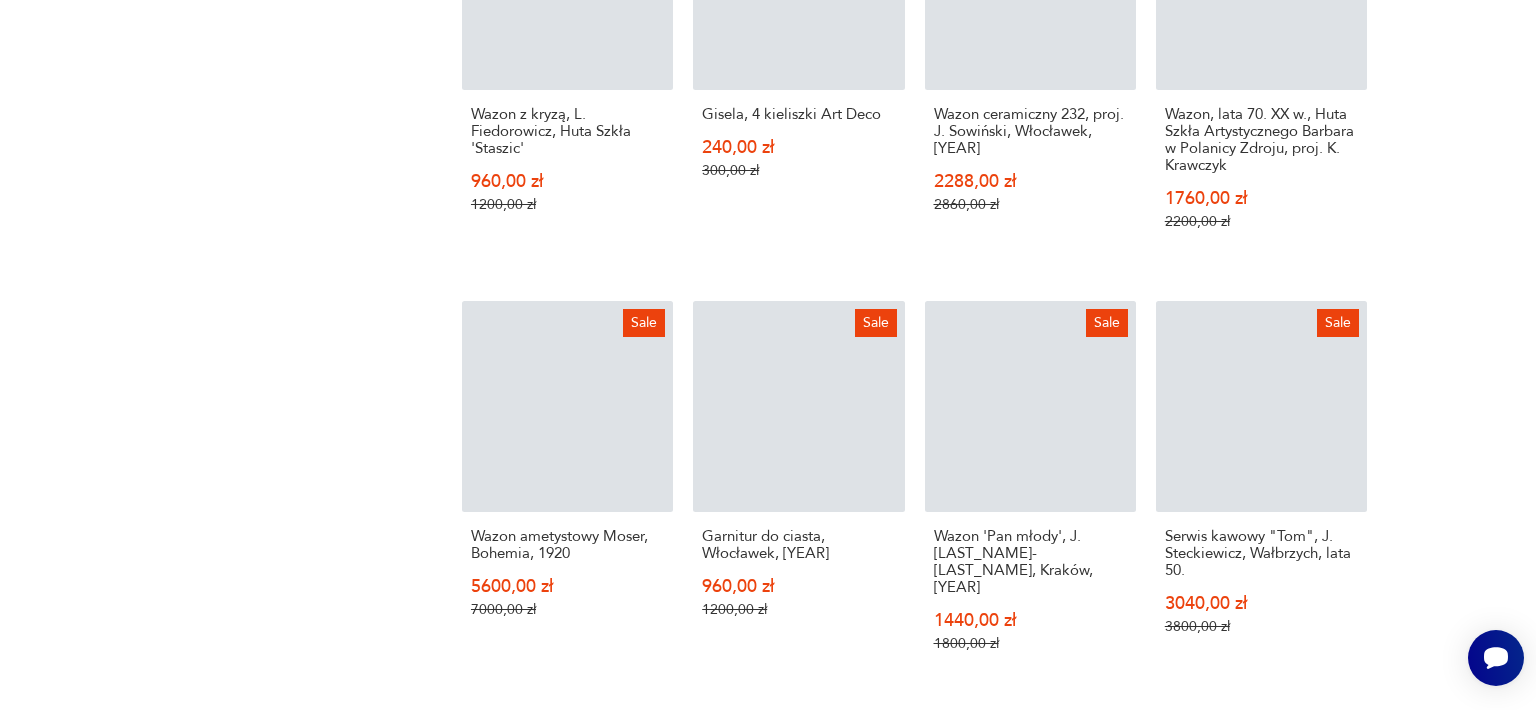 scroll, scrollTop: 1437, scrollLeft: 0, axis: vertical 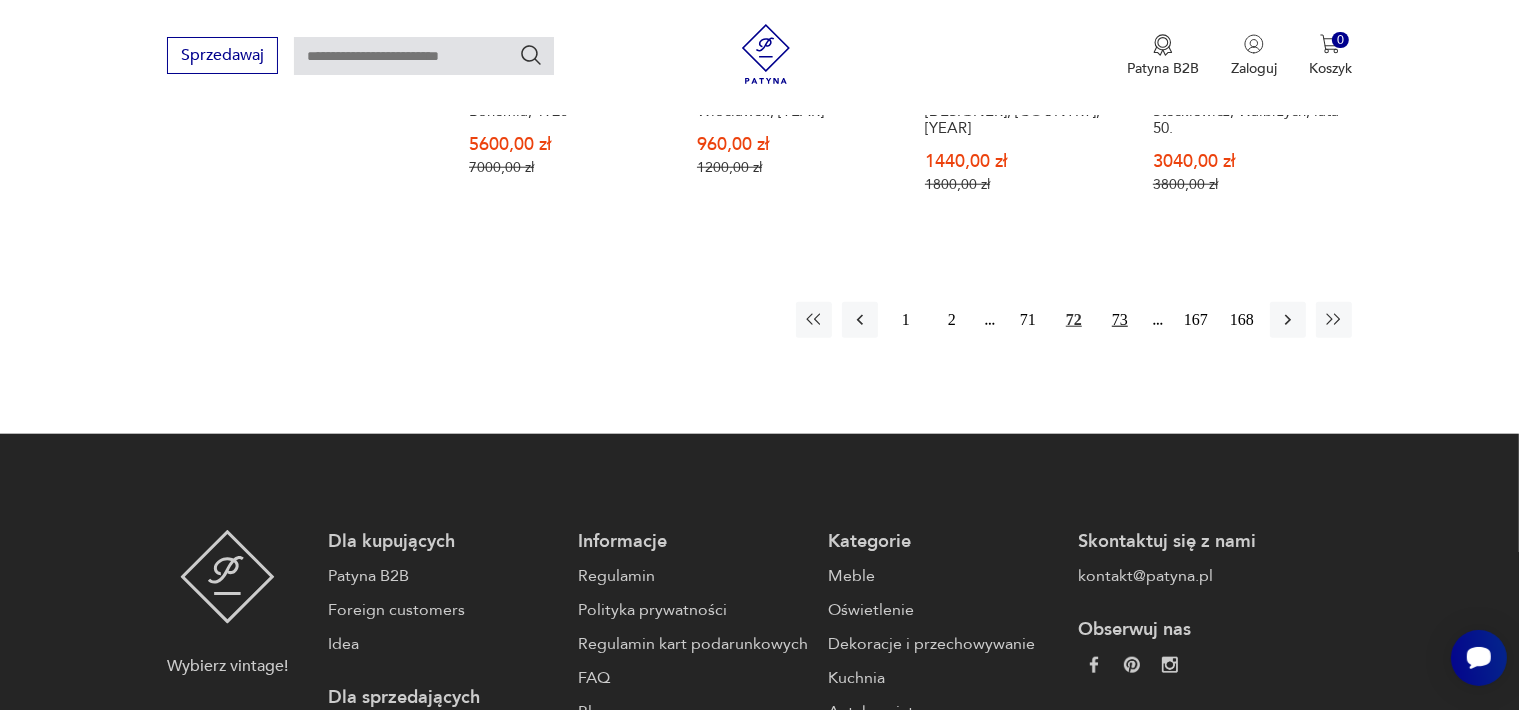 click on "73" at bounding box center (1120, 320) 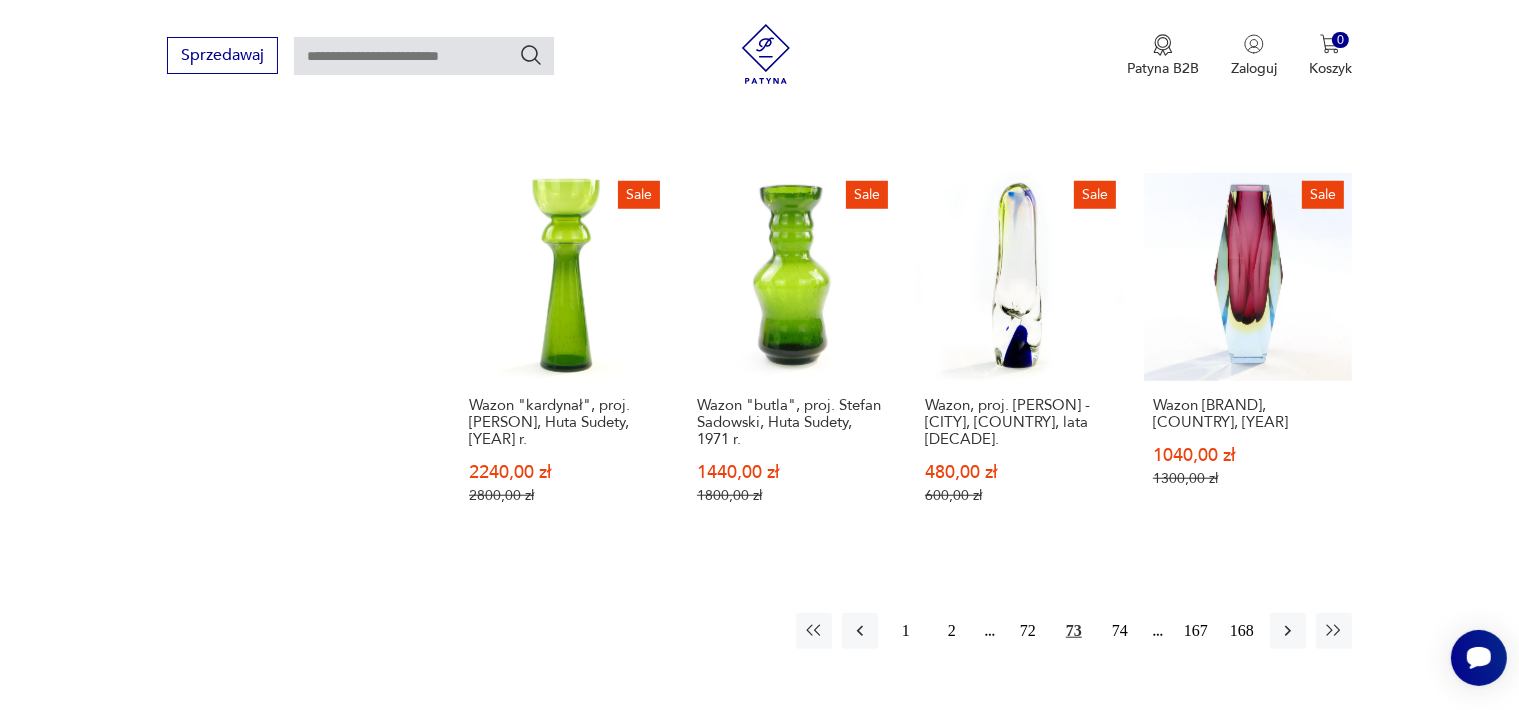 scroll, scrollTop: 1958, scrollLeft: 0, axis: vertical 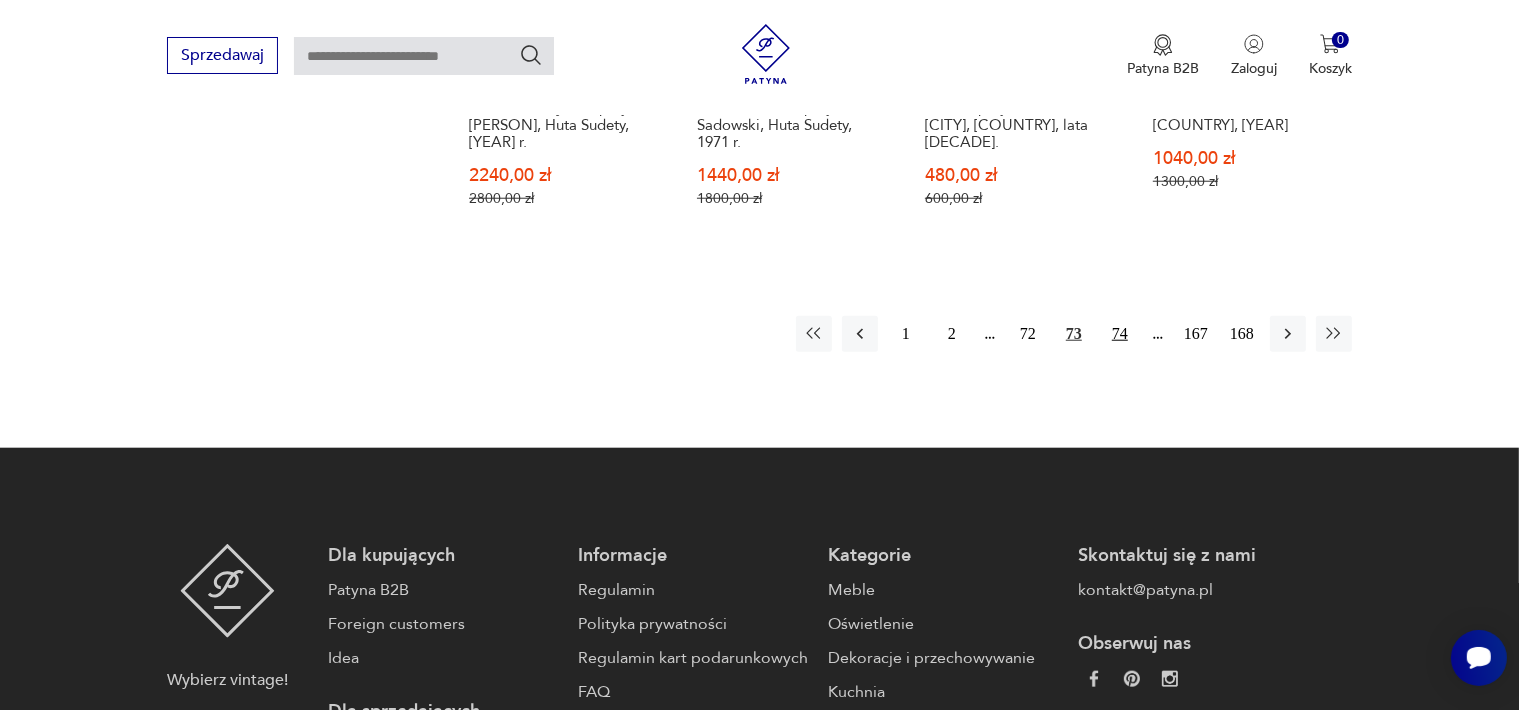 click on "74" at bounding box center [1120, 334] 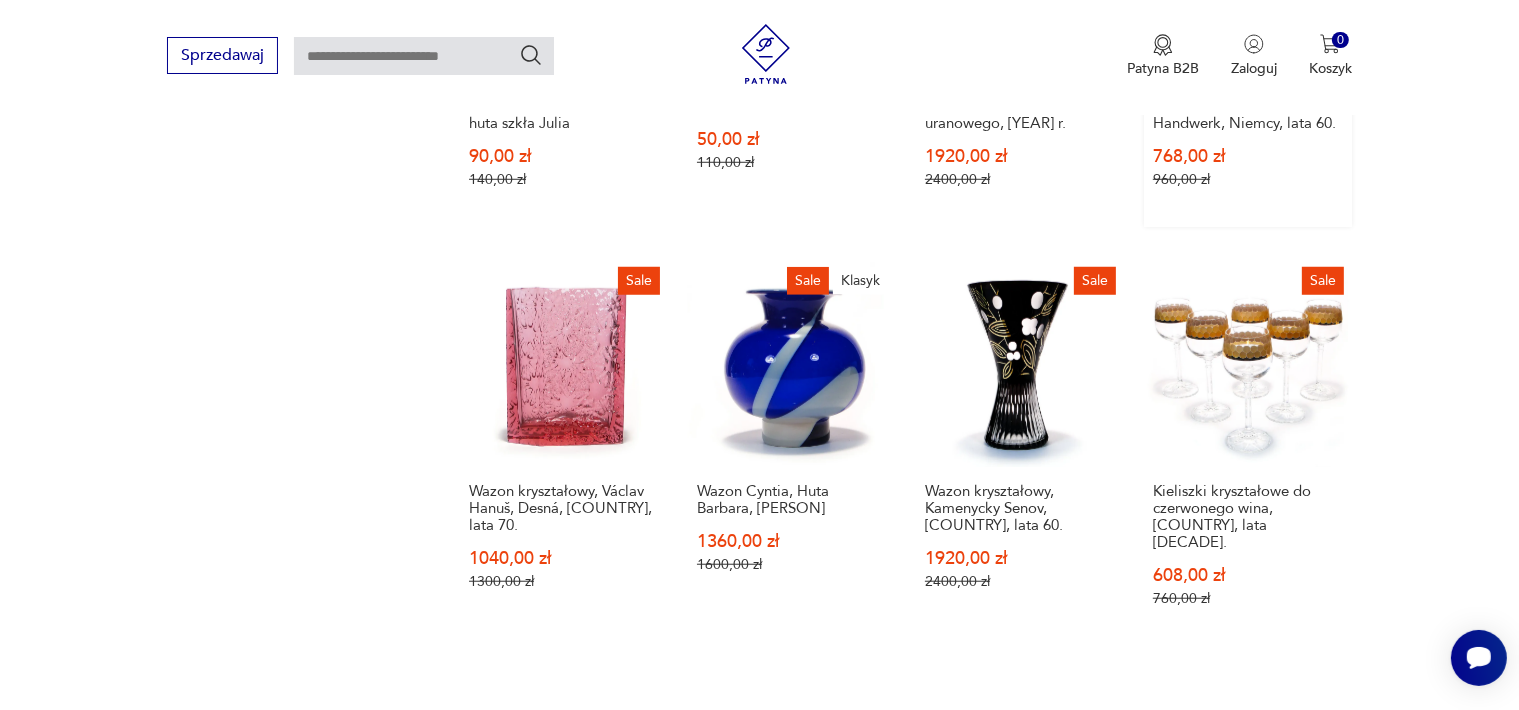 scroll, scrollTop: 2058, scrollLeft: 0, axis: vertical 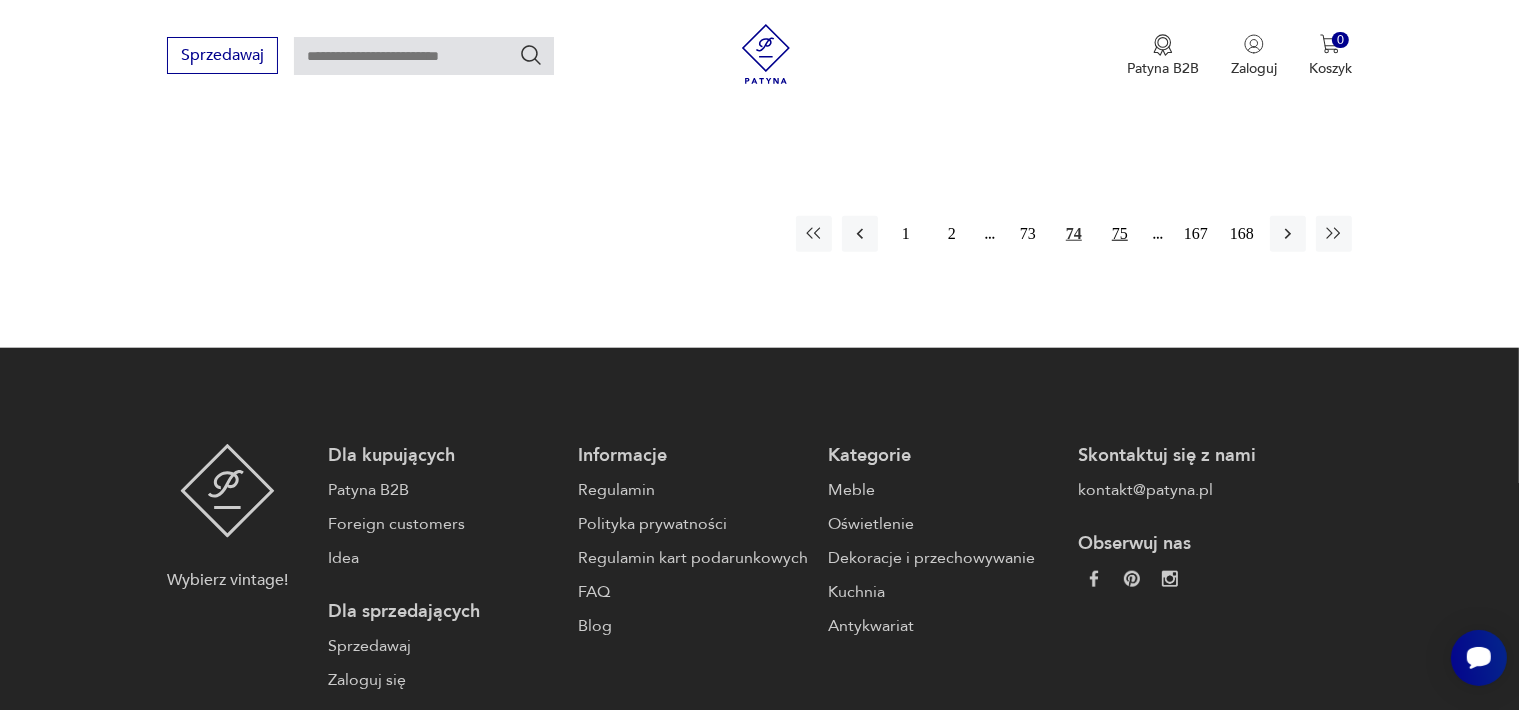 click on "75" at bounding box center [1120, 234] 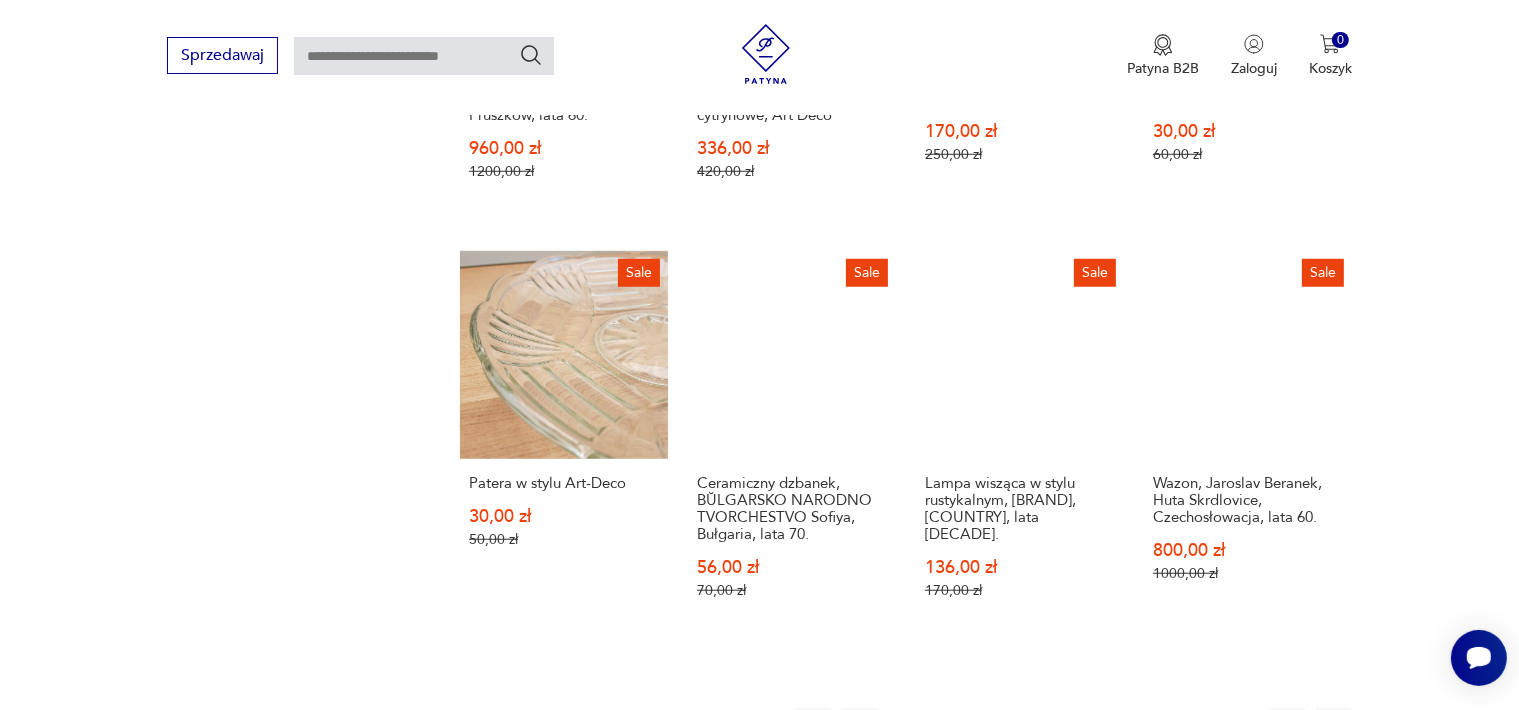 scroll, scrollTop: 1758, scrollLeft: 0, axis: vertical 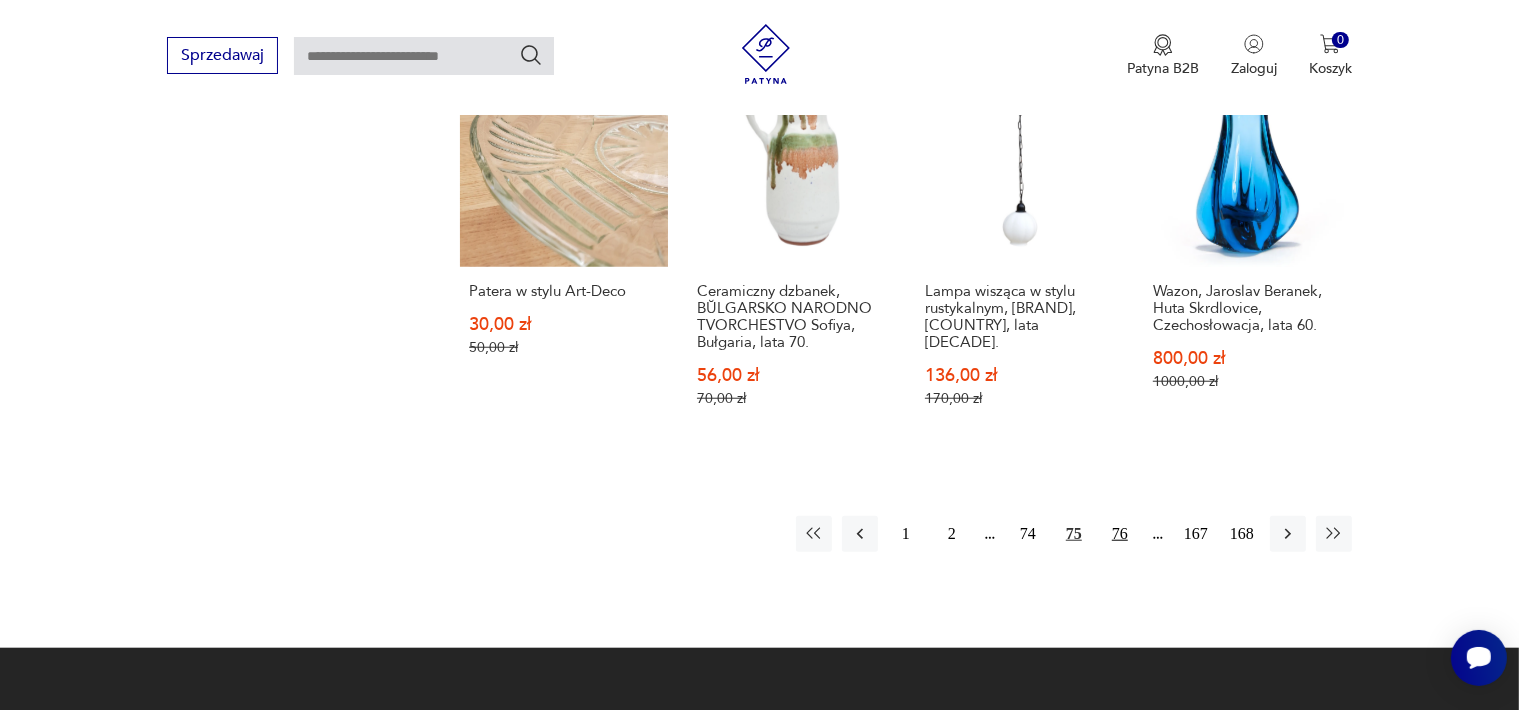 click on "76" at bounding box center [1120, 534] 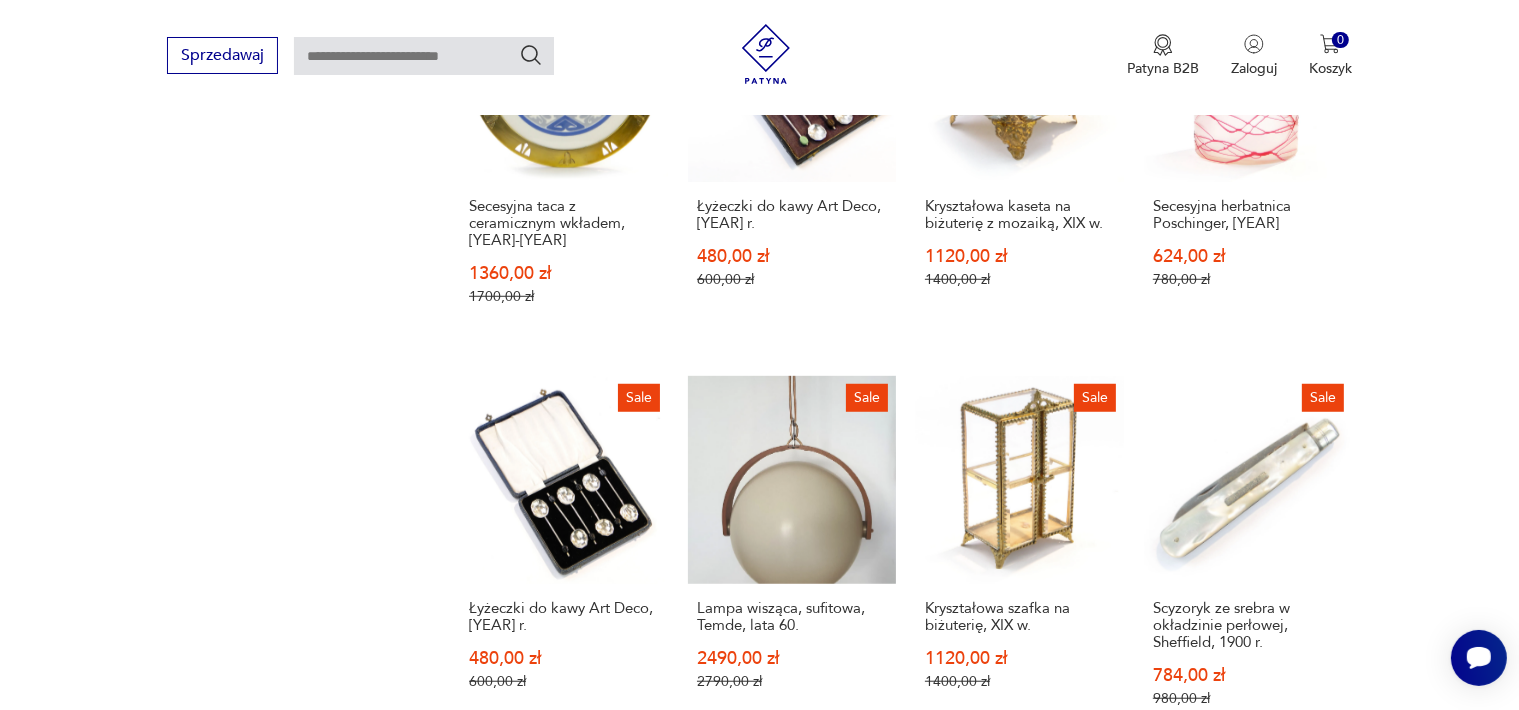 scroll, scrollTop: 1958, scrollLeft: 0, axis: vertical 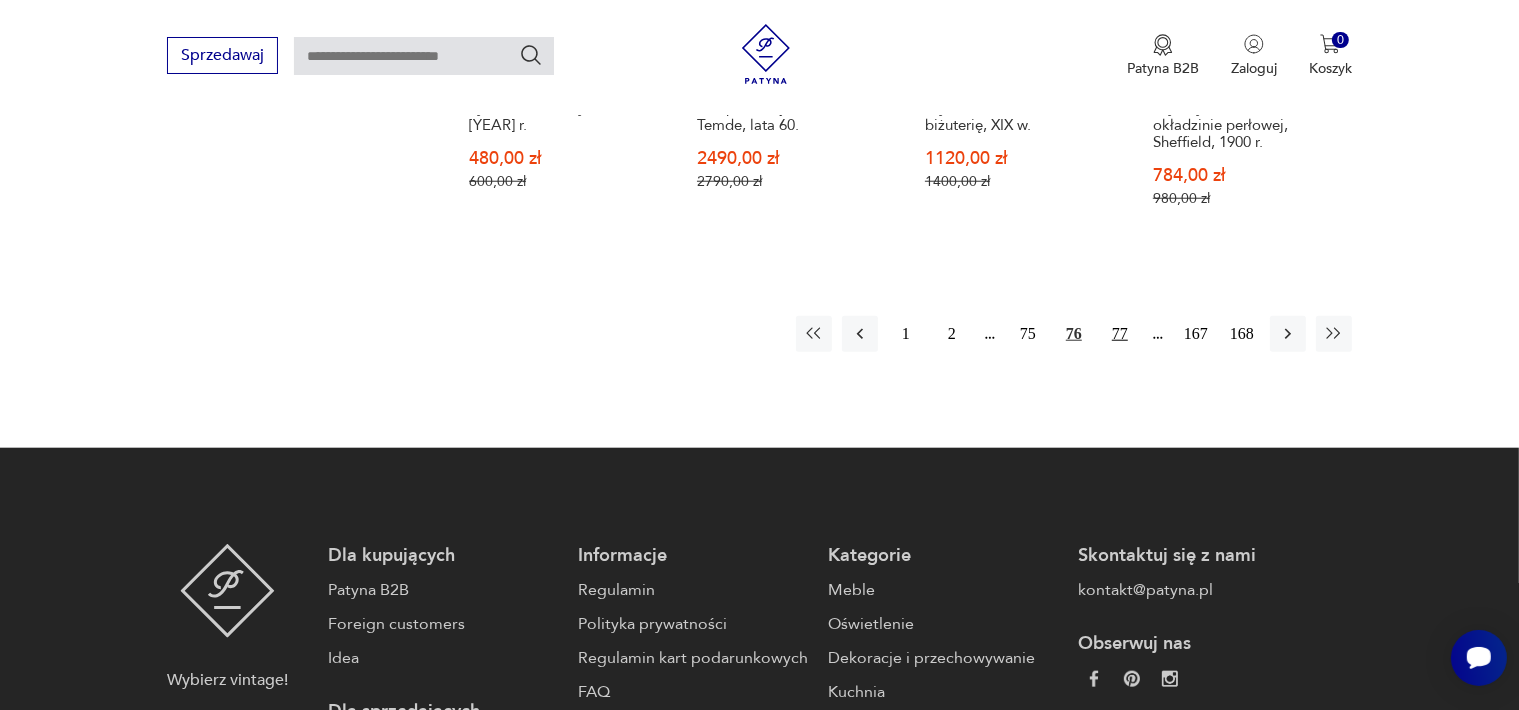 click on "77" at bounding box center (1120, 334) 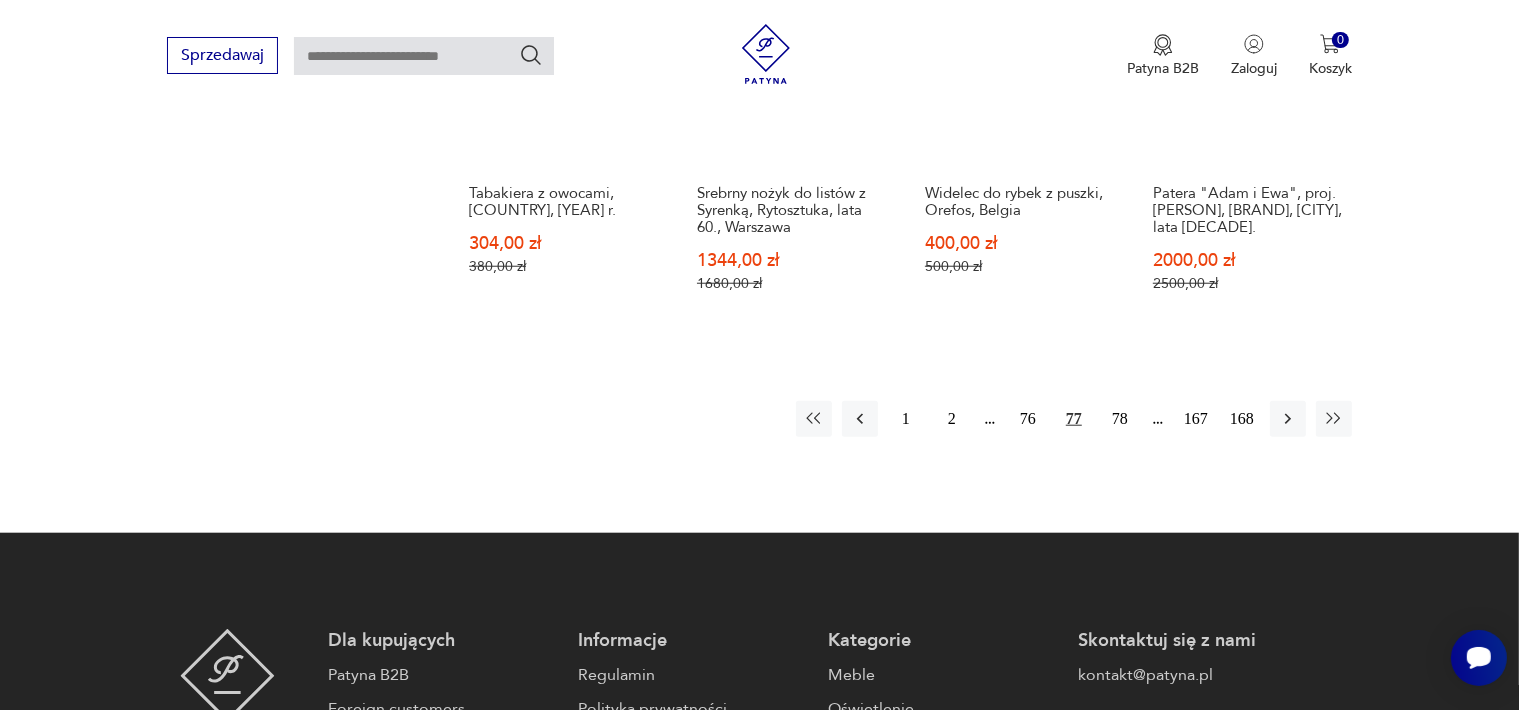 scroll, scrollTop: 1858, scrollLeft: 0, axis: vertical 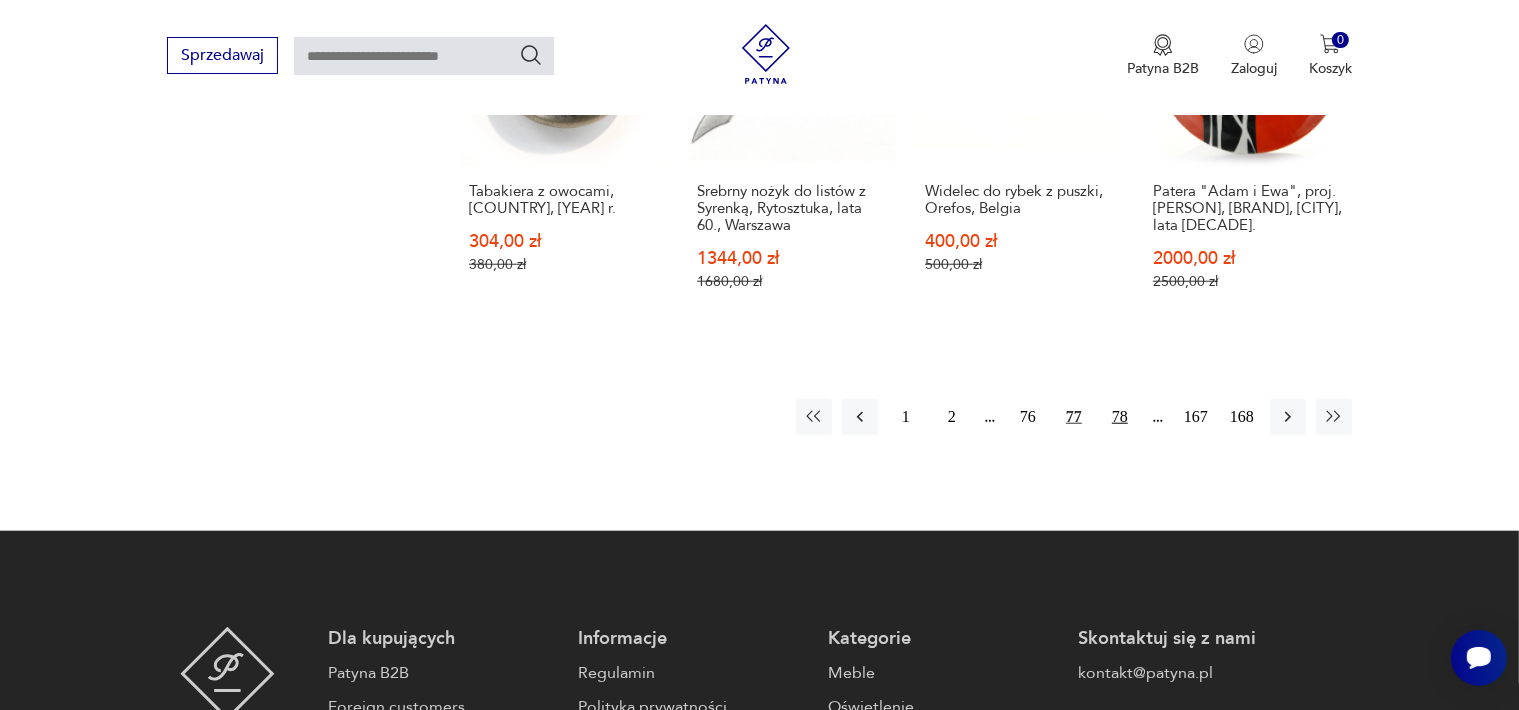 click on "78" at bounding box center (1120, 417) 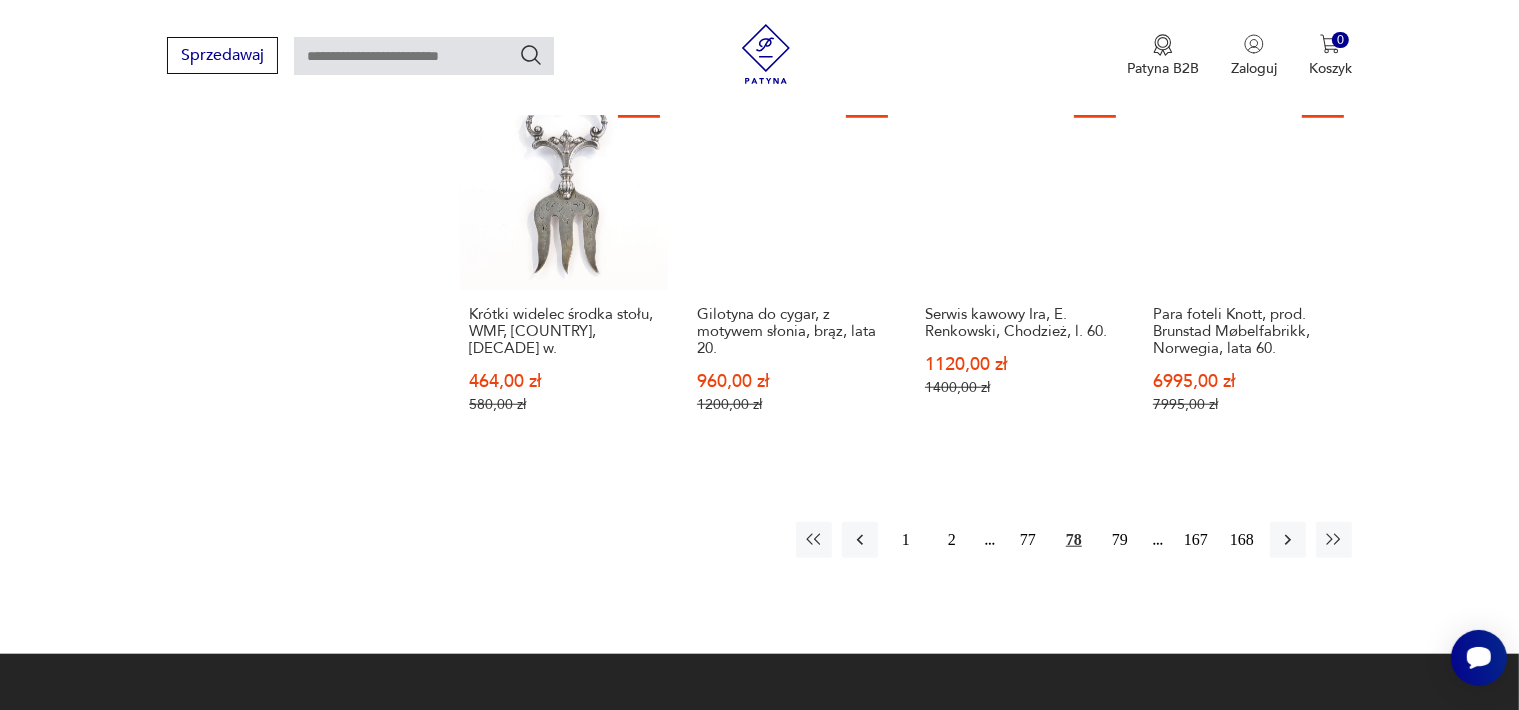 scroll, scrollTop: 1958, scrollLeft: 0, axis: vertical 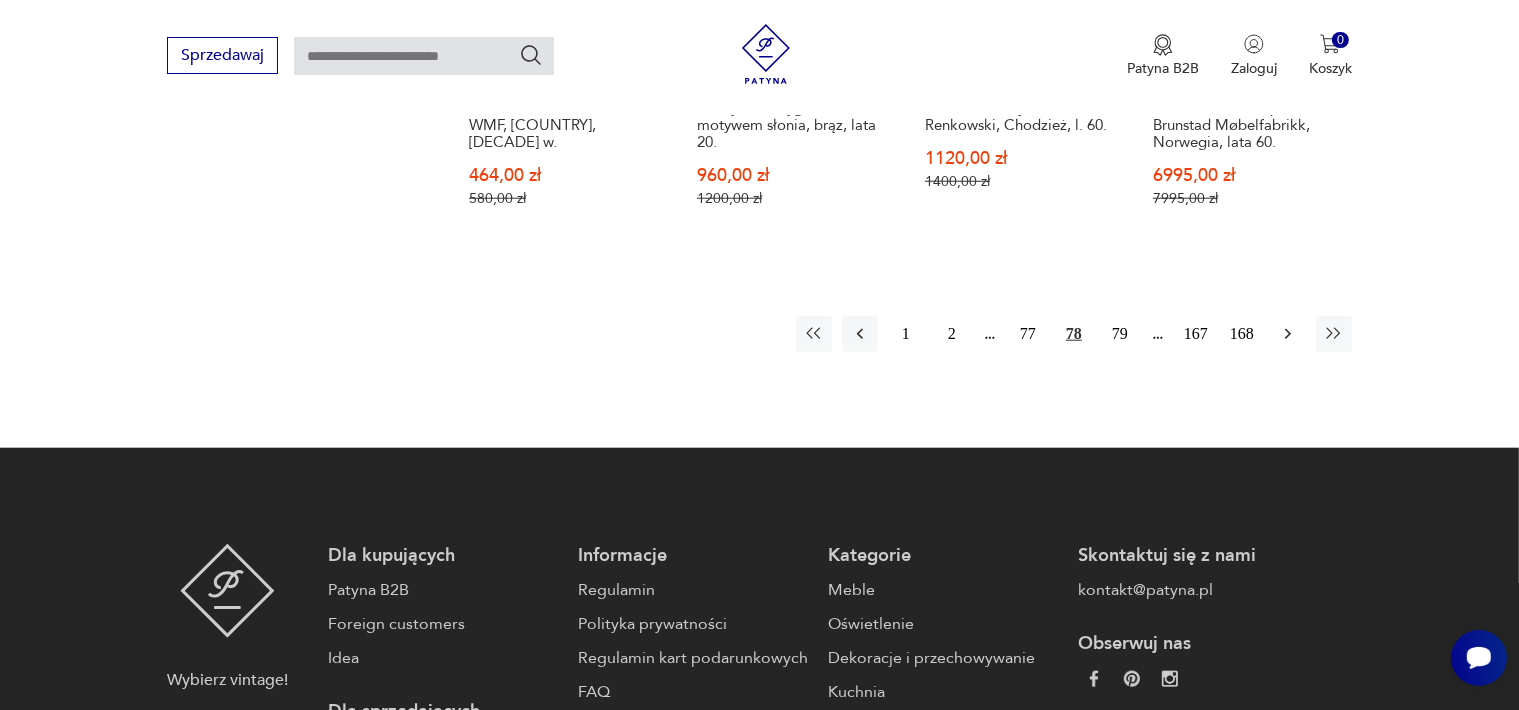 click 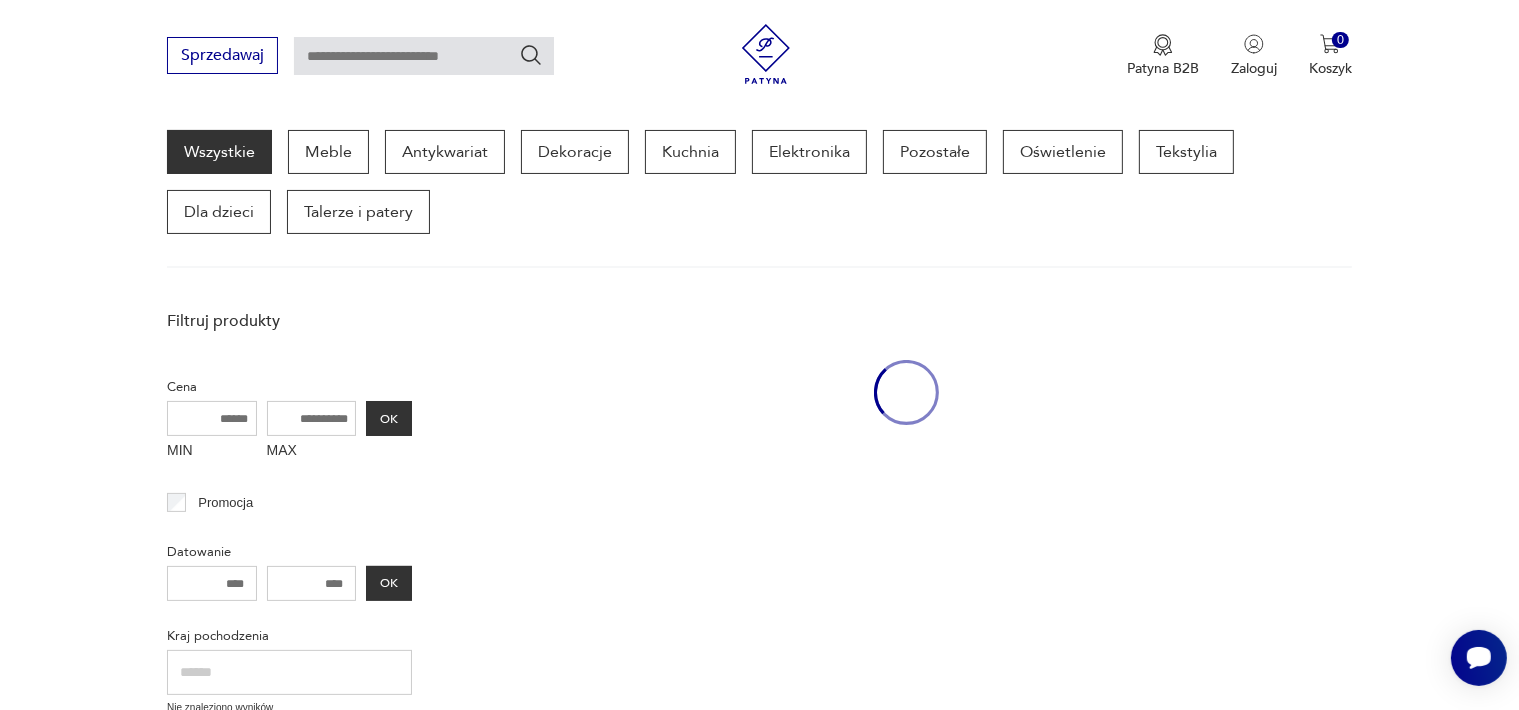 scroll, scrollTop: 258, scrollLeft: 0, axis: vertical 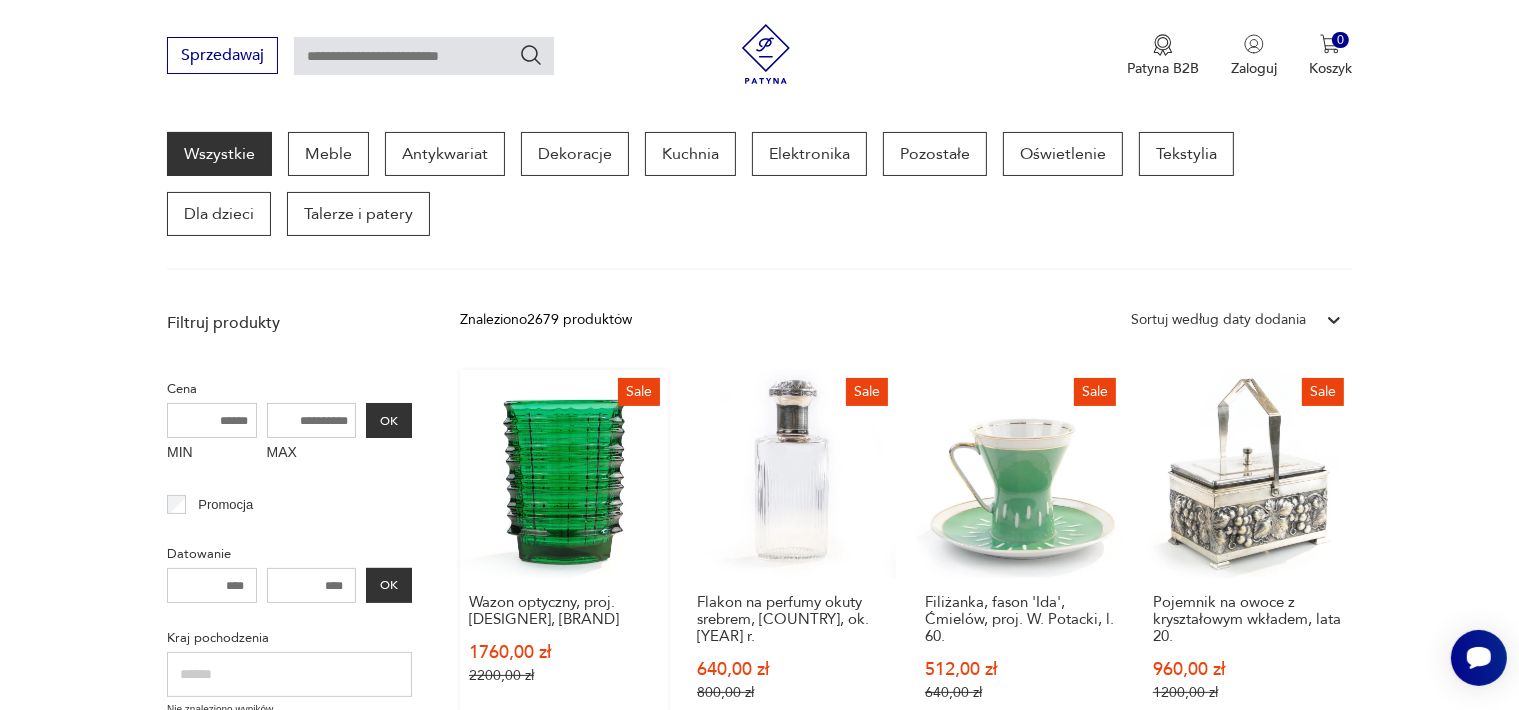click on "Sale Wazon optyczny, proj. [PERSON], HSG Ząbkowice [PRICE] [PRICE]" at bounding box center (564, 555) 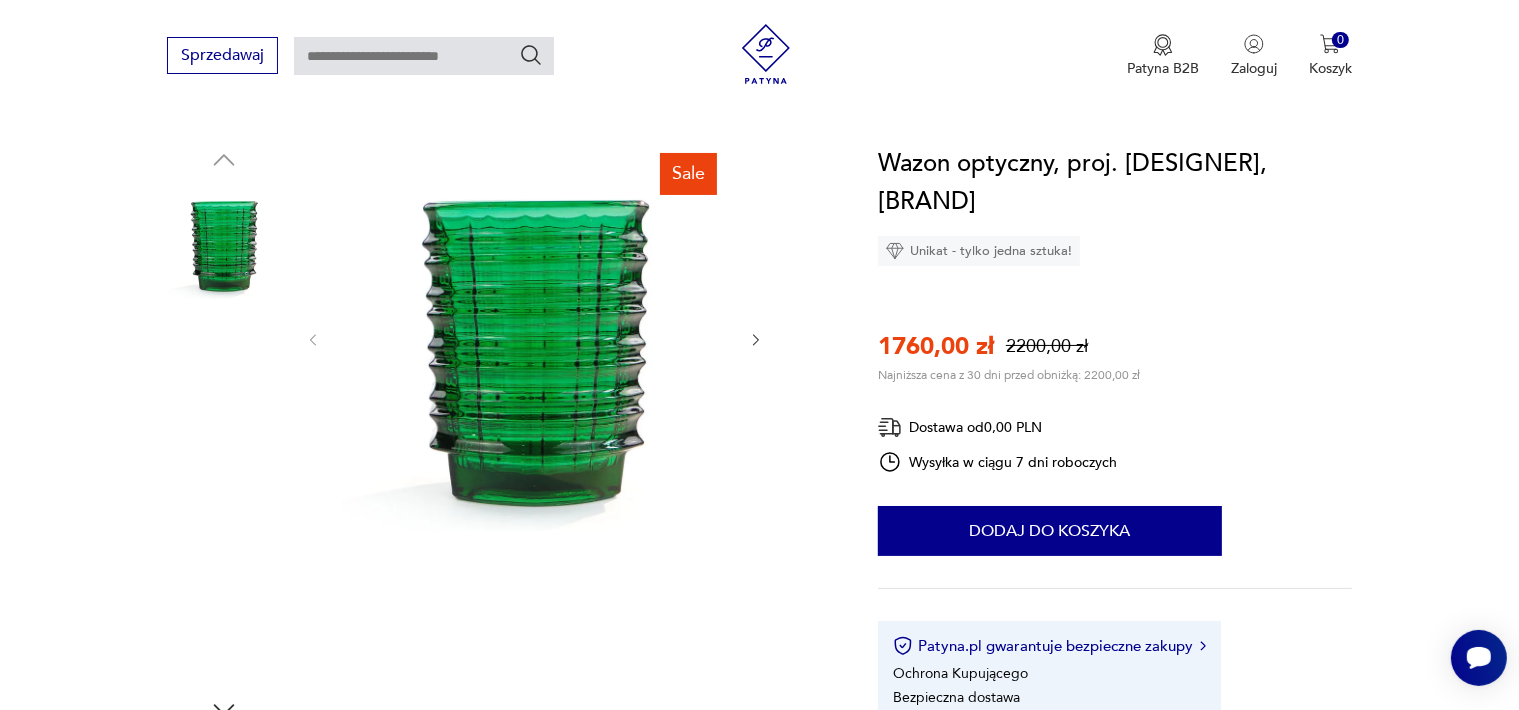 scroll, scrollTop: 200, scrollLeft: 0, axis: vertical 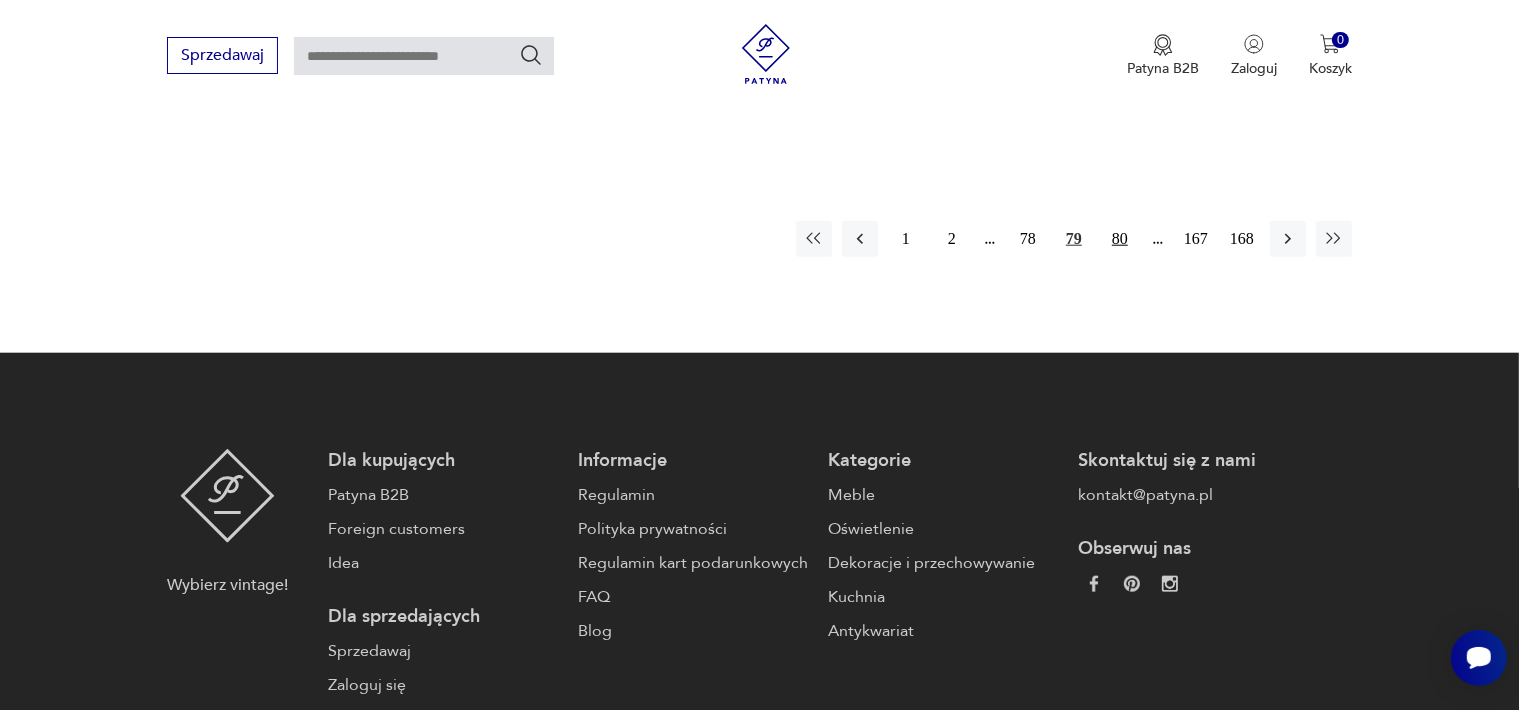 click on "80" at bounding box center (1120, 239) 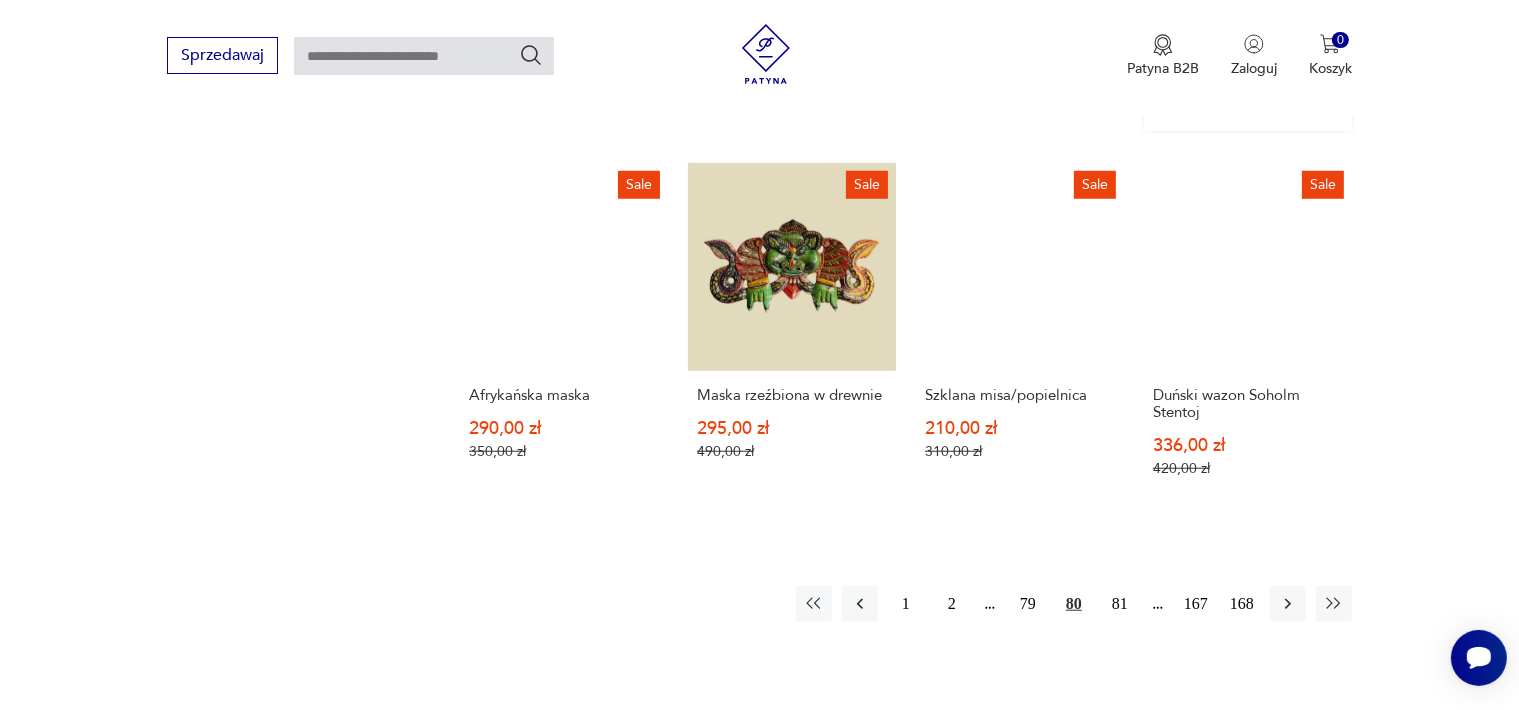 scroll, scrollTop: 1858, scrollLeft: 0, axis: vertical 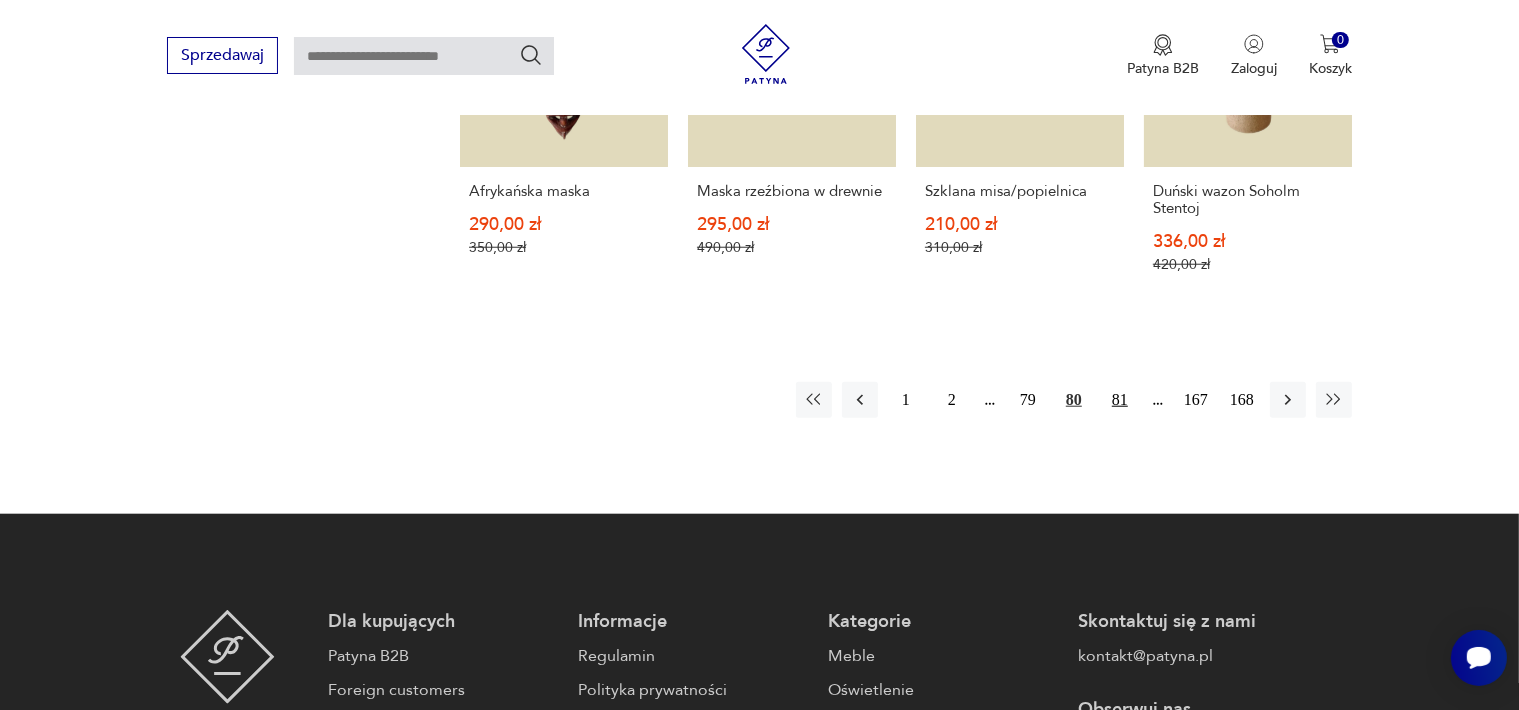 click on "81" at bounding box center [1120, 400] 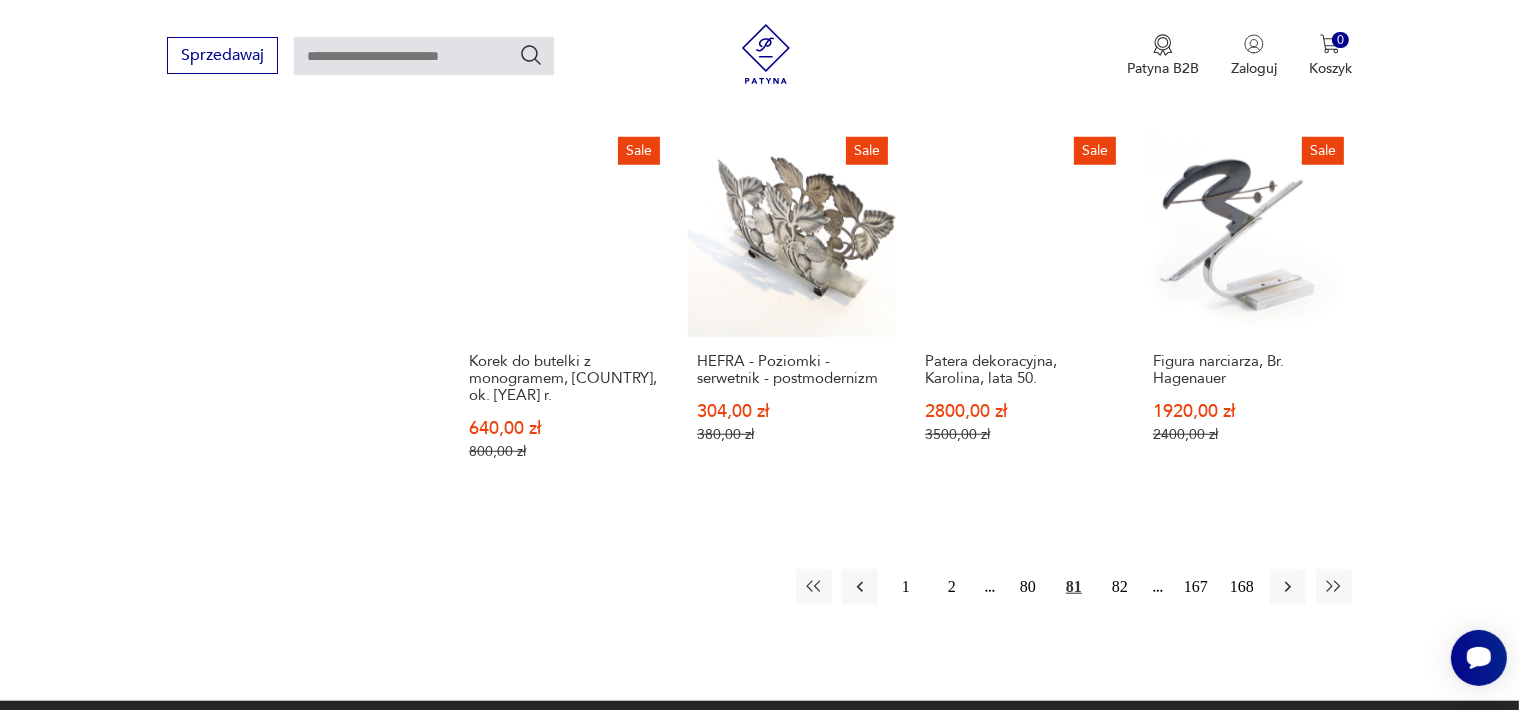 scroll, scrollTop: 1958, scrollLeft: 0, axis: vertical 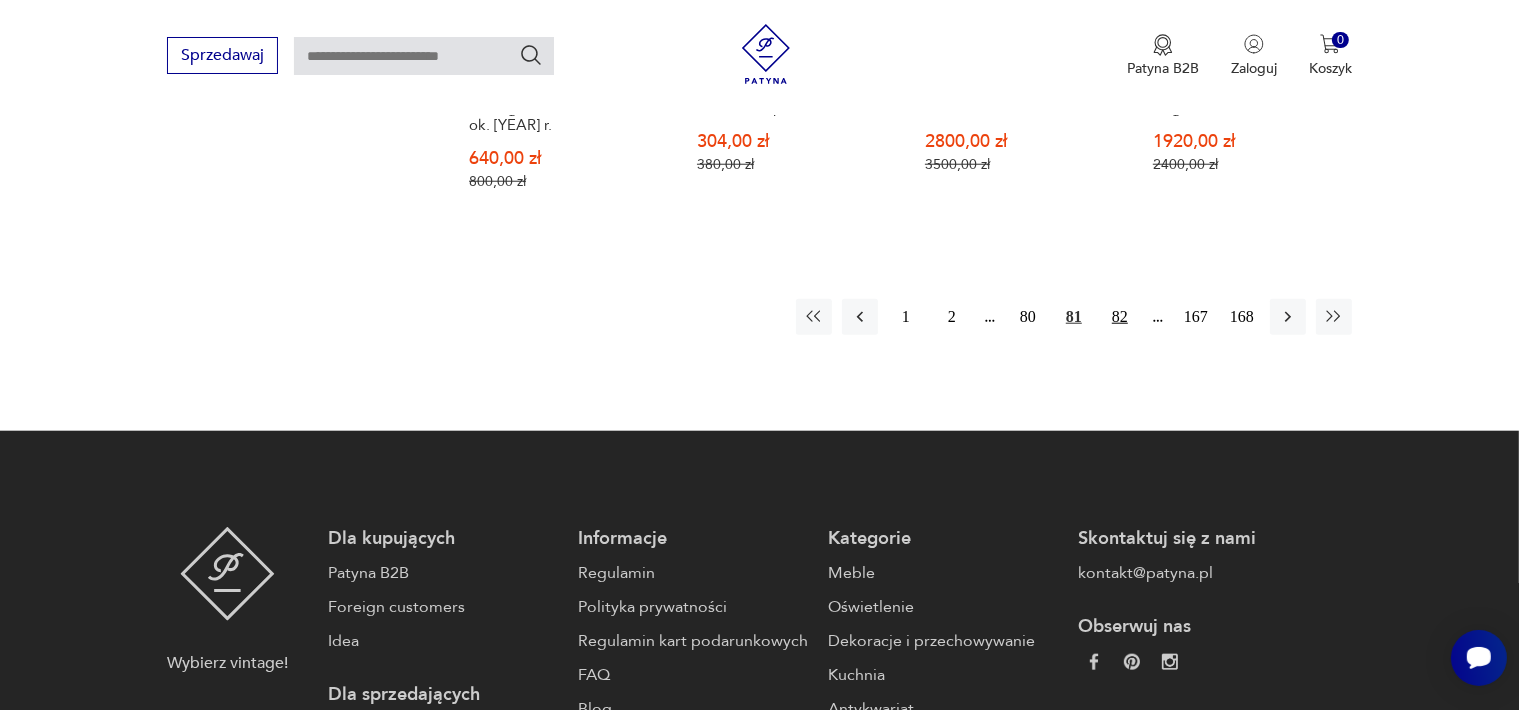 click on "82" at bounding box center (1120, 317) 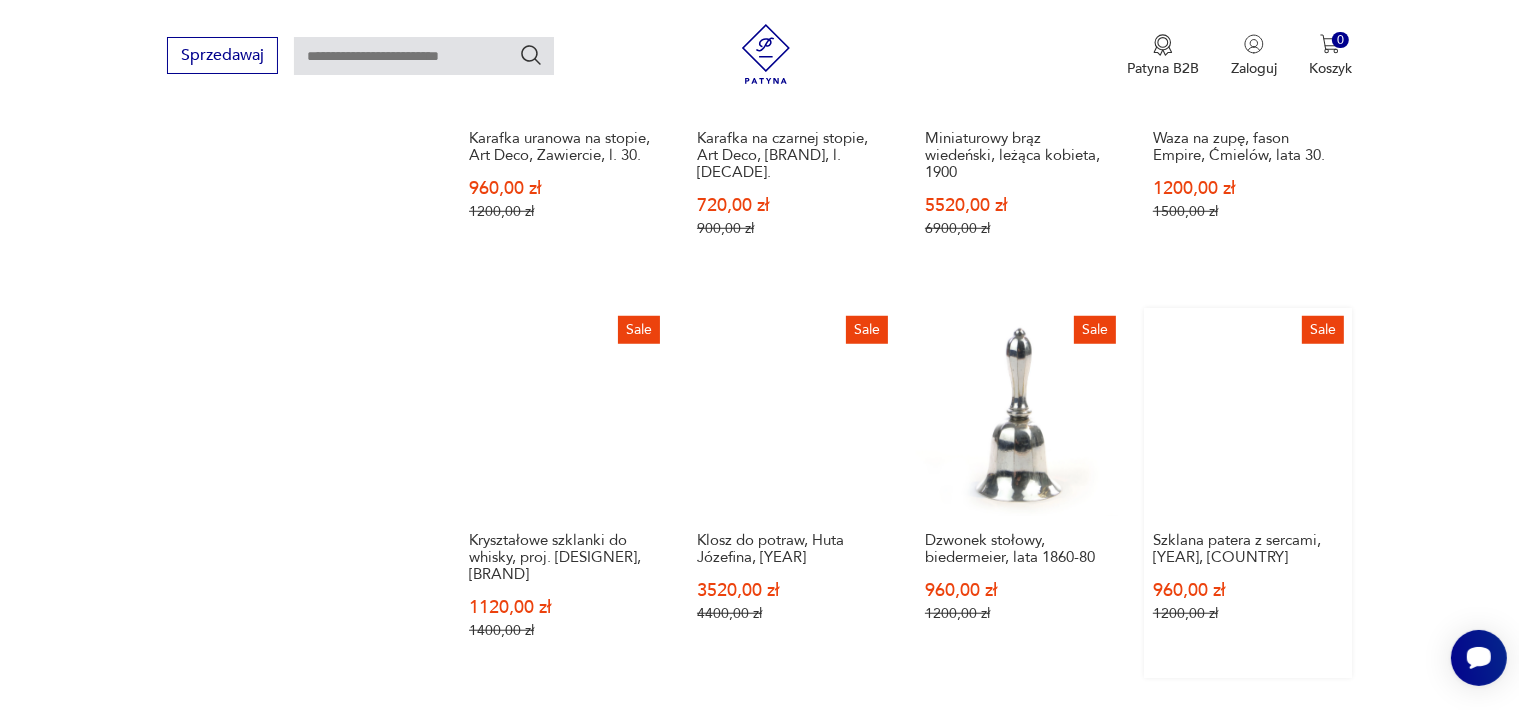 scroll, scrollTop: 1658, scrollLeft: 0, axis: vertical 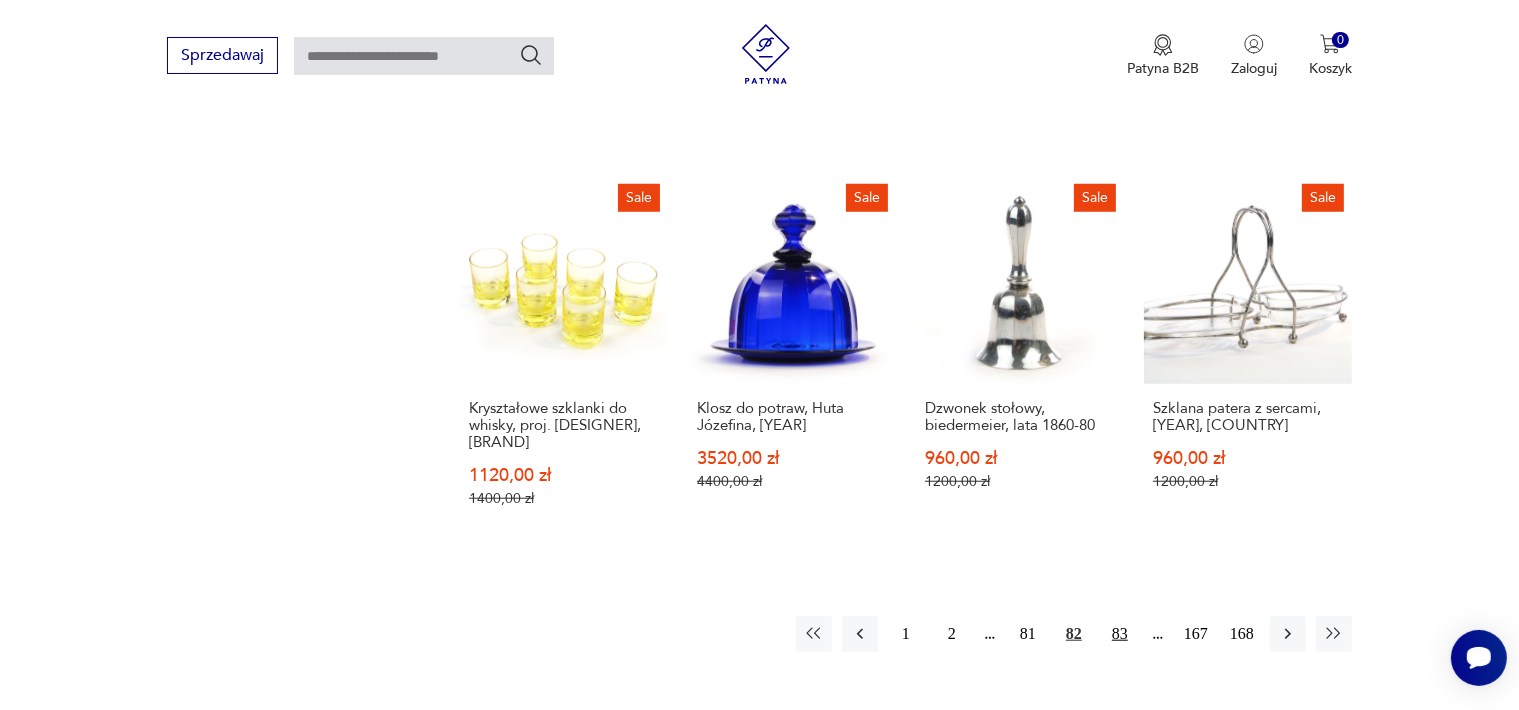 click on "83" at bounding box center [1120, 634] 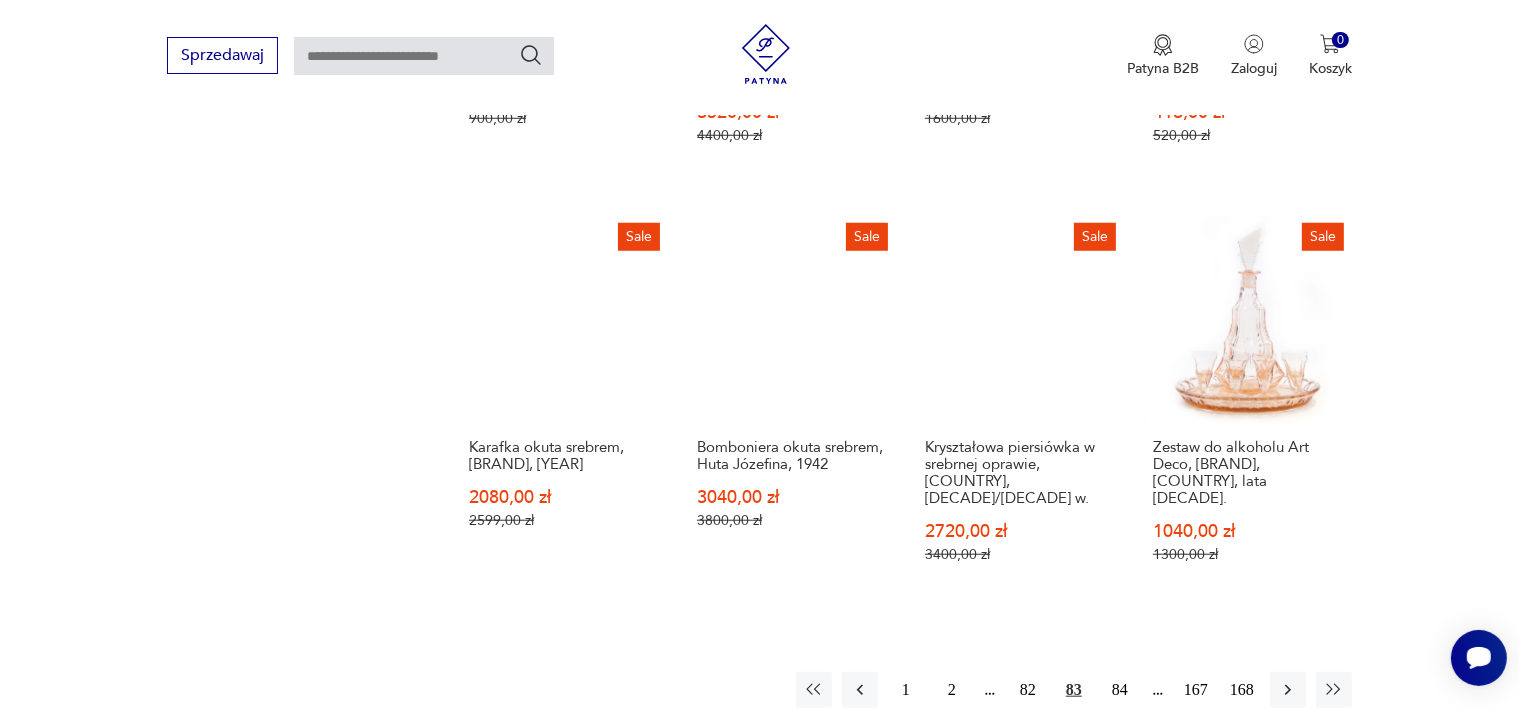 scroll, scrollTop: 1858, scrollLeft: 0, axis: vertical 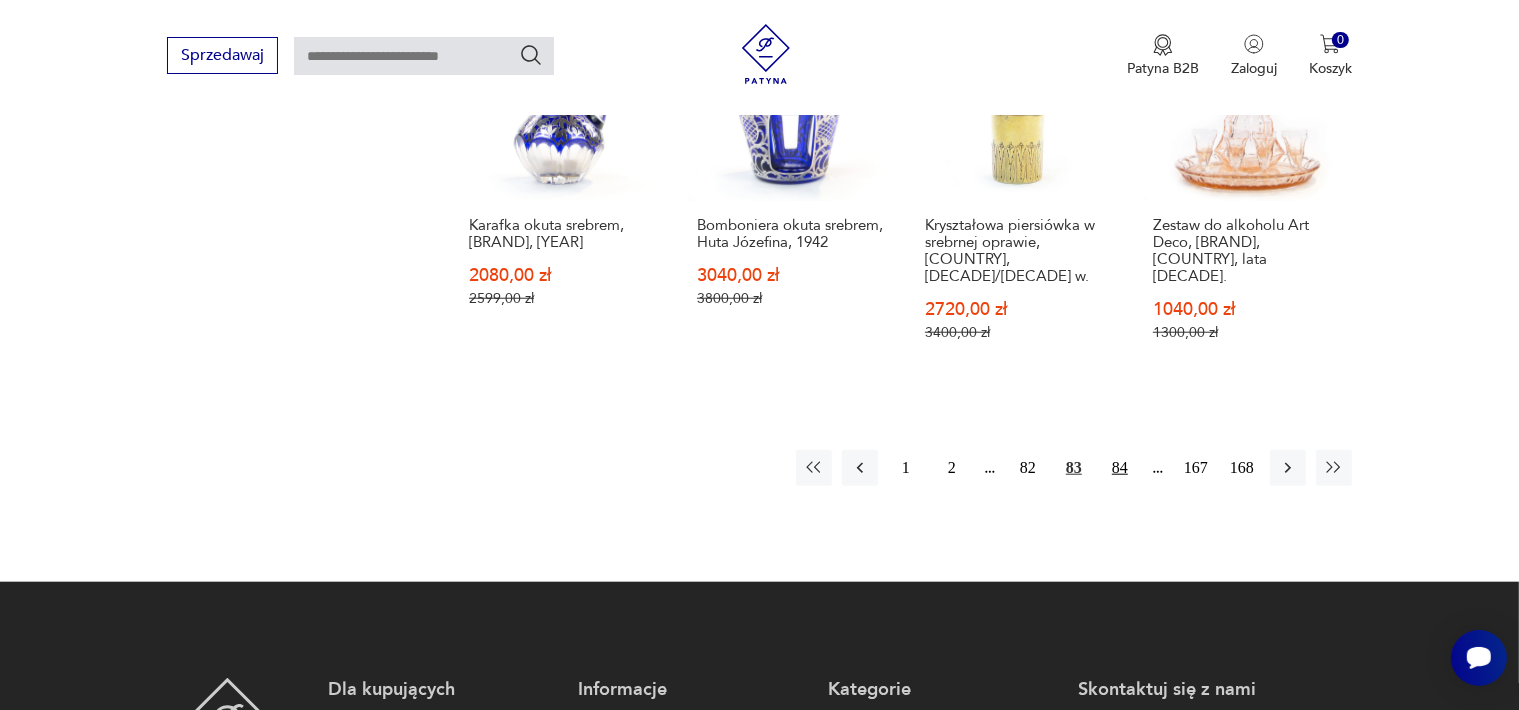 click on "84" at bounding box center (1120, 468) 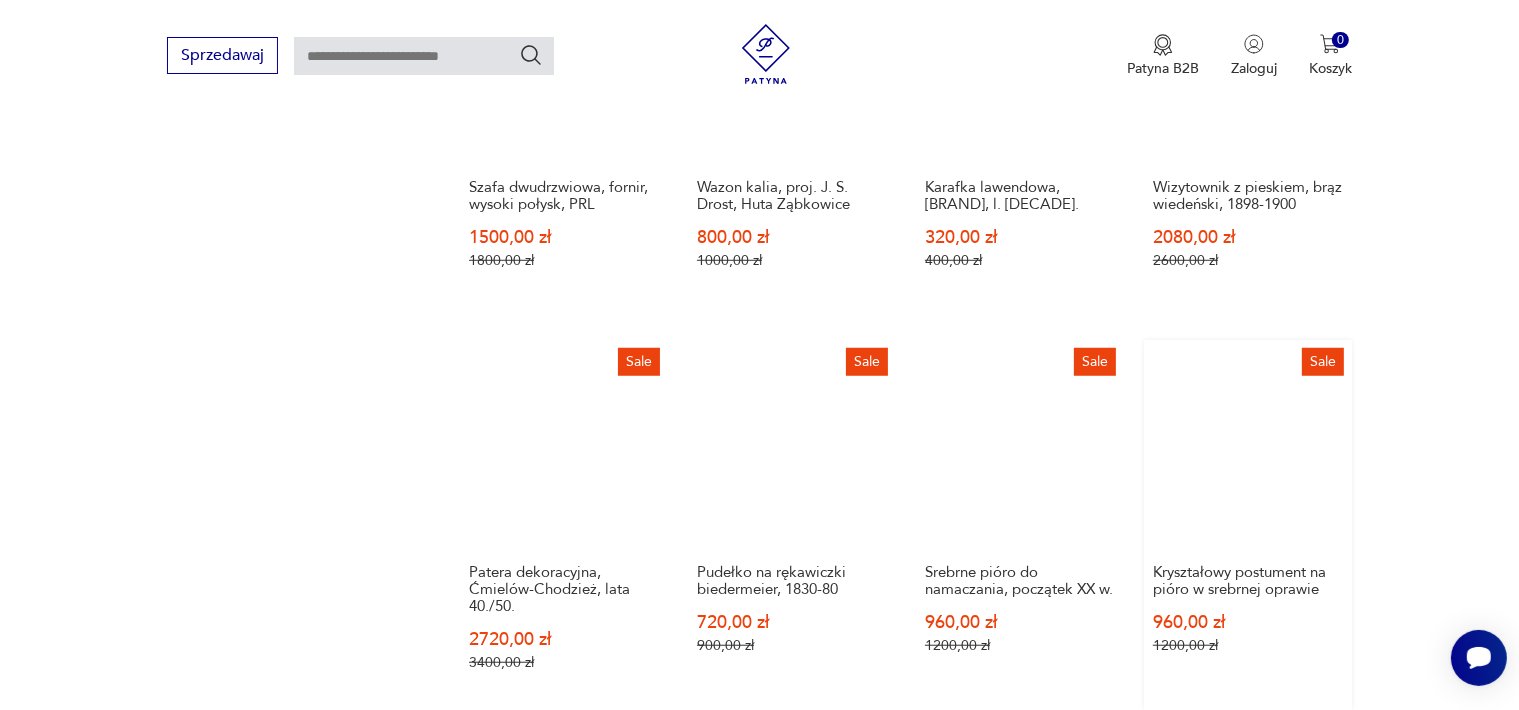 scroll, scrollTop: 1758, scrollLeft: 0, axis: vertical 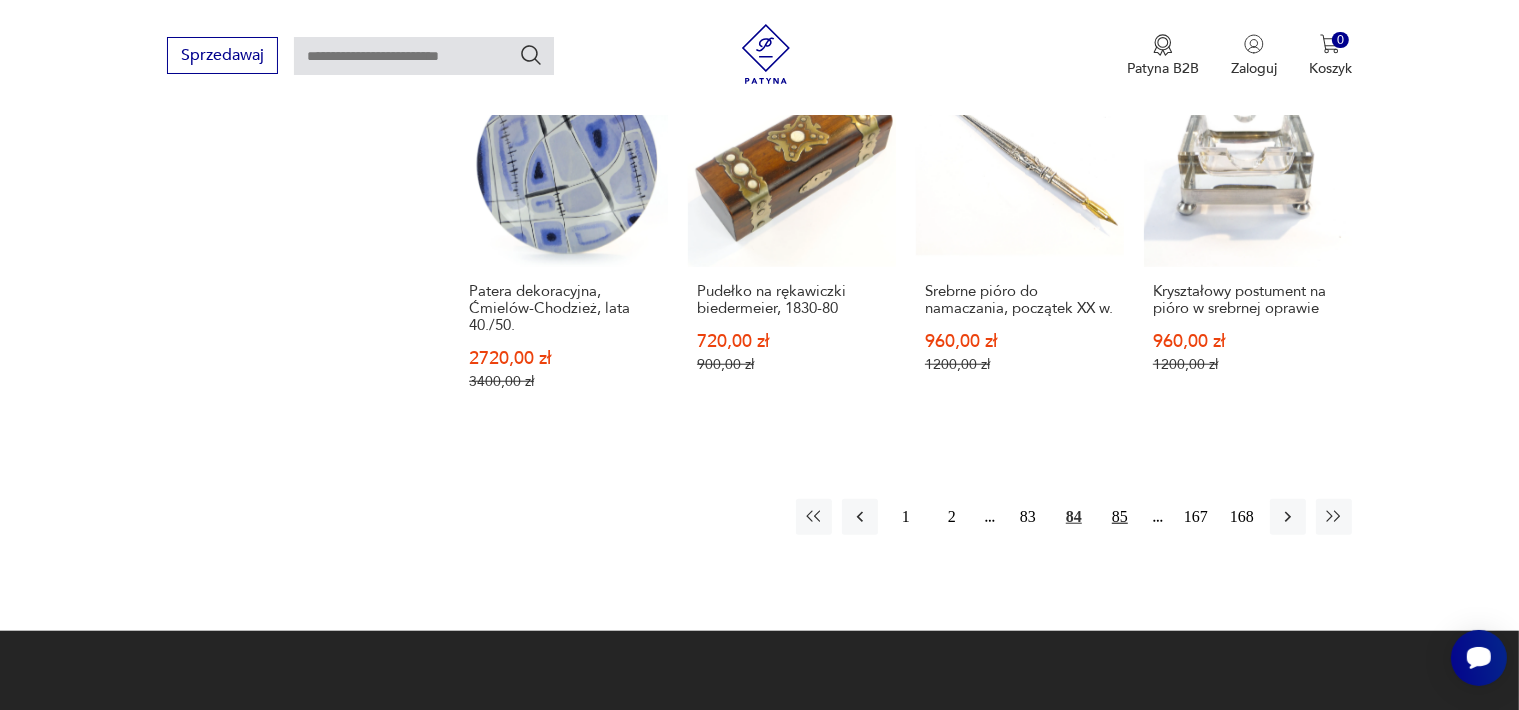 click on "85" at bounding box center [1120, 517] 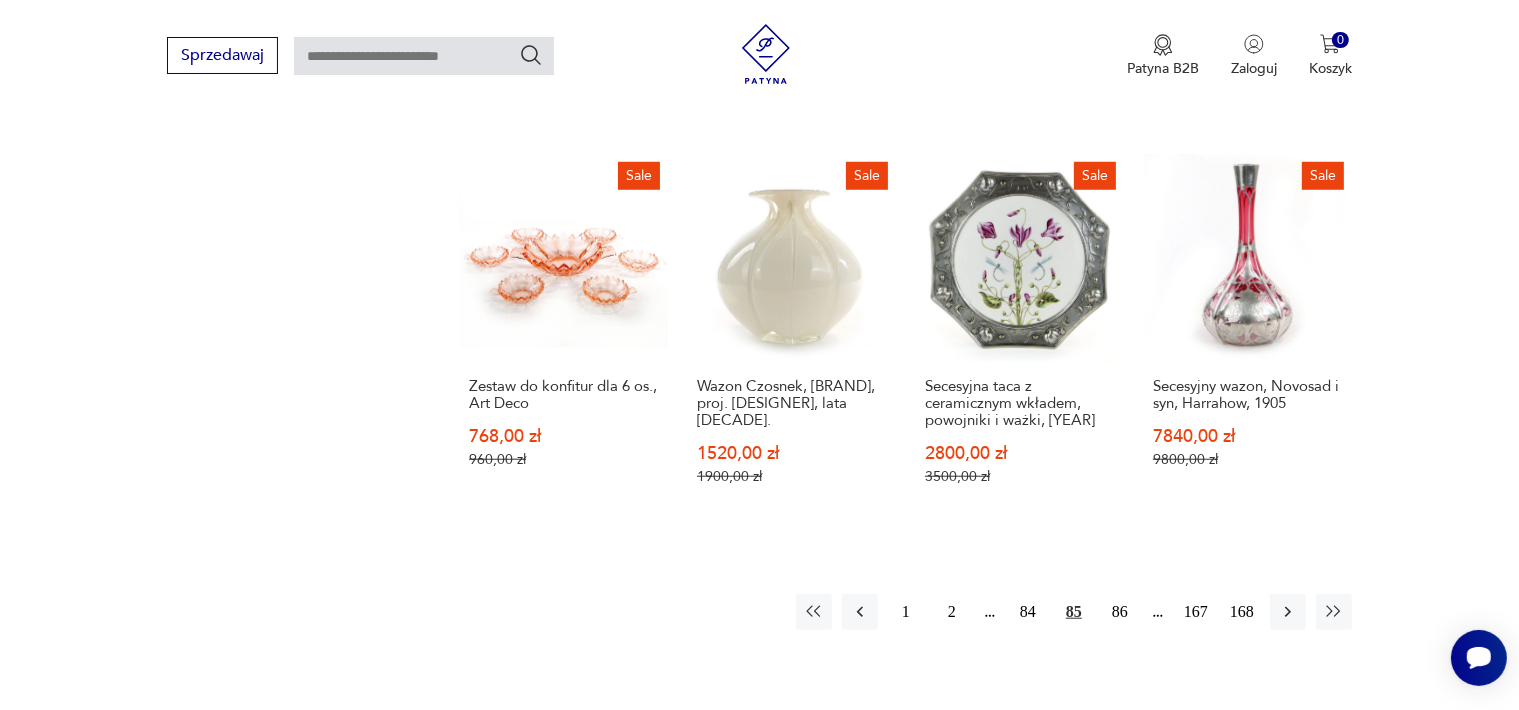 scroll, scrollTop: 1958, scrollLeft: 0, axis: vertical 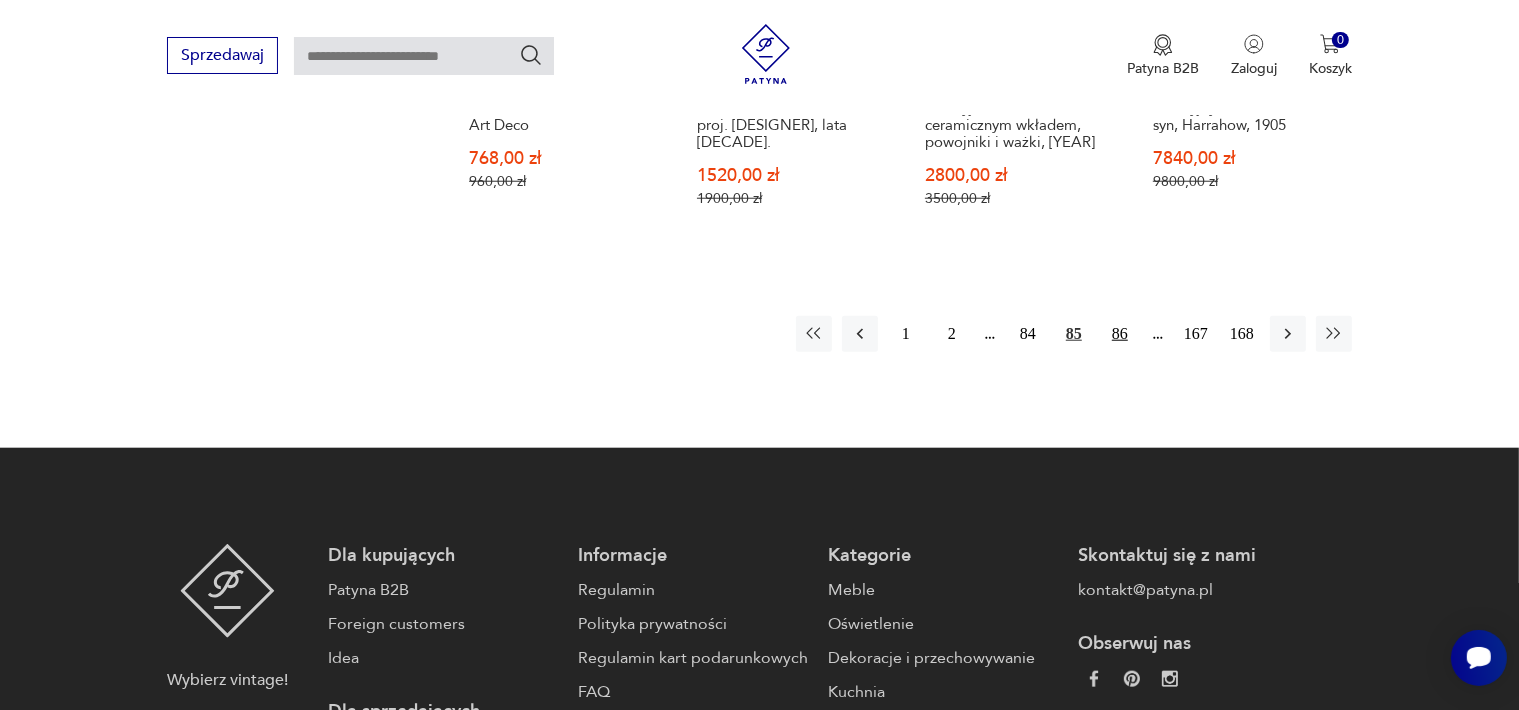 click on "86" at bounding box center (1120, 334) 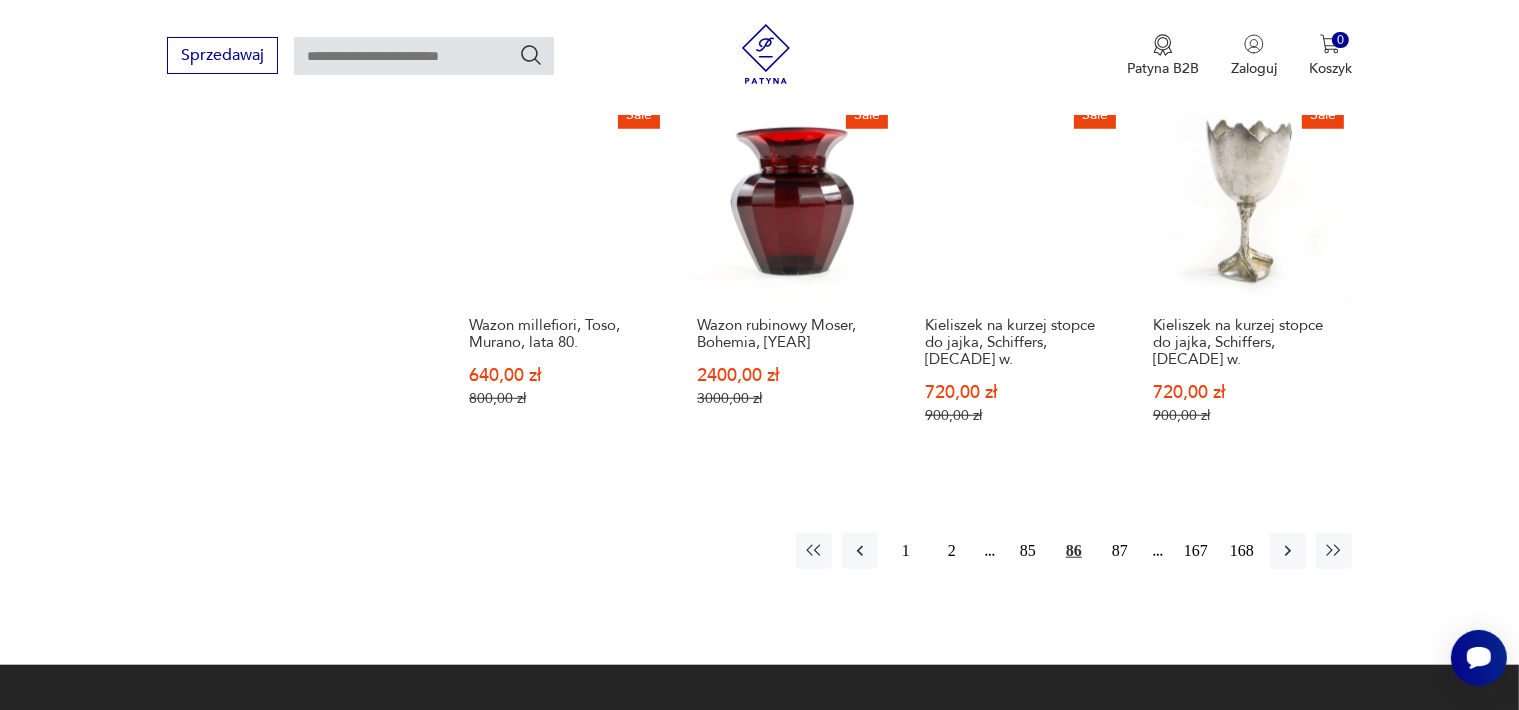 scroll, scrollTop: 1958, scrollLeft: 0, axis: vertical 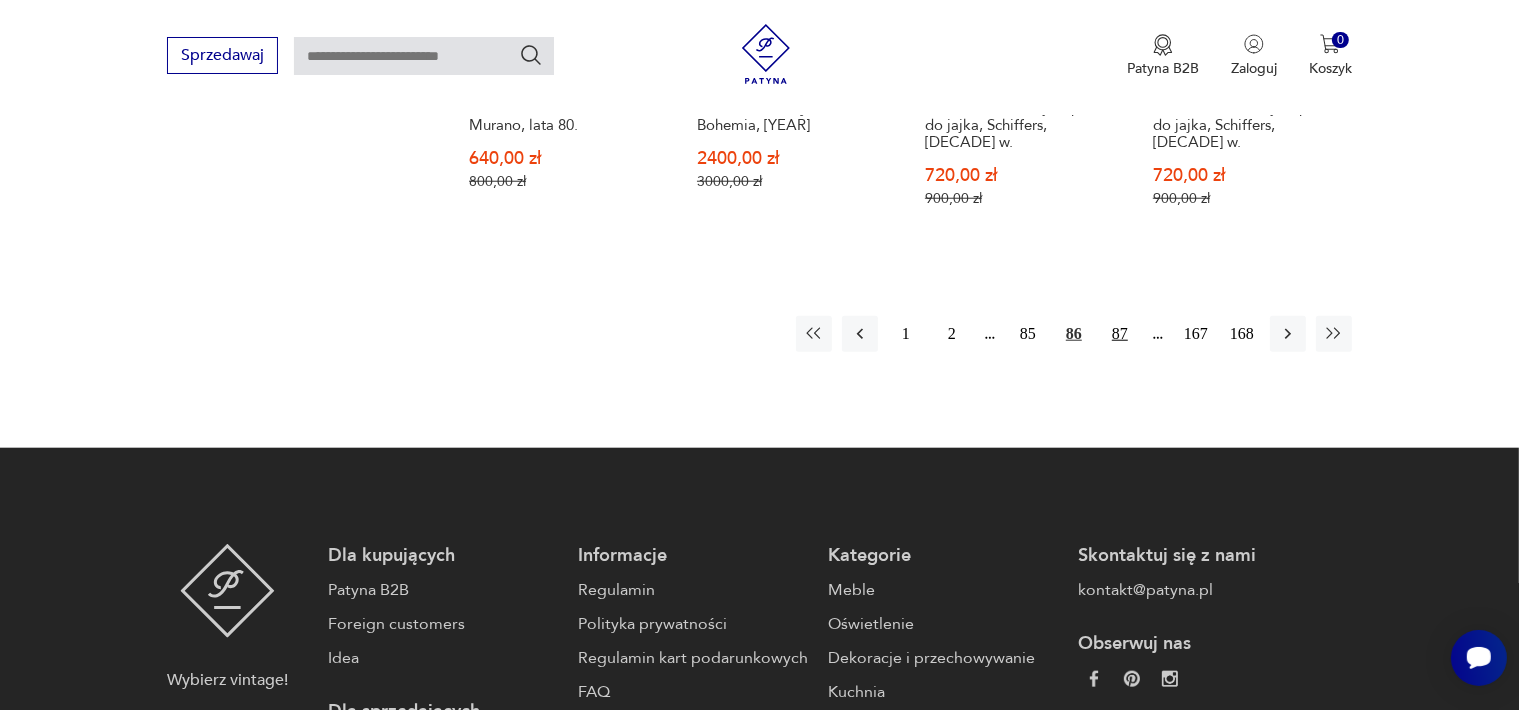 click on "87" at bounding box center [1120, 334] 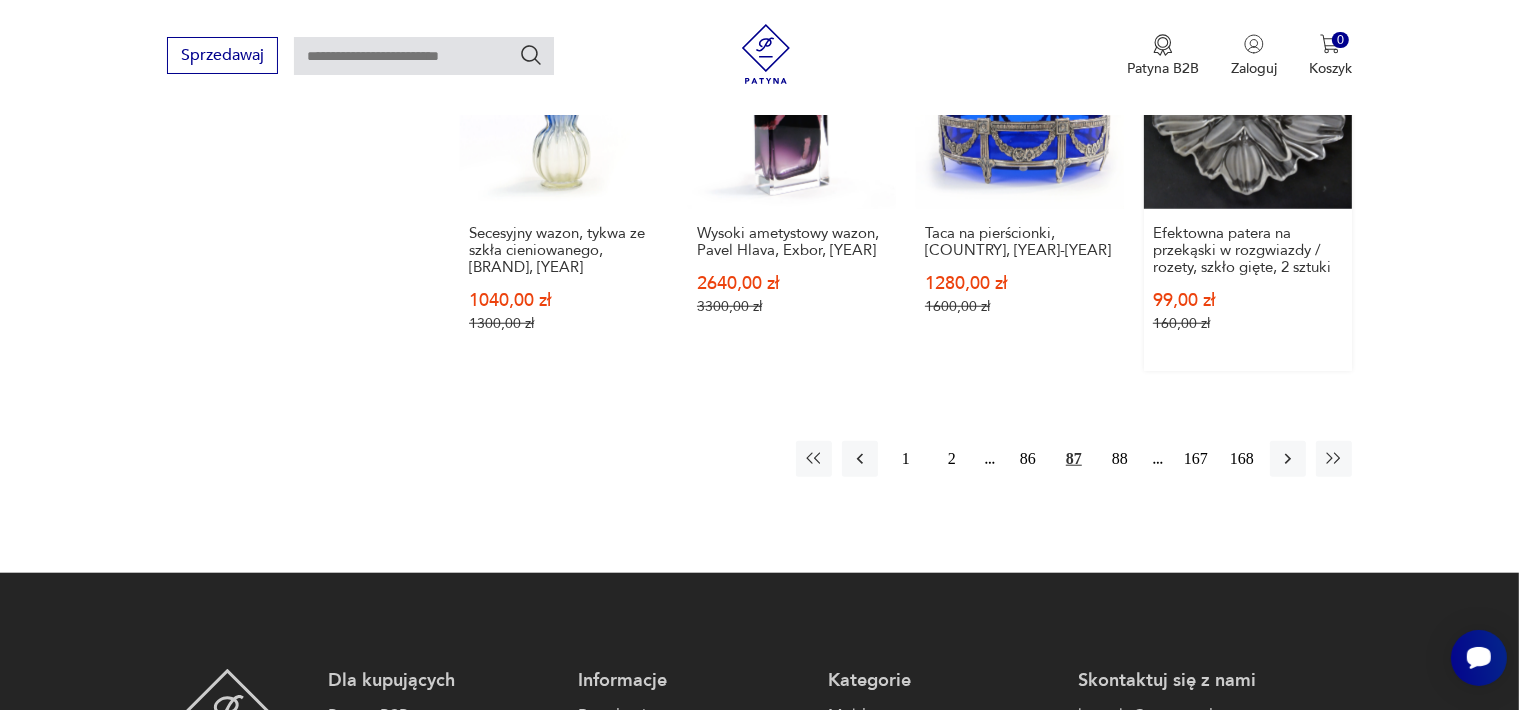 scroll, scrollTop: 1858, scrollLeft: 0, axis: vertical 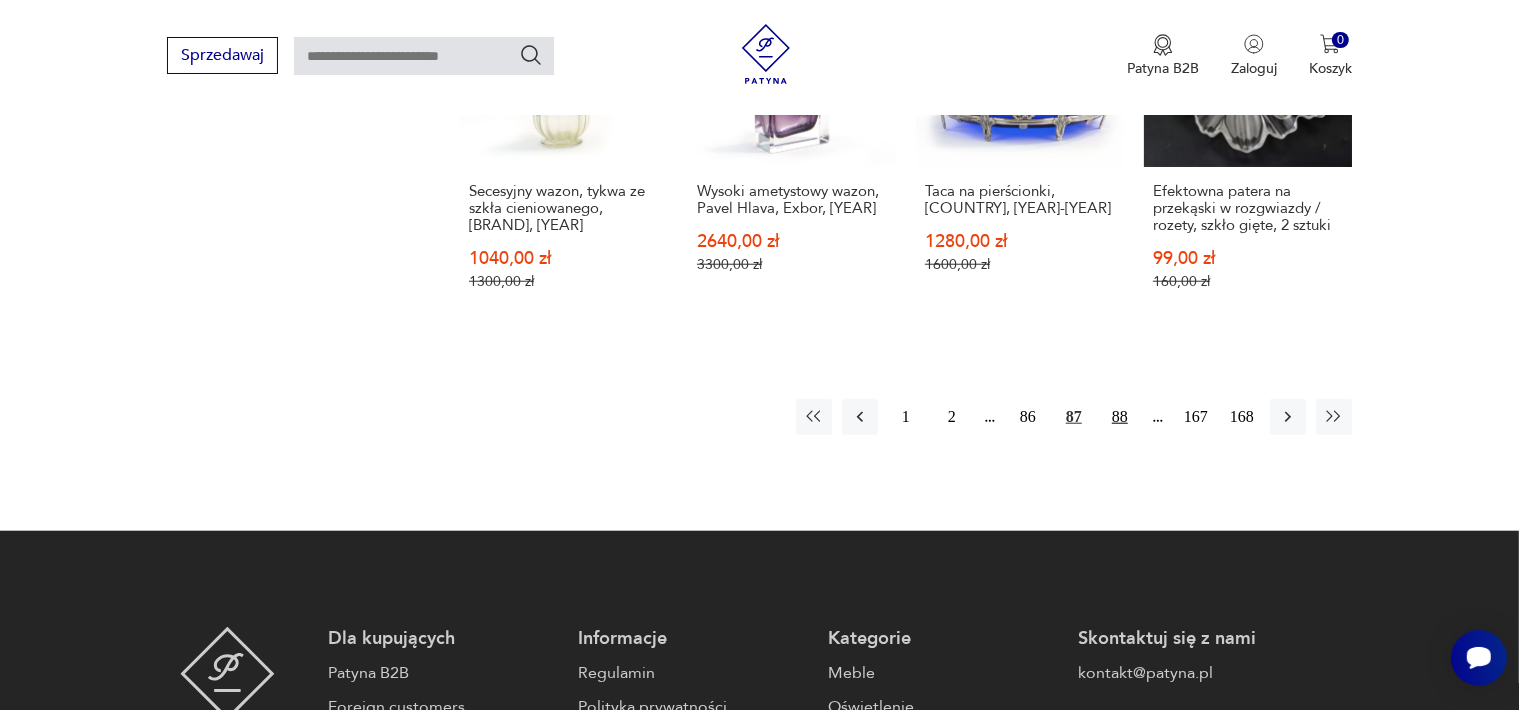click on "88" at bounding box center [1120, 417] 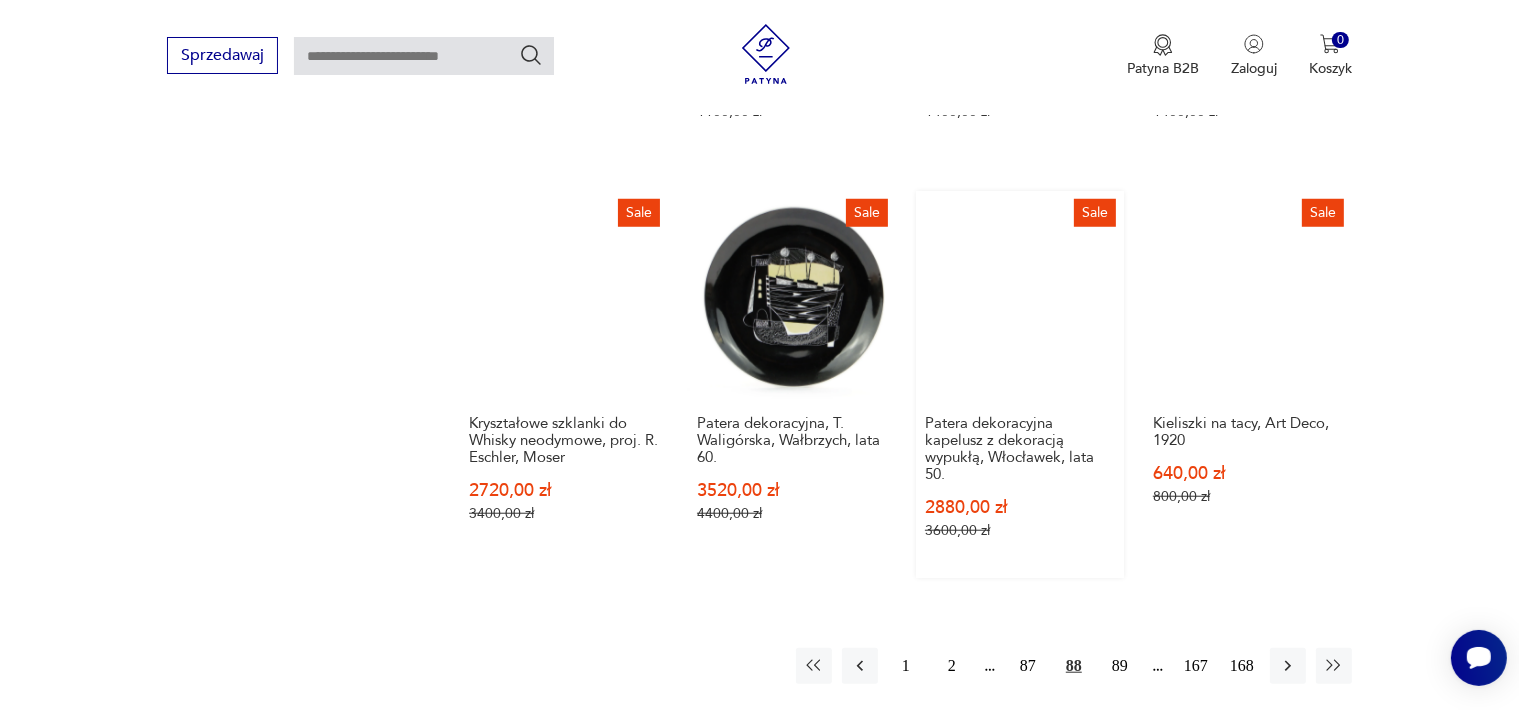 scroll, scrollTop: 1858, scrollLeft: 0, axis: vertical 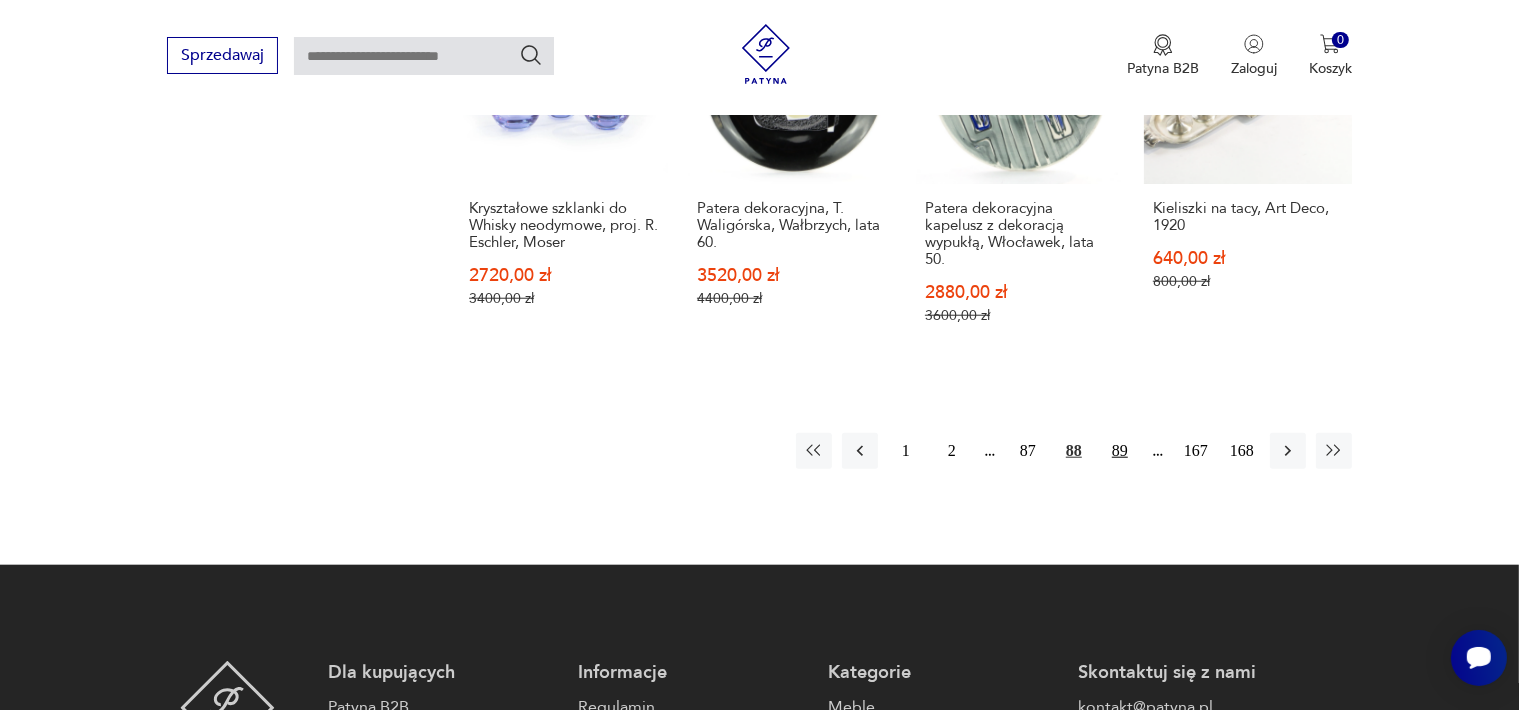 click on "89" at bounding box center [1120, 451] 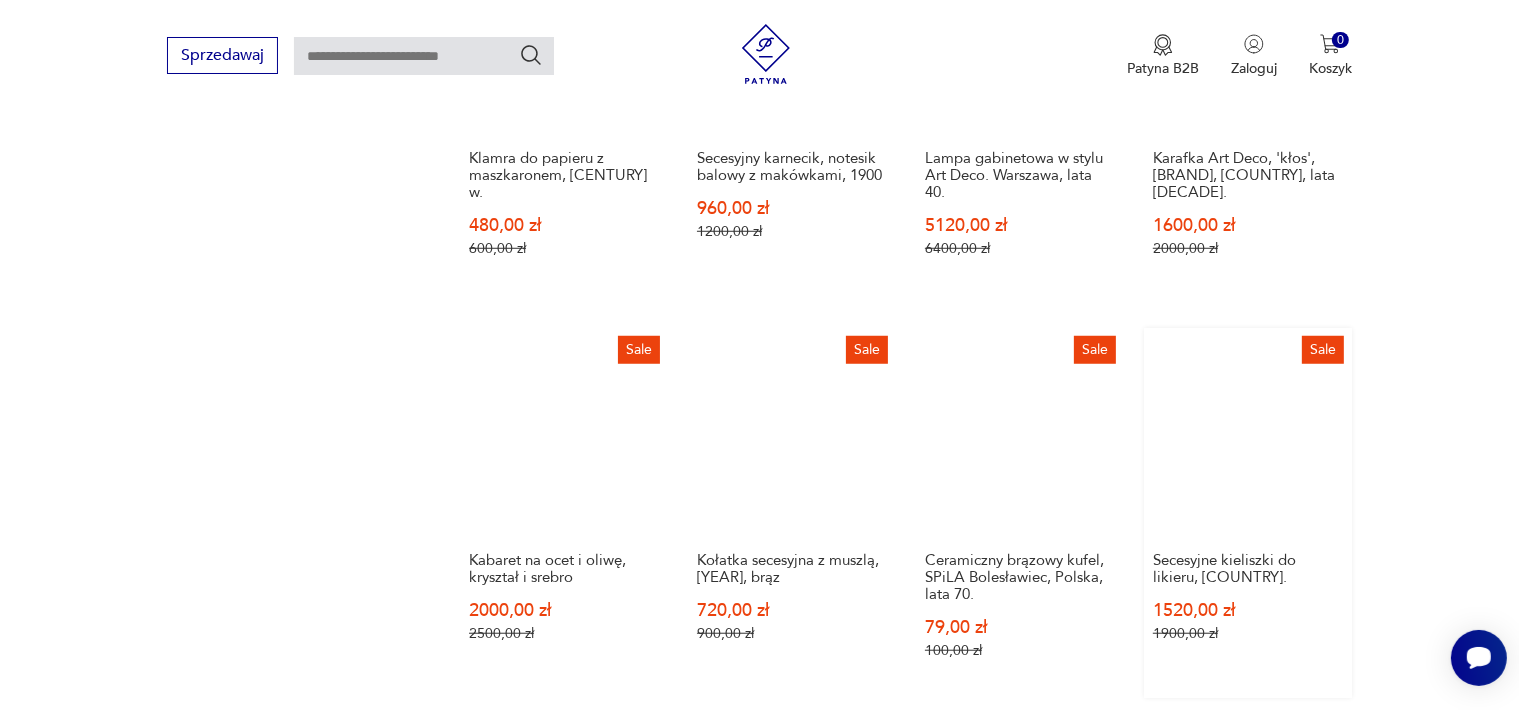 scroll, scrollTop: 1658, scrollLeft: 0, axis: vertical 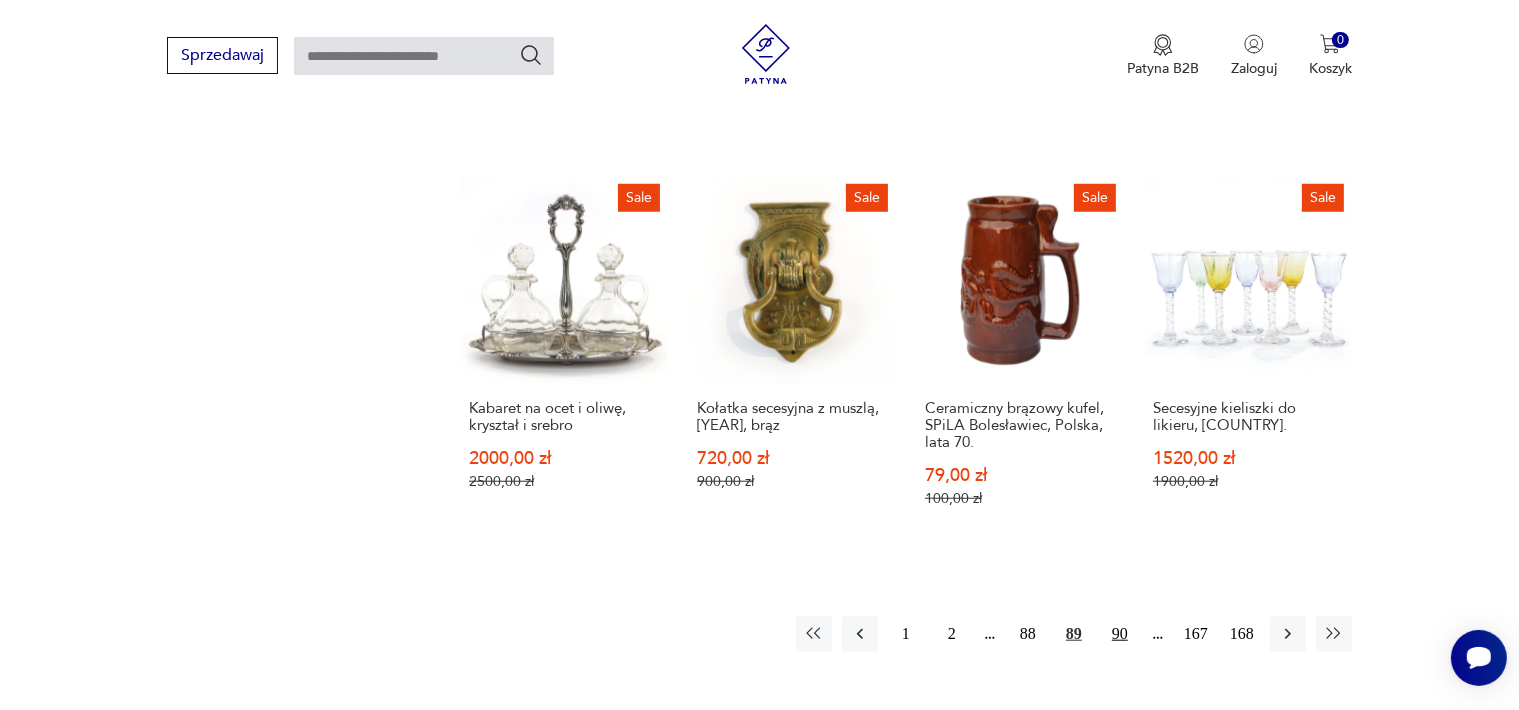 click on "90" at bounding box center (1120, 634) 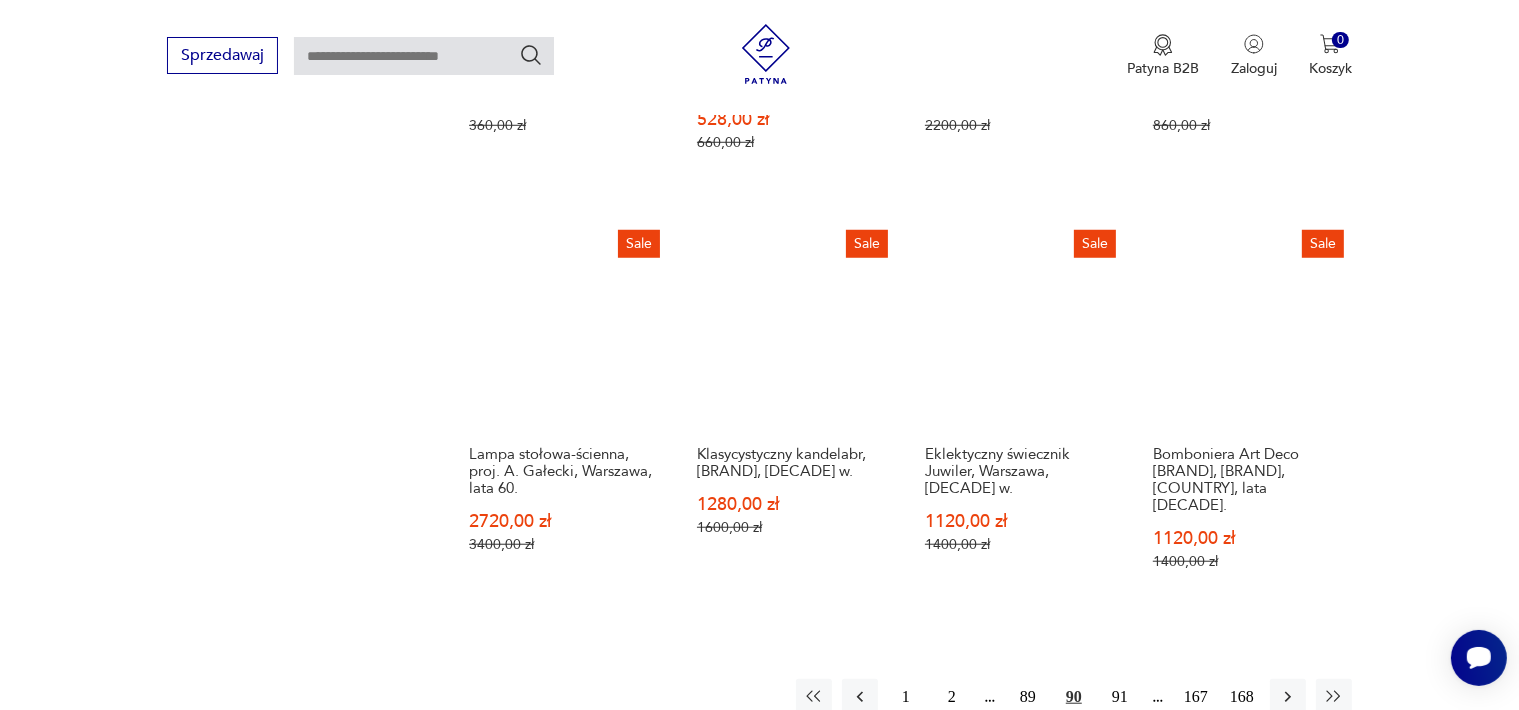 scroll, scrollTop: 1758, scrollLeft: 0, axis: vertical 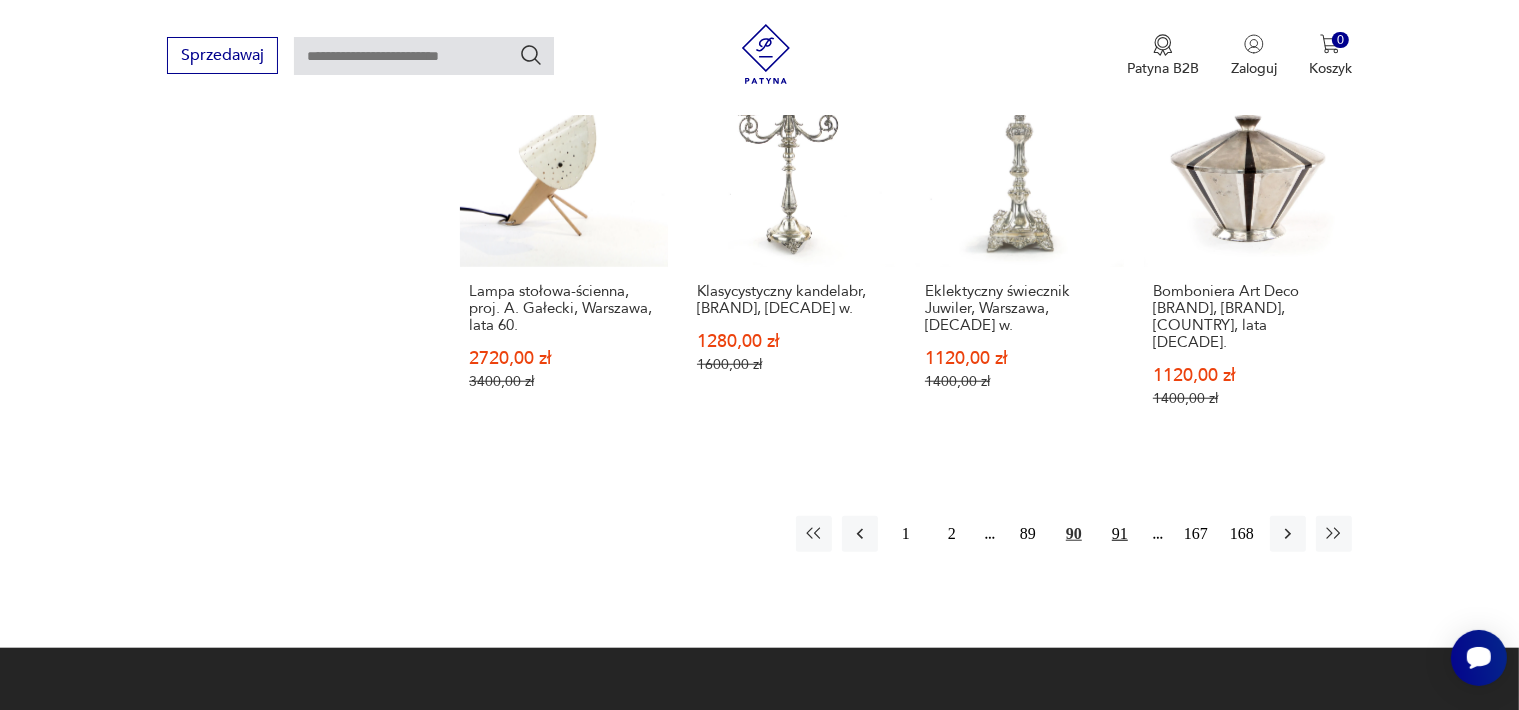 click on "91" at bounding box center [1120, 534] 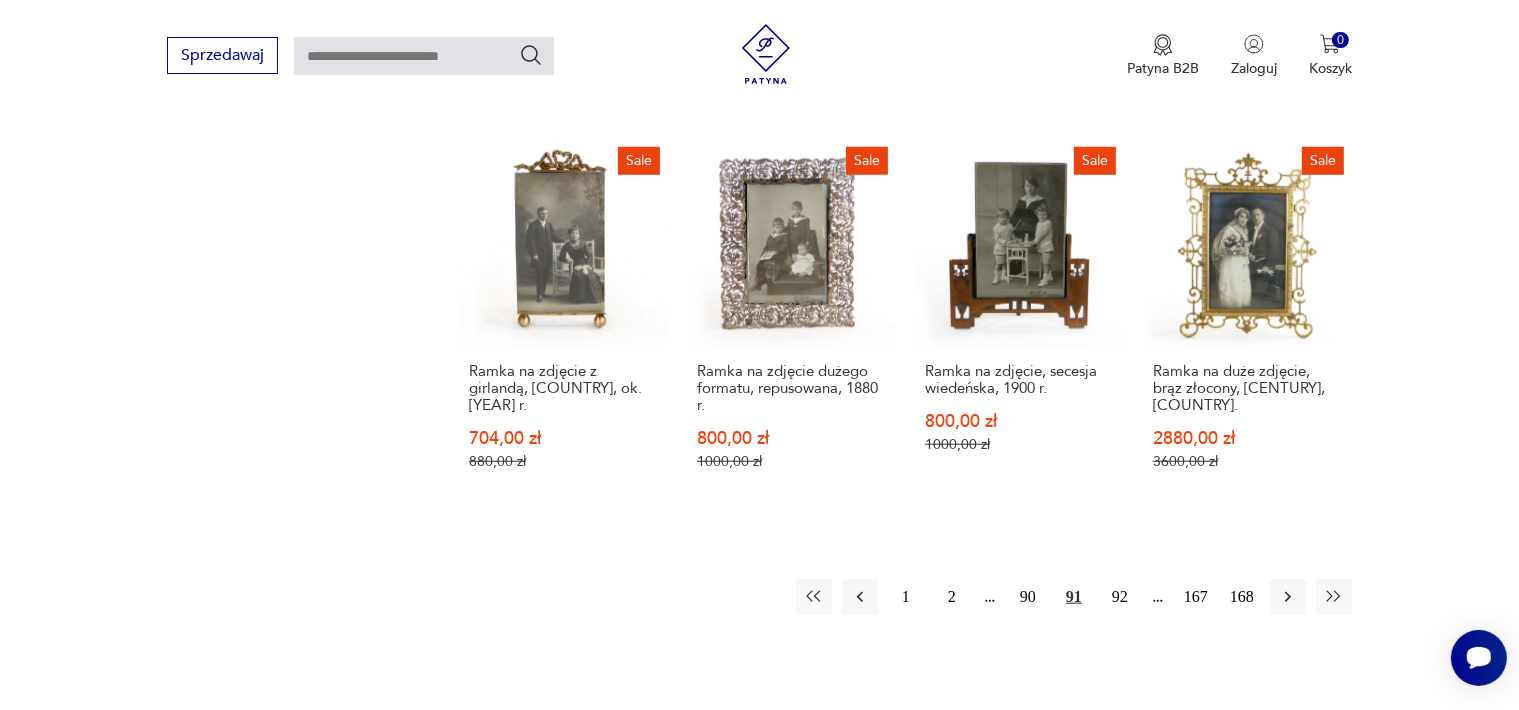 scroll, scrollTop: 1958, scrollLeft: 0, axis: vertical 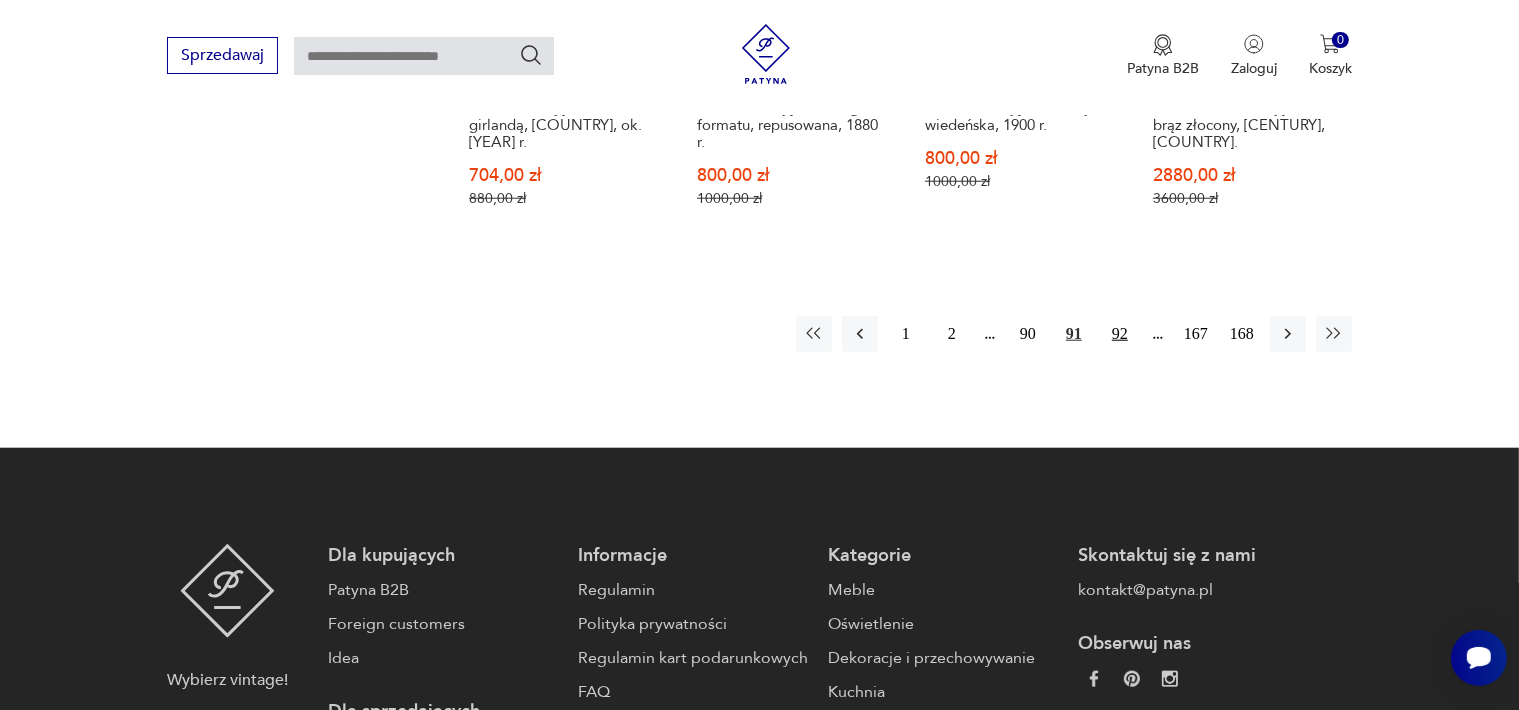 click on "92" at bounding box center (1120, 334) 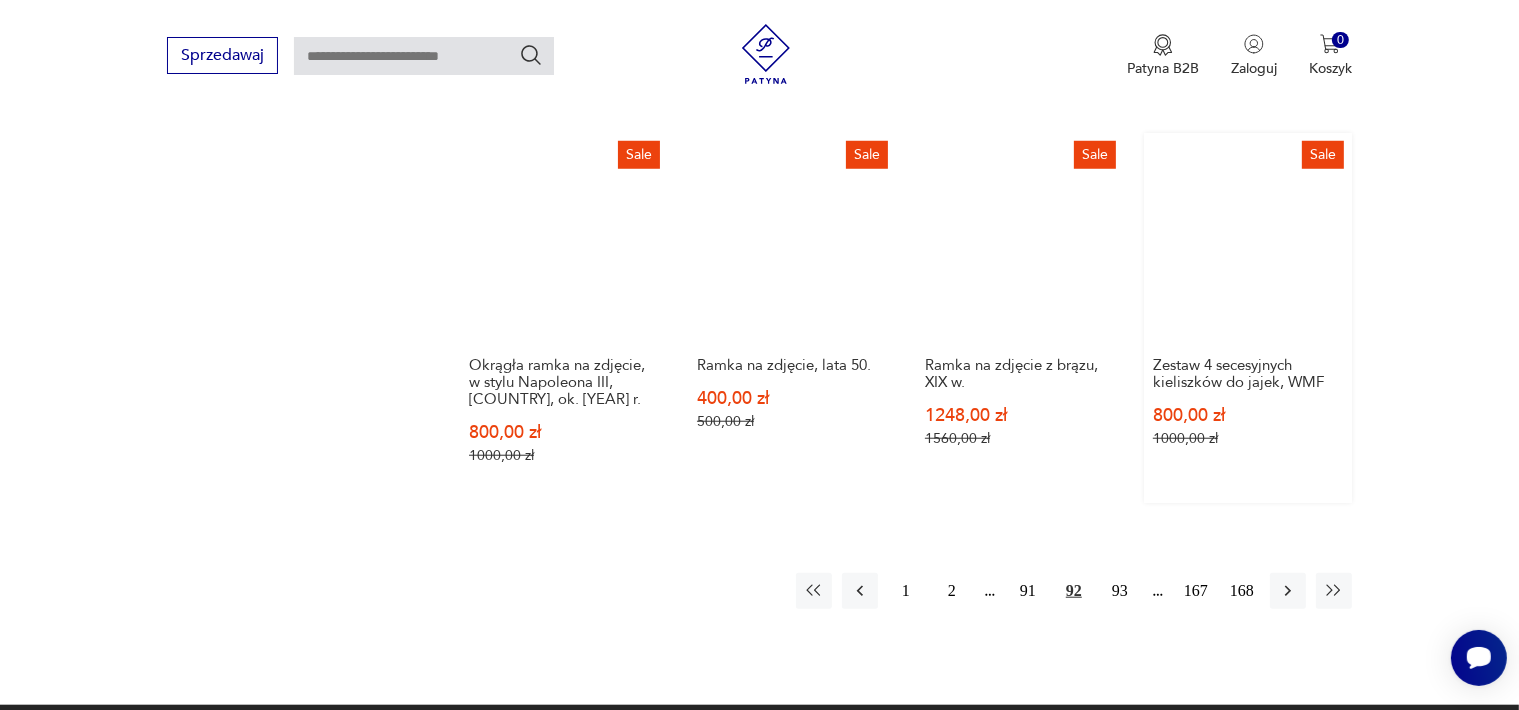 scroll, scrollTop: 1758, scrollLeft: 0, axis: vertical 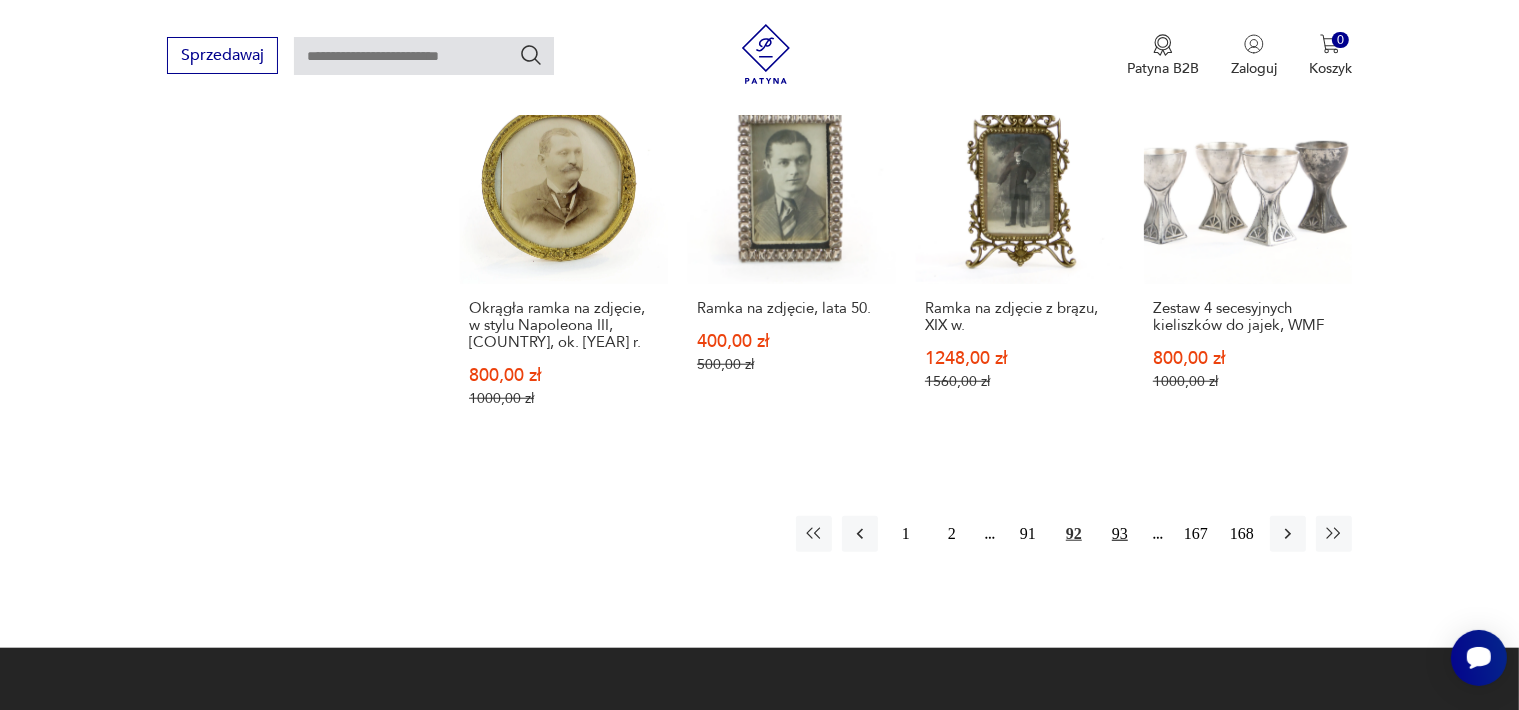 click on "93" at bounding box center [1120, 534] 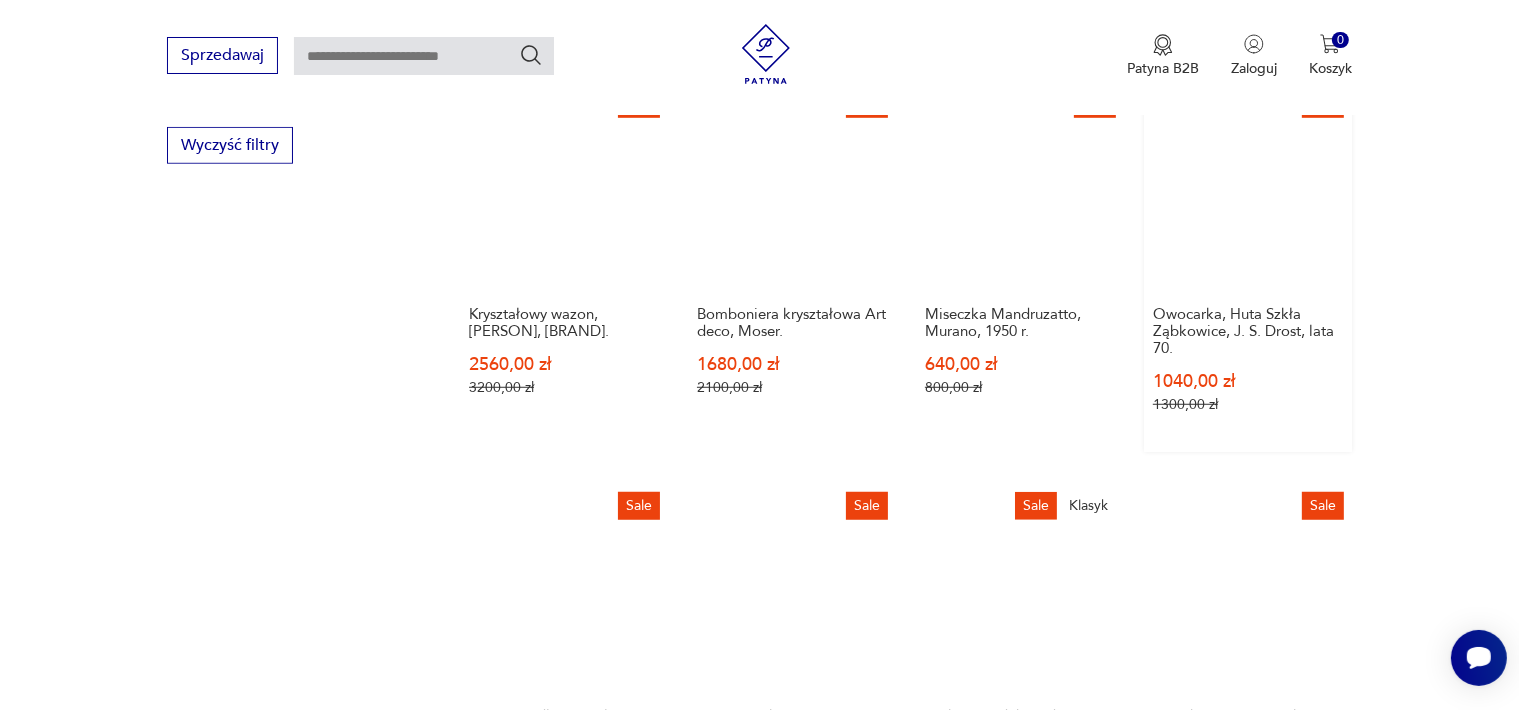 scroll, scrollTop: 1658, scrollLeft: 0, axis: vertical 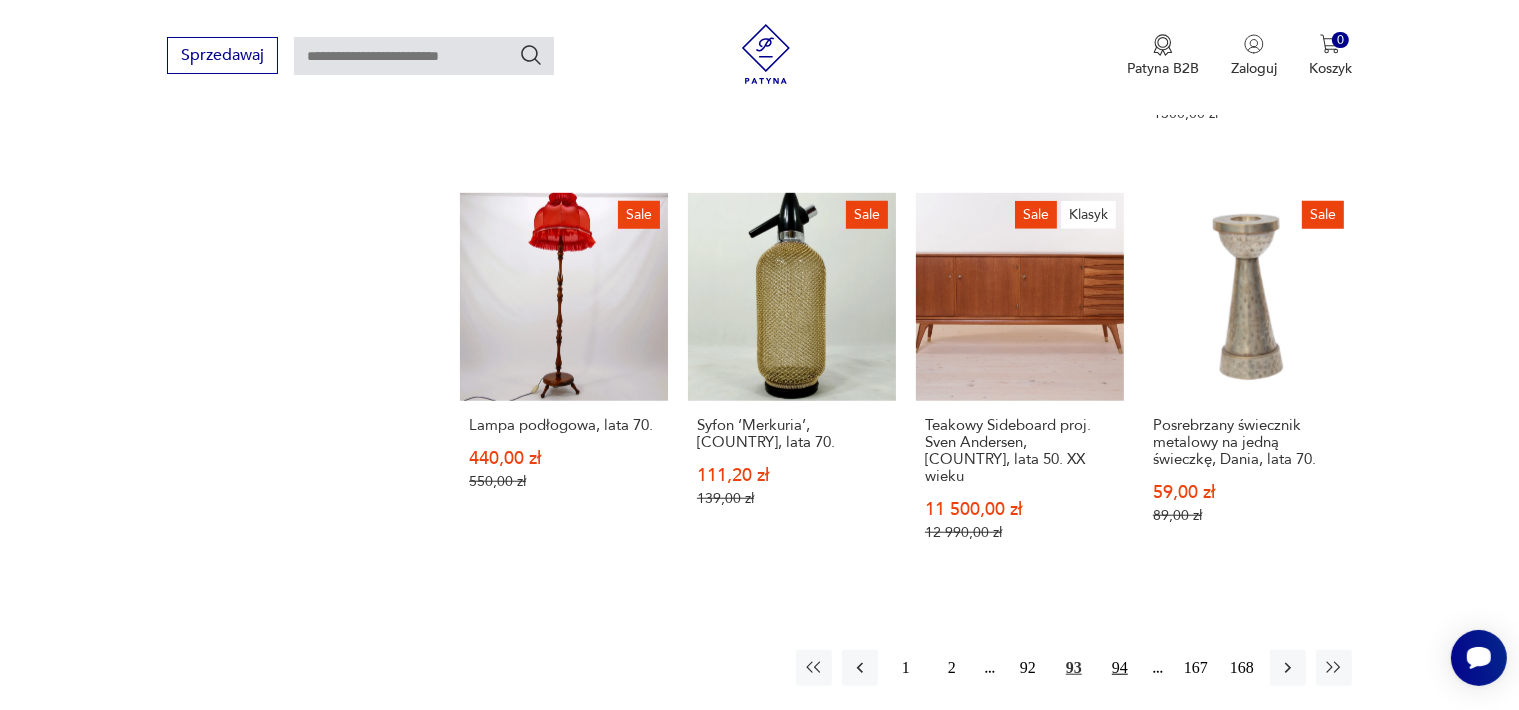 click on "94" at bounding box center (1120, 668) 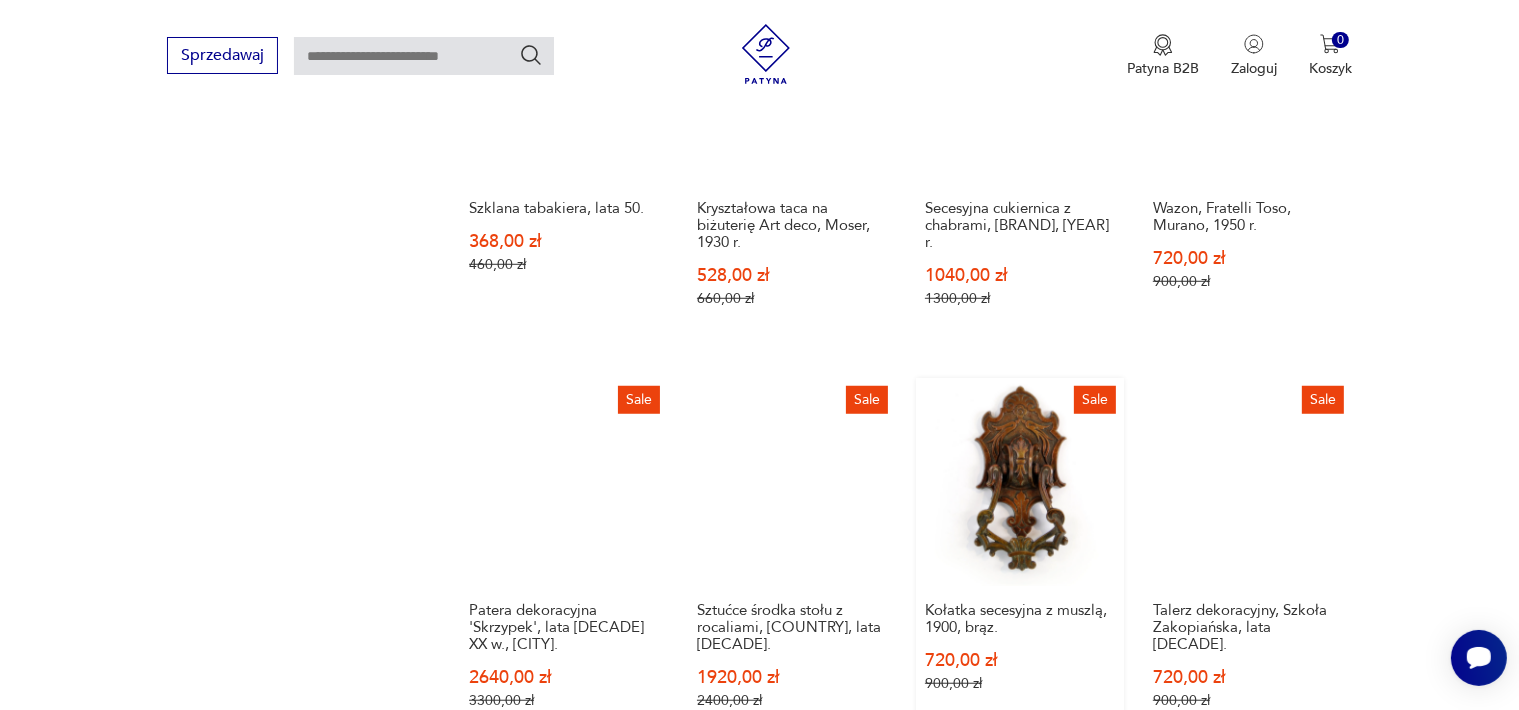 scroll, scrollTop: 1658, scrollLeft: 0, axis: vertical 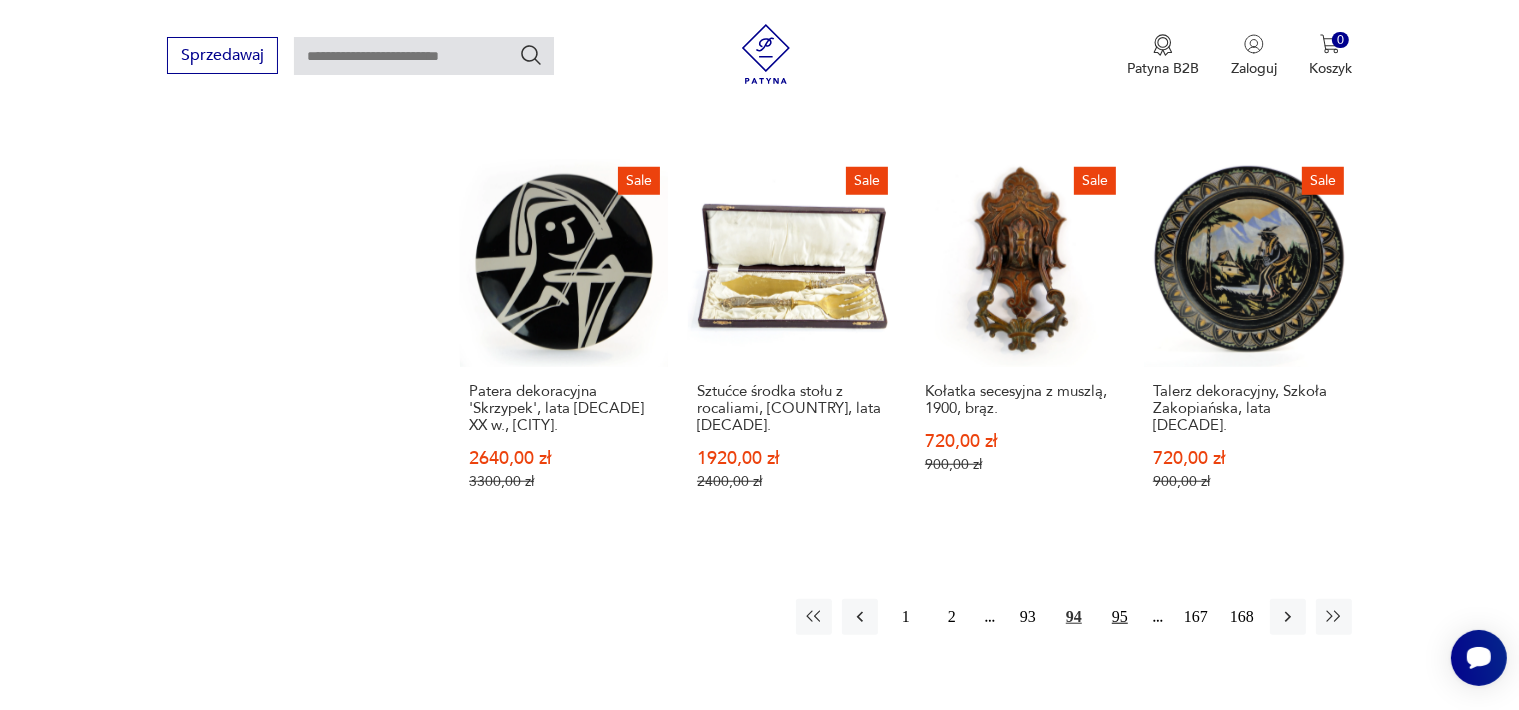 click on "95" at bounding box center [1120, 617] 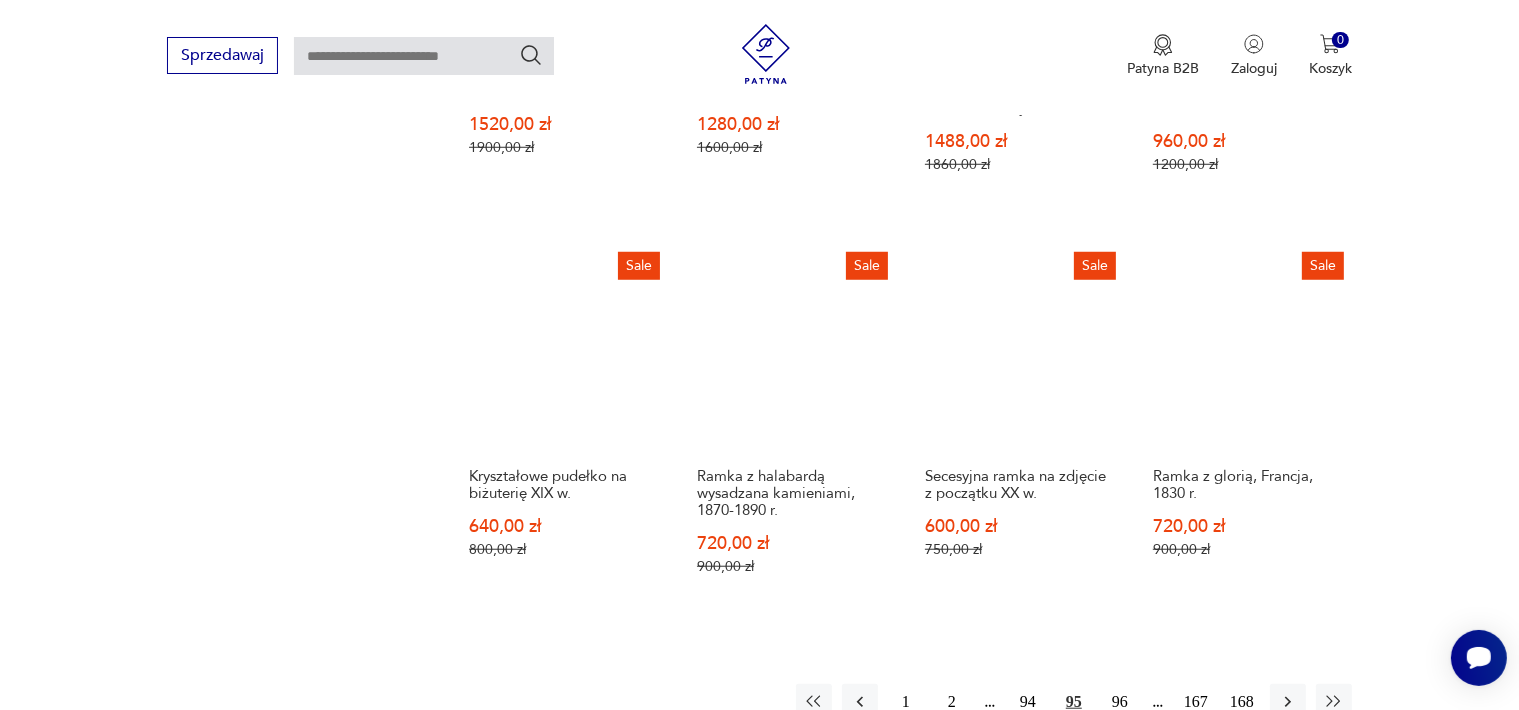 scroll, scrollTop: 1858, scrollLeft: 0, axis: vertical 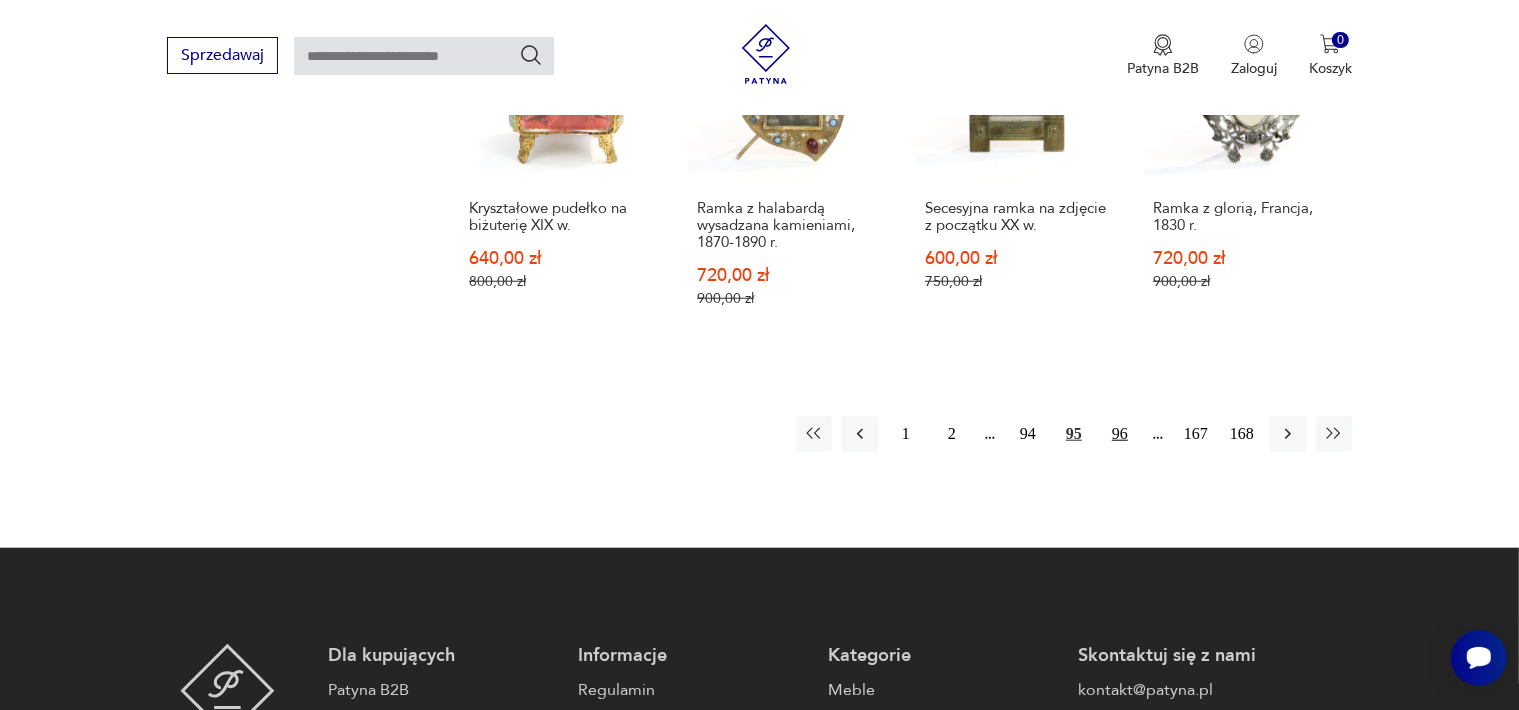 click on "96" at bounding box center (1120, 434) 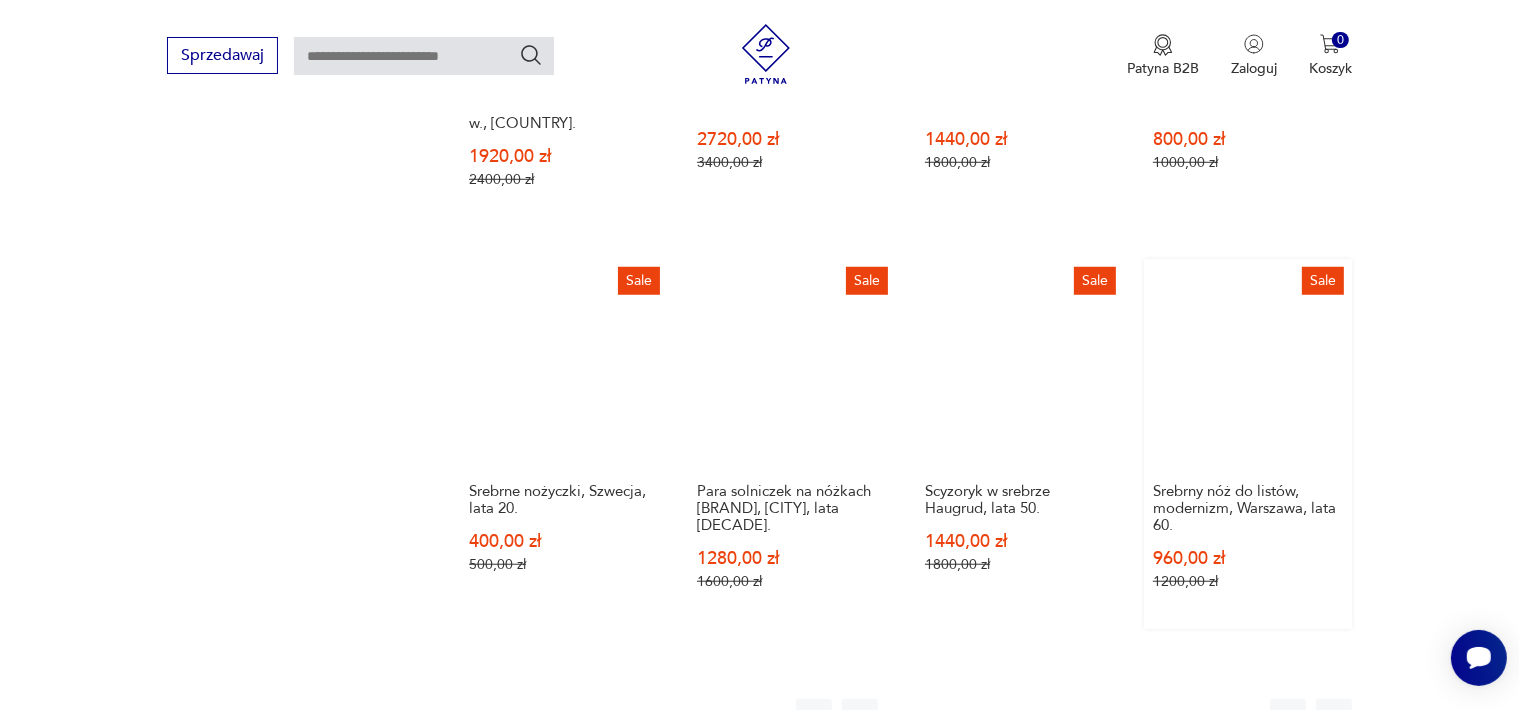 scroll, scrollTop: 1758, scrollLeft: 0, axis: vertical 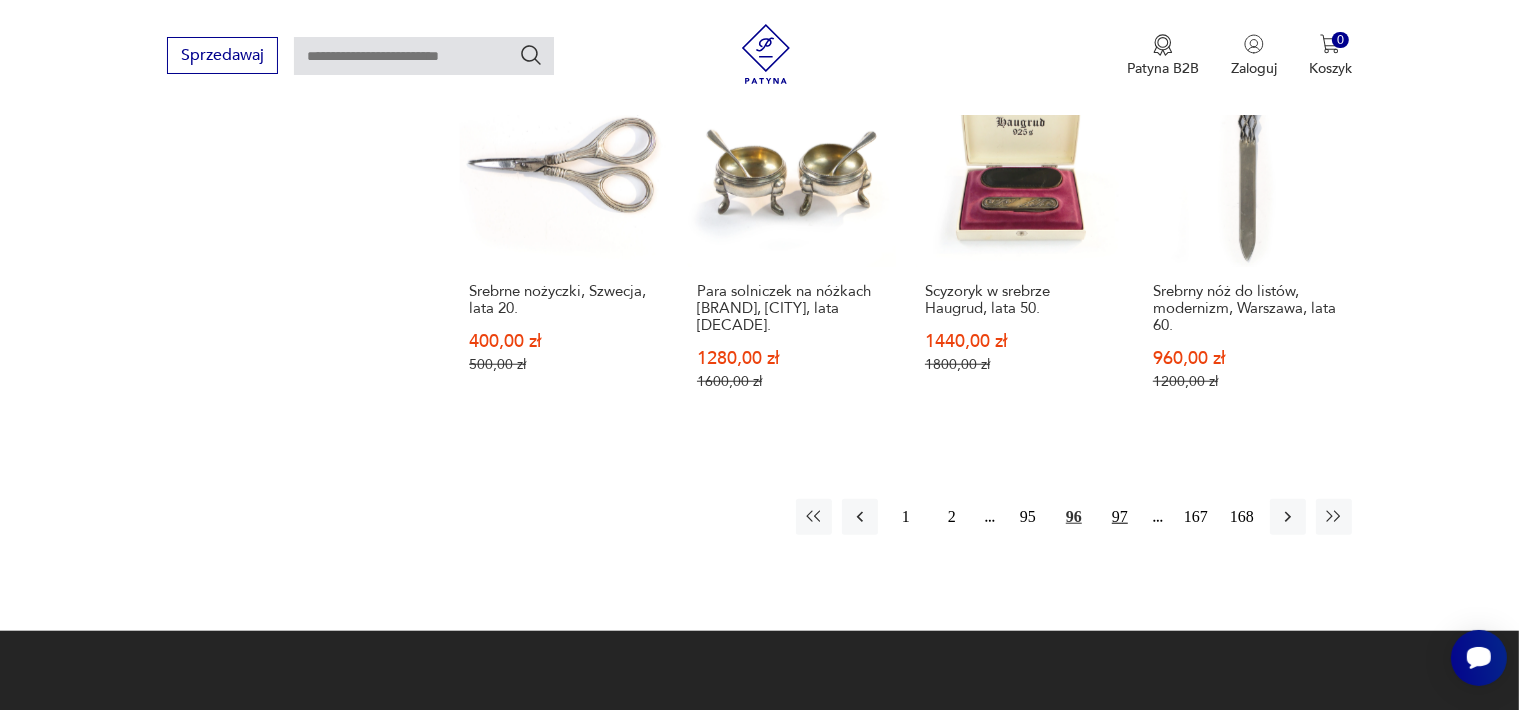 click on "97" at bounding box center (1120, 517) 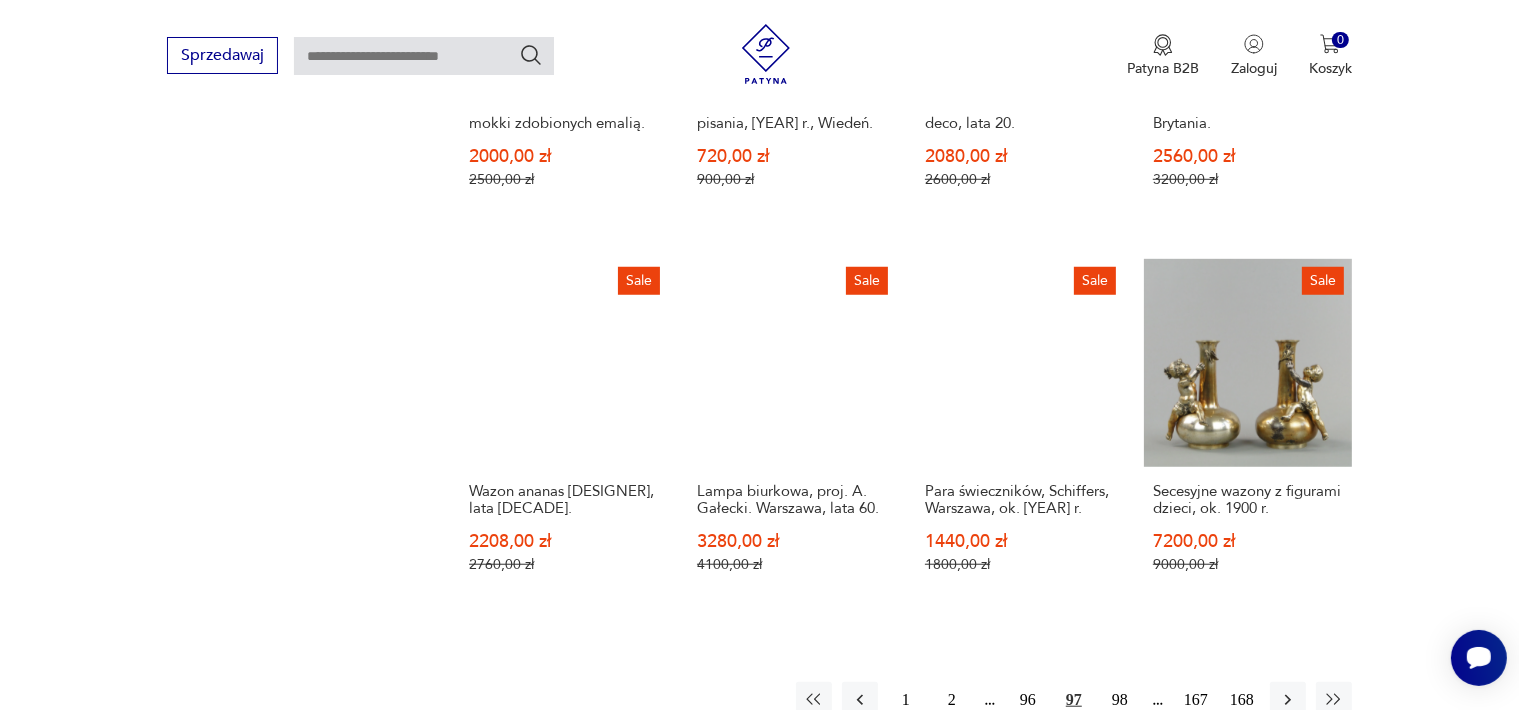 scroll, scrollTop: 1158, scrollLeft: 0, axis: vertical 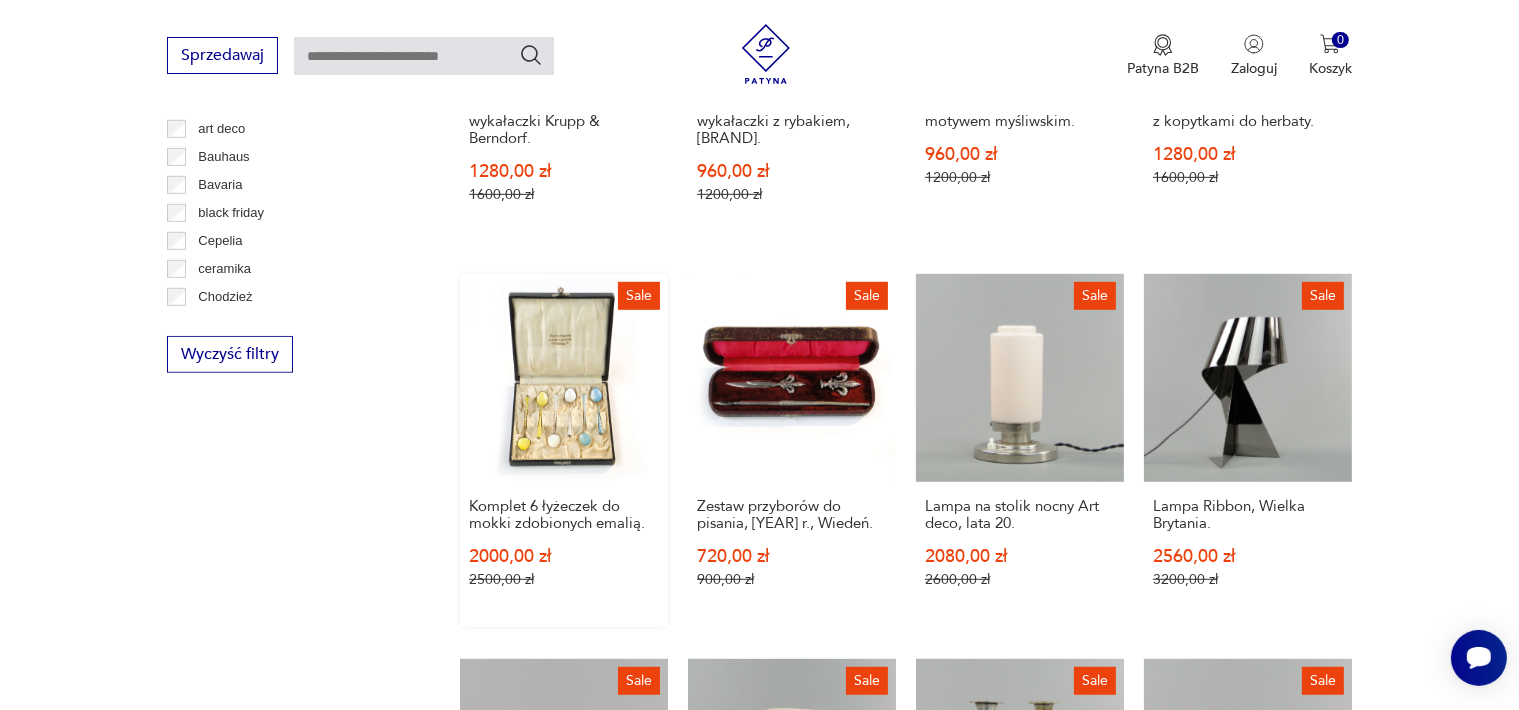 click on "Sale Komplet 6 łyżeczek do mokki zdobionych emalią. 2000,00 zł 2500,00 zł" at bounding box center (564, 450) 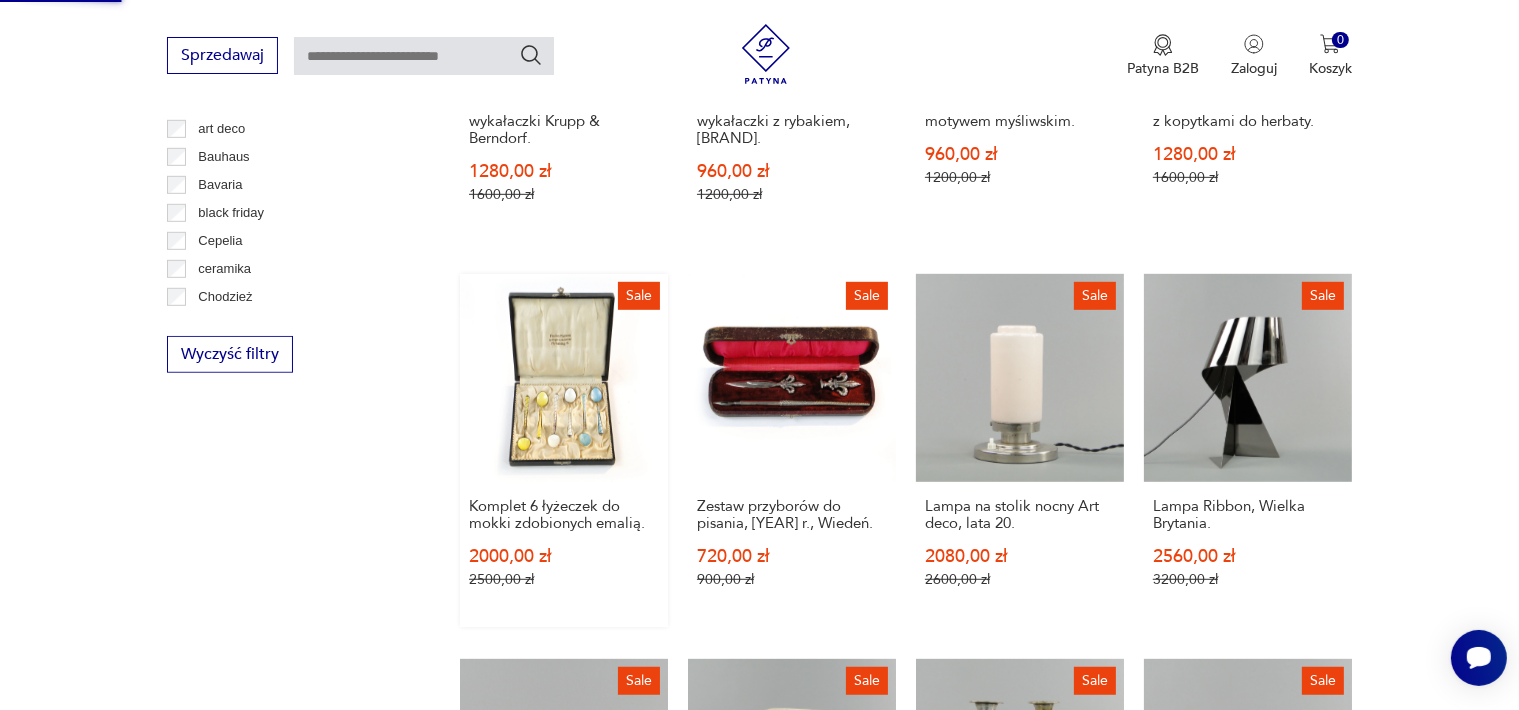 scroll, scrollTop: 340, scrollLeft: 0, axis: vertical 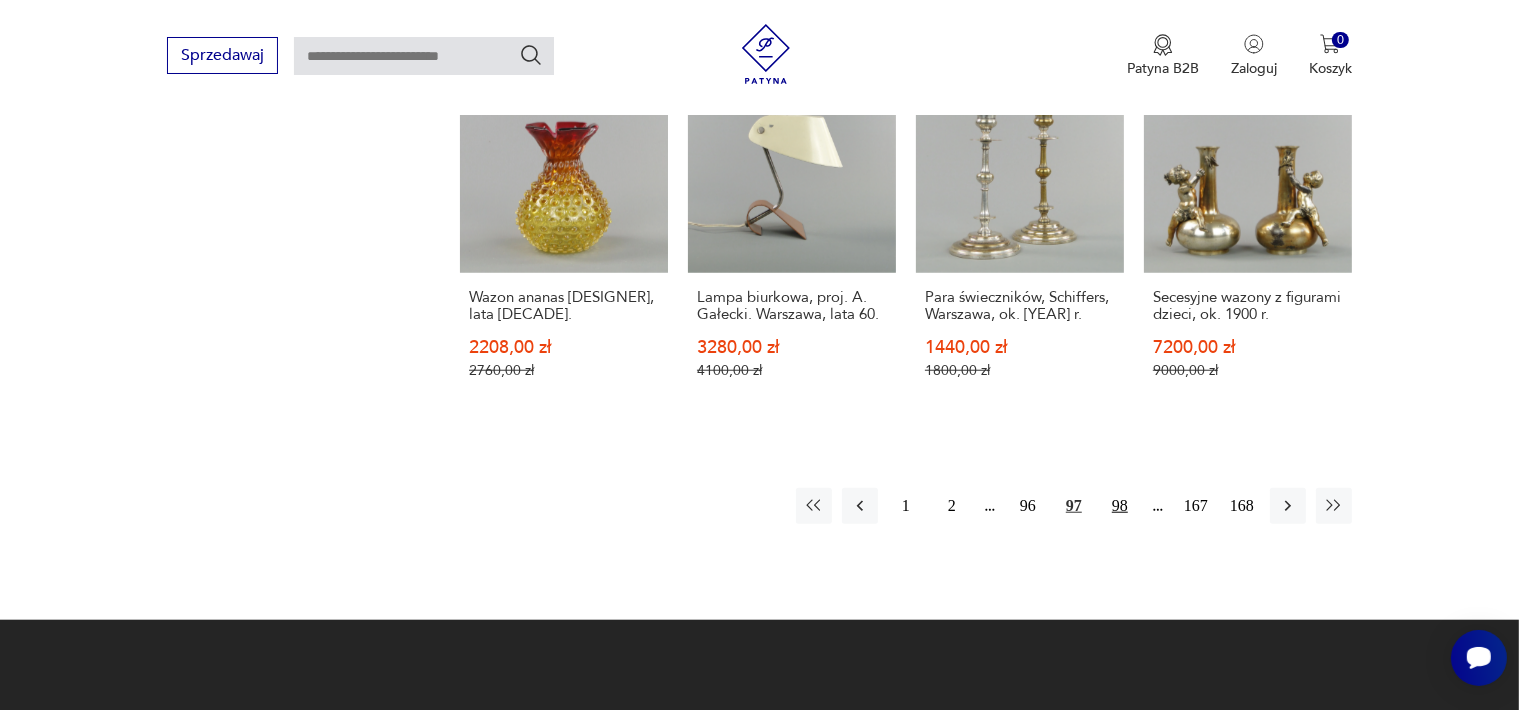 click on "98" at bounding box center (1120, 506) 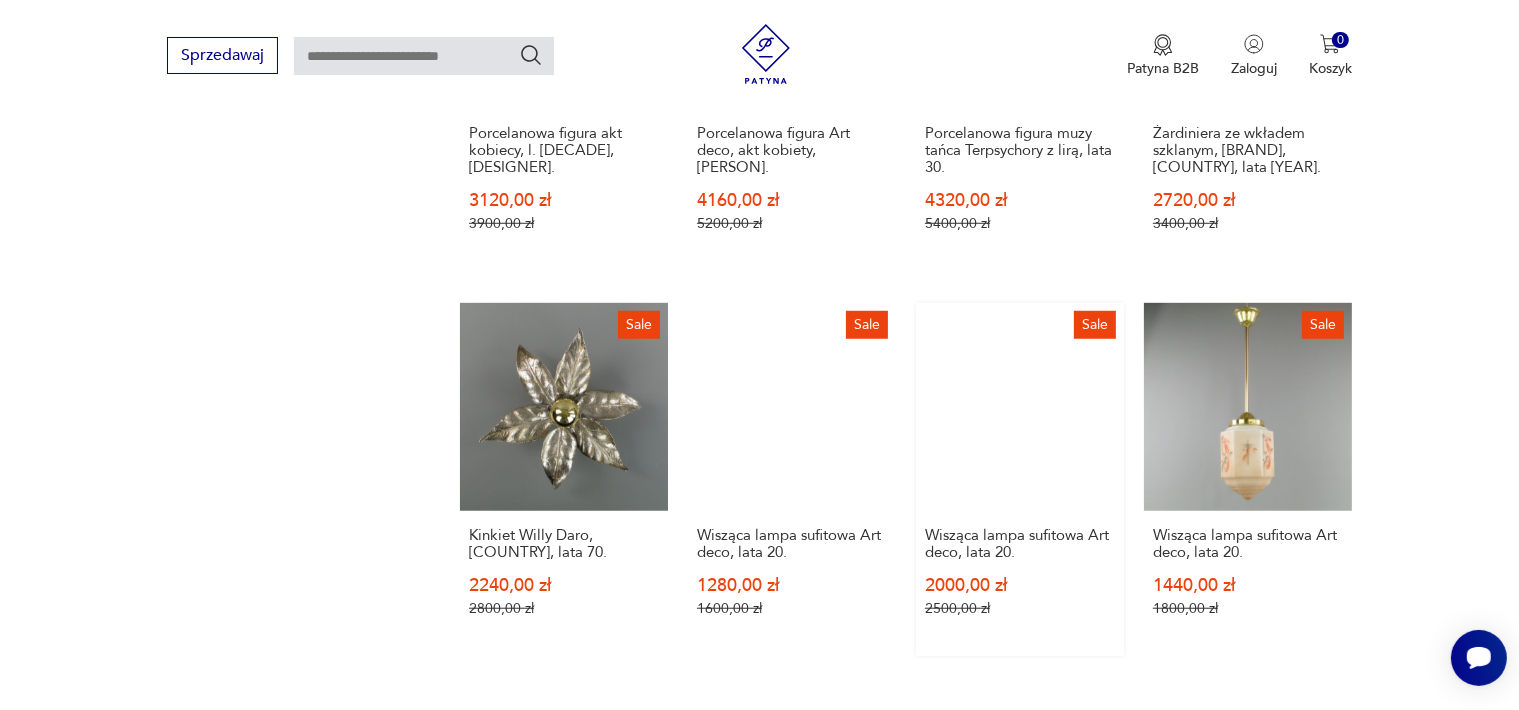 scroll, scrollTop: 1758, scrollLeft: 0, axis: vertical 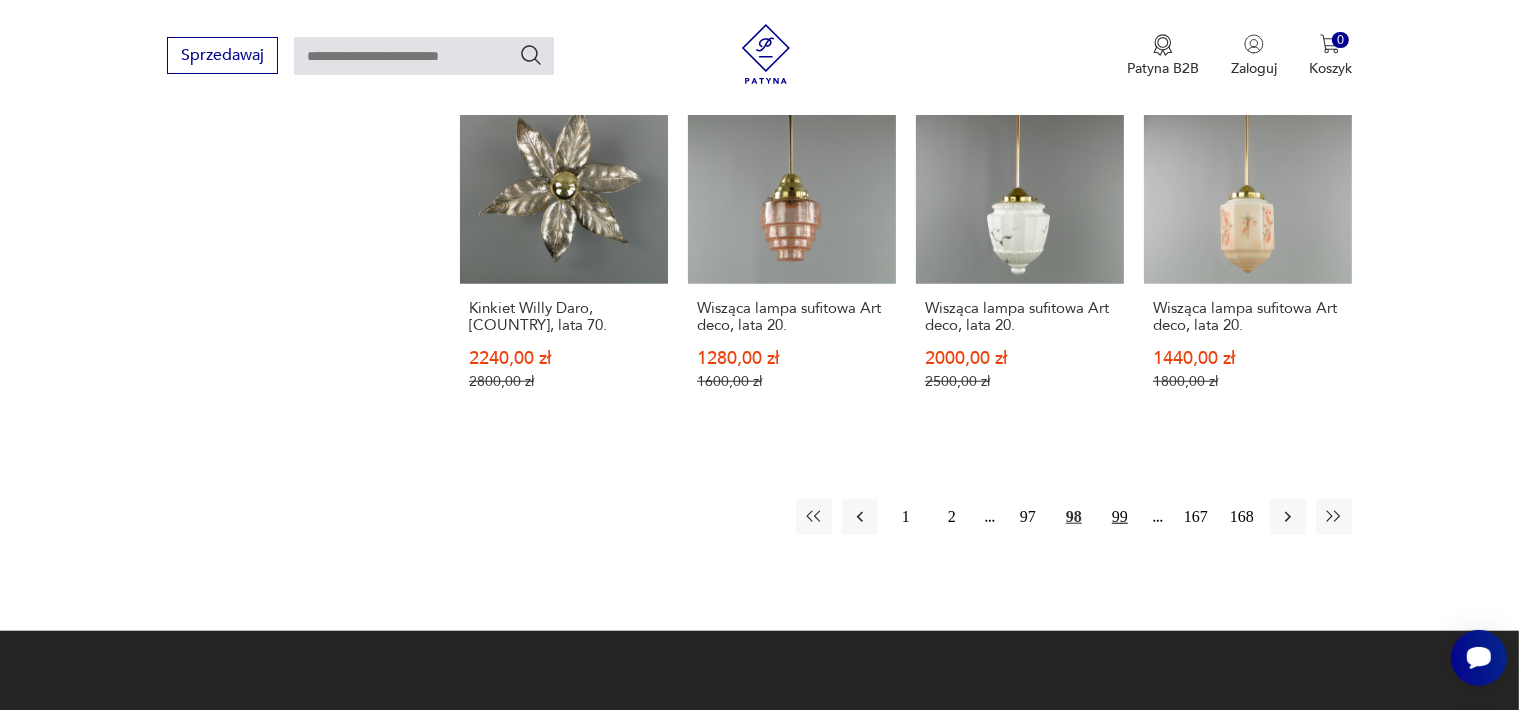 click on "99" at bounding box center [1120, 517] 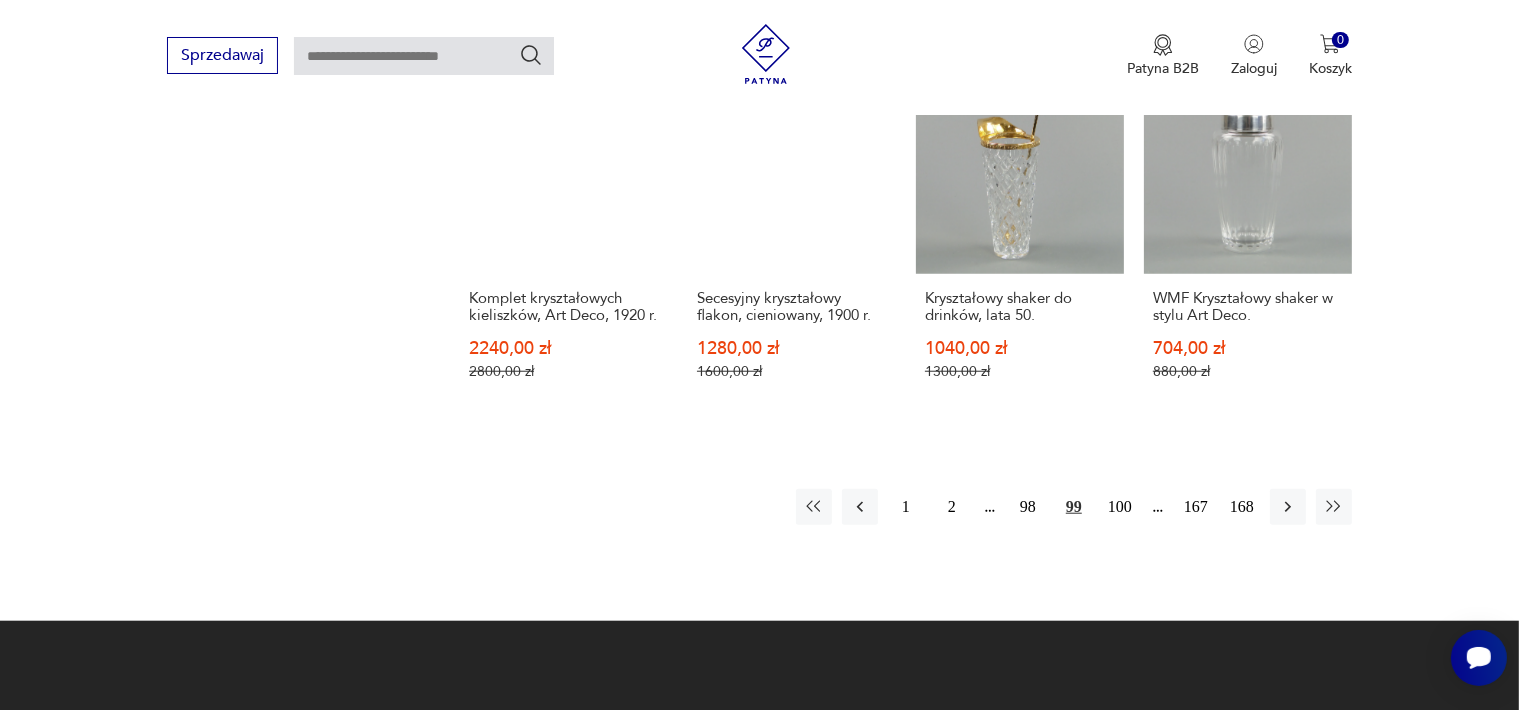 scroll, scrollTop: 1858, scrollLeft: 0, axis: vertical 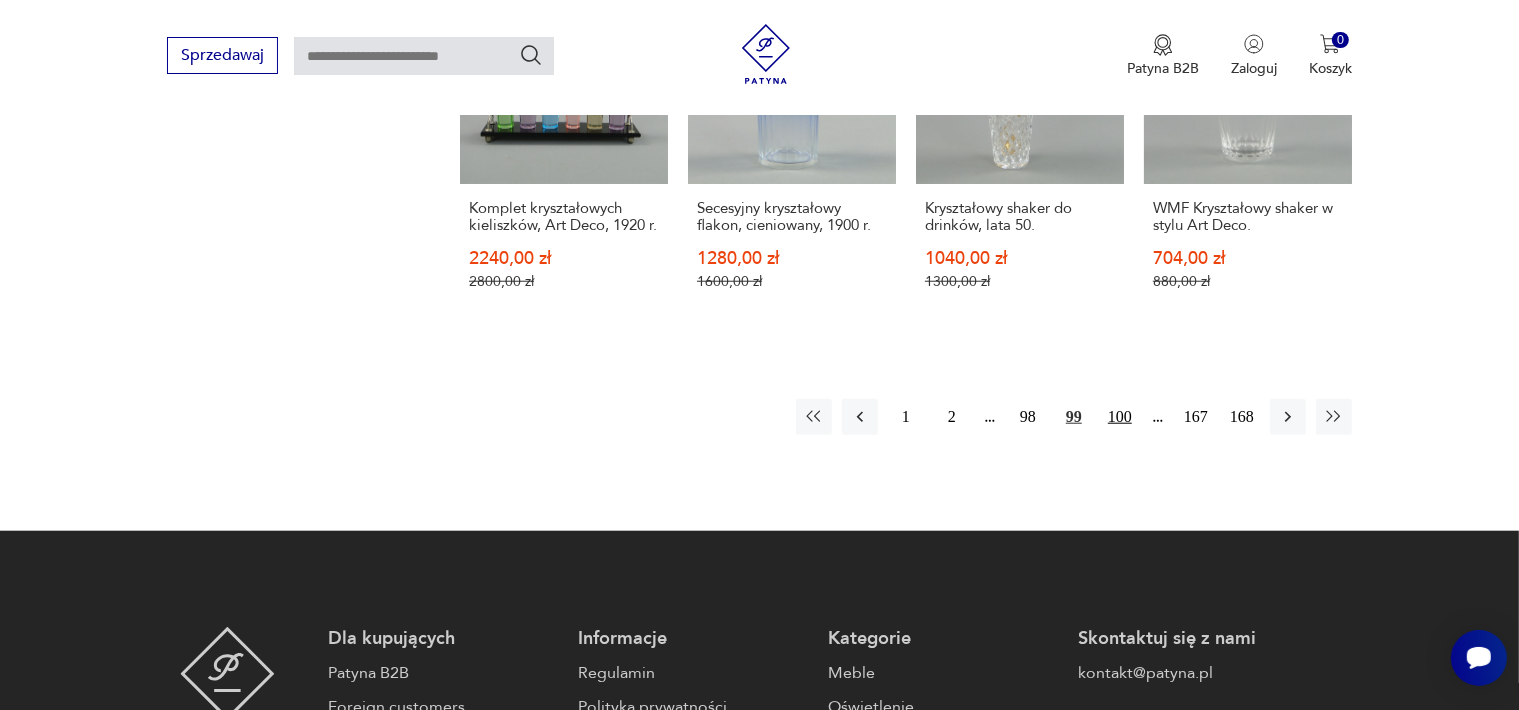 click on "100" at bounding box center (1120, 417) 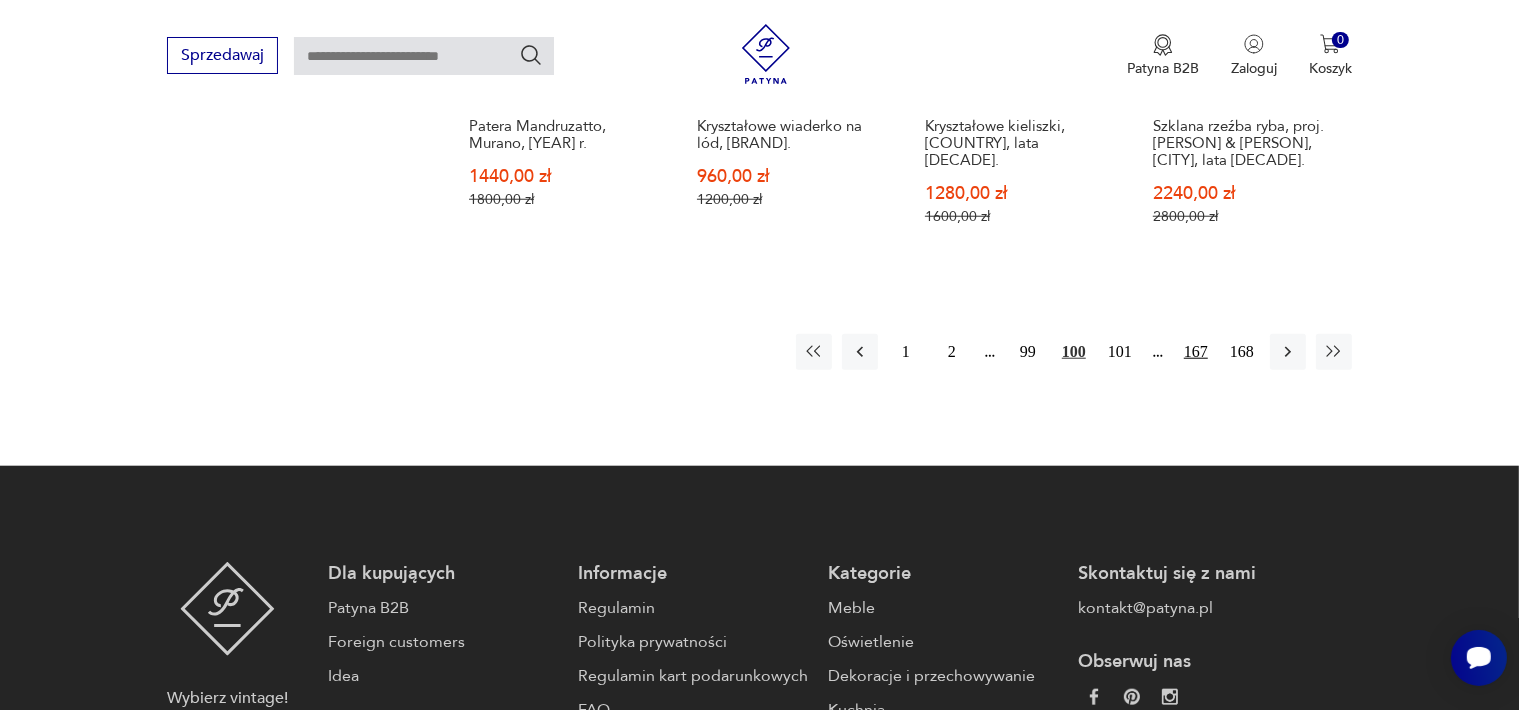 scroll, scrollTop: 1958, scrollLeft: 0, axis: vertical 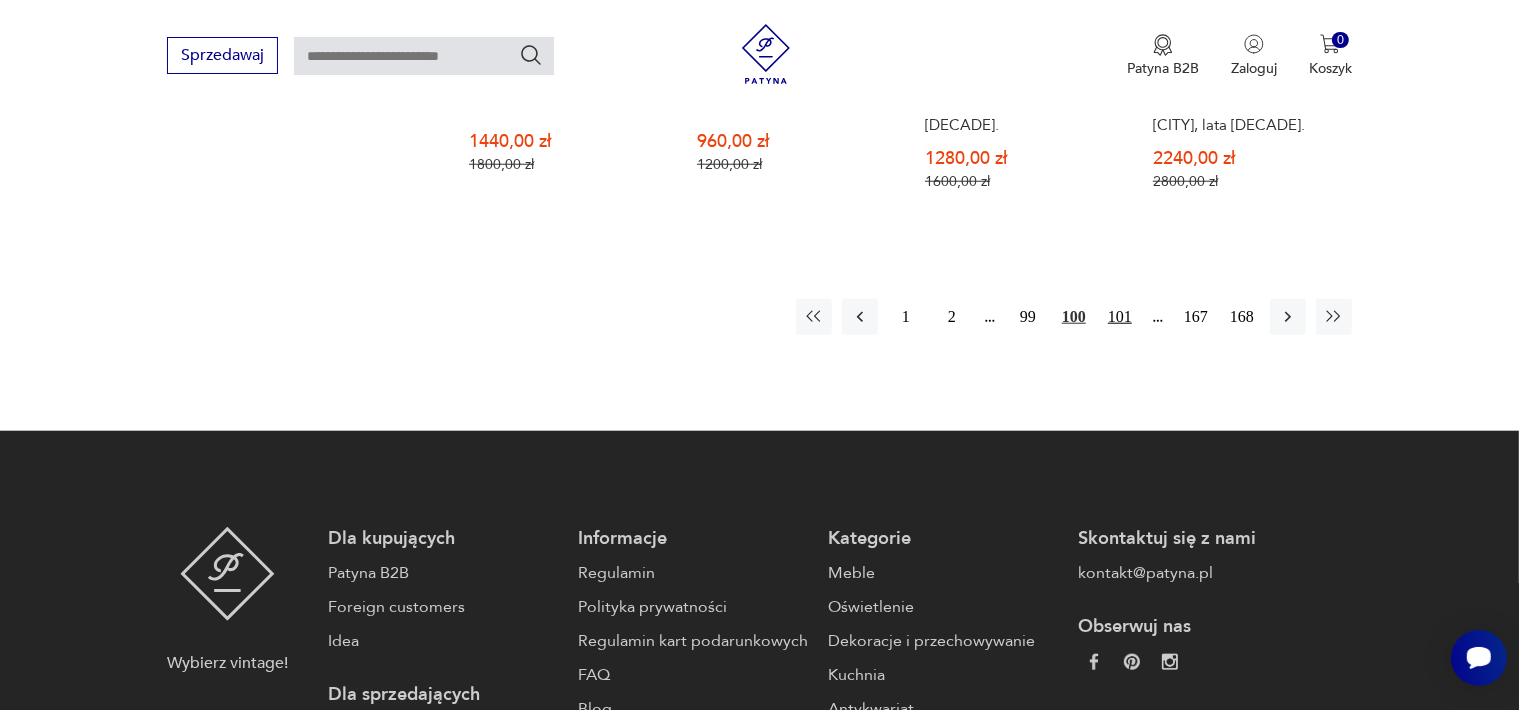 click on "101" at bounding box center [1120, 317] 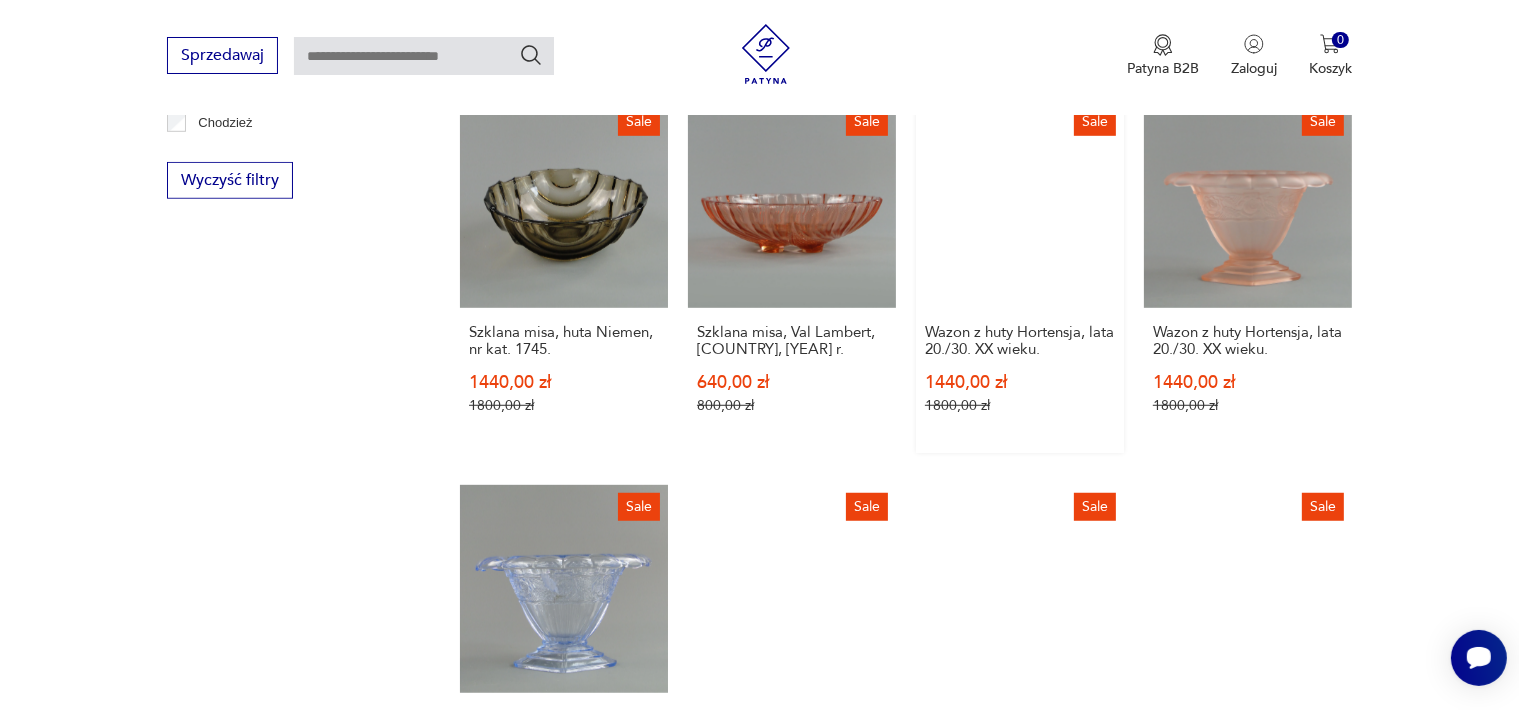 scroll, scrollTop: 1658, scrollLeft: 0, axis: vertical 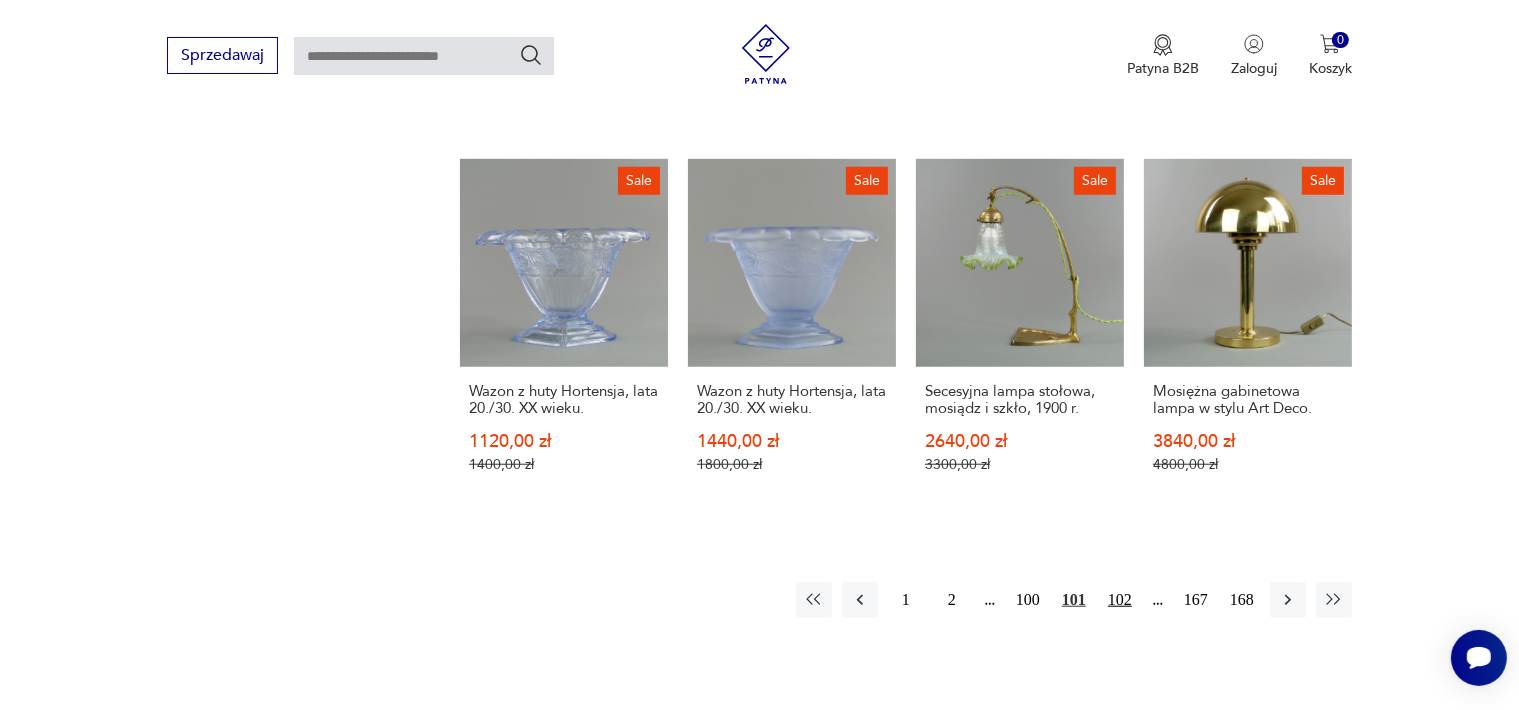 click on "102" at bounding box center [1120, 600] 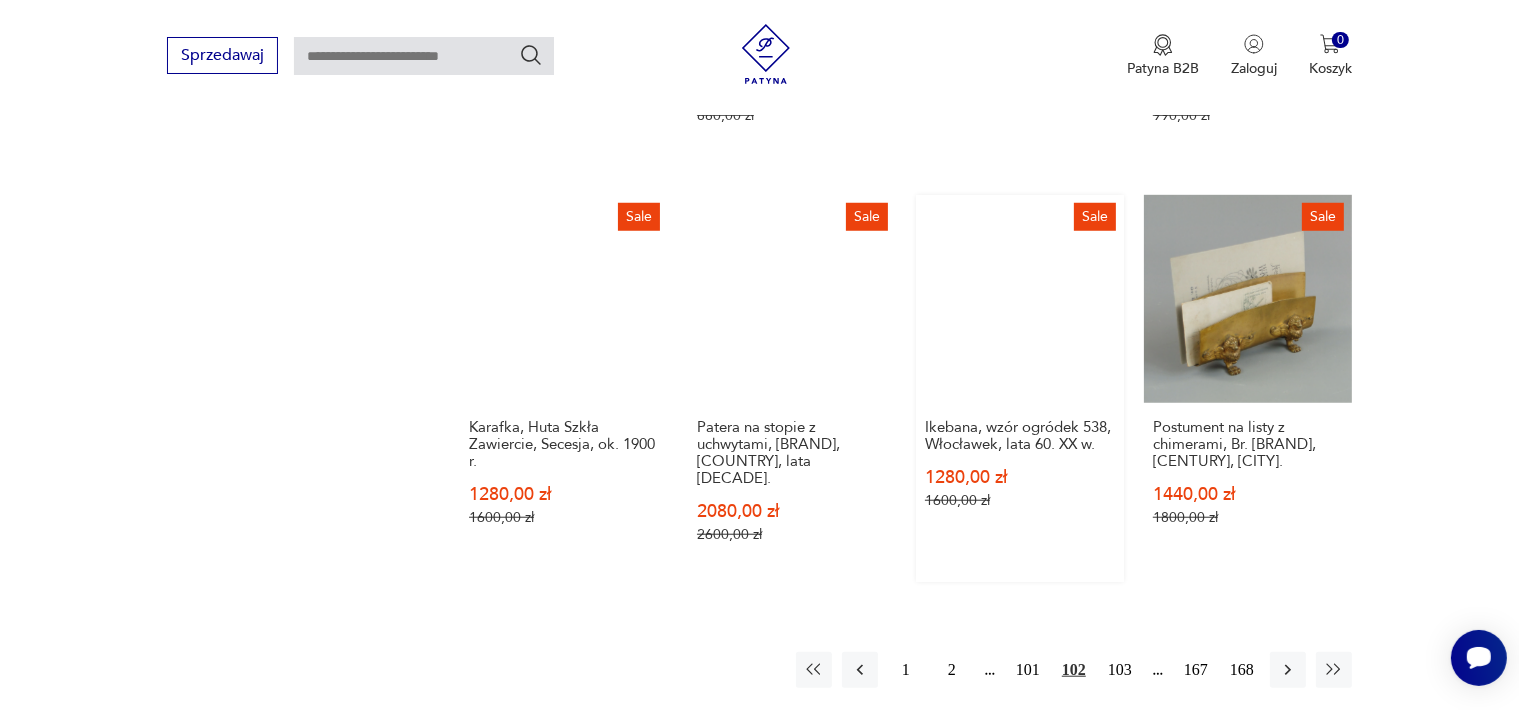 scroll, scrollTop: 1858, scrollLeft: 0, axis: vertical 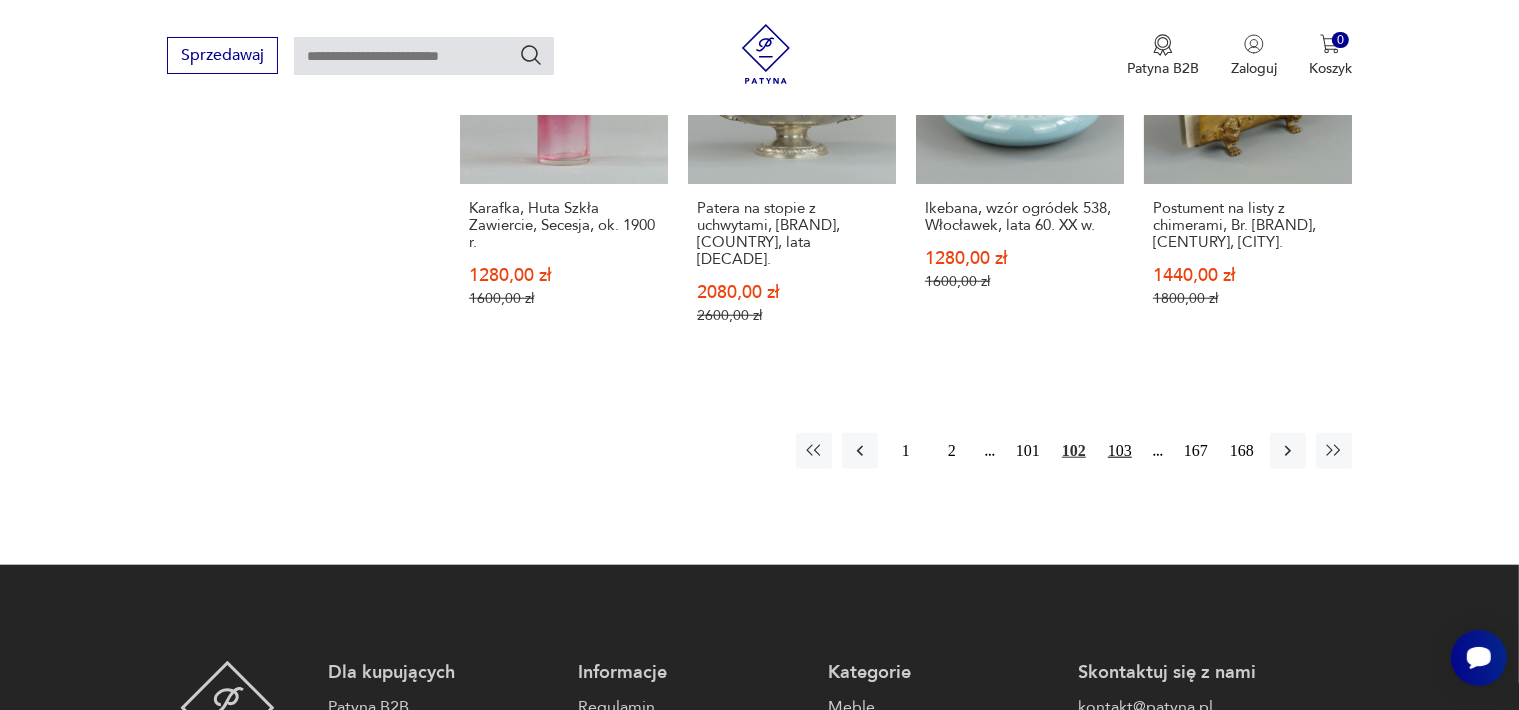 click on "103" at bounding box center [1120, 451] 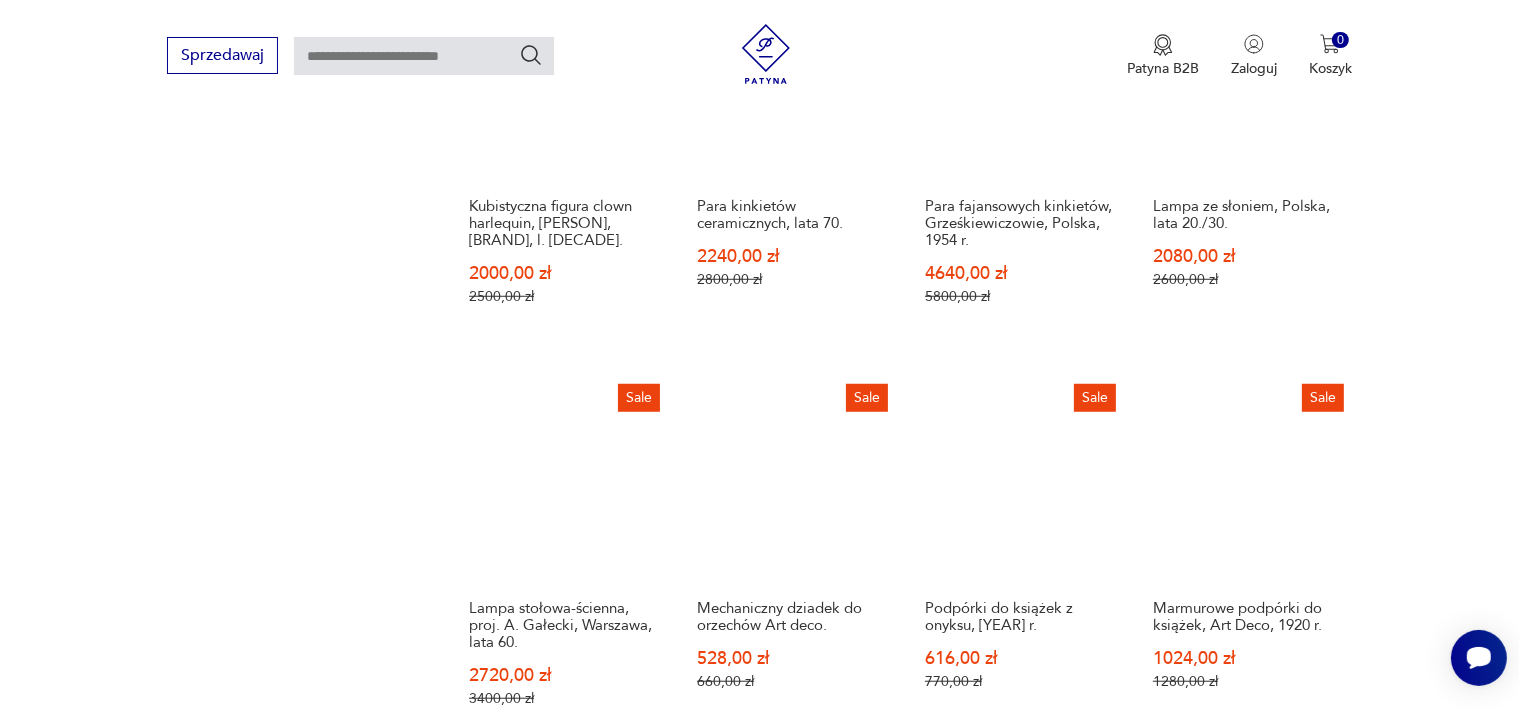 scroll, scrollTop: 2058, scrollLeft: 0, axis: vertical 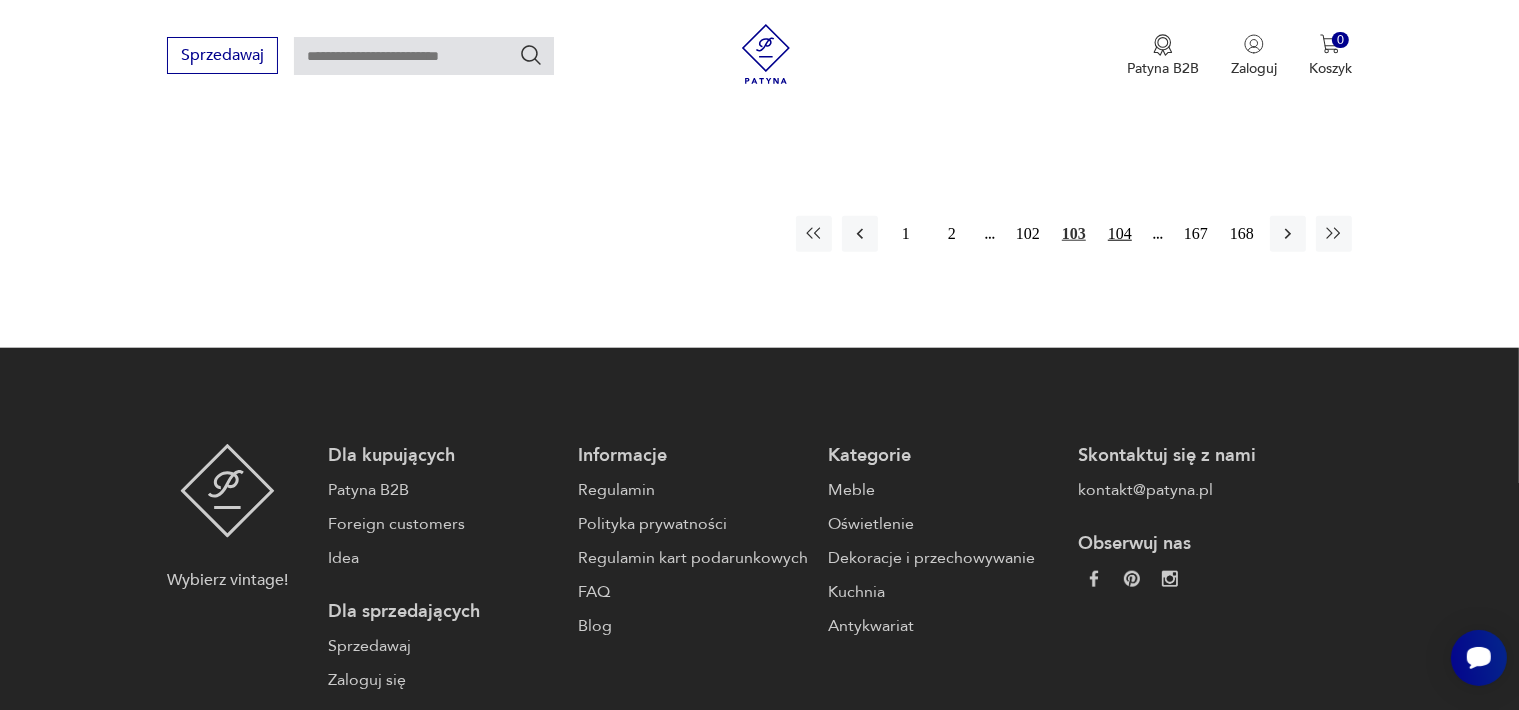 click on "104" at bounding box center [1120, 234] 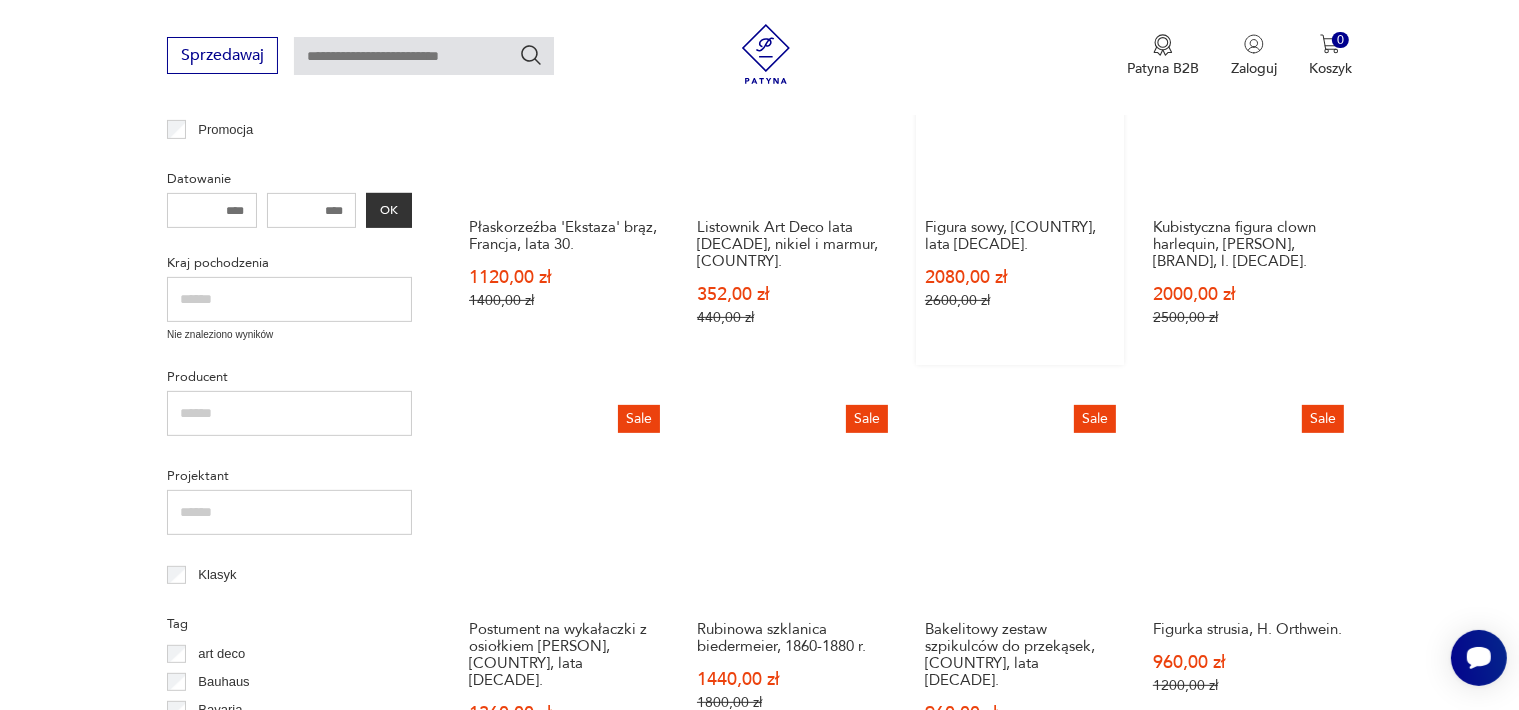 scroll, scrollTop: 858, scrollLeft: 0, axis: vertical 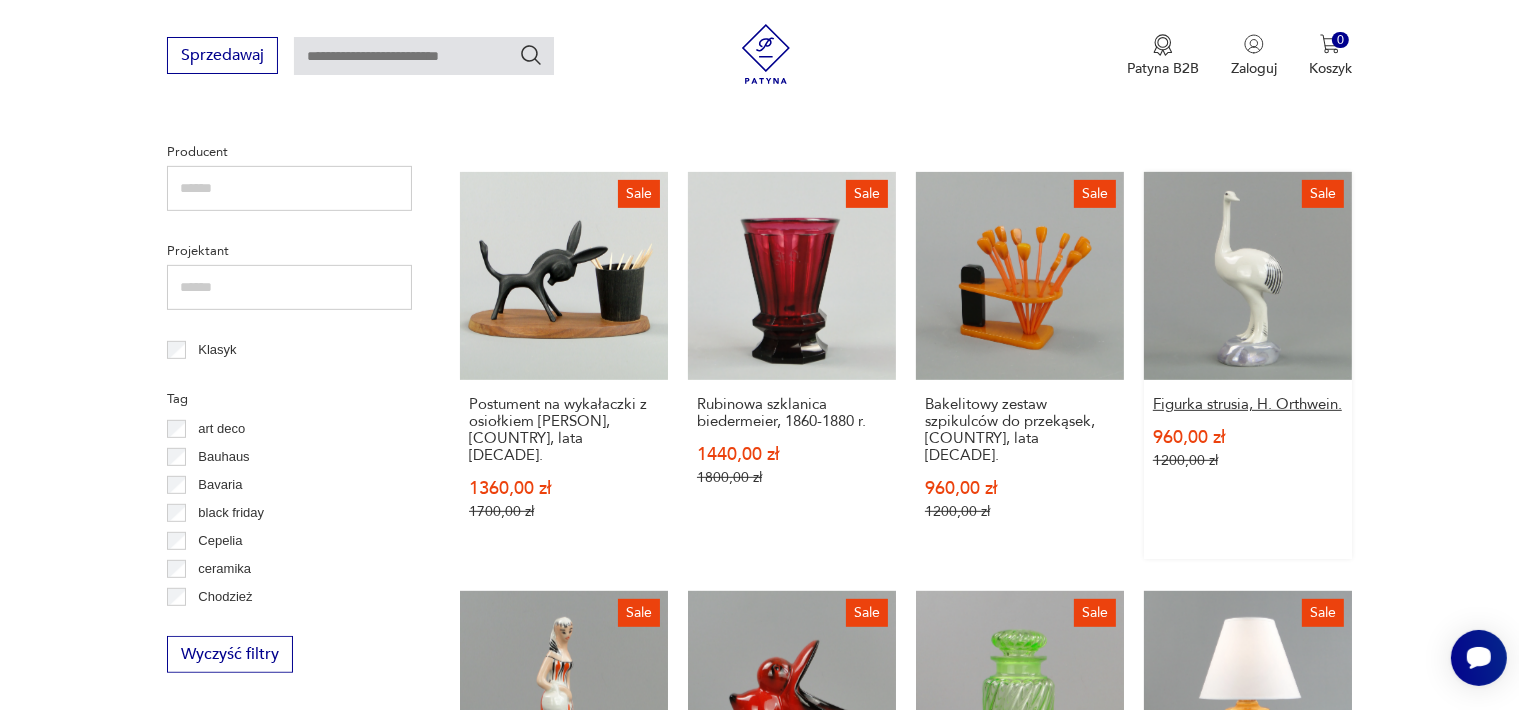 click on "Figurka strusia, H. Orthwein." at bounding box center (1248, 404) 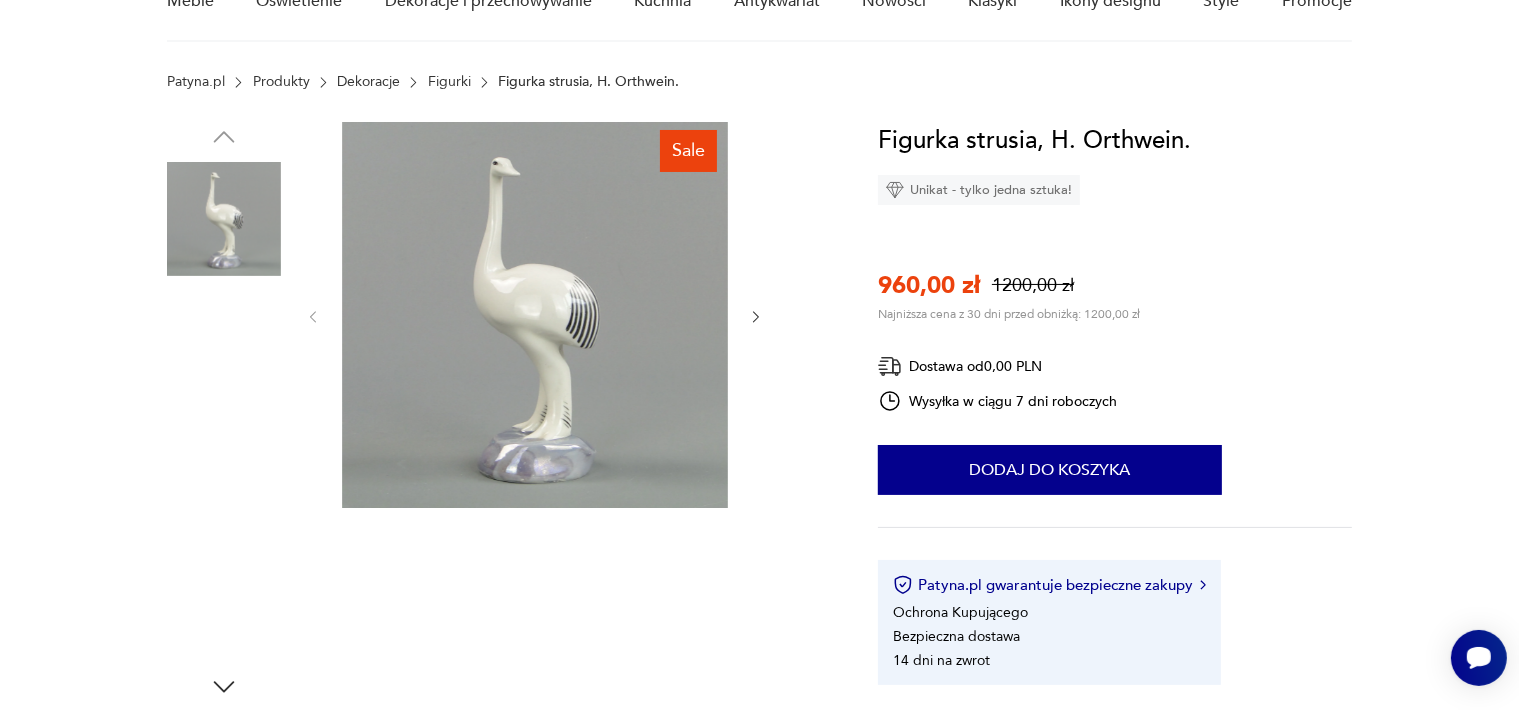 scroll, scrollTop: 100, scrollLeft: 0, axis: vertical 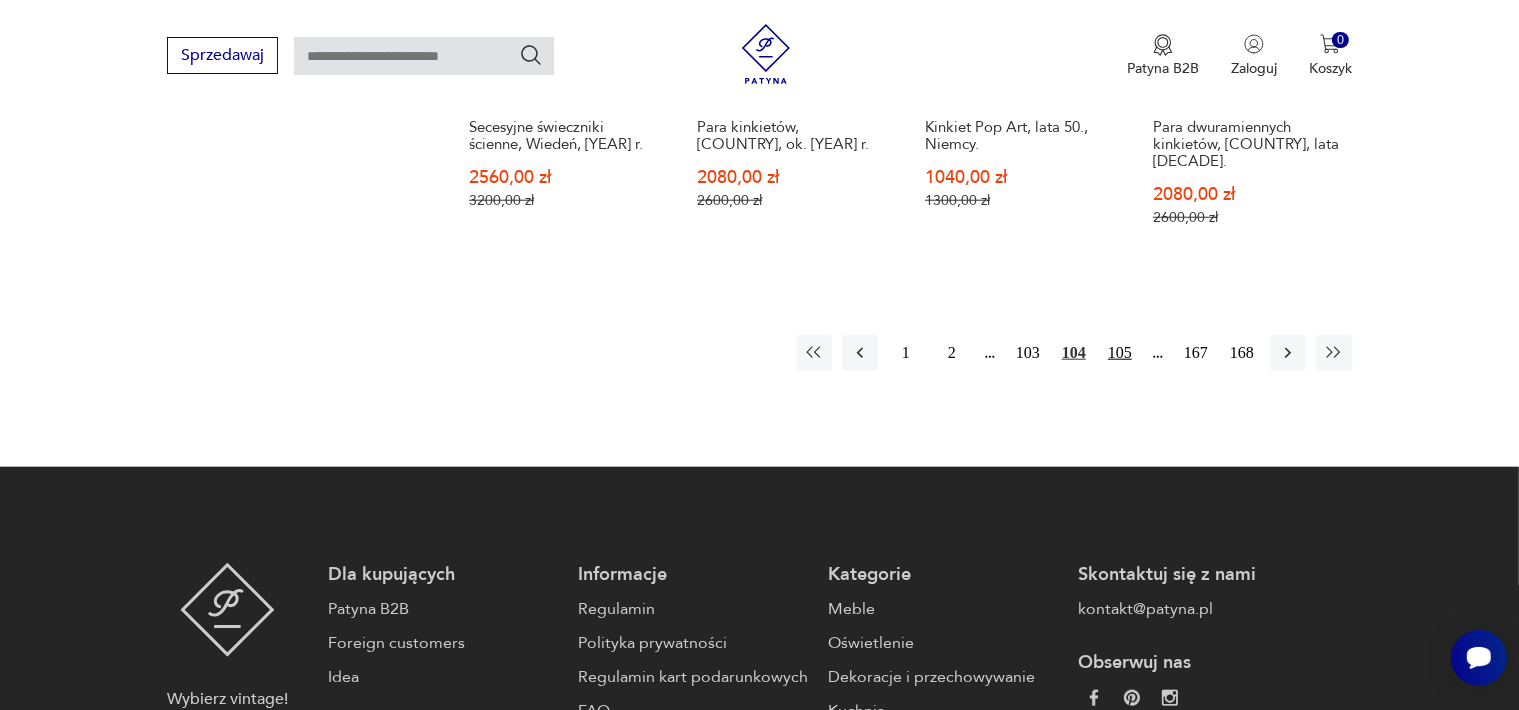 click on "105" at bounding box center [1120, 353] 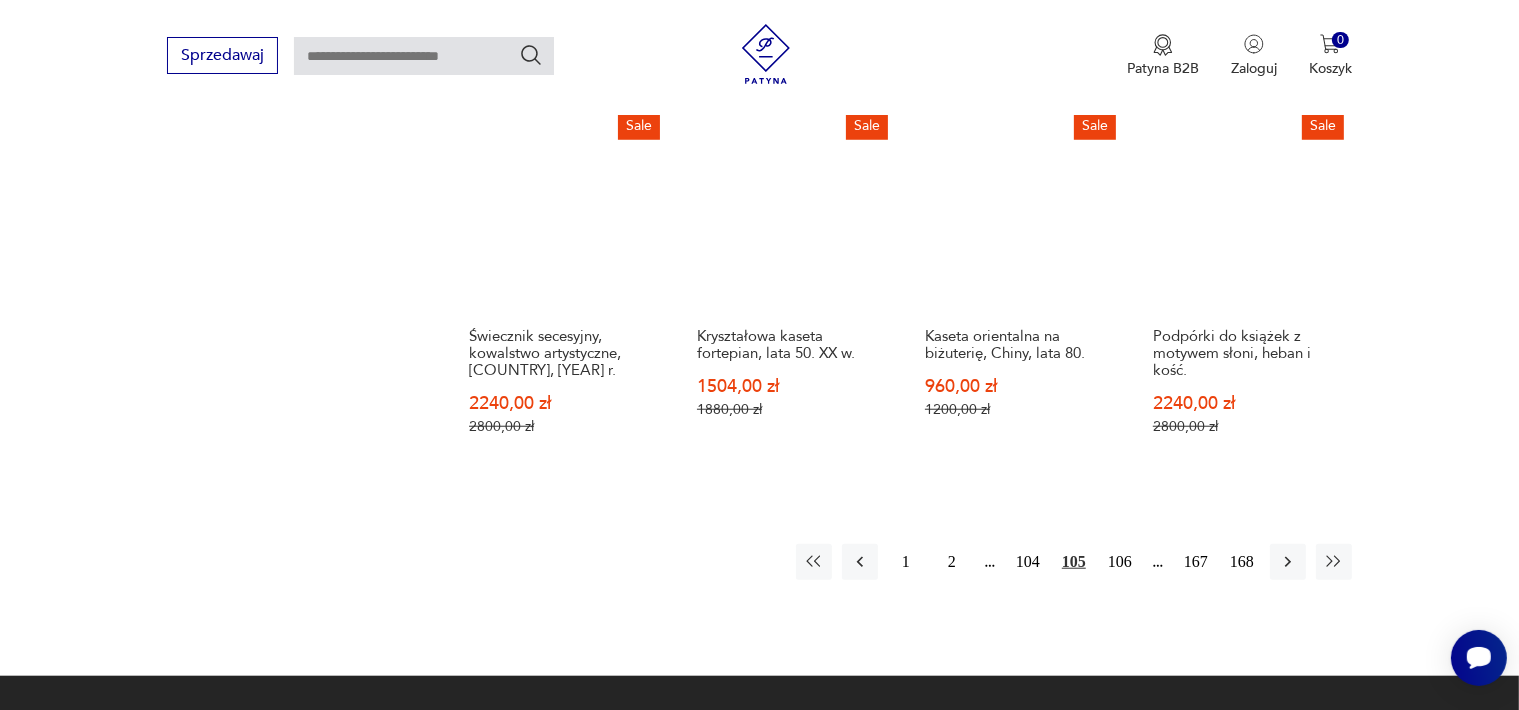scroll, scrollTop: 1758, scrollLeft: 0, axis: vertical 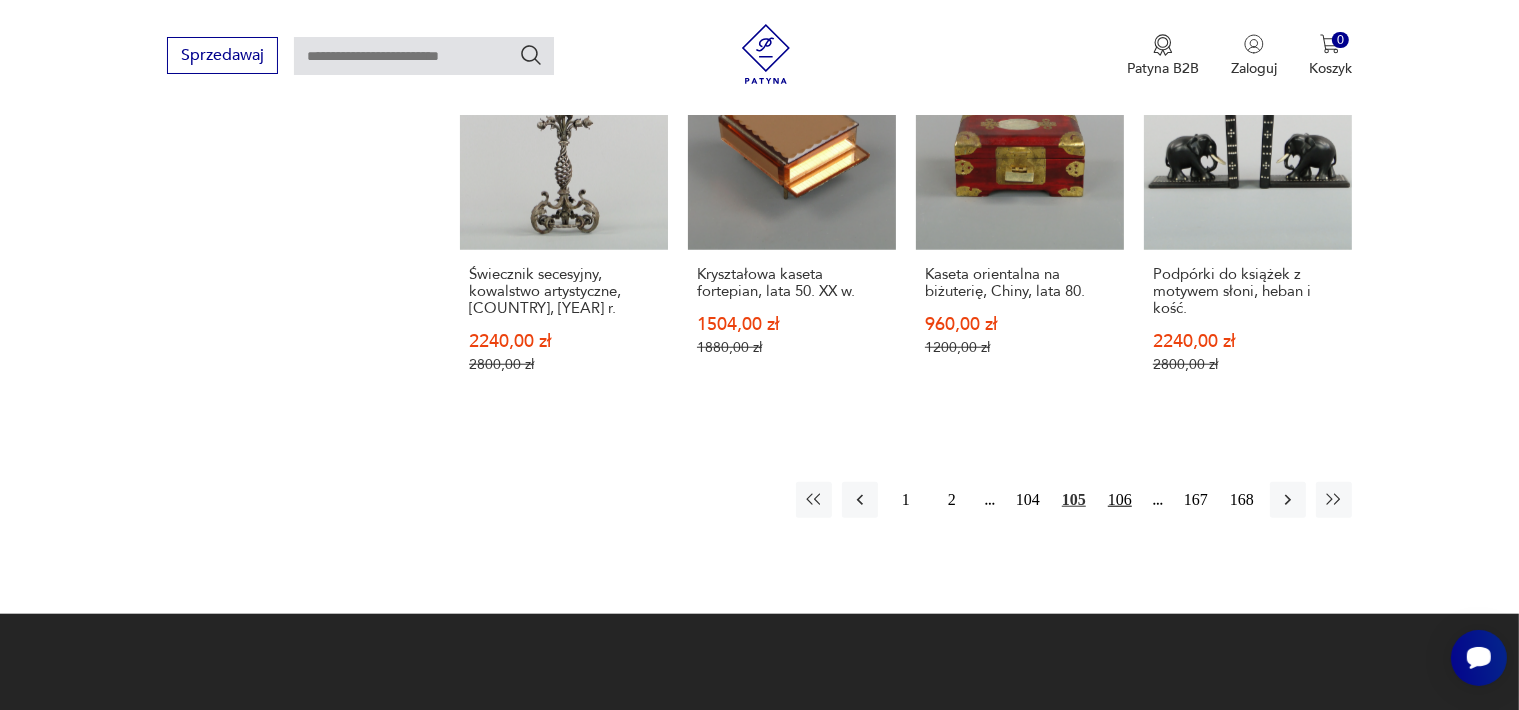 click on "106" at bounding box center [1120, 500] 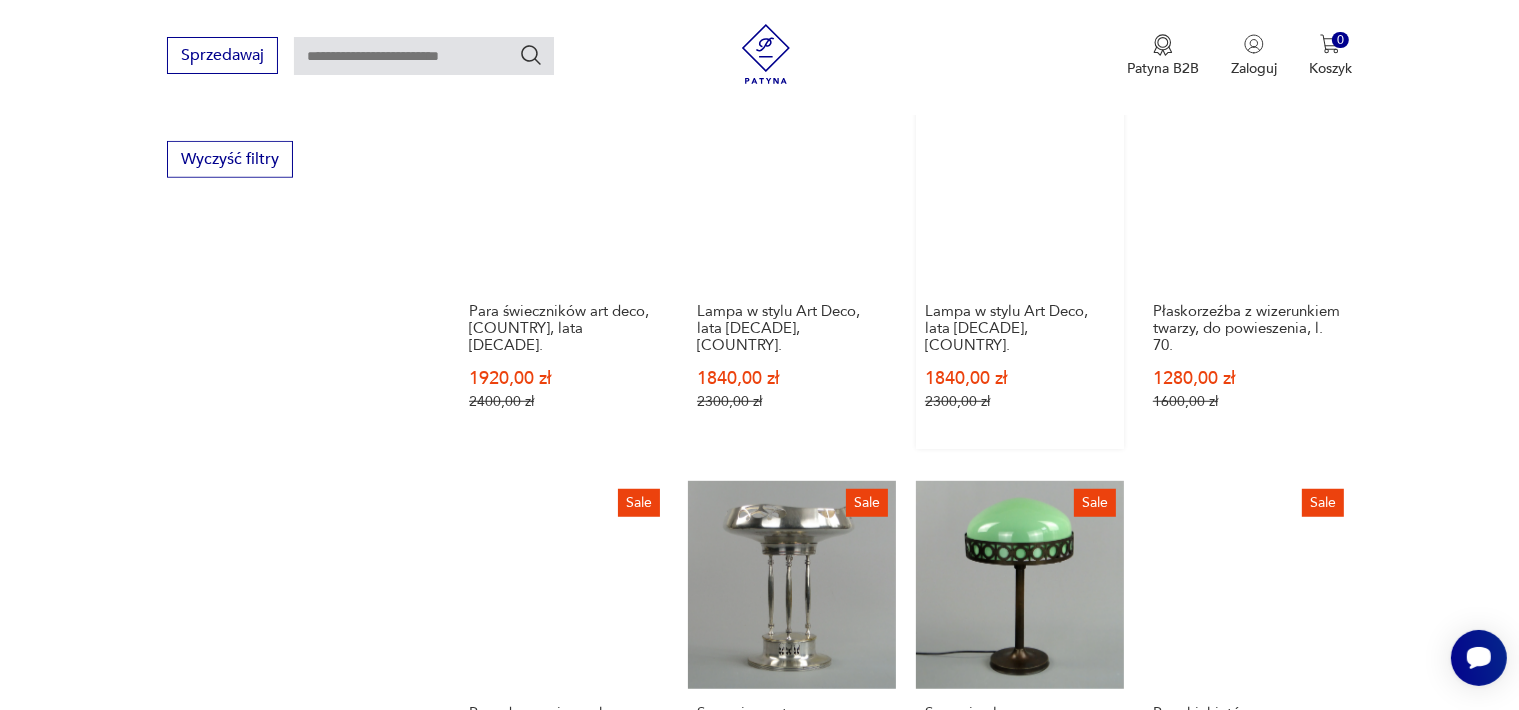 scroll, scrollTop: 1558, scrollLeft: 0, axis: vertical 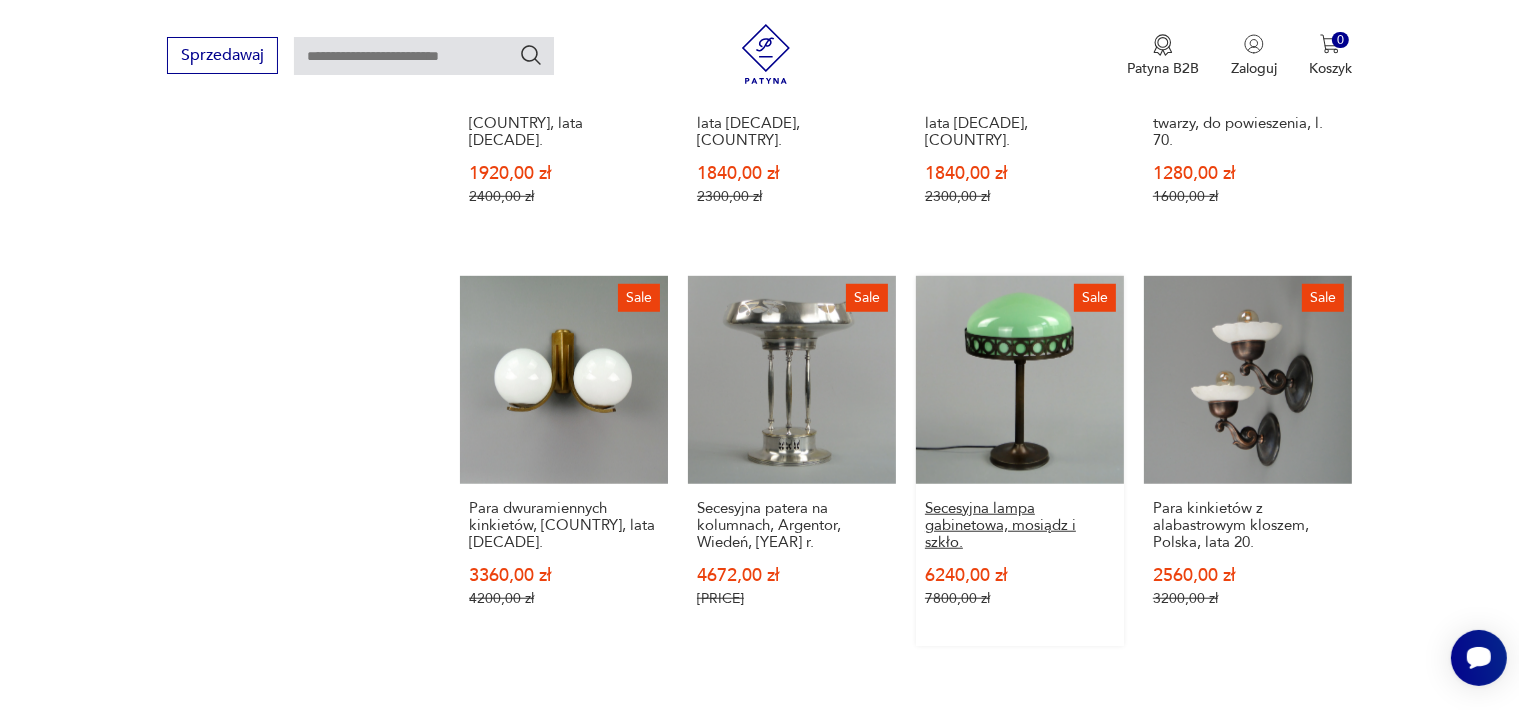 click on "Secesyjna lampa gabinetowa, mosiądz i szkło." at bounding box center [1020, 525] 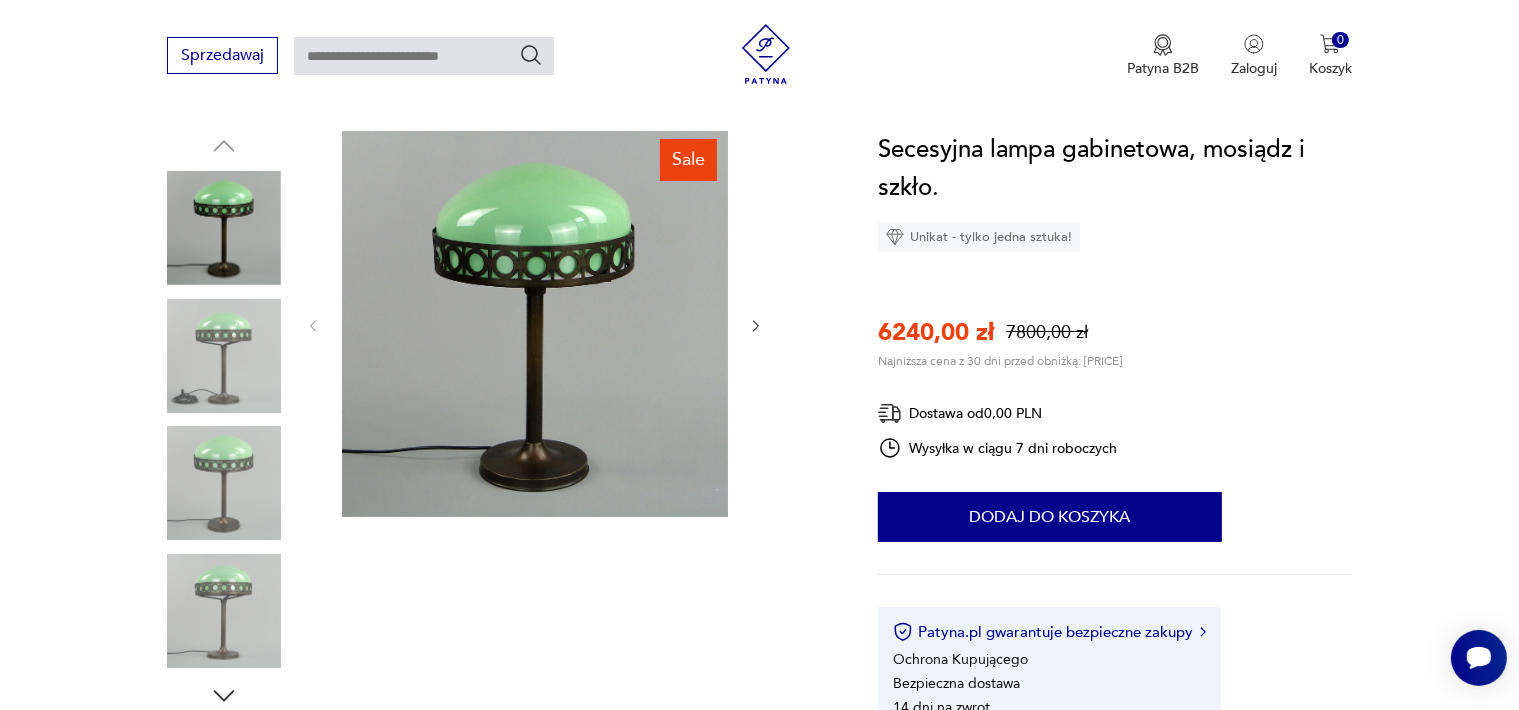 scroll, scrollTop: 200, scrollLeft: 0, axis: vertical 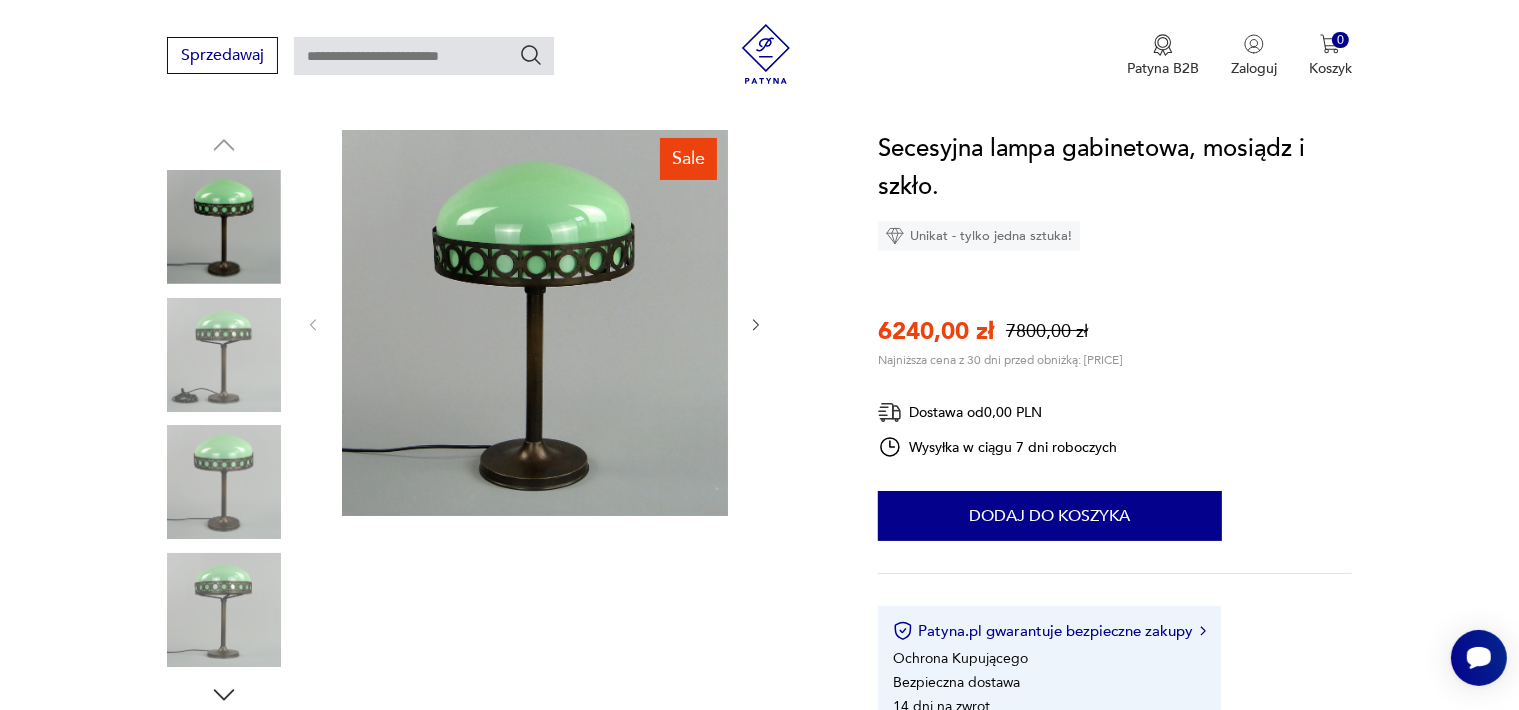 click 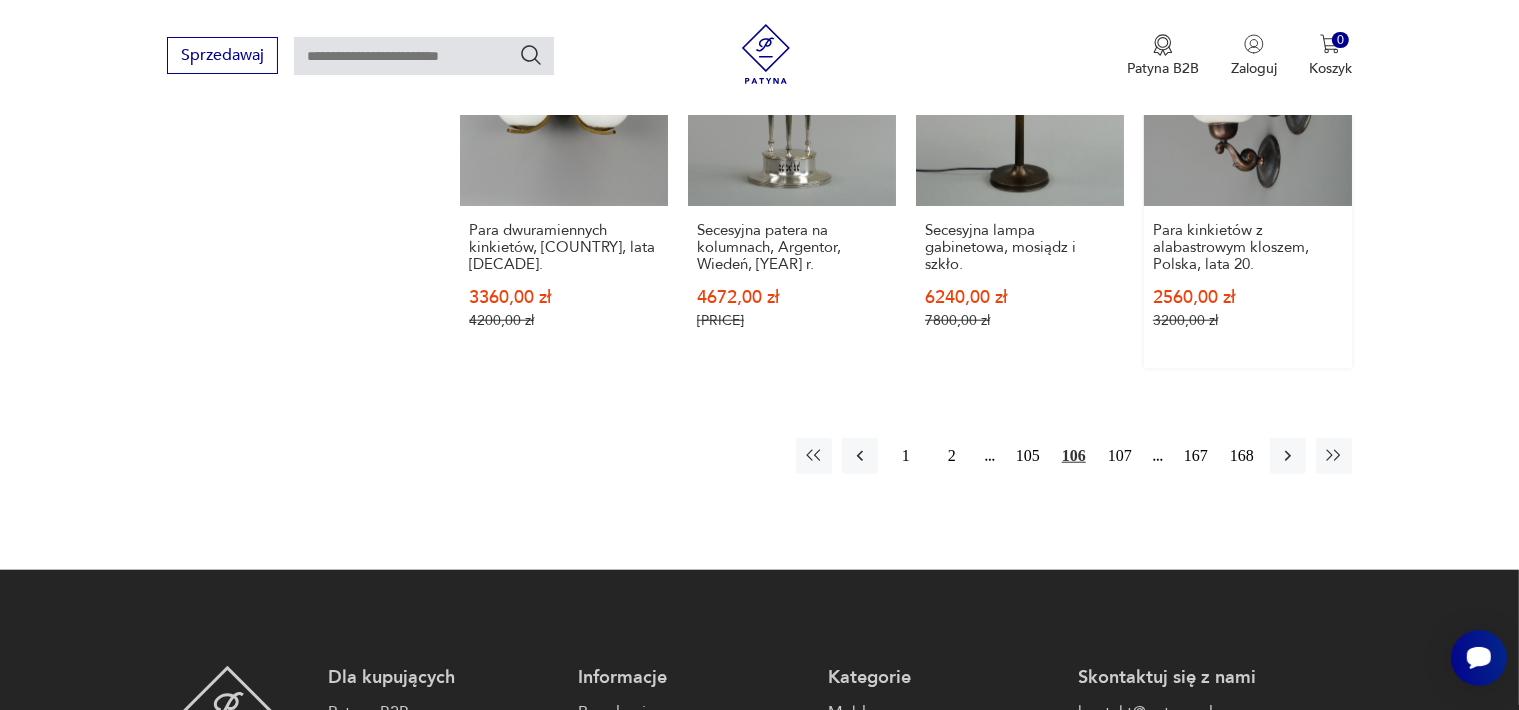 scroll, scrollTop: 1837, scrollLeft: 0, axis: vertical 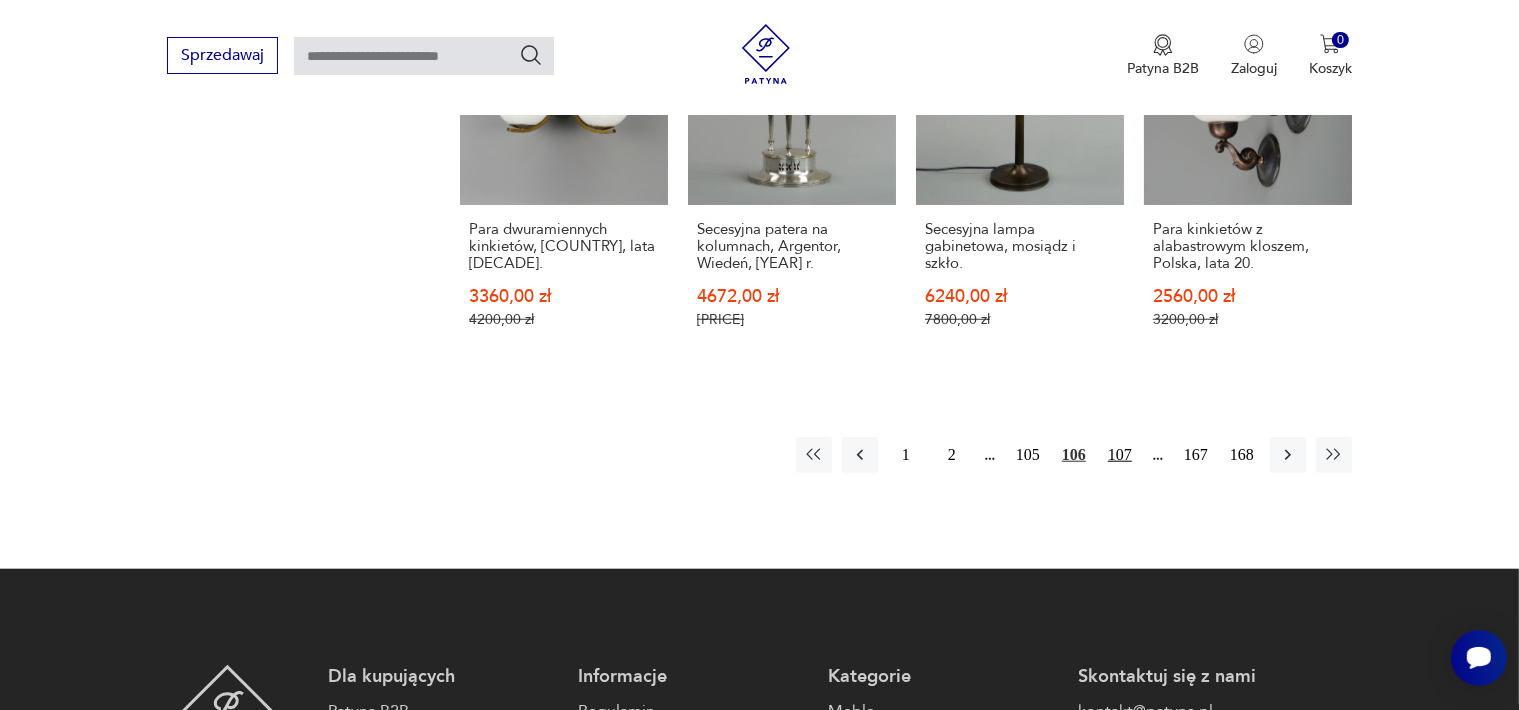 click on "107" at bounding box center [1120, 455] 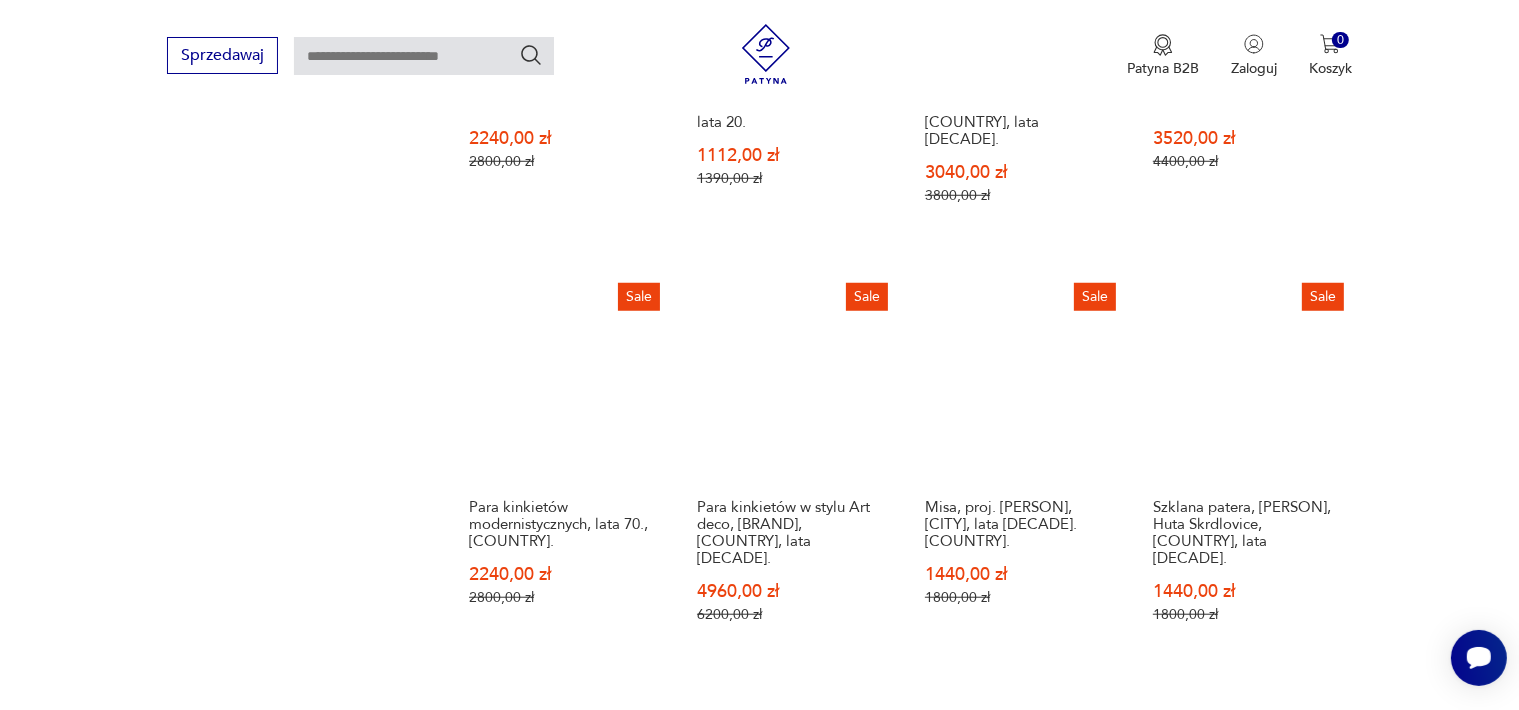 scroll, scrollTop: 1720, scrollLeft: 0, axis: vertical 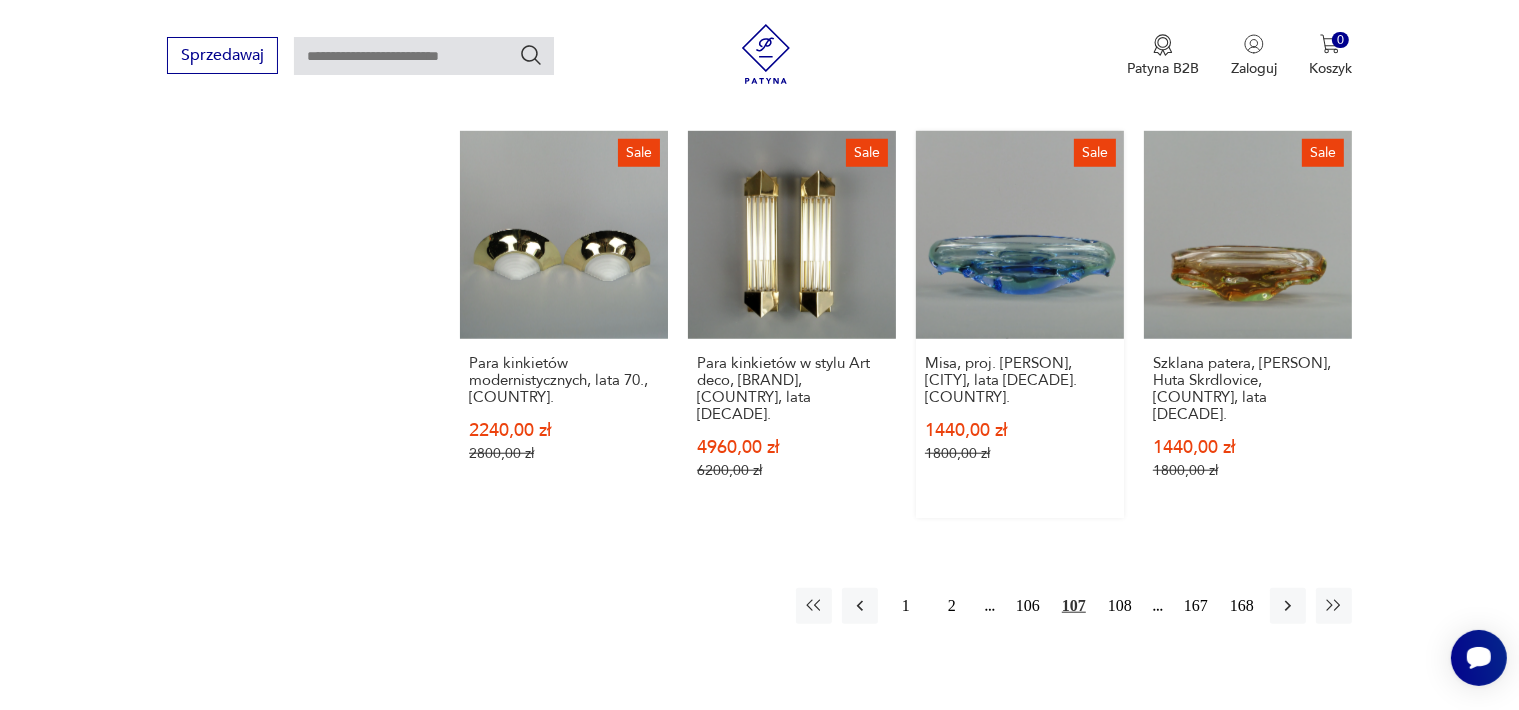 click on "Sale Misa, proj. [PERSON], [CITY], lata [DECADE]. [COUNTRY]. [PRICE] [PRICE]" at bounding box center [1020, 324] 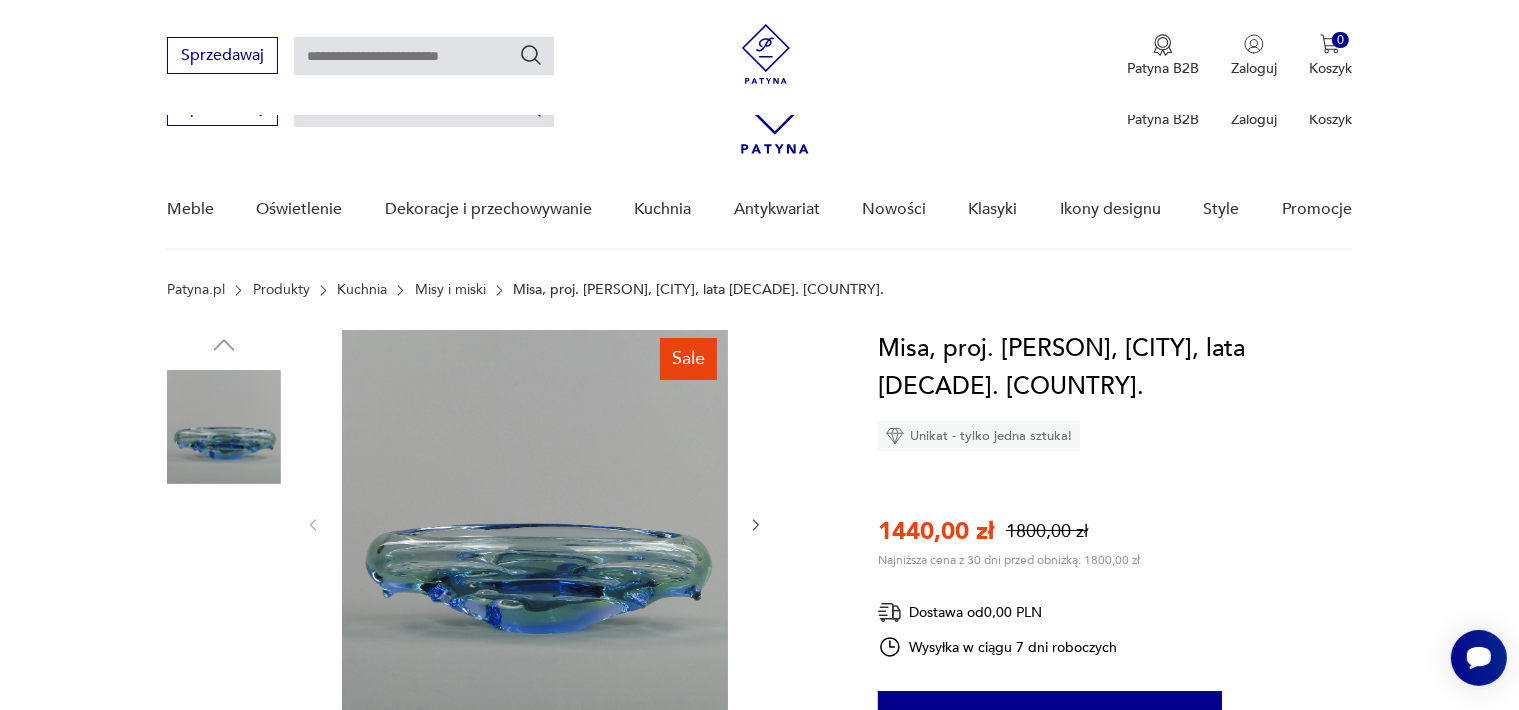 scroll, scrollTop: 200, scrollLeft: 0, axis: vertical 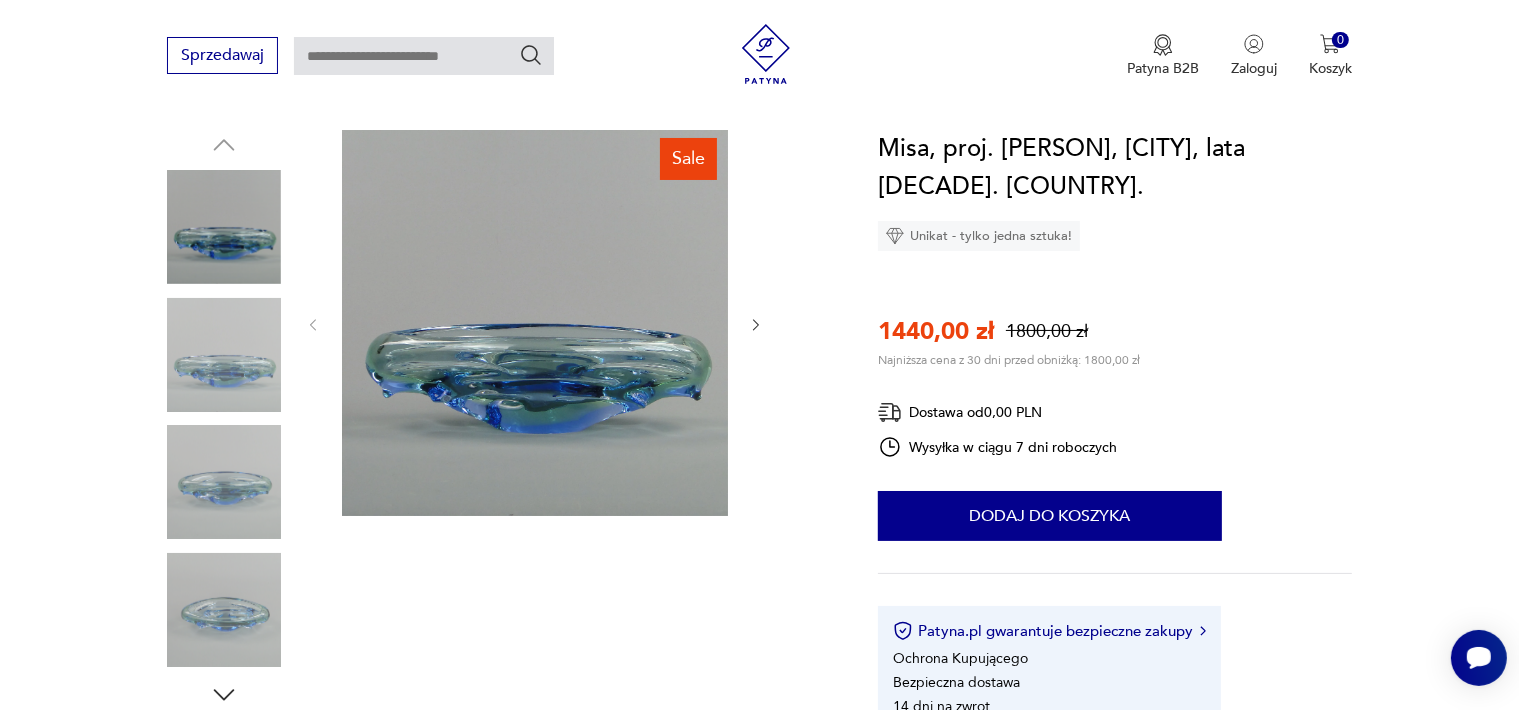 click 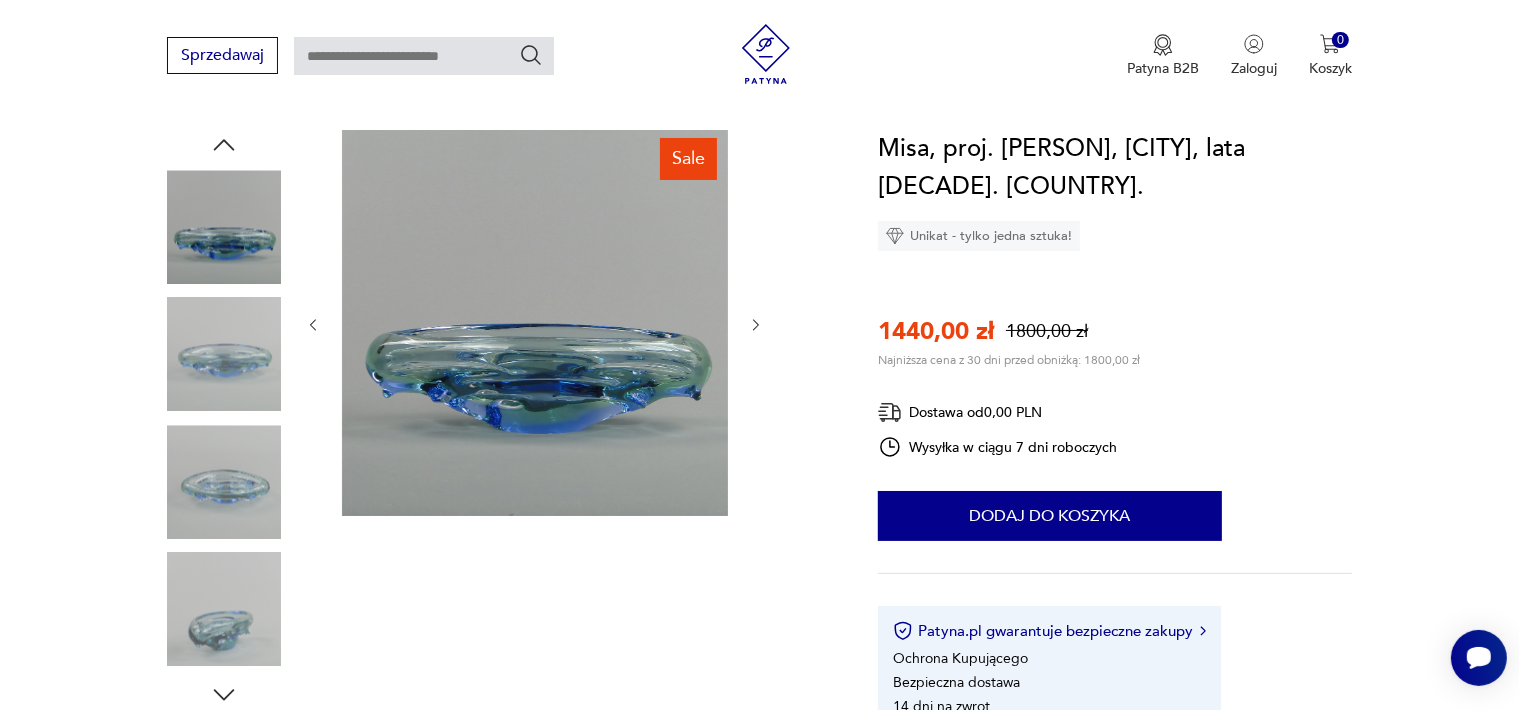 click 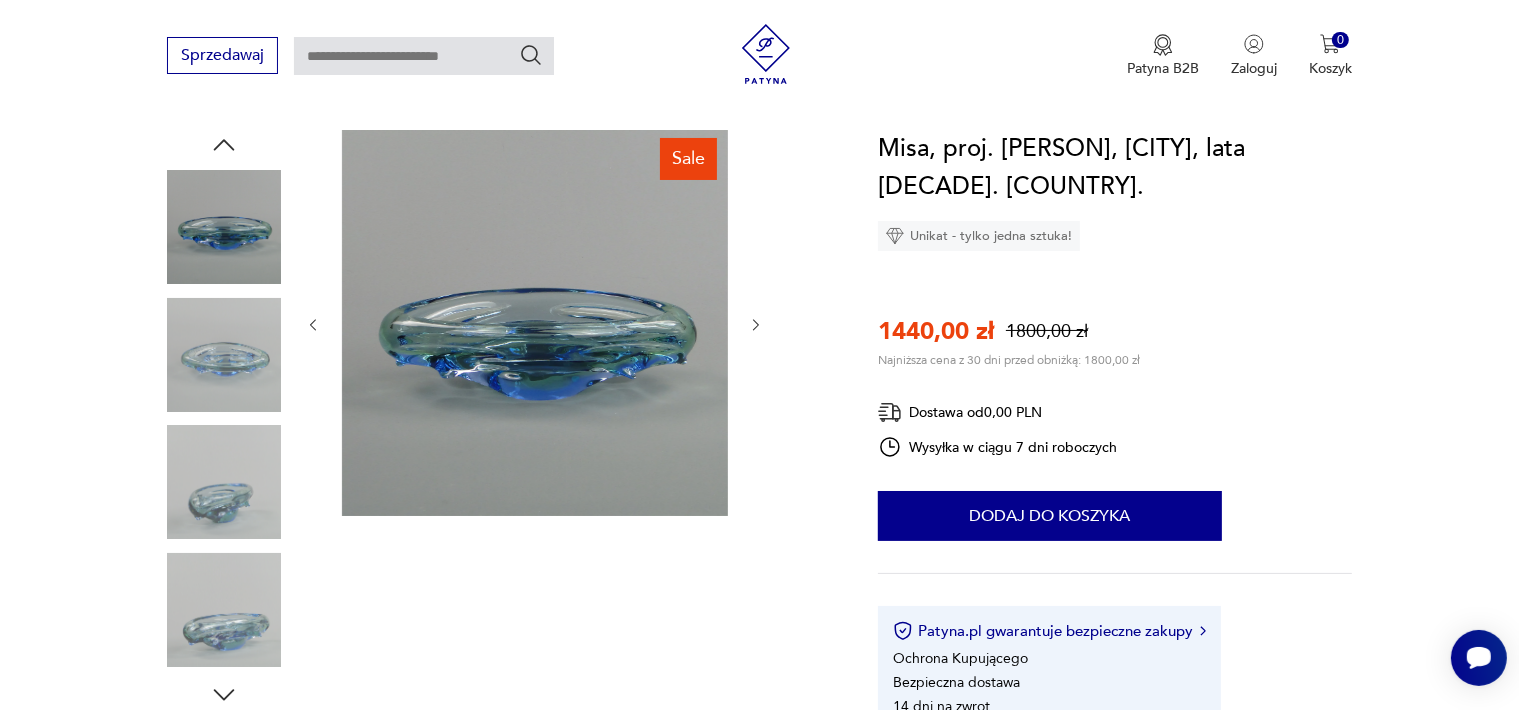 click 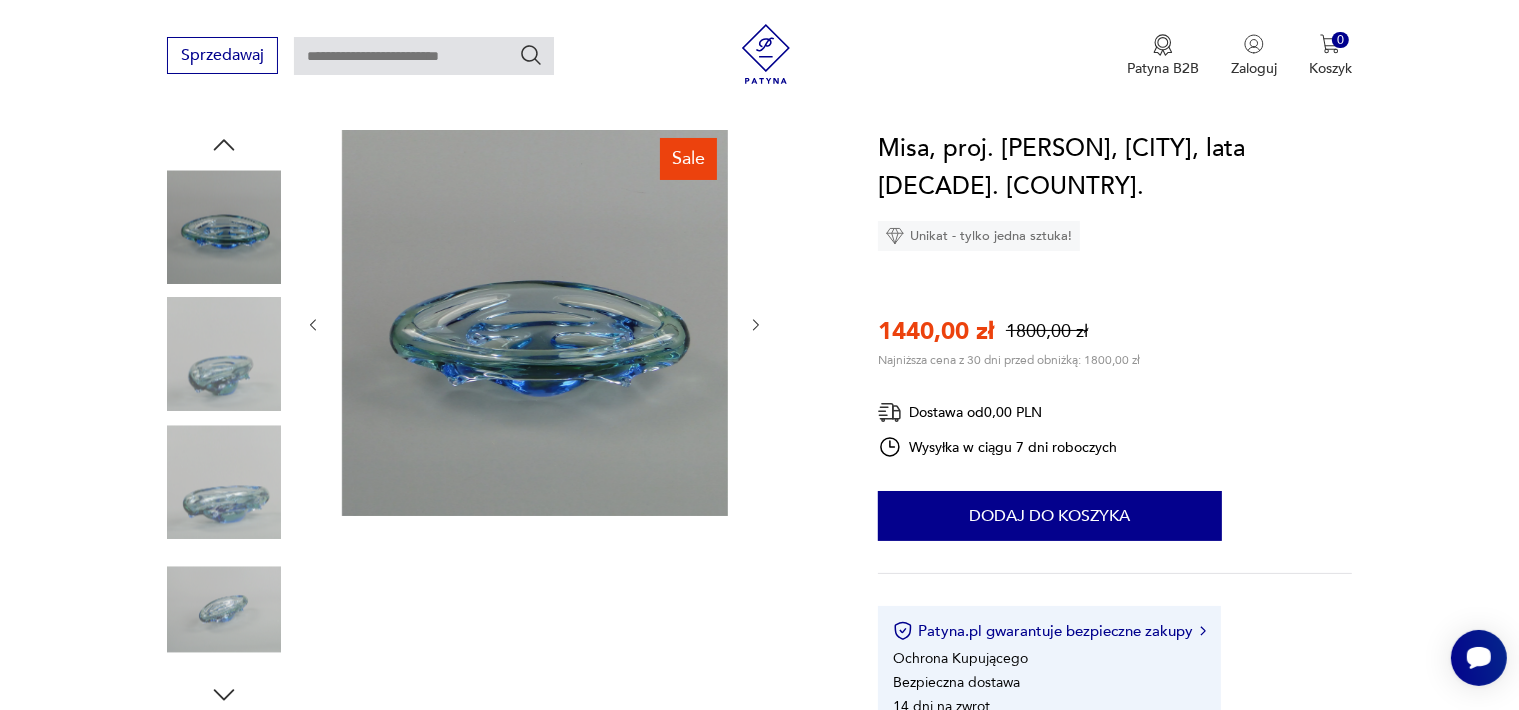click 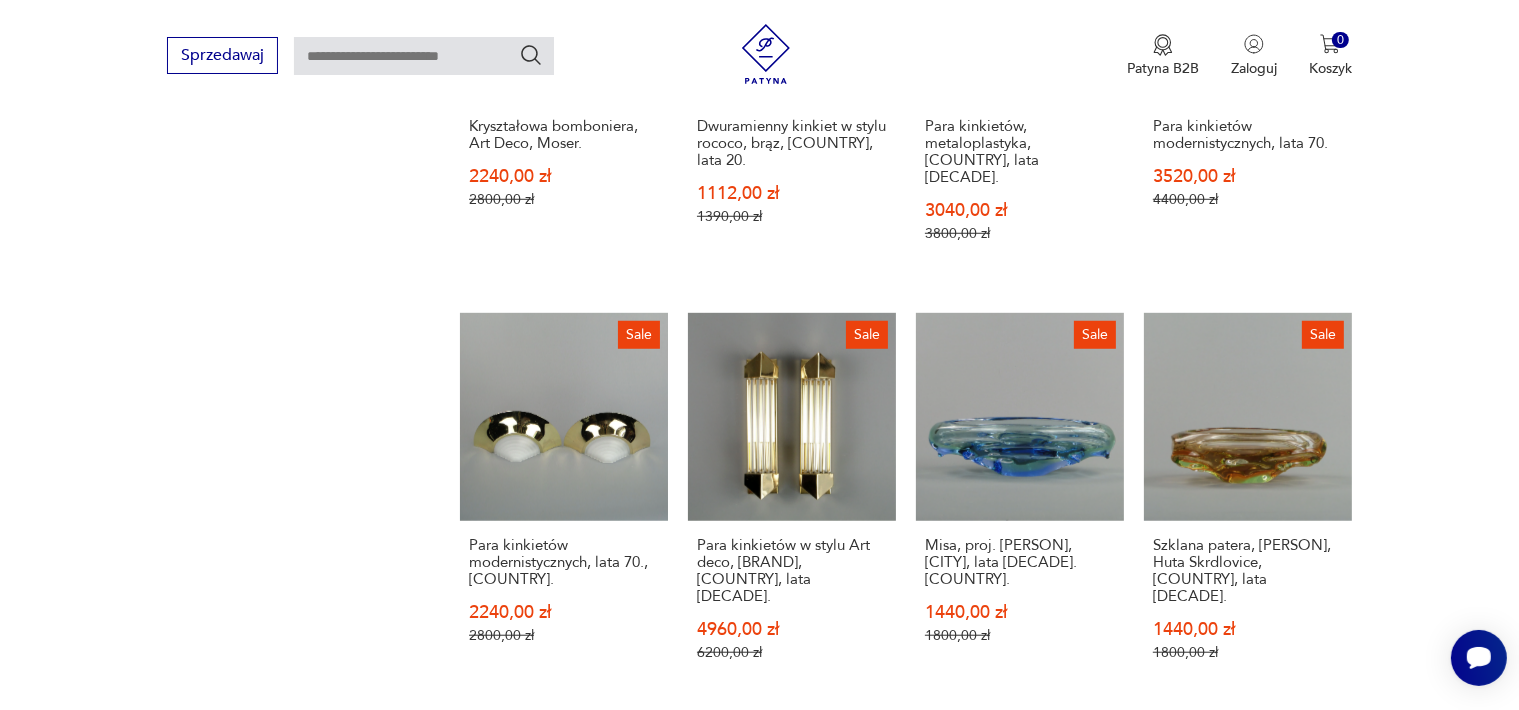 scroll, scrollTop: 1837, scrollLeft: 0, axis: vertical 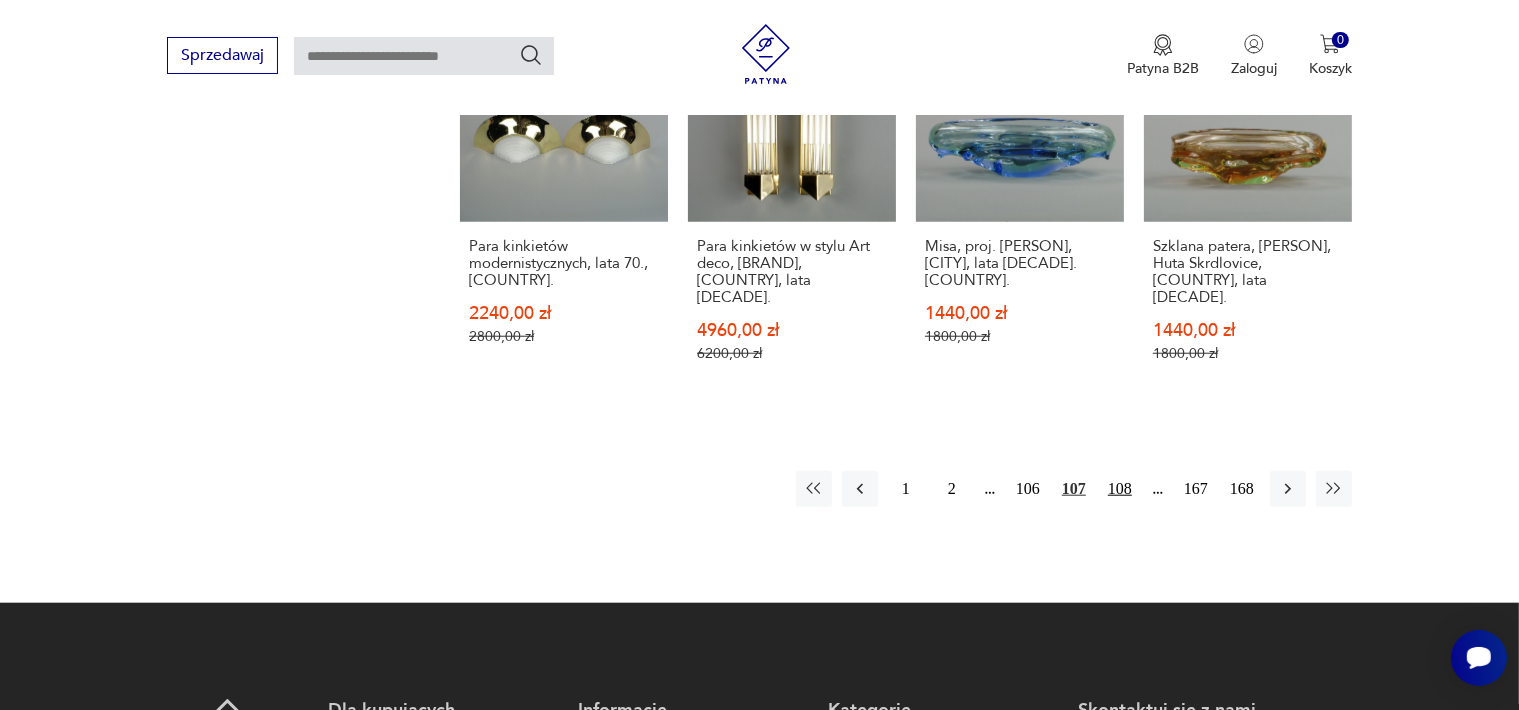 click on "108" at bounding box center [1120, 489] 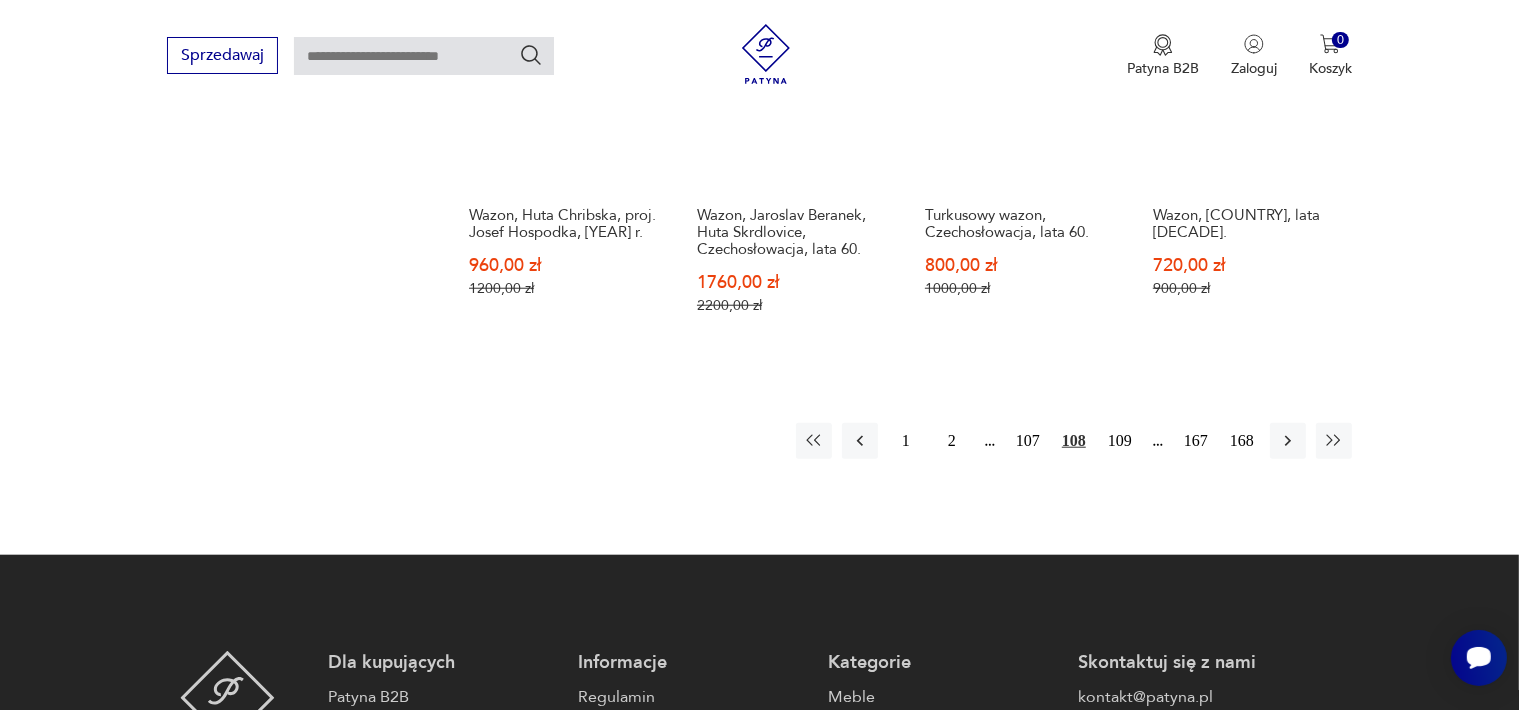 scroll, scrollTop: 1858, scrollLeft: 0, axis: vertical 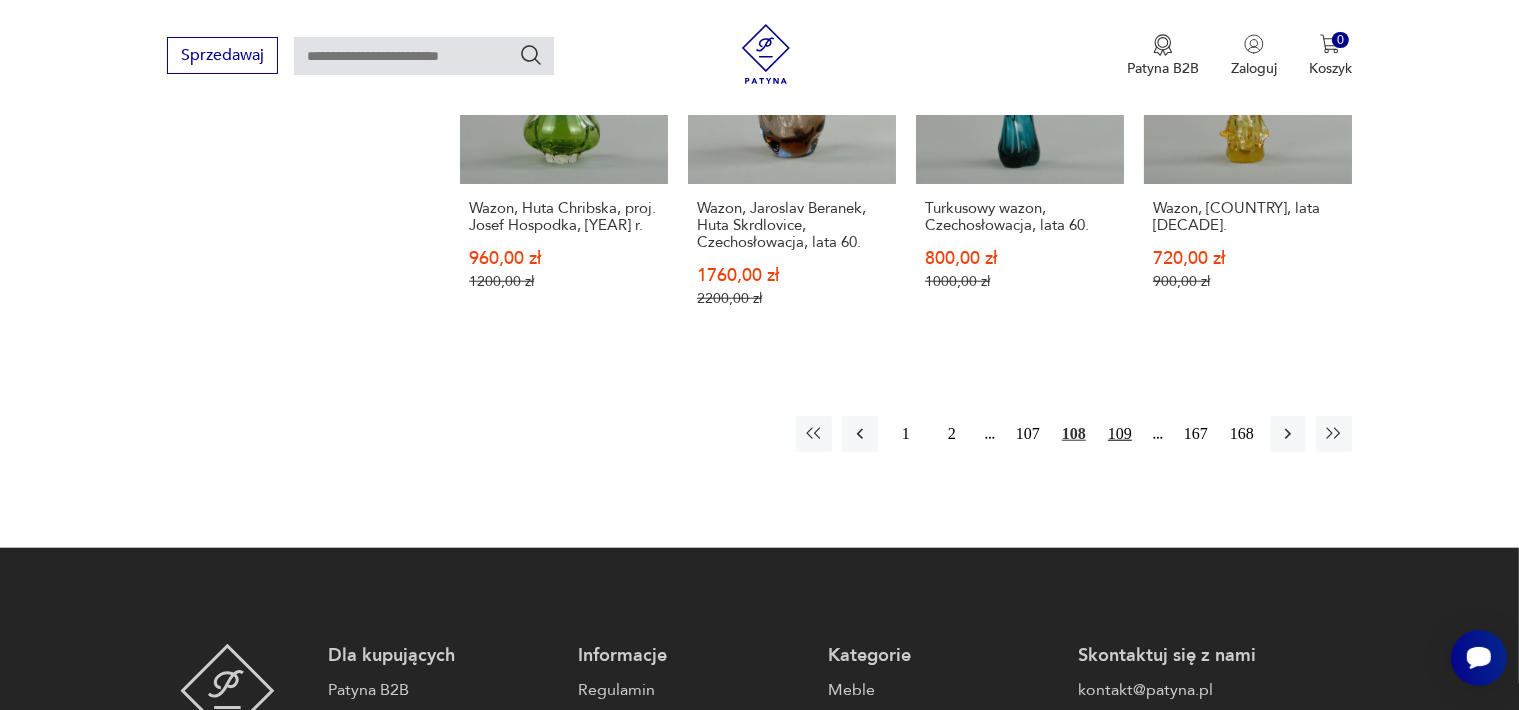 click on "109" at bounding box center [1120, 434] 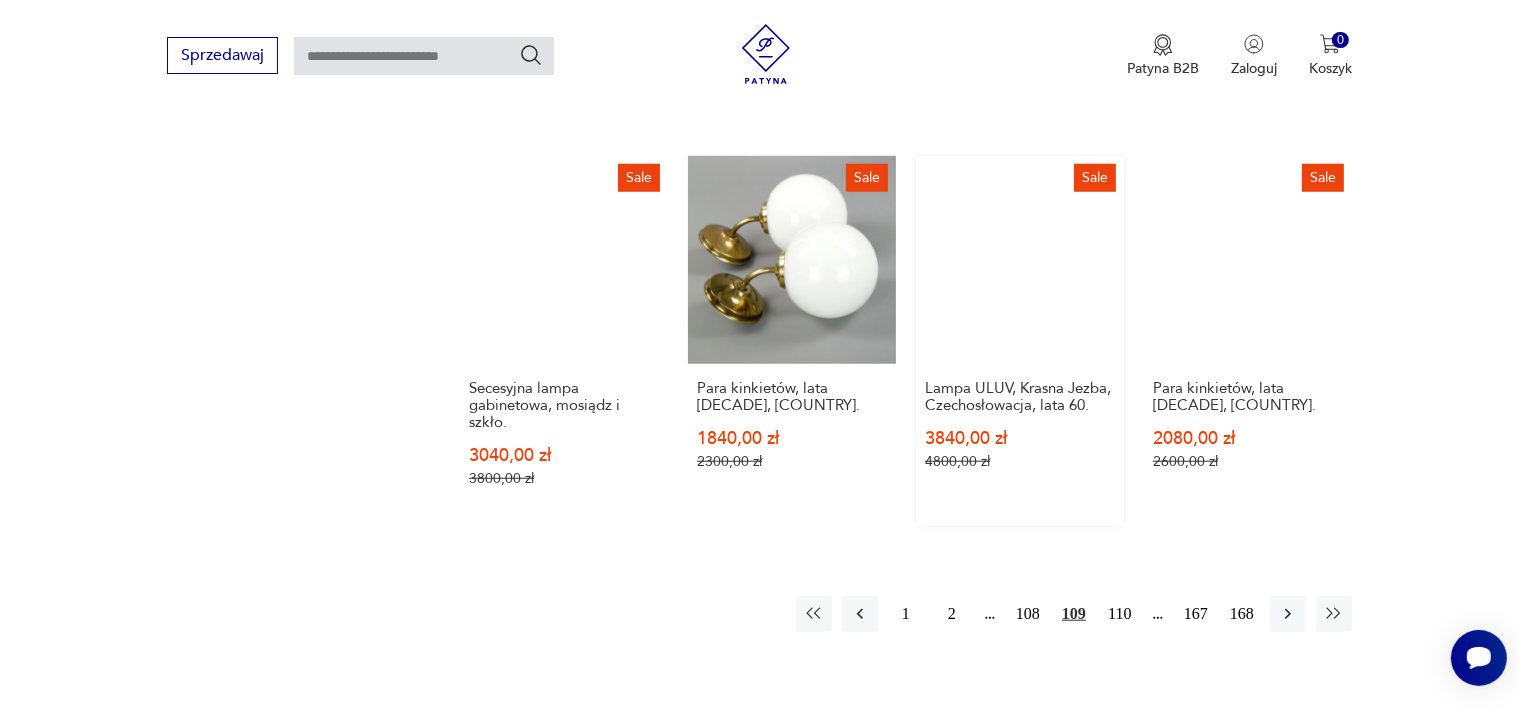 scroll, scrollTop: 1958, scrollLeft: 0, axis: vertical 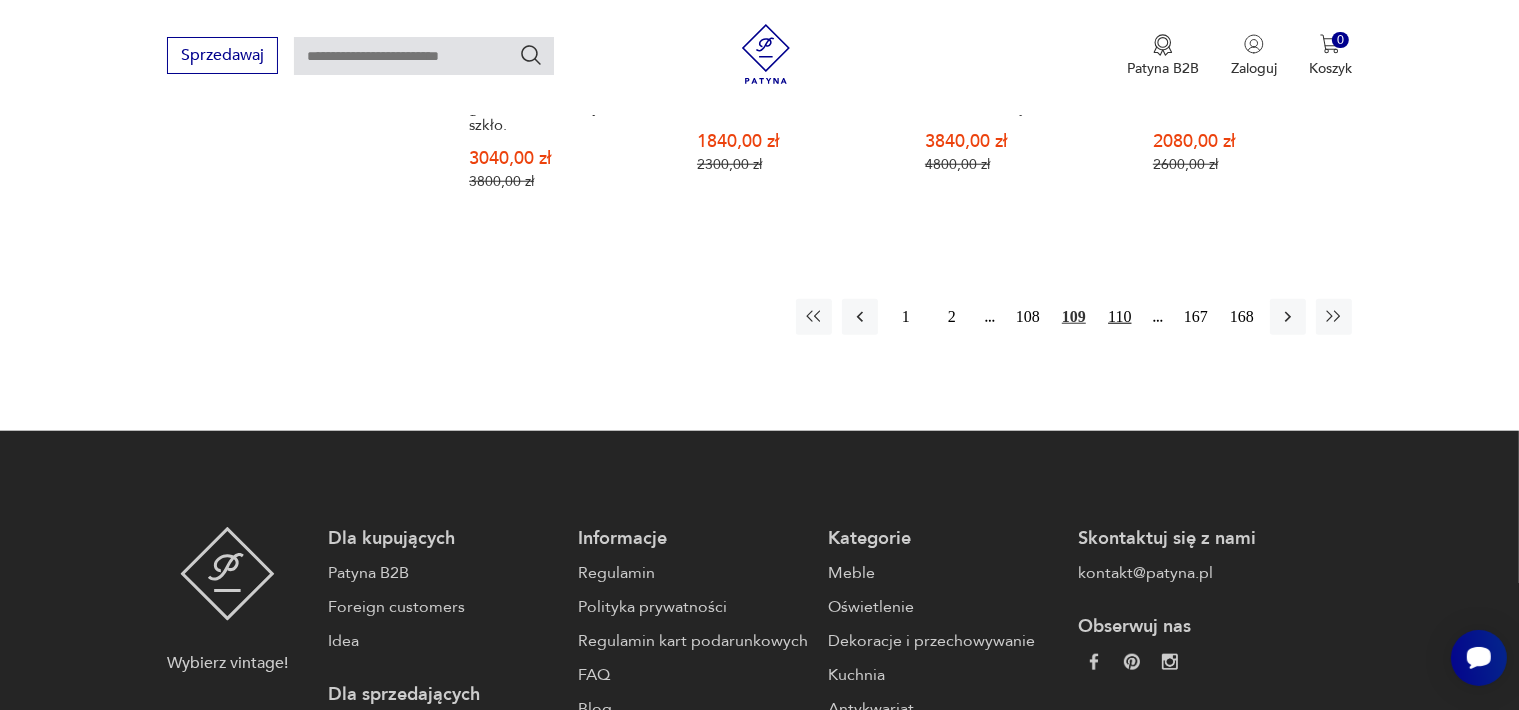 click on "110" at bounding box center (1120, 317) 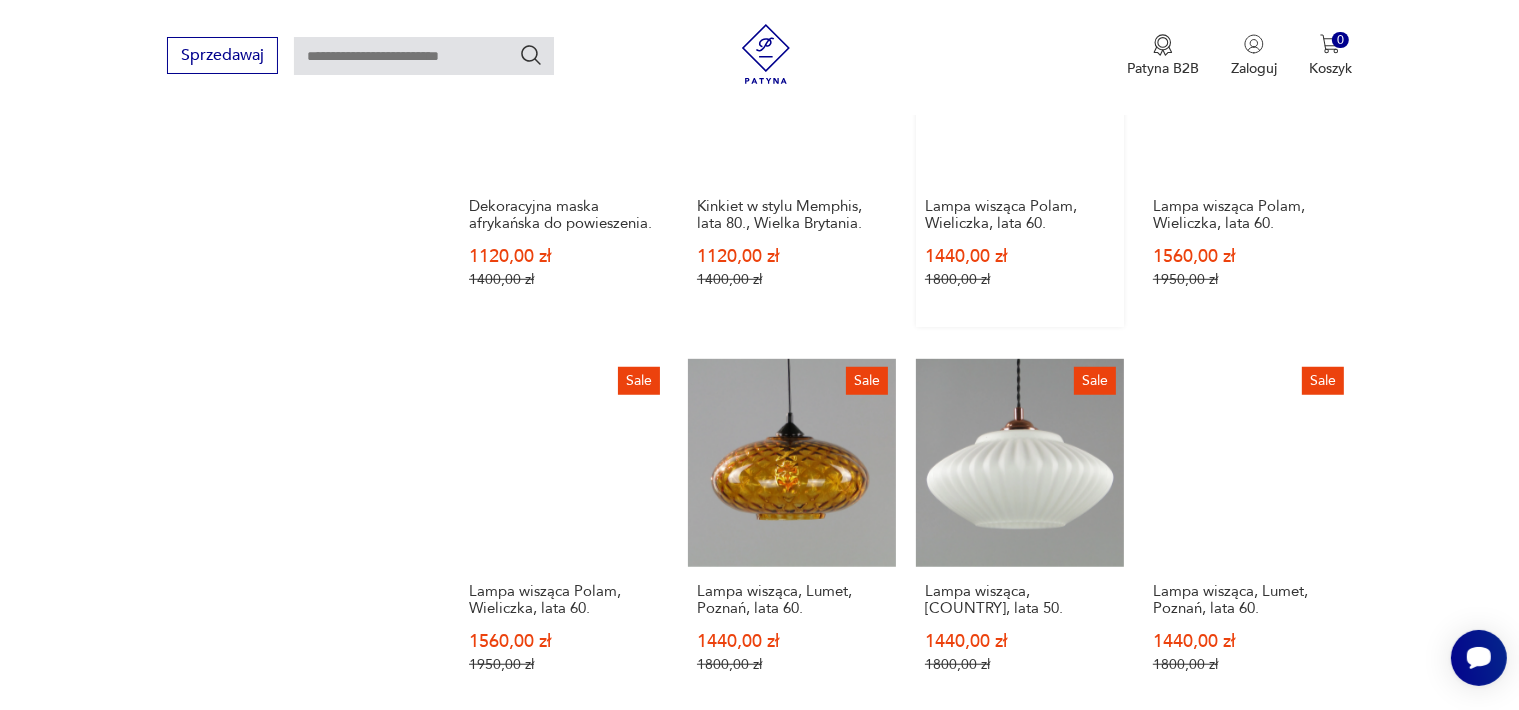 scroll, scrollTop: 1858, scrollLeft: 0, axis: vertical 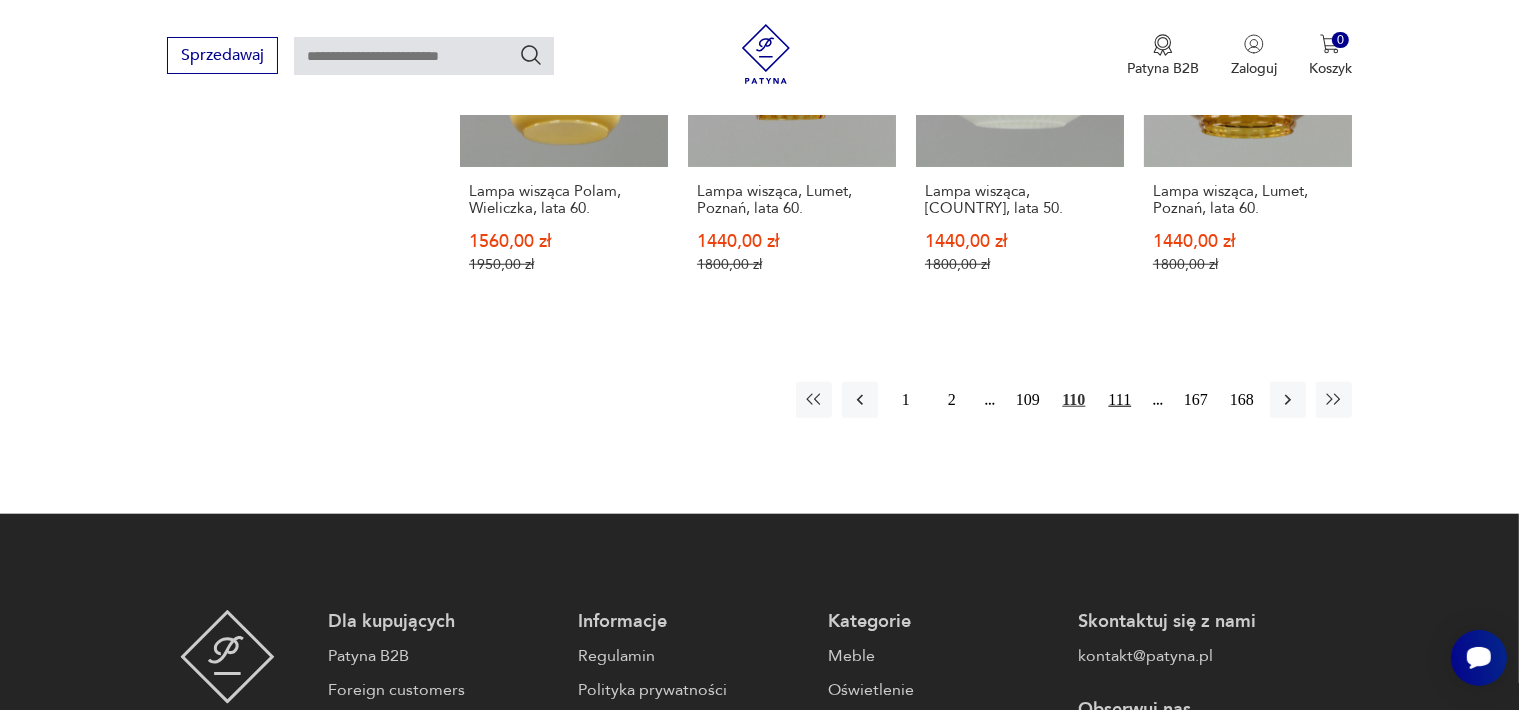 click on "111" at bounding box center [1120, 400] 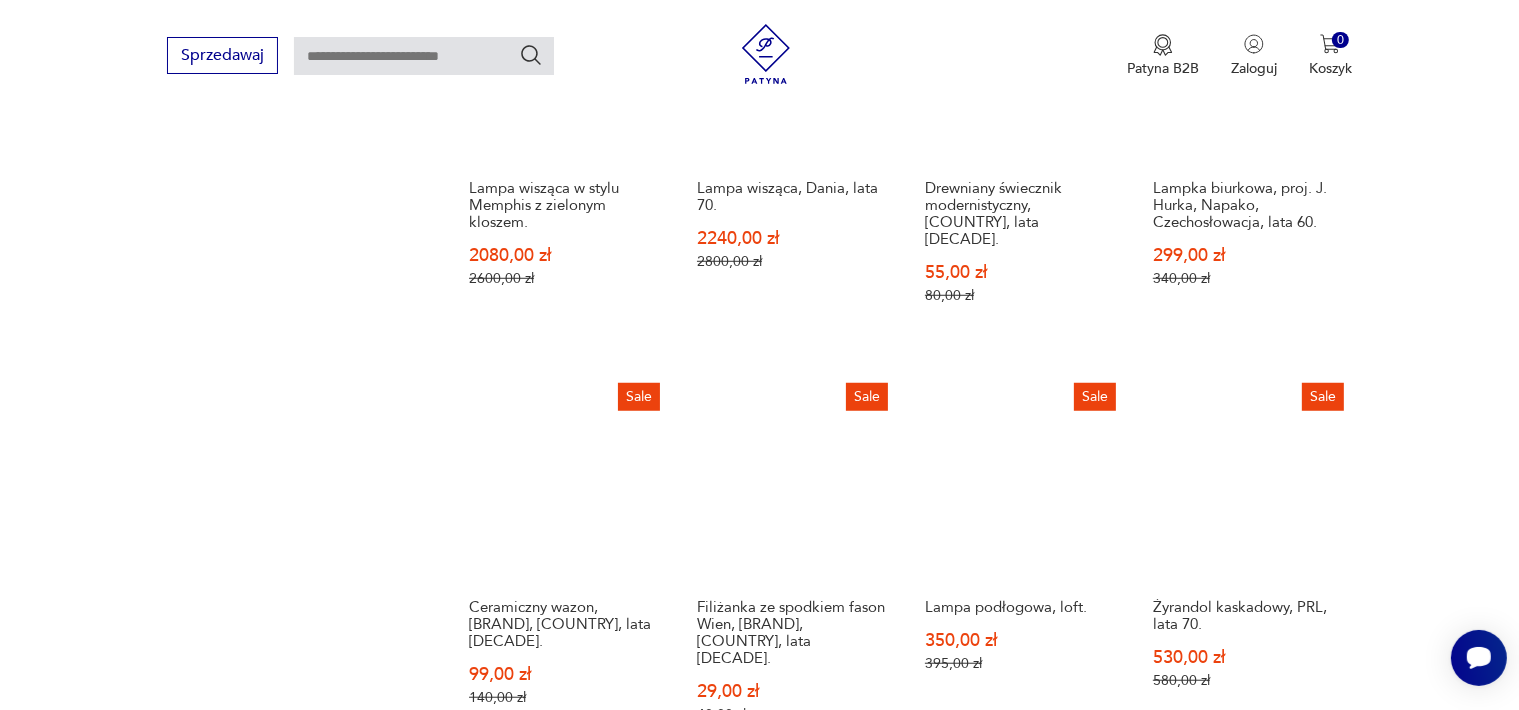 scroll, scrollTop: 1658, scrollLeft: 0, axis: vertical 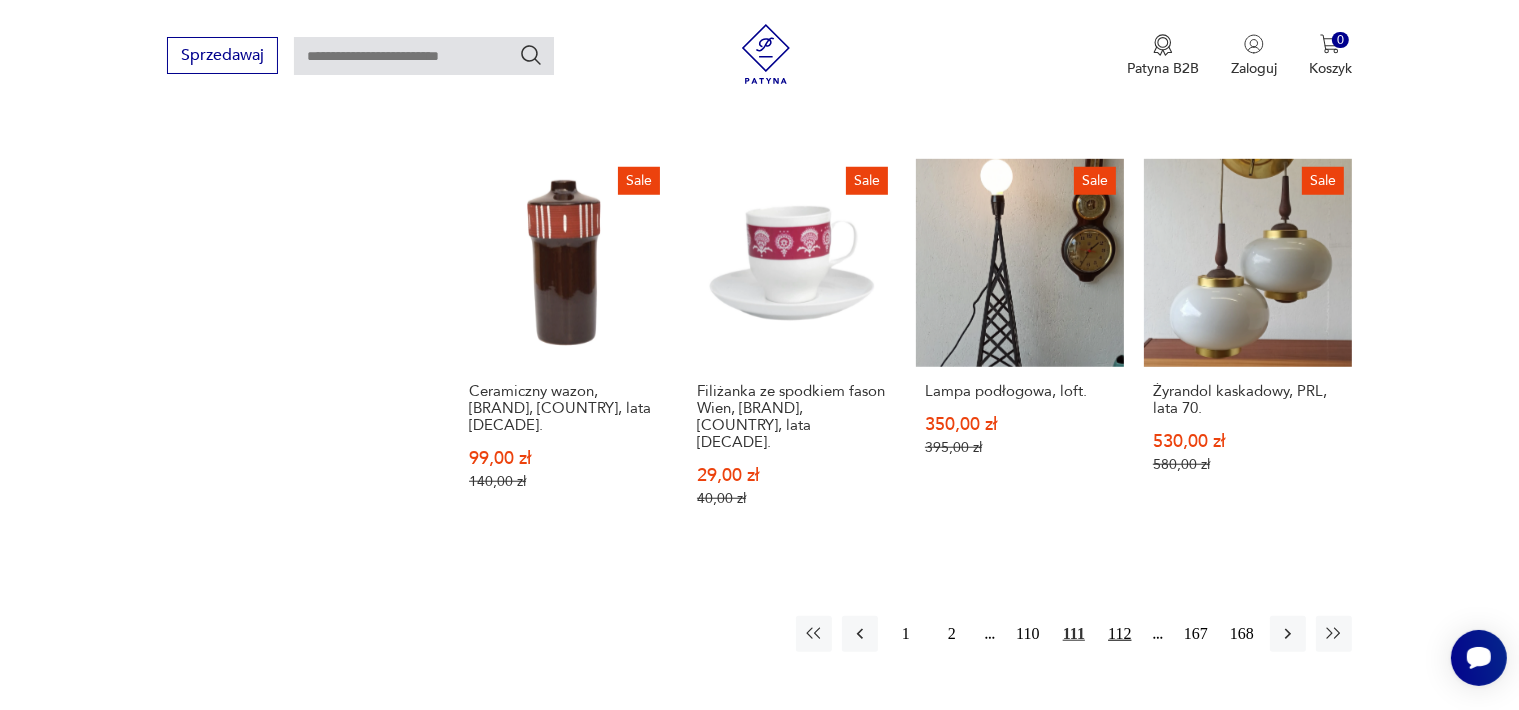 click on "112" at bounding box center (1120, 634) 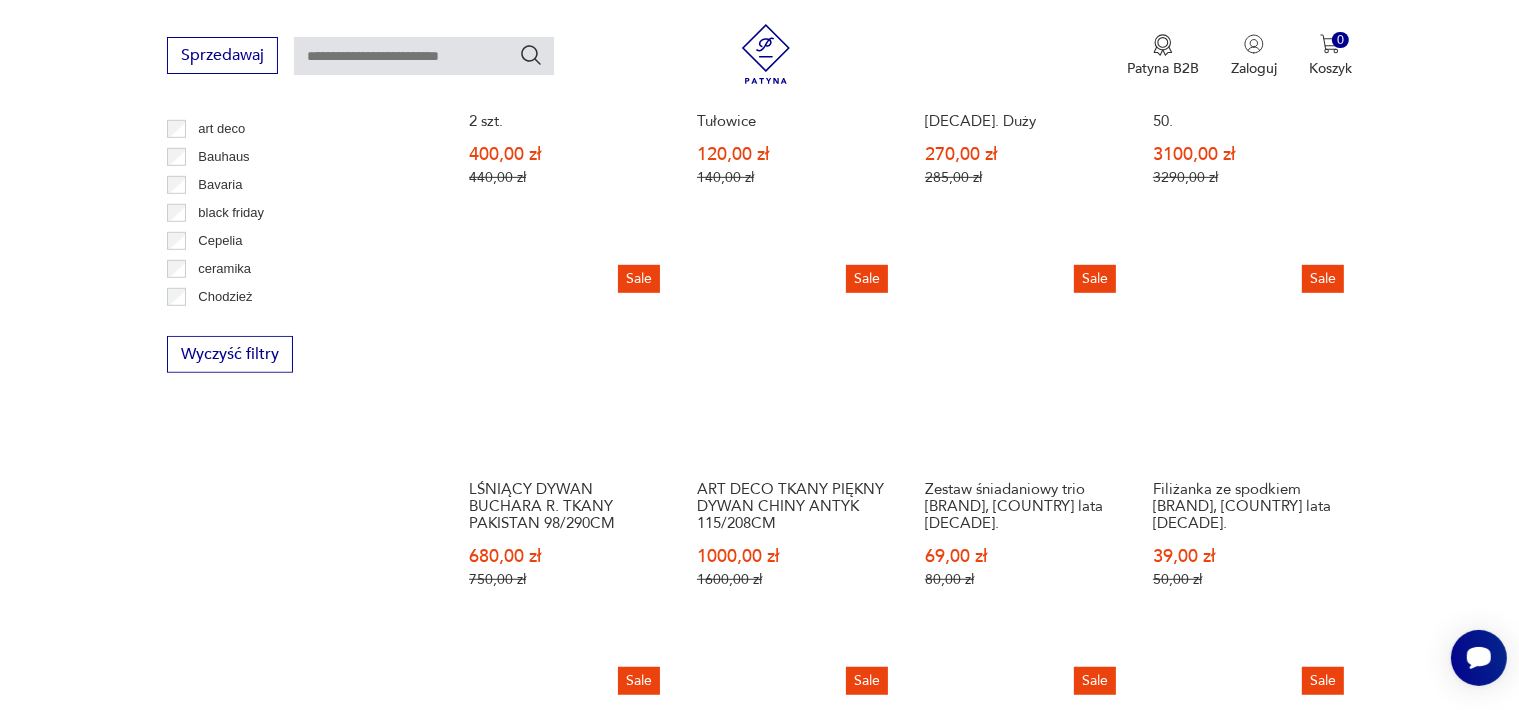 scroll, scrollTop: 1658, scrollLeft: 0, axis: vertical 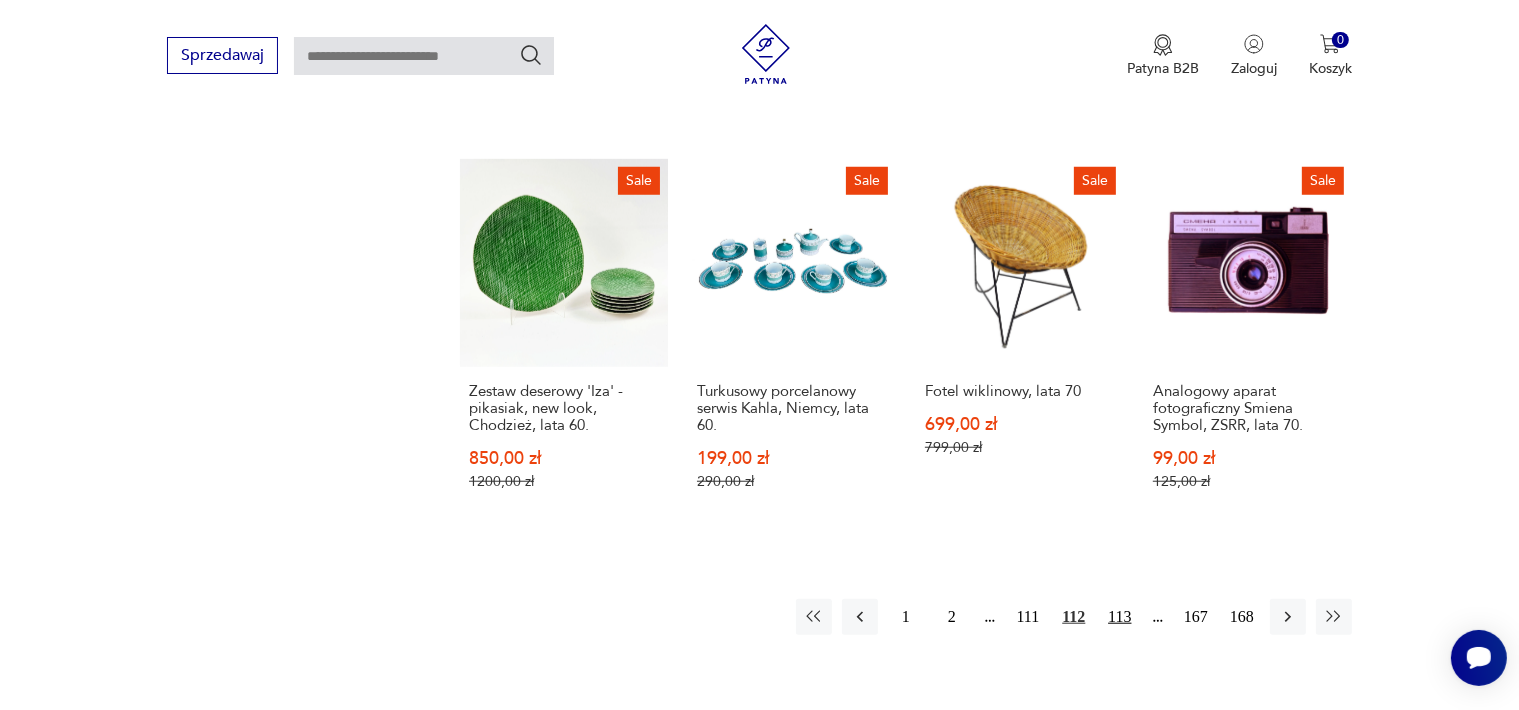 click on "113" at bounding box center (1120, 617) 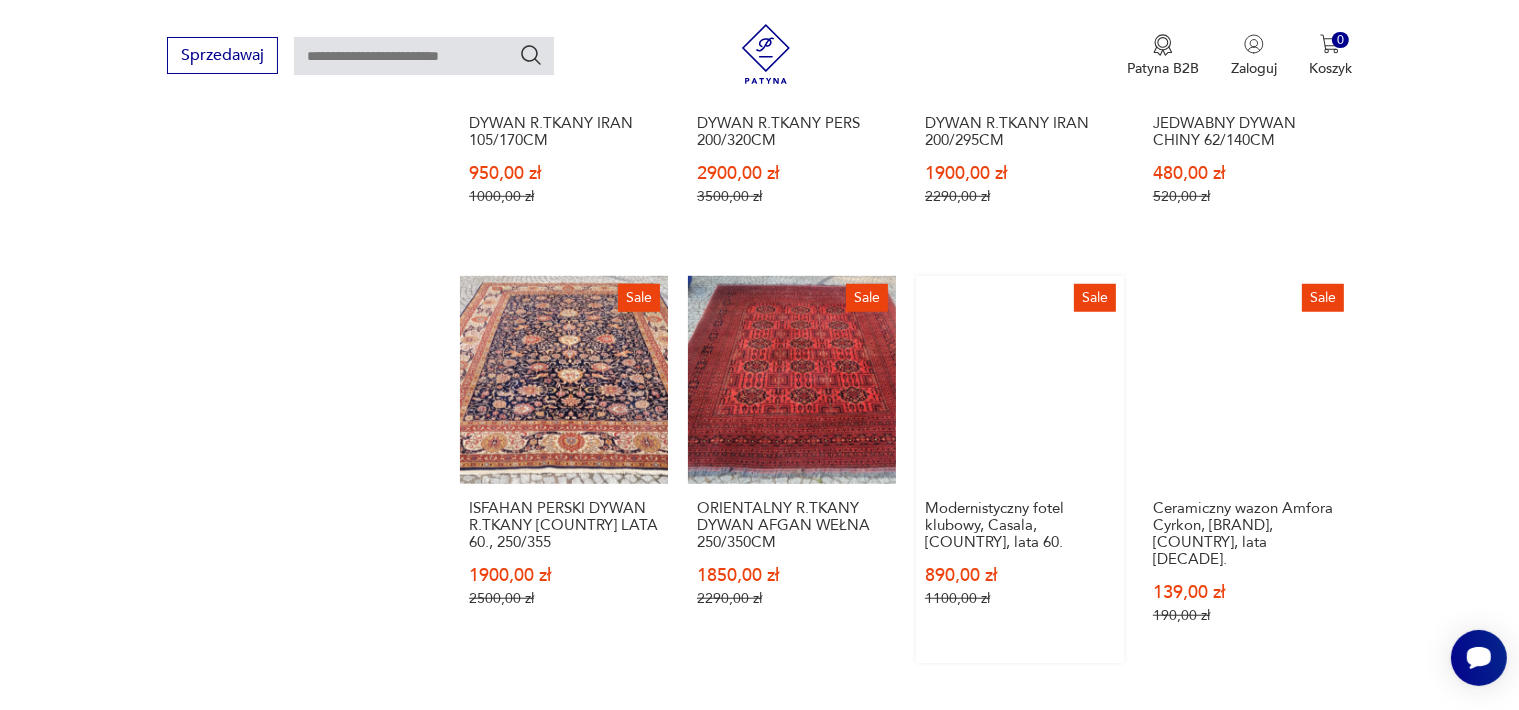 scroll, scrollTop: 2058, scrollLeft: 0, axis: vertical 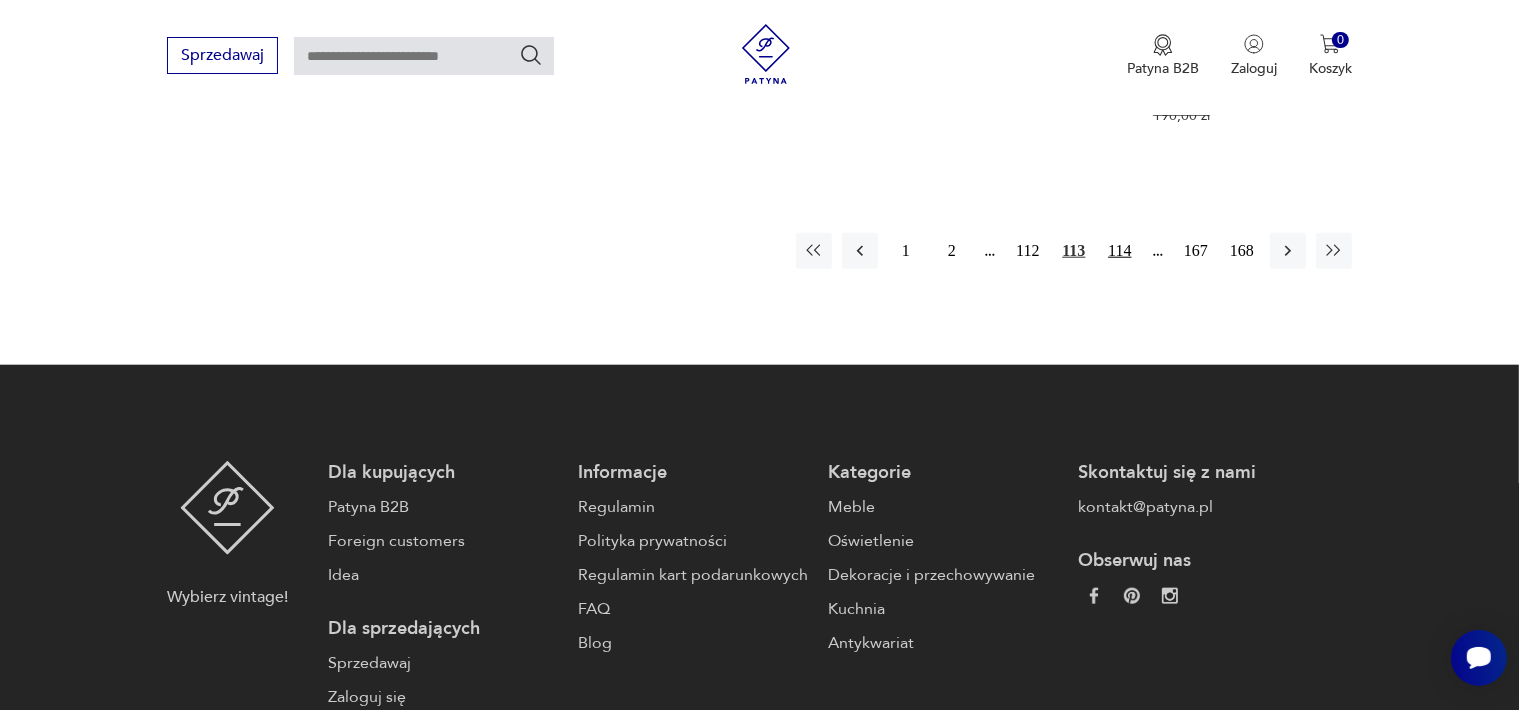click on "114" at bounding box center [1120, 251] 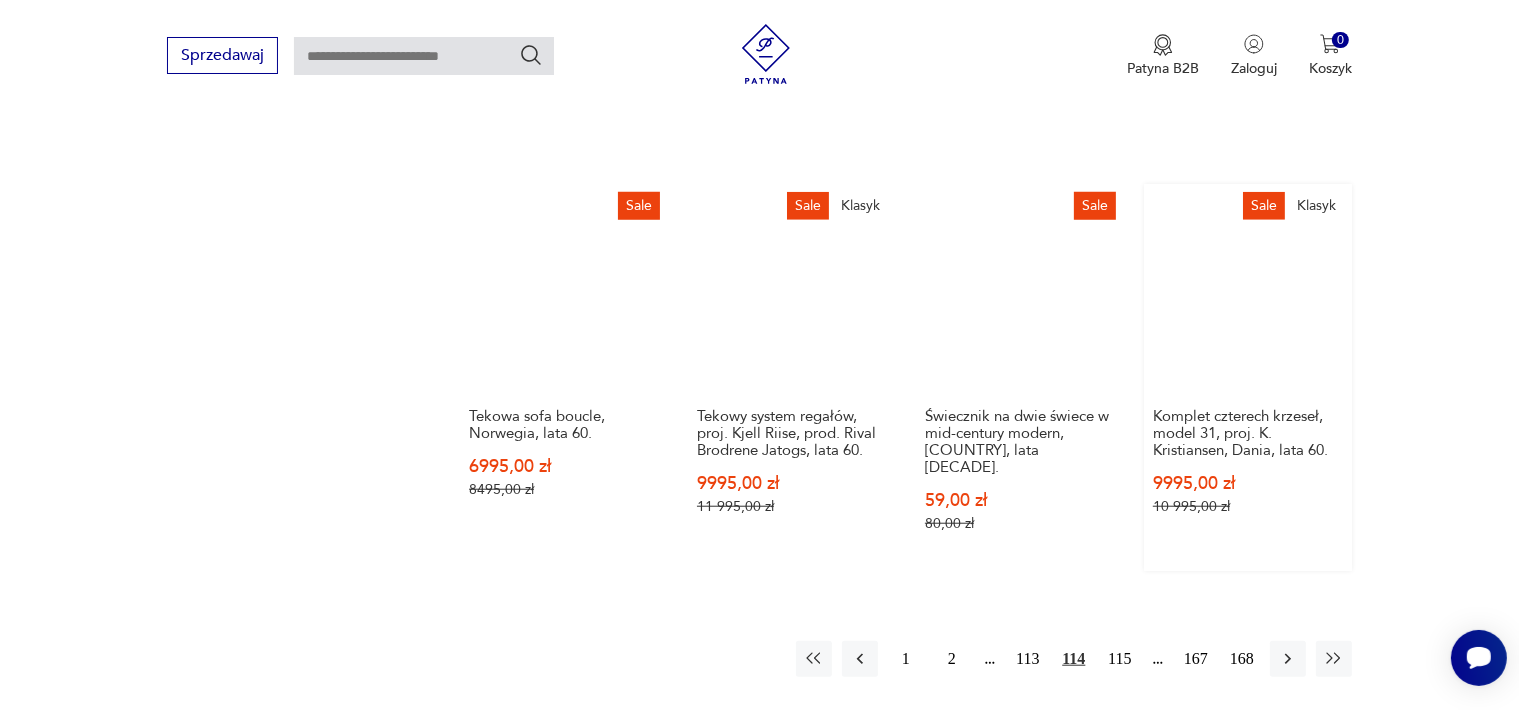 scroll, scrollTop: 1858, scrollLeft: 0, axis: vertical 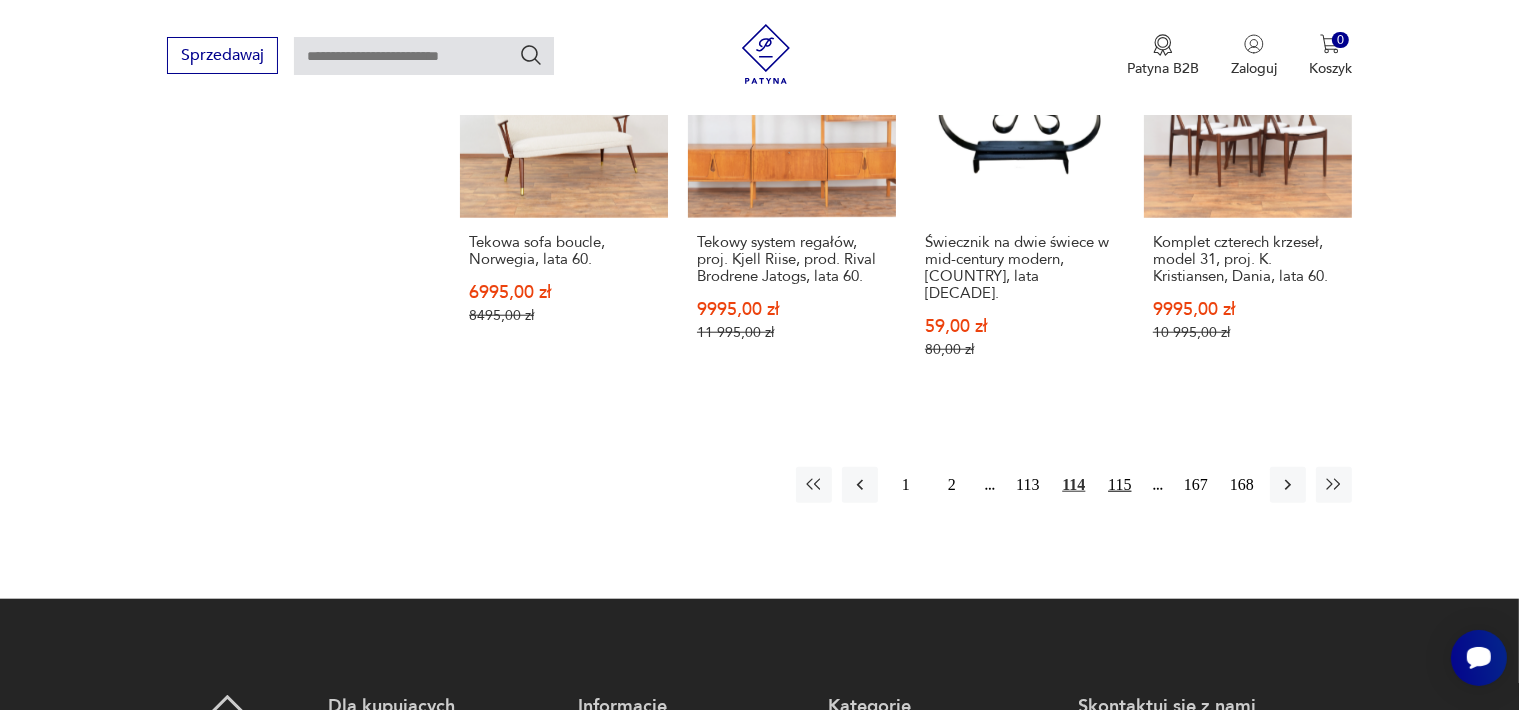 click on "115" at bounding box center (1120, 485) 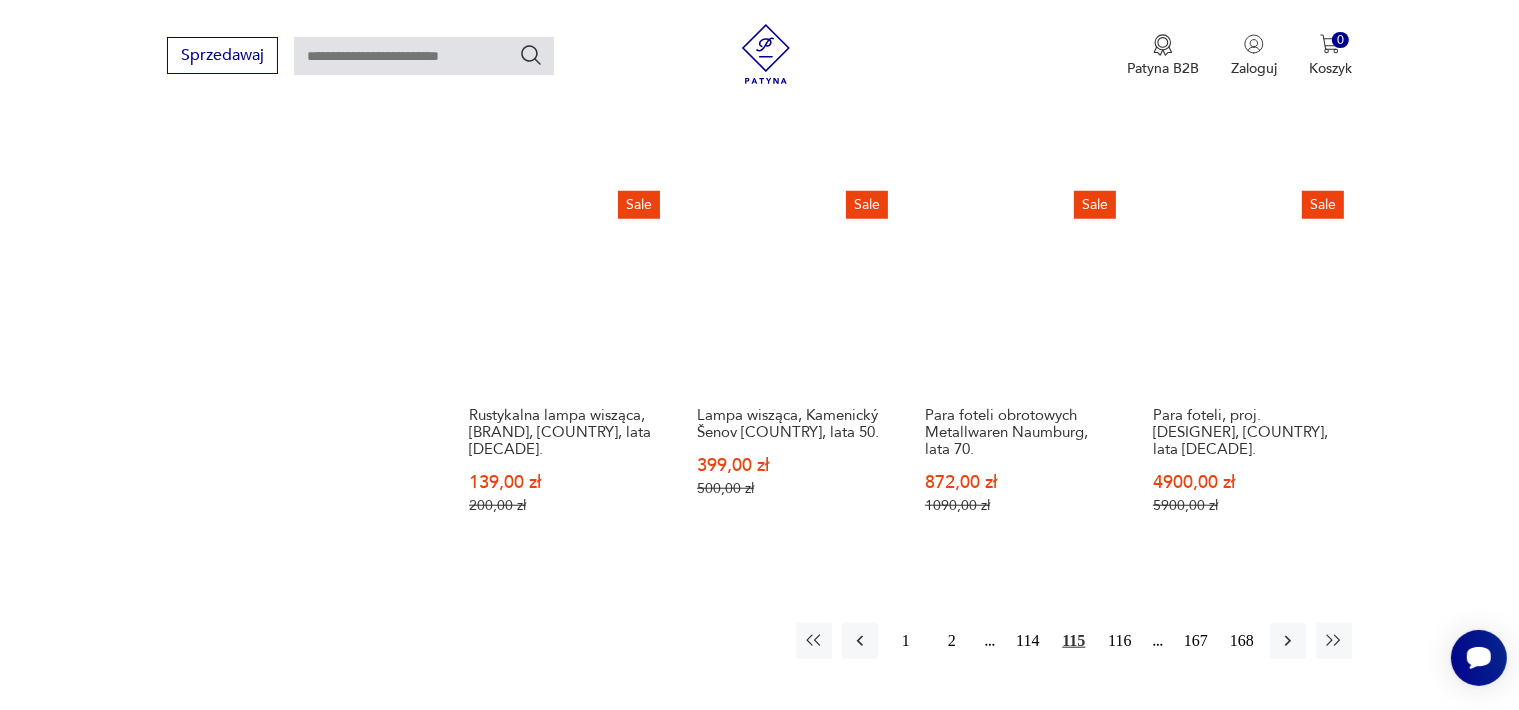scroll, scrollTop: 1758, scrollLeft: 0, axis: vertical 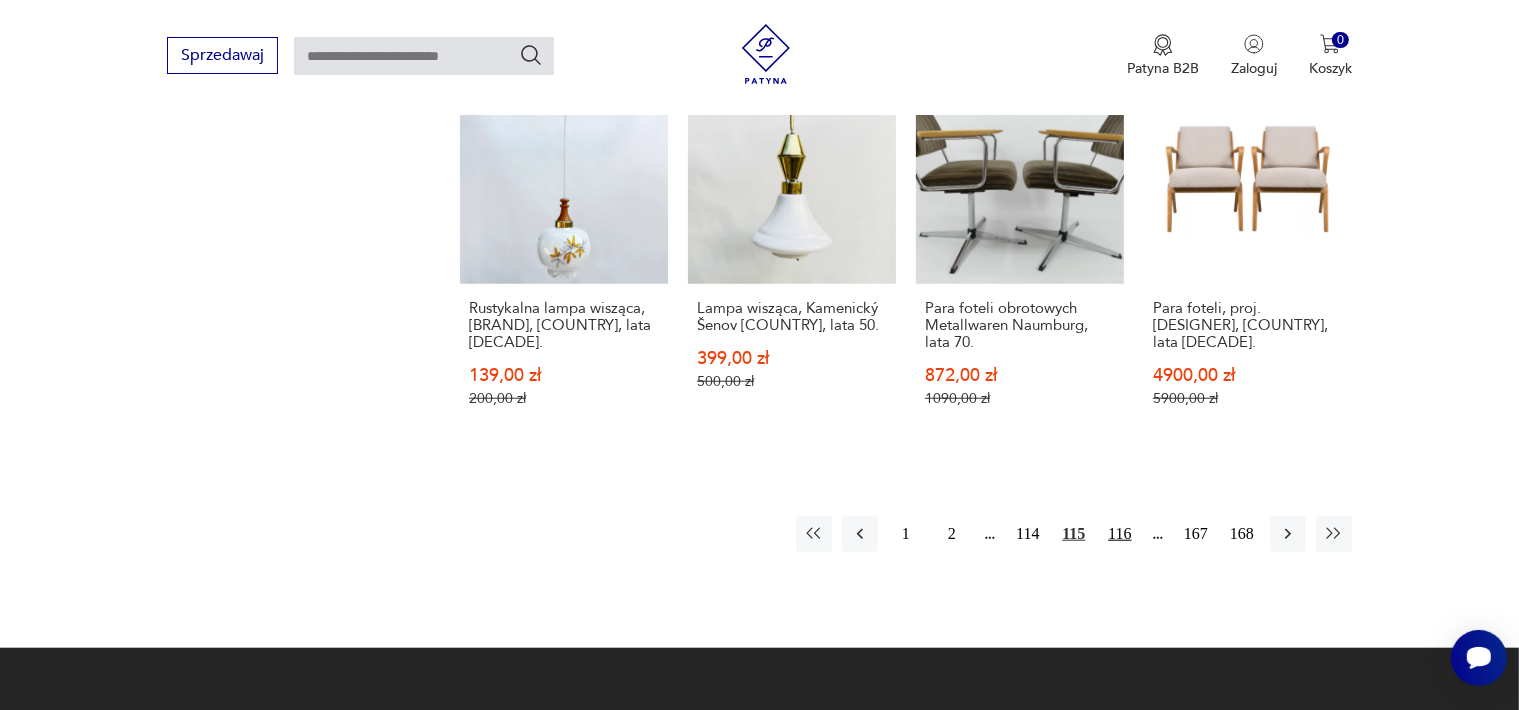 click on "116" at bounding box center (1120, 534) 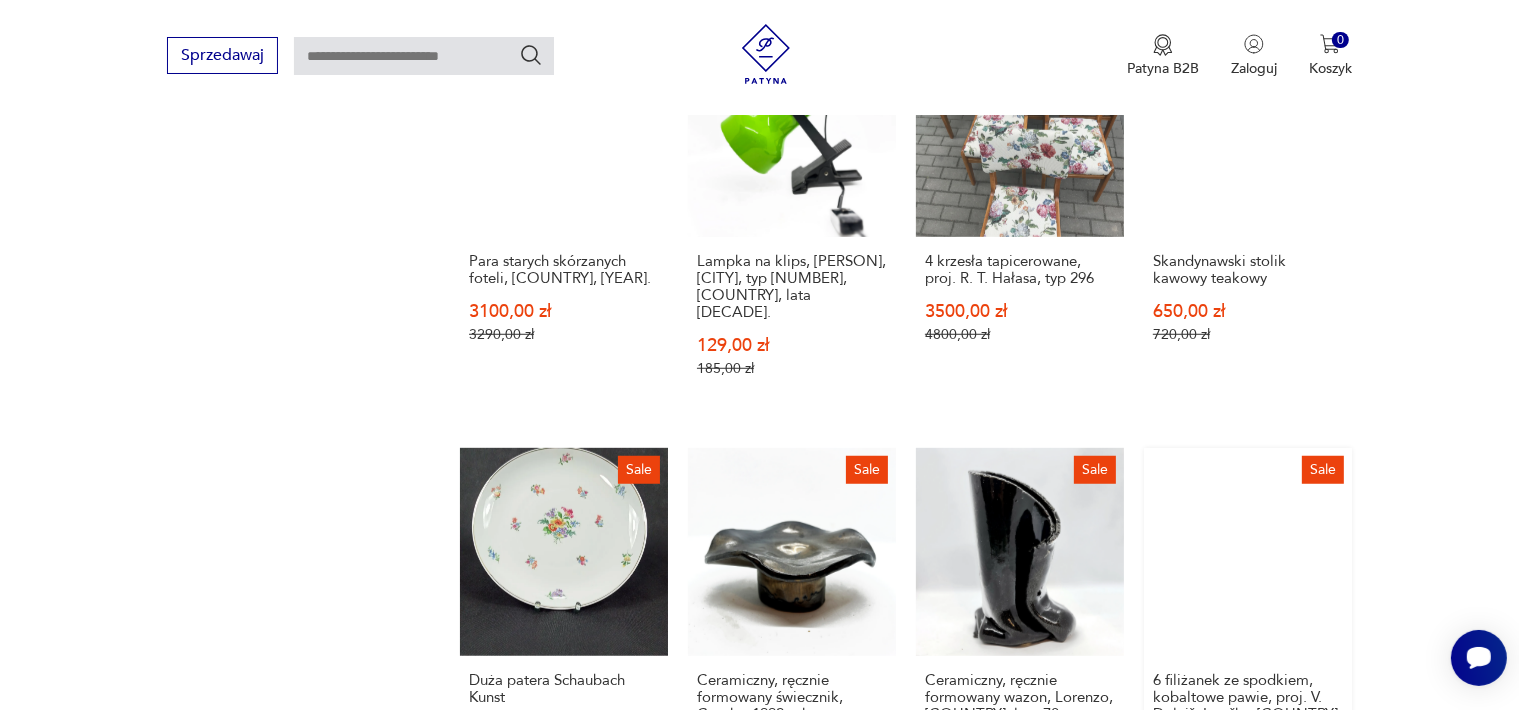 scroll, scrollTop: 1758, scrollLeft: 0, axis: vertical 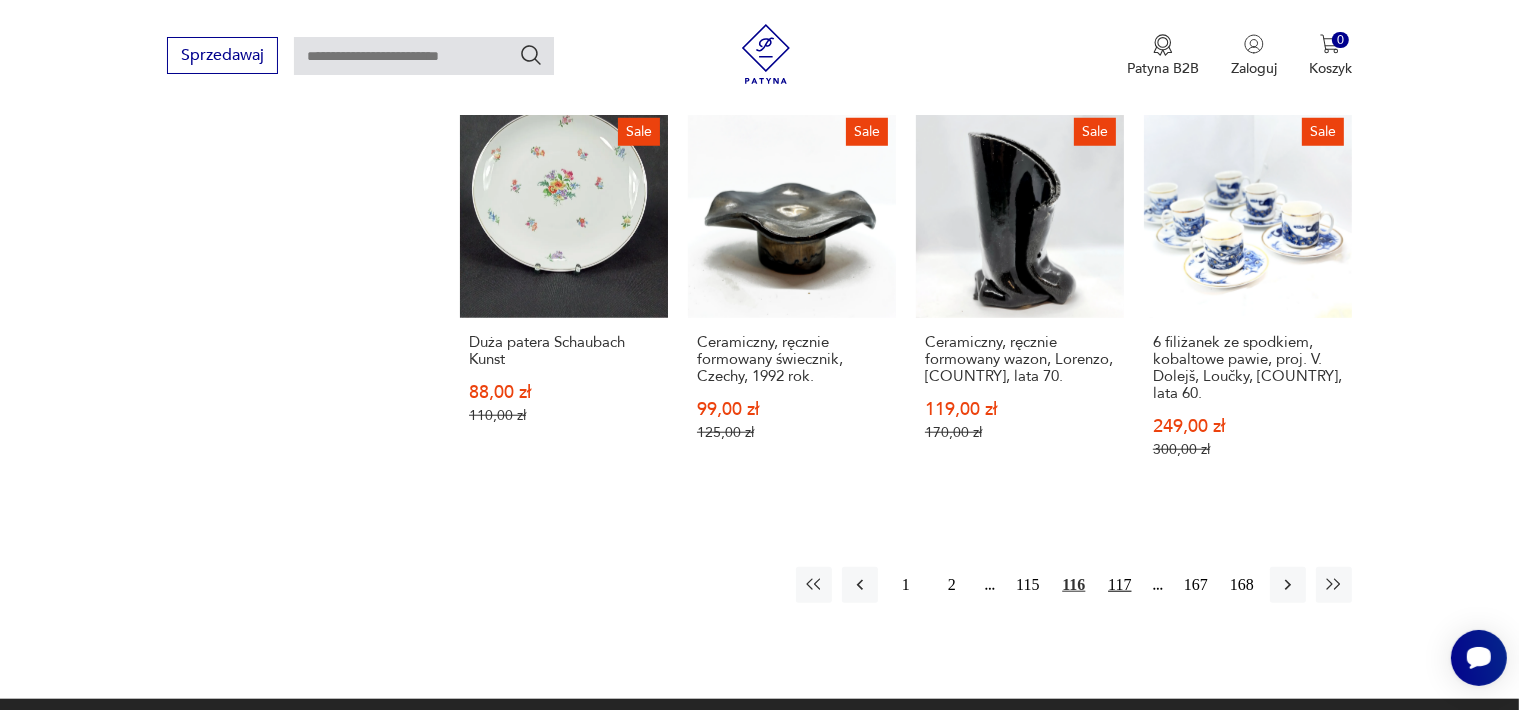 click on "117" at bounding box center [1120, 585] 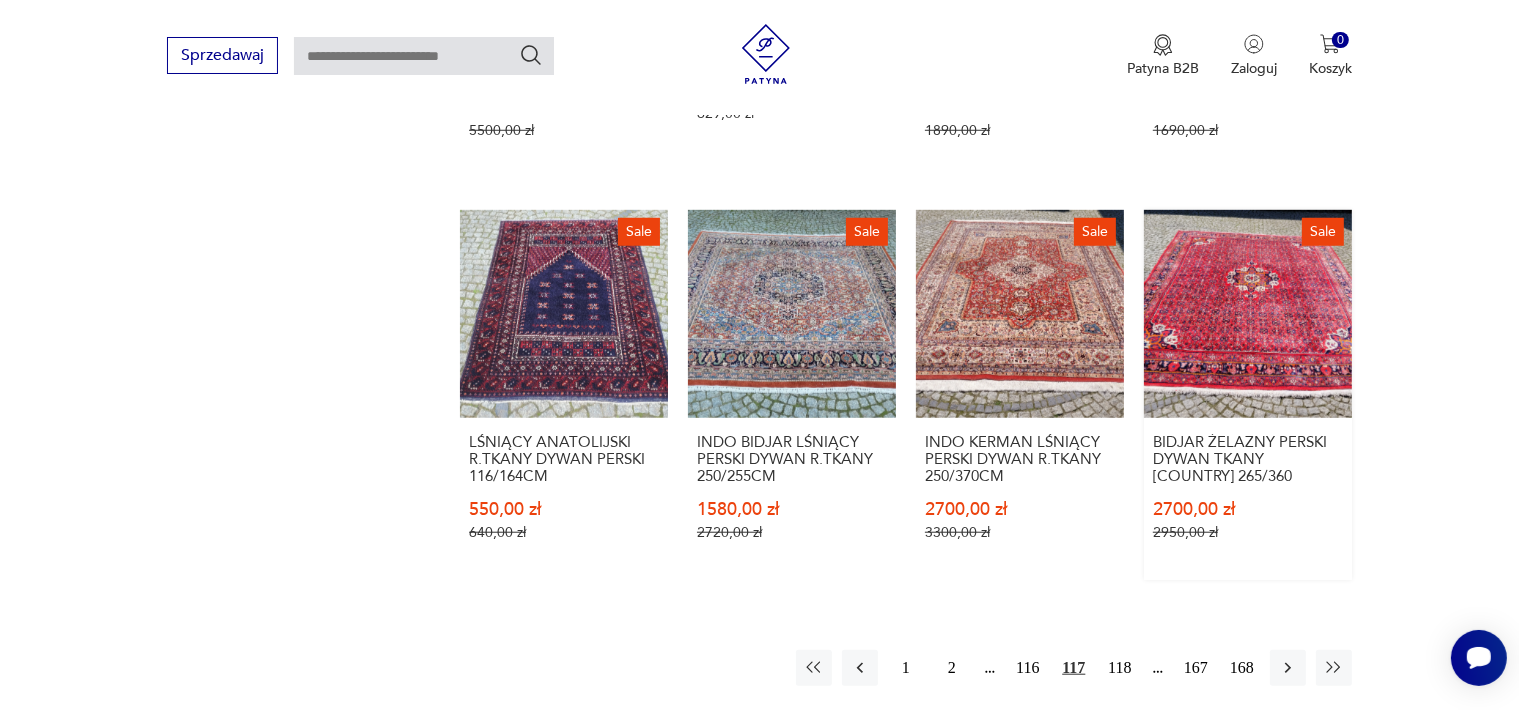 scroll, scrollTop: 1858, scrollLeft: 0, axis: vertical 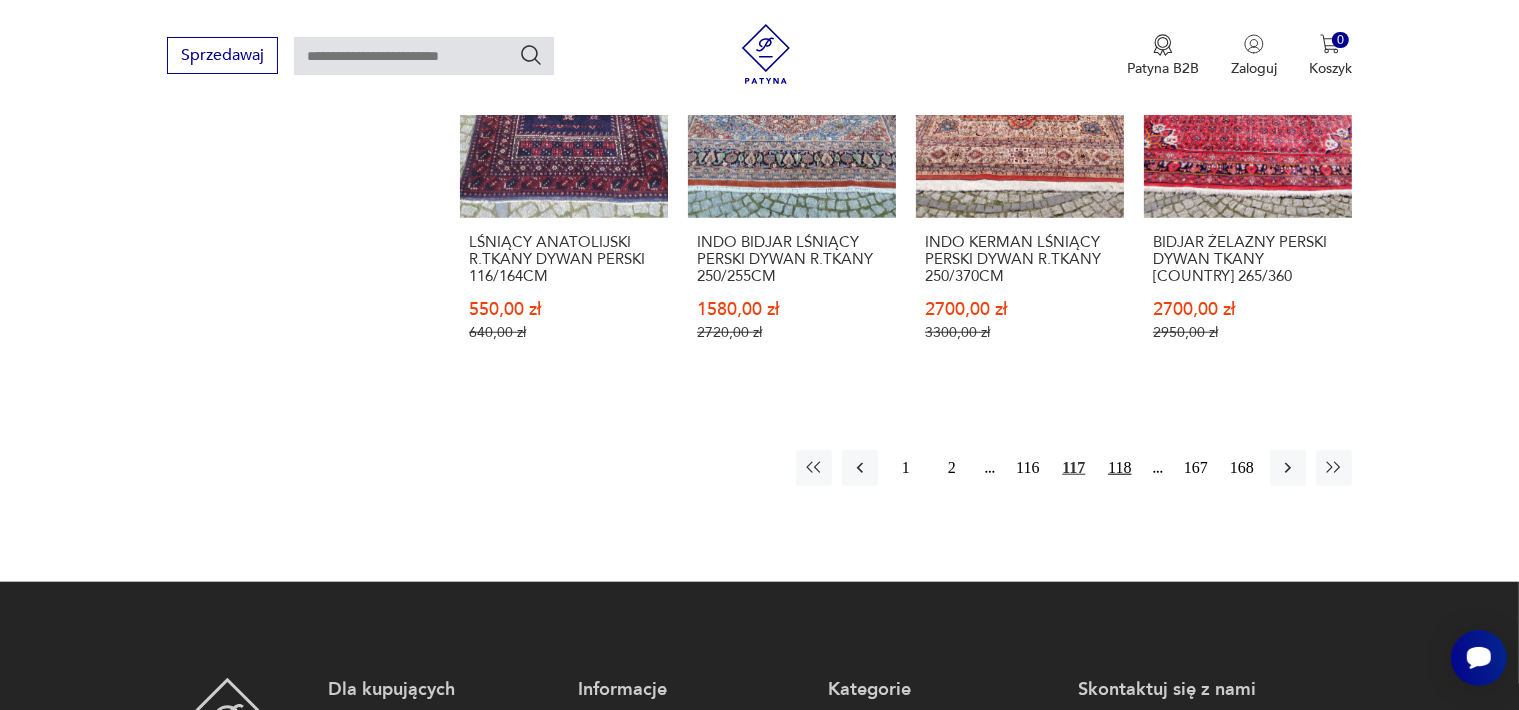 click on "118" at bounding box center [1120, 468] 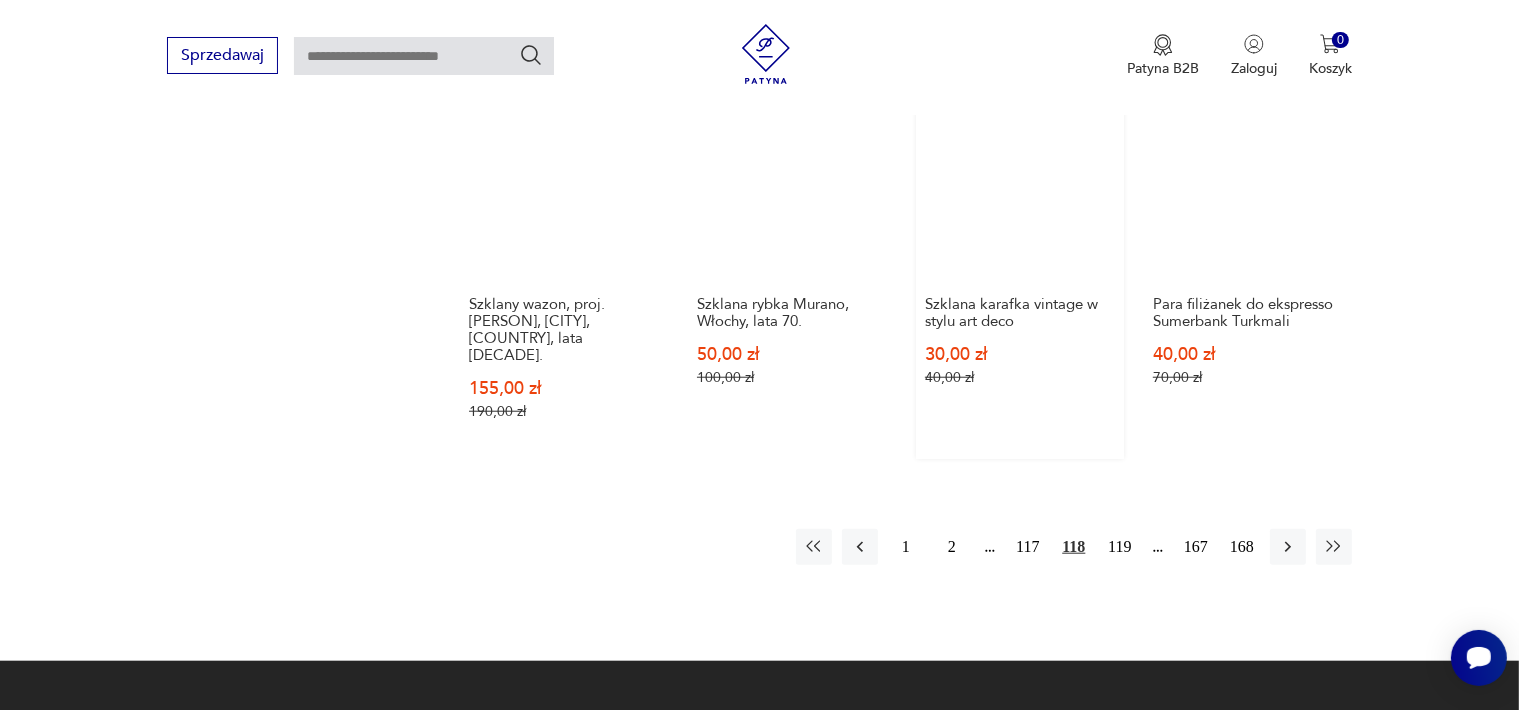 scroll, scrollTop: 1958, scrollLeft: 0, axis: vertical 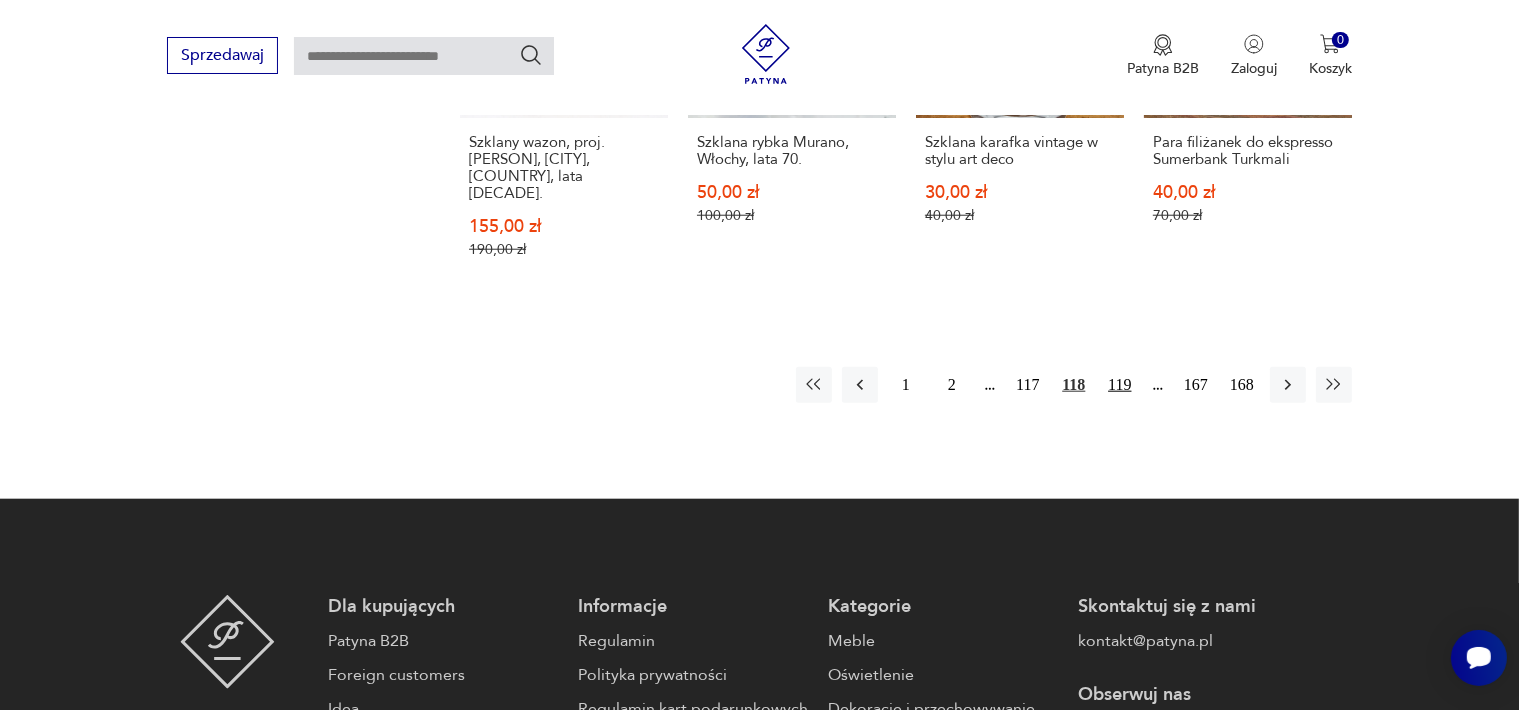 click on "119" at bounding box center (1120, 385) 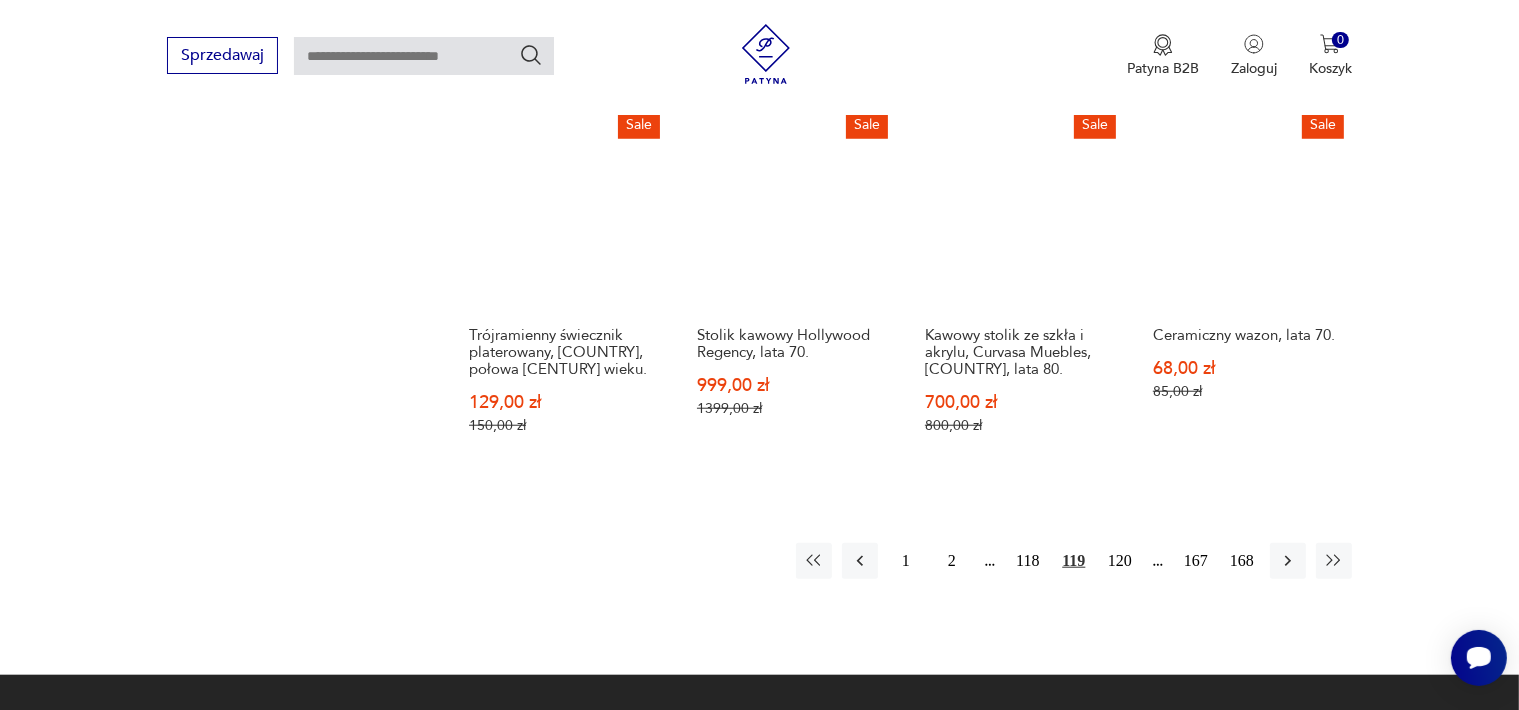 scroll, scrollTop: 1858, scrollLeft: 0, axis: vertical 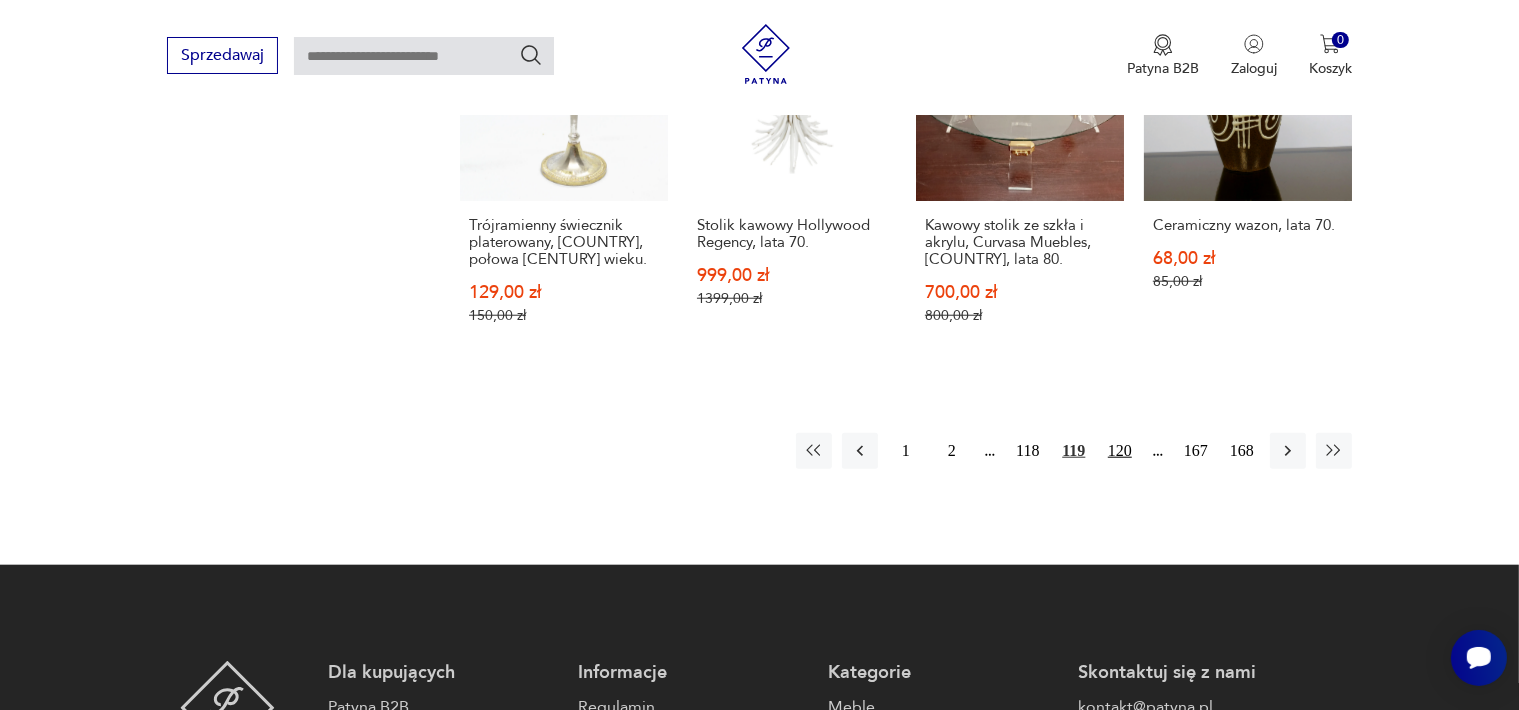 click on "120" at bounding box center (1120, 451) 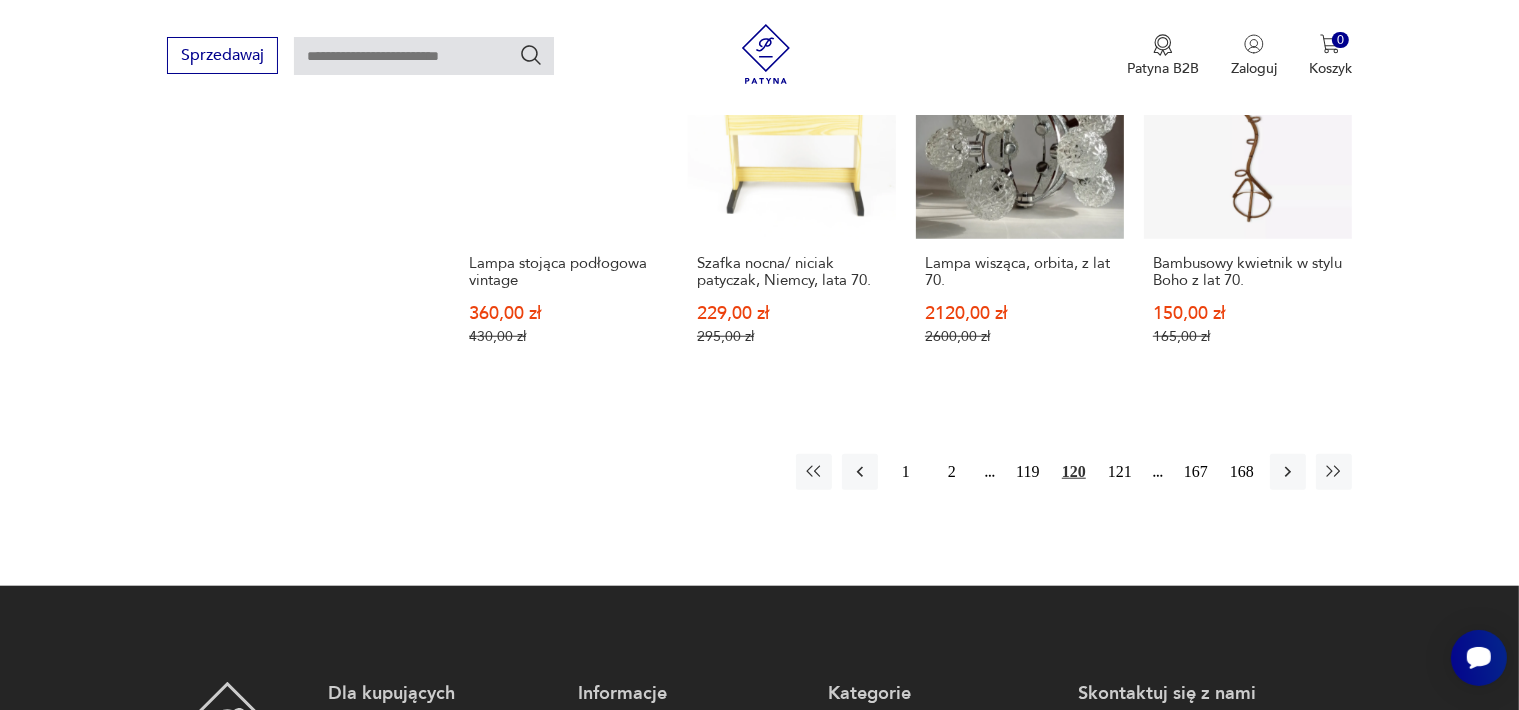 scroll, scrollTop: 1958, scrollLeft: 0, axis: vertical 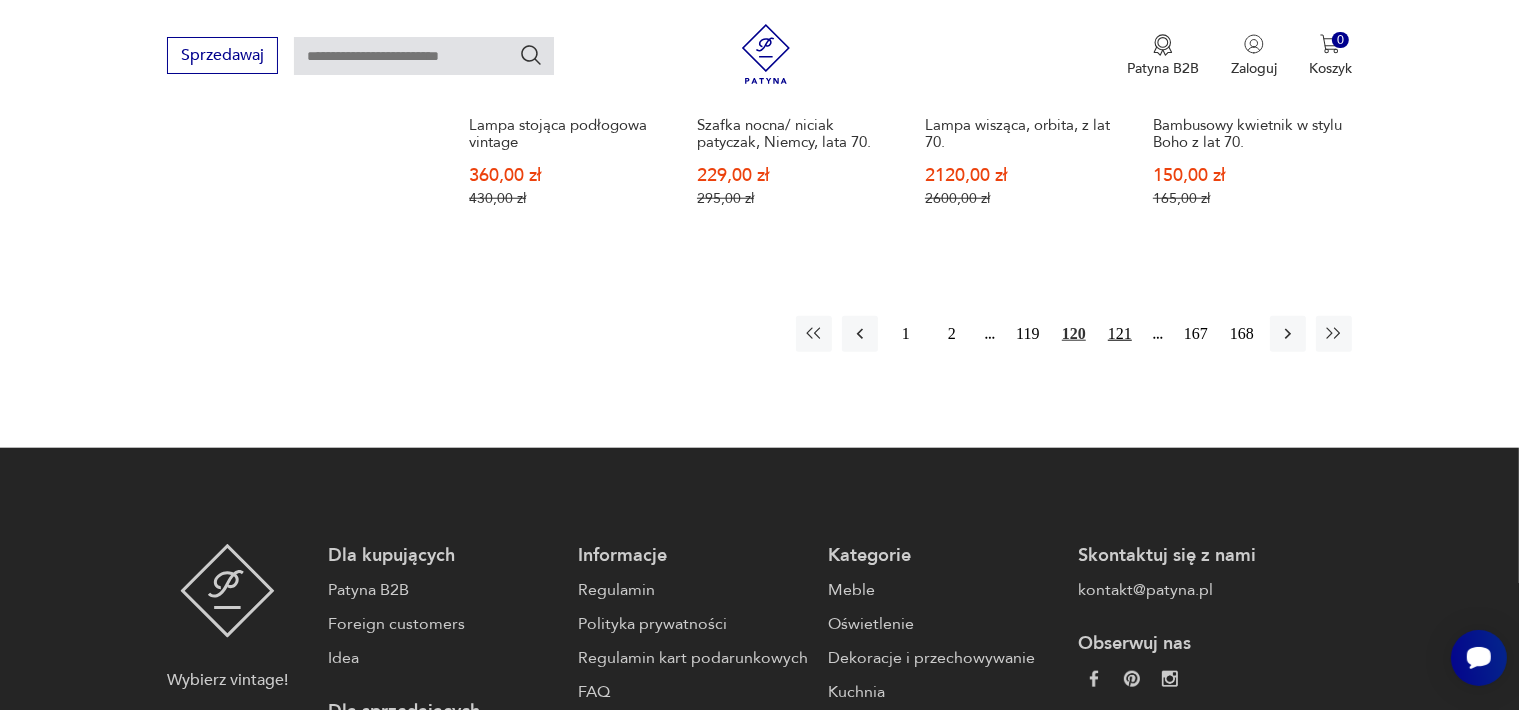 click on "121" at bounding box center (1120, 334) 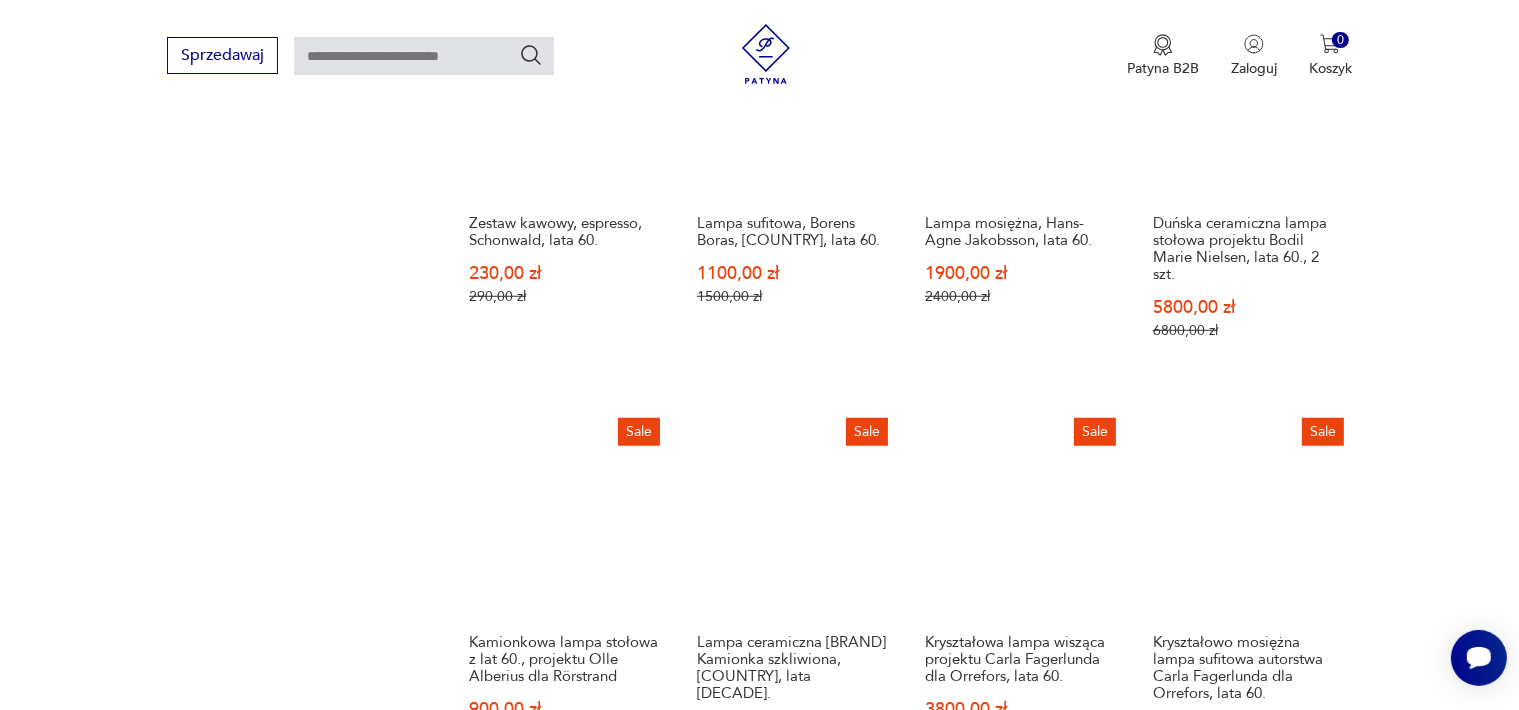 scroll, scrollTop: 1958, scrollLeft: 0, axis: vertical 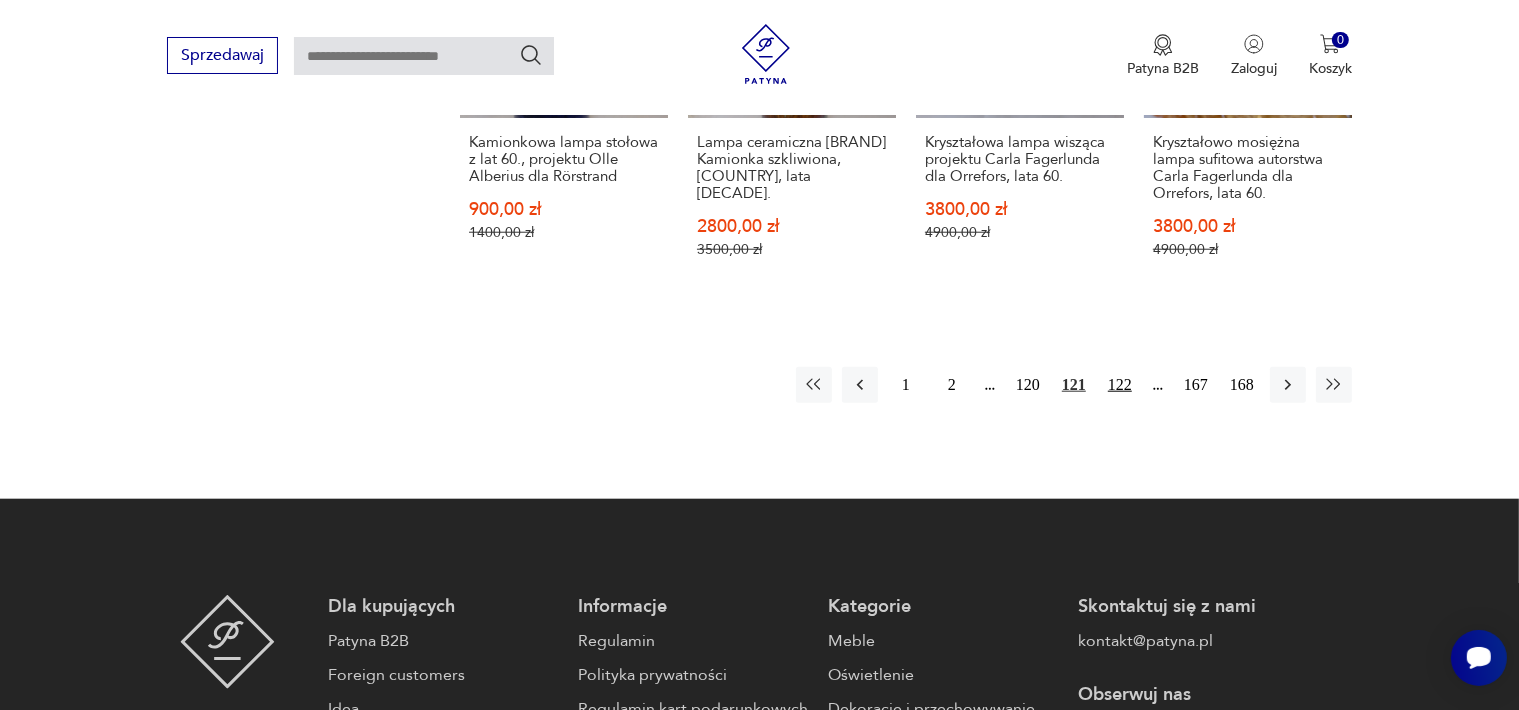 click on "122" at bounding box center [1120, 385] 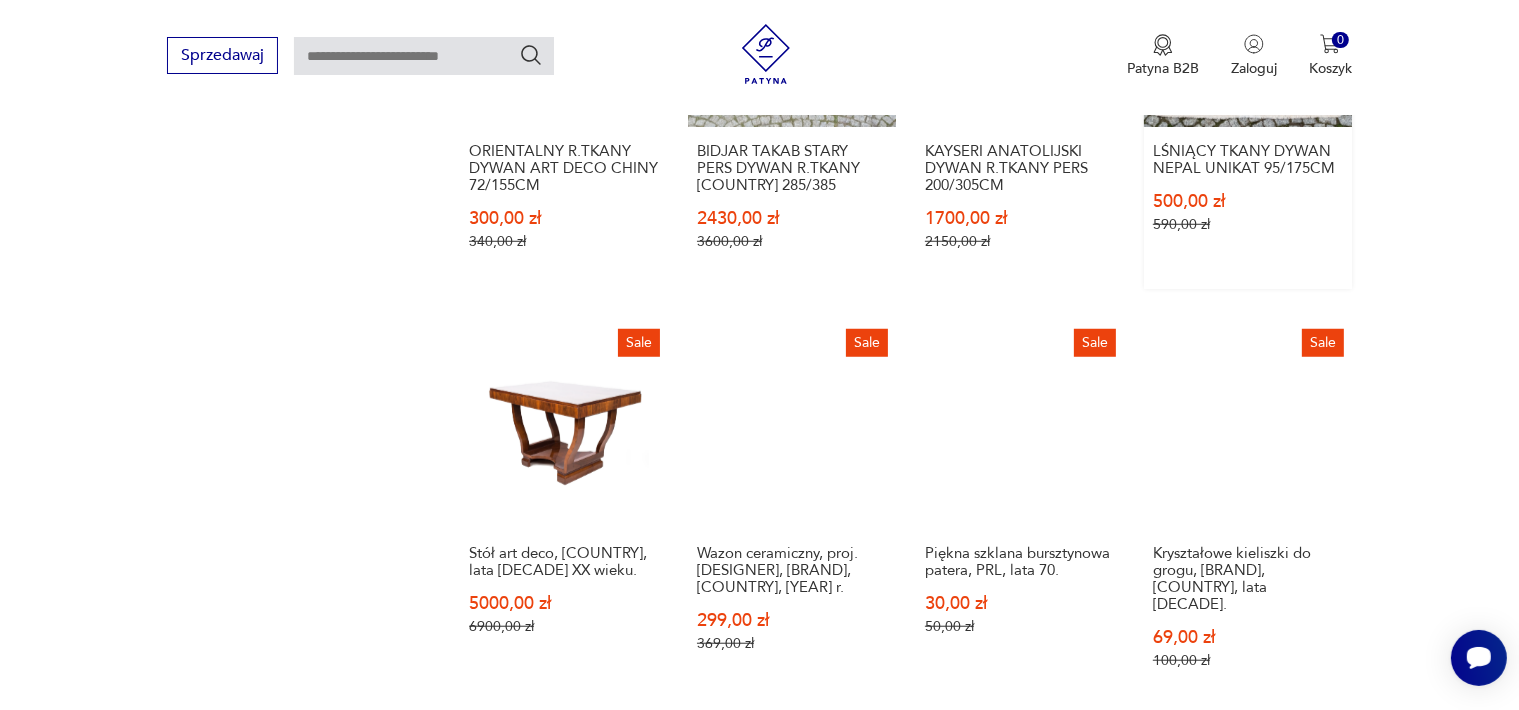 scroll, scrollTop: 1658, scrollLeft: 0, axis: vertical 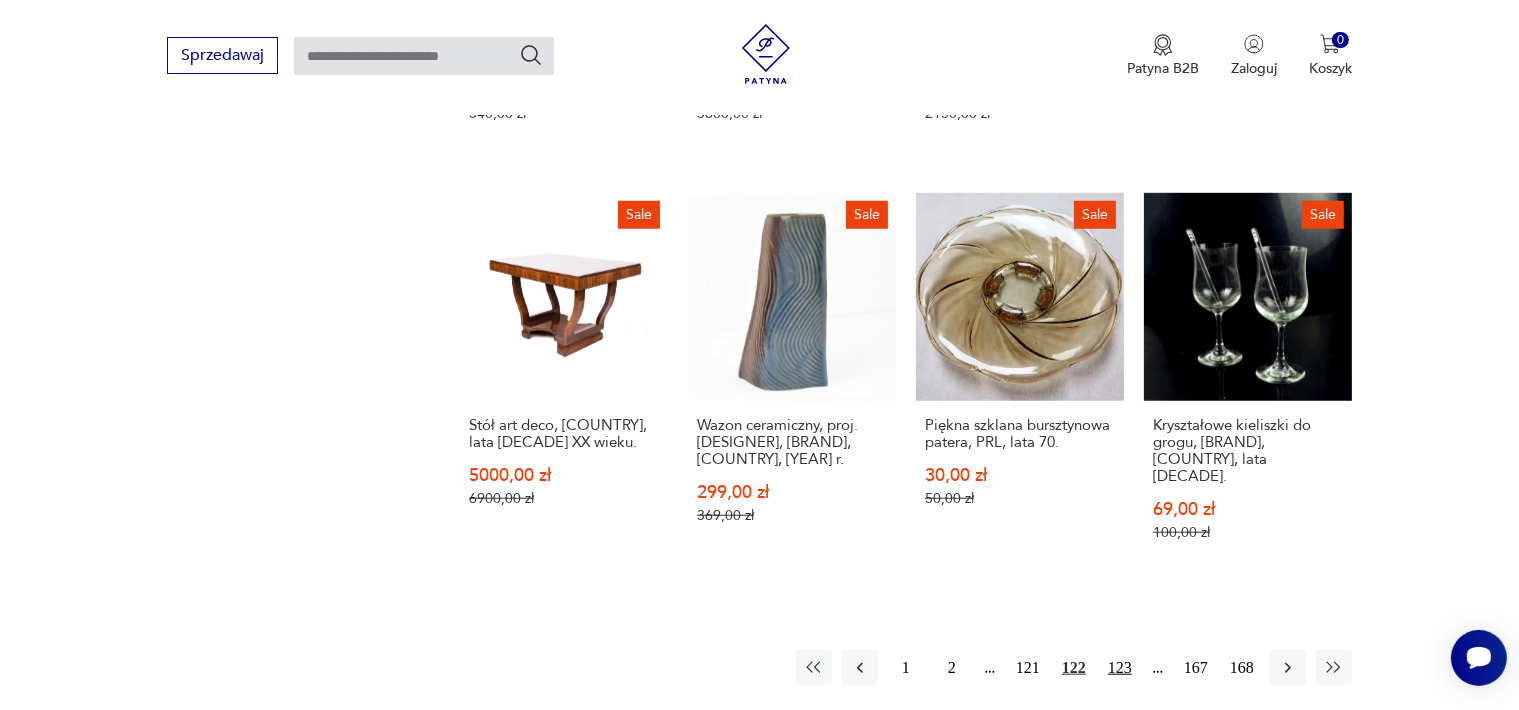 click on "123" at bounding box center [1120, 668] 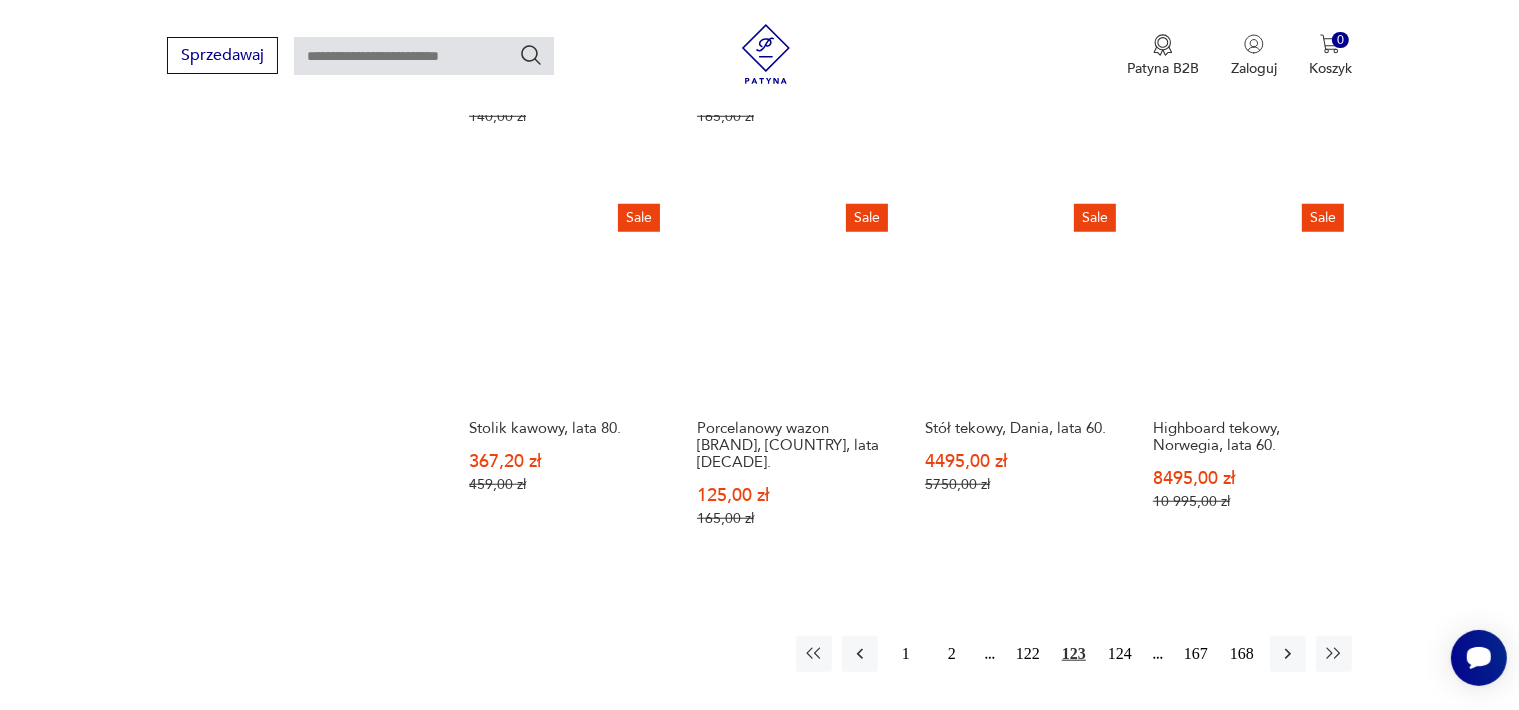 scroll, scrollTop: 2058, scrollLeft: 0, axis: vertical 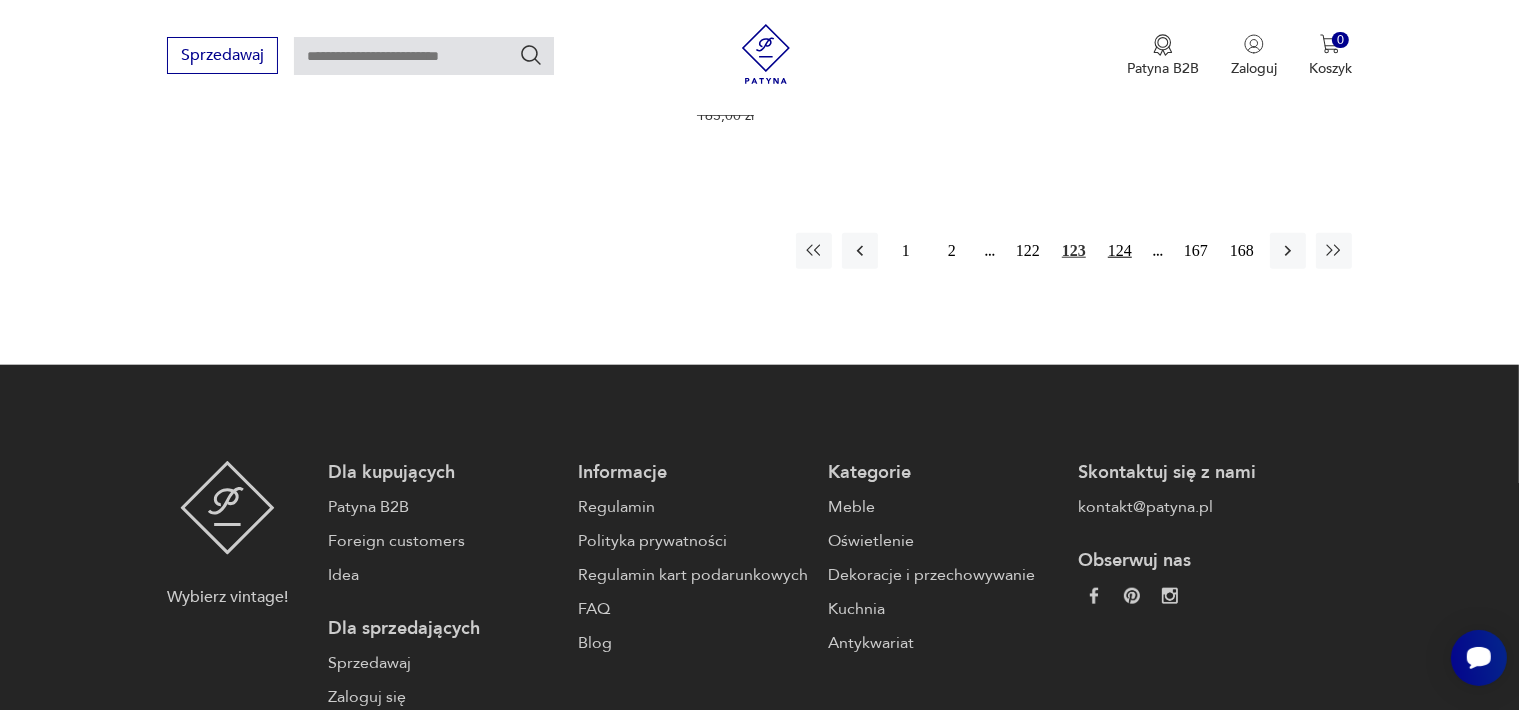 click on "124" at bounding box center (1120, 251) 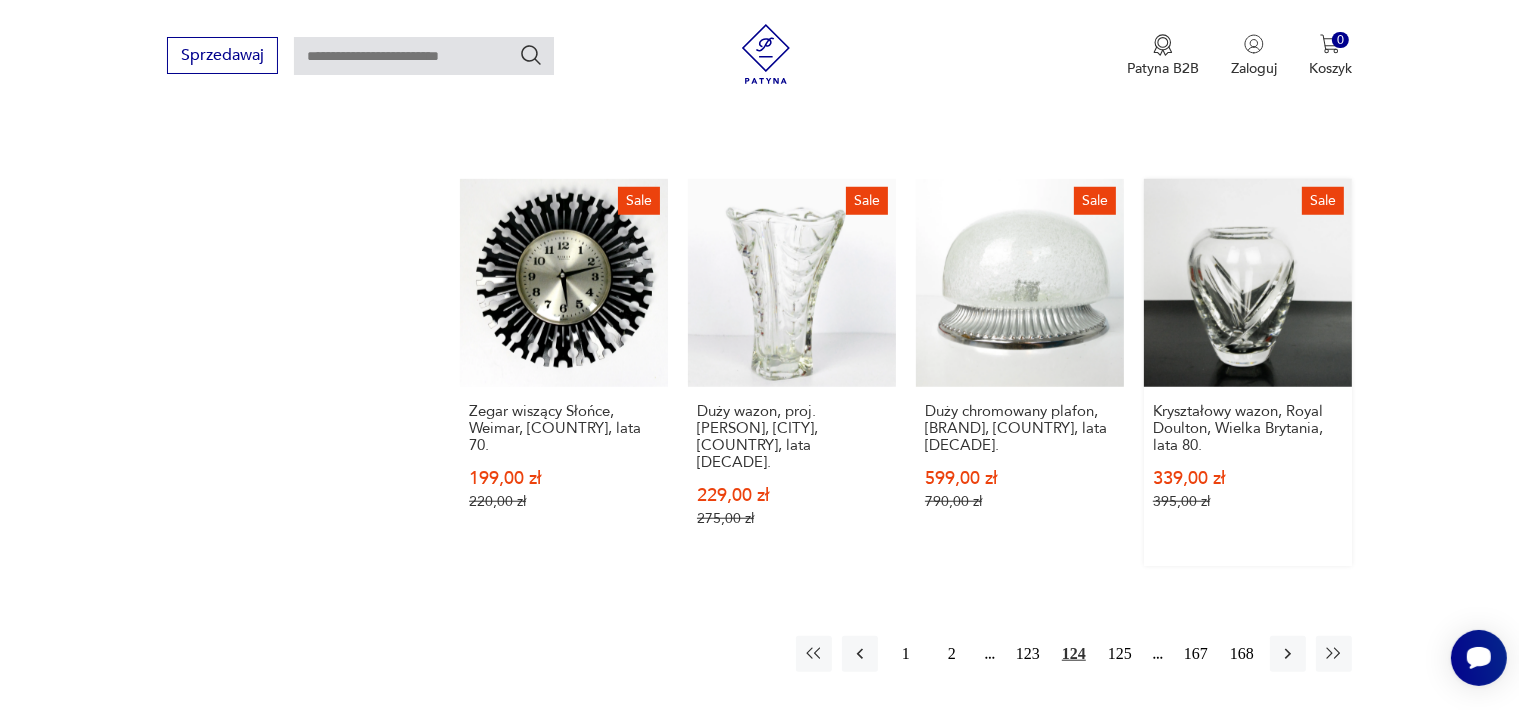 scroll, scrollTop: 1658, scrollLeft: 0, axis: vertical 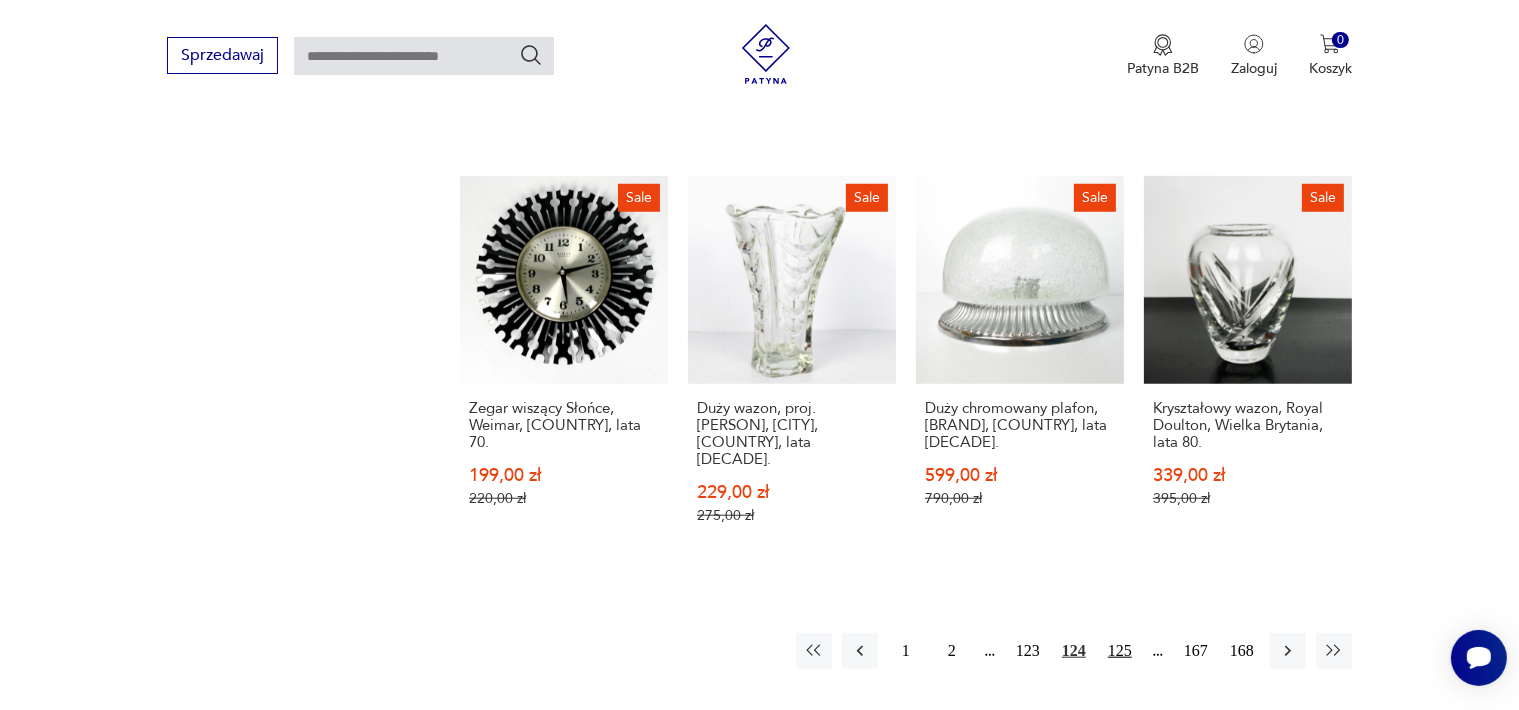 click on "125" at bounding box center (1120, 651) 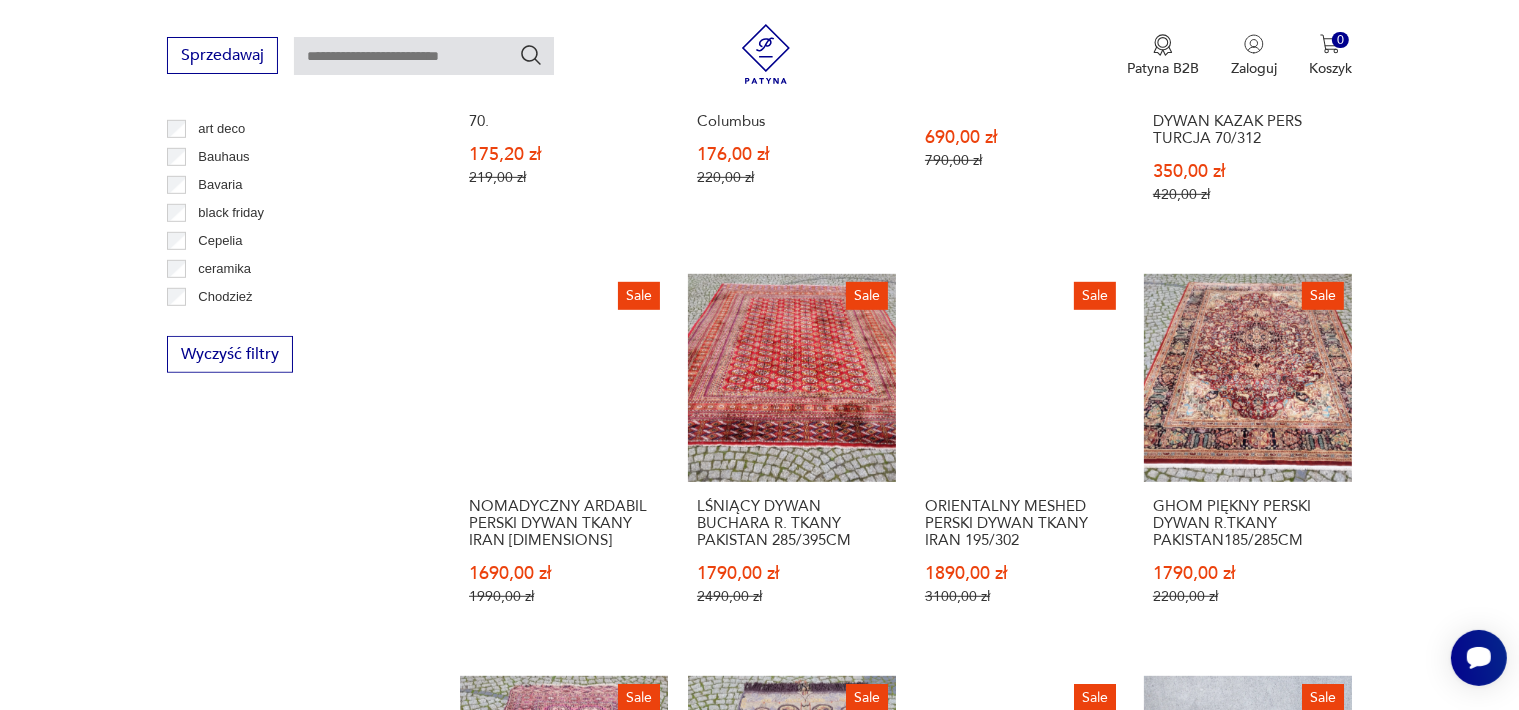 scroll, scrollTop: 1658, scrollLeft: 0, axis: vertical 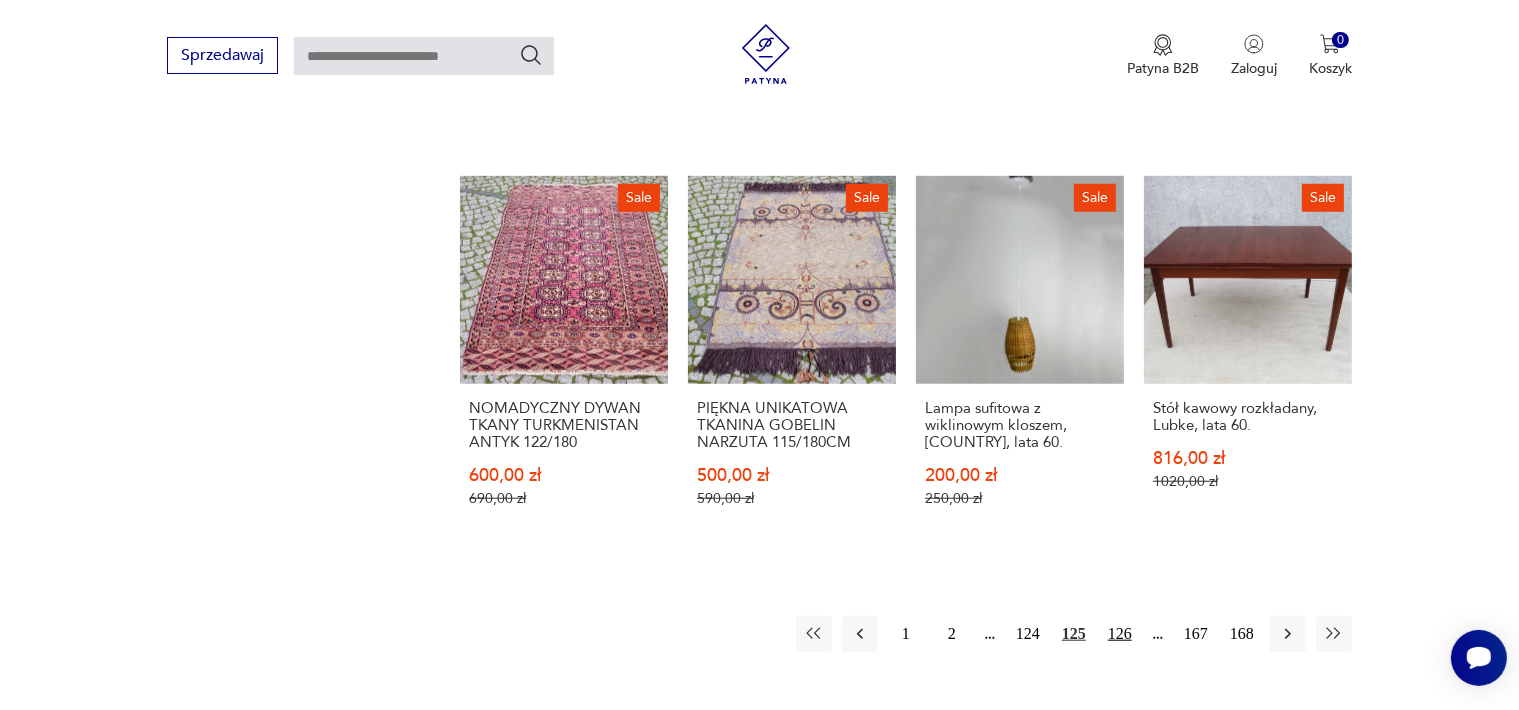 click on "126" at bounding box center [1120, 634] 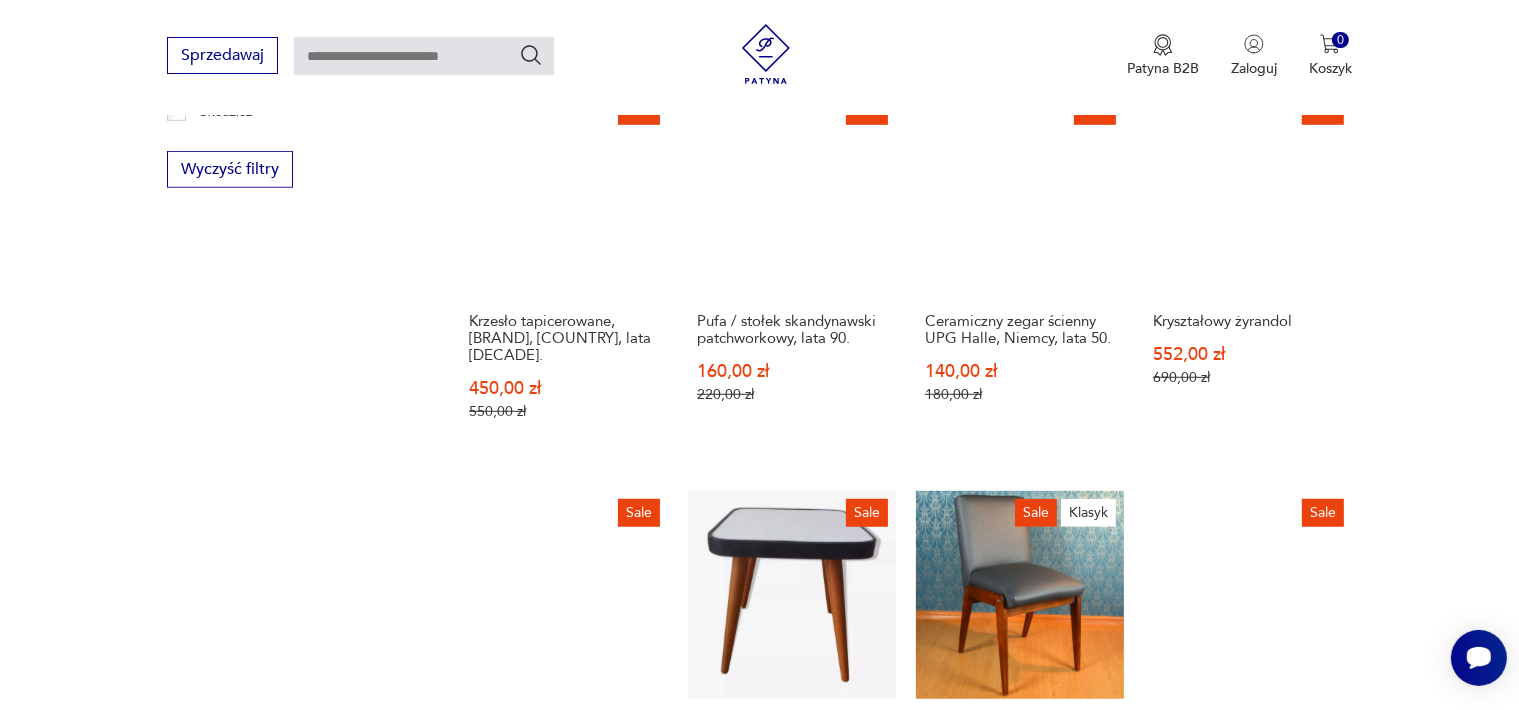 scroll, scrollTop: 1658, scrollLeft: 0, axis: vertical 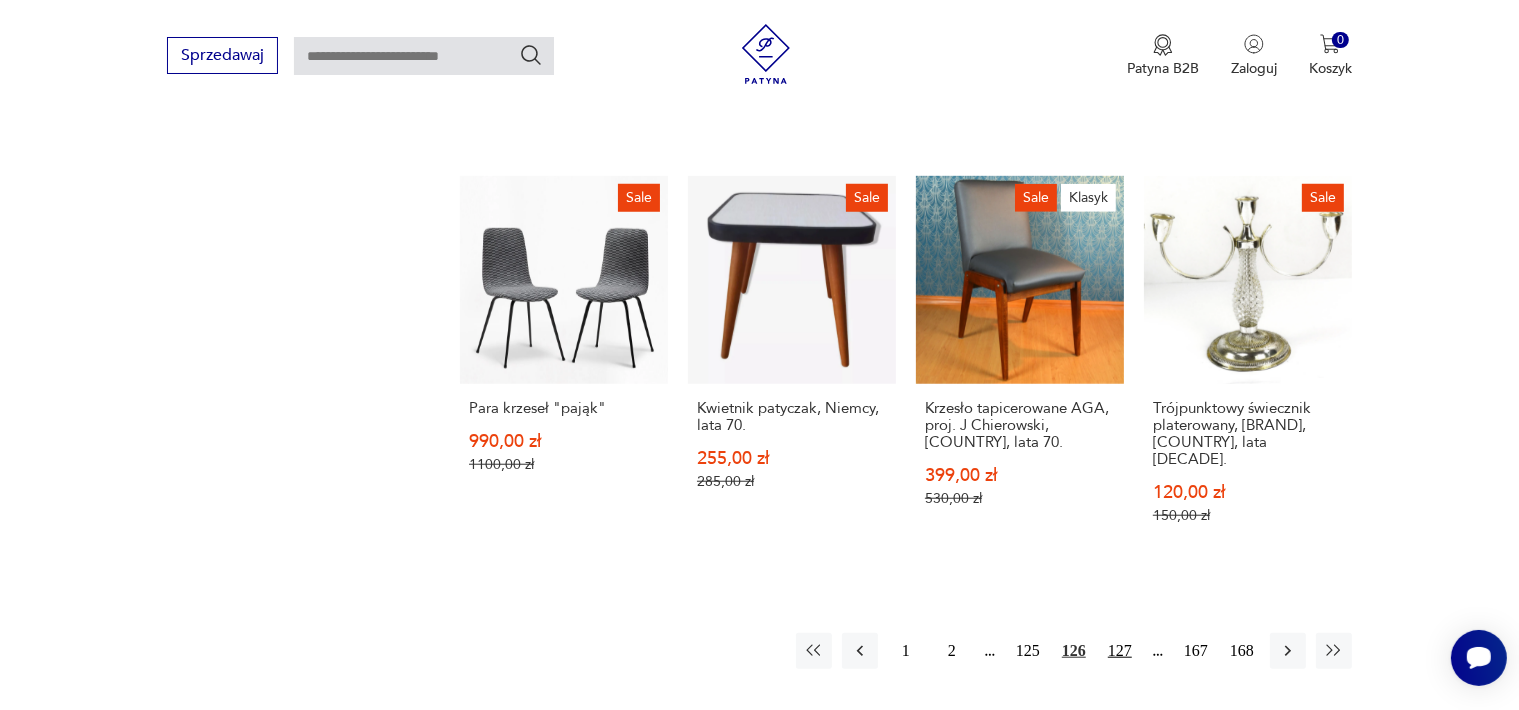 click on "127" at bounding box center [1120, 651] 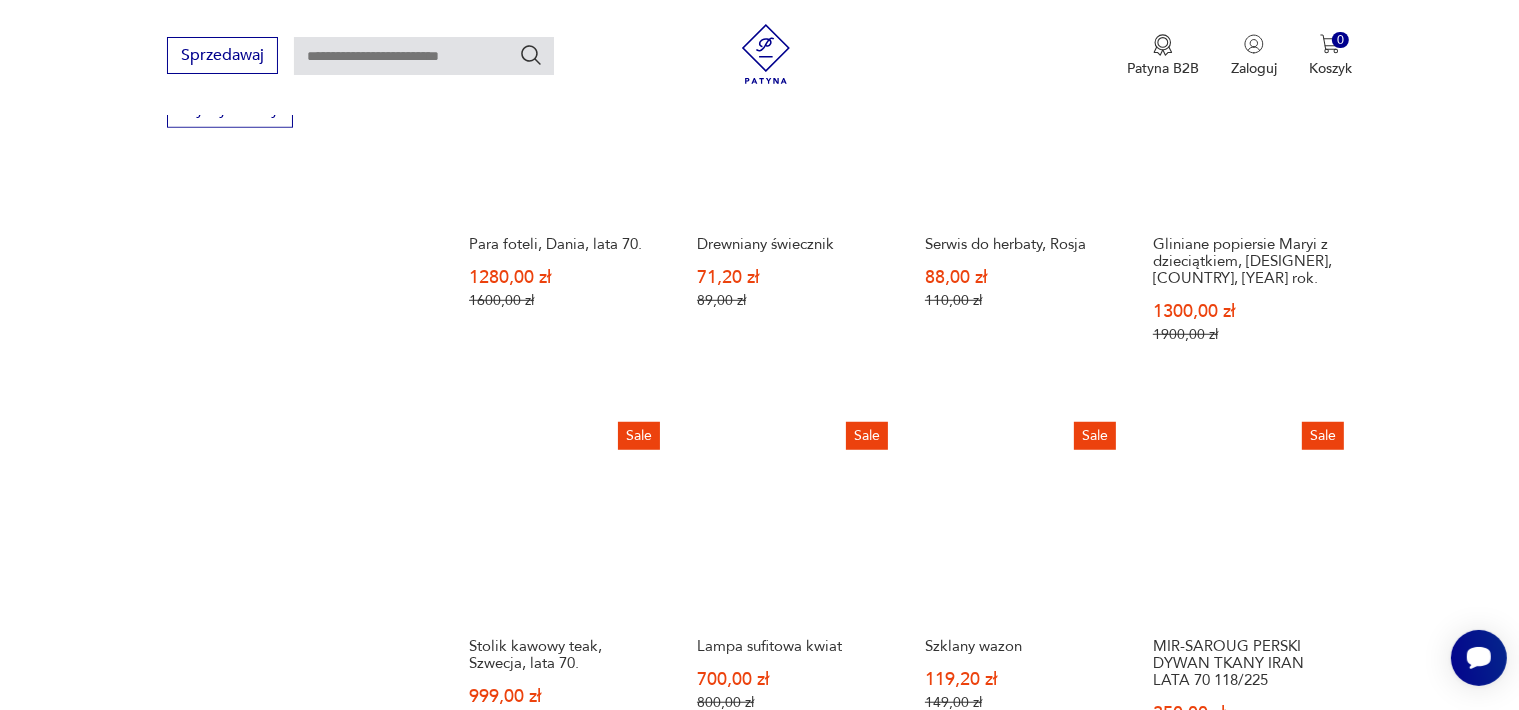 scroll, scrollTop: 1658, scrollLeft: 0, axis: vertical 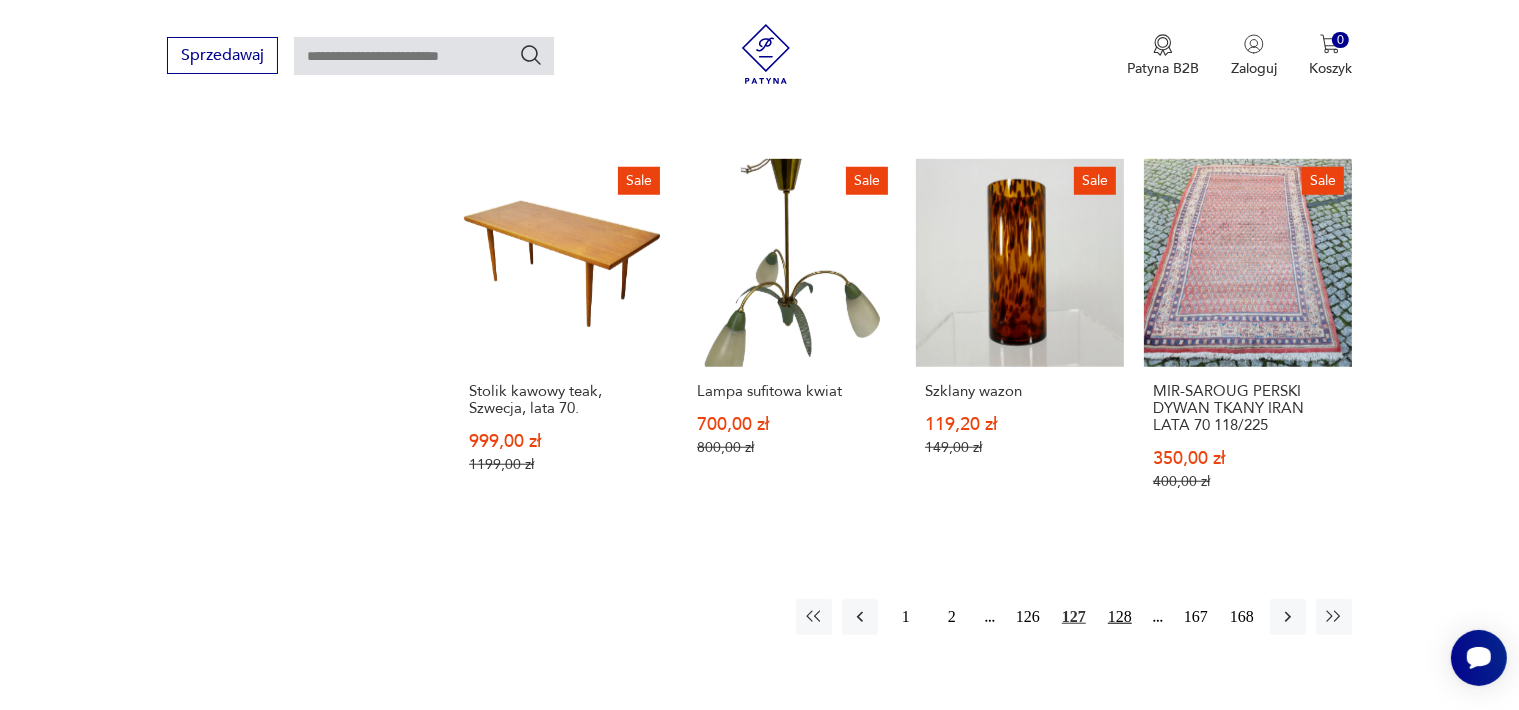 click on "128" at bounding box center [1120, 617] 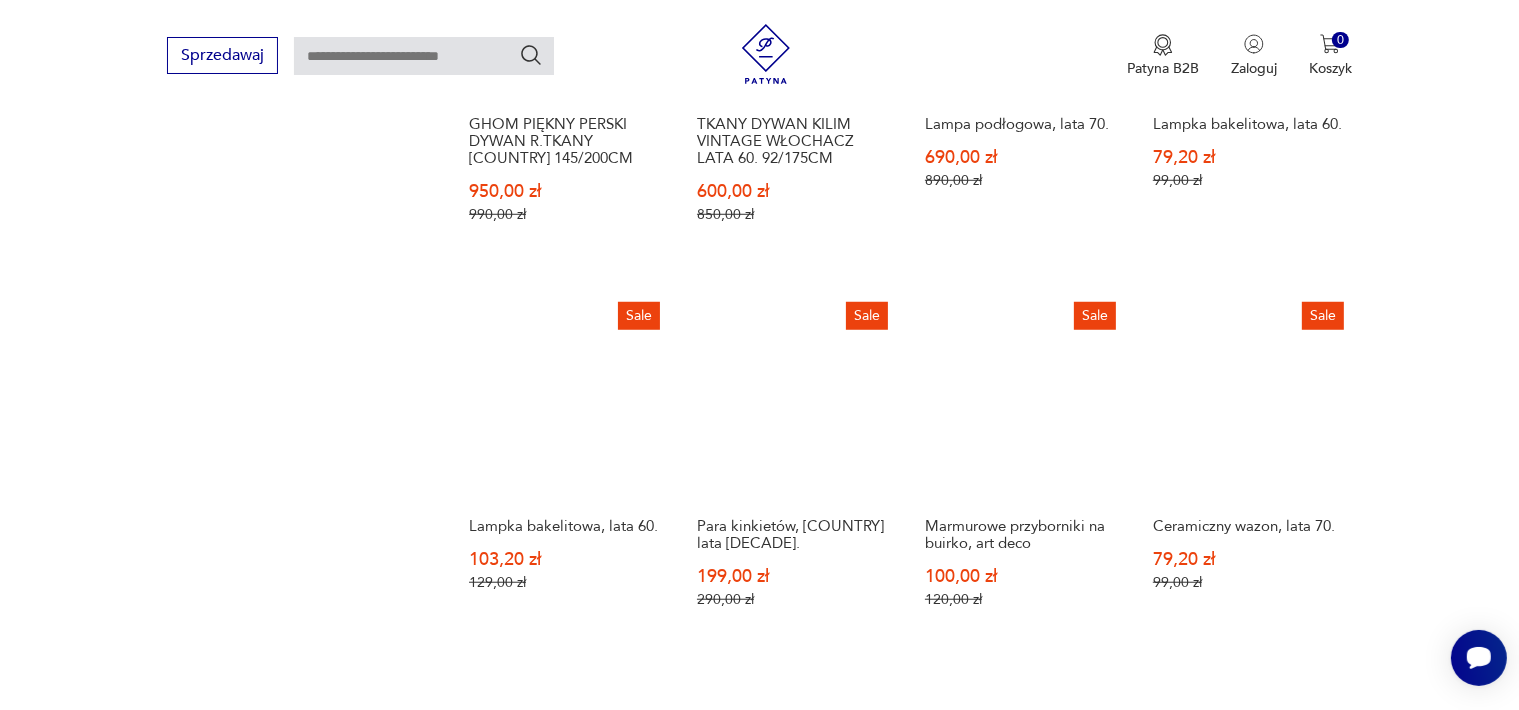 scroll, scrollTop: 1858, scrollLeft: 0, axis: vertical 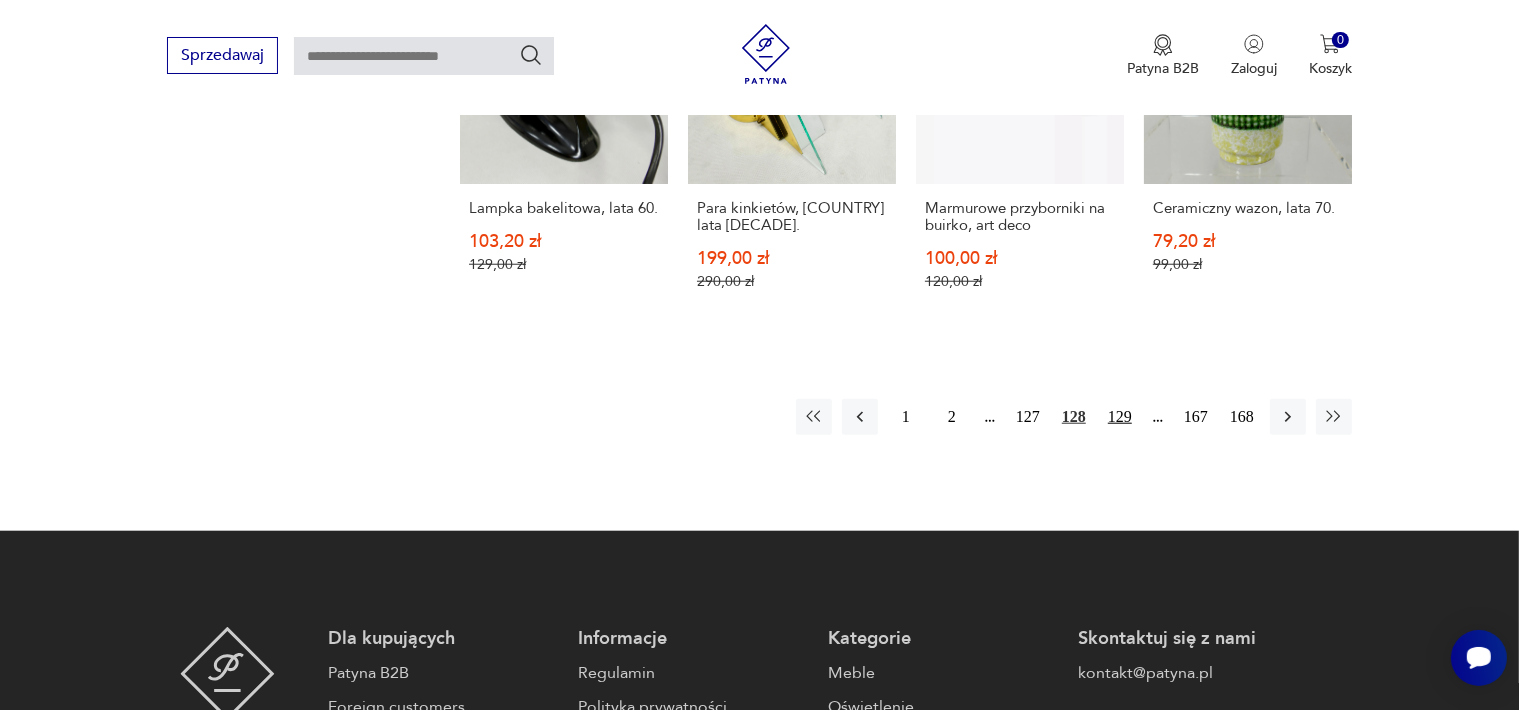 click on "129" at bounding box center (1120, 417) 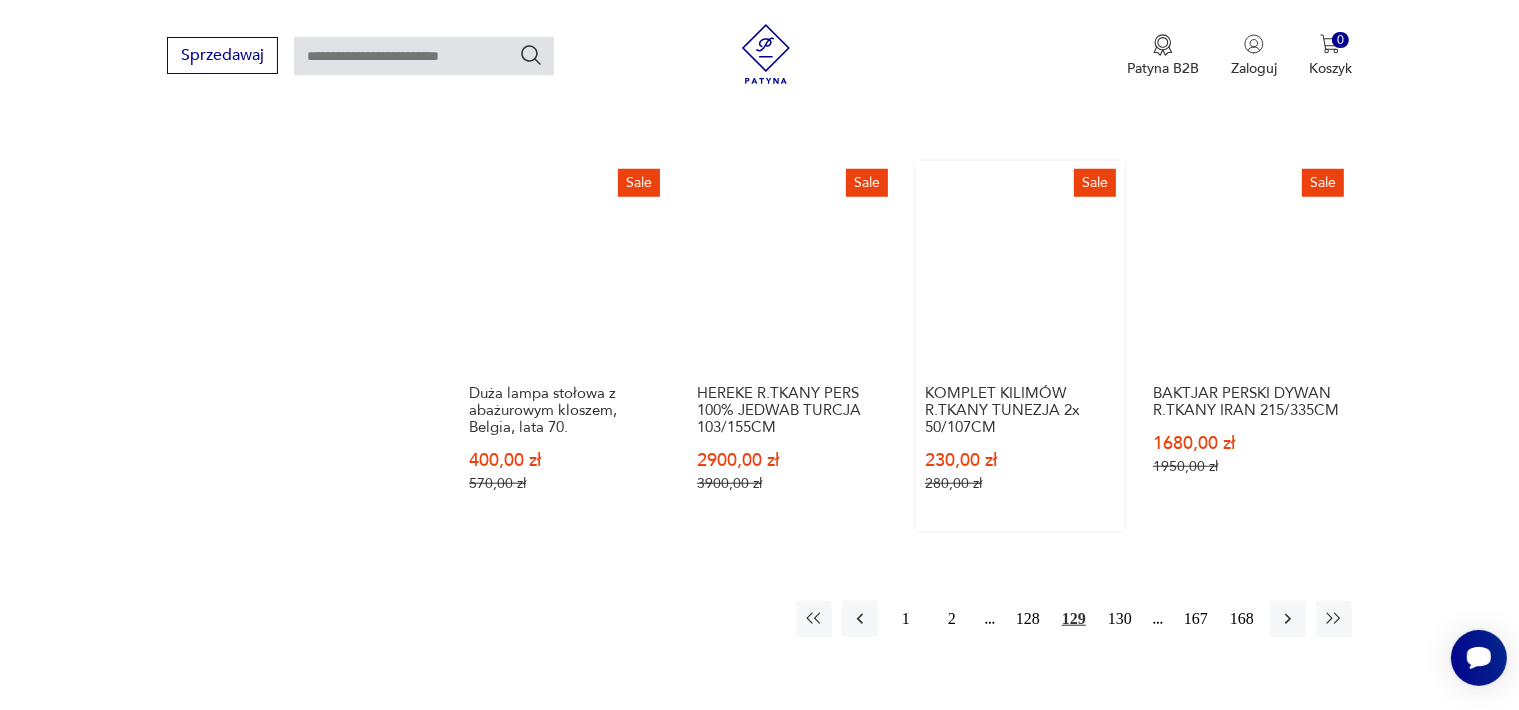 scroll, scrollTop: 1658, scrollLeft: 0, axis: vertical 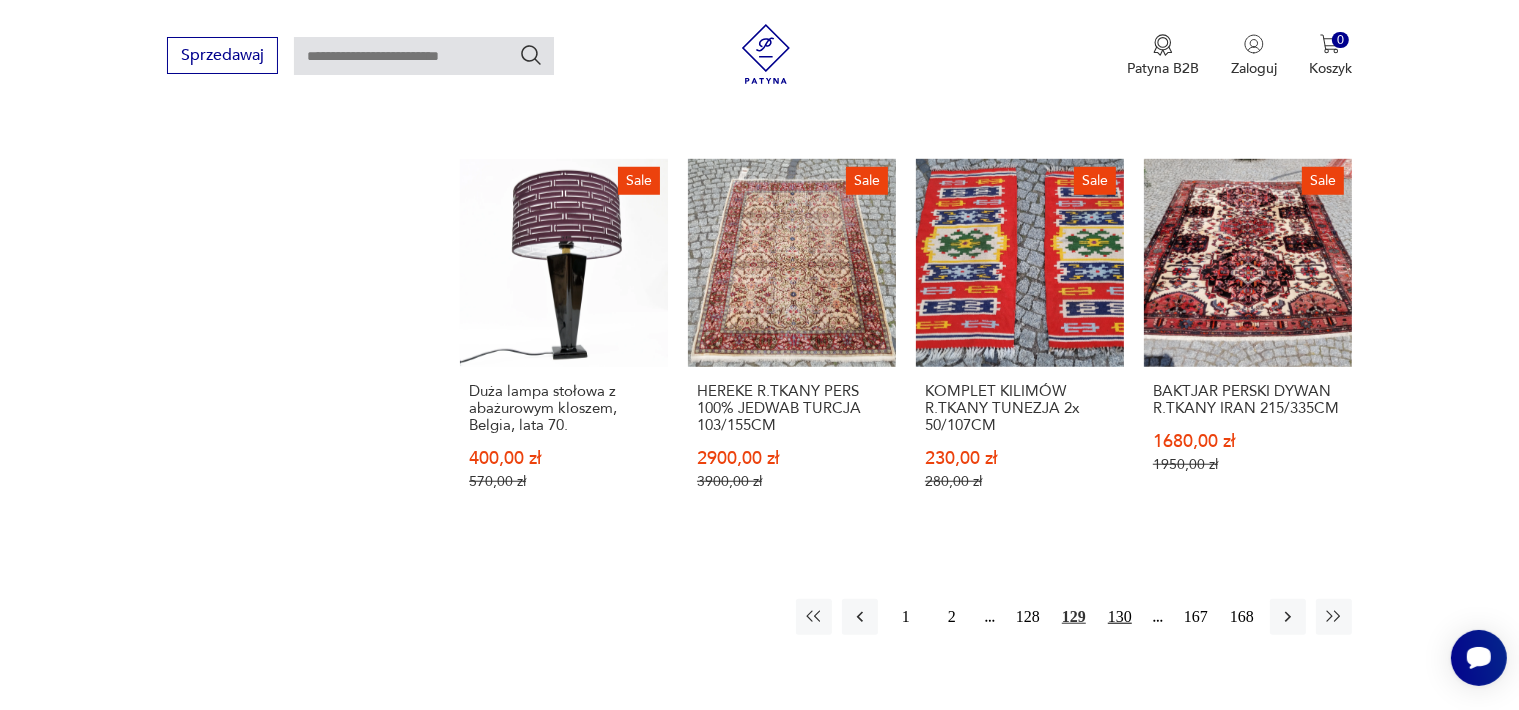 click on "130" at bounding box center [1120, 617] 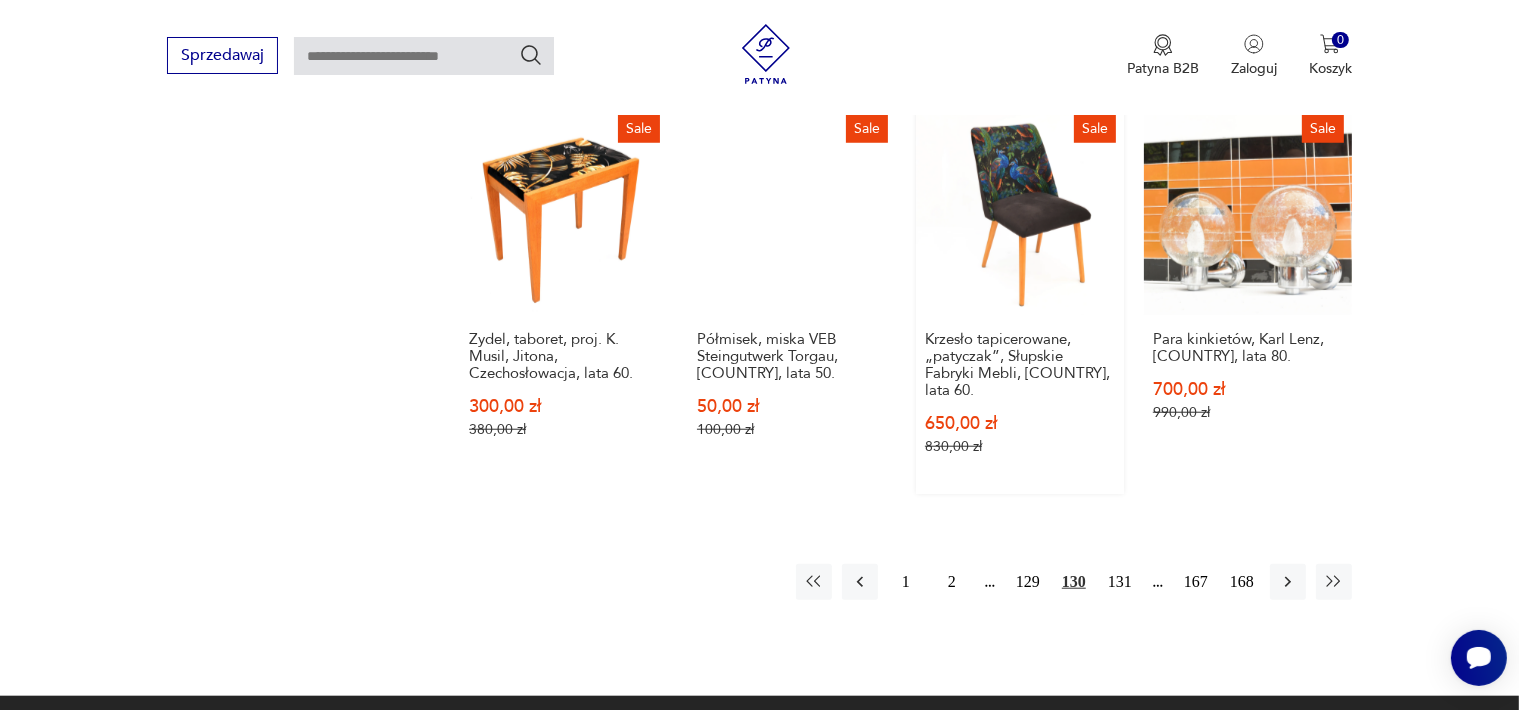 scroll, scrollTop: 2058, scrollLeft: 0, axis: vertical 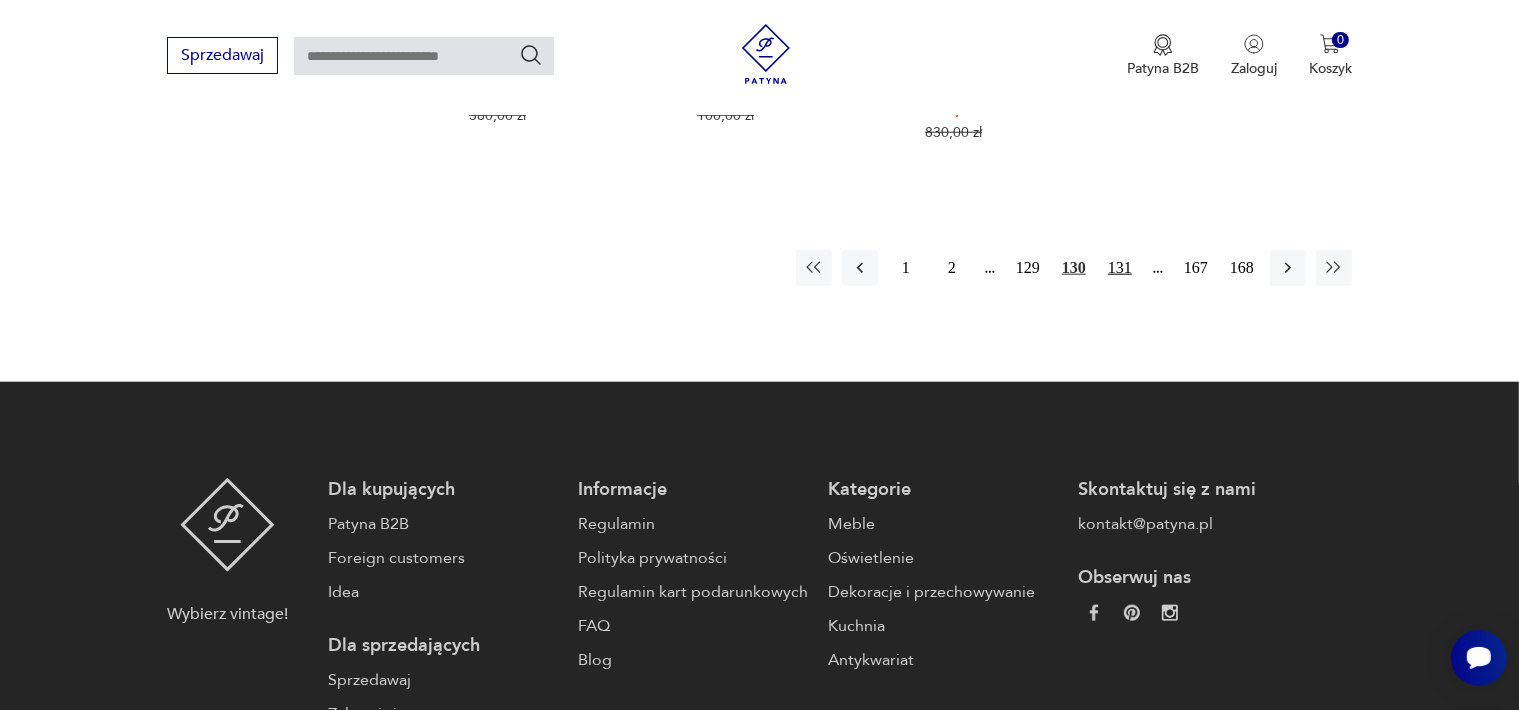 click on "131" at bounding box center (1120, 268) 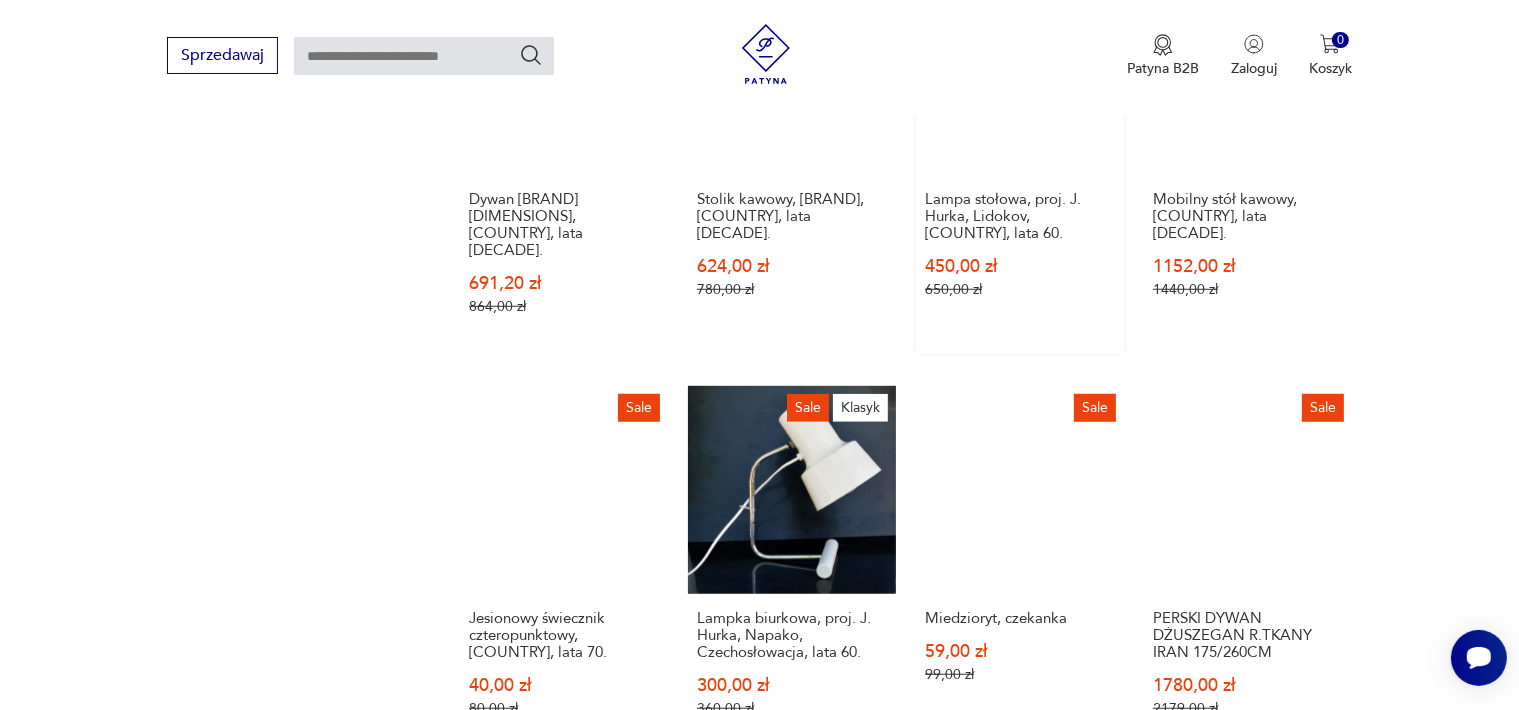 scroll, scrollTop: 1758, scrollLeft: 0, axis: vertical 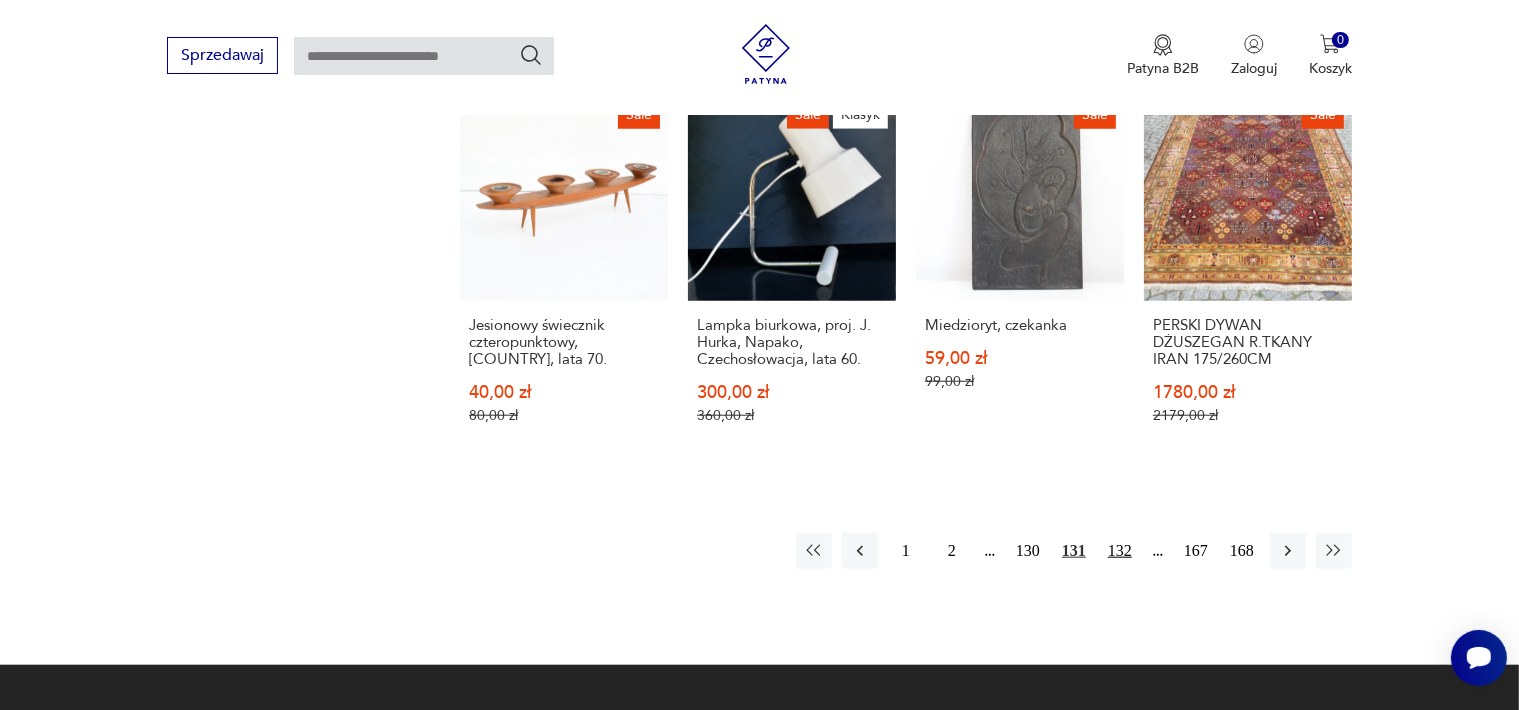 click on "132" at bounding box center [1120, 551] 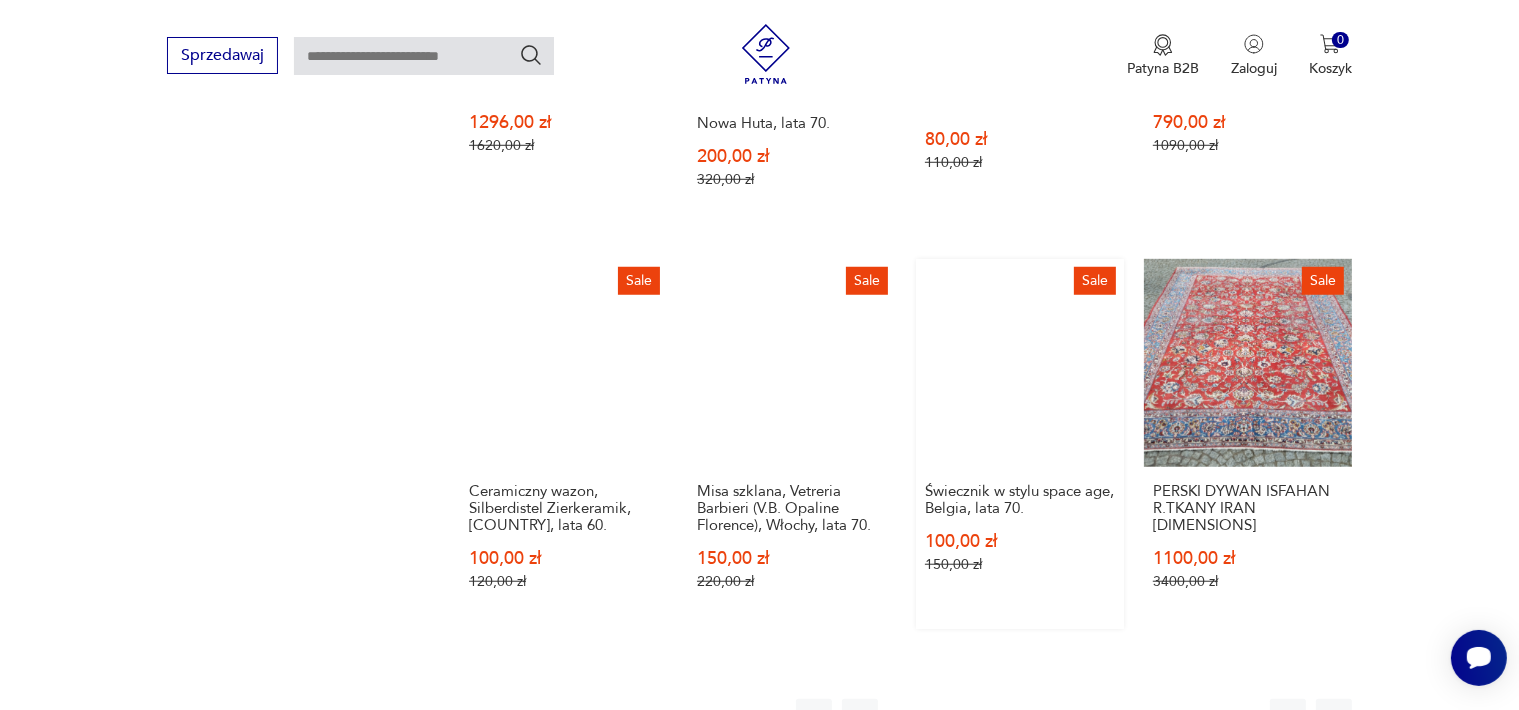 scroll, scrollTop: 1858, scrollLeft: 0, axis: vertical 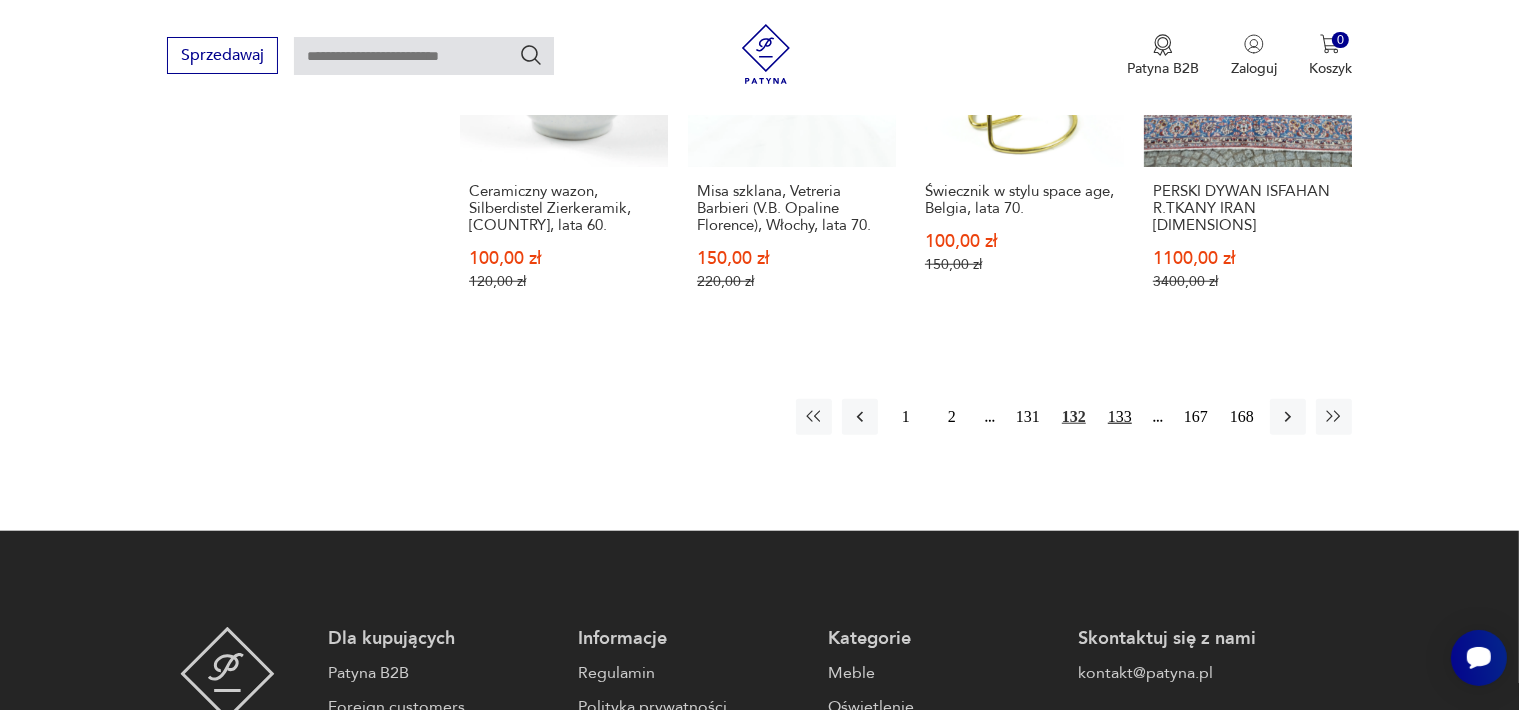 click on "133" at bounding box center (1120, 417) 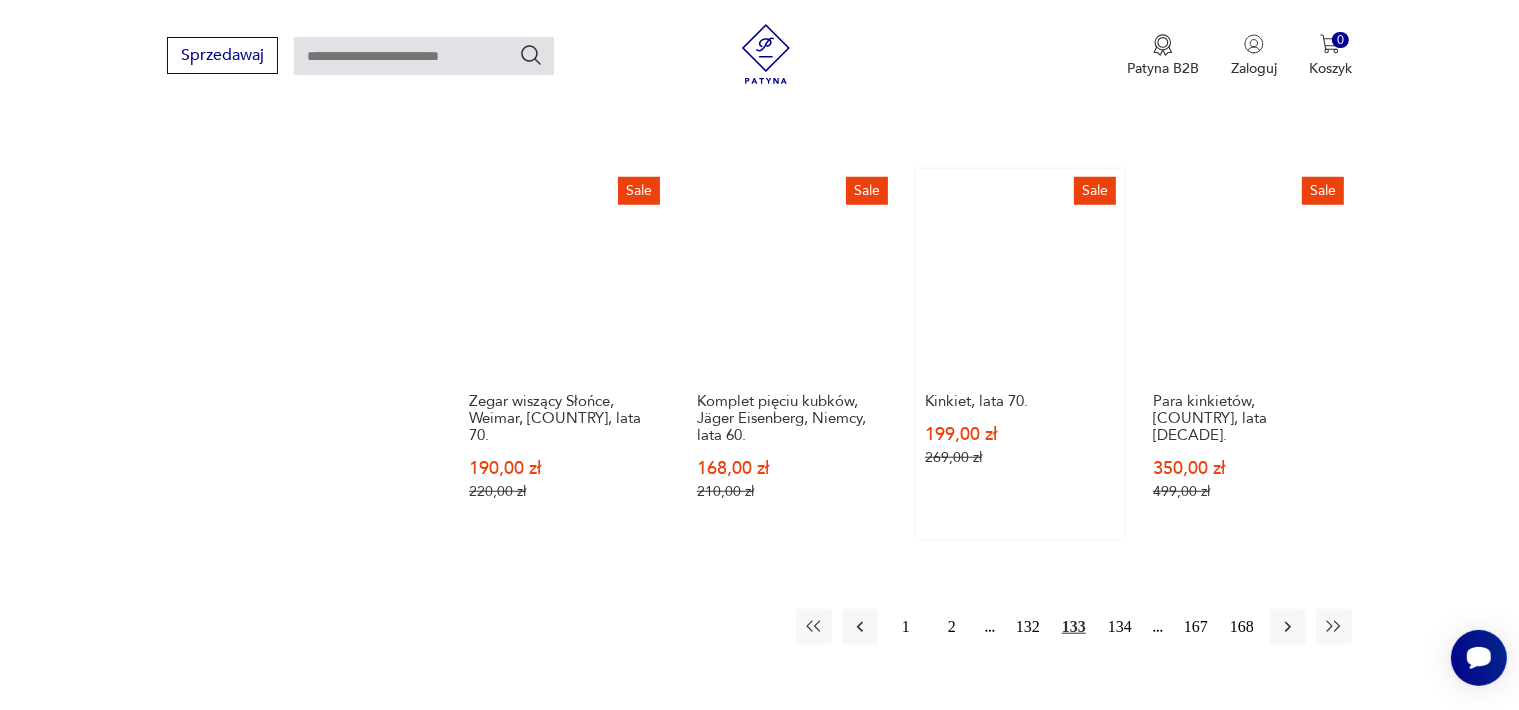 scroll, scrollTop: 1958, scrollLeft: 0, axis: vertical 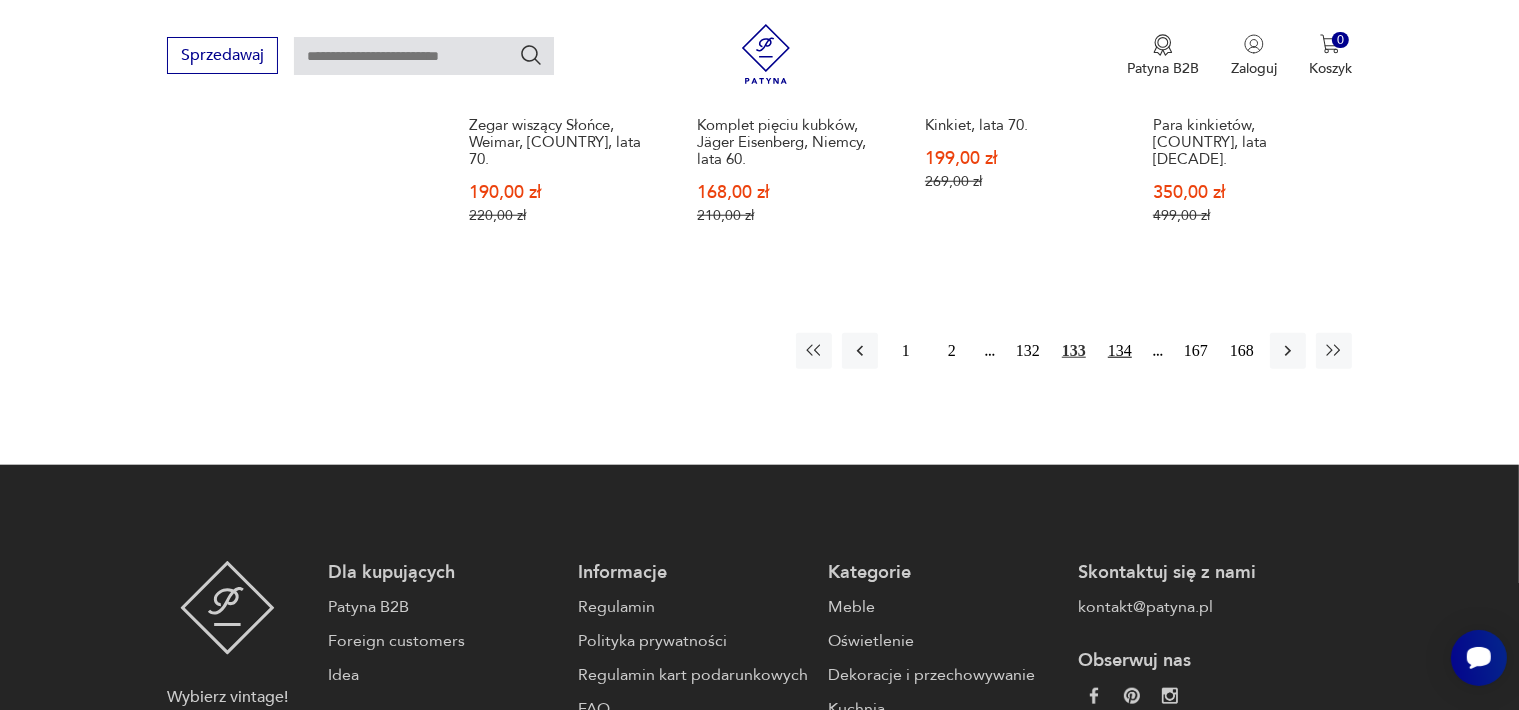 click on "134" at bounding box center (1120, 351) 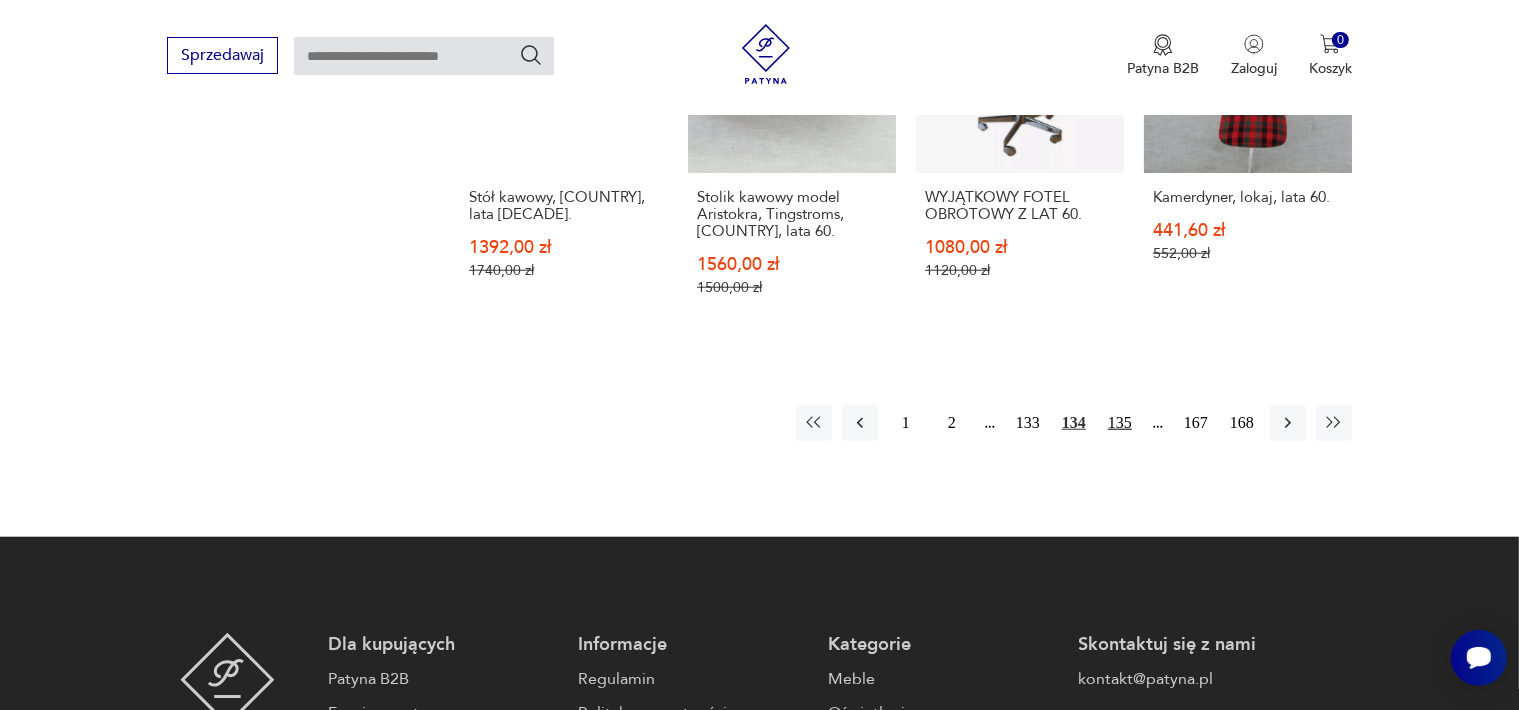 scroll, scrollTop: 1858, scrollLeft: 0, axis: vertical 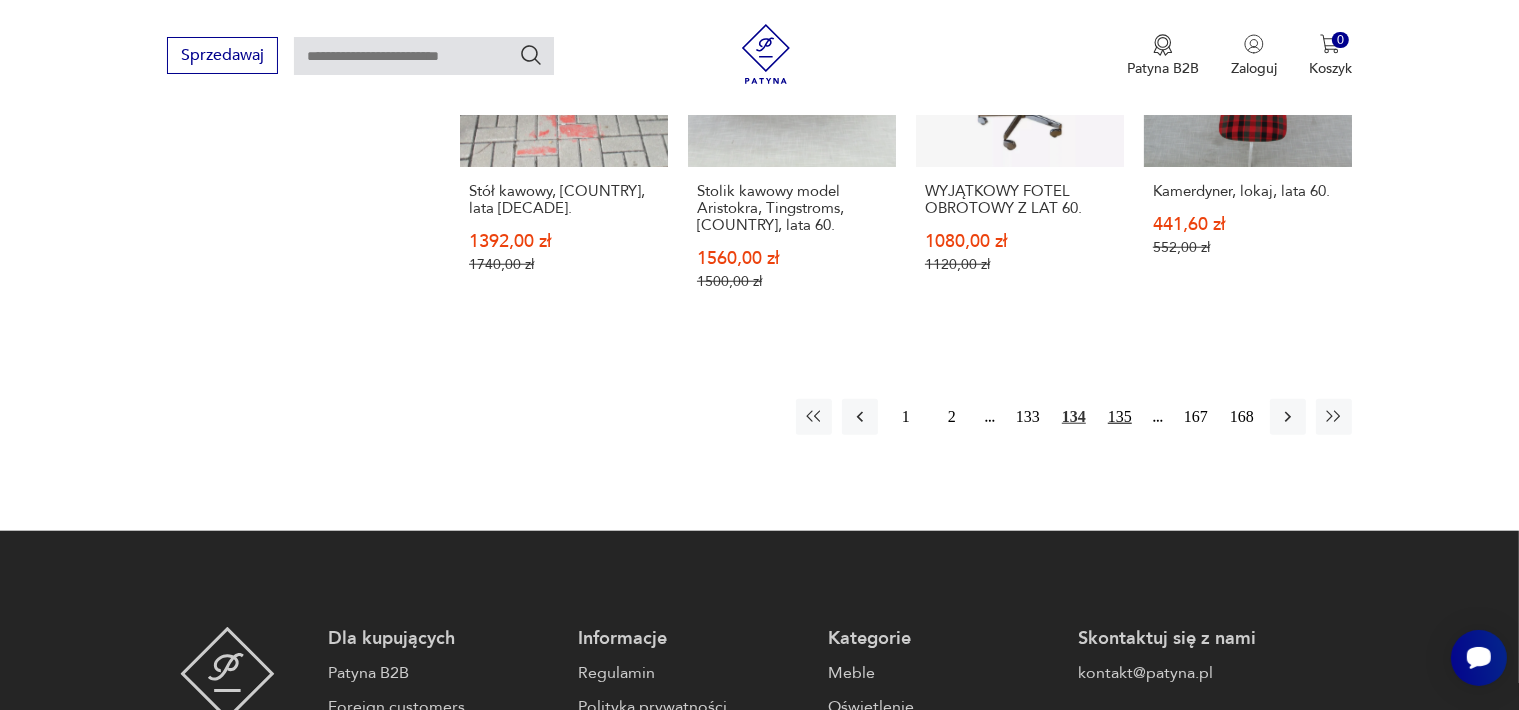 click on "135" at bounding box center [1120, 417] 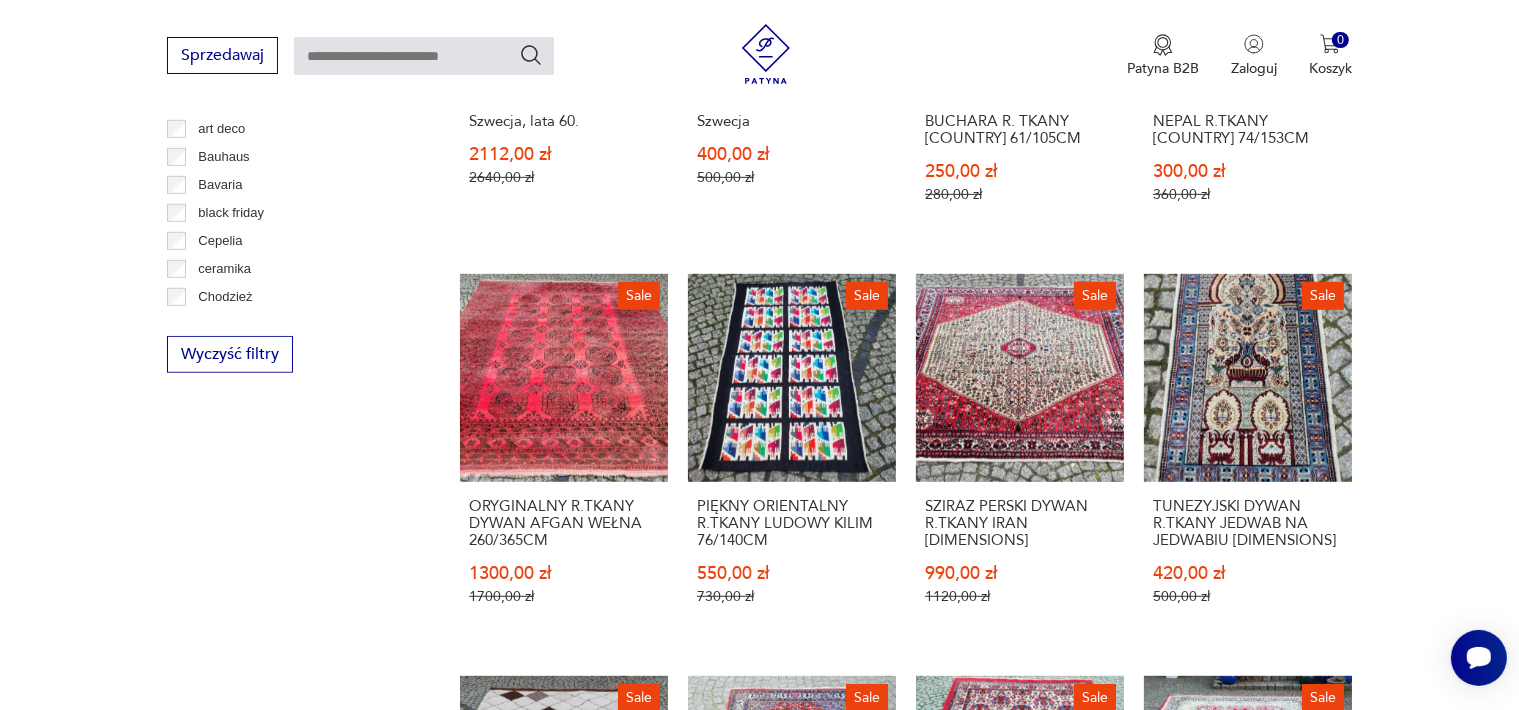 scroll, scrollTop: 1658, scrollLeft: 0, axis: vertical 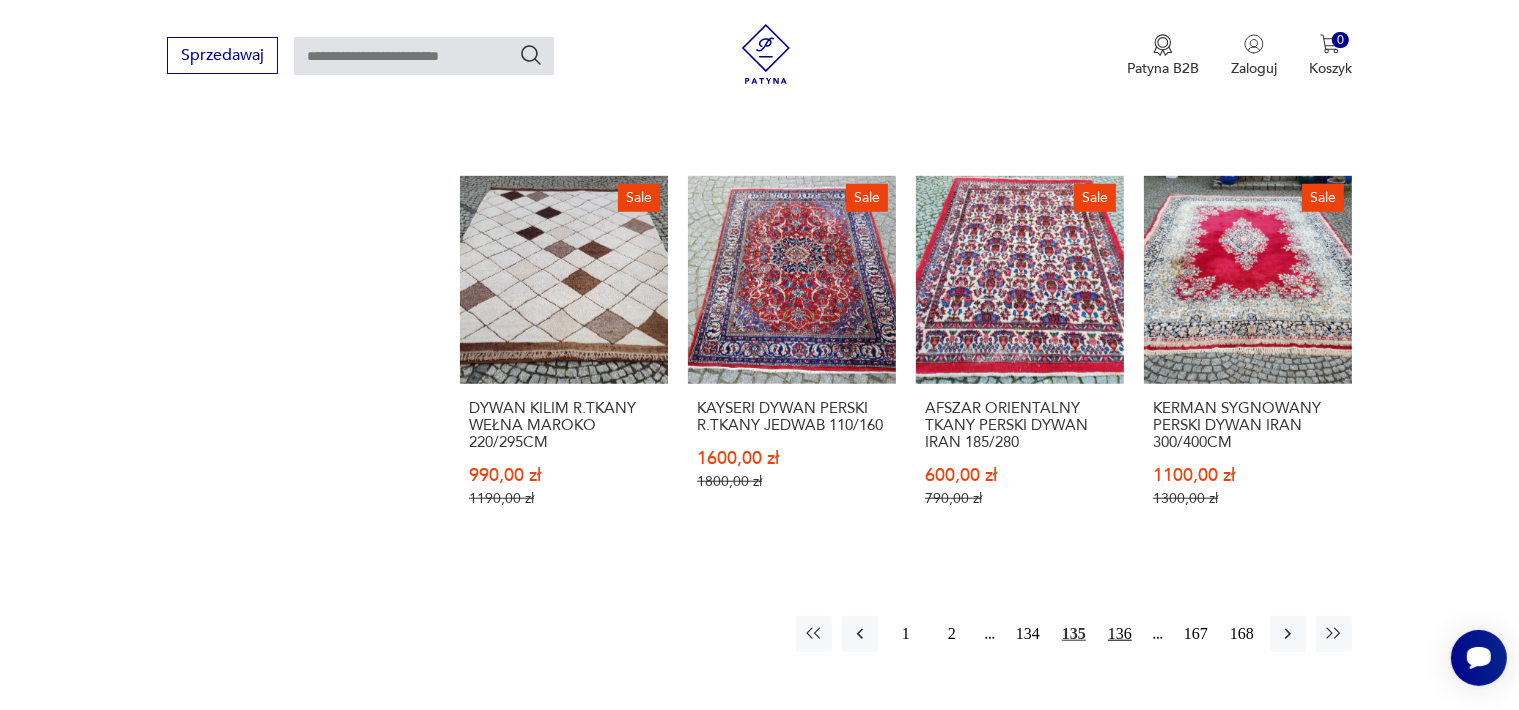 click on "136" at bounding box center [1120, 634] 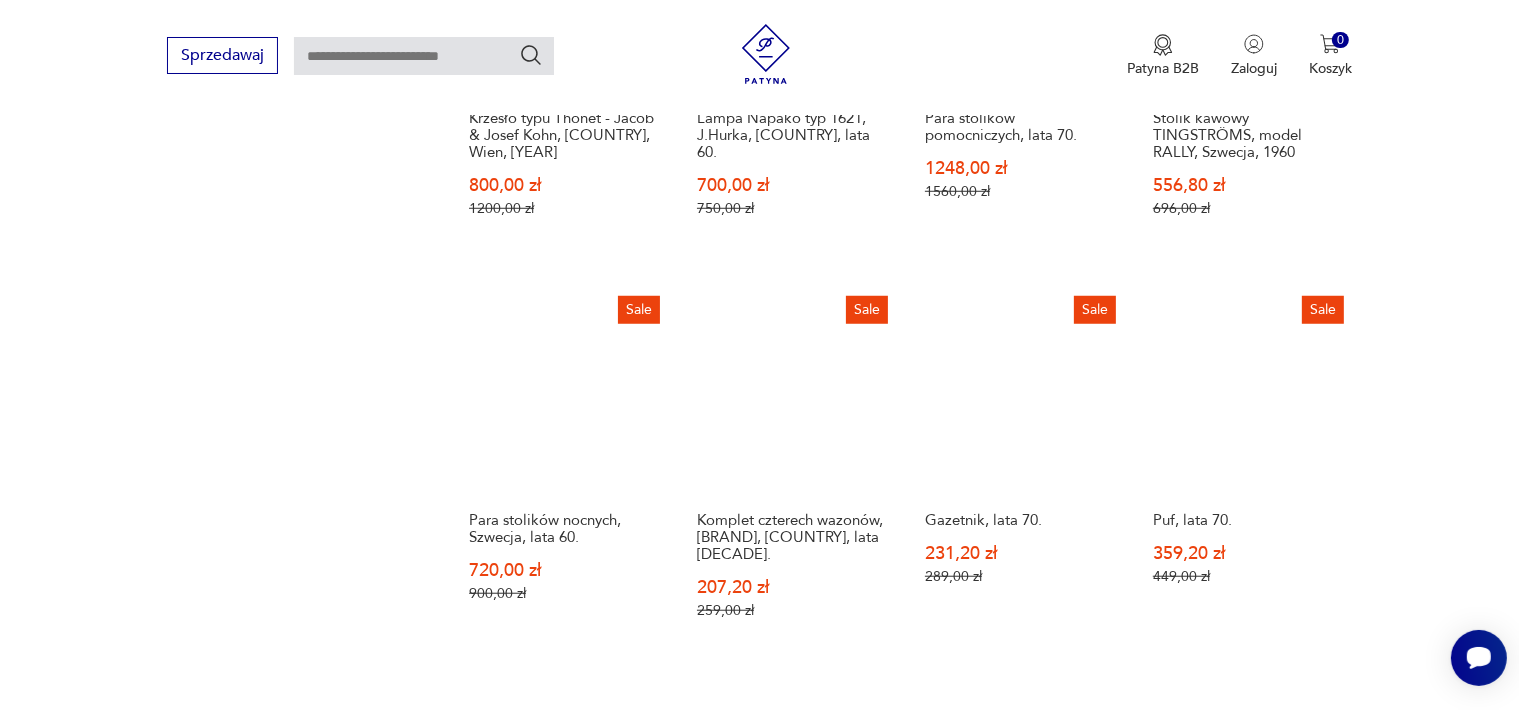scroll, scrollTop: 1558, scrollLeft: 0, axis: vertical 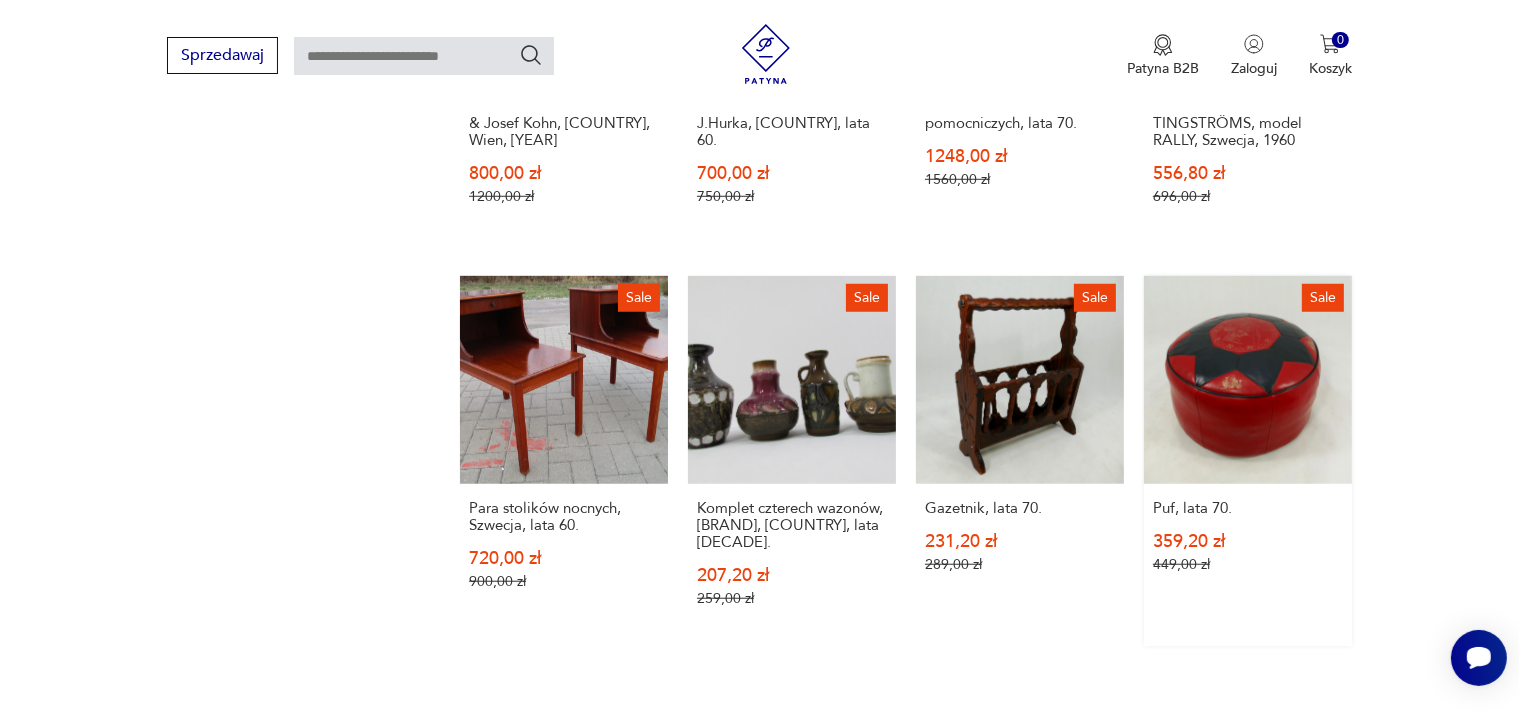 click on "Sale Puf, lata 70. 359,20 zł 449,00 zł" at bounding box center [1248, 461] 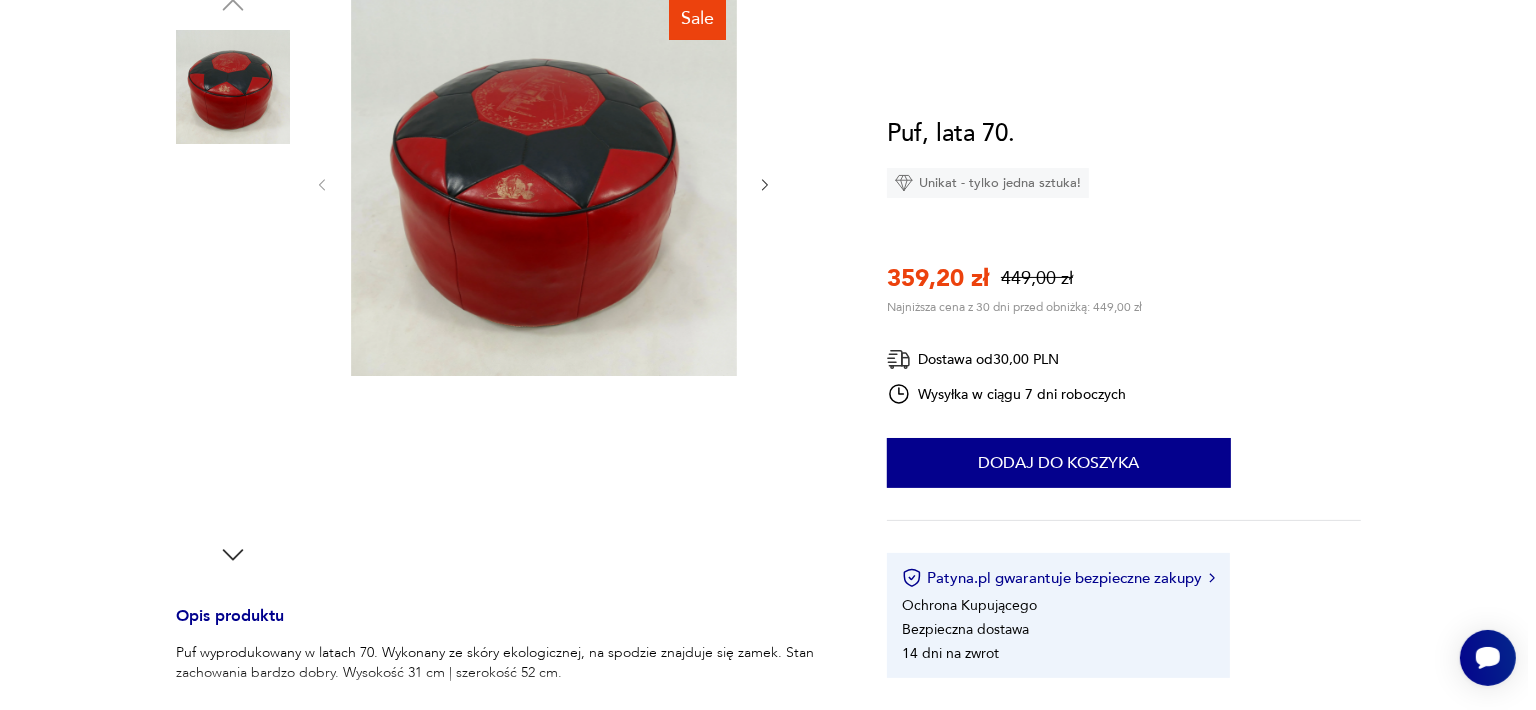 scroll, scrollTop: 100, scrollLeft: 0, axis: vertical 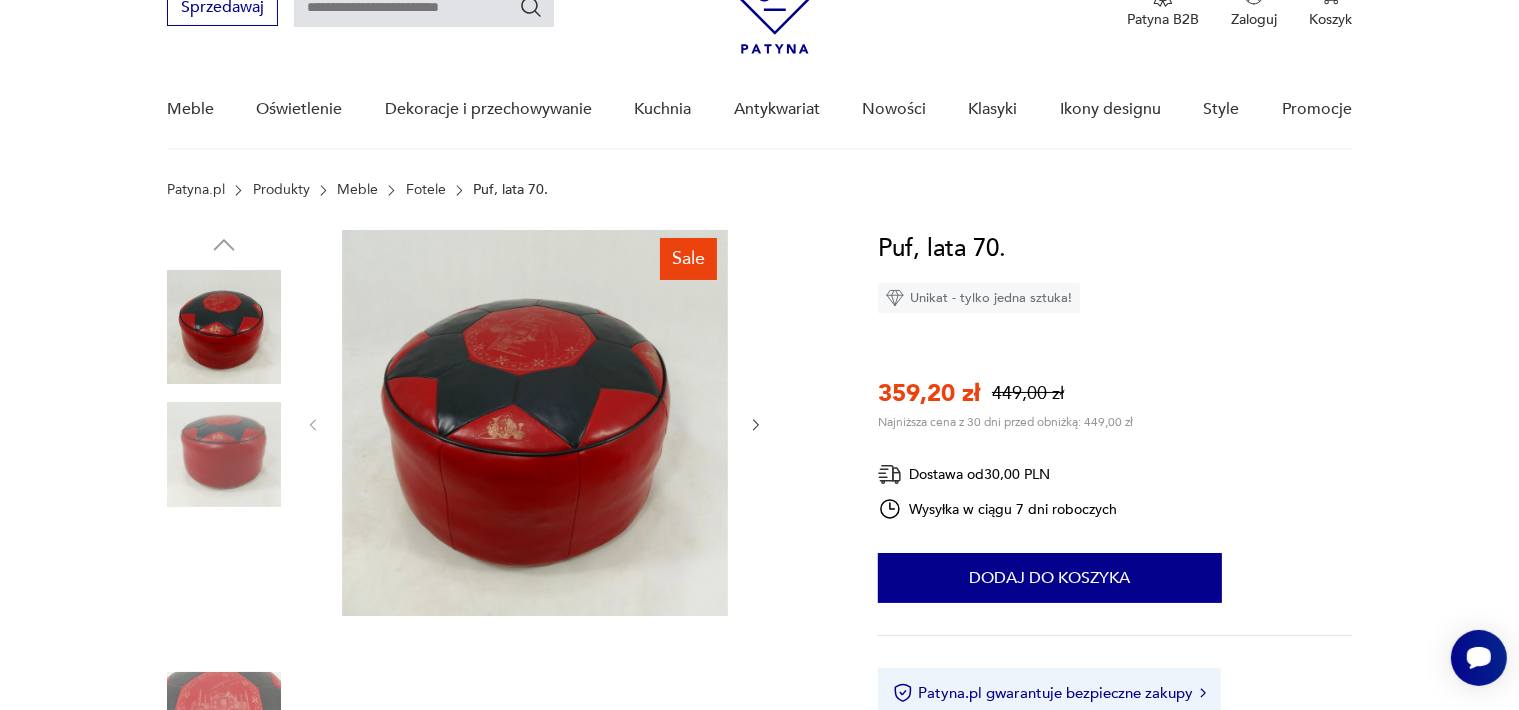 click at bounding box center (535, 423) 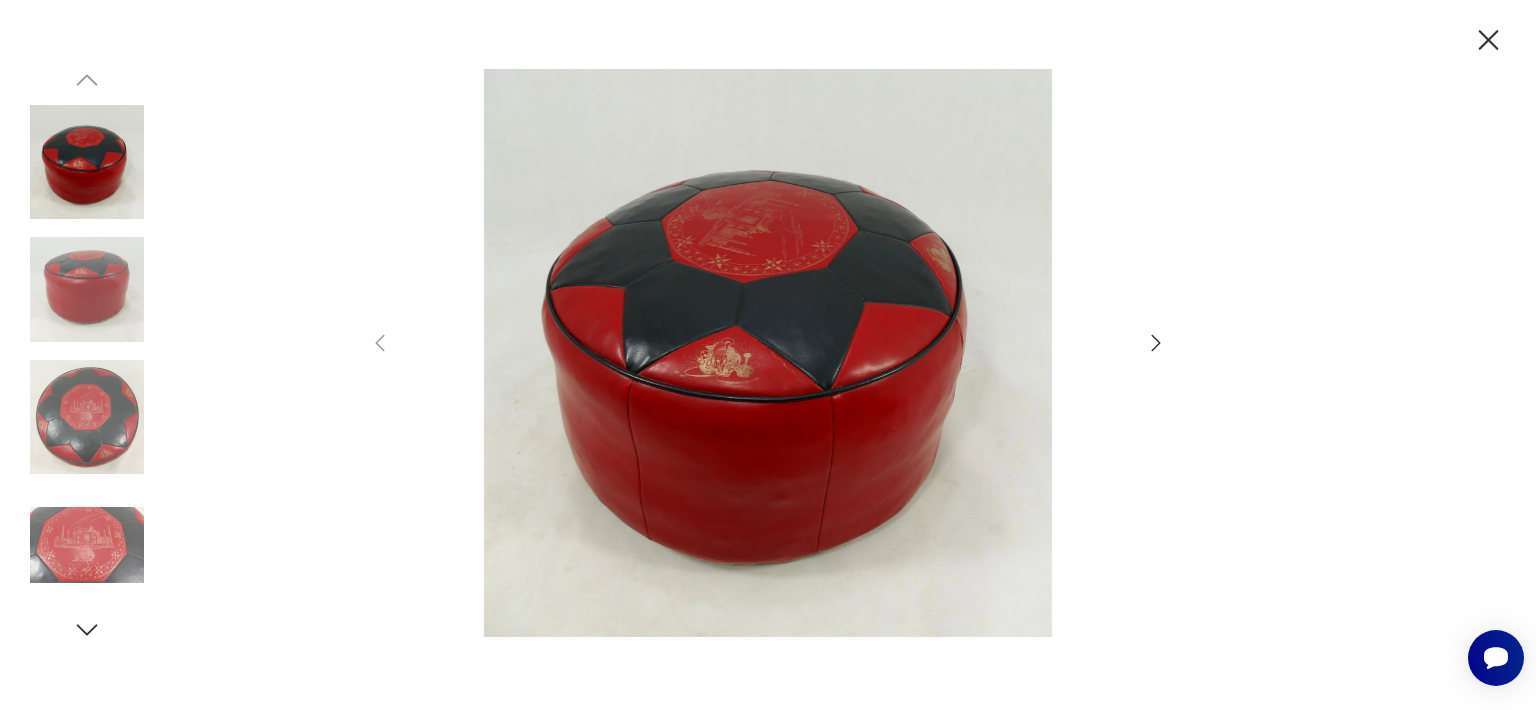 click 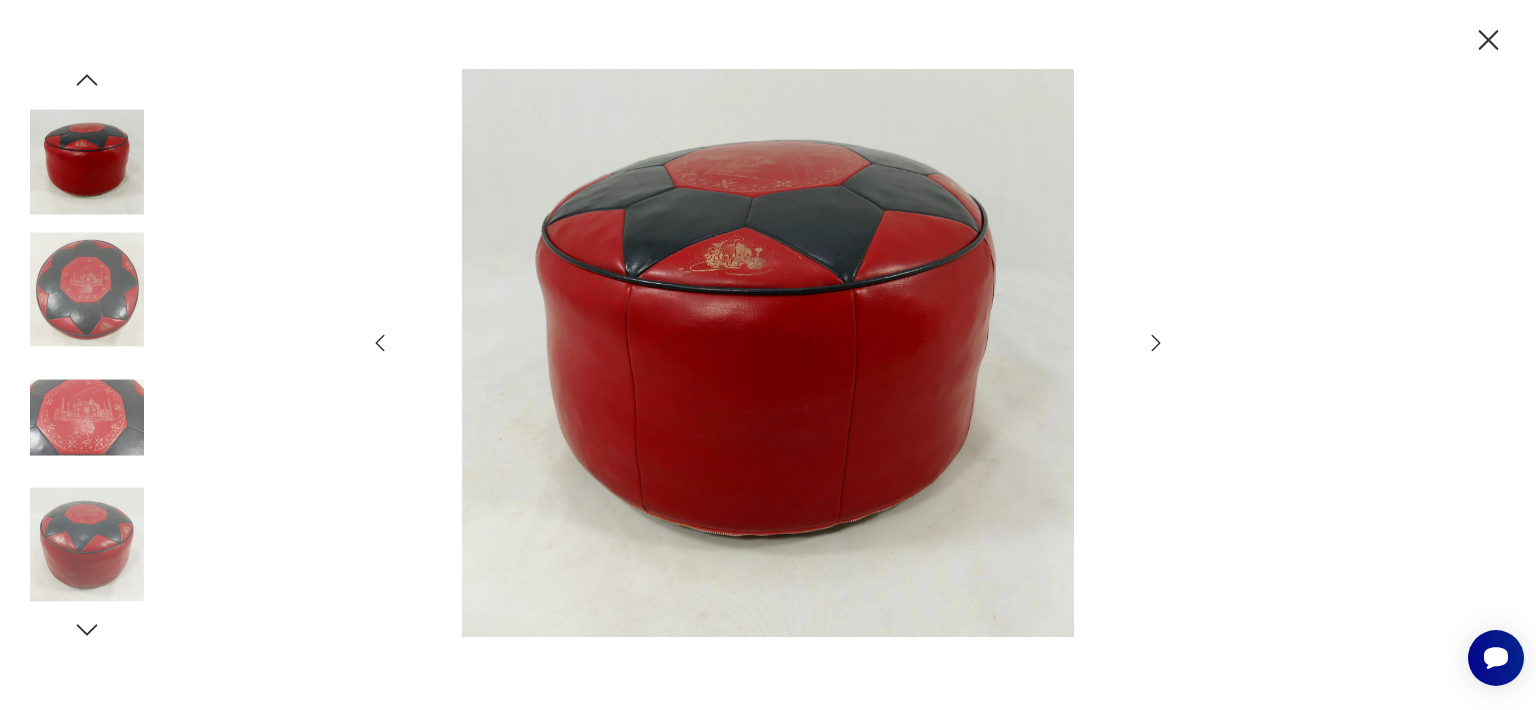 click 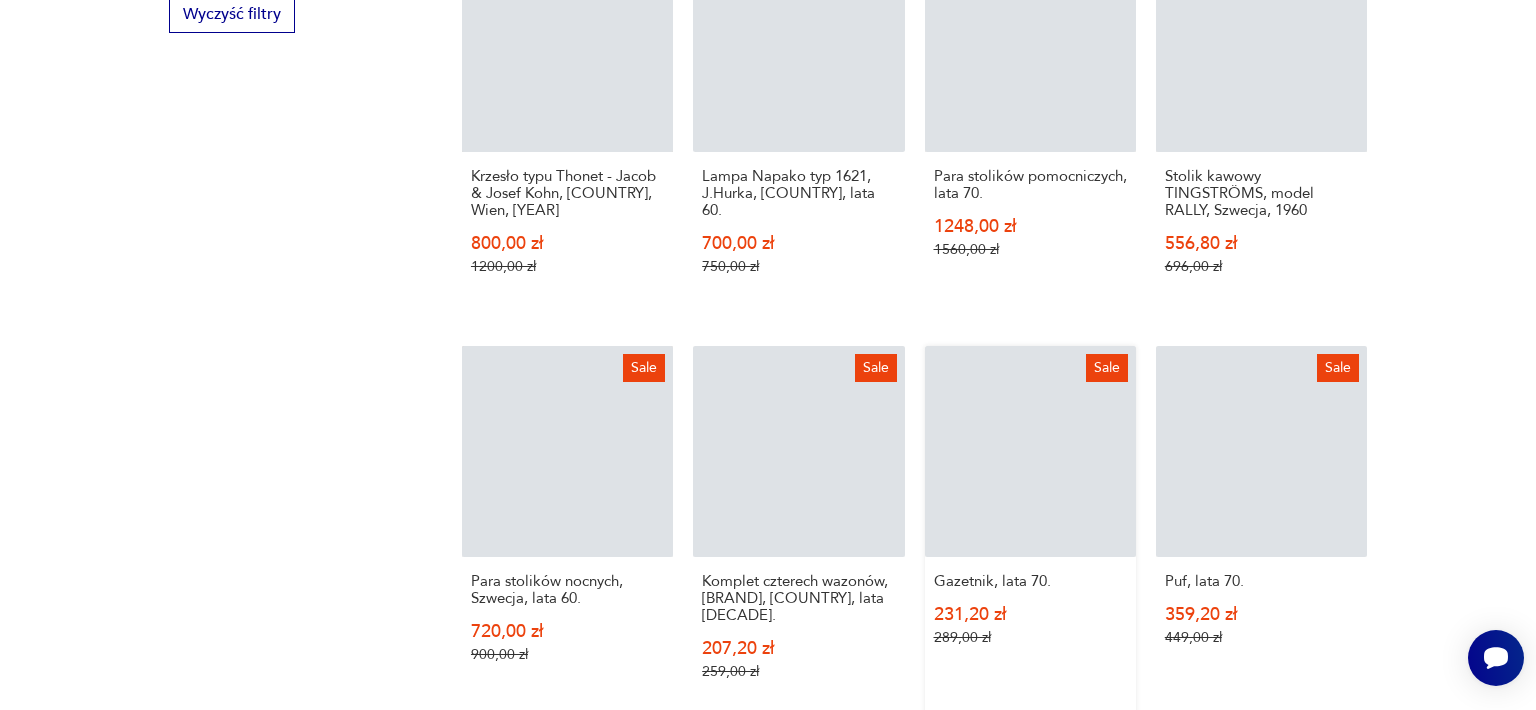 scroll, scrollTop: 1437, scrollLeft: 0, axis: vertical 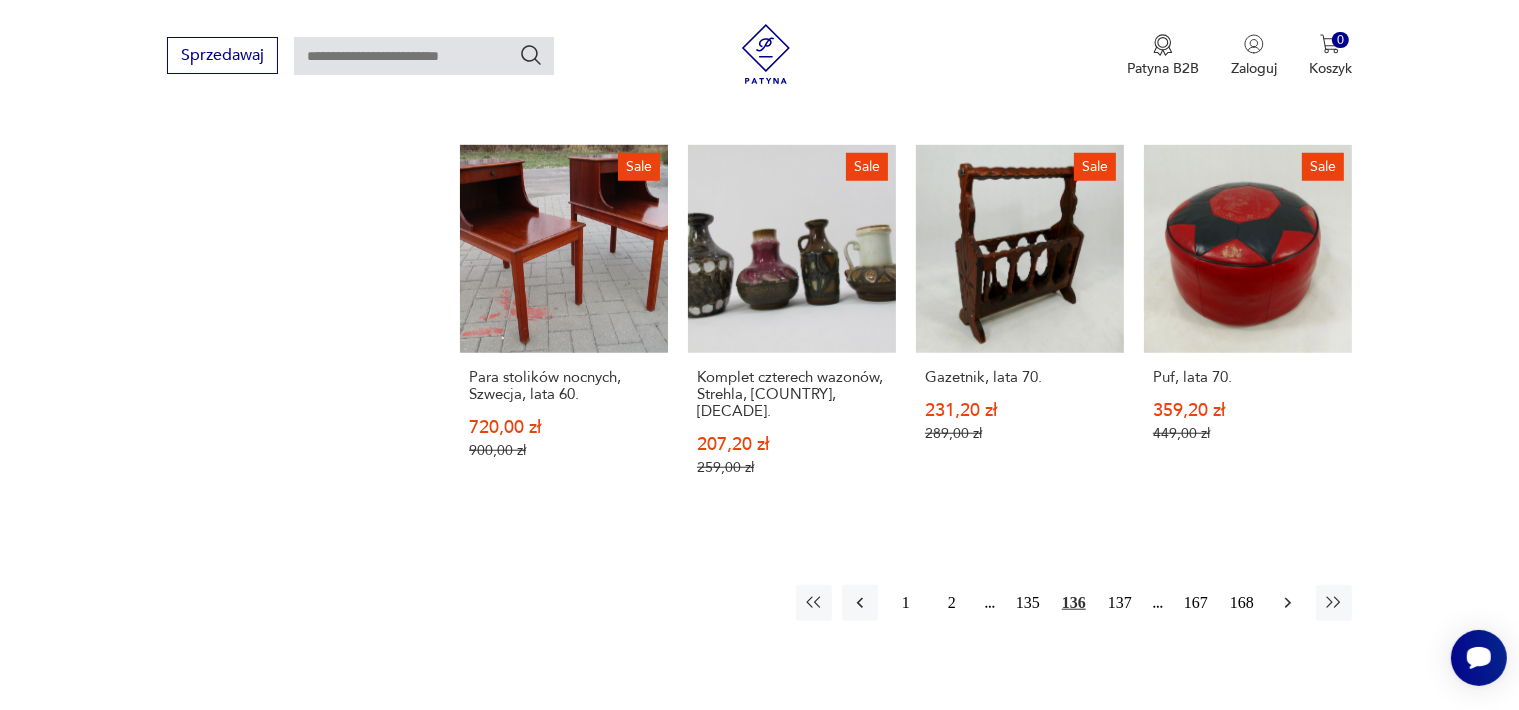 click 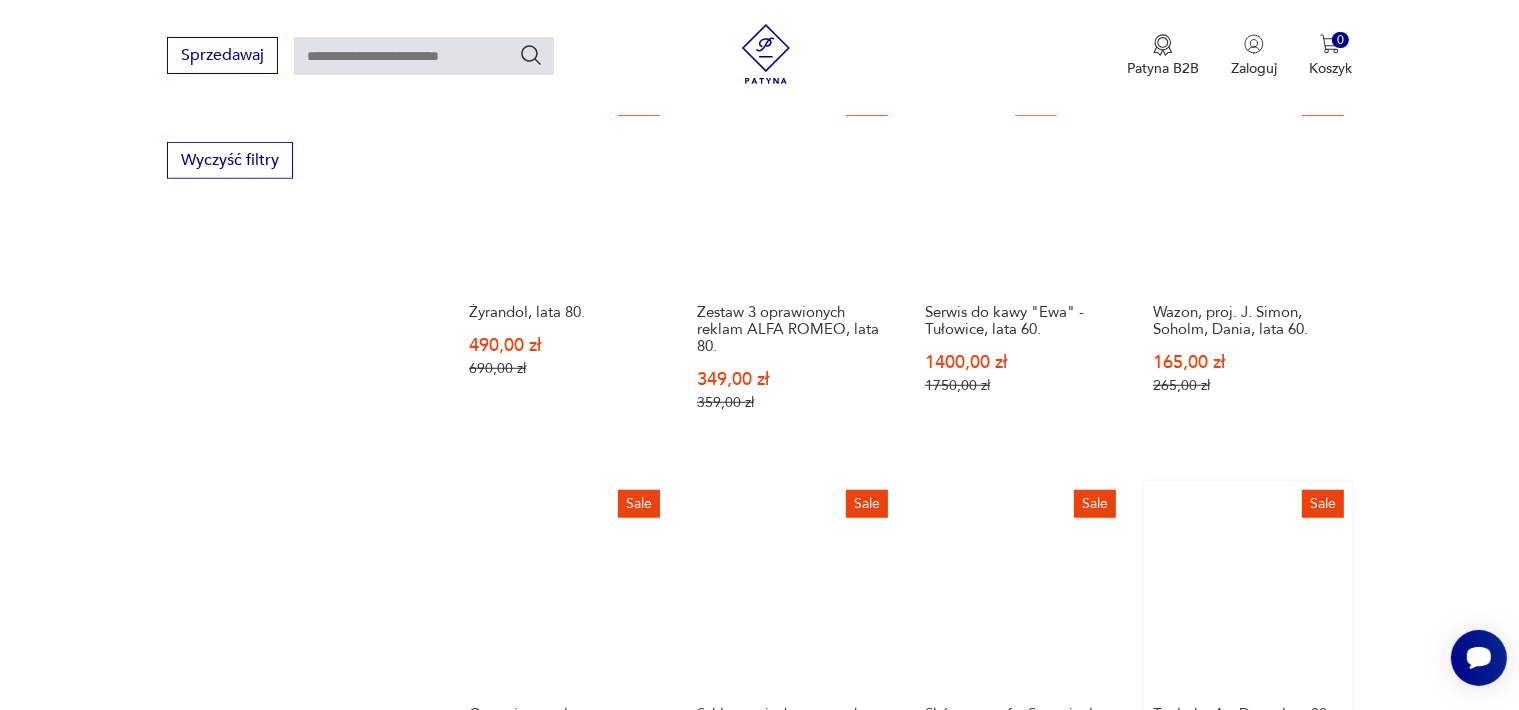 scroll, scrollTop: 1658, scrollLeft: 0, axis: vertical 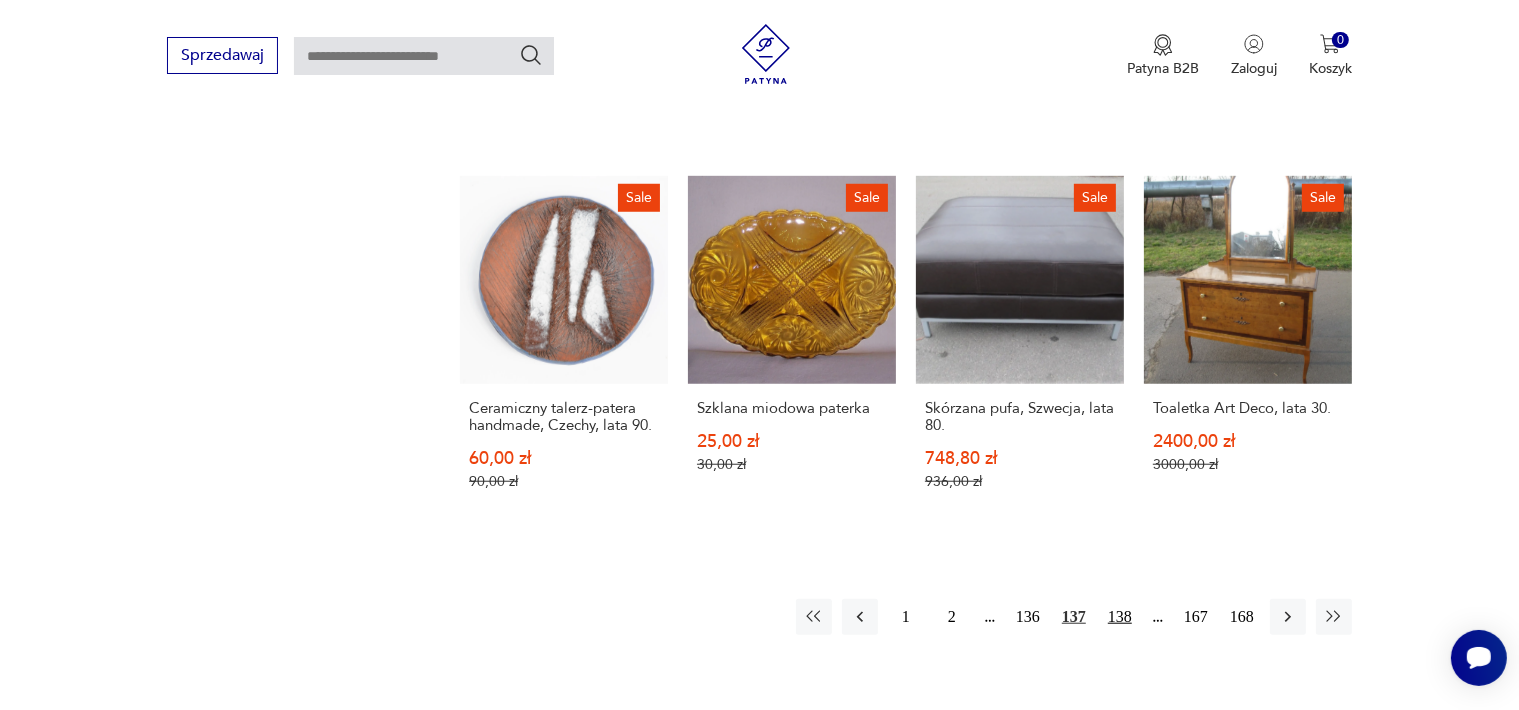 click on "138" at bounding box center (1120, 617) 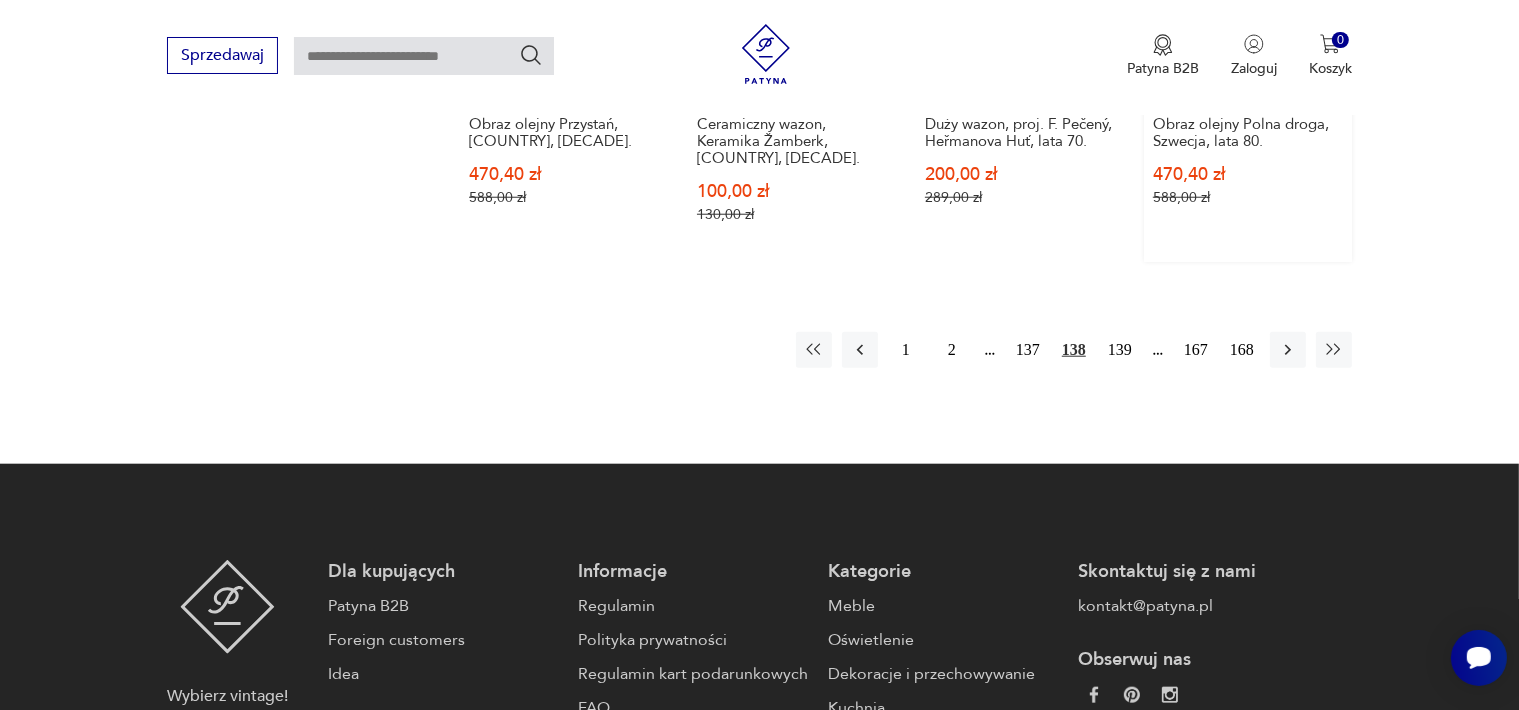 scroll, scrollTop: 1958, scrollLeft: 0, axis: vertical 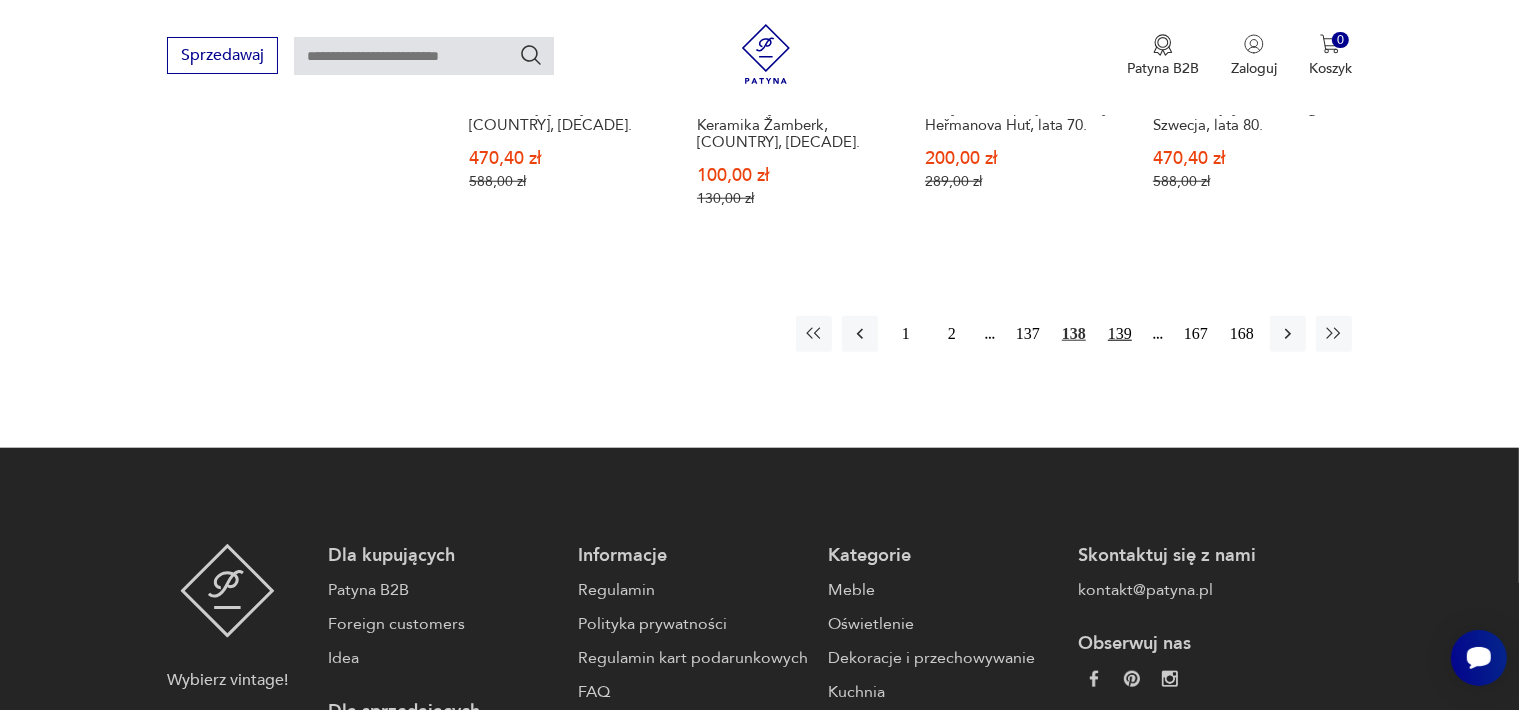 click on "139" at bounding box center [1120, 334] 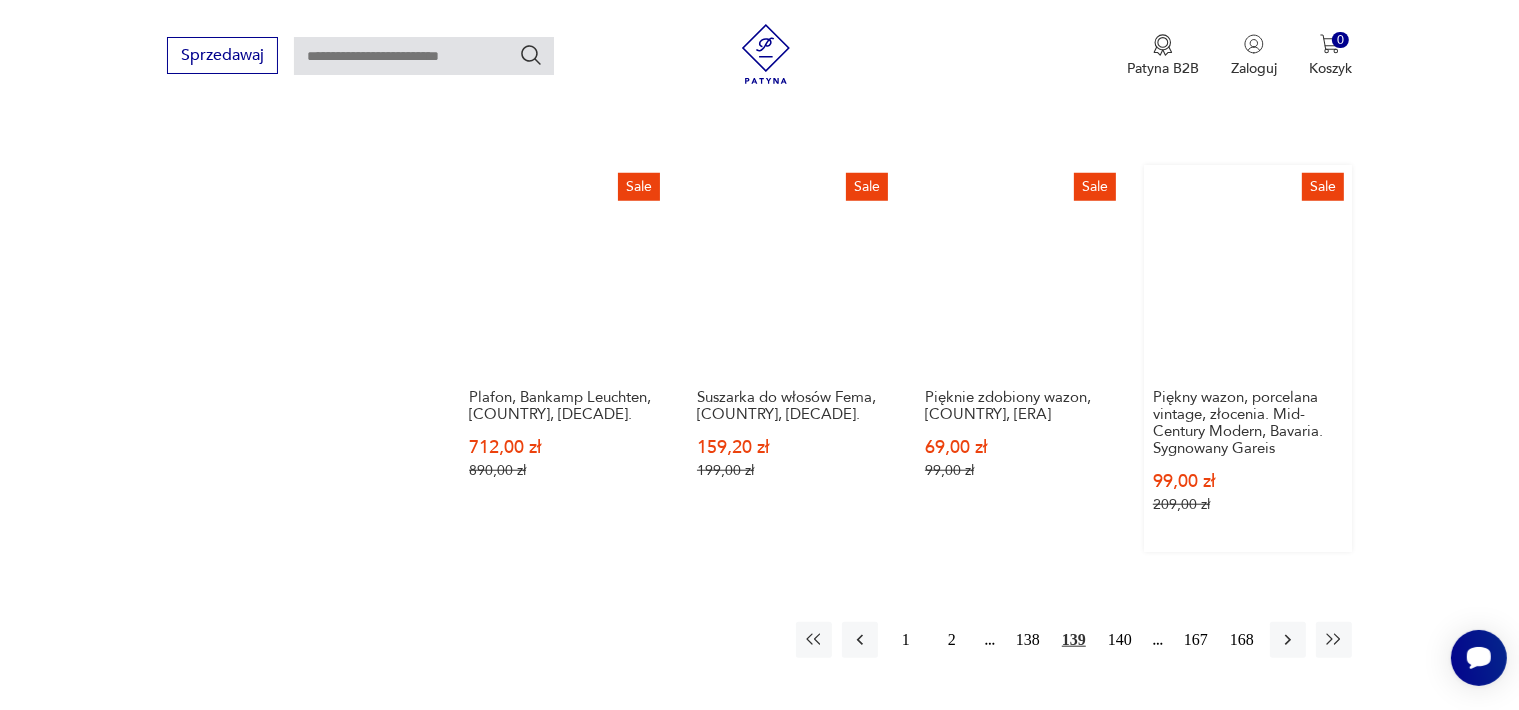 scroll, scrollTop: 1958, scrollLeft: 0, axis: vertical 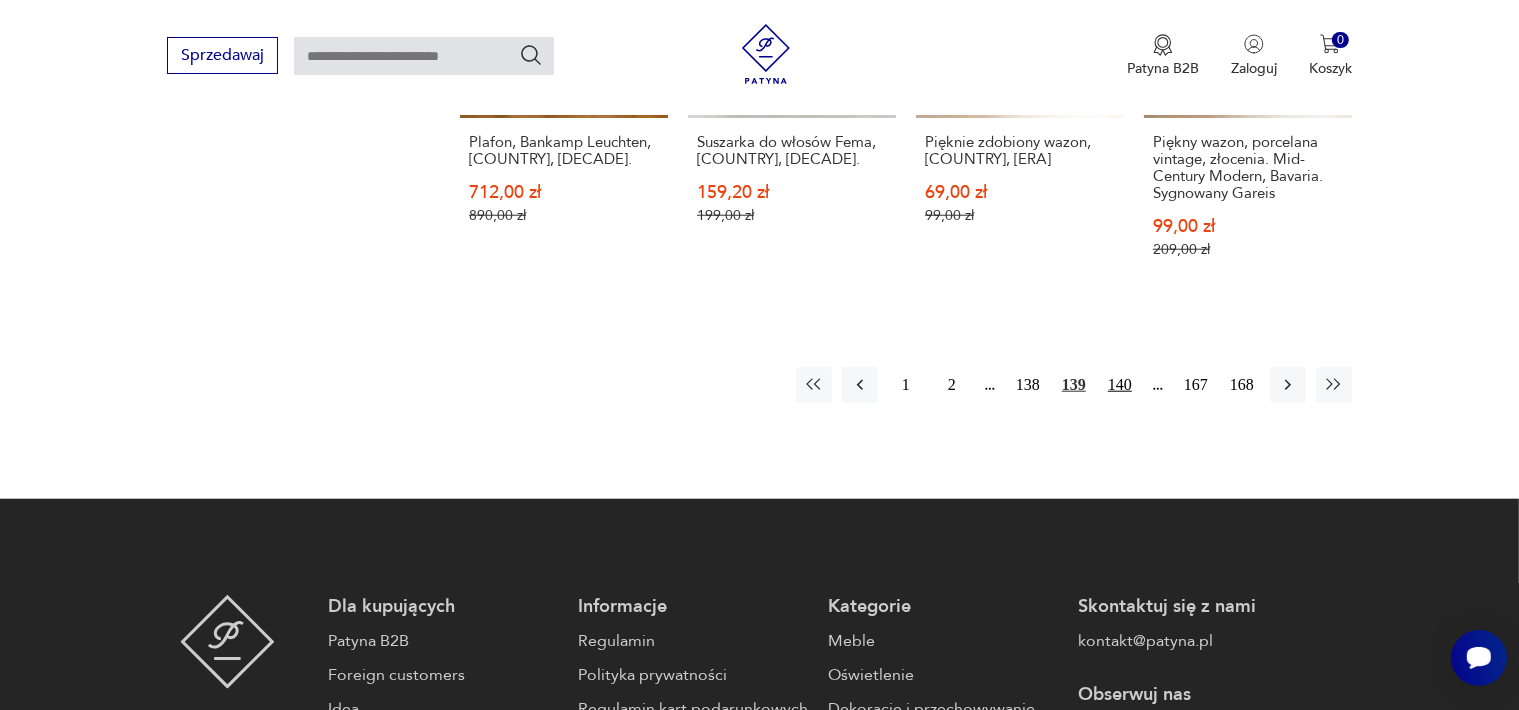 click on "140" at bounding box center [1120, 385] 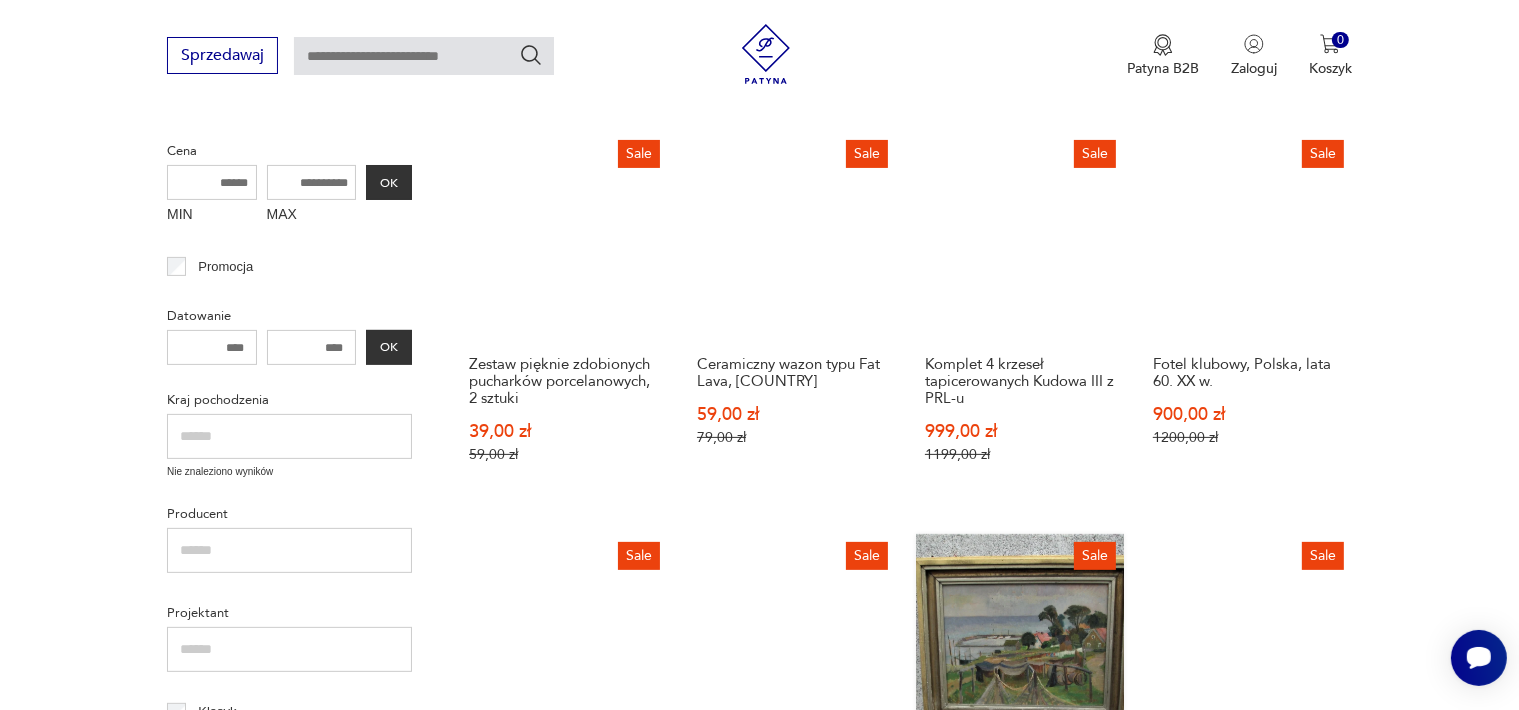 scroll, scrollTop: 758, scrollLeft: 0, axis: vertical 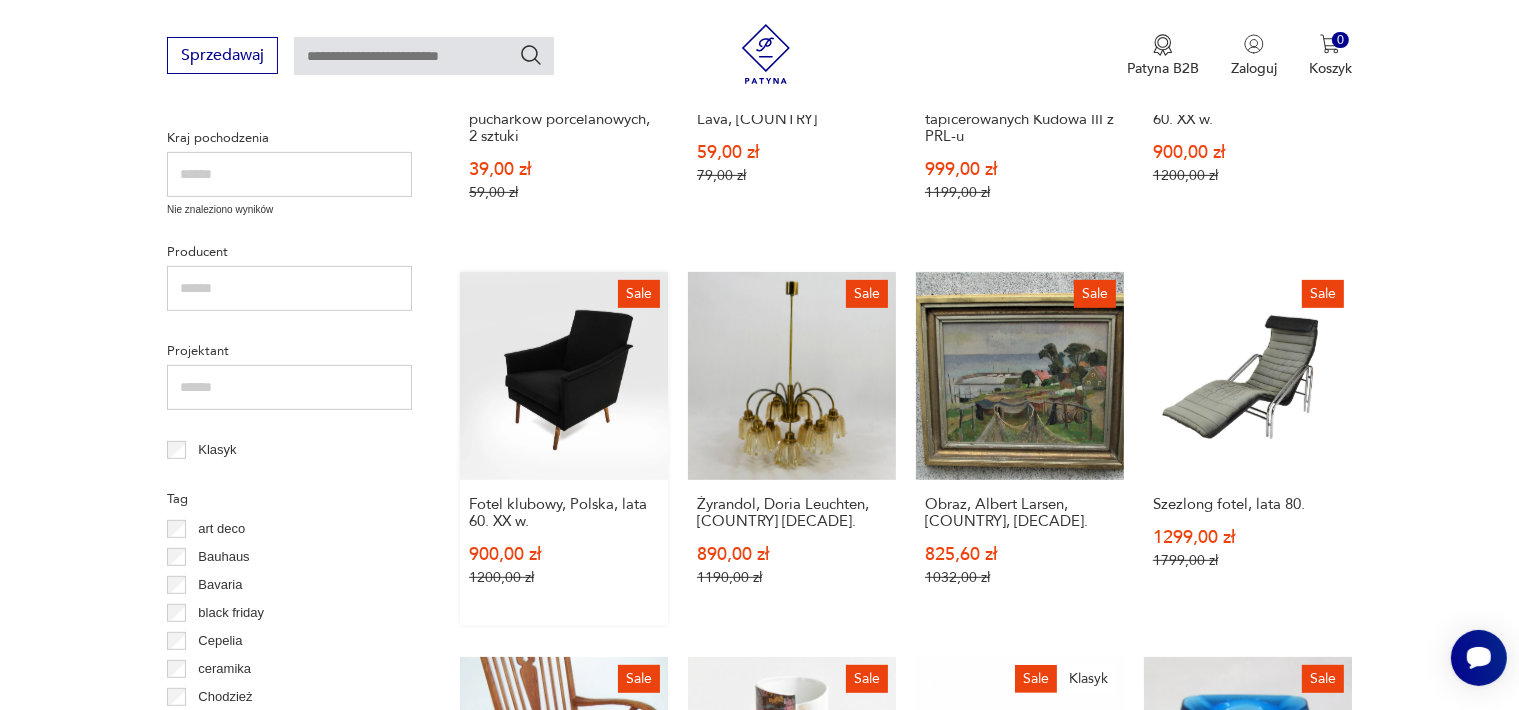 click on "Sale Fotel klubowy, Polska, lata 60. XX w. 900,00 zł 1200,00 zł" at bounding box center (564, 448) 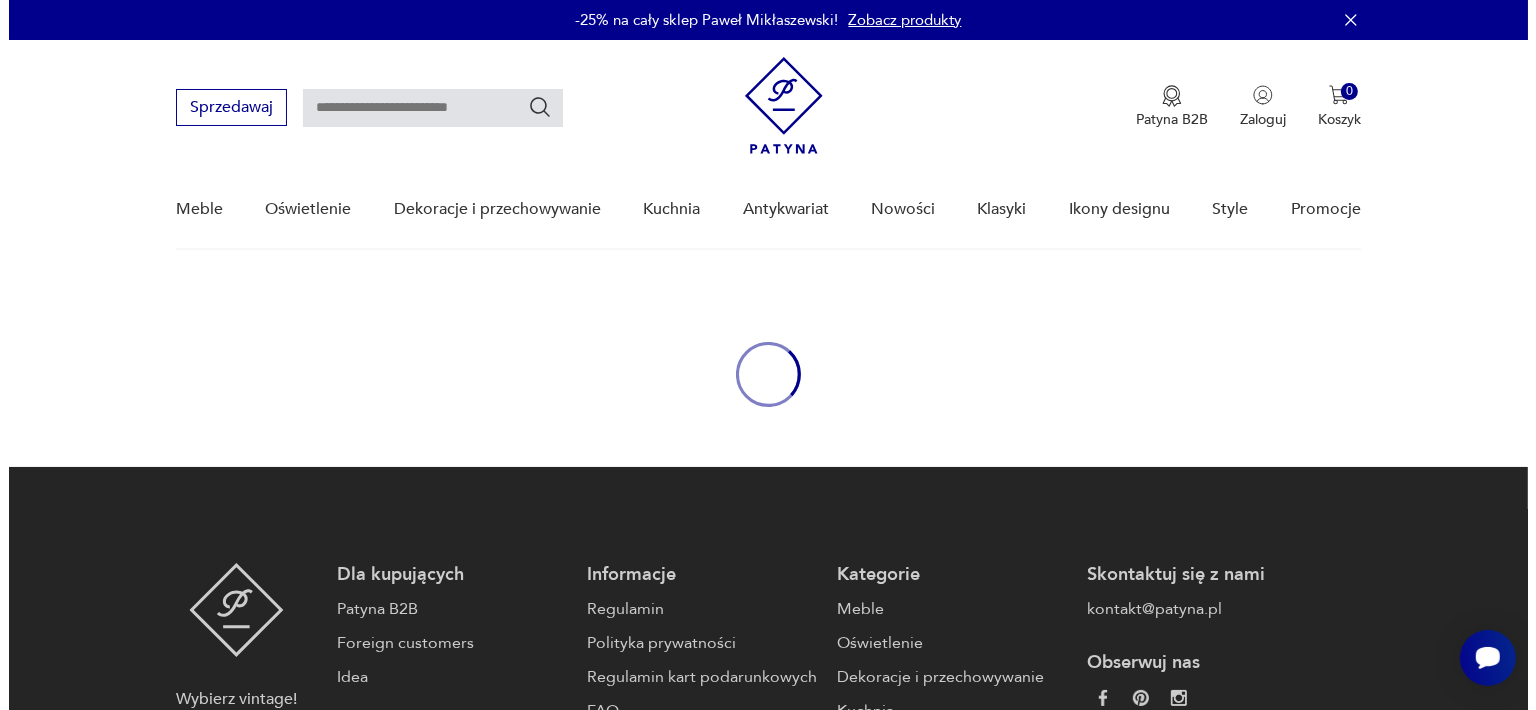 scroll, scrollTop: 0, scrollLeft: 0, axis: both 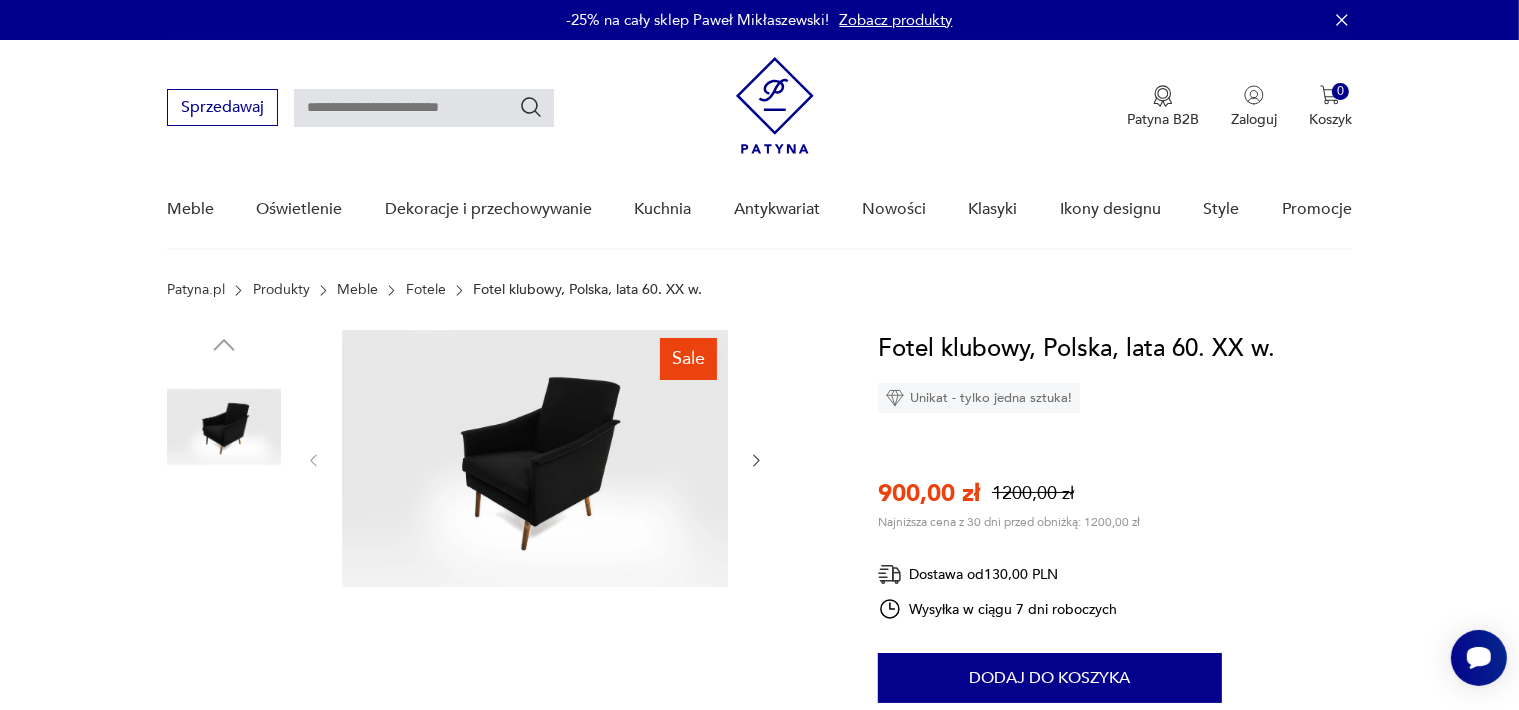 click at bounding box center (535, 458) 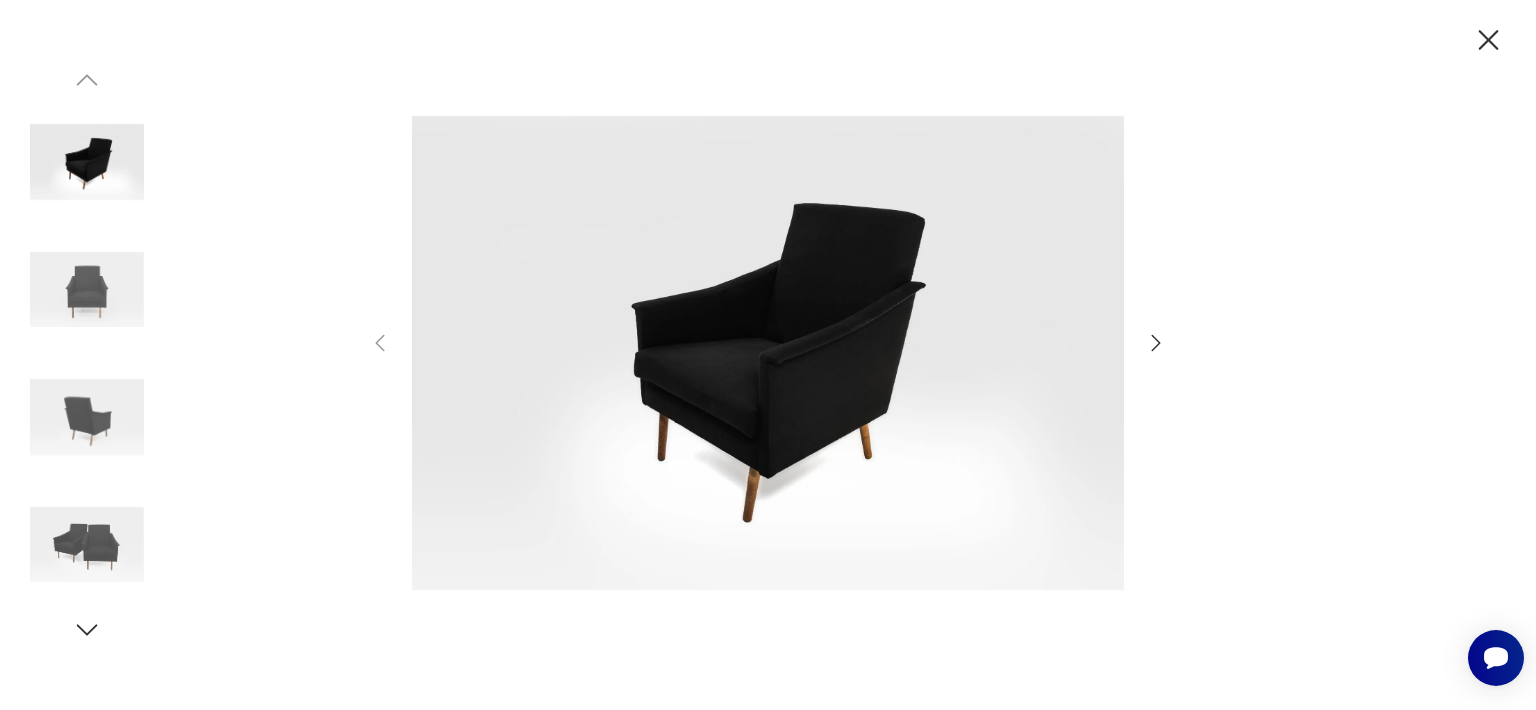 click 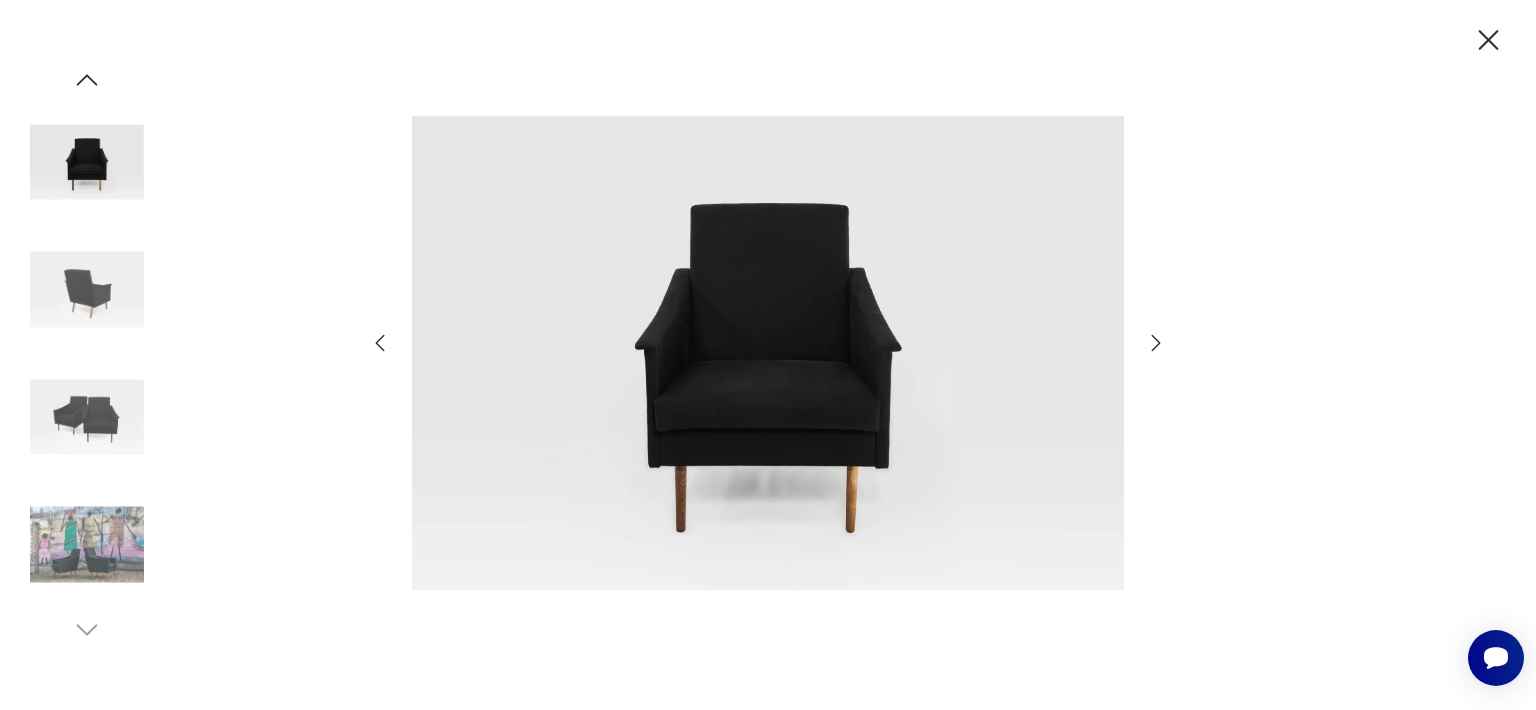 click 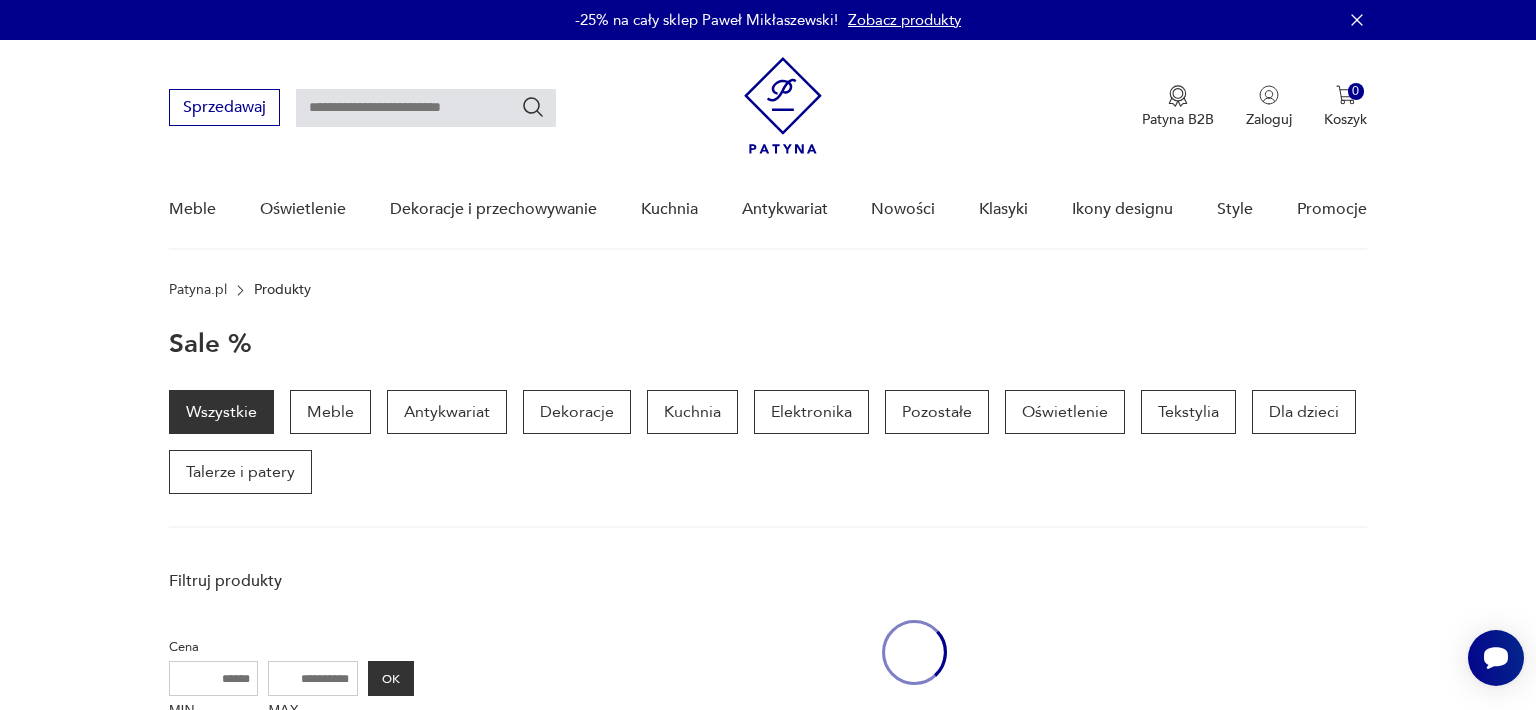 scroll, scrollTop: 756, scrollLeft: 0, axis: vertical 